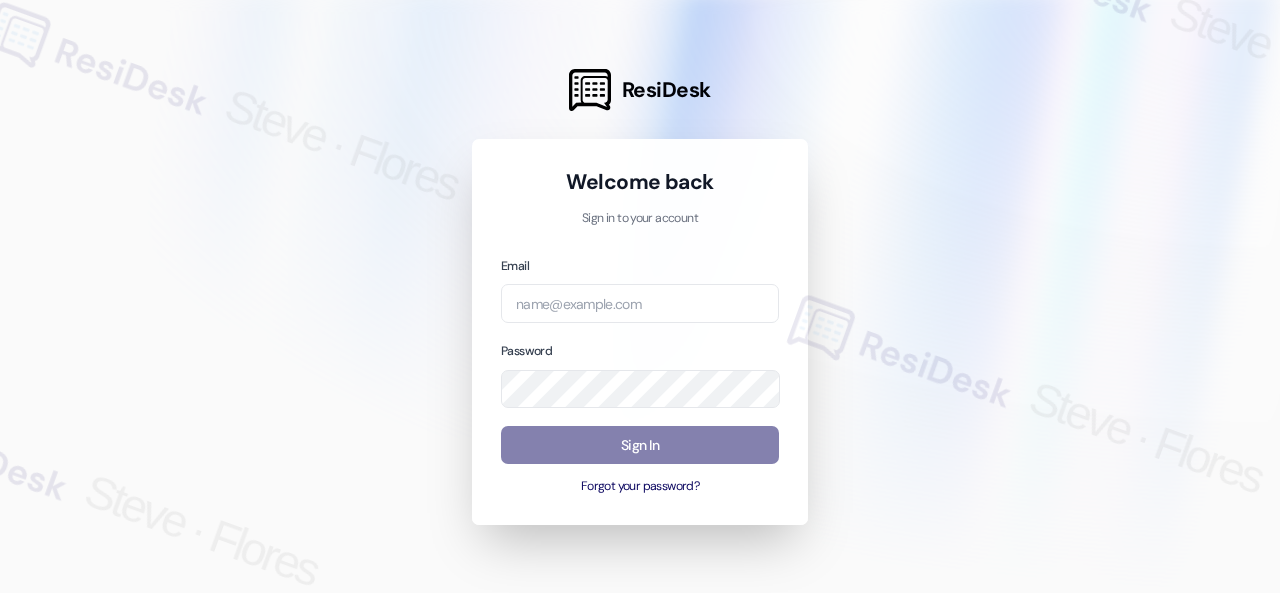 scroll, scrollTop: 0, scrollLeft: 0, axis: both 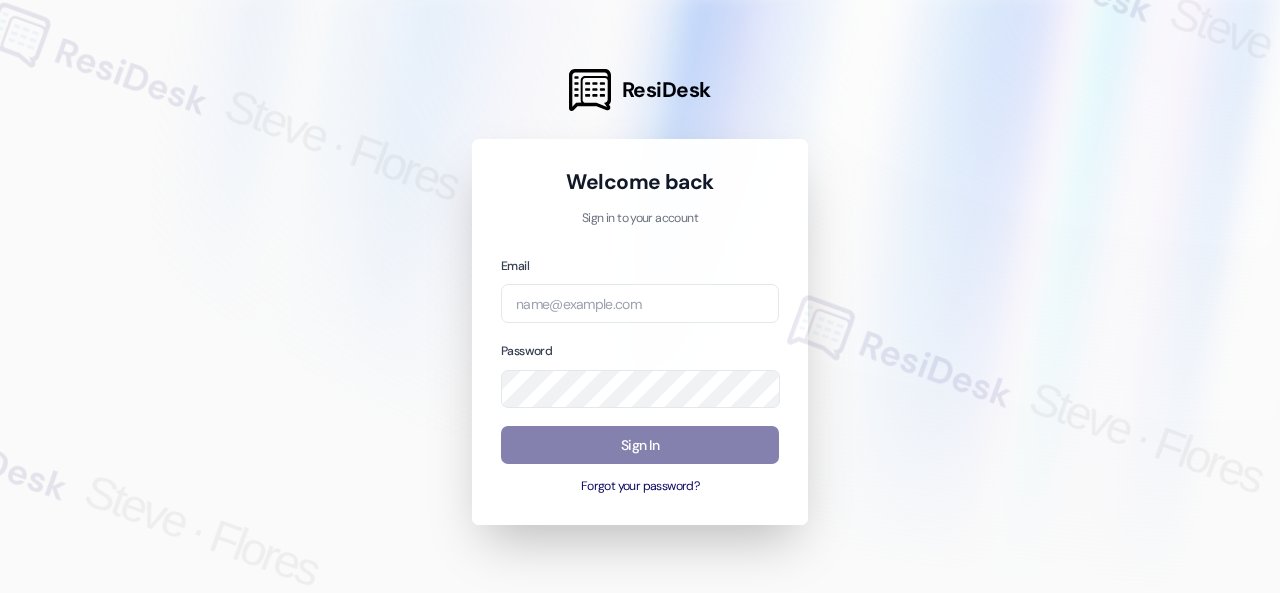 click on "Welcome back Sign in to your account Email Password Sign In Forgot your password?" at bounding box center (640, 332) 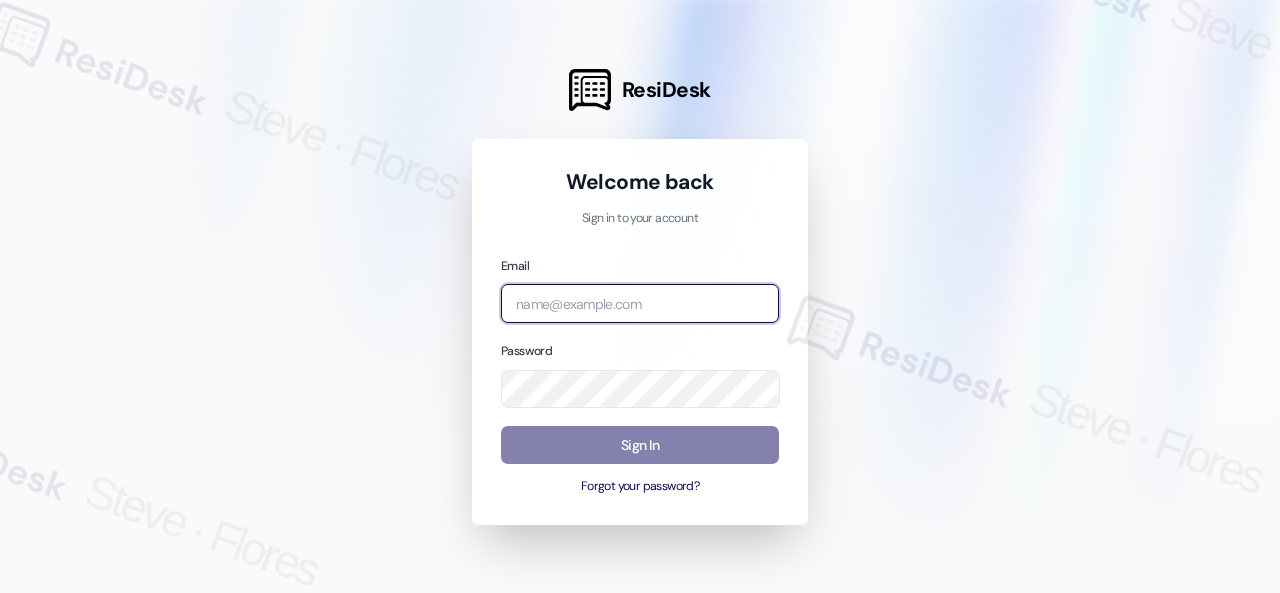 click at bounding box center [640, 303] 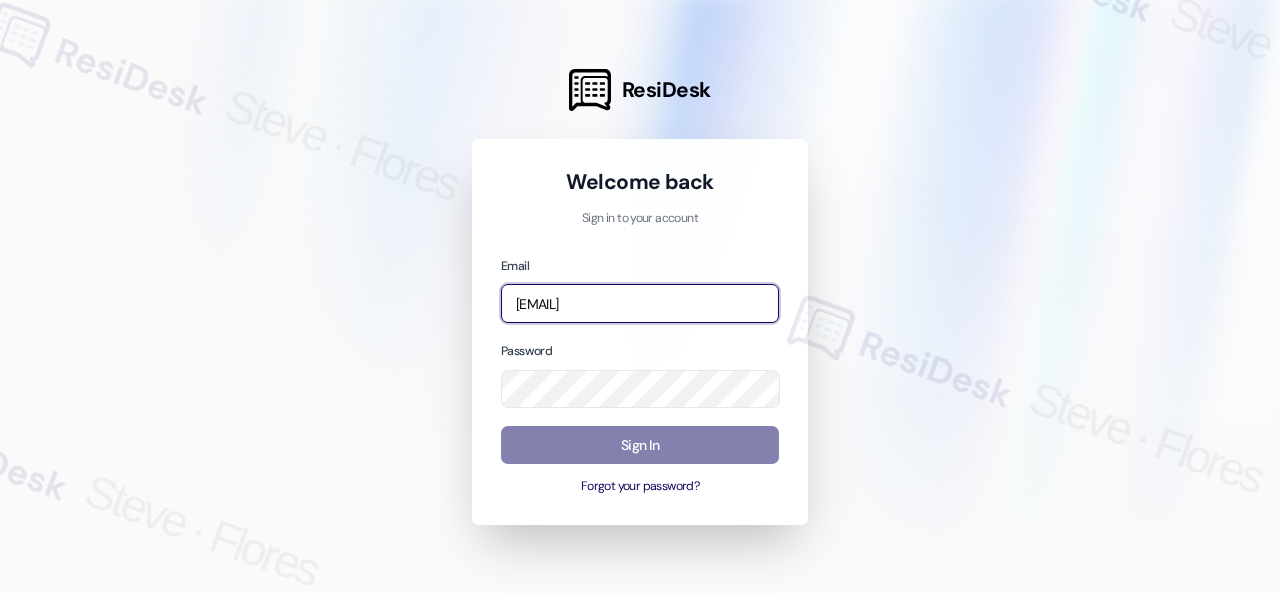 scroll, scrollTop: 0, scrollLeft: 51, axis: horizontal 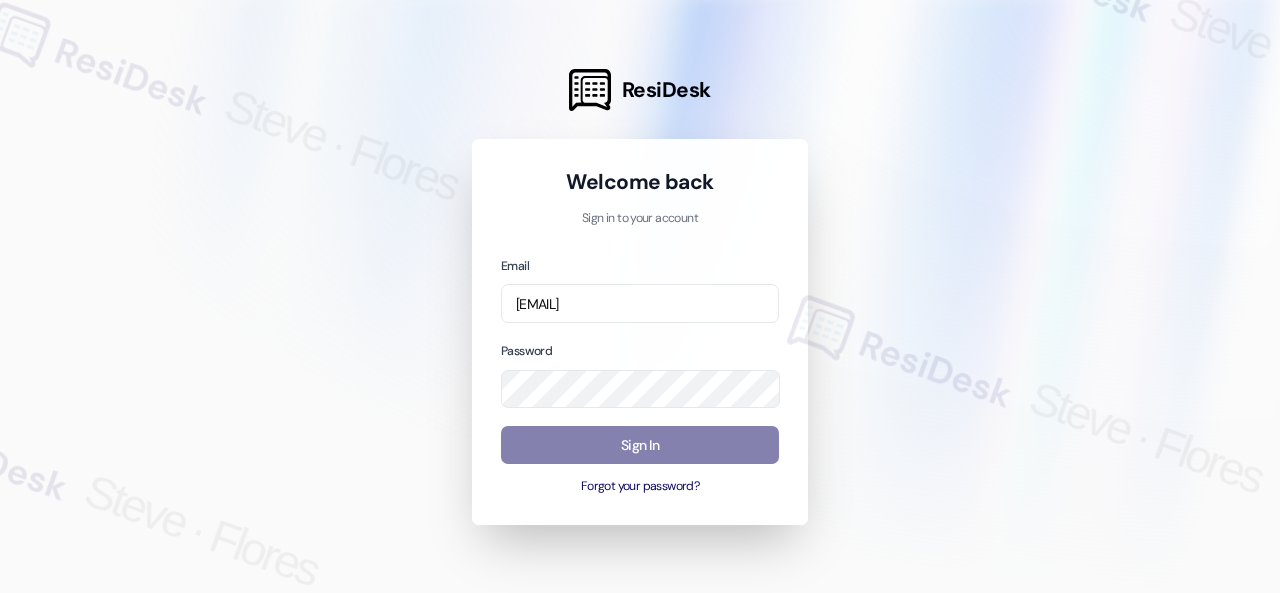 click on "Sign in to your account" at bounding box center [640, 219] 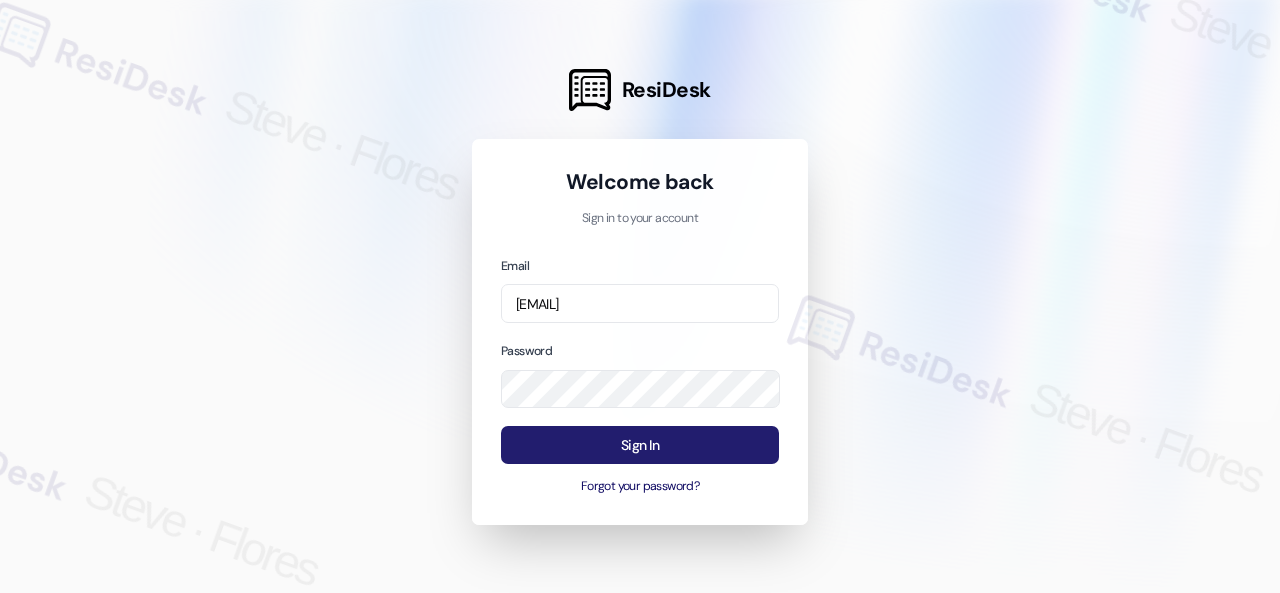 click on "Sign In" at bounding box center (640, 445) 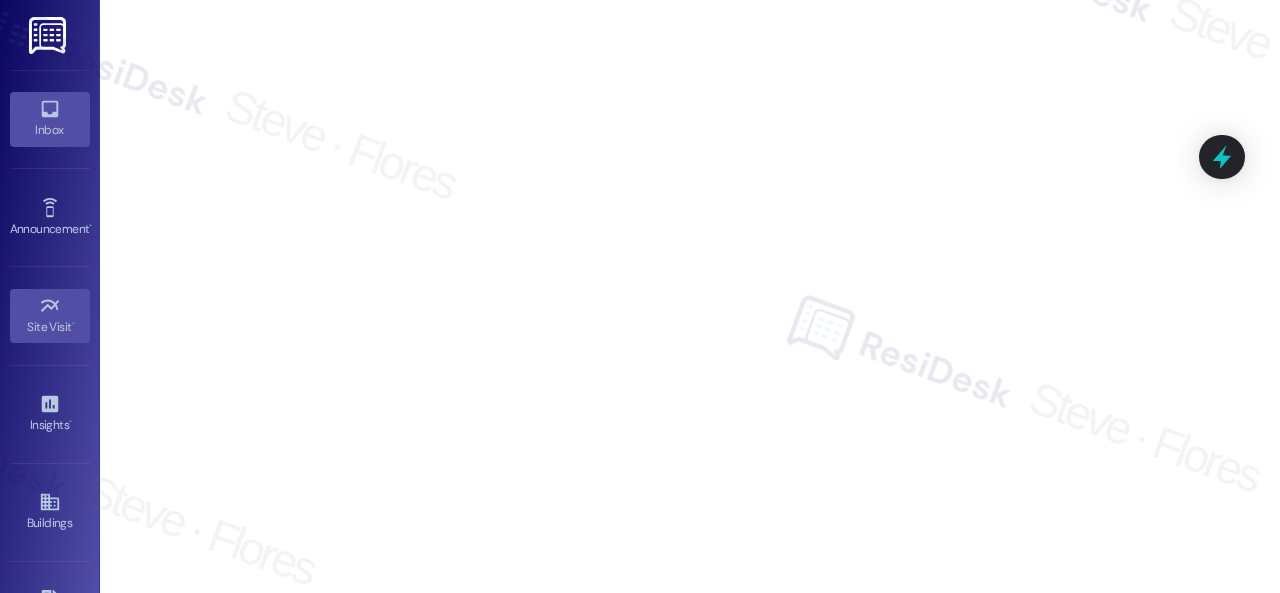 click on "Inbox" at bounding box center [50, 119] 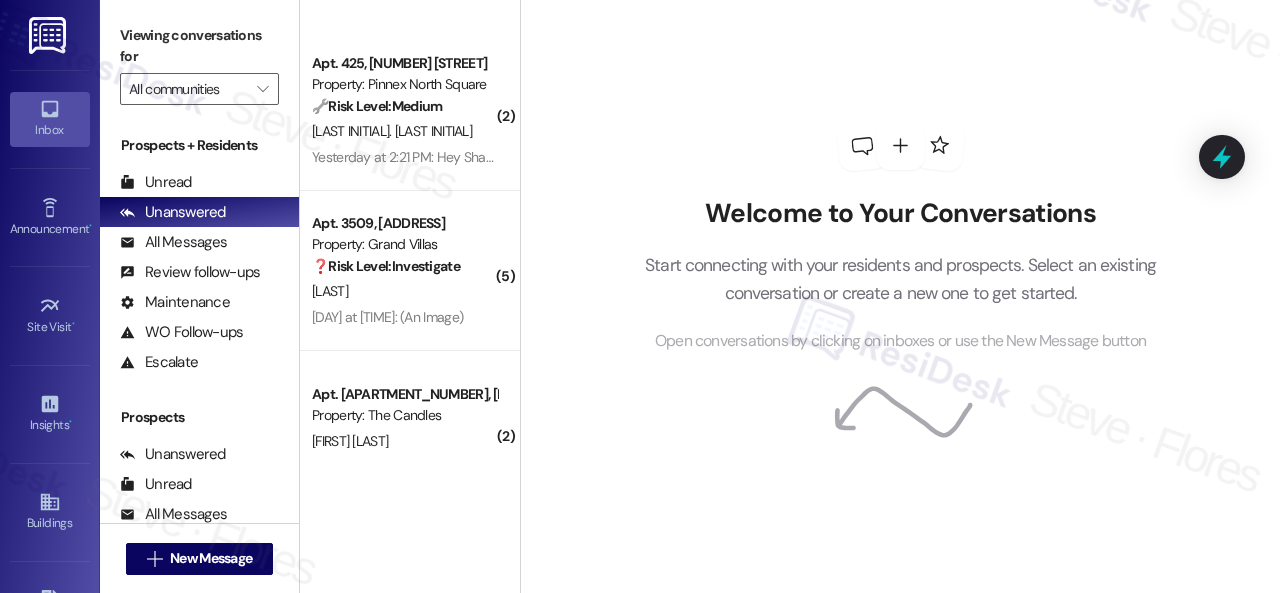 scroll, scrollTop: 5468, scrollLeft: 0, axis: vertical 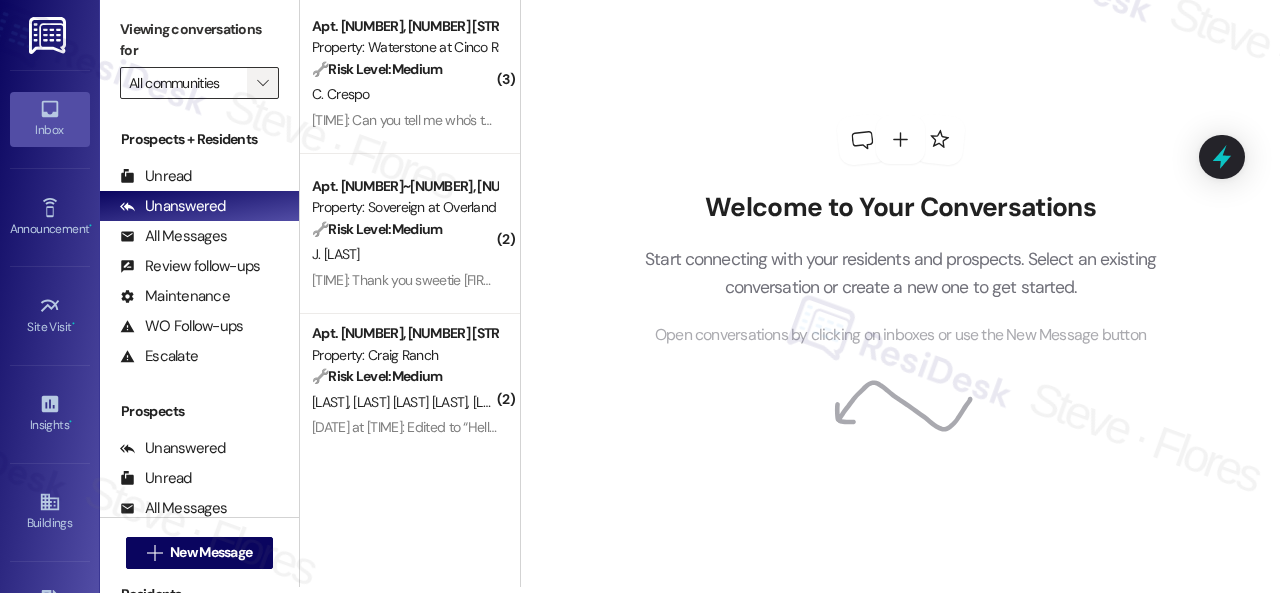 click on "" at bounding box center [262, 83] 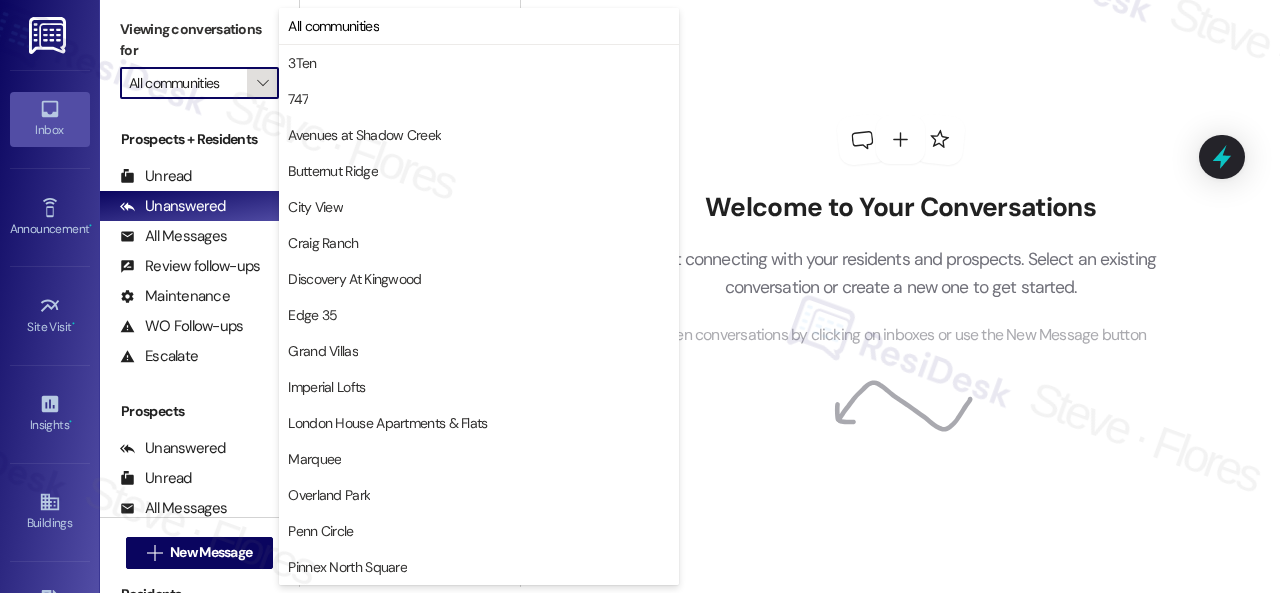 click on "" at bounding box center [262, 83] 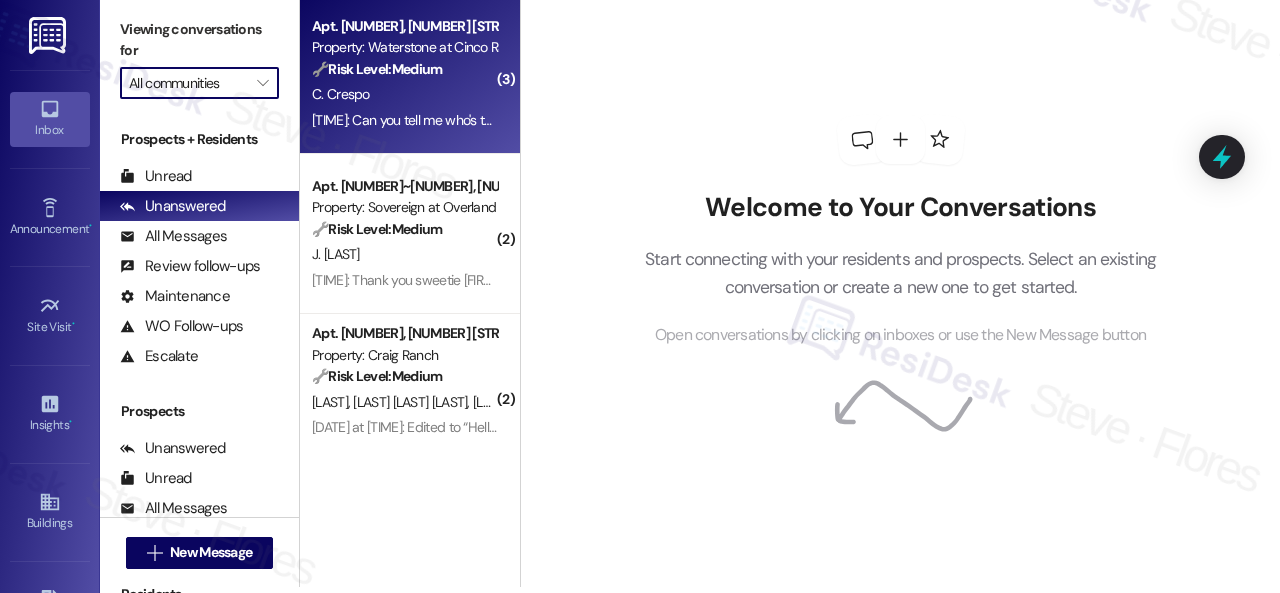 scroll, scrollTop: 0, scrollLeft: 0, axis: both 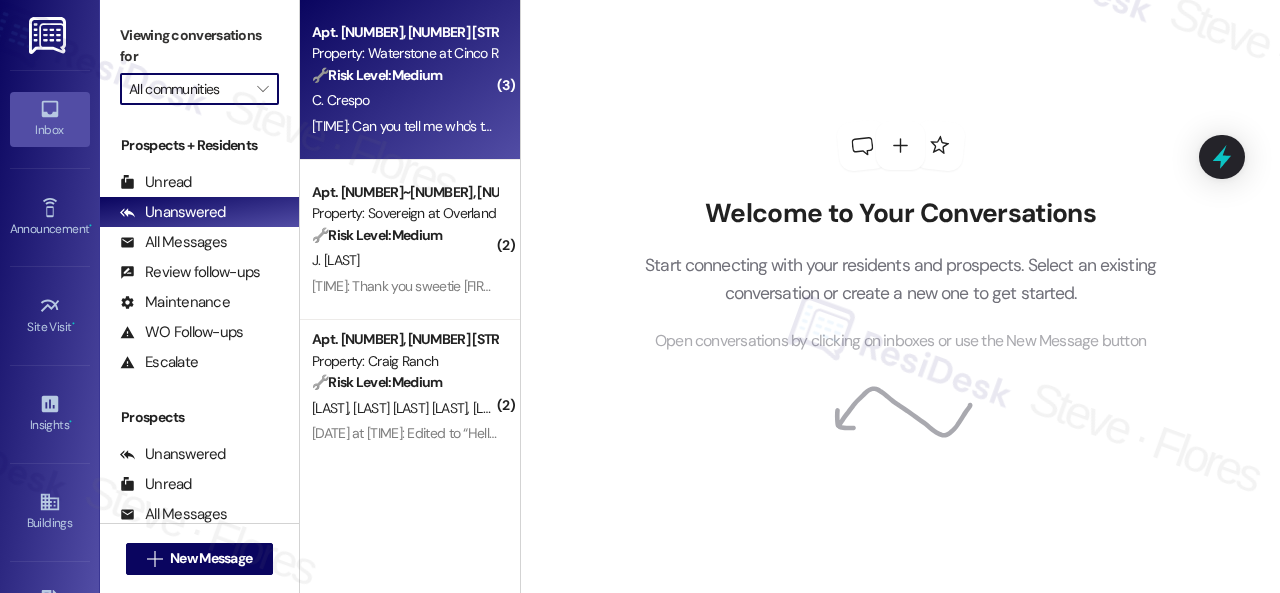 click on "C. Crespo" at bounding box center [404, 100] 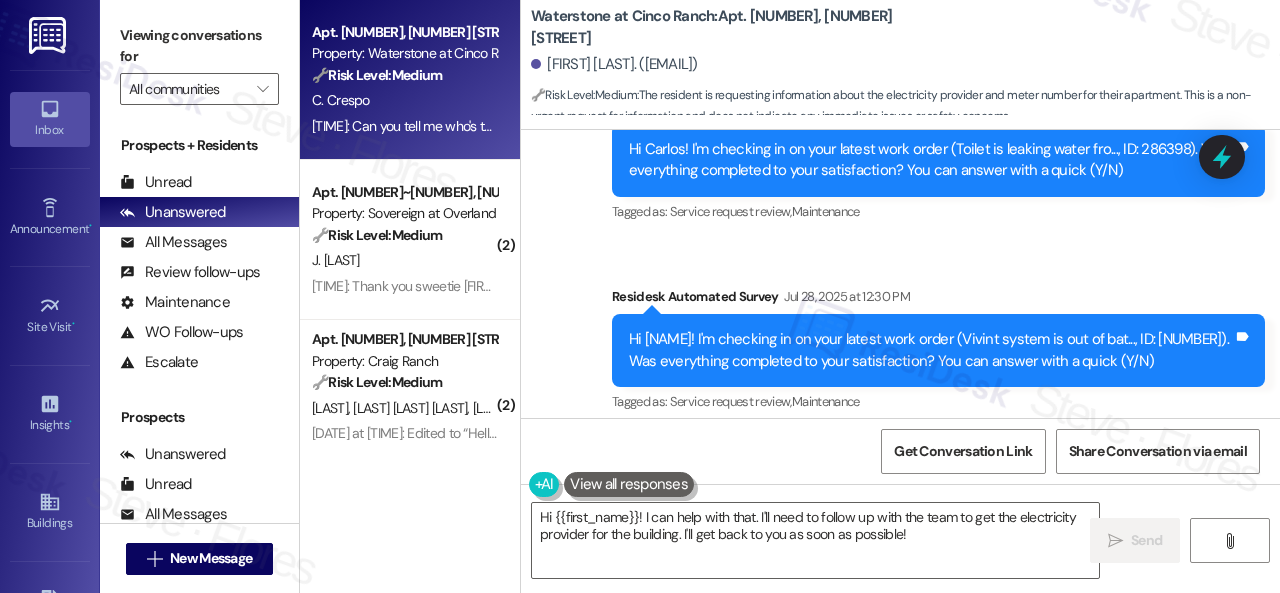 scroll, scrollTop: 7730, scrollLeft: 0, axis: vertical 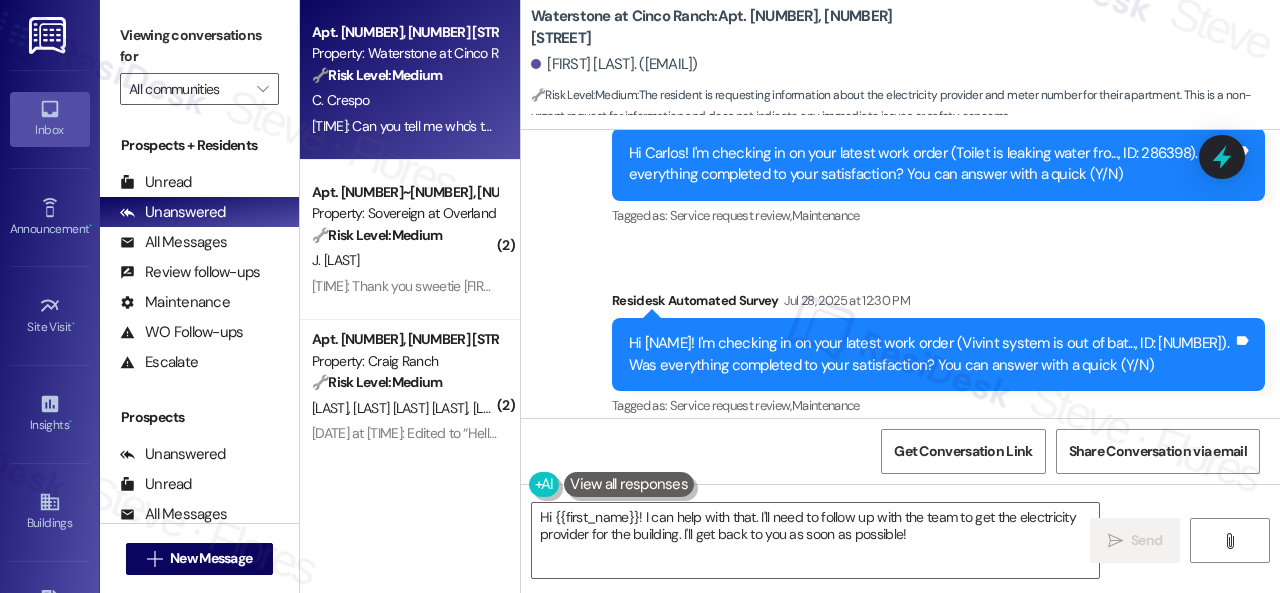 click on "Jul 28, 2025 at 12:30 PM" at bounding box center (844, 300) 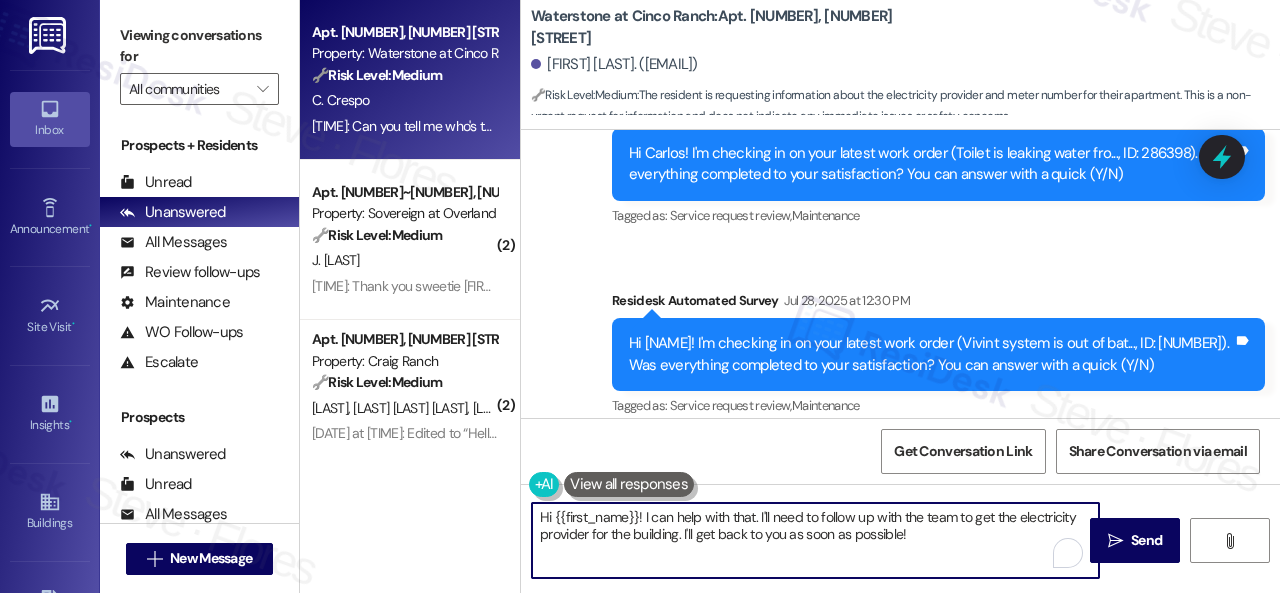 drag, startPoint x: 642, startPoint y: 513, endPoint x: 758, endPoint y: 518, distance: 116.10771 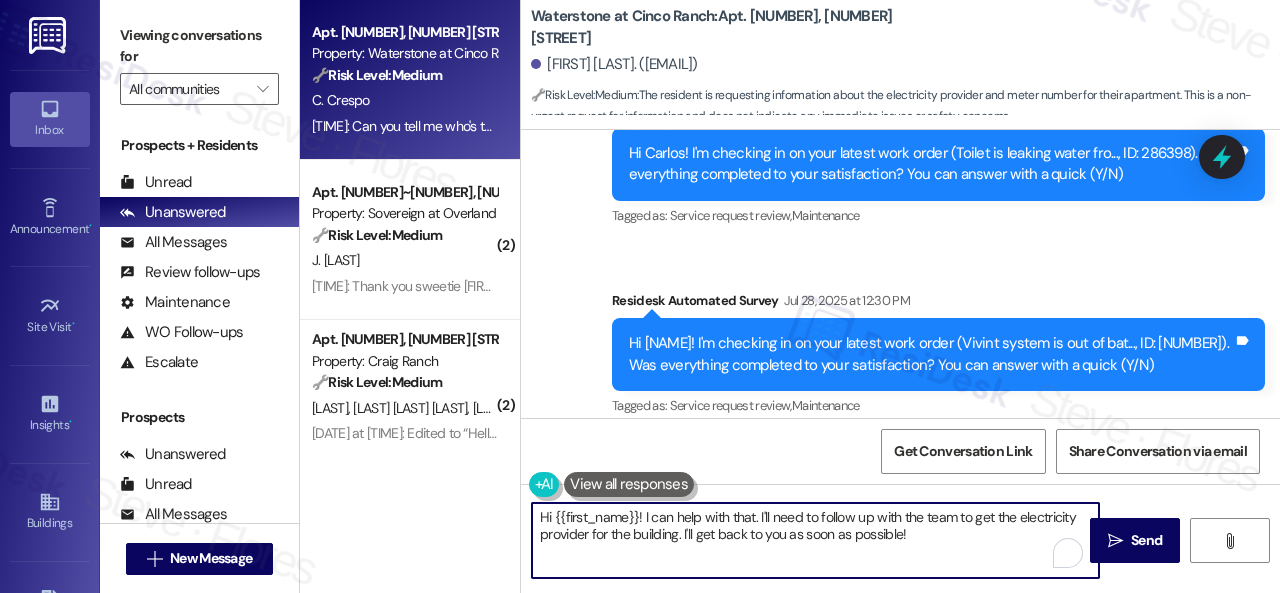 click on "Hi {{first_name}}! I can help with that. I'll need to follow up with the team to get the electricity provider for the building. I'll get back to you as soon as possible!" at bounding box center (815, 540) 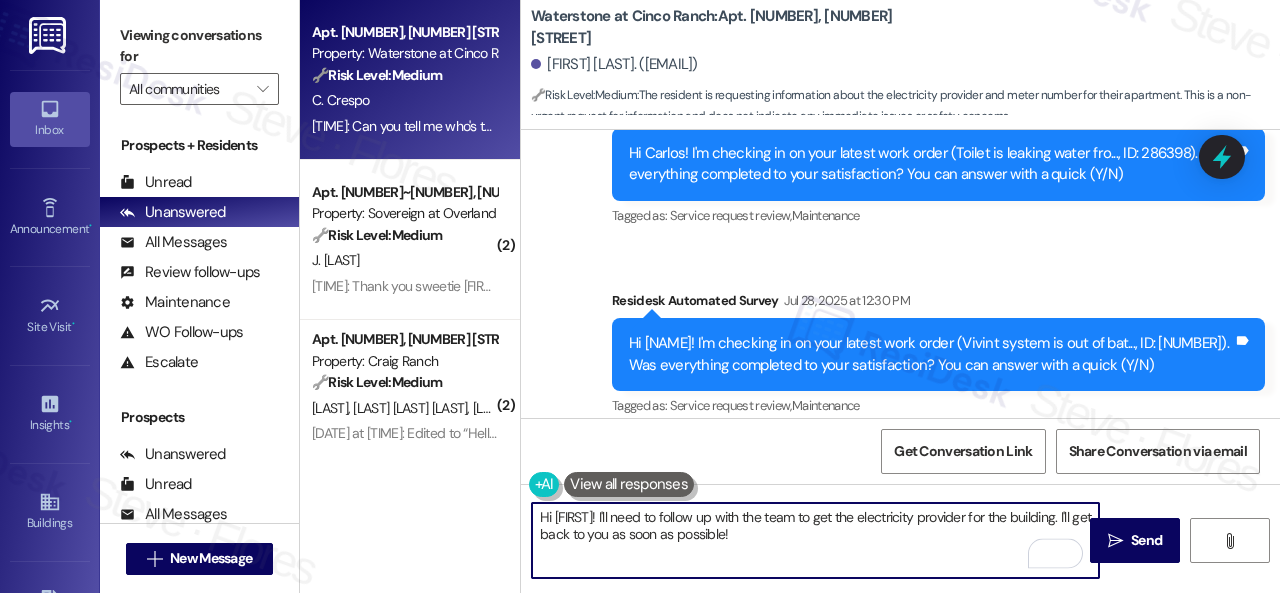 paste on "apologize for the late reply. I was away for the weekend.I" 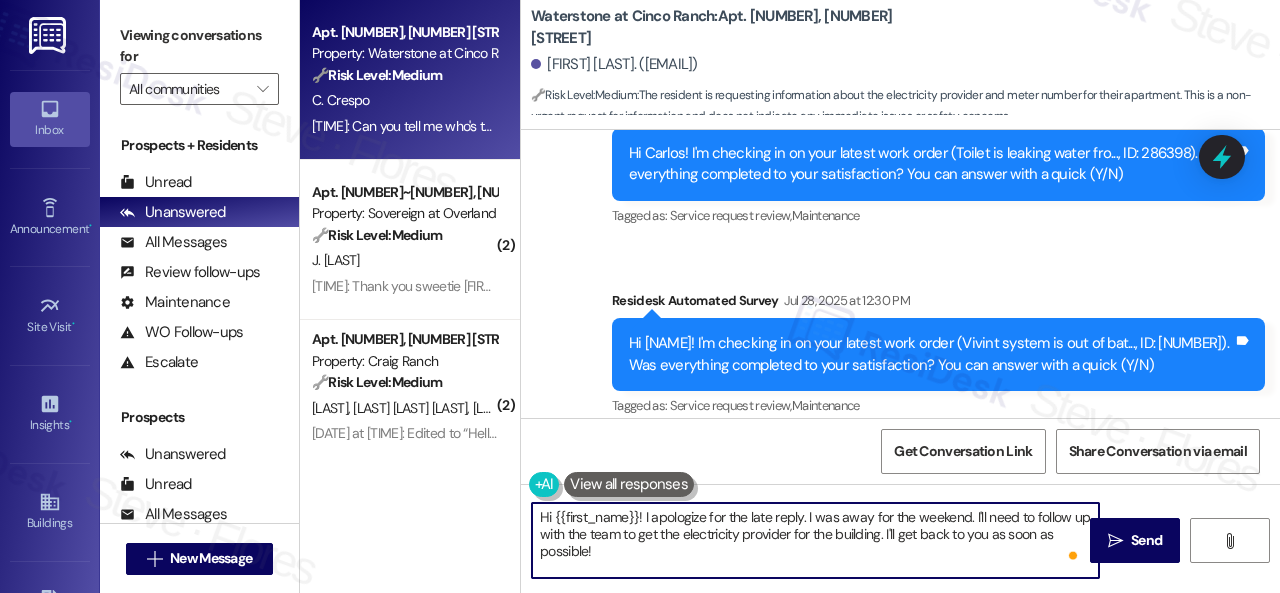 click on "Hi {{first_name}}! I apologize for the late reply. I was away for the weekend. I'll need to follow up with the team to get the electricity provider for the building. I'll get back to you as soon as possible!" at bounding box center [815, 540] 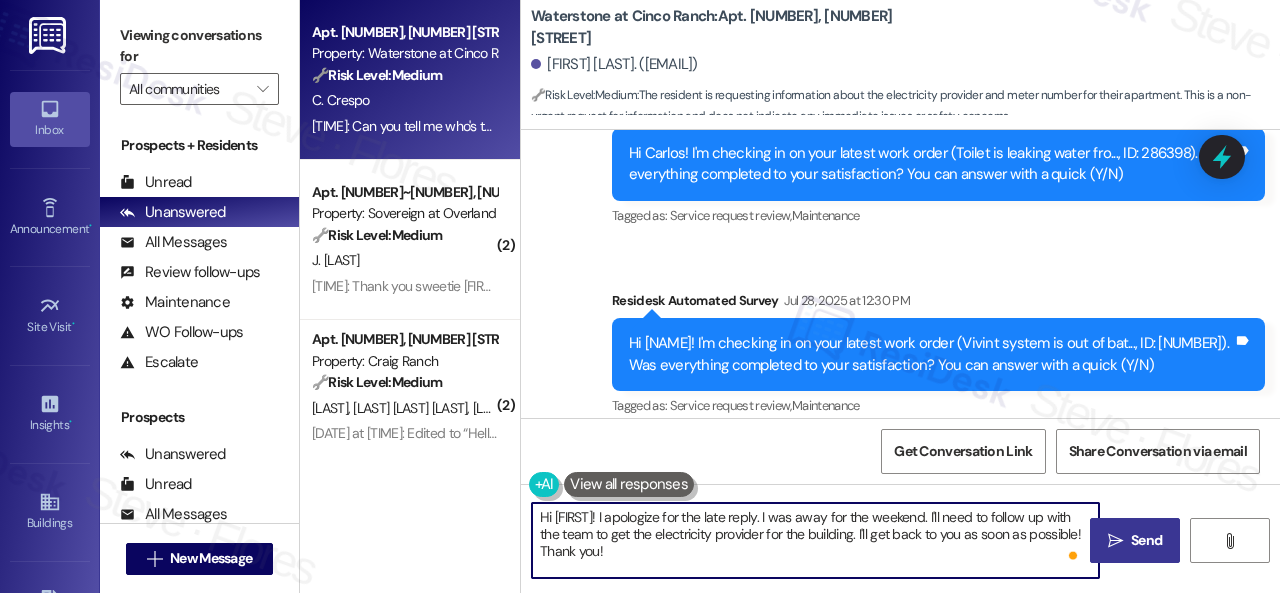 type on "Hi {{first_name}}! I apologize for the late reply. I was away for the weekend. I'll need to follow up with the team to get the electricity provider for the building. I'll get back to you as soon as possible! Thank you!" 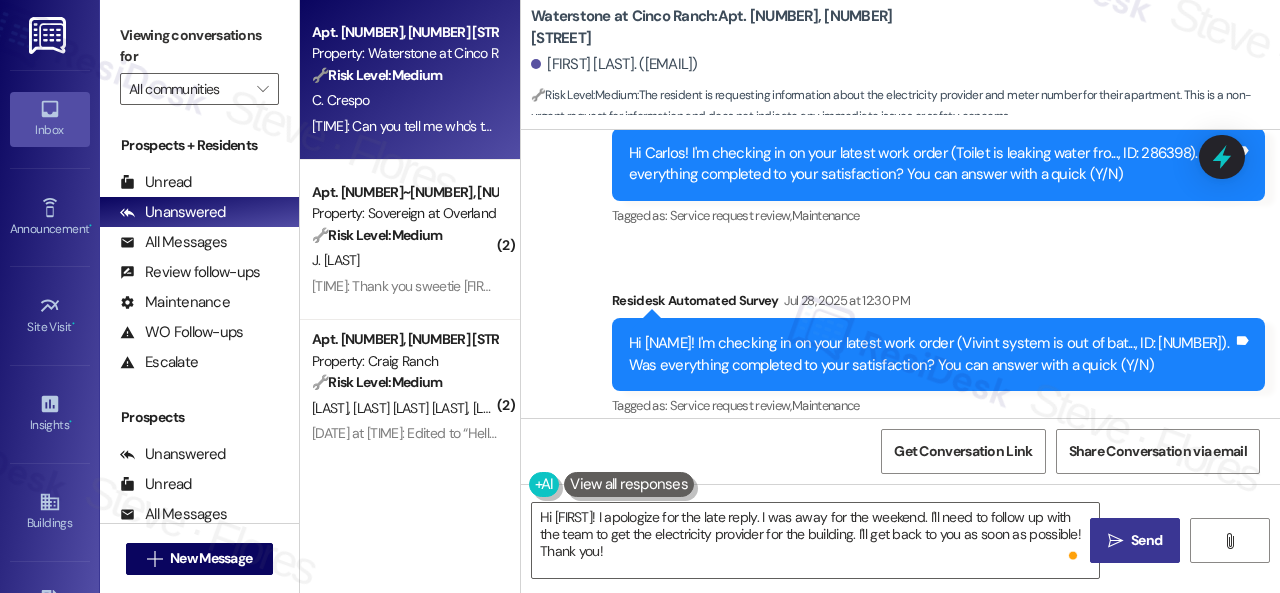 click on "Send" at bounding box center [1146, 540] 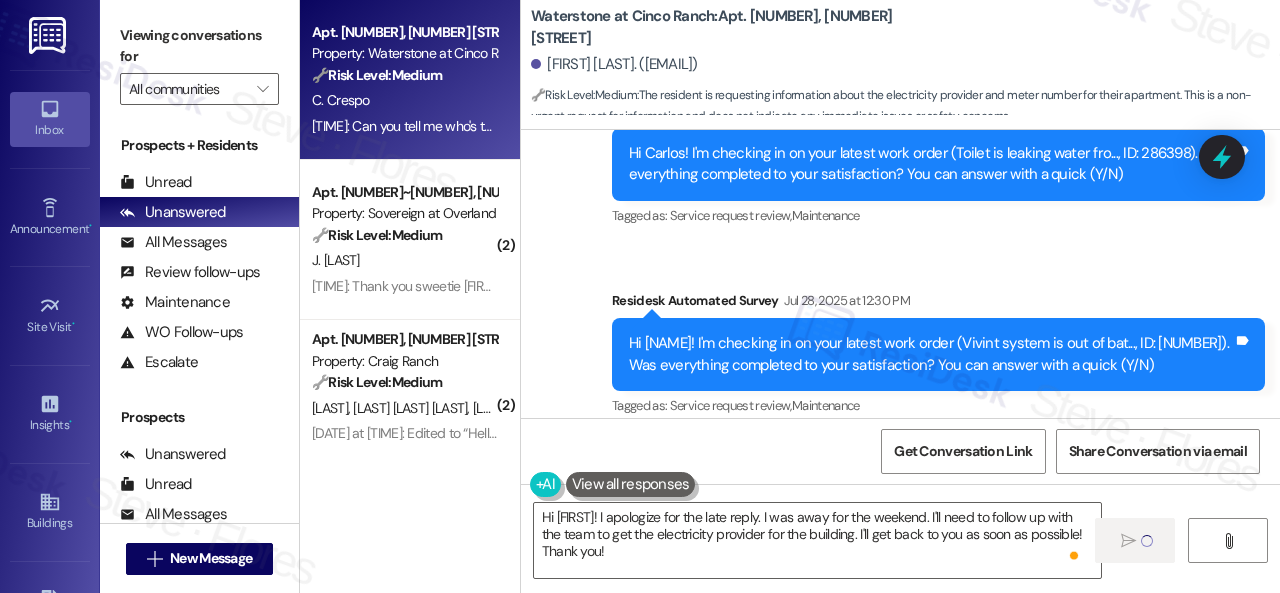 type 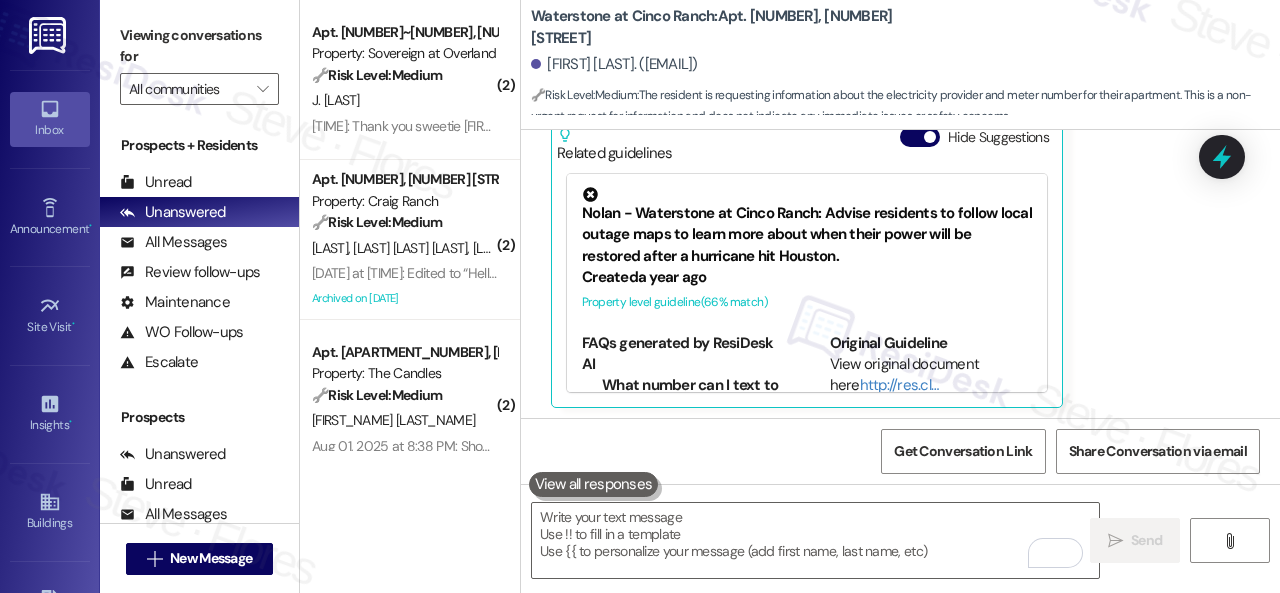 scroll, scrollTop: 8930, scrollLeft: 0, axis: vertical 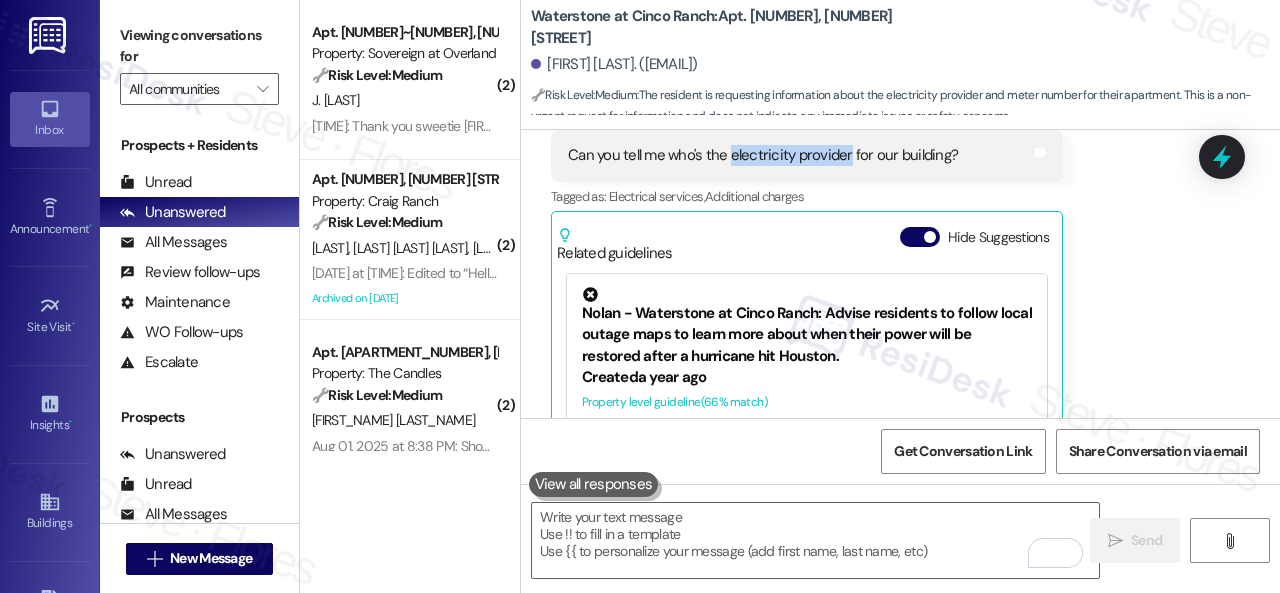 drag, startPoint x: 730, startPoint y: 155, endPoint x: 845, endPoint y: 152, distance: 115.03912 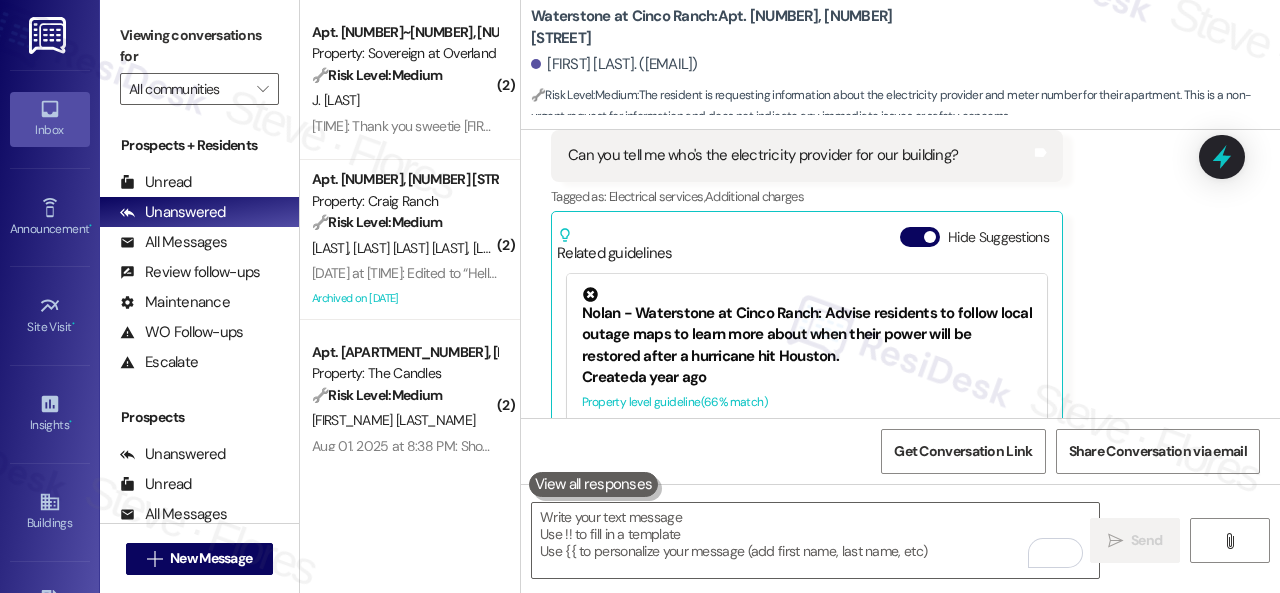 click on "Received via SMS Carlos Crespo Question Yesterday at 8:51 PM Can you tell me who's the electricity provider for our building? Tags and notes Tagged as:   Electrical services ,  Click to highlight conversations about Electrical services Additional charges Click to highlight conversations about Additional charges  Related guidelines Show suggestions Received via SMS Carlos Crespo Question Yesterday at 9:21 PM Can you tell me who's the electricity provider for our building? Tags and notes Tagged as:   Electrical services ,  Click to highlight conversations about Electrical services Additional charges Click to highlight conversations about Additional charges  Related guidelines Hide Suggestions Nolan - Waterstone at Cinco Ranch: Advise residents to follow local outage maps to learn more about when their power will be restored after a hurricane hit Houston. Created  a year ago Property level guideline  ( 66 % match) FAQs generated by ResiDesk AI What number can I text to get information about power outages?" at bounding box center (900, 172) 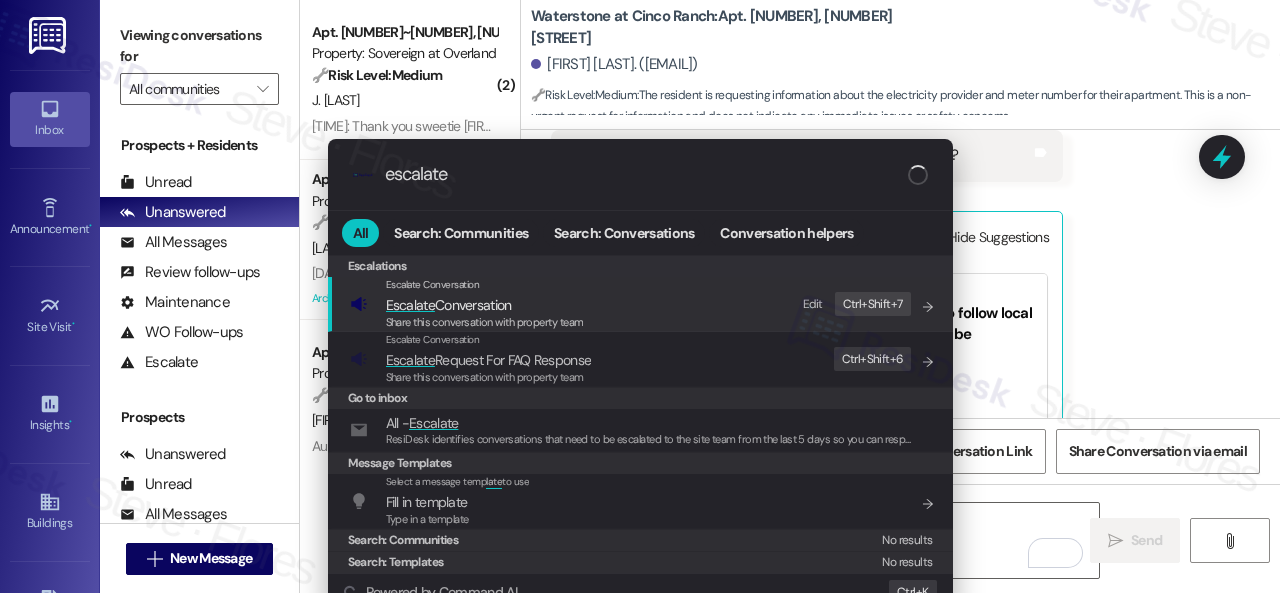 click on "Edit" at bounding box center [813, 304] 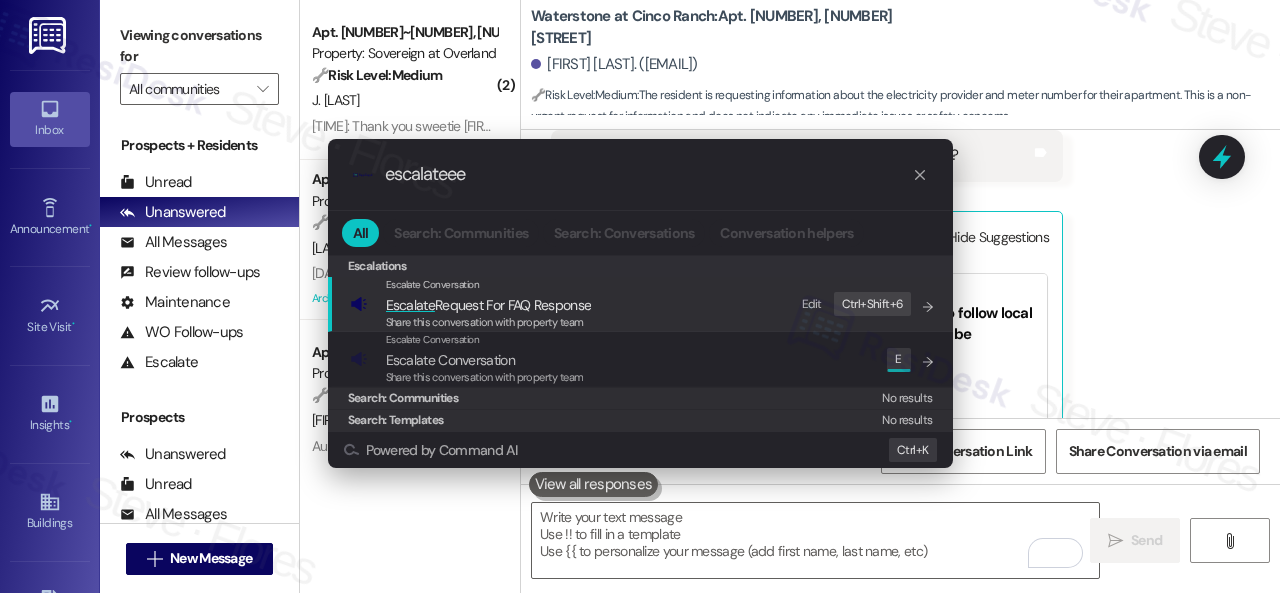 click on "Edit" at bounding box center (812, 304) 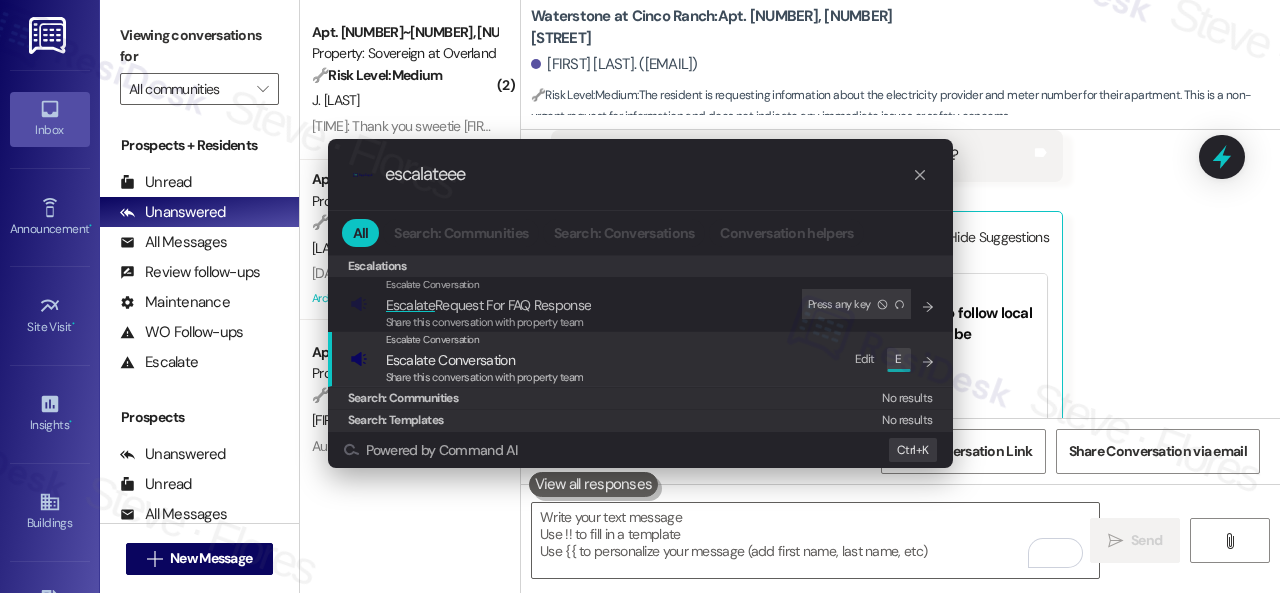 click on "Edit" at bounding box center [865, 359] 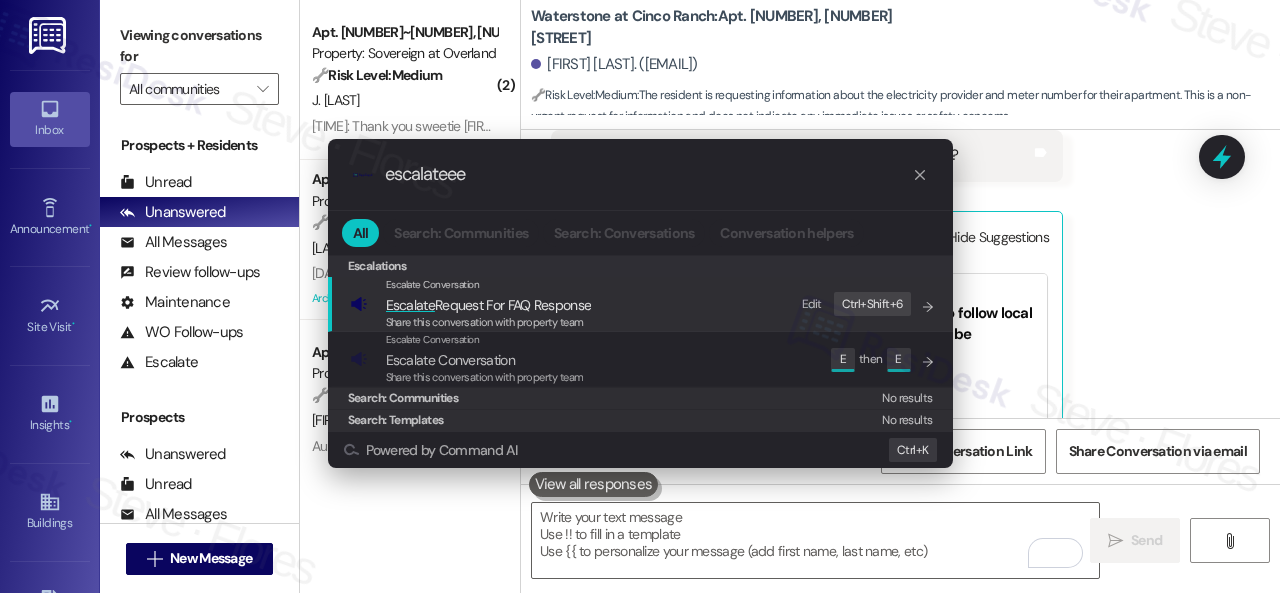 drag, startPoint x: 475, startPoint y: 179, endPoint x: 291, endPoint y: 167, distance: 184.39088 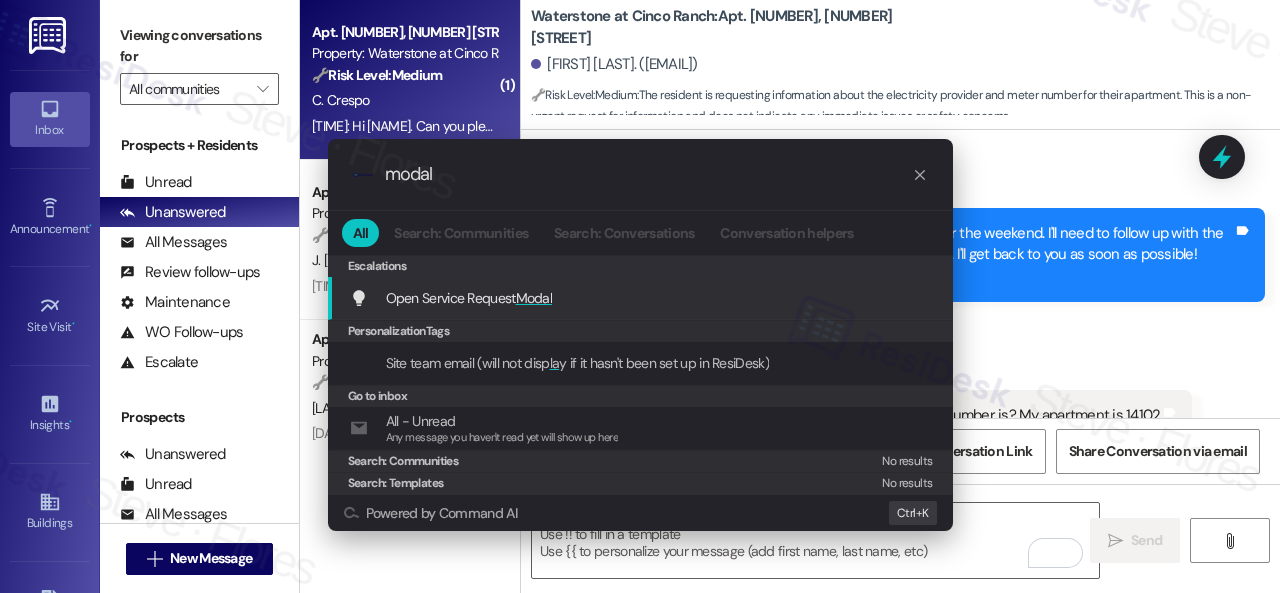 scroll, scrollTop: 9352, scrollLeft: 0, axis: vertical 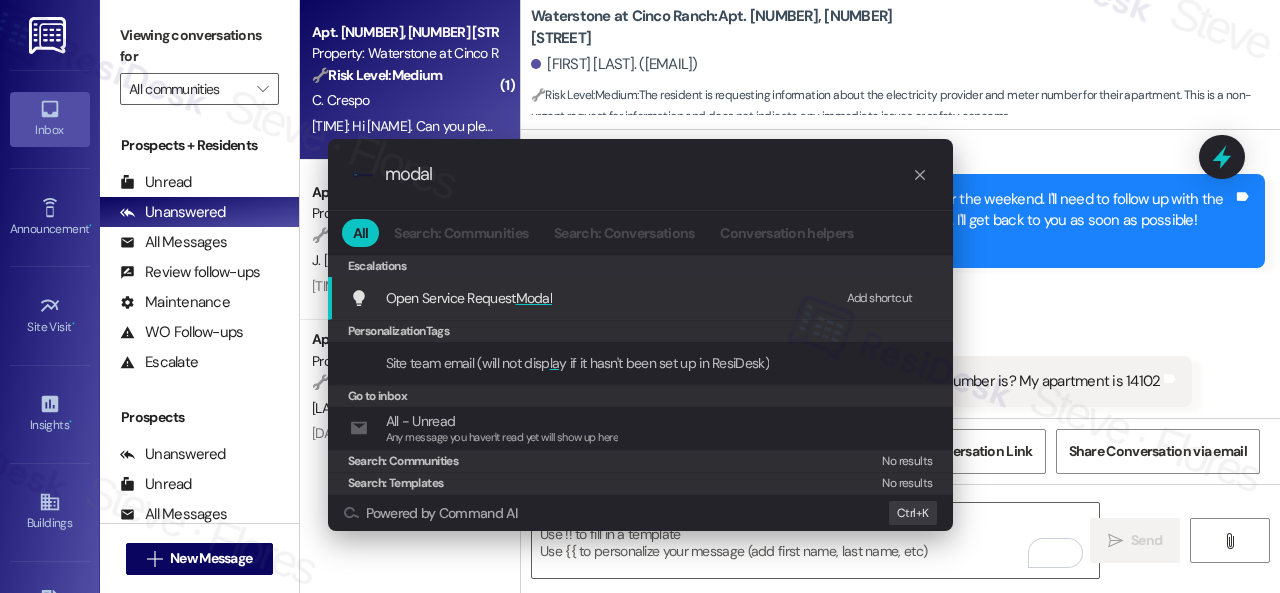 type on "modal" 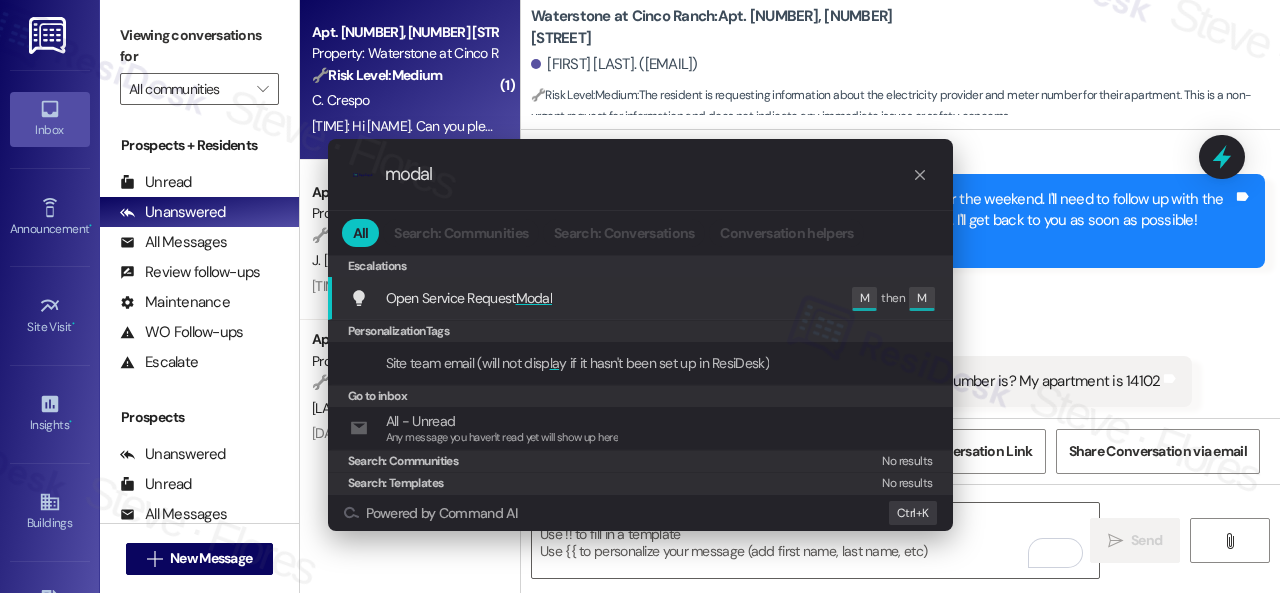 click 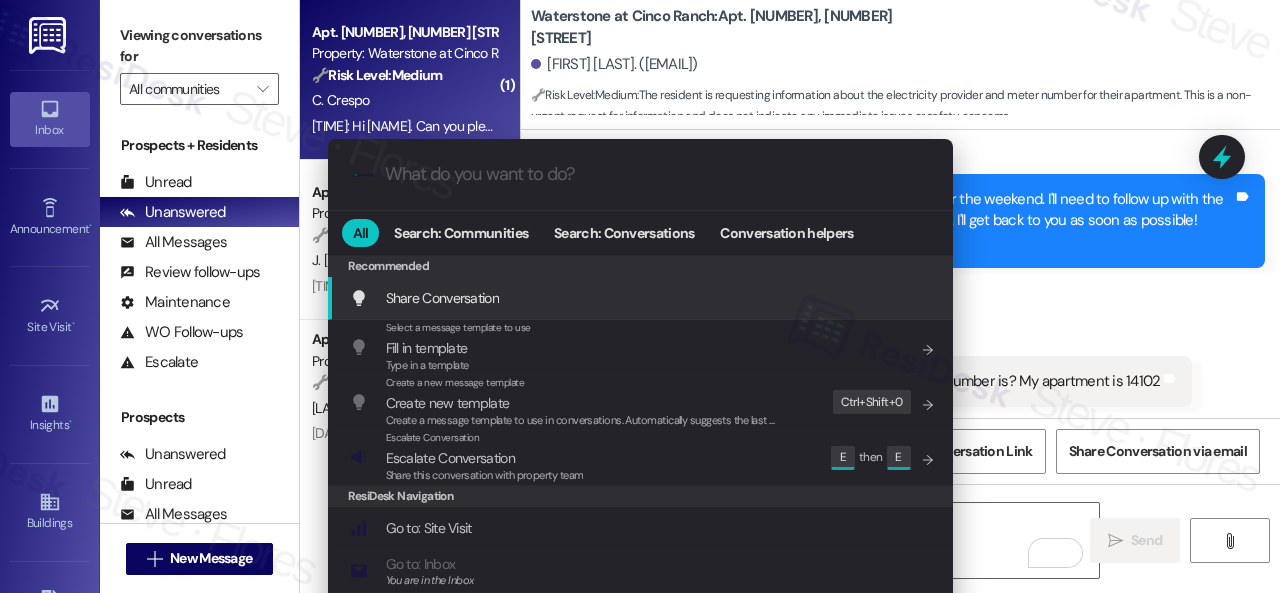 click on ".cls-1{fill:#0a055f;}.cls-2{fill:#0cc4c4;} resideskLogoBlueOrange All Search: Communities Search: Conversations Conversation helpers Recommended Recommended Share Conversation Add shortcut Select a message template to use Fill in template Type in a template Add shortcut Create a new message template Create new template Create a message template to use in conversations. Automatically suggests the last message you sent. Edit Ctrl+ Shift+ 0 Escalate Conversation Escalate Conversation Share this conversation with property team Edit E then E ResiDesk Navigation Go to: Site Visit Add shortcut Go to: Inbox You are in the Inbox Add shortcut Go to: Settings Add shortcut Go to: Message Templates Add shortcut Go to: Buildings Add shortcut Help Getting Started: What you can do with ResiDesk Add shortcut Settings Powered by Command AI Ctrl+ K" at bounding box center [640, 296] 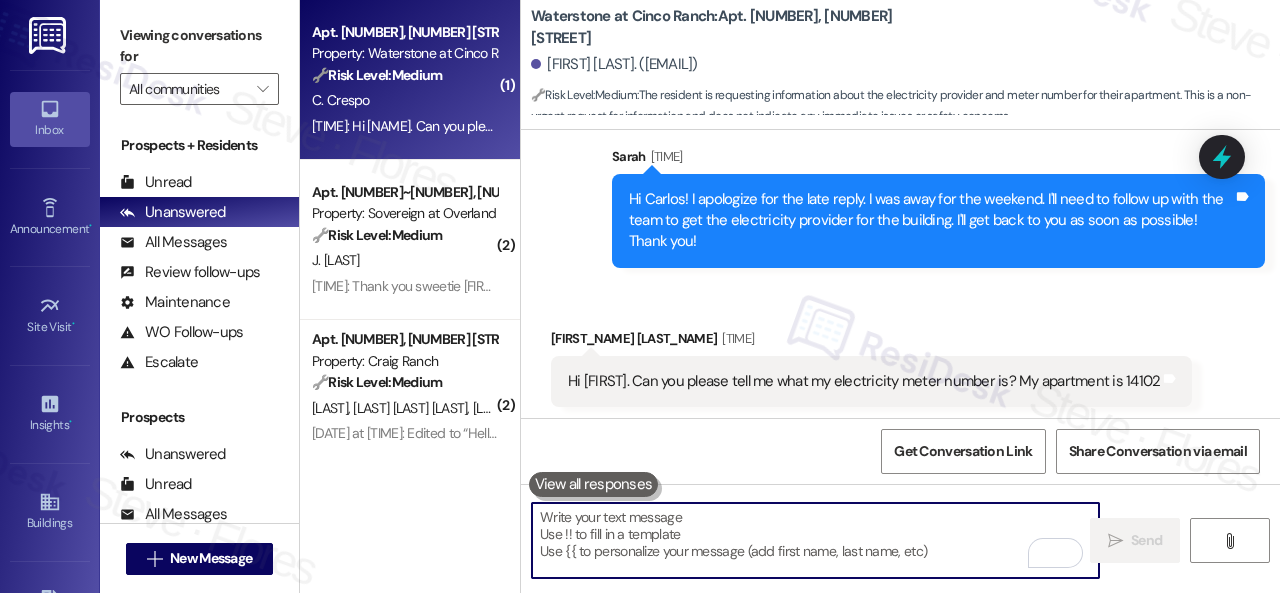 click at bounding box center [815, 540] 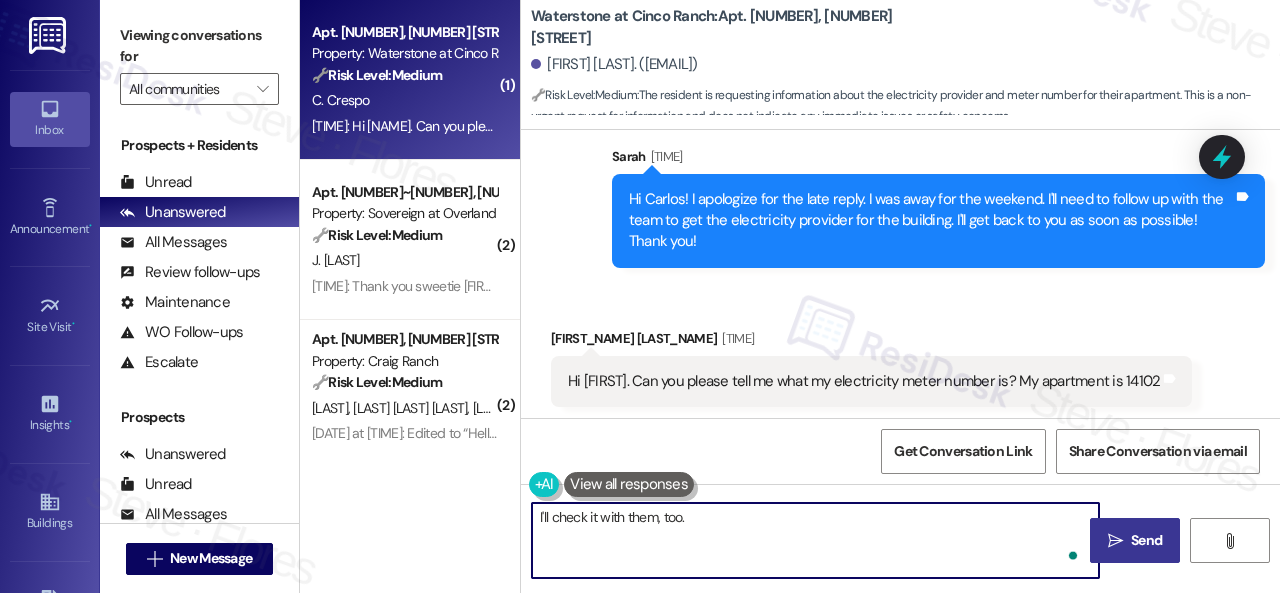 type on "I'll check it with them, too." 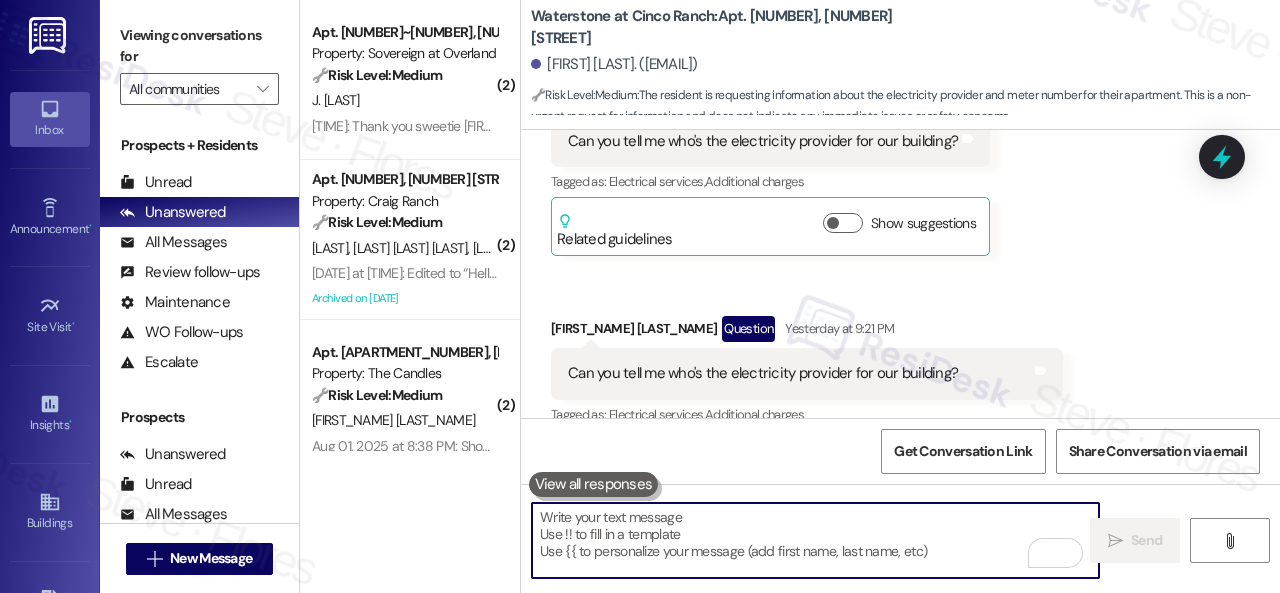 scroll, scrollTop: 8652, scrollLeft: 0, axis: vertical 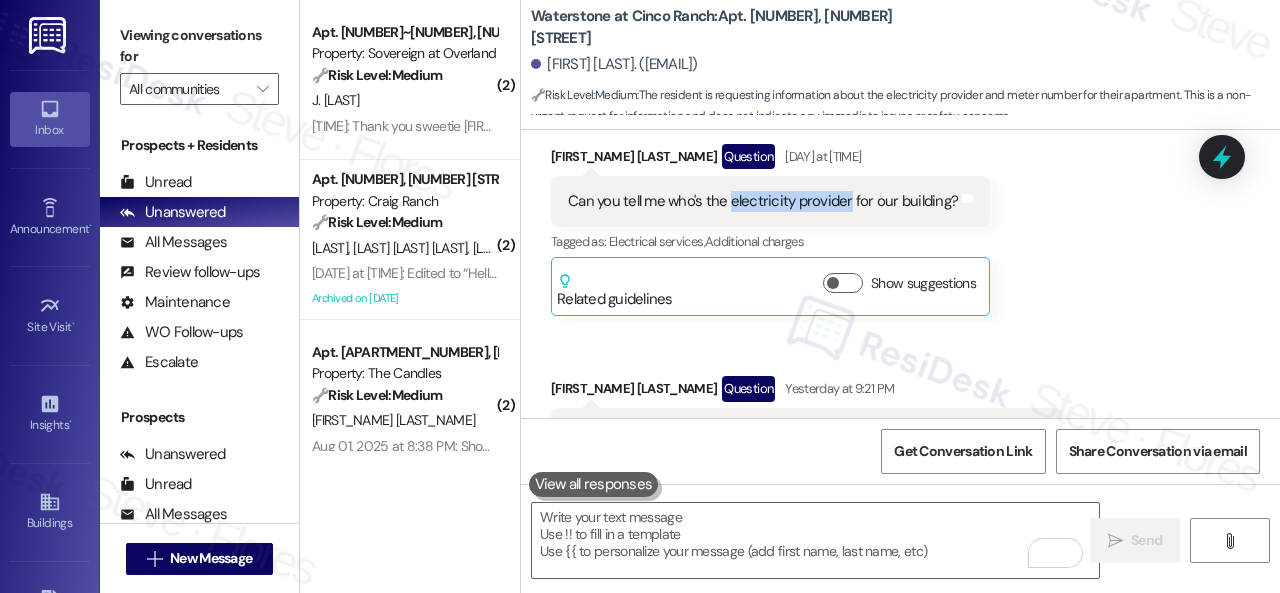 drag, startPoint x: 728, startPoint y: 195, endPoint x: 846, endPoint y: 193, distance: 118.016945 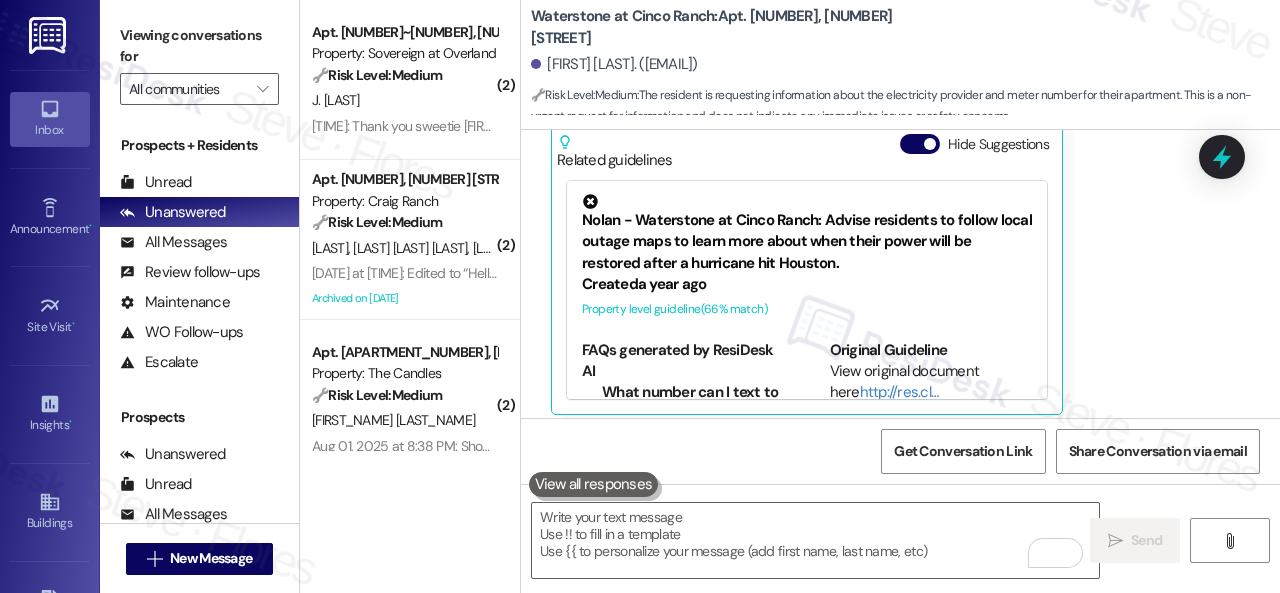 scroll, scrollTop: 9052, scrollLeft: 0, axis: vertical 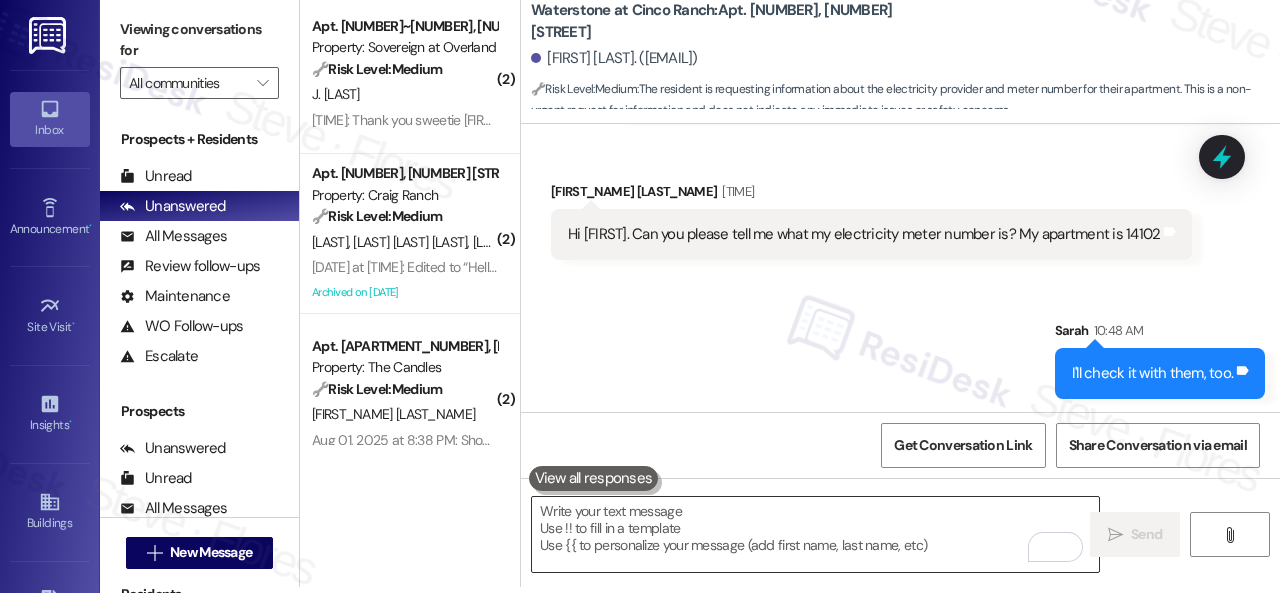 click at bounding box center (815, 534) 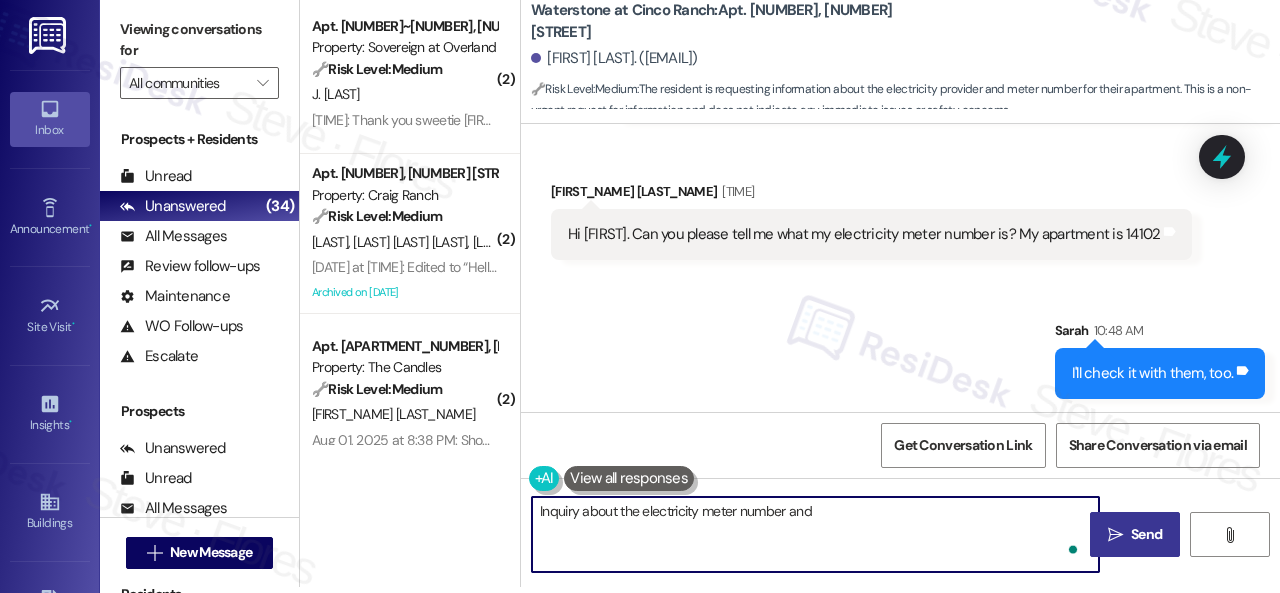 paste on "electricity provider" 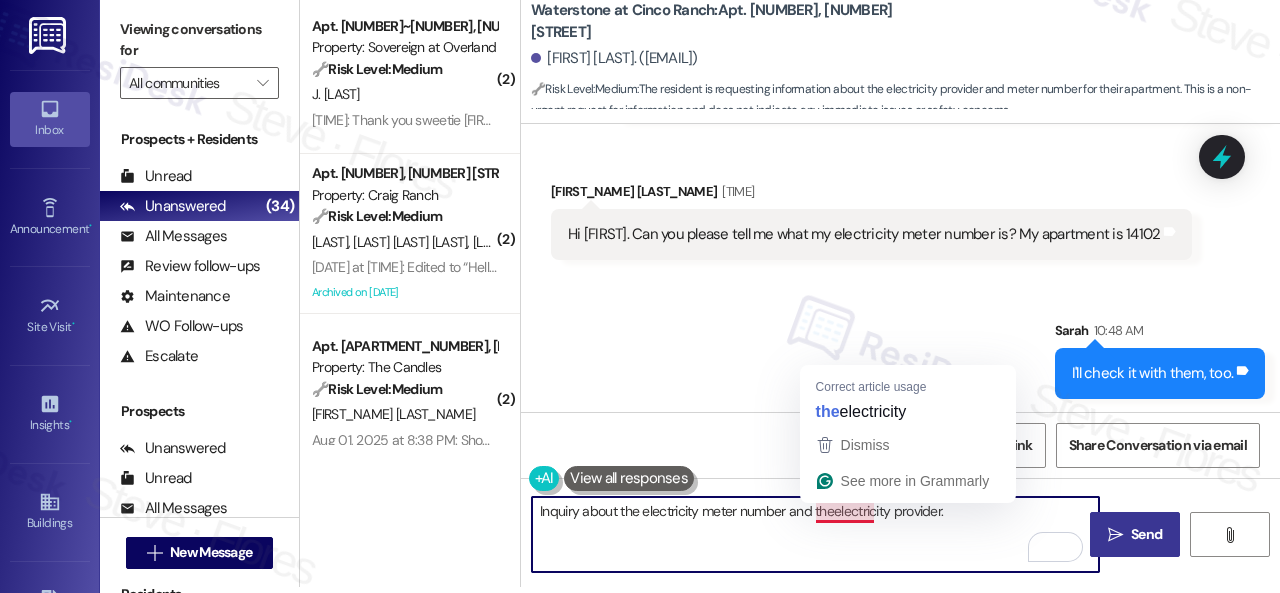 type on "Inquiry about the electricity meter number and the electricity provider." 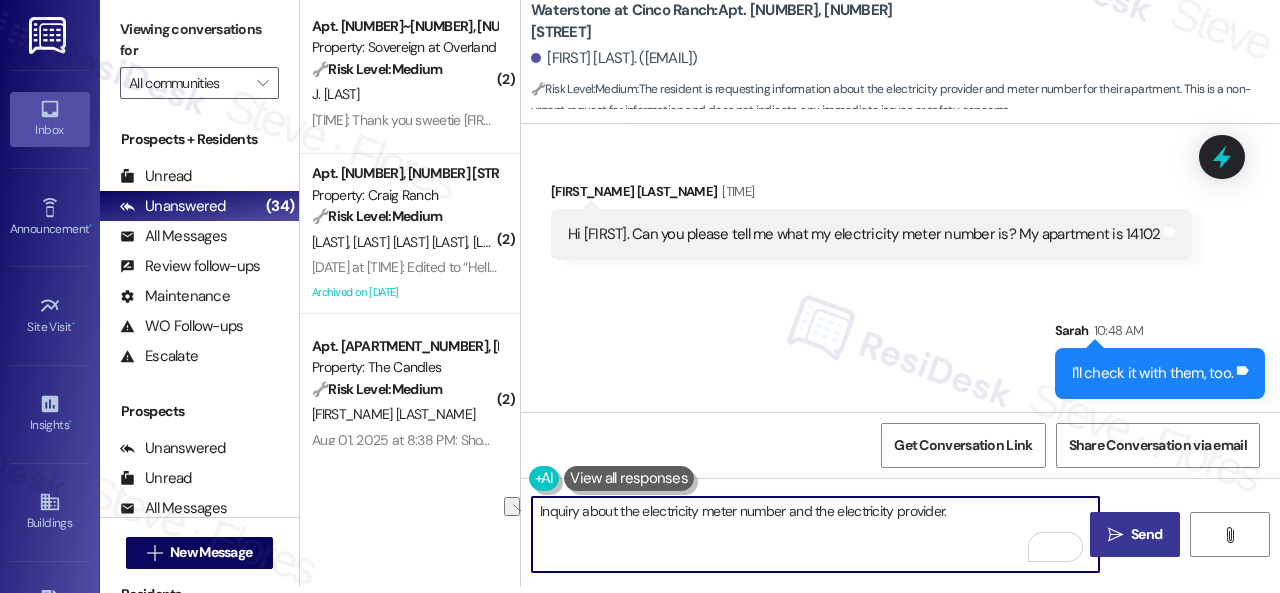 drag, startPoint x: 980, startPoint y: 517, endPoint x: 510, endPoint y: 513, distance: 470.01703 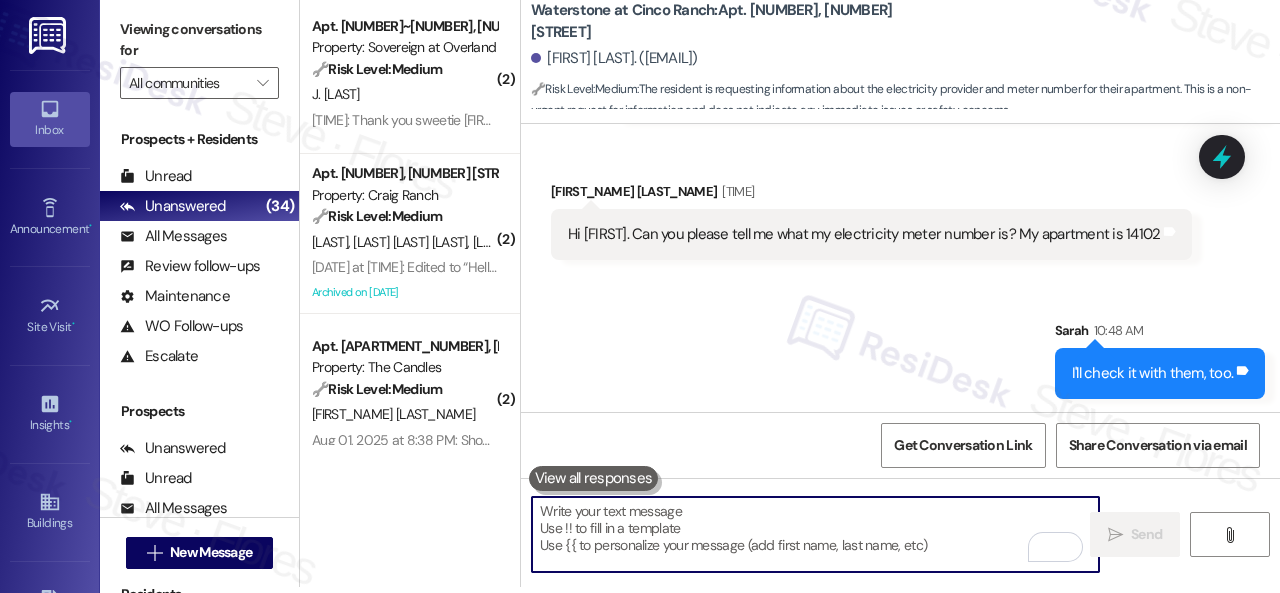 click on "Sent via SMS Sarah 10:48 AM I'll check it with them, too. Tags and notes" at bounding box center [900, 344] 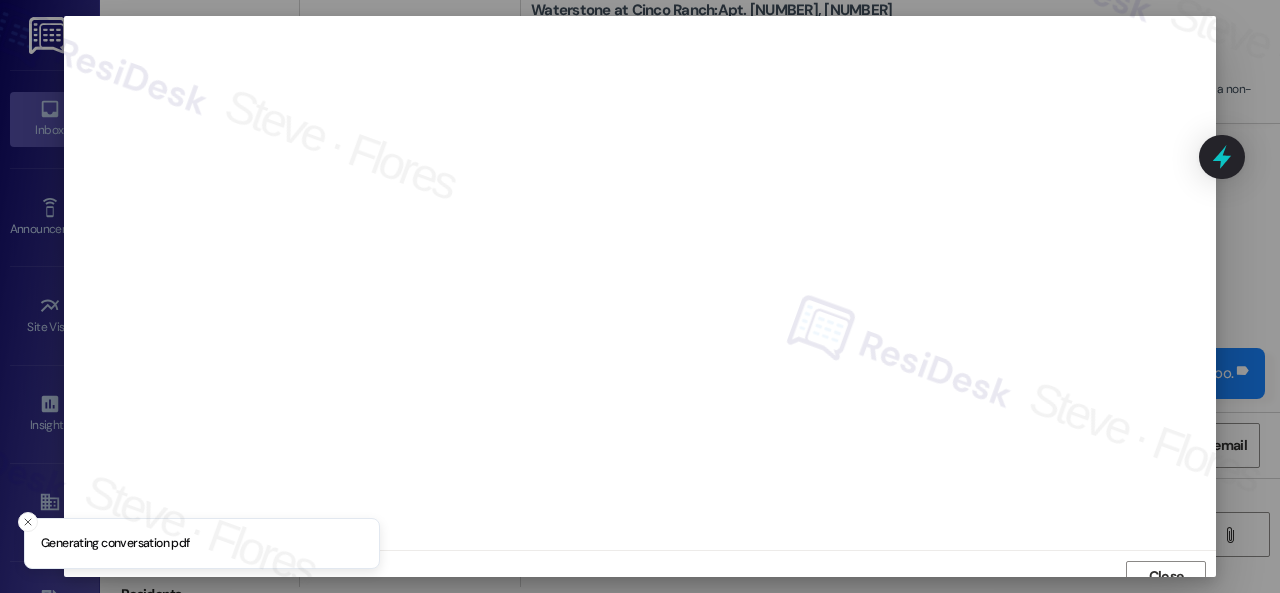 scroll, scrollTop: 15, scrollLeft: 0, axis: vertical 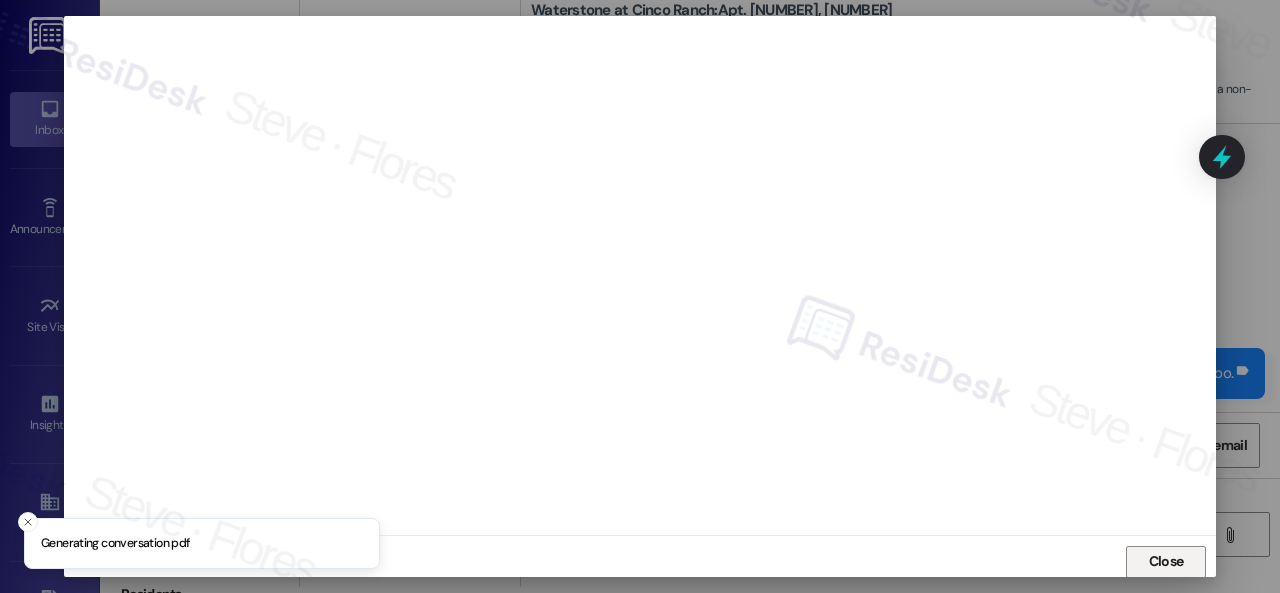 click on "Close" at bounding box center (1166, 561) 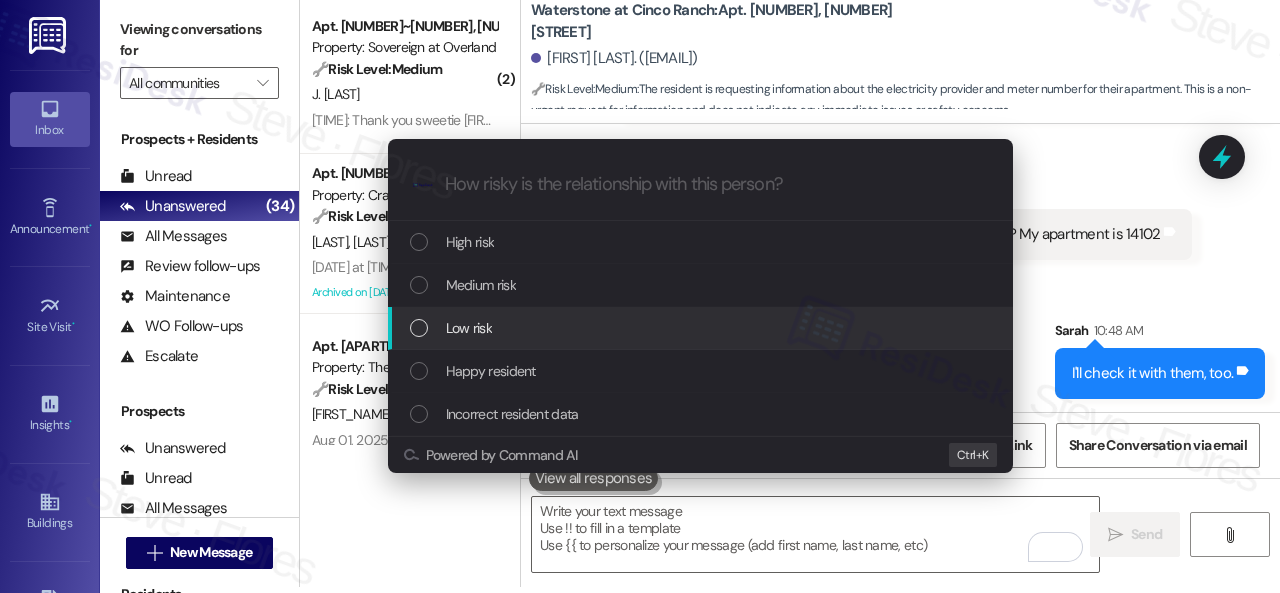 click on "Low risk" at bounding box center [469, 328] 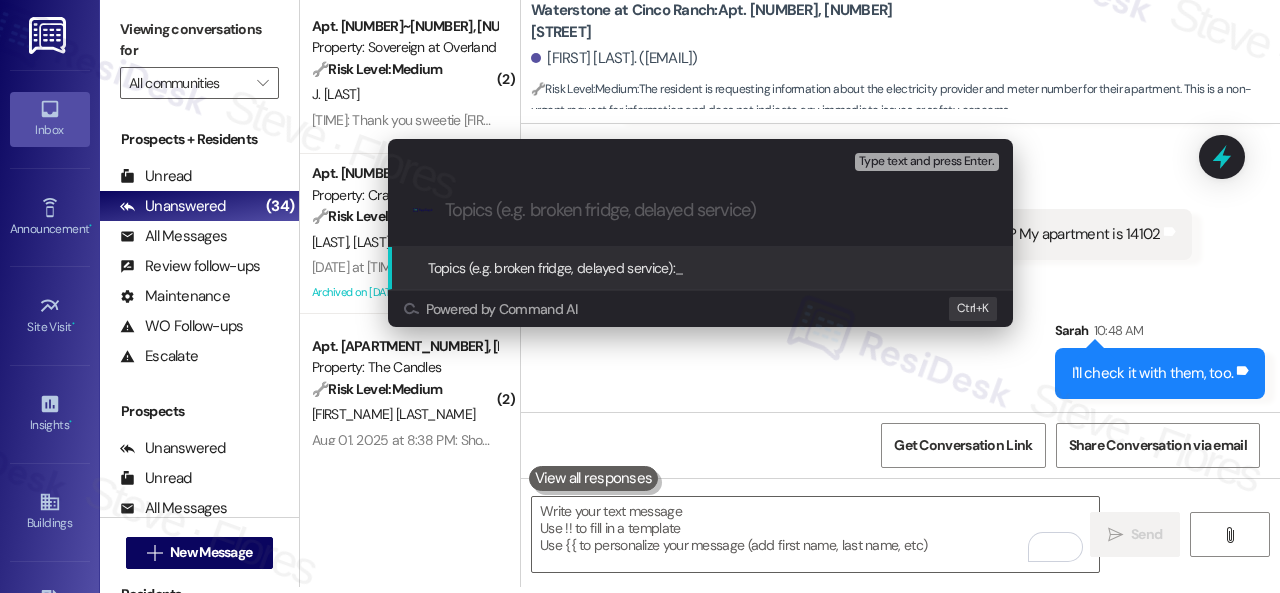 paste on "Inquiry about the electricity meter number and the electricity provider." 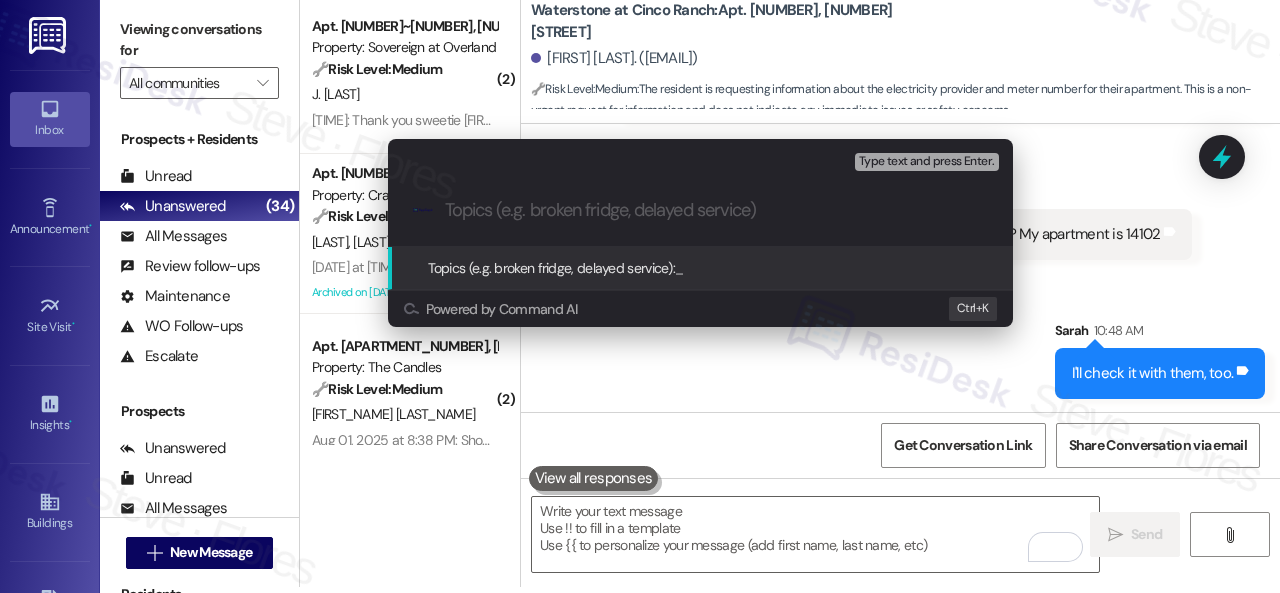 type on "Inquiry about the electricity meter number and the electricity provider." 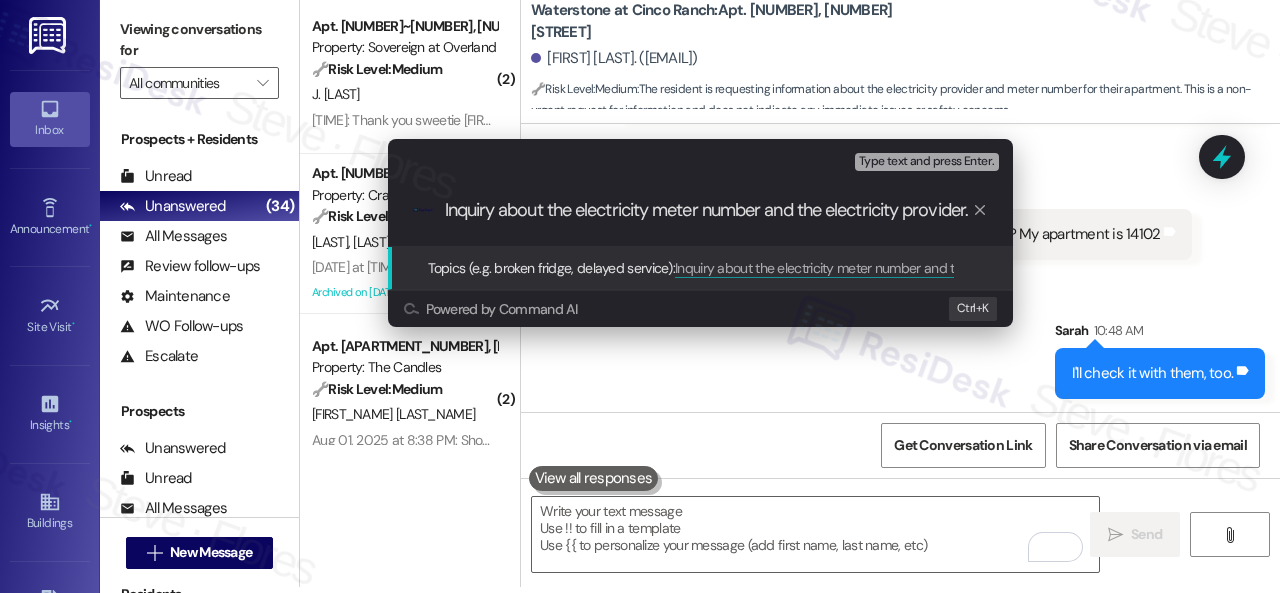 scroll, scrollTop: 0, scrollLeft: 5, axis: horizontal 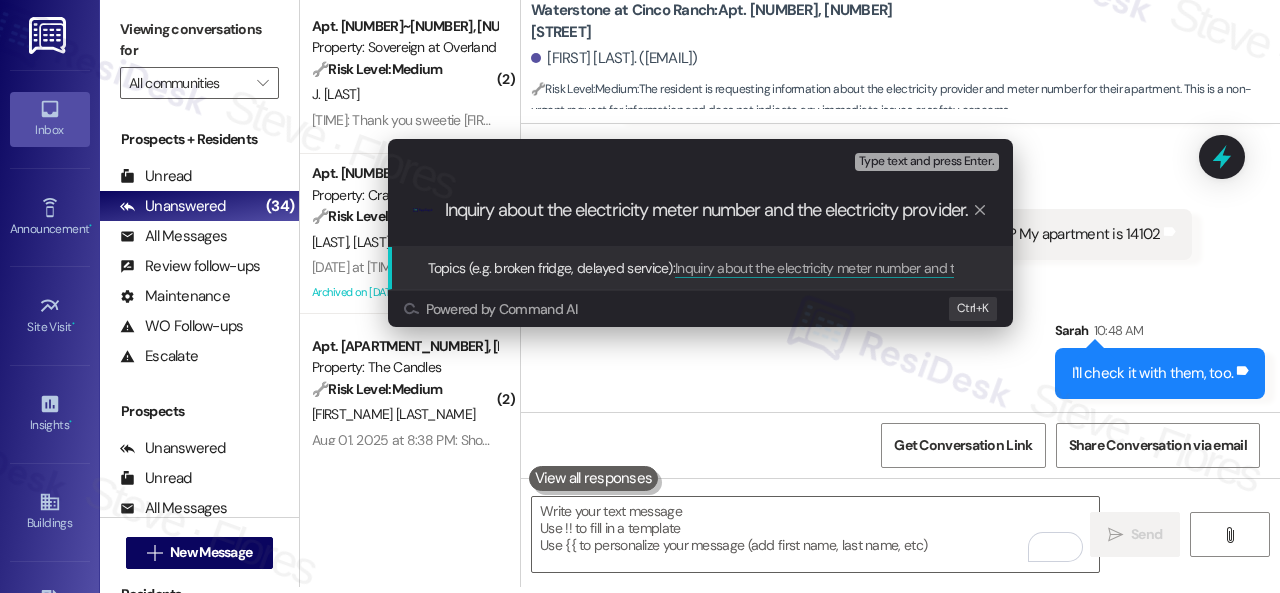 type 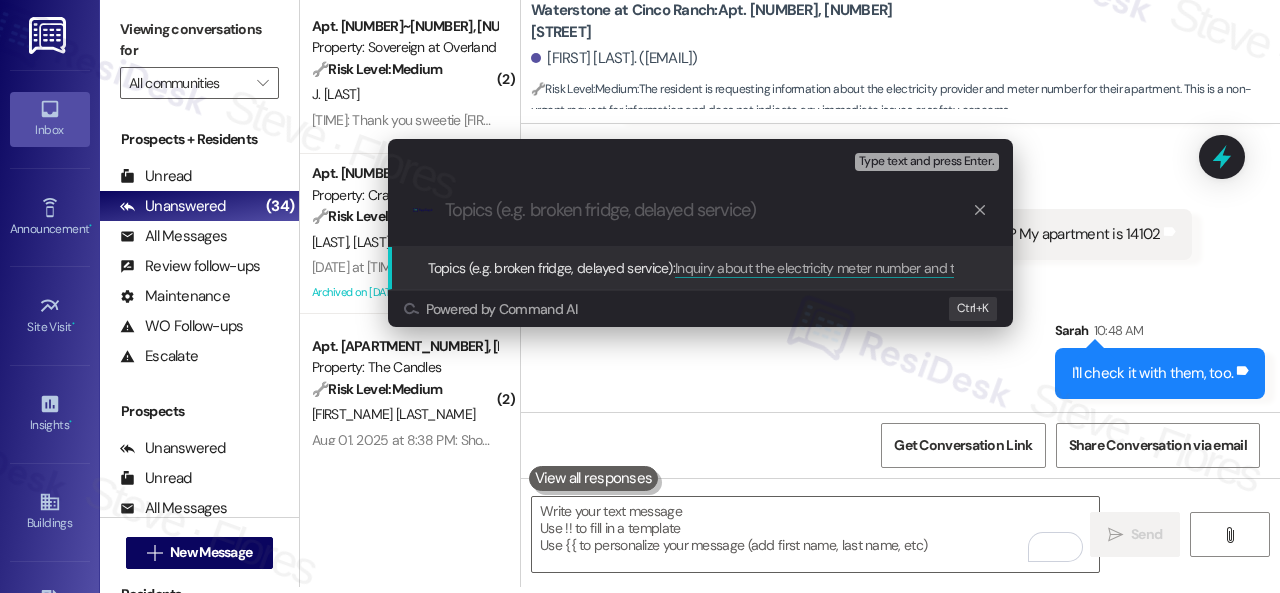 scroll, scrollTop: 0, scrollLeft: 0, axis: both 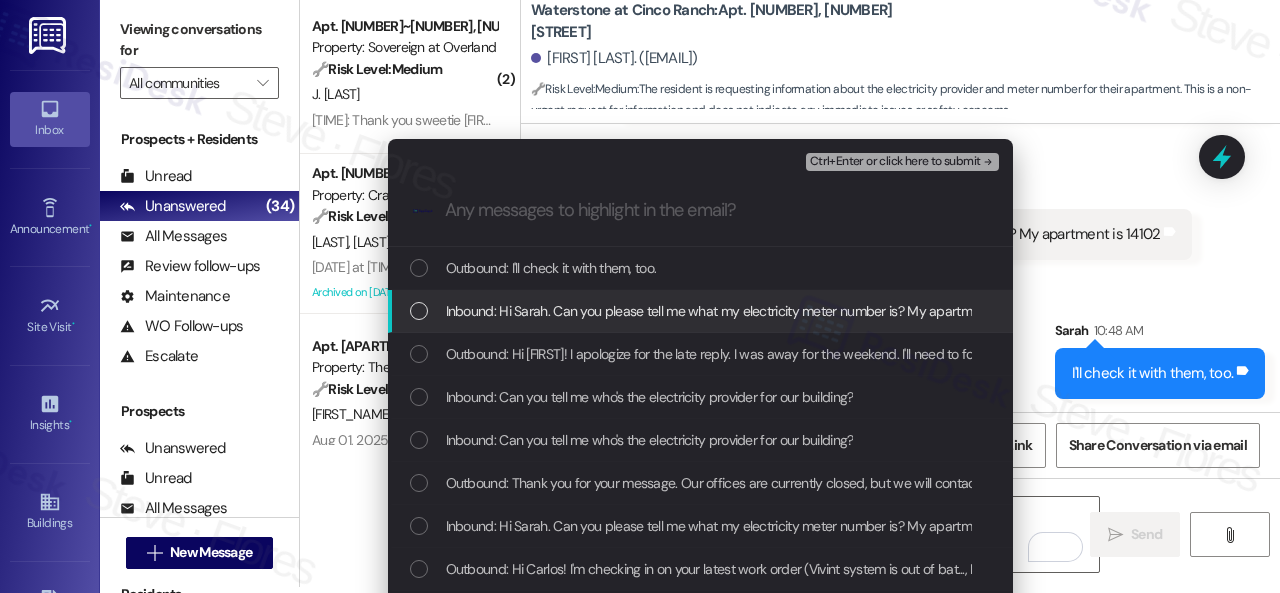 click on "Inbound: Hi Sarah. Can you please tell me what my electricity meter number is? My apartment is 14102" at bounding box center [742, 311] 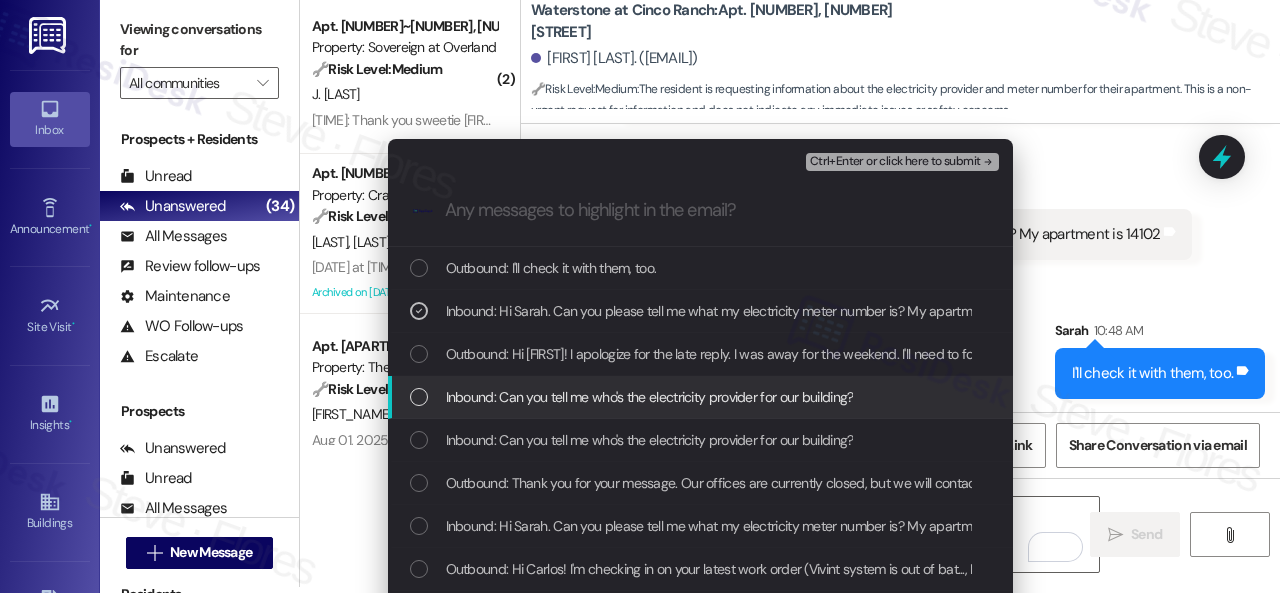 click on "Inbound: Can you tell me who's the electricity provider for our building?" at bounding box center (650, 397) 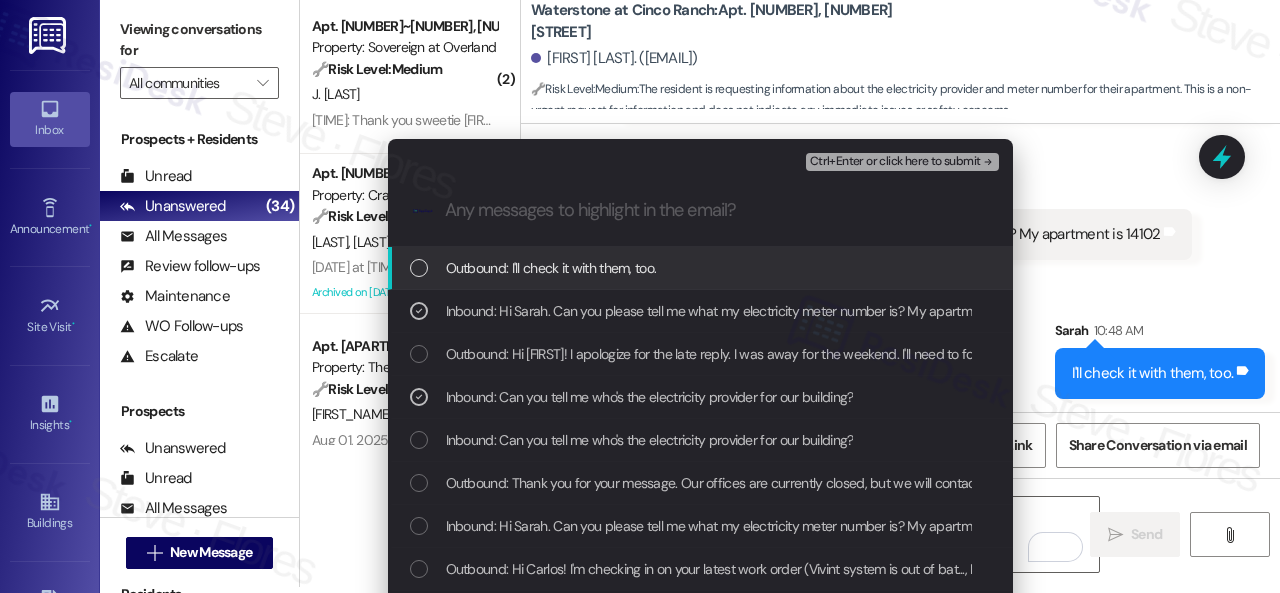 click on "Ctrl+Enter or click here to submit" at bounding box center (895, 162) 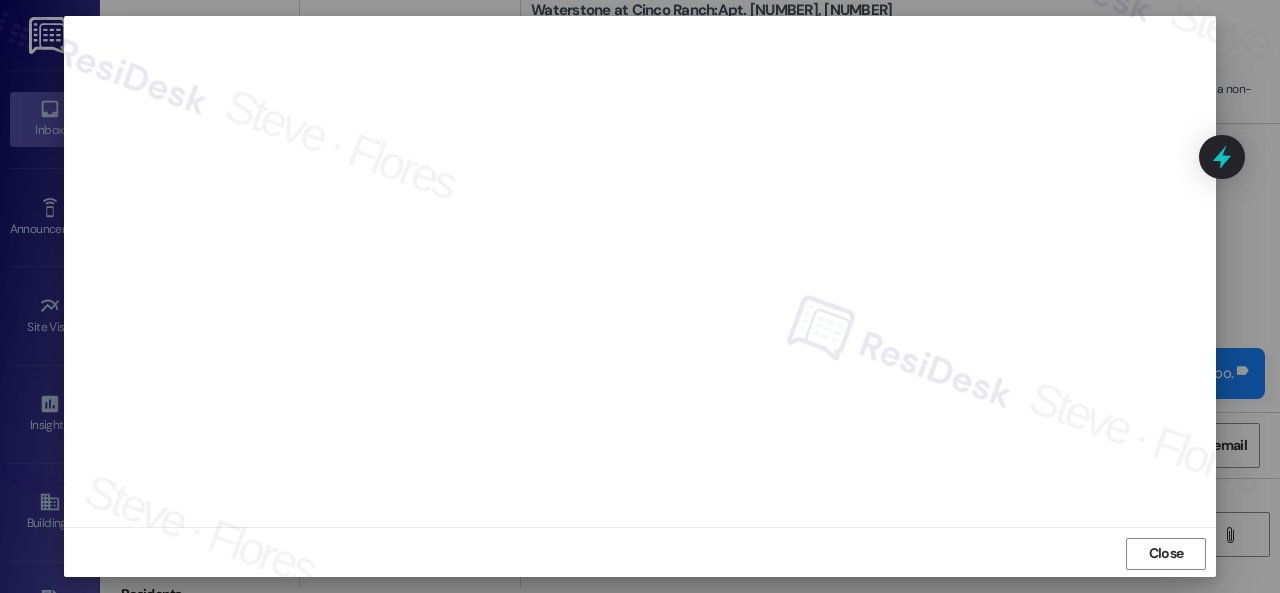 scroll, scrollTop: 25, scrollLeft: 0, axis: vertical 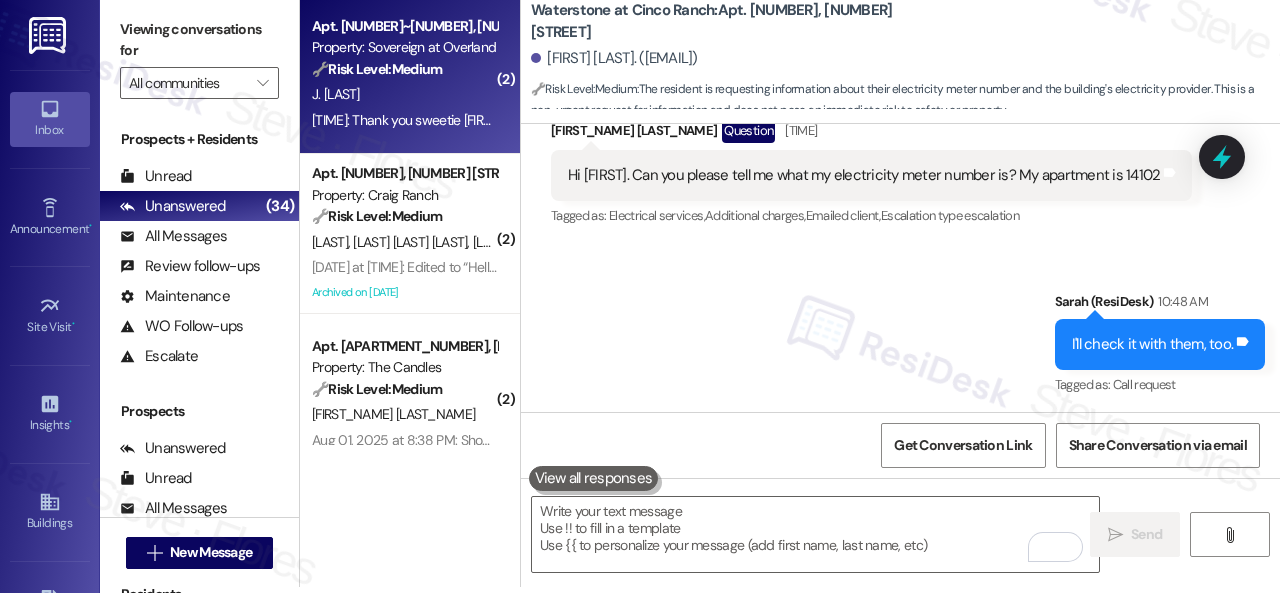 click on "[FIRST_INITIAL]. [LAST_NAME]" at bounding box center (404, 94) 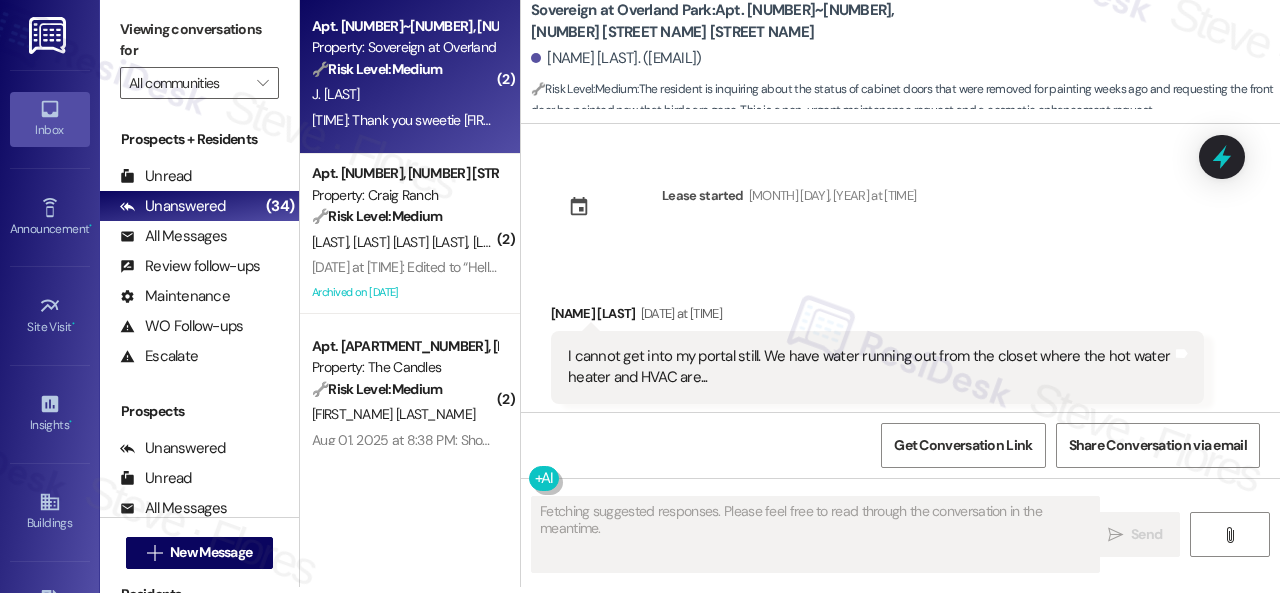 scroll, scrollTop: 0, scrollLeft: 0, axis: both 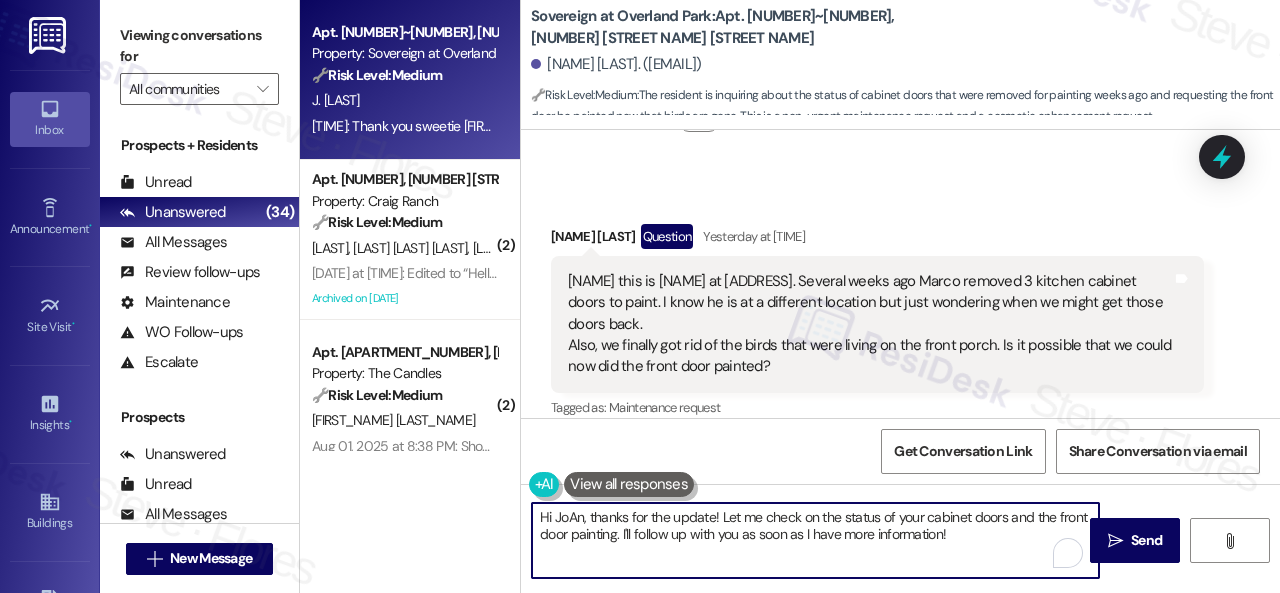 click on "Hi JoAn, thanks for the update! Let me check on the status of your cabinet doors and the front door painting. I'll follow up with you as soon as I have more information!" at bounding box center (815, 540) 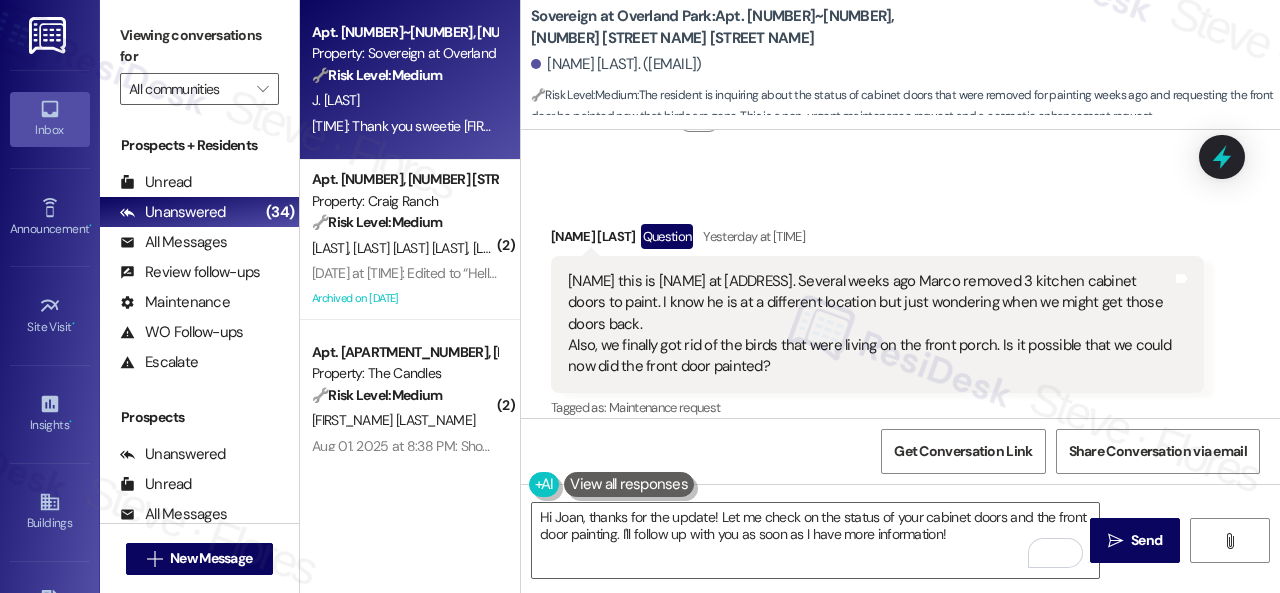 drag, startPoint x: 830, startPoint y: 410, endPoint x: 798, endPoint y: 441, distance: 44.553337 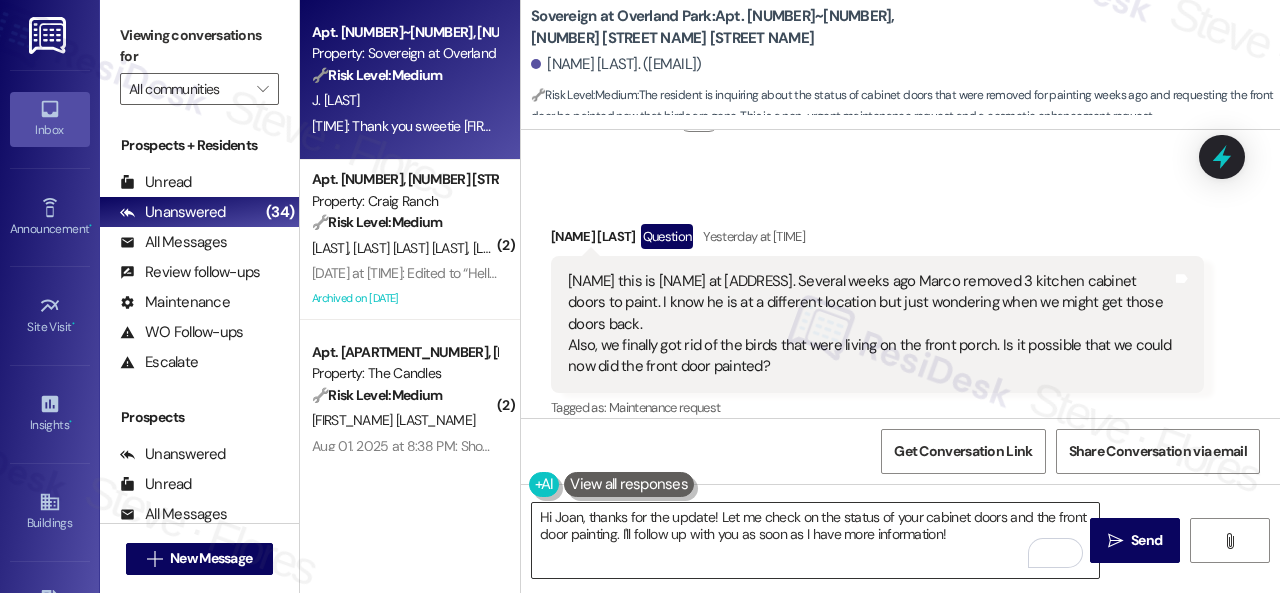 click on "Hi Joan, thanks for the update! Let me check on the status of your cabinet doors and the front door painting. I'll follow up with you as soon as I have more information!" at bounding box center (815, 540) 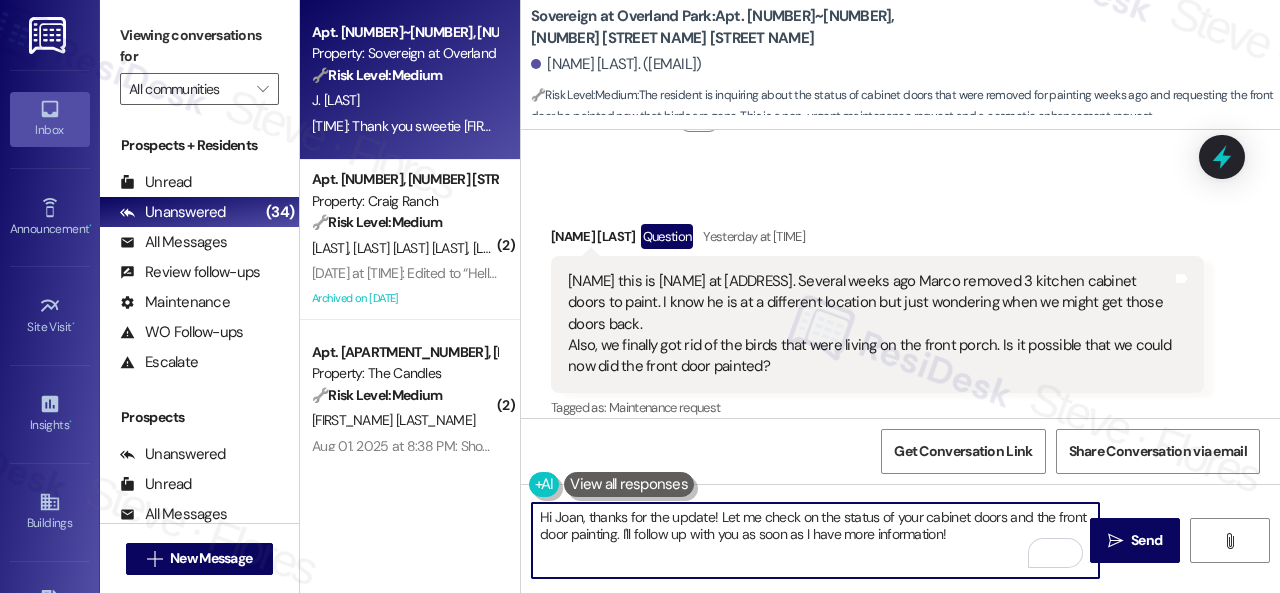 paste on "I apologize for the late reply. I was away for the weekend." 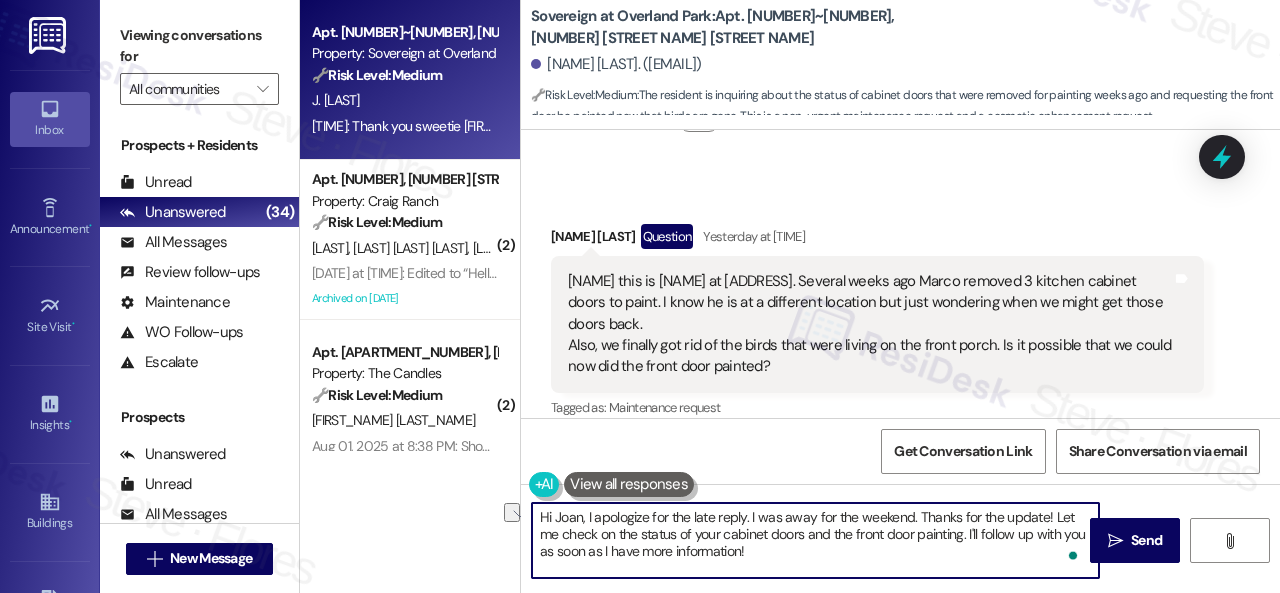 drag, startPoint x: 804, startPoint y: 535, endPoint x: 977, endPoint y: 529, distance: 173.10402 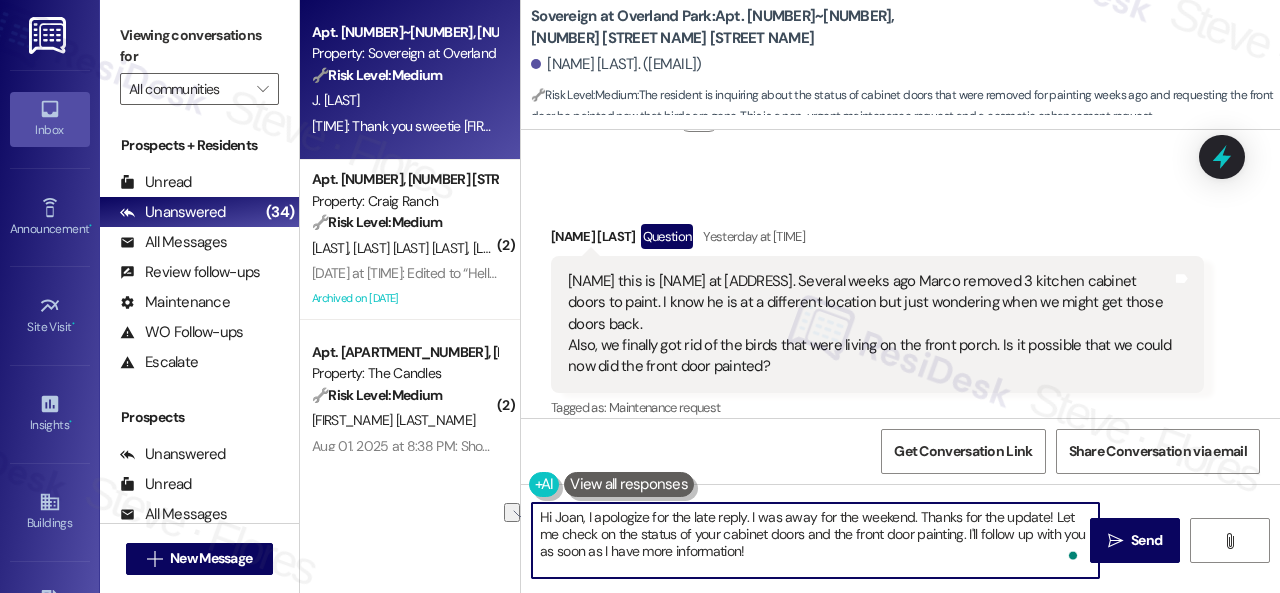 click on "Hi Joan, I apologize for the late reply. I was away for the weekend. Thanks for the update! Let me check on the status of your cabinet doors and the front door painting. I'll follow up with you as soon as I have more information!" at bounding box center [815, 540] 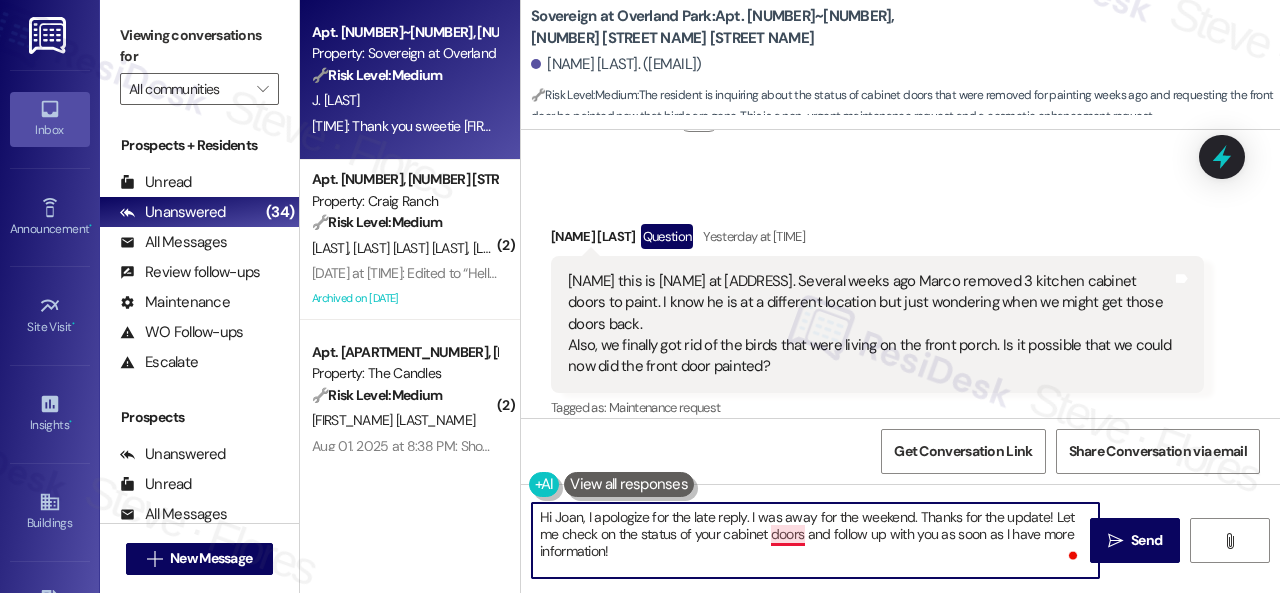 click on "Hi Joan, I apologize for the late reply. I was away for the weekend. Thanks for the update! Let me check on the status of your cabinet doors and follow up with you as soon as I have more information!" at bounding box center [815, 540] 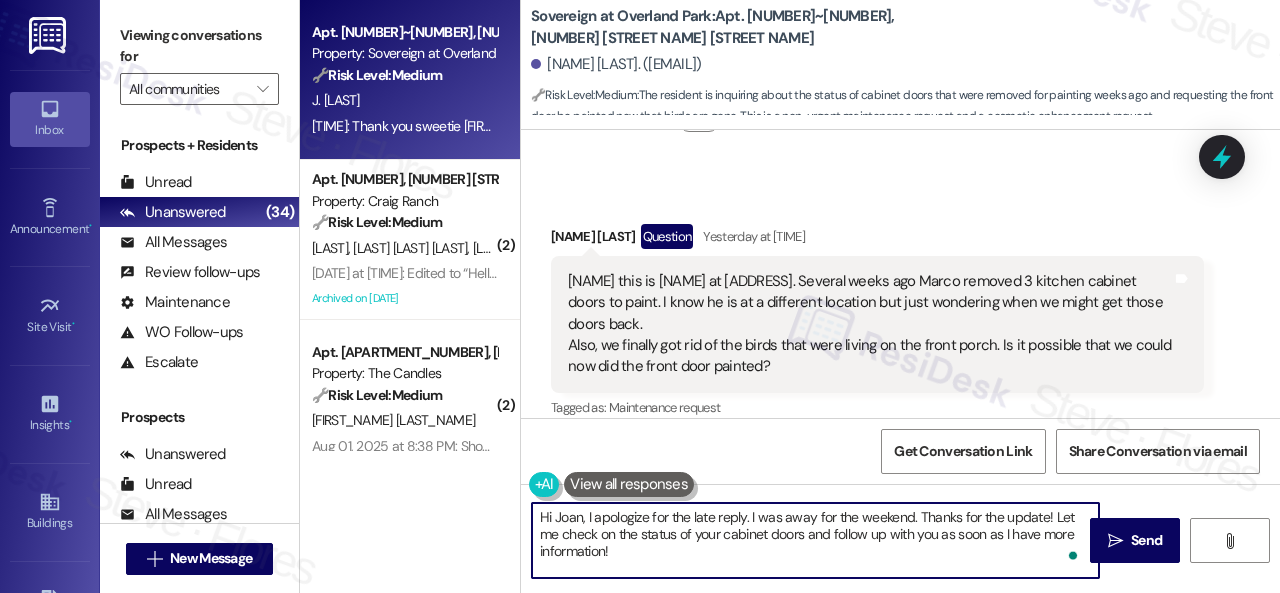 click on "Hi Joan, I apologize for the late reply. I was away for the weekend. Thanks for the update! Let me check on the status of your cabinet doors and follow up with you as soon as I have more information!" at bounding box center (815, 540) 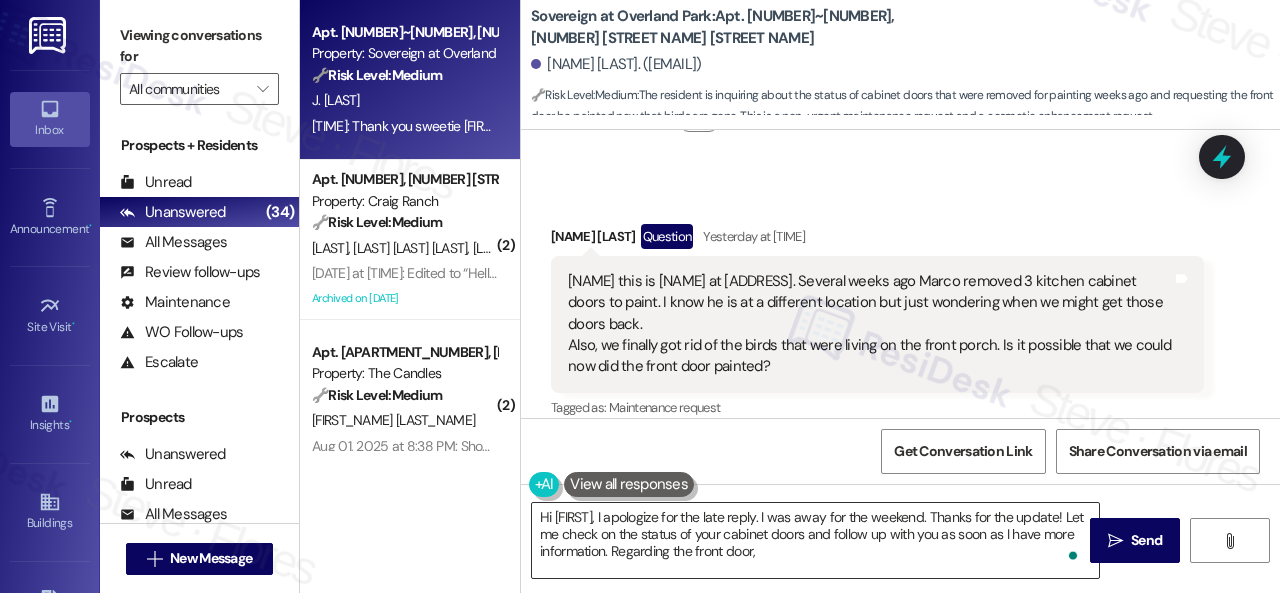 click on "Hi Joan, I apologize for the late reply. I was away for the weekend. Thanks for the update! Let me check on the status of your cabinet doors and follow up with you as soon as I have more information. Regarding the front door," at bounding box center [815, 540] 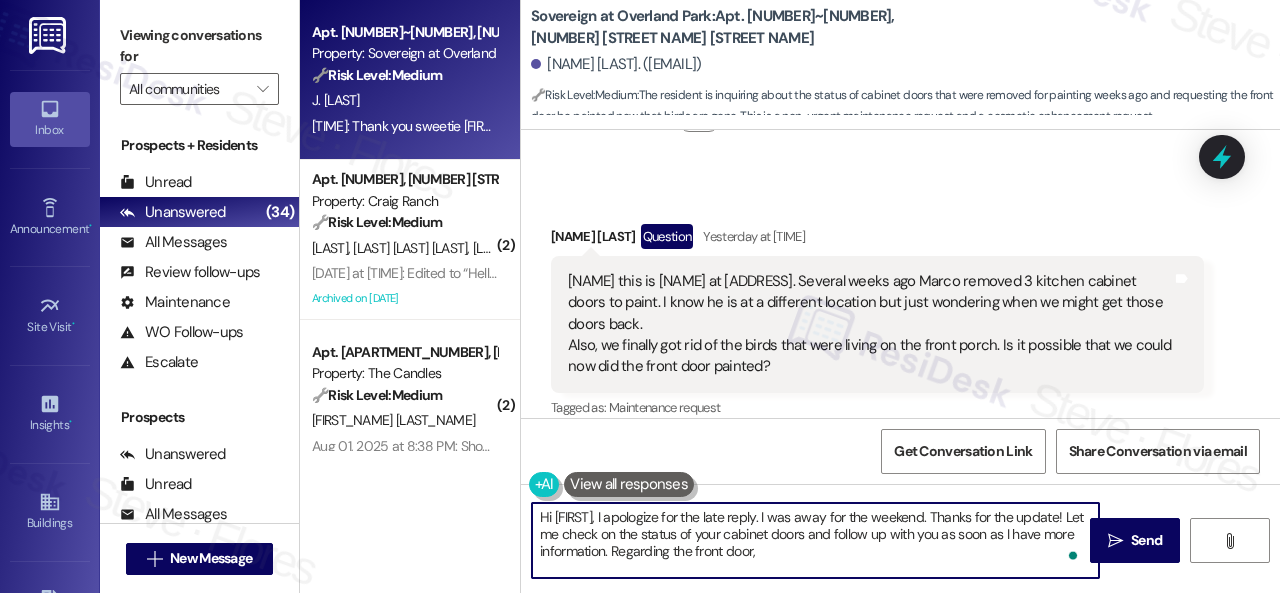 click on "Hi Joan, I apologize for the late reply. I was away for the weekend. Thanks for the update! Let me check on the status of your cabinet doors and follow up with you as soon as I have more information. Regarding the front door," at bounding box center [815, 540] 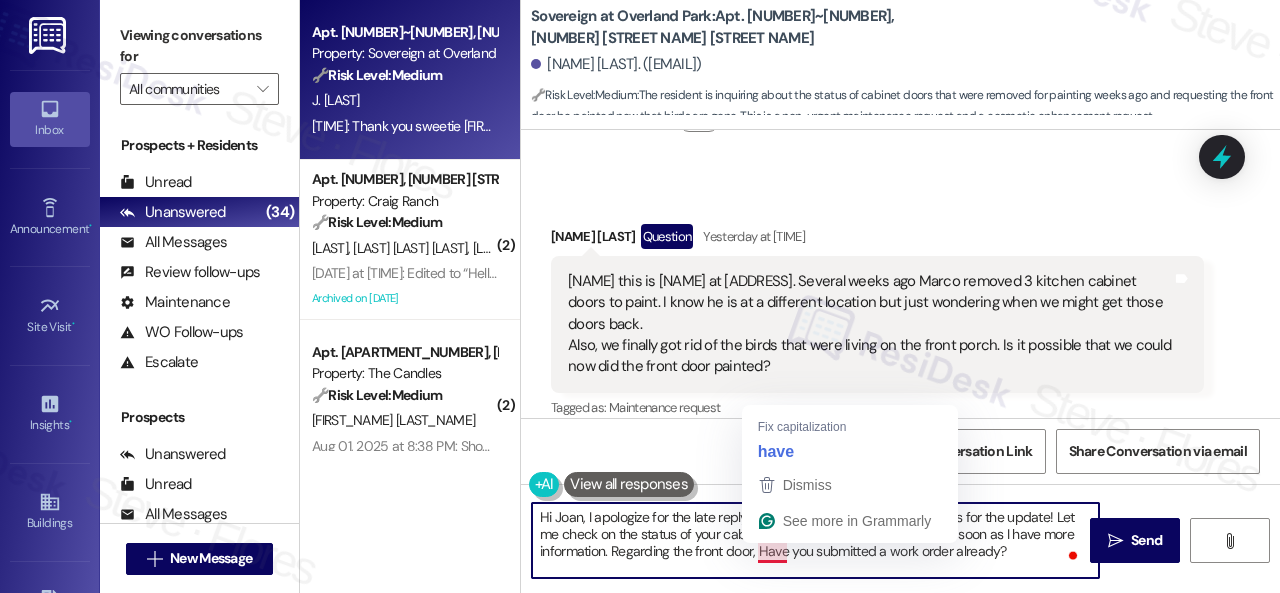 click on "Hi Joan, I apologize for the late reply. I was away for the weekend. Thanks for the update! Let me check on the status of your cabinet doors and follow up with you as soon as I have more information. Regarding the front door, Have you submitted a work order already?" at bounding box center [815, 540] 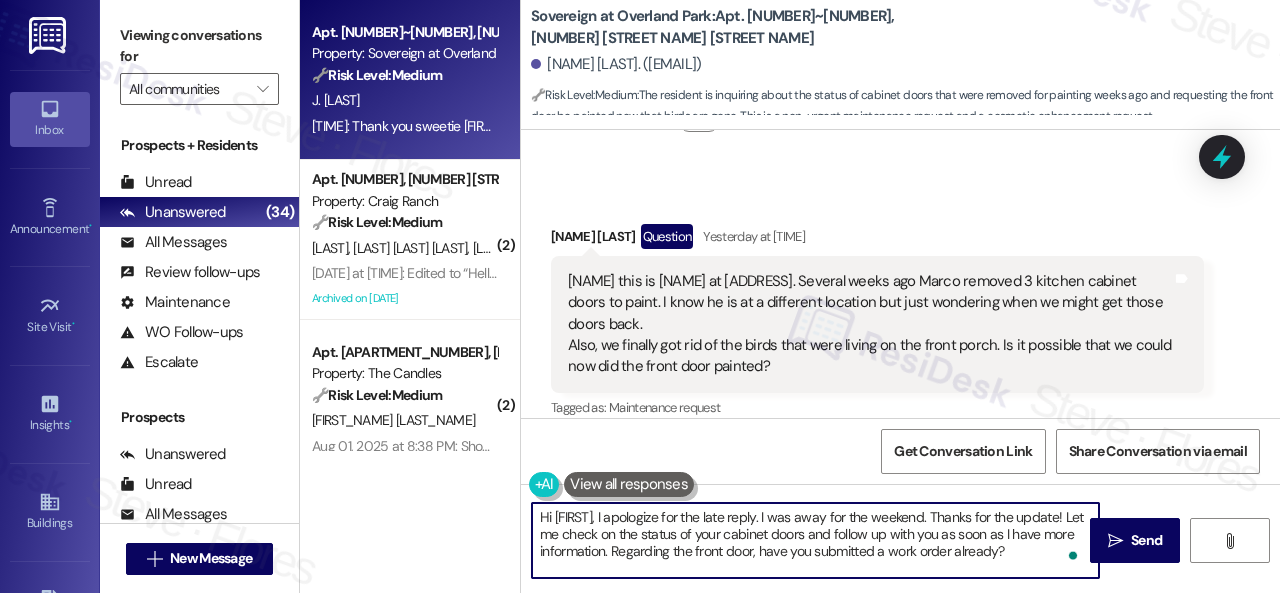 click on "Hi Joan, I apologize for the late reply. I was away for the weekend. Thanks for the update! Let me check on the status of your cabinet doors and follow up with you as soon as I have more information. Regarding the front door, have you submitted a work order already?" at bounding box center (815, 540) 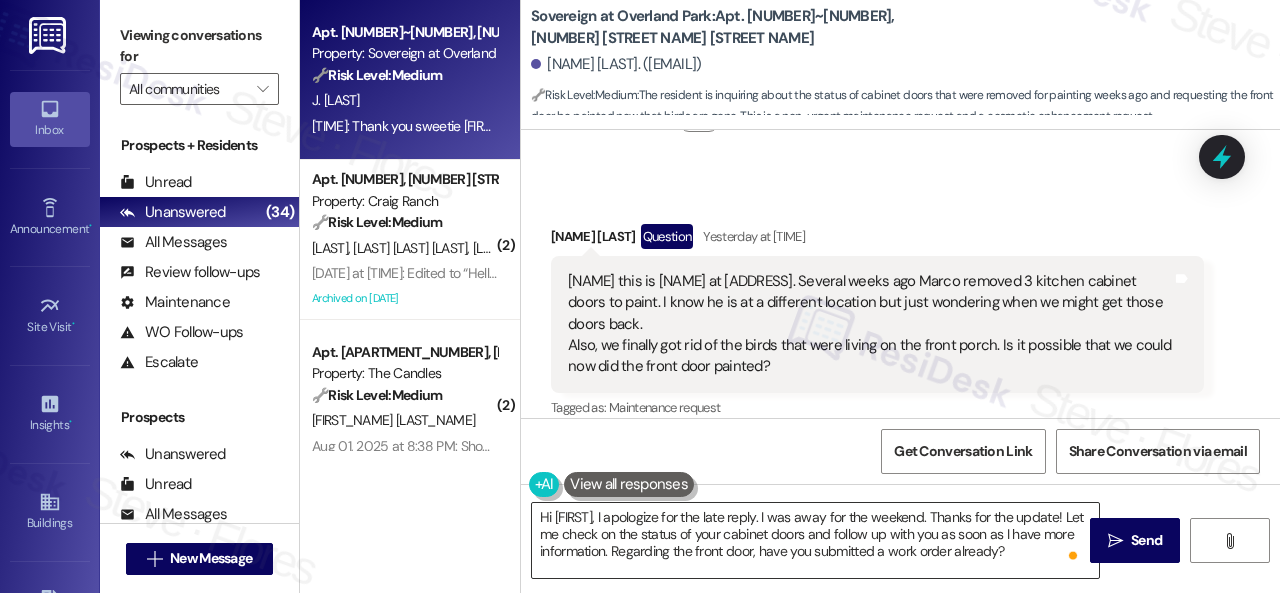 click on "Hi Joan, I apologize for the late reply. I was away for the weekend. Thanks for the update! Let me check on the status of your cabinet doors and follow up with you as soon as I have more information. Regarding the front door, have you submitted a work order already?" at bounding box center [815, 540] 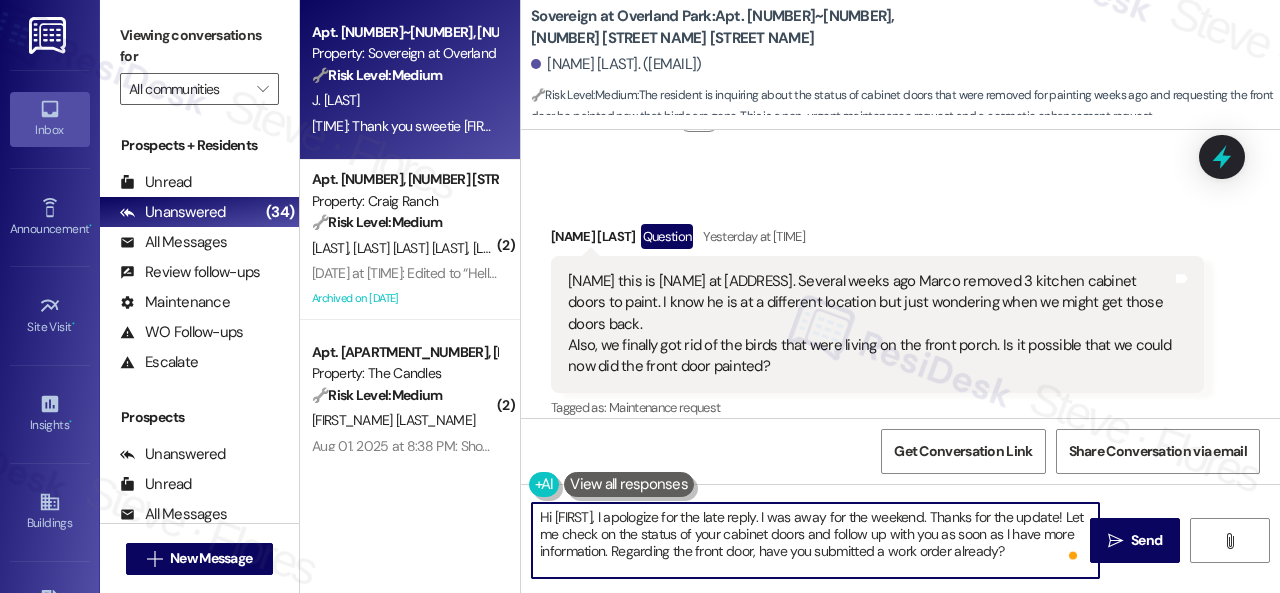 paste on "If so, may I have the work order number to follow up with the site team?" 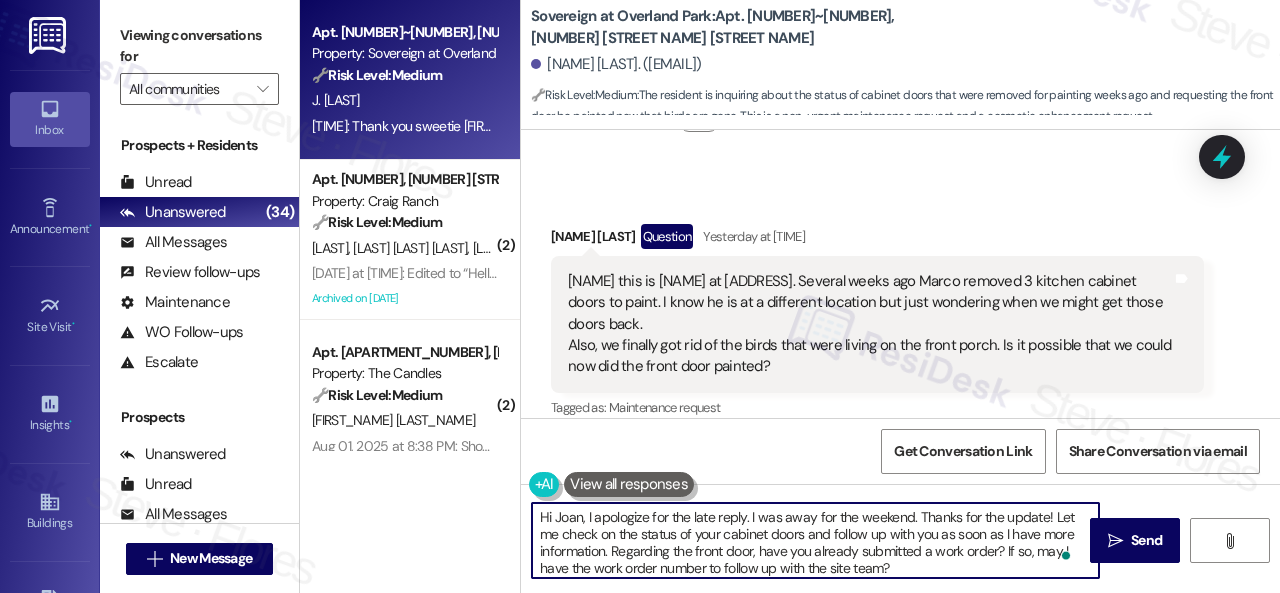 type on "Hi Joan, I apologize for the late reply. I was away for the weekend. Thanks for the update! Let me check on the status of your cabinet doors and follow up with you as soon as I have more information. Regarding the front door, have you already submitted a work order? If so, may I have the work order number to follow up with the site team?" 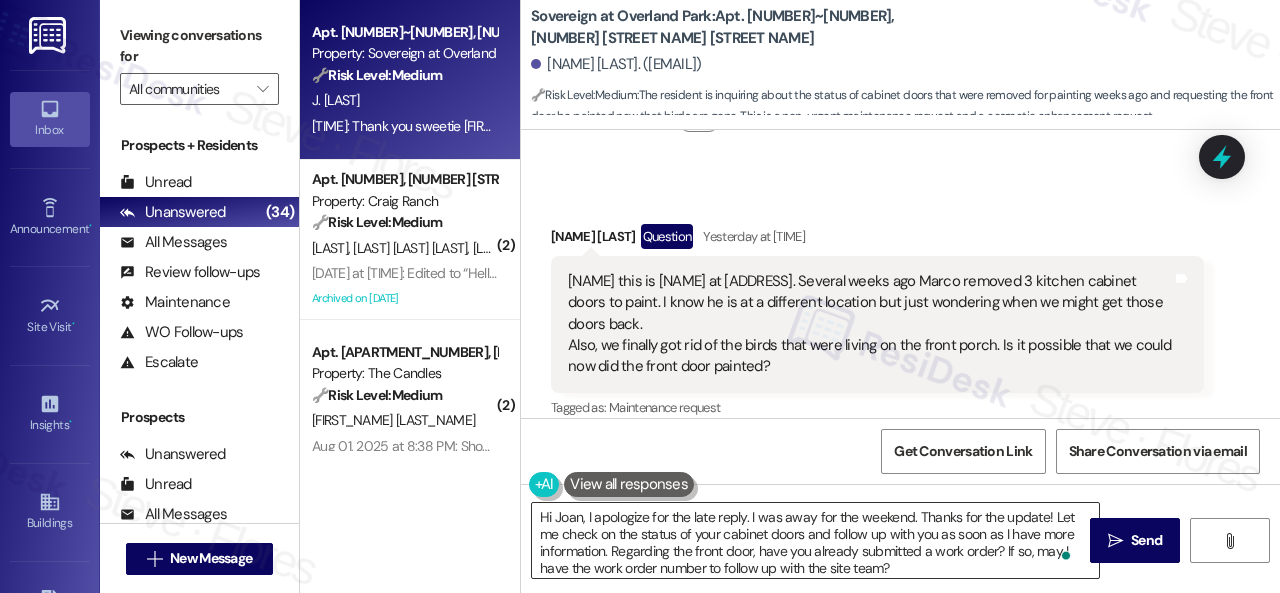 click on "Hi Joan, I apologize for the late reply. I was away for the weekend. Thanks for the update! Let me check on the status of your cabinet doors and follow up with you as soon as I have more information. Regarding the front door, have you already submitted a work order? If so, may I have the work order number to follow up with the site team?" at bounding box center (815, 540) 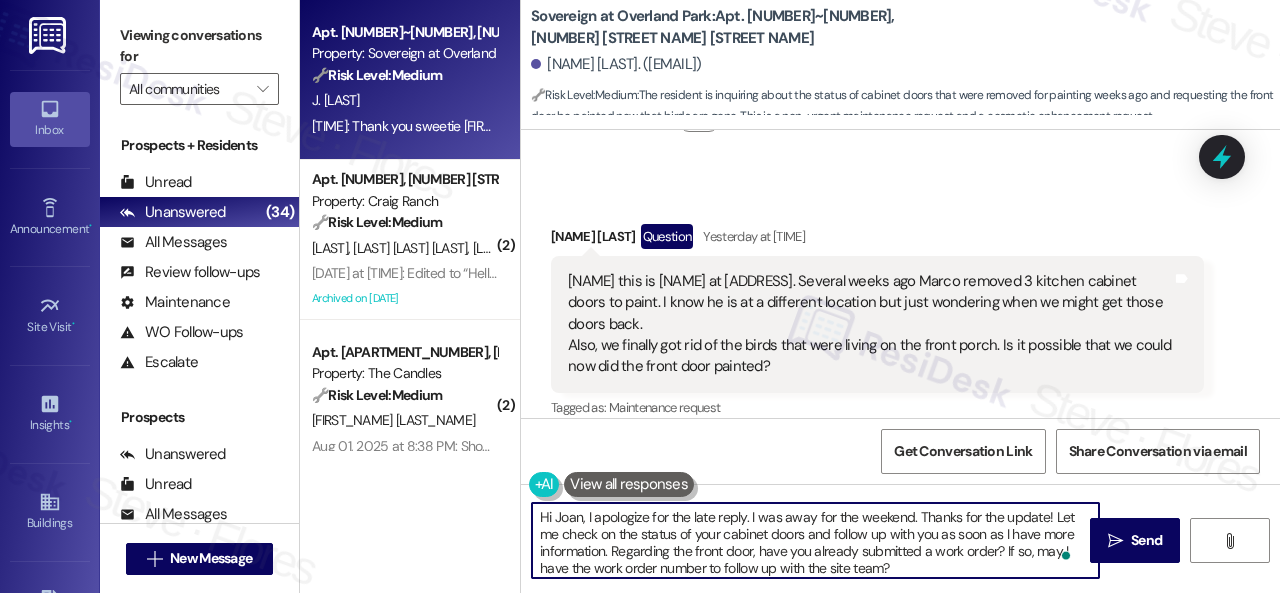 scroll, scrollTop: 4, scrollLeft: 0, axis: vertical 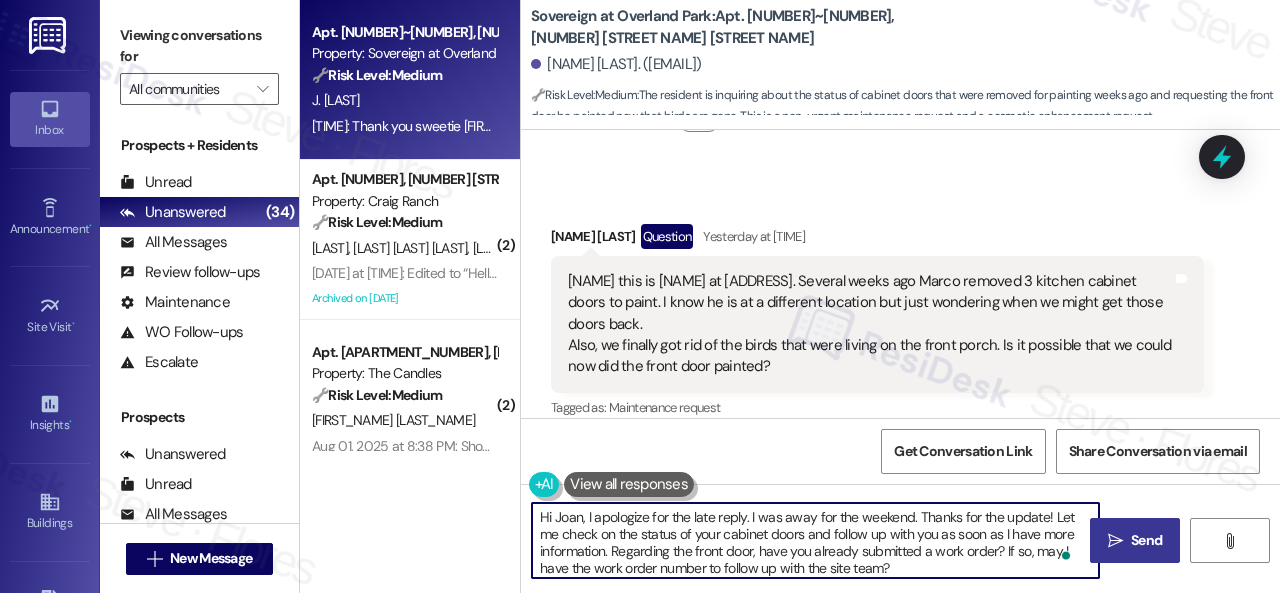 click on "Send" at bounding box center [1146, 540] 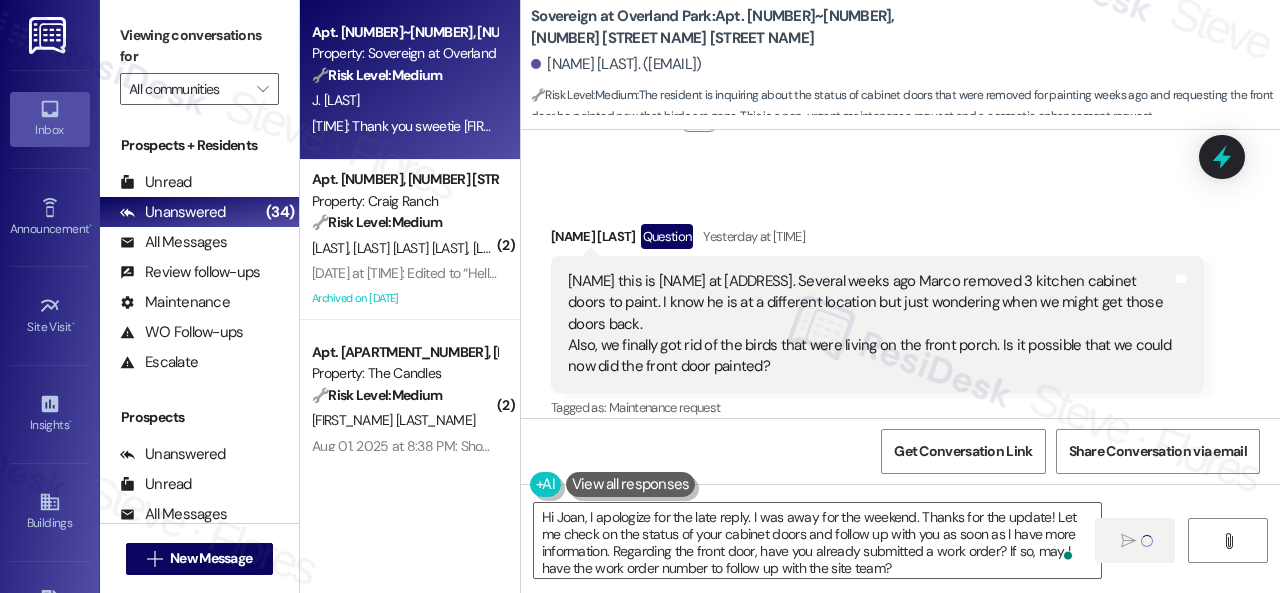 type 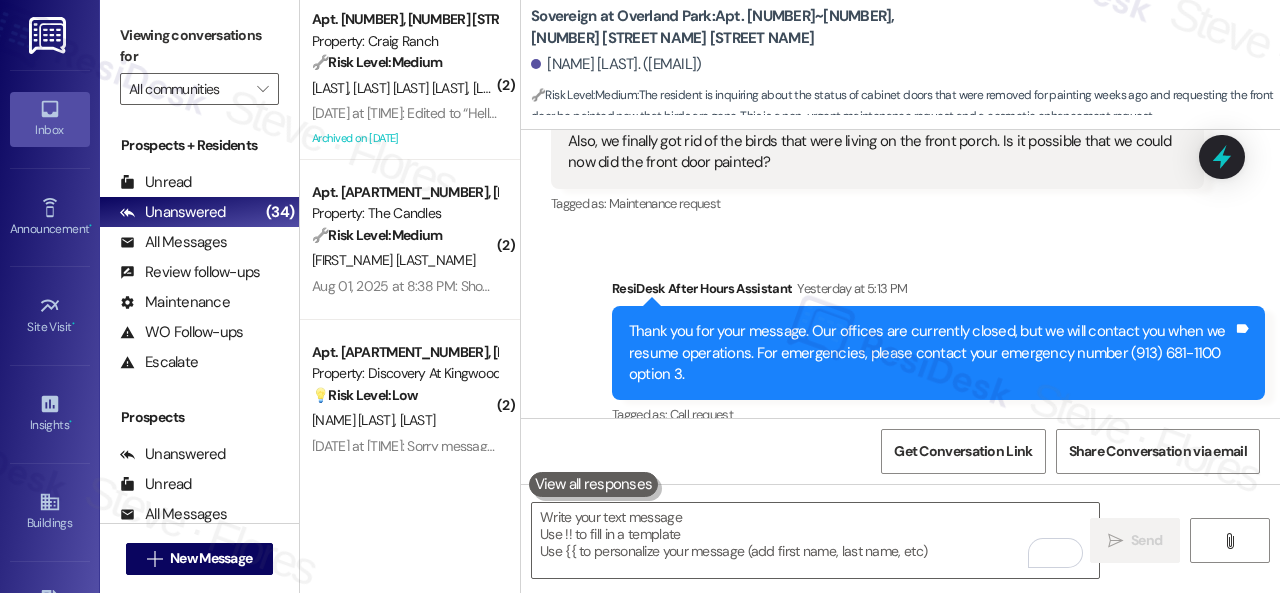 scroll, scrollTop: 3124, scrollLeft: 0, axis: vertical 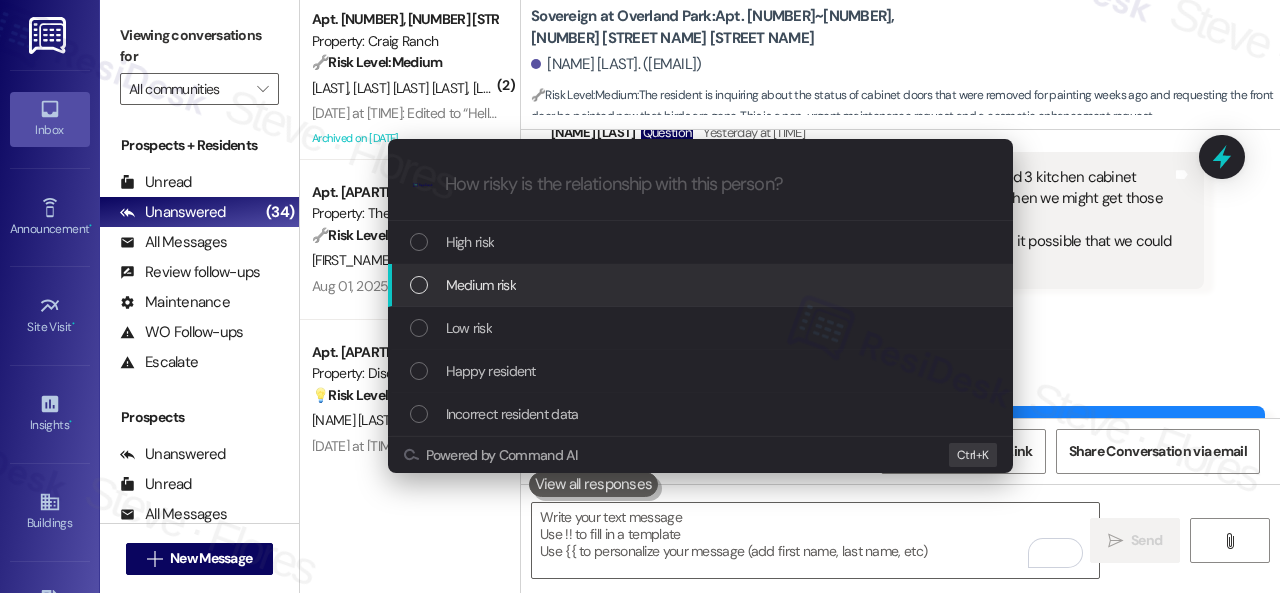 click on "Medium risk" at bounding box center [481, 285] 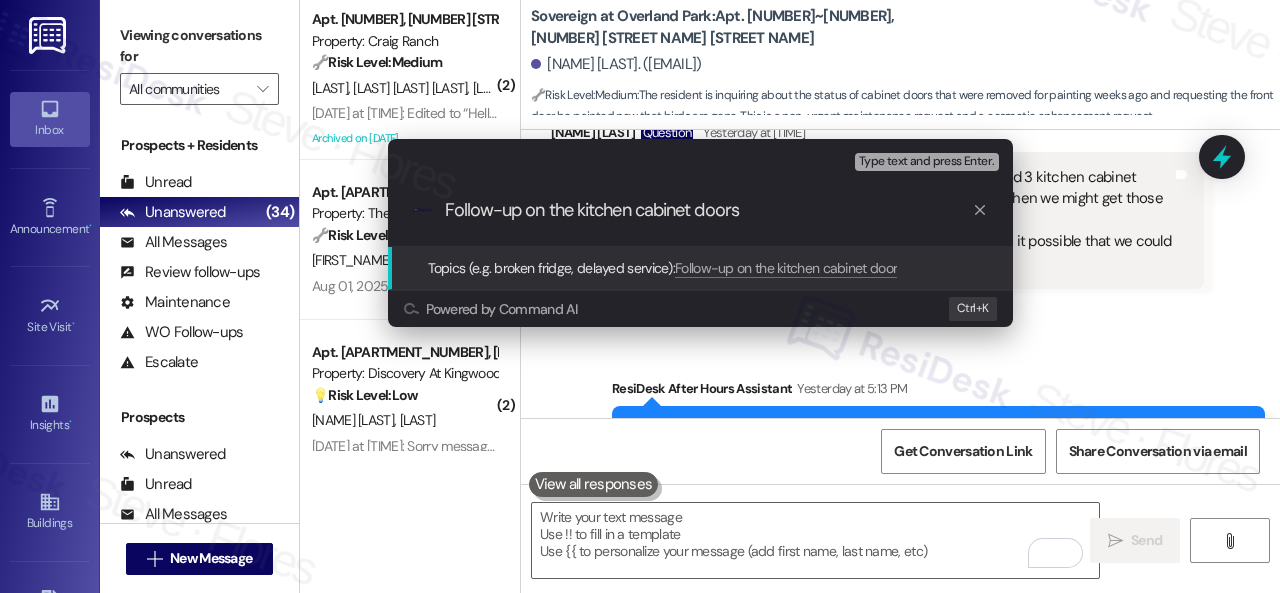 type on "Follow-up on the kitchen cabinet doors." 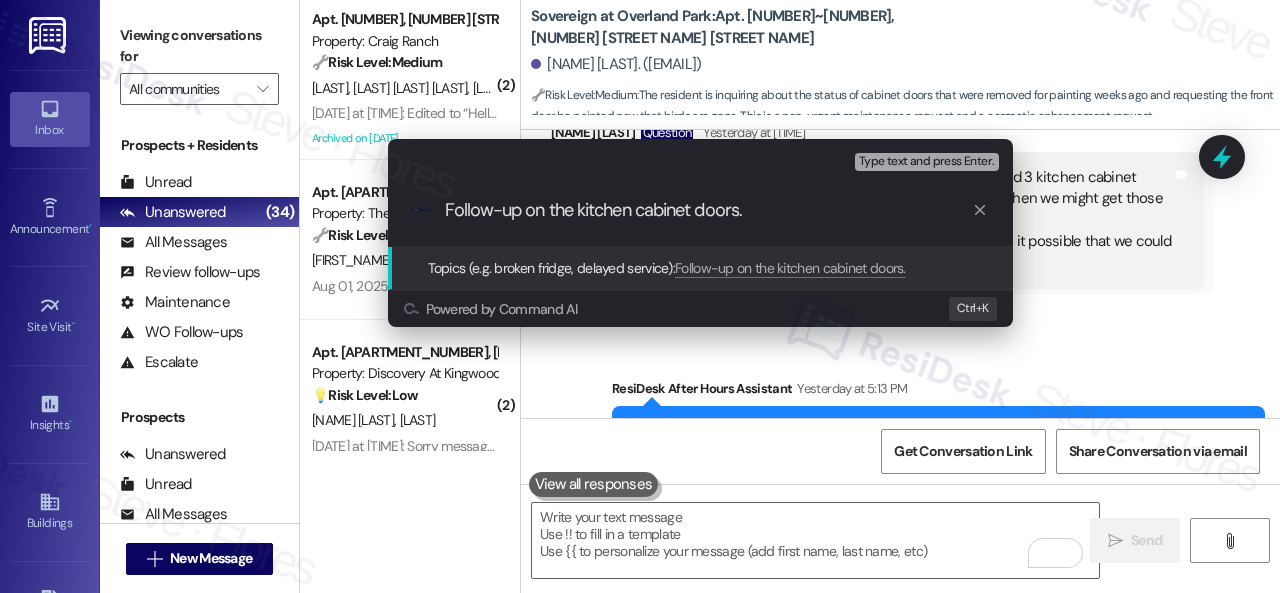 type 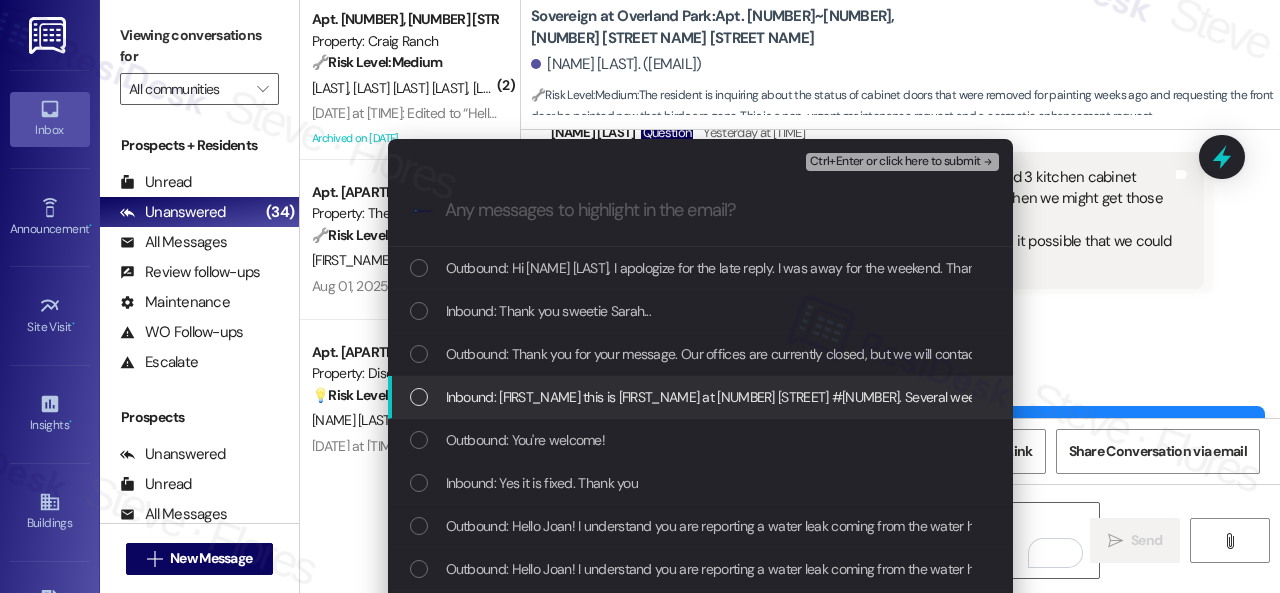 click on "Inbound: Sarah this is JoAn Eden at 13403 Melrose lane #101.  Several weeks ago Marco removed 3 kitchen cabinet doors to paint.  I know he is at a different location but just wondering when we might get those doors back.
Also, we finally got rid of the birds that were living on the front porch.  Is it possible that we could now did the front door painted?" at bounding box center (1510, 397) 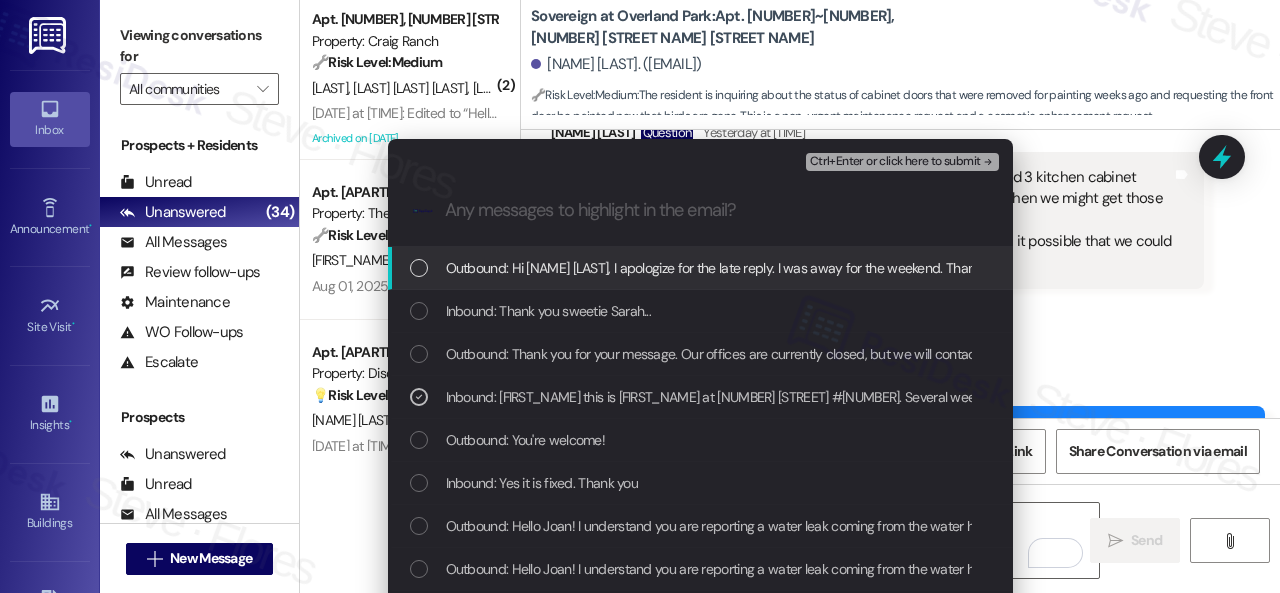 click on "Ctrl+Enter or click here to submit" at bounding box center [895, 162] 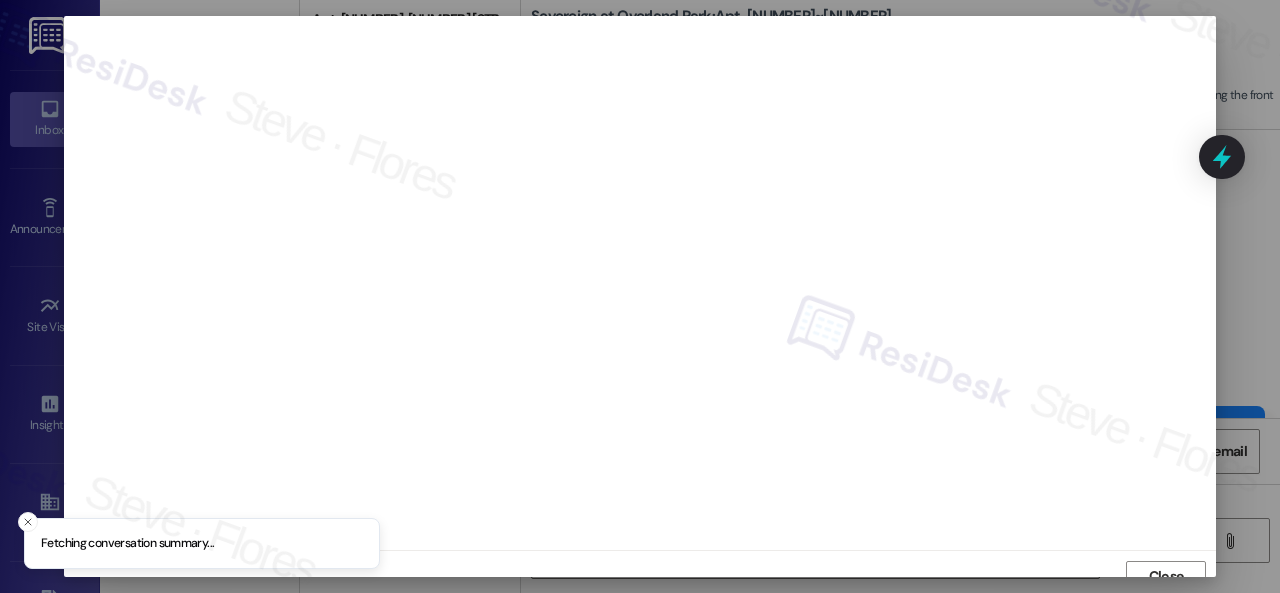 scroll, scrollTop: 15, scrollLeft: 0, axis: vertical 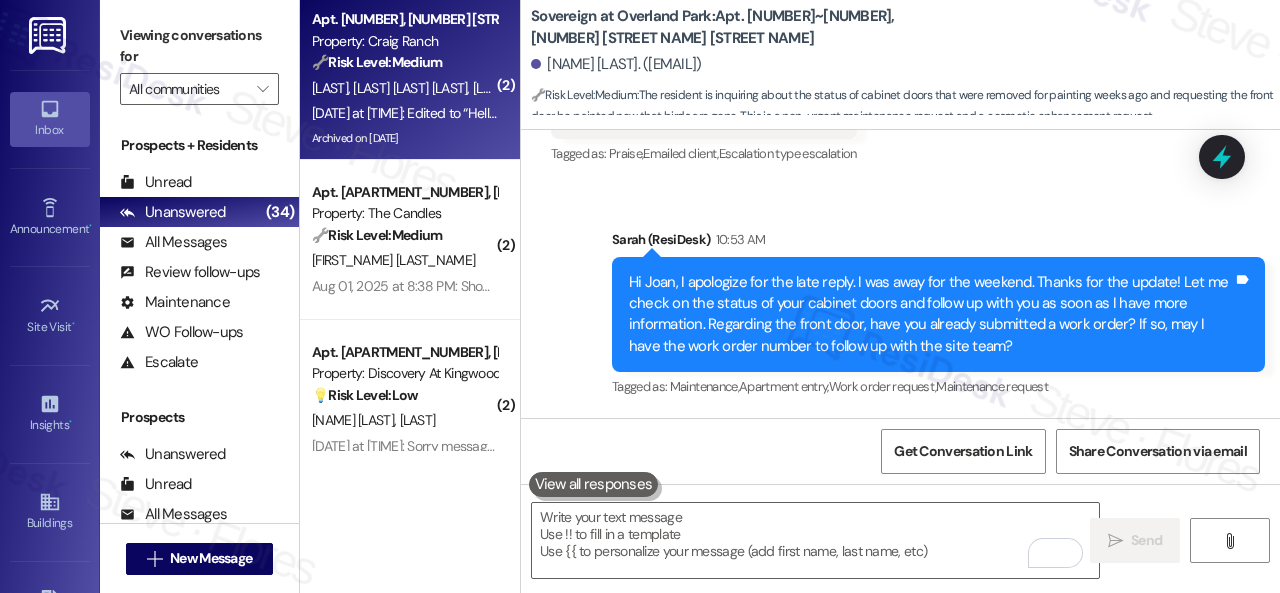 click on "Apt. 335, 4101 S Custer Rd Property: Craig Ranch 🔧  Risk Level:  Medium The resident reports trash in the hallway causing an odor. This is a community concern and a potential health hazard, but not an immediate emergency. It requires attention to maintain cleanliness and prevent further issues. R. Gowdayyanadoddi Krishnaiah P. Kothacheruvu Ravi A. Espinoza Aug 02, 2025 at 5:20 PM: Edited to “Hello Sarah, I live in apt 335. Our neighbours (apt opposite to ours) have left trash outside this house ( not a trash bag, a bunch of move out items) that are now stinking up the whole hallway . Please help take care of it” Aug 02, 2025 at 5:20 PM: Edited to “Hello Sarah, I live in apt 335. Our neighbours (apt opposite to ours) have left trash outside this house ( not a trash bag, a bunch of move out items) that are now stinking up the whole hallway . Please help take care of it” Archived on 01/16/2025" at bounding box center (410, 80) 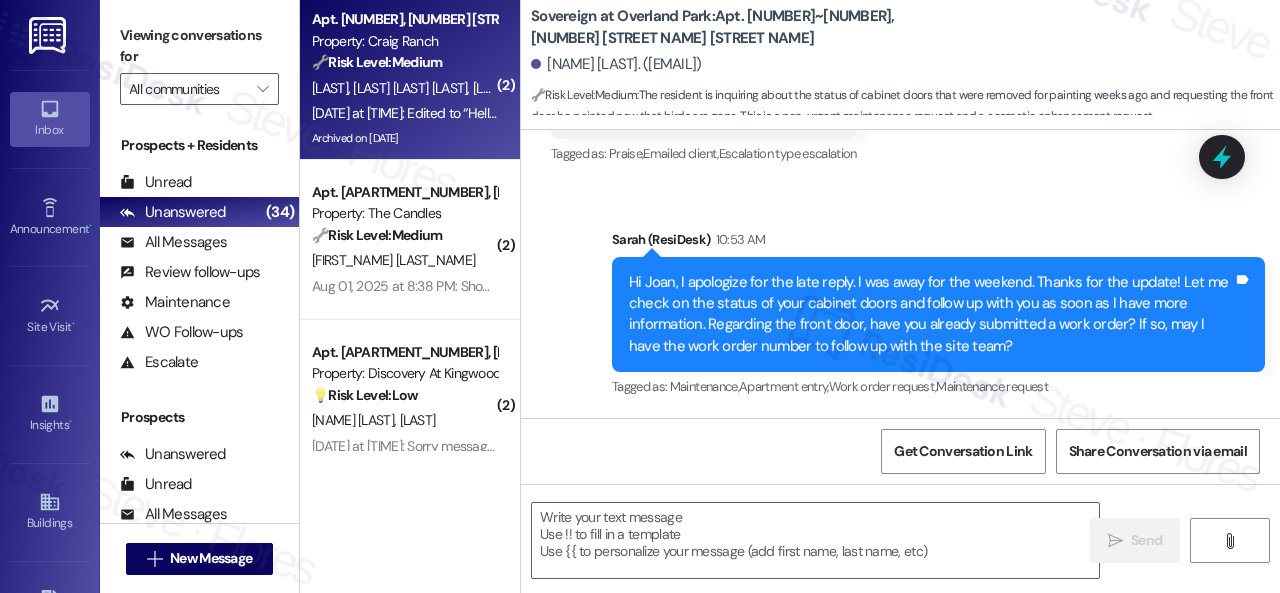 type on "Fetching suggested responses. Please feel free to read through the conversation in the meantime." 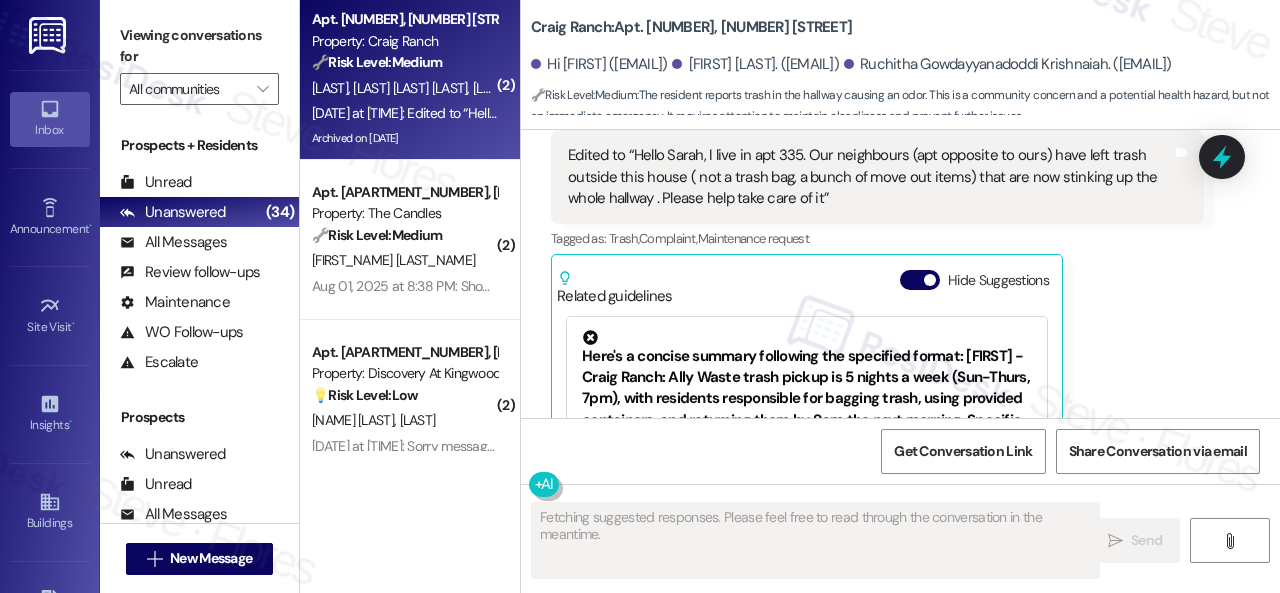scroll, scrollTop: 7954, scrollLeft: 0, axis: vertical 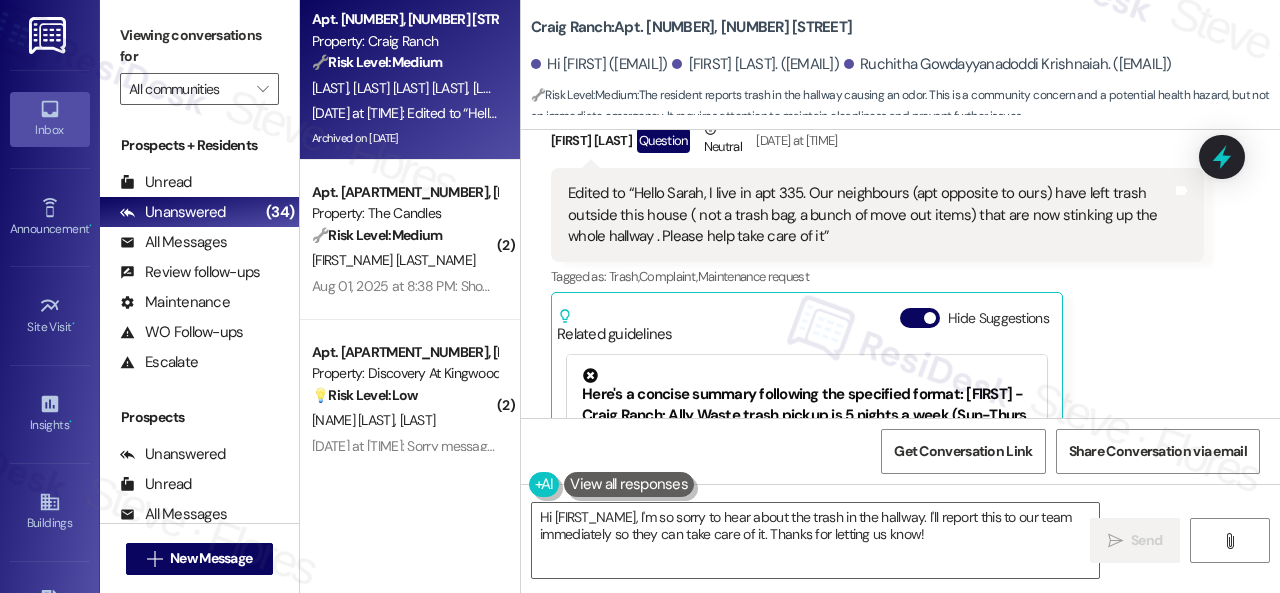 click on "Get Conversation Link Share Conversation via email" at bounding box center [900, 451] 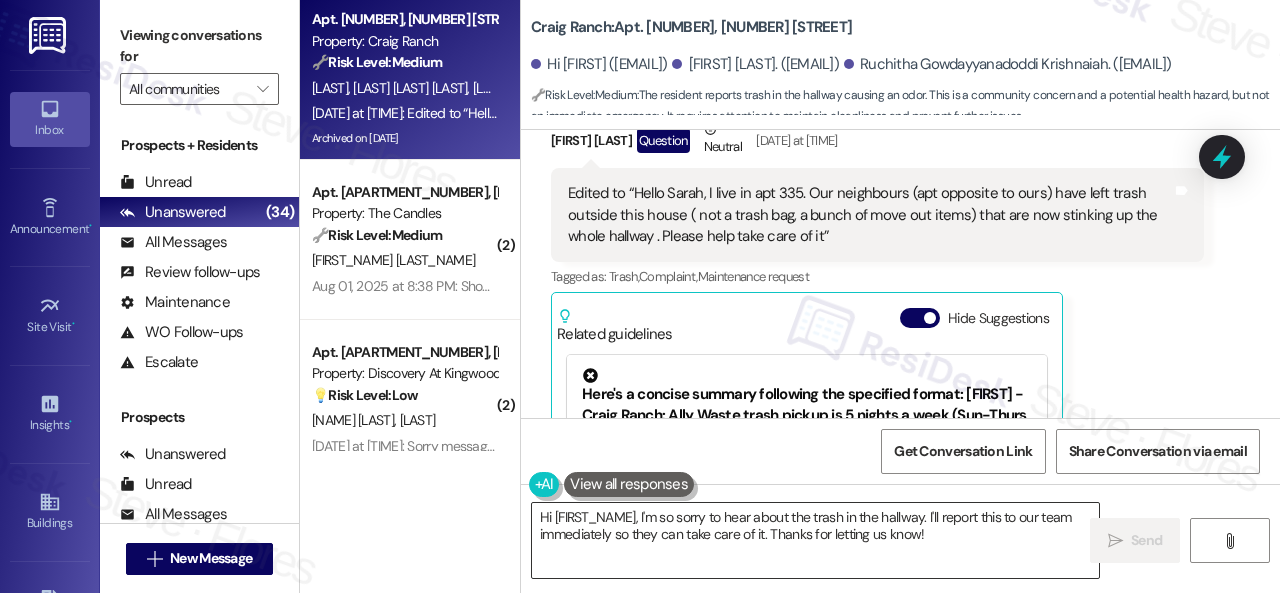 click on "Hi {{first_name}}, I'm so sorry to hear about the trash in the hallway. I'll report this to our team immediately so they can take care of it. Thanks for letting us know!" at bounding box center [815, 540] 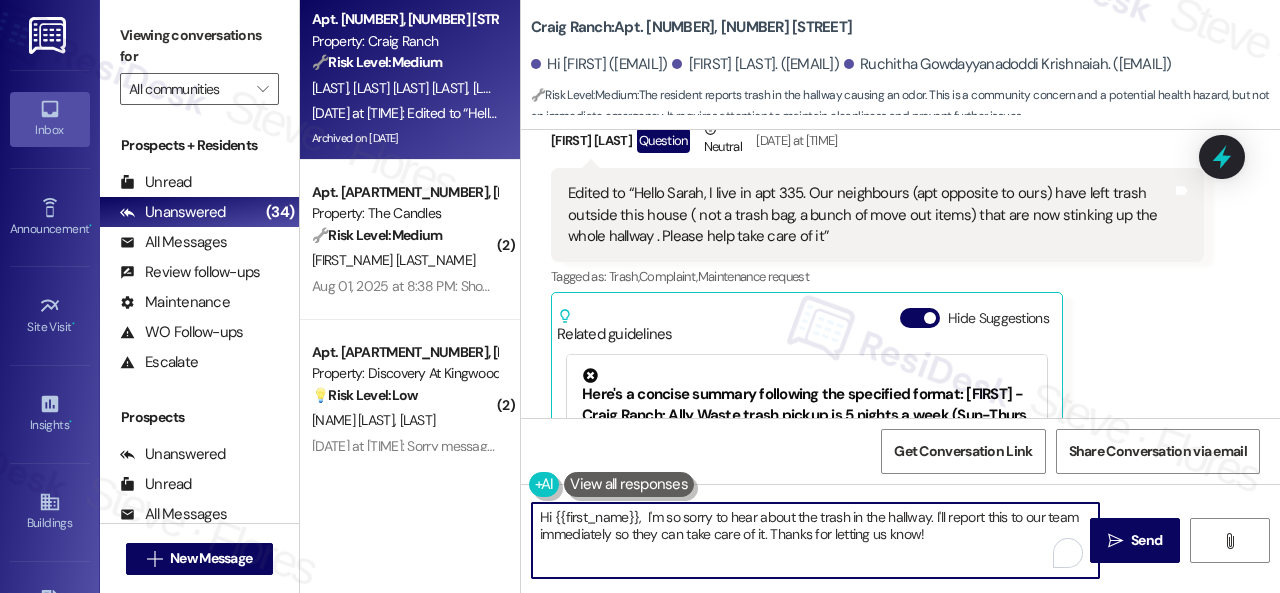 paste on "I apologize for the late reply. I was away for the weekend." 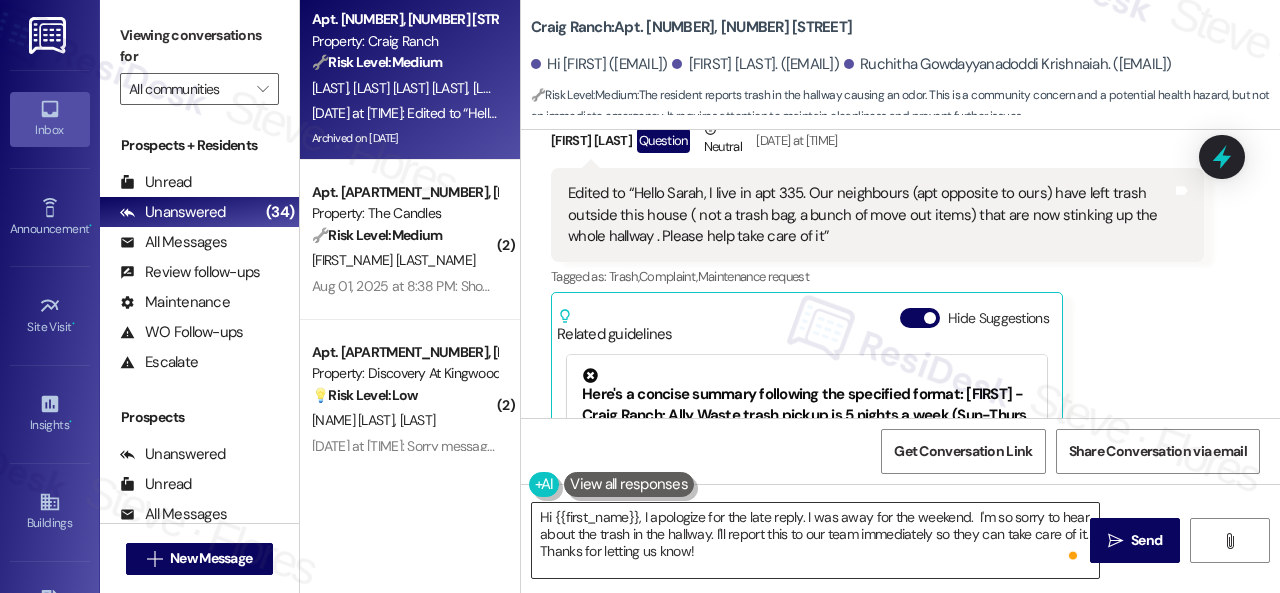 drag, startPoint x: 980, startPoint y: 523, endPoint x: 928, endPoint y: 523, distance: 52 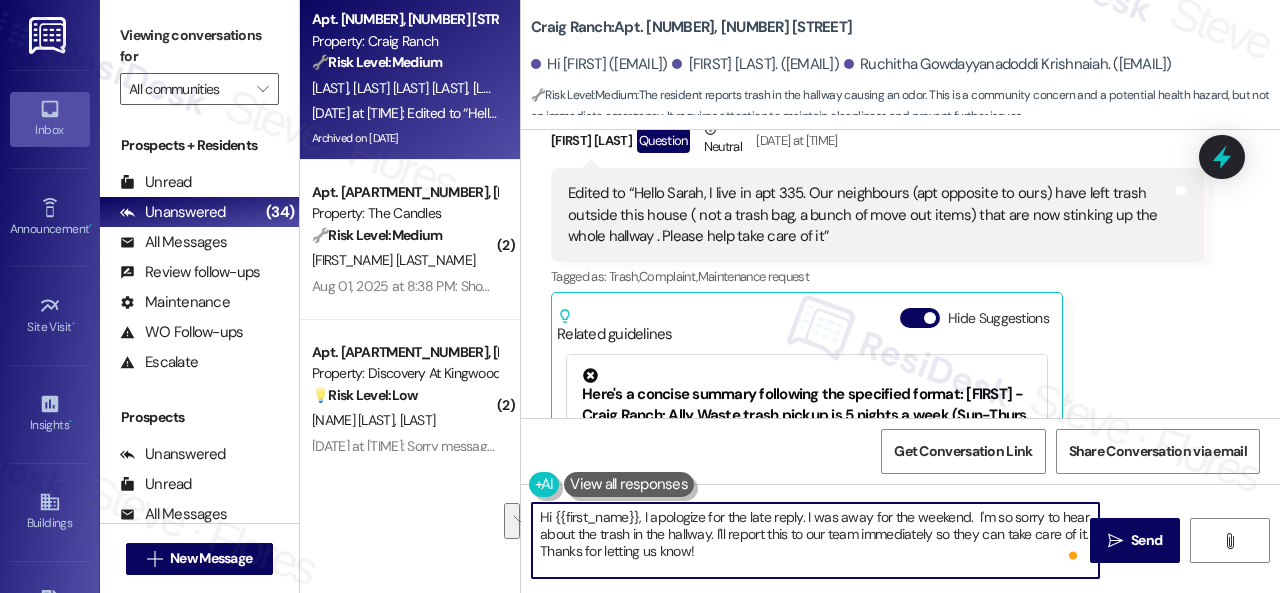 drag, startPoint x: 714, startPoint y: 535, endPoint x: 718, endPoint y: 548, distance: 13.601471 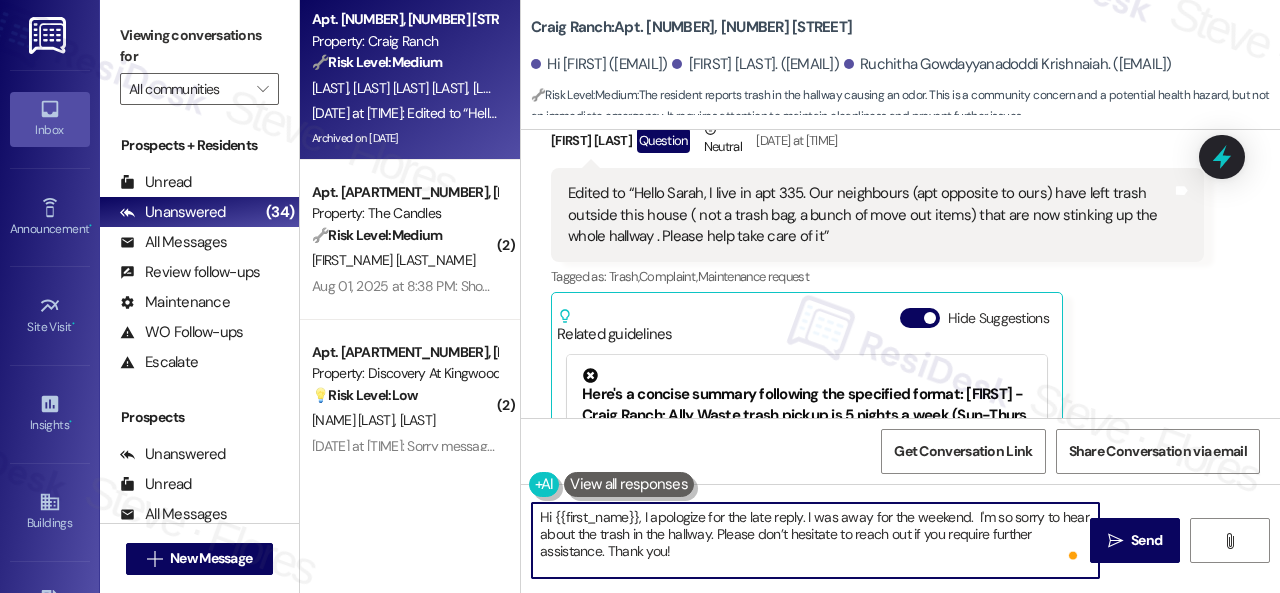 drag, startPoint x: 552, startPoint y: 516, endPoint x: 638, endPoint y: 511, distance: 86.145226 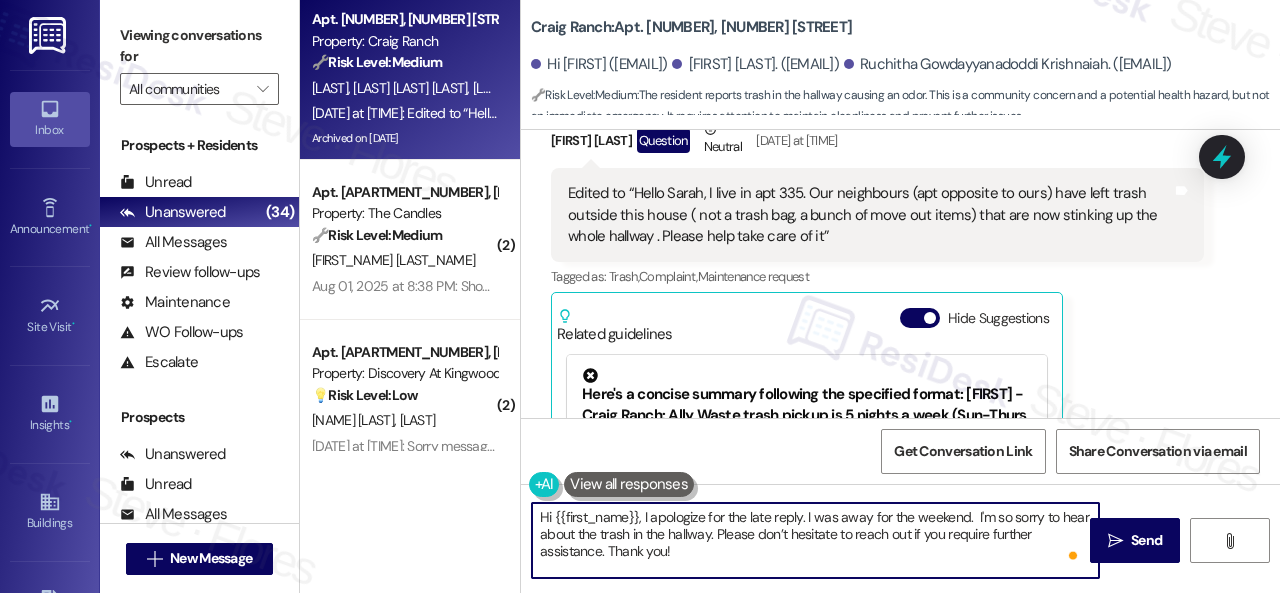 click on "Hi {{first_name}}, I apologize for the late reply. I was away for the weekend.  I'm so sorry to hear about the trash in the hallway. Please don’t hesitate to reach out if you require further assistance. Thank you!" at bounding box center [815, 540] 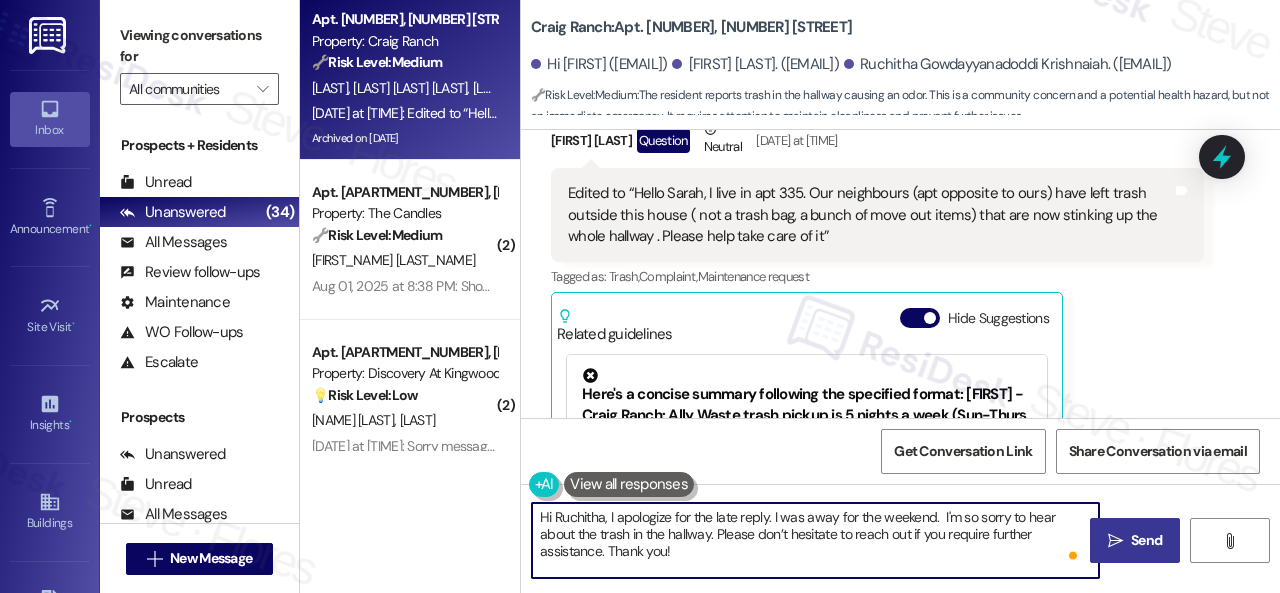 type on "Hi Ruchitha, I apologize for the late reply. I was away for the weekend.  I'm so sorry to hear about the trash in the hallway. Please don’t hesitate to reach out if you require further assistance. Thank you!" 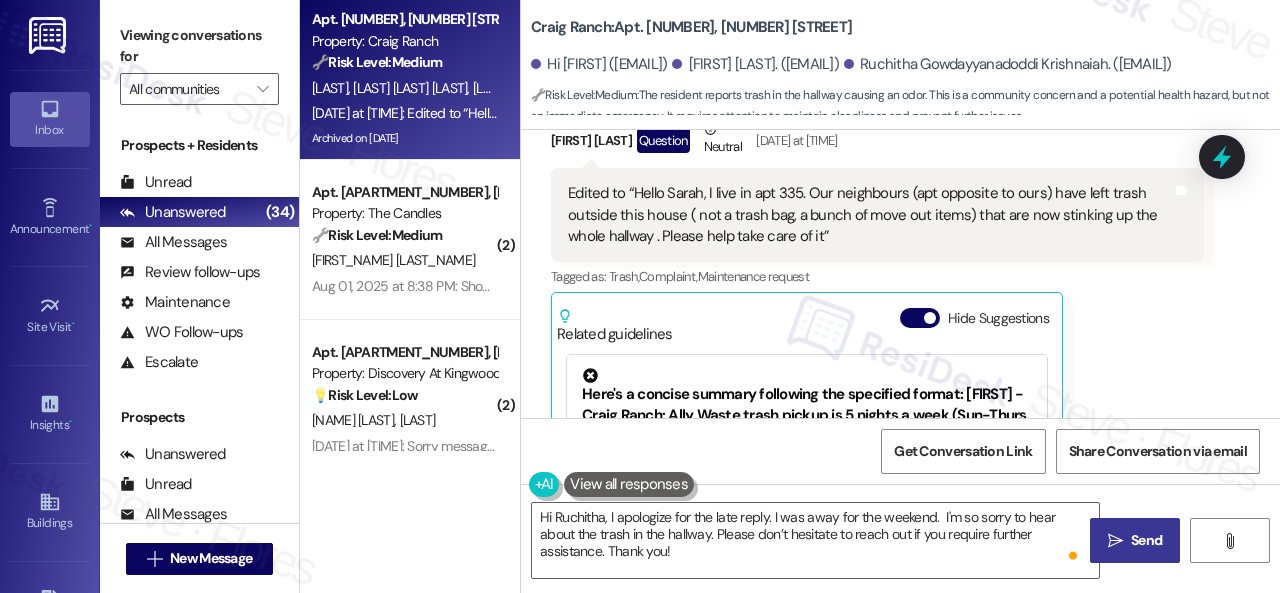 click on " Send" at bounding box center (1135, 540) 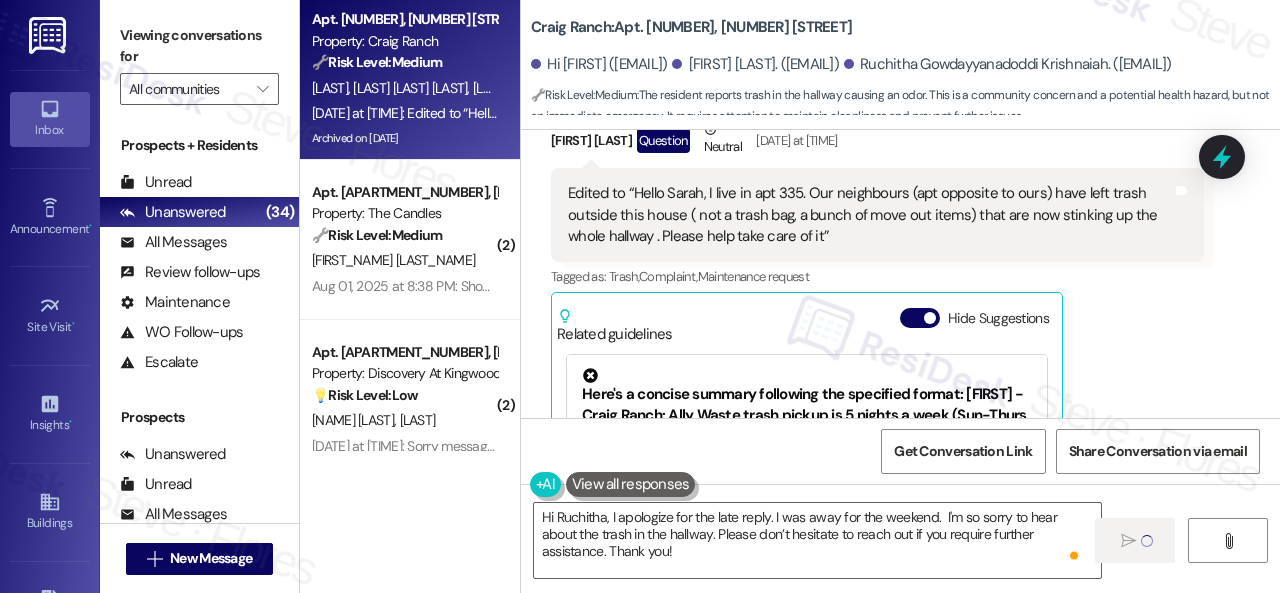 type 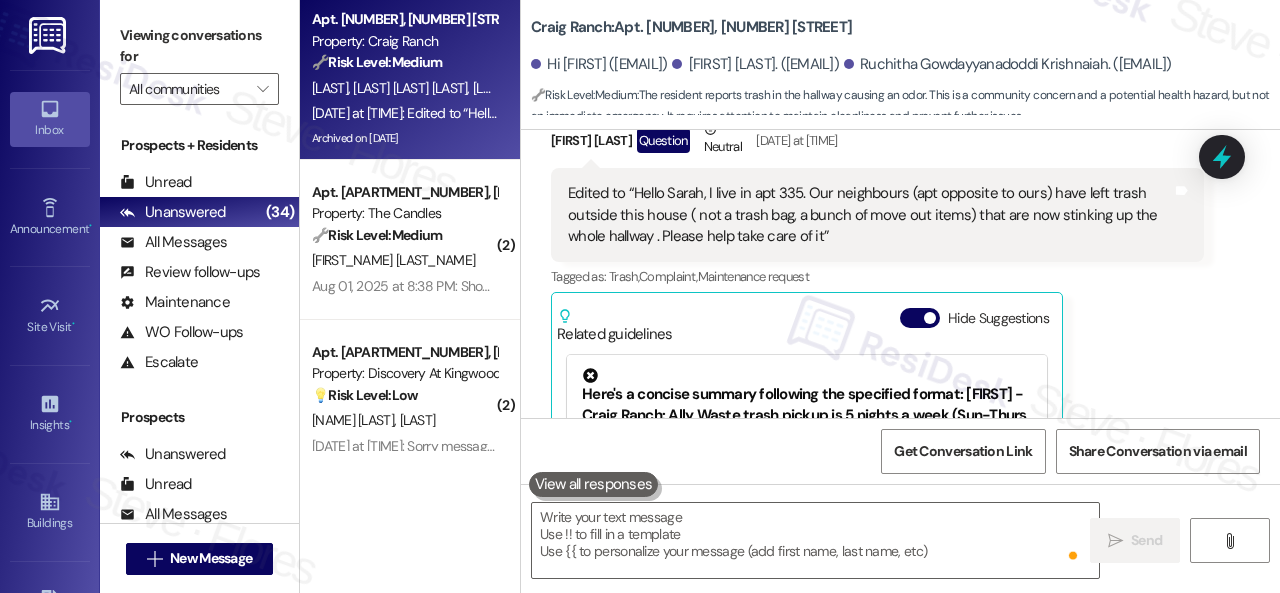 scroll, scrollTop: 8154, scrollLeft: 0, axis: vertical 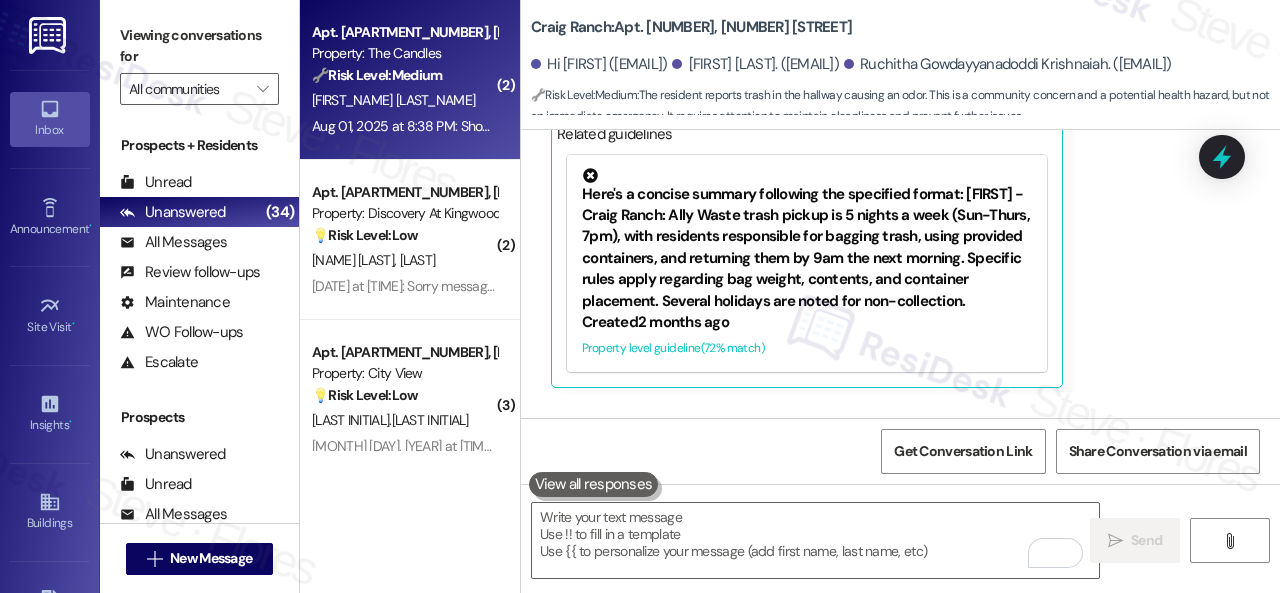 click on "[INITIALS] [LAST_NAME]" at bounding box center (404, 100) 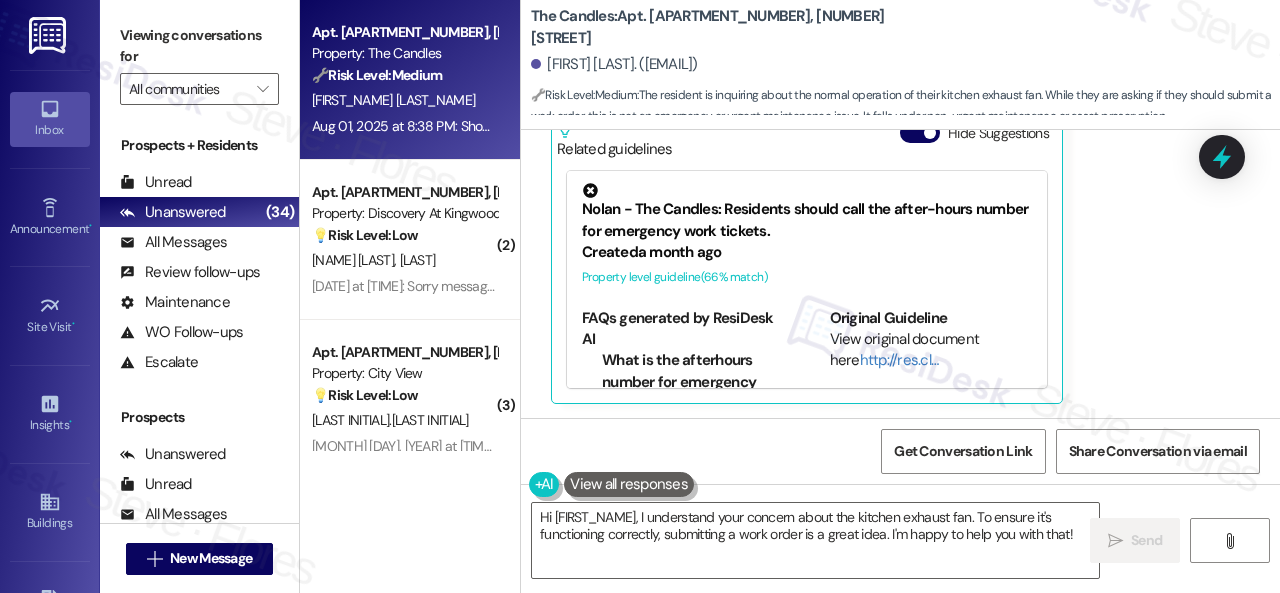 scroll, scrollTop: 1351, scrollLeft: 0, axis: vertical 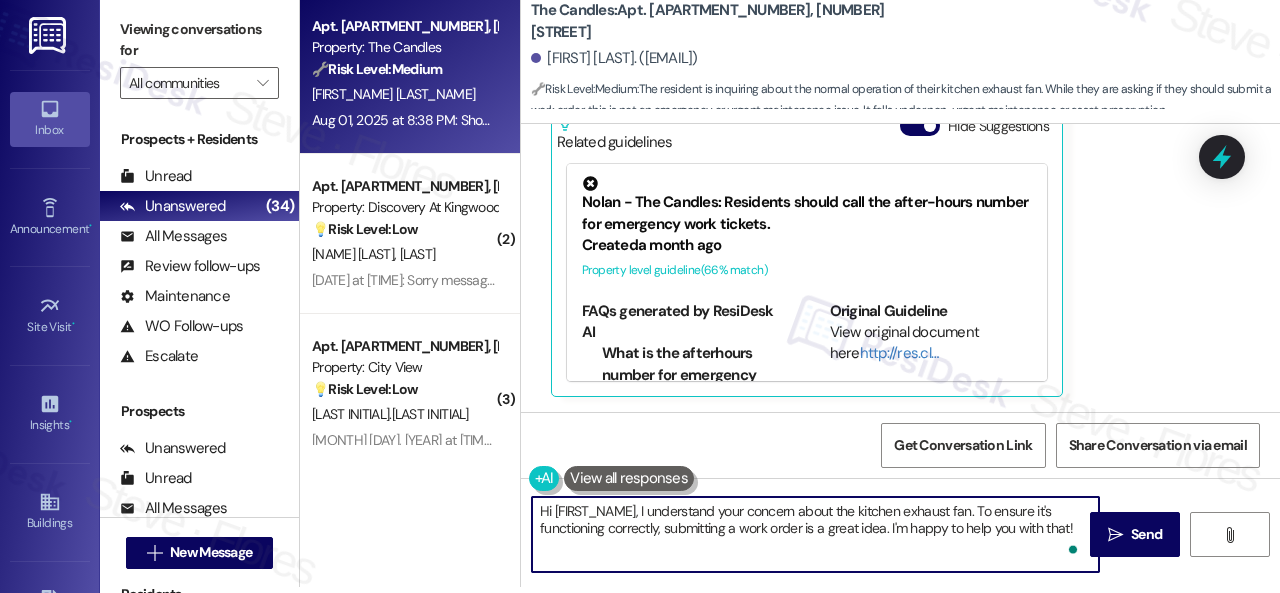 click on "Hi {{first_name}}, I understand your concern about the kitchen exhaust fan. To ensure it's functioning correctly, submitting a work order is a great idea. I'm happy to help you with that!" at bounding box center [815, 534] 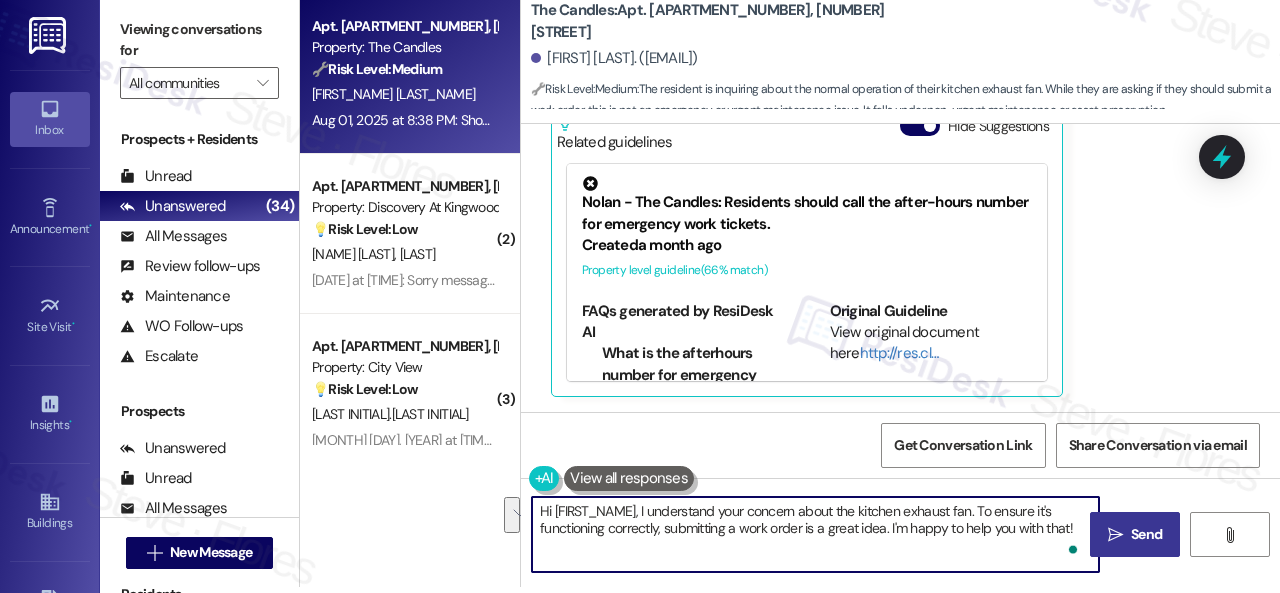 drag, startPoint x: 977, startPoint y: 509, endPoint x: 1091, endPoint y: 530, distance: 115.918076 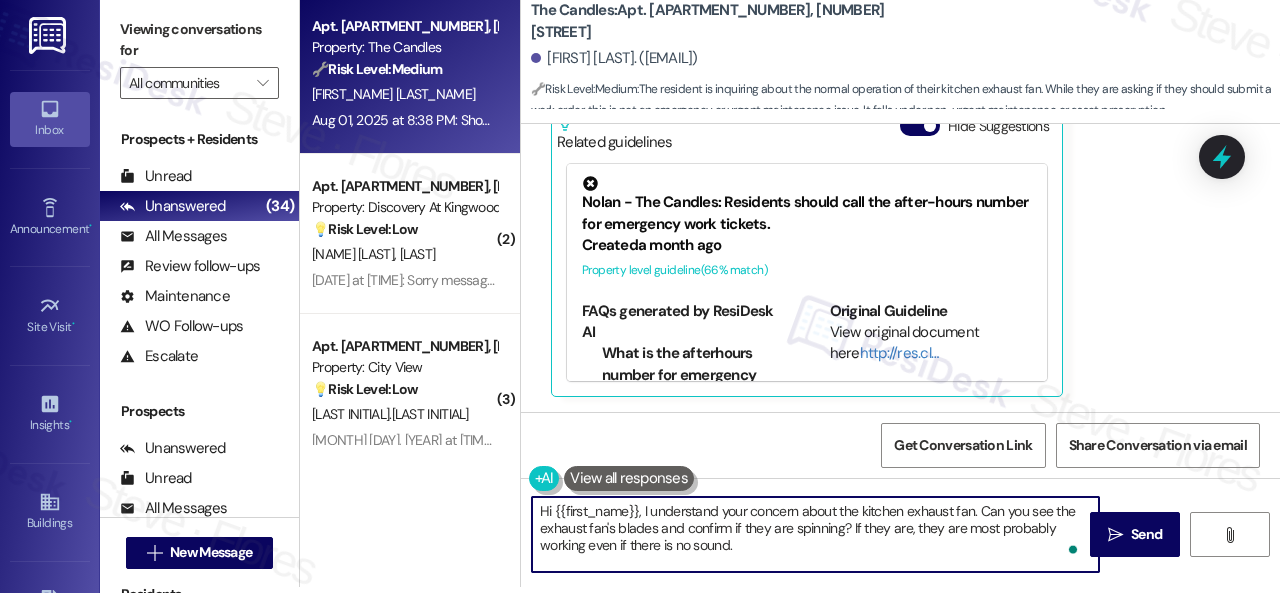 click on "Hi {{first_name}}, I understand your concern about the kitchen exhaust fan. Can you see the exhaust fan's blades and confirm if they are spinning? If they are, they are most probably working even if there is no sound." at bounding box center [815, 534] 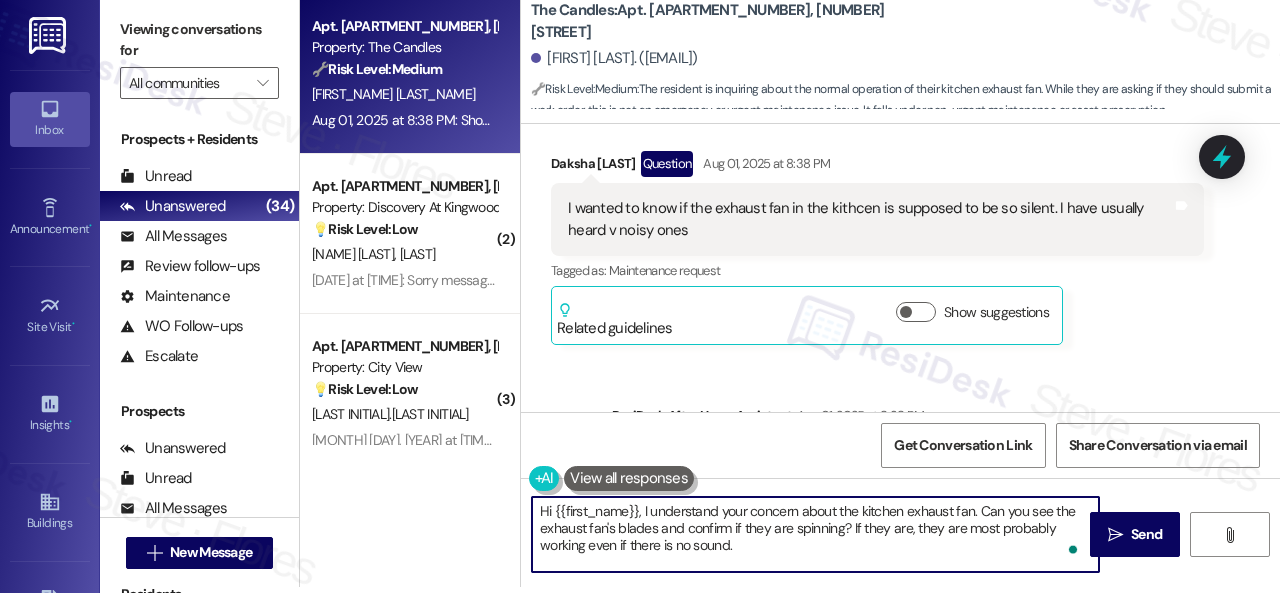 scroll, scrollTop: 651, scrollLeft: 0, axis: vertical 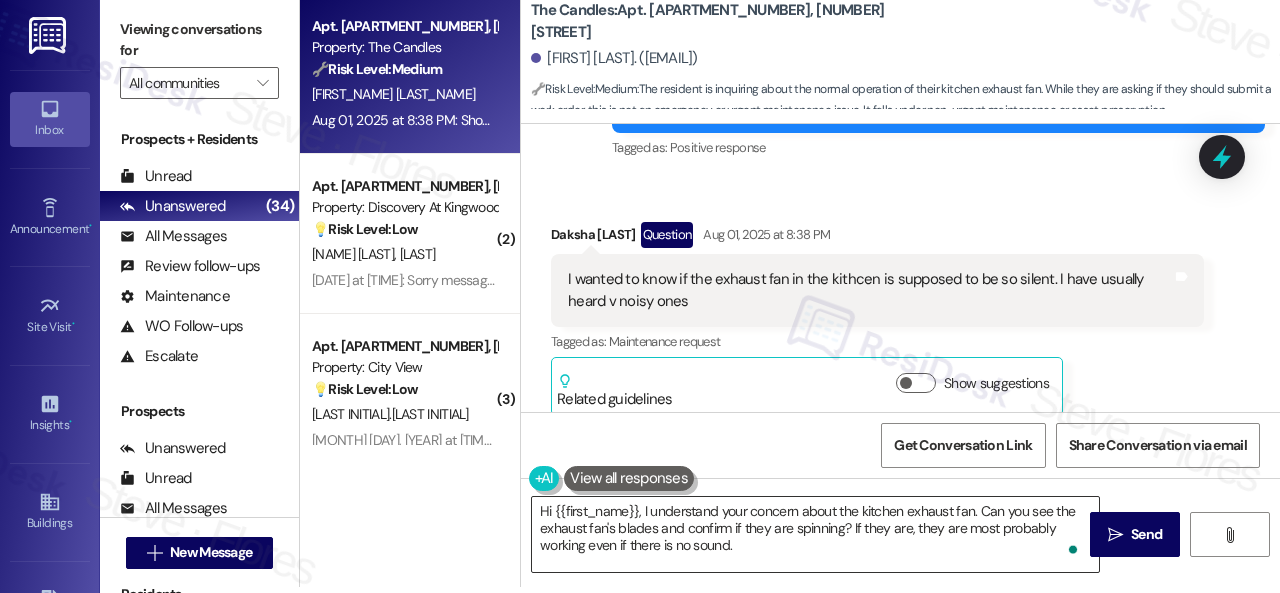 drag, startPoint x: 793, startPoint y: 506, endPoint x: 776, endPoint y: 505, distance: 17.029387 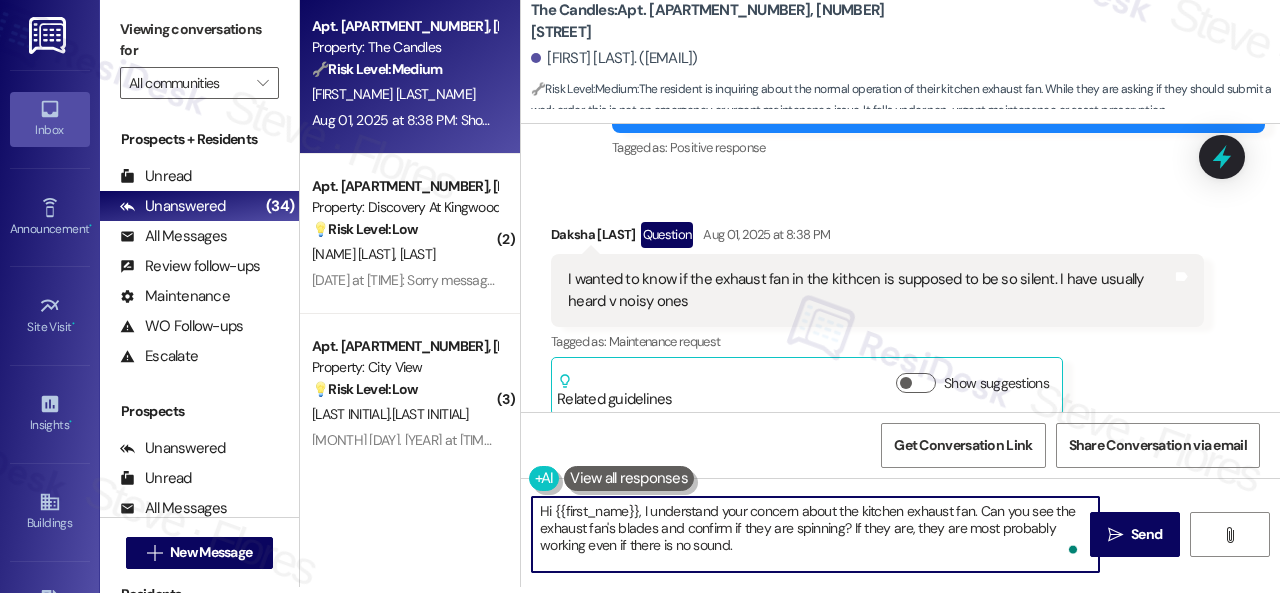 drag, startPoint x: 642, startPoint y: 506, endPoint x: 656, endPoint y: 509, distance: 14.3178215 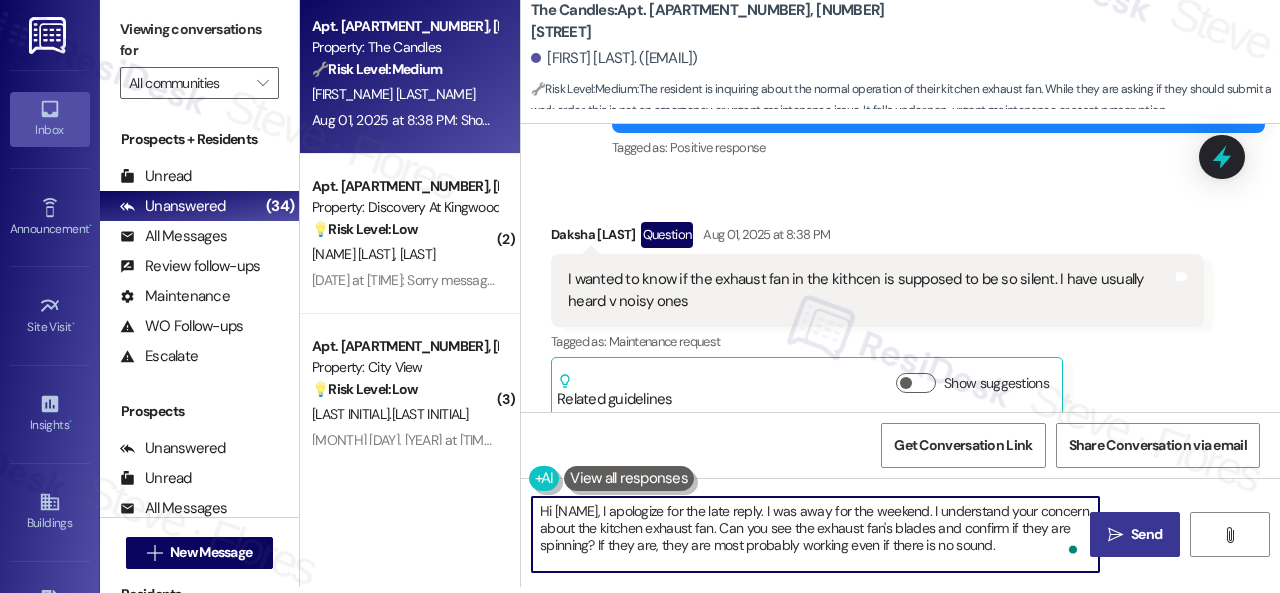 type on "Hi {{first_name}}, I apologize for the late reply. I was away for the weekend. I understand your concern about the kitchen exhaust fan. Can you see the exhaust fan's blades and confirm if they are spinning? If they are, they are most probably working even if there is no sound." 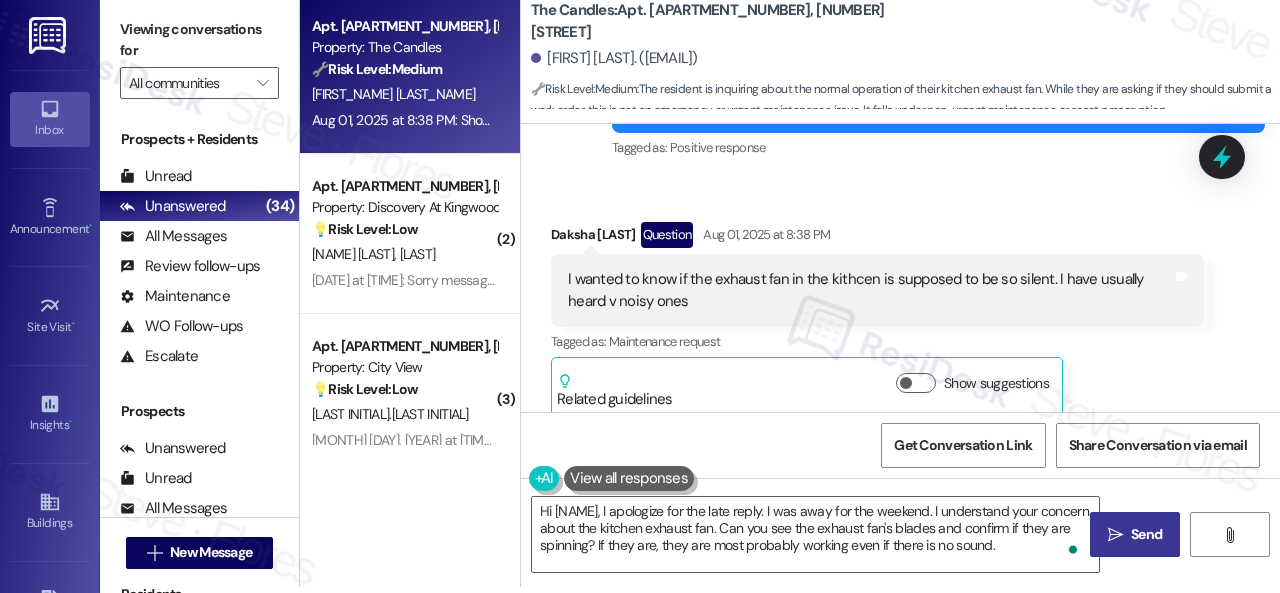 click on "Send" at bounding box center (1146, 534) 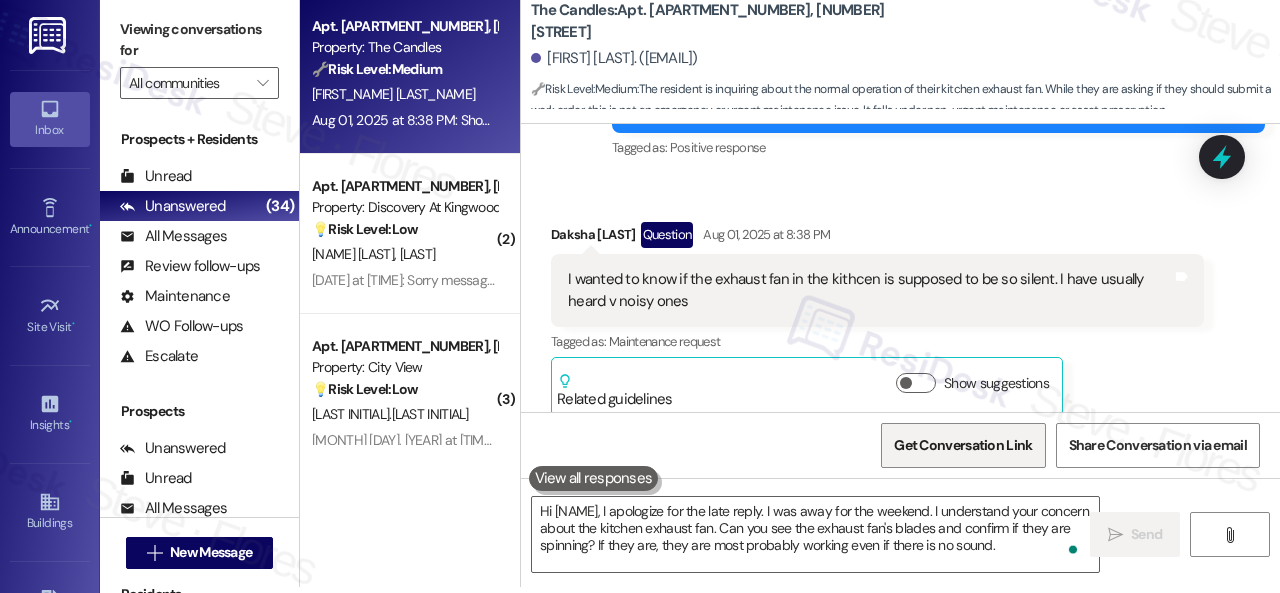 type 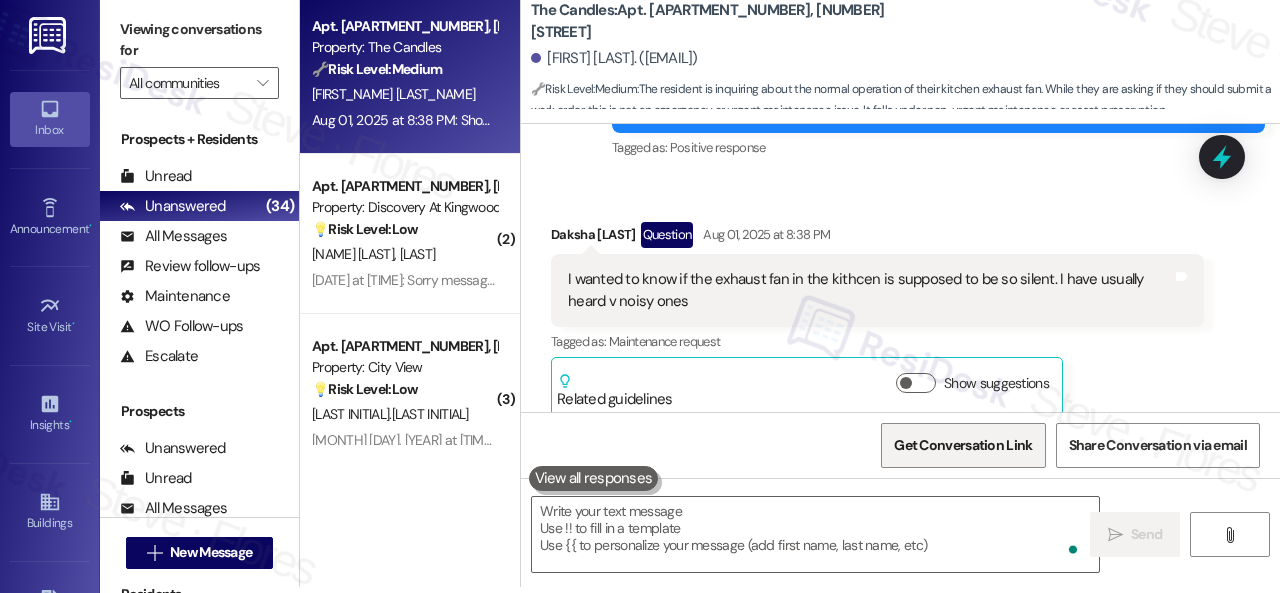 scroll, scrollTop: 0, scrollLeft: 0, axis: both 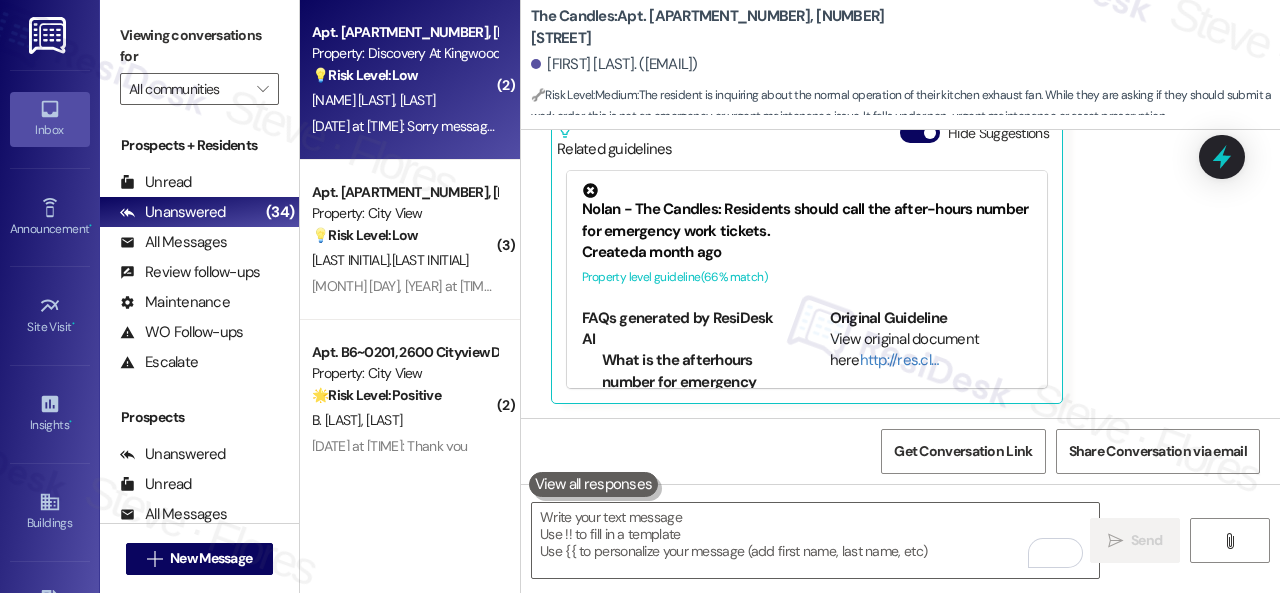click on "D. Cerna G. Arevalo" at bounding box center [404, 100] 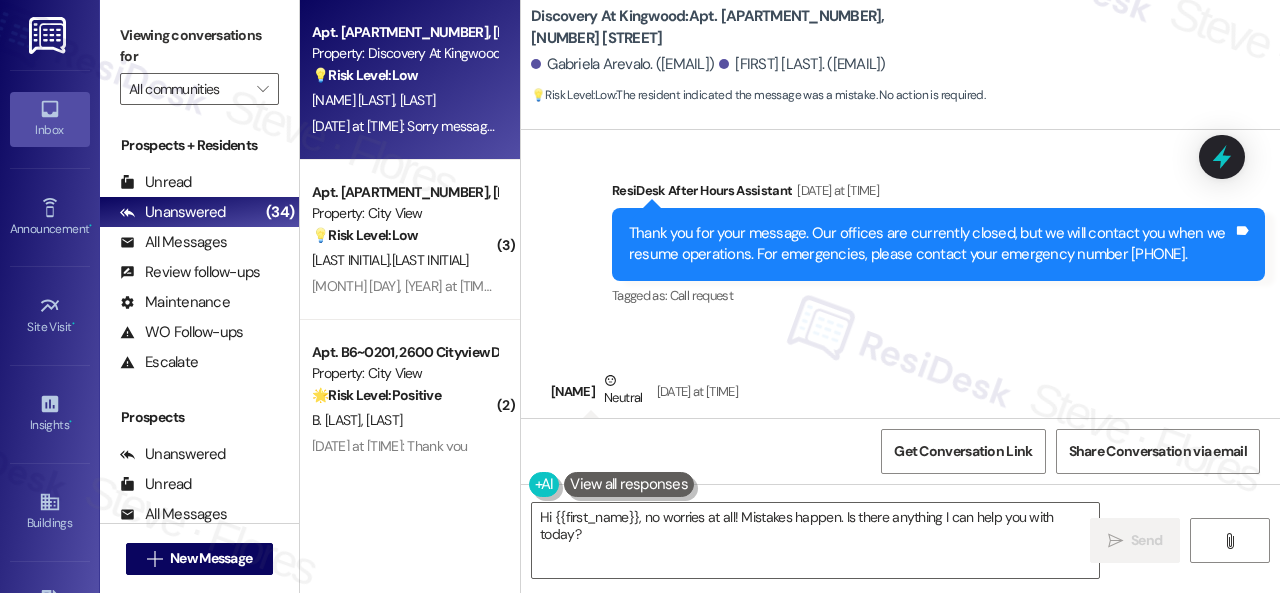 scroll, scrollTop: 1820, scrollLeft: 0, axis: vertical 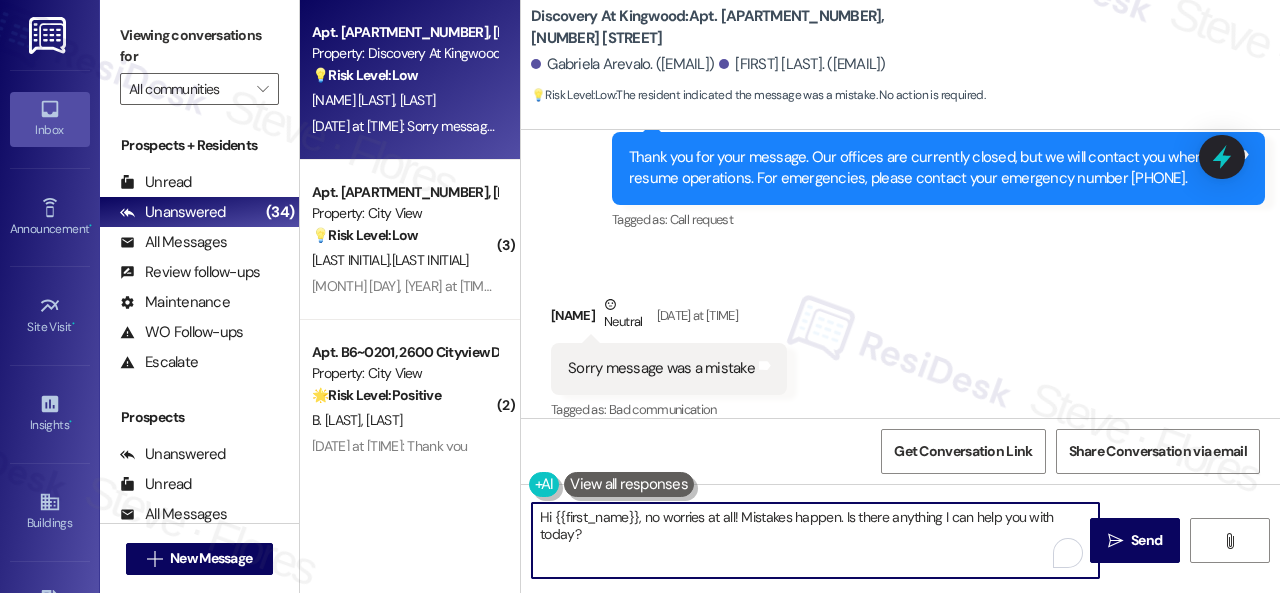 drag, startPoint x: 741, startPoint y: 521, endPoint x: 743, endPoint y: 538, distance: 17.117243 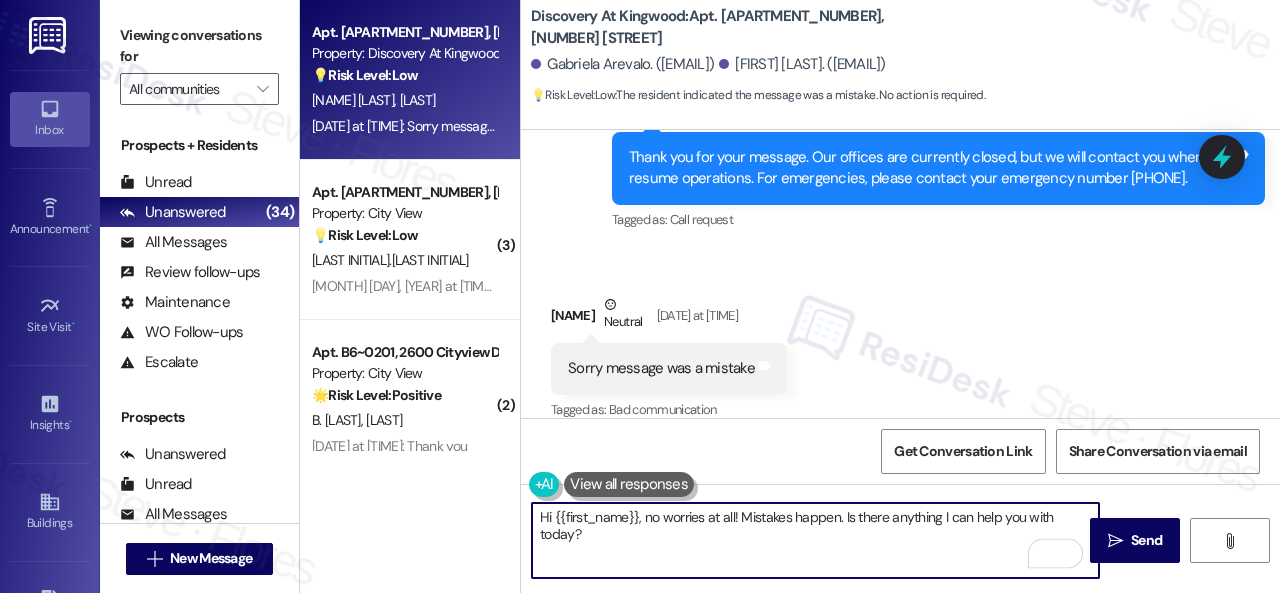 click on "Hi {{first_name}}, no worries at all! Mistakes happen. Is there anything I can help you with today?" at bounding box center [815, 540] 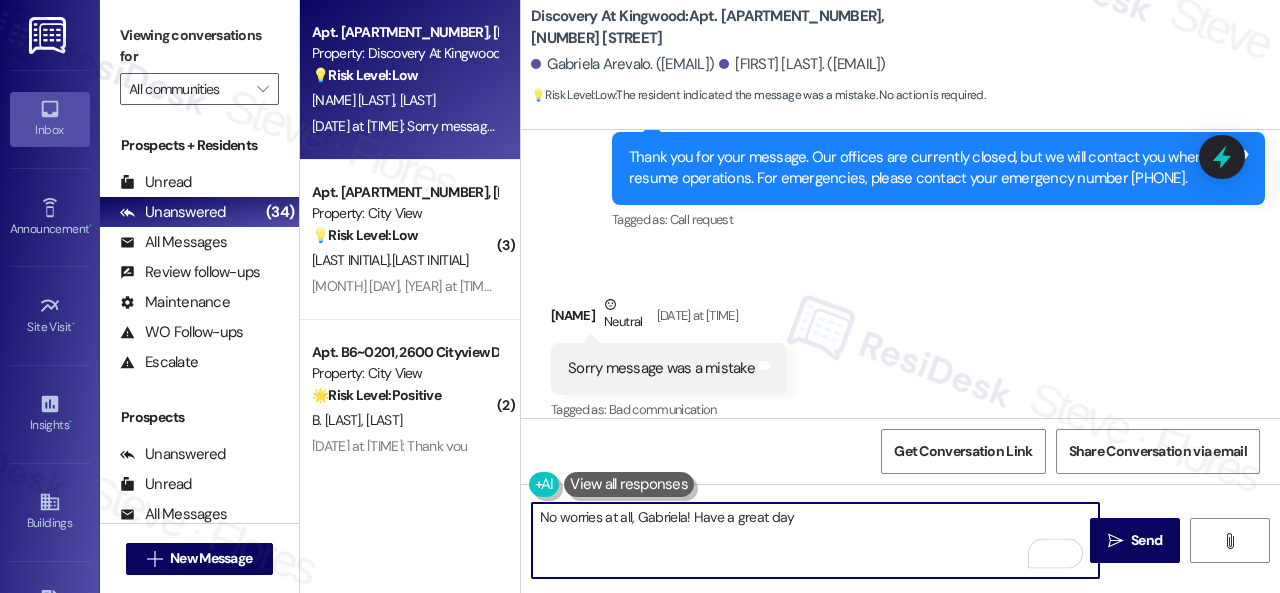 type on "No worries at all, Gabriela! Have a great day!" 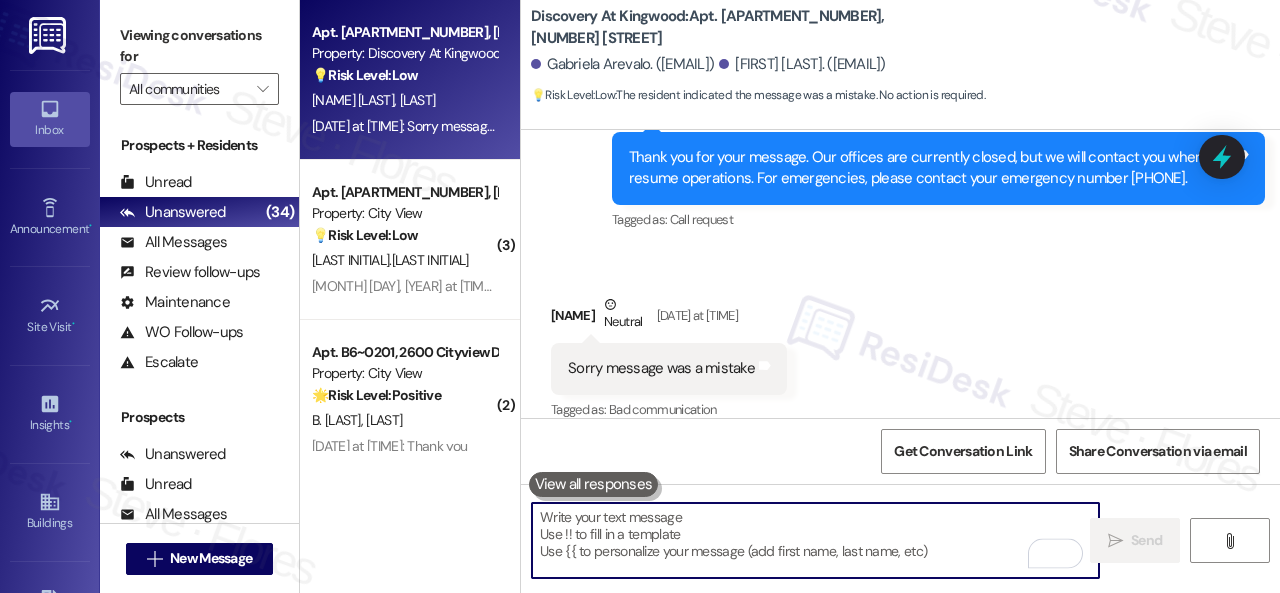 scroll, scrollTop: 1819, scrollLeft: 0, axis: vertical 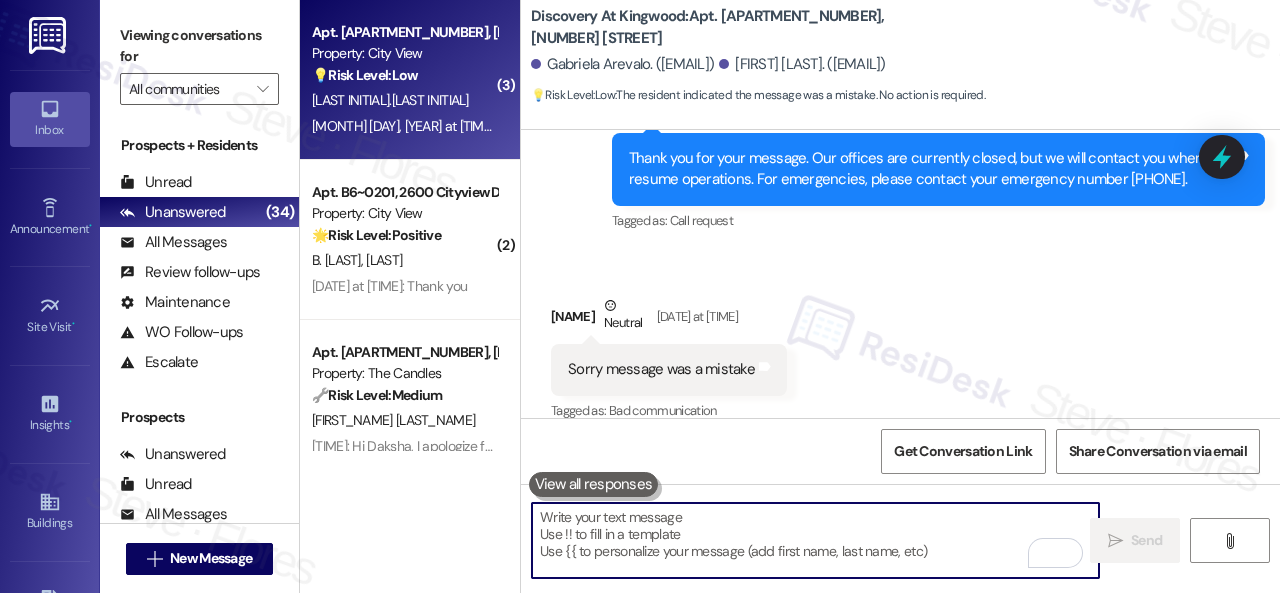type 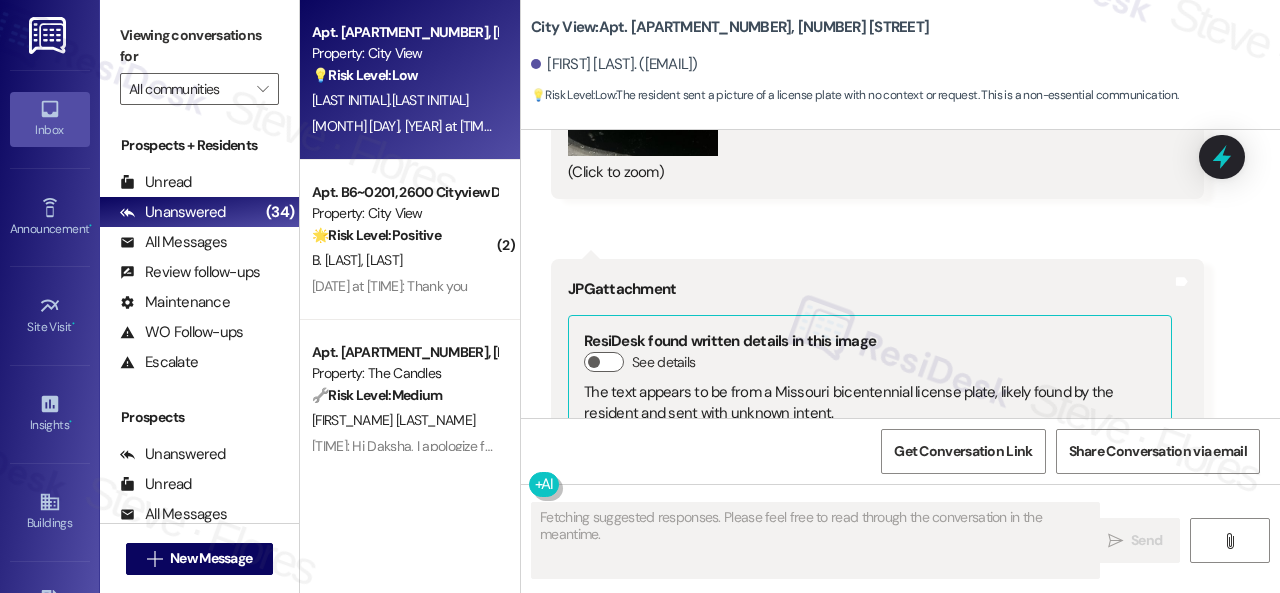 scroll, scrollTop: 9939, scrollLeft: 0, axis: vertical 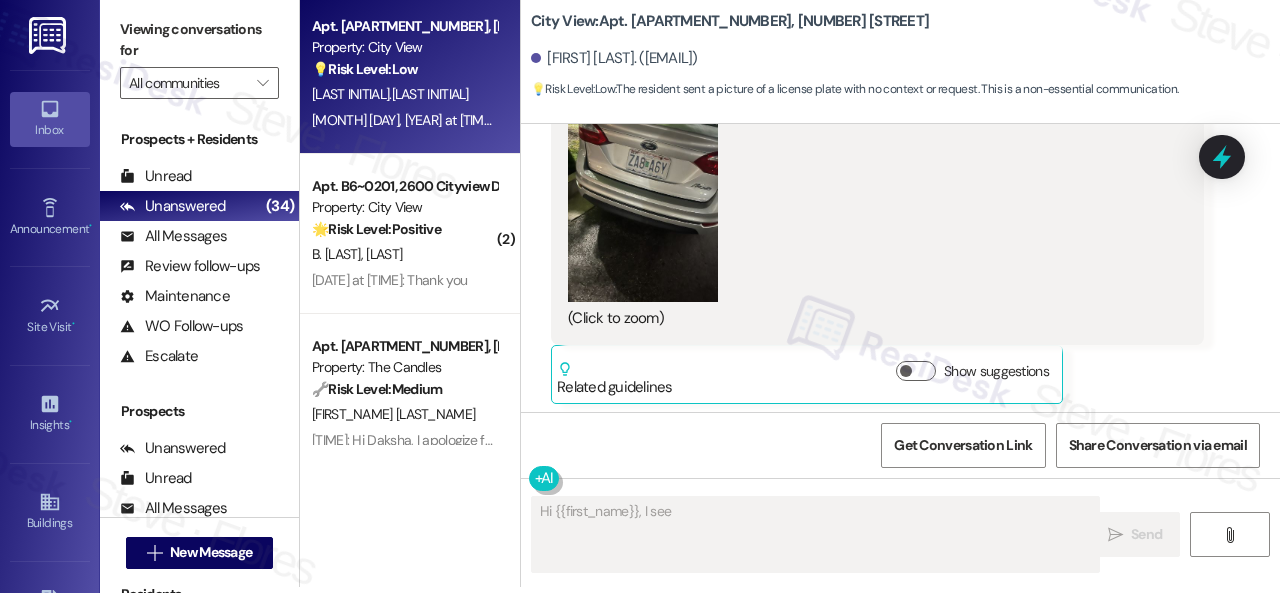 click at bounding box center (643, 202) 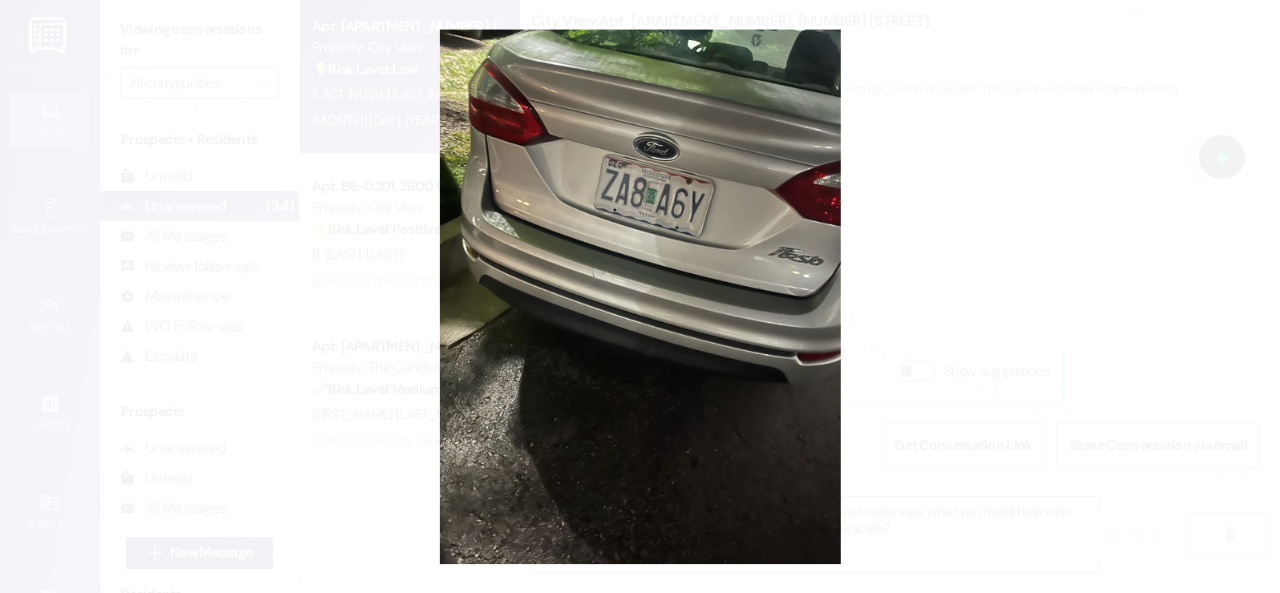 click at bounding box center [640, 296] 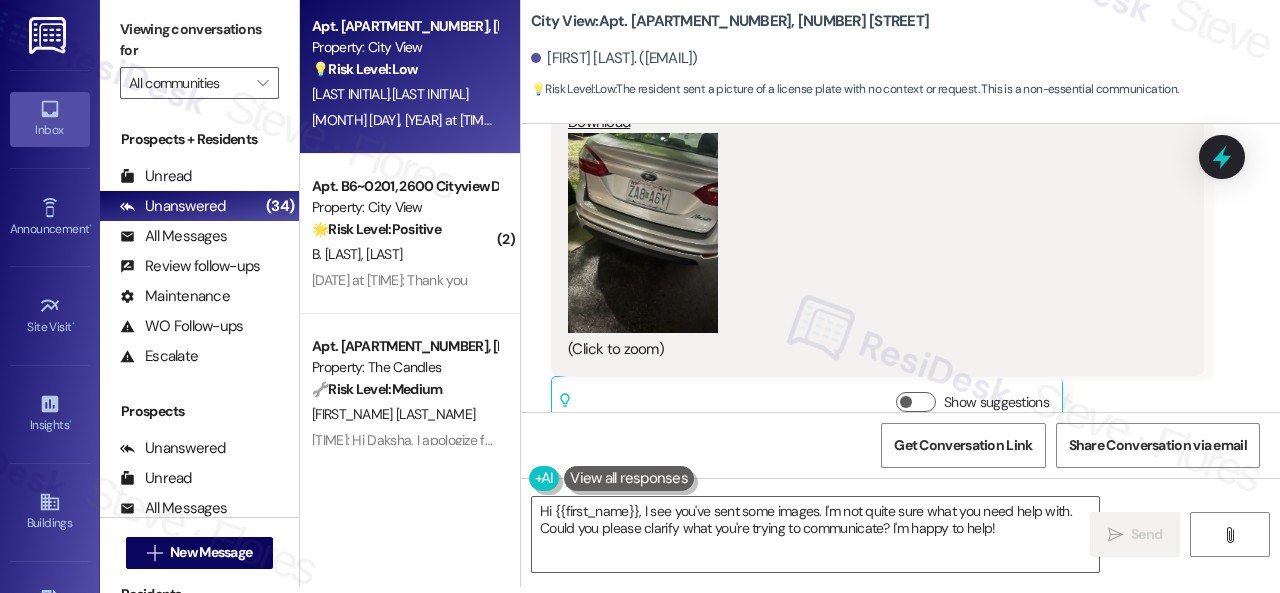scroll, scrollTop: 9939, scrollLeft: 0, axis: vertical 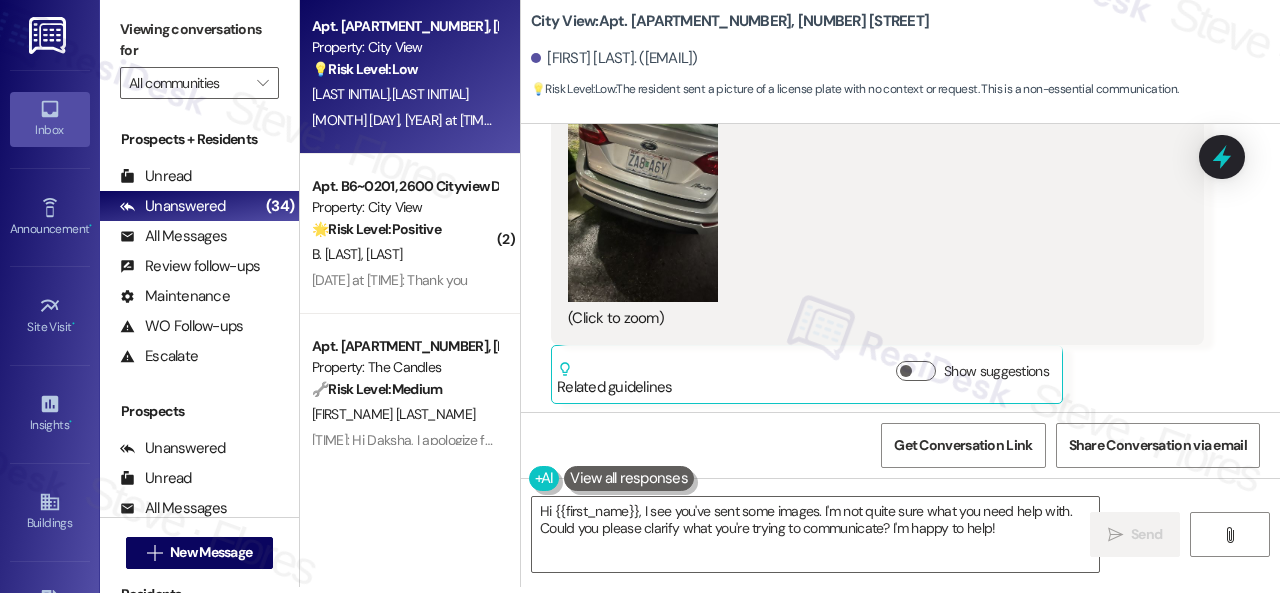 click on "(Click to zoom)" at bounding box center [870, 216] 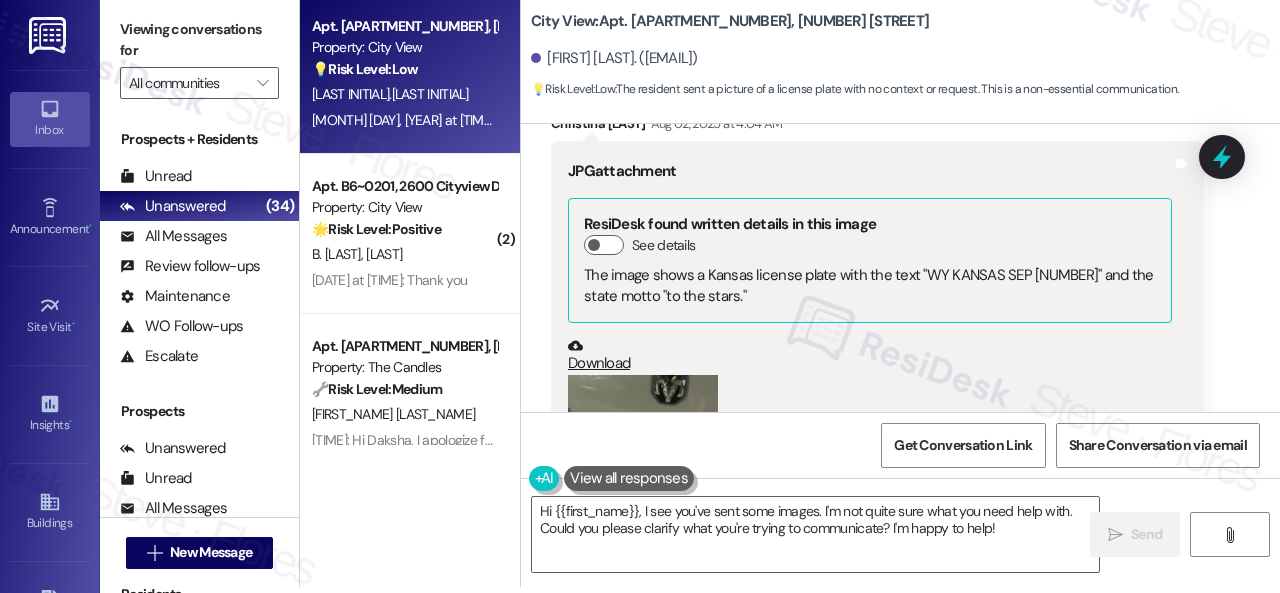 scroll, scrollTop: 9039, scrollLeft: 0, axis: vertical 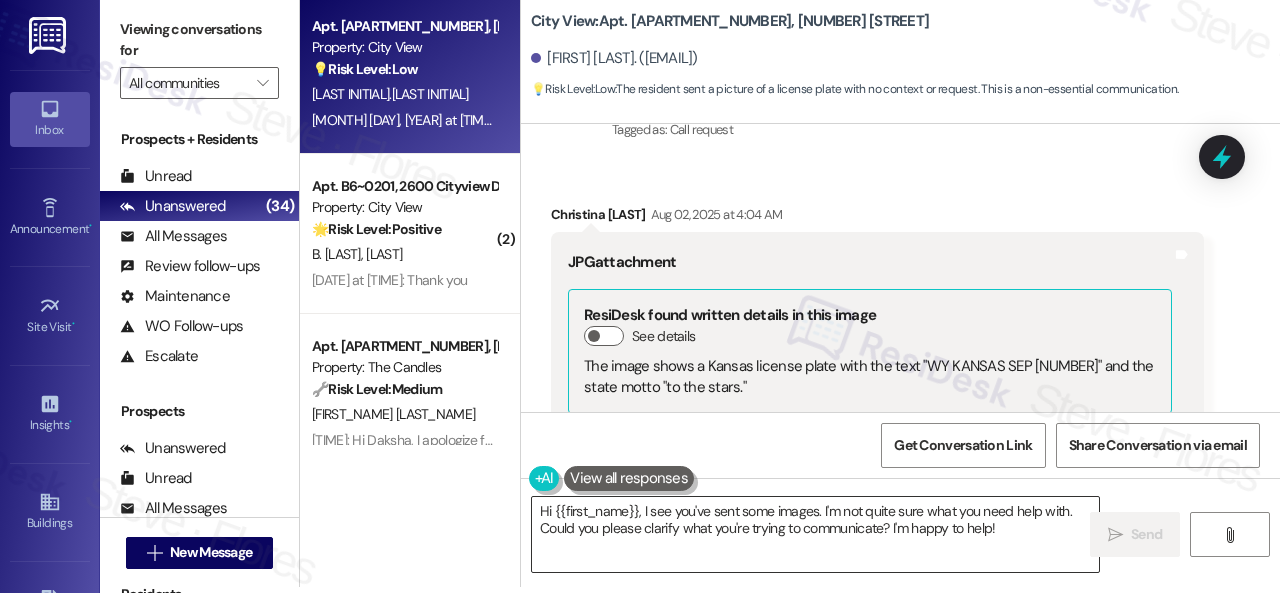 click on "Hi {{first_name}}, I see you've sent some images. I'm not quite sure what you need help with. Could you please clarify what you're trying to communicate? I'm happy to help!" at bounding box center [815, 534] 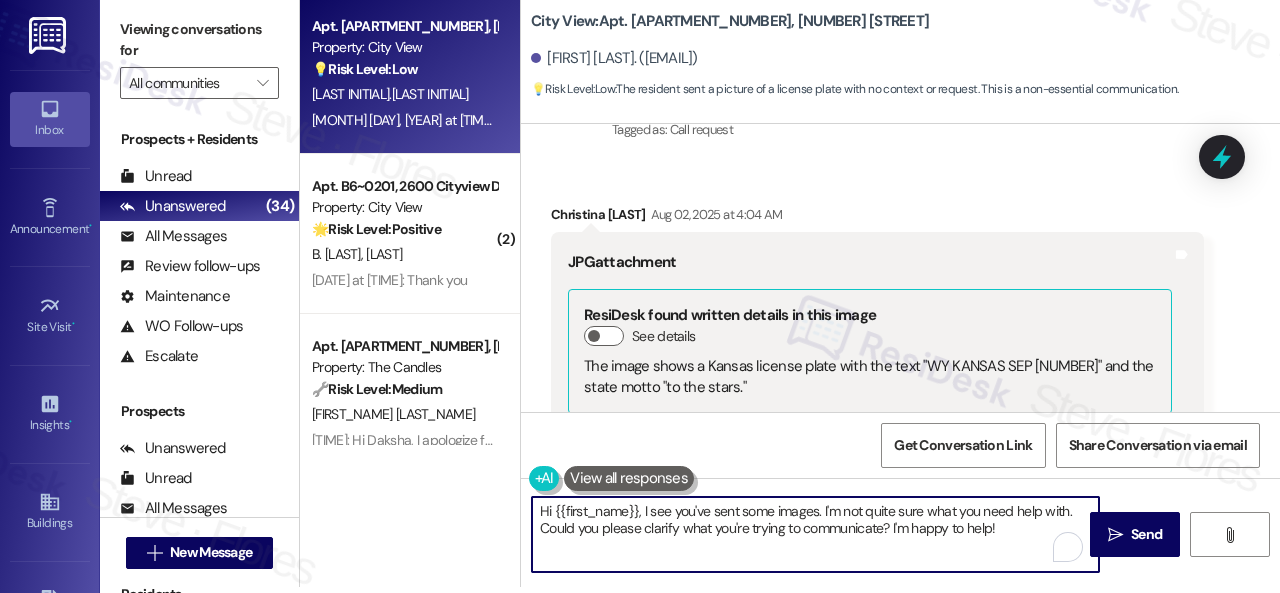 paste on "apologize for the late reply. I was away for the weekend.I" 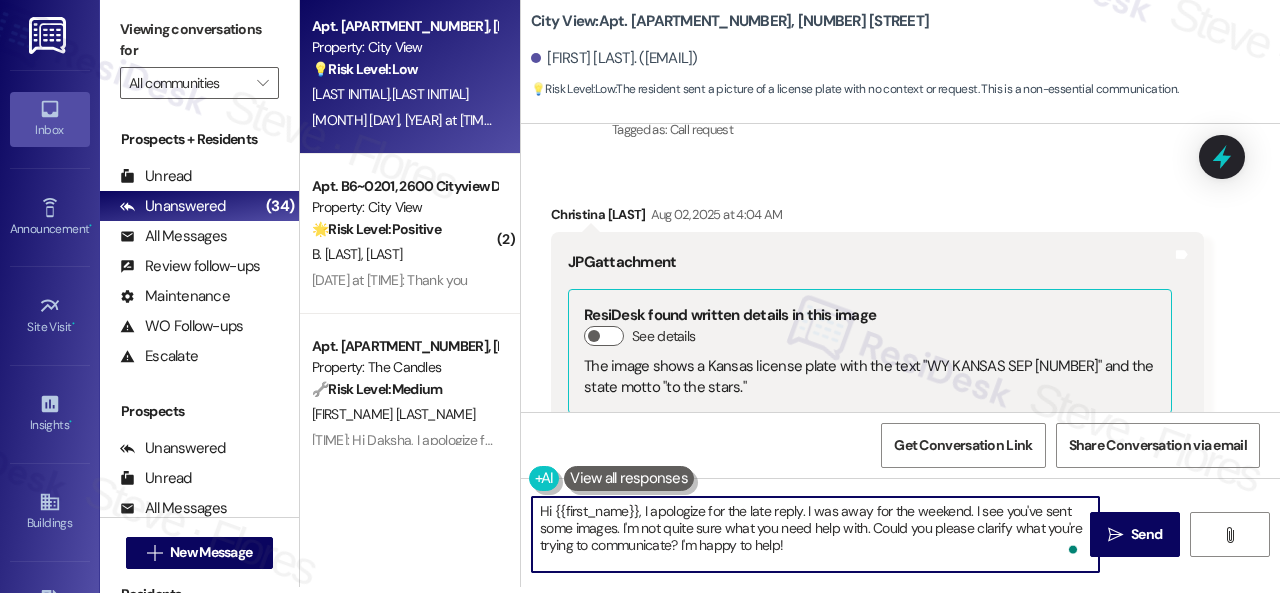 click on "Hi {{first_name}}, I apologize for the late reply. I was away for the weekend. I see you've sent some images. I'm not quite sure what you need help with. Could you please clarify what you're trying to communicate? I'm happy to help!" at bounding box center [815, 534] 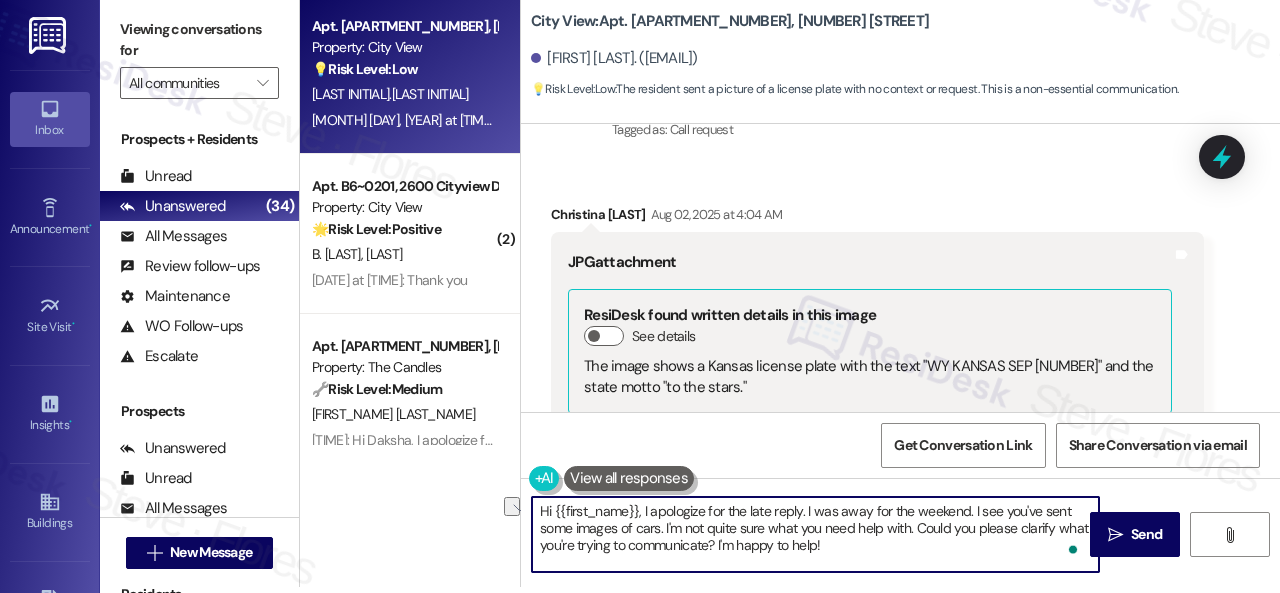 drag, startPoint x: 664, startPoint y: 529, endPoint x: 916, endPoint y: 527, distance: 252.00793 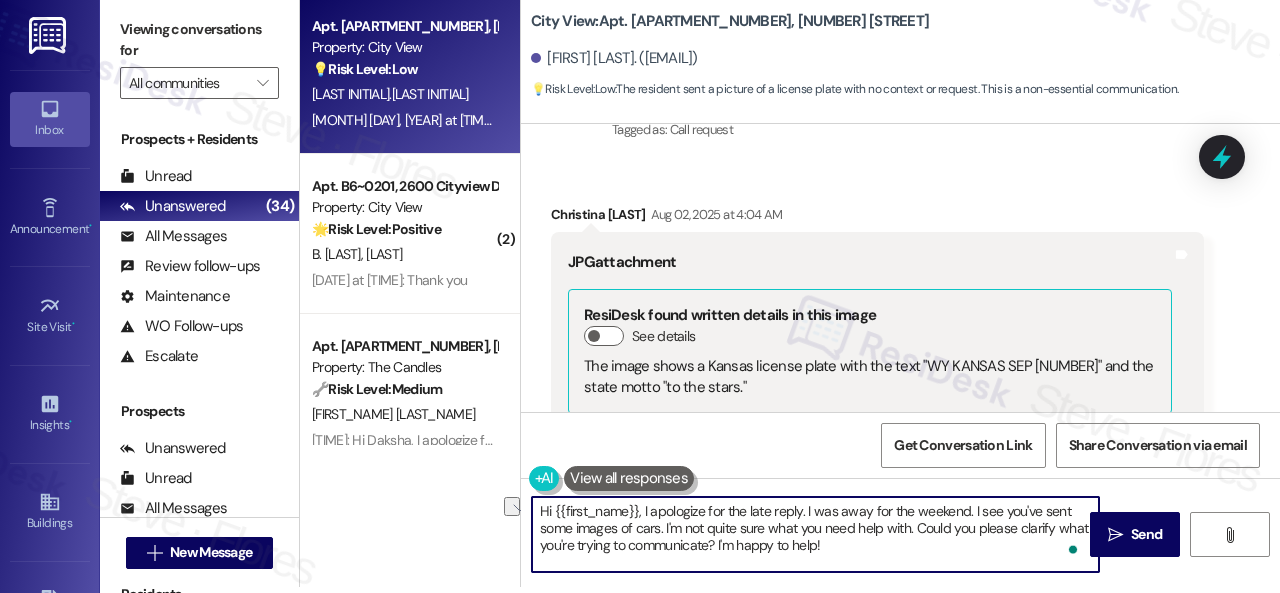 click on "Hi {{first_name}}, I apologize for the late reply. I was away for the weekend. I see you've sent some images of cars. I'm not quite sure what you need help with. Could you please clarify what you're trying to communicate? I'm happy to help!" at bounding box center [815, 534] 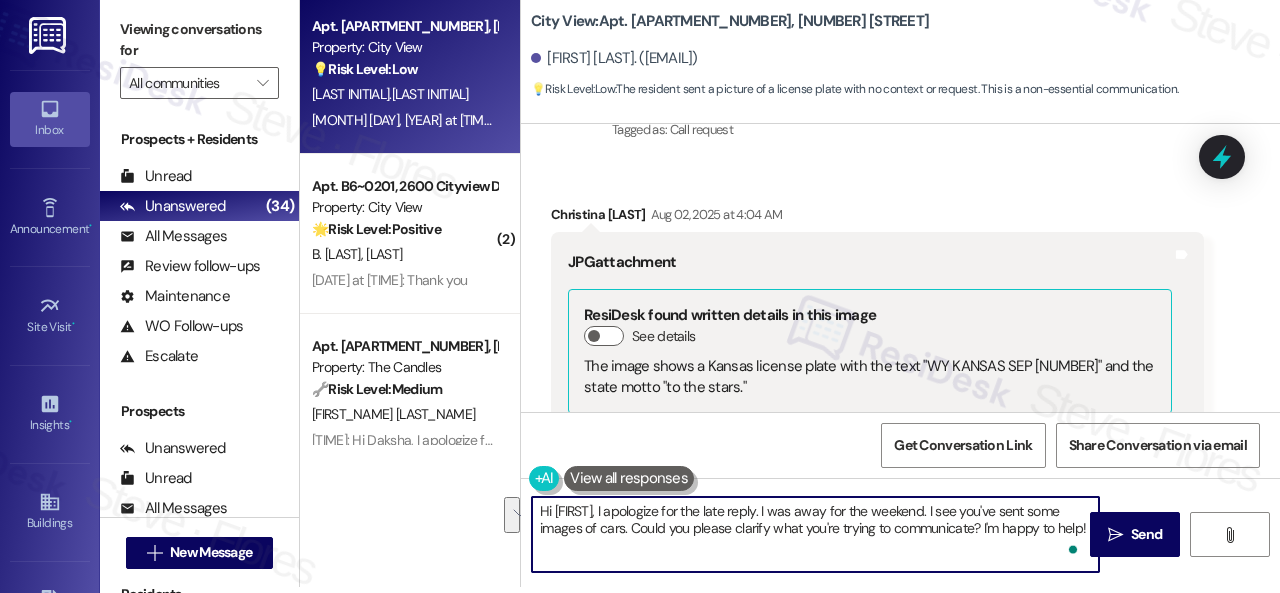 drag, startPoint x: 1018, startPoint y: 531, endPoint x: 1033, endPoint y: 547, distance: 21.931713 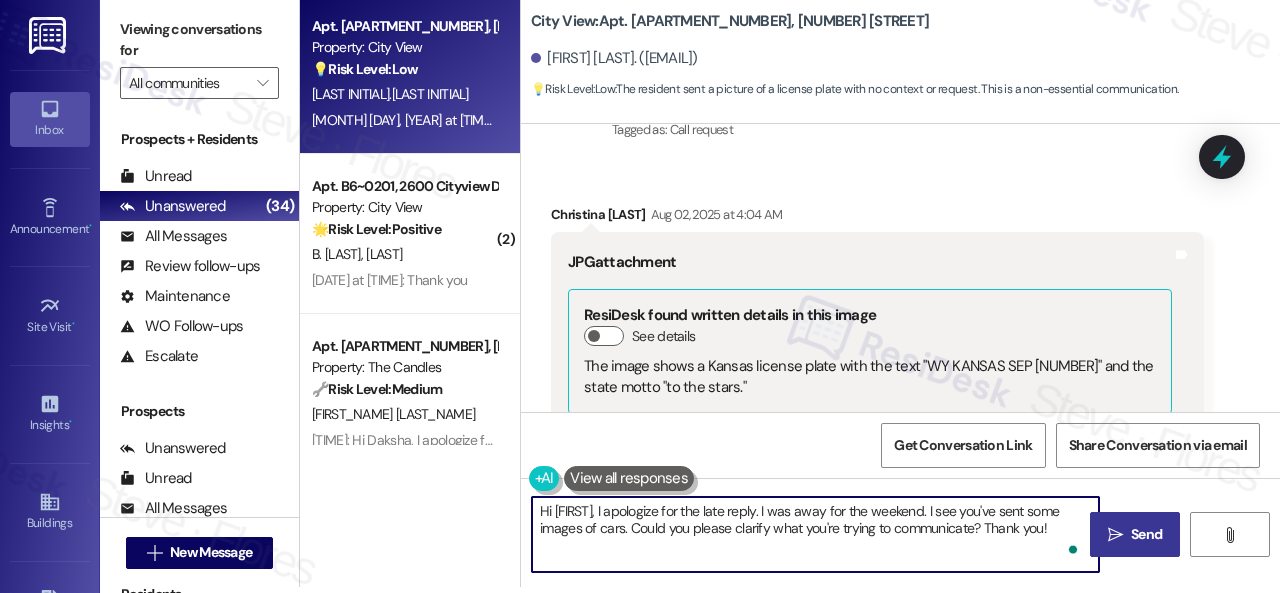 type on "Hi {{first_name}}, I apologize for the late reply. I was away for the weekend. I see you've sent some images of cars. Could you please clarify what you're trying to communicate? Thank you!" 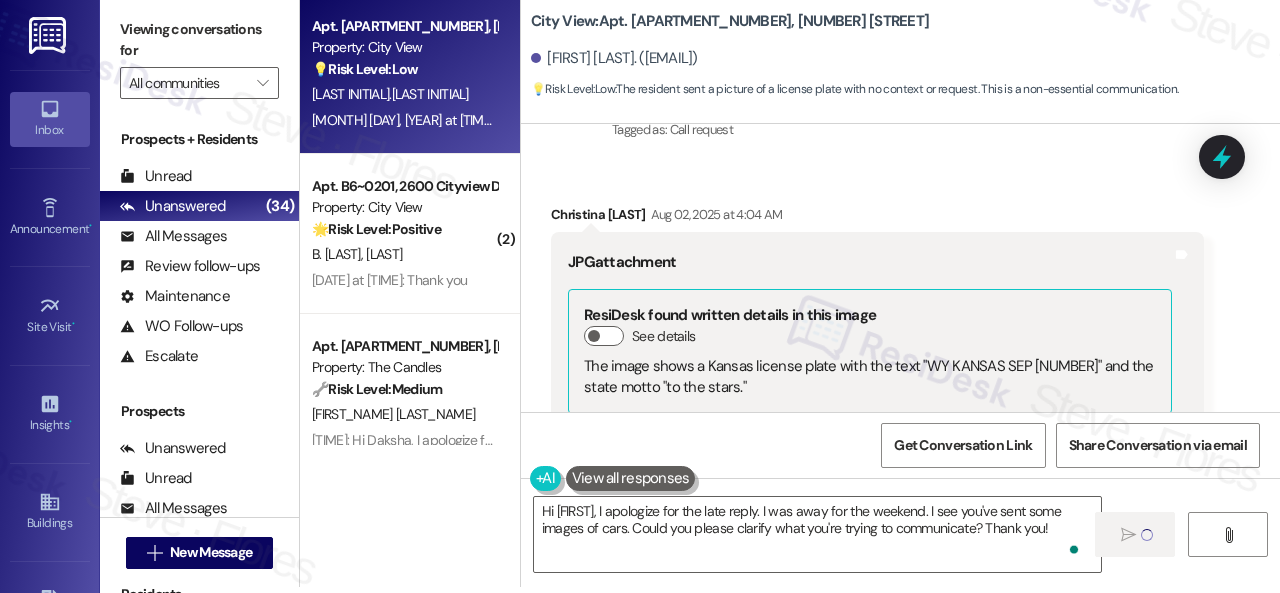 type 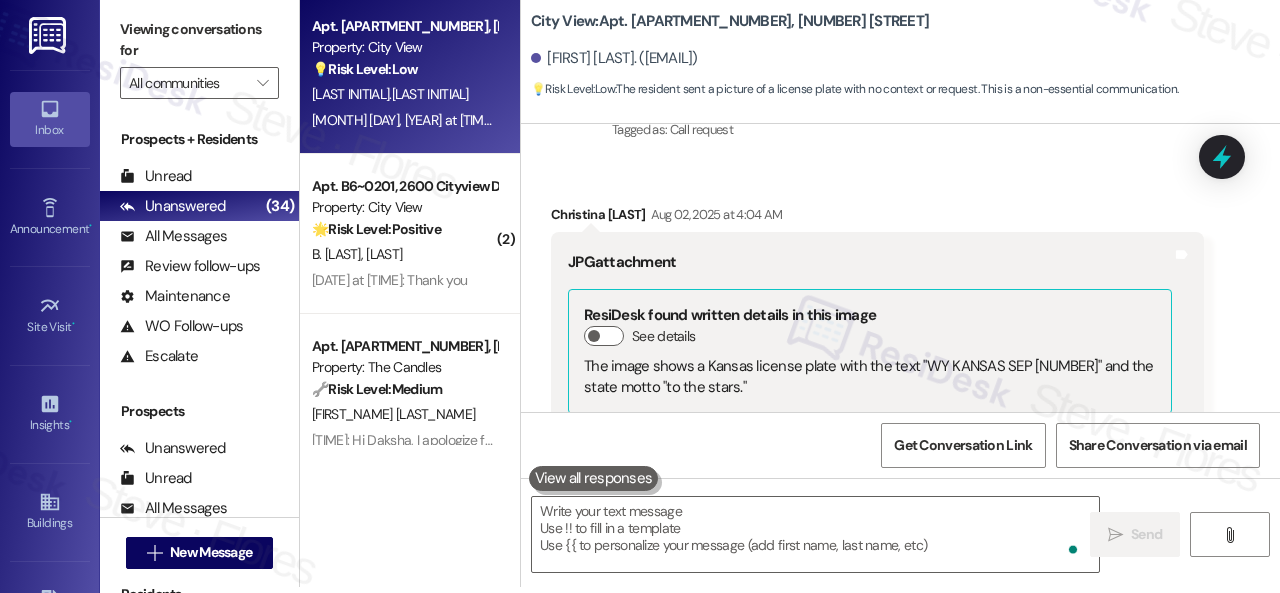 scroll, scrollTop: 0, scrollLeft: 0, axis: both 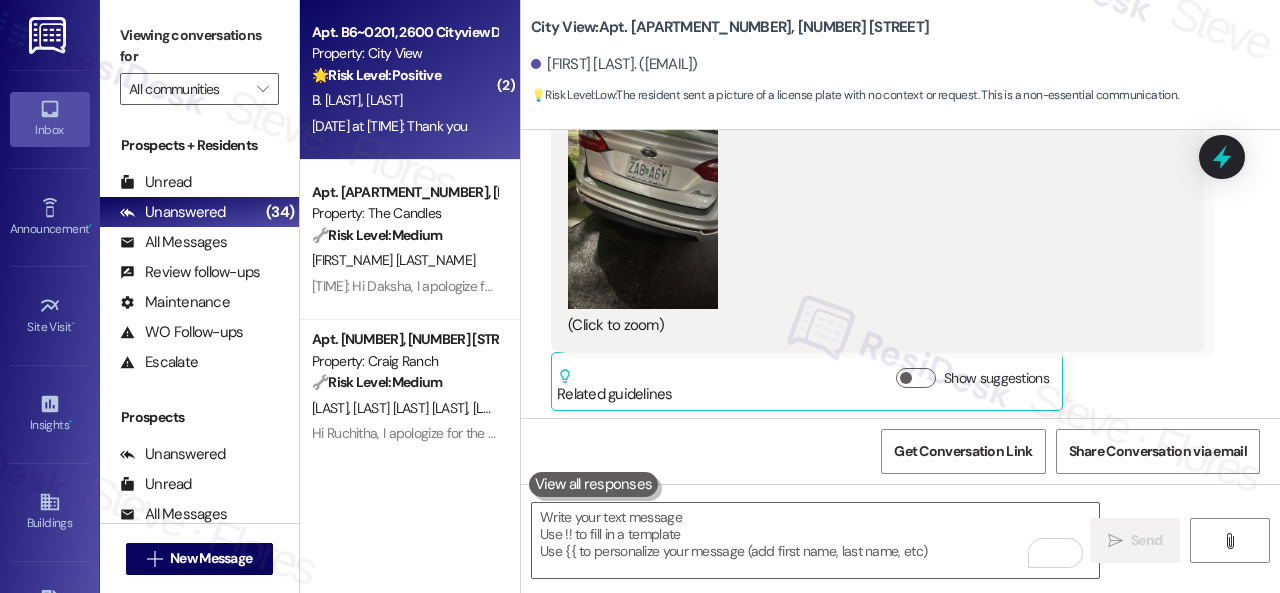 click on "B. Julian E. Julian" at bounding box center (404, 100) 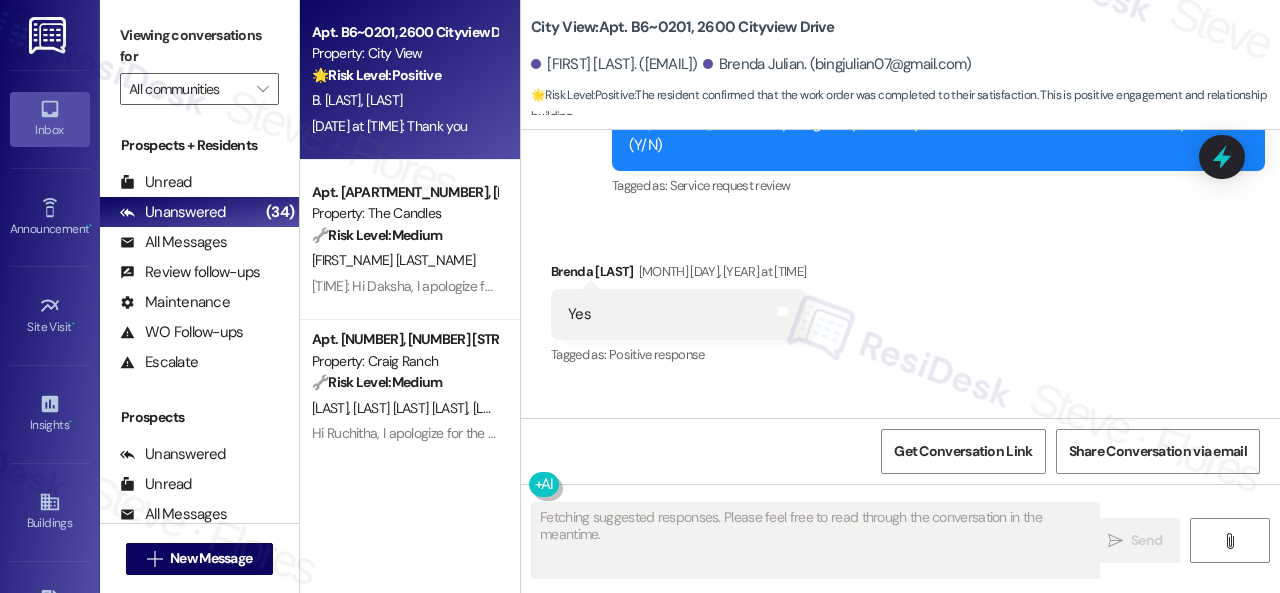 scroll, scrollTop: 8471, scrollLeft: 0, axis: vertical 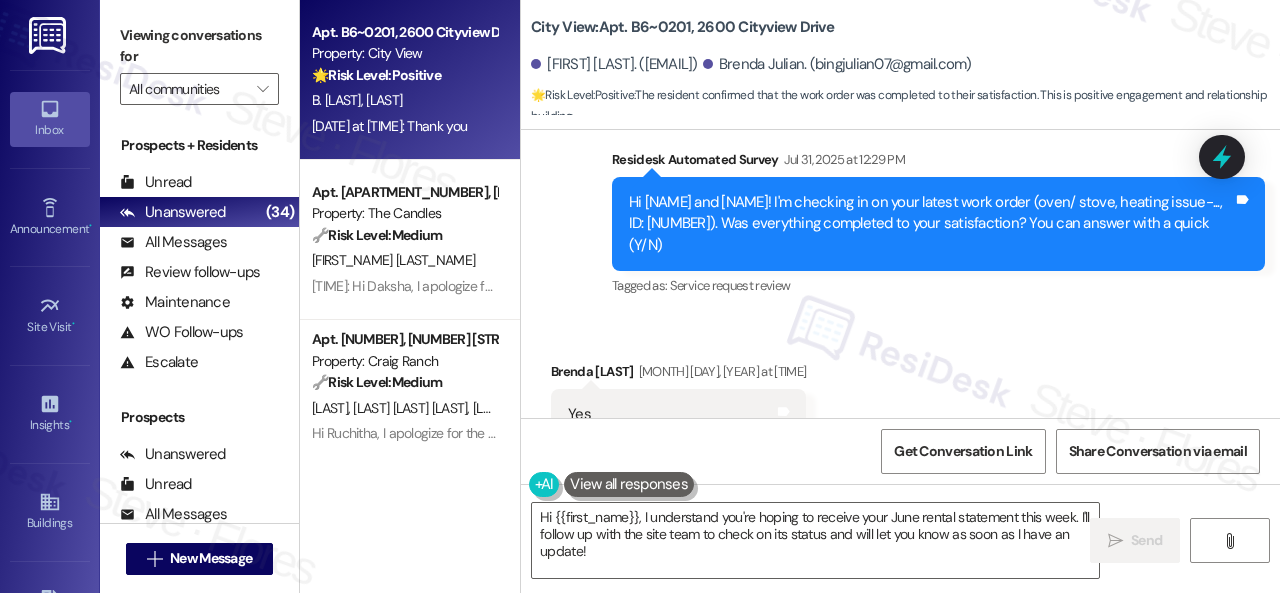 drag, startPoint x: 562, startPoint y: 261, endPoint x: 594, endPoint y: 311, distance: 59.36329 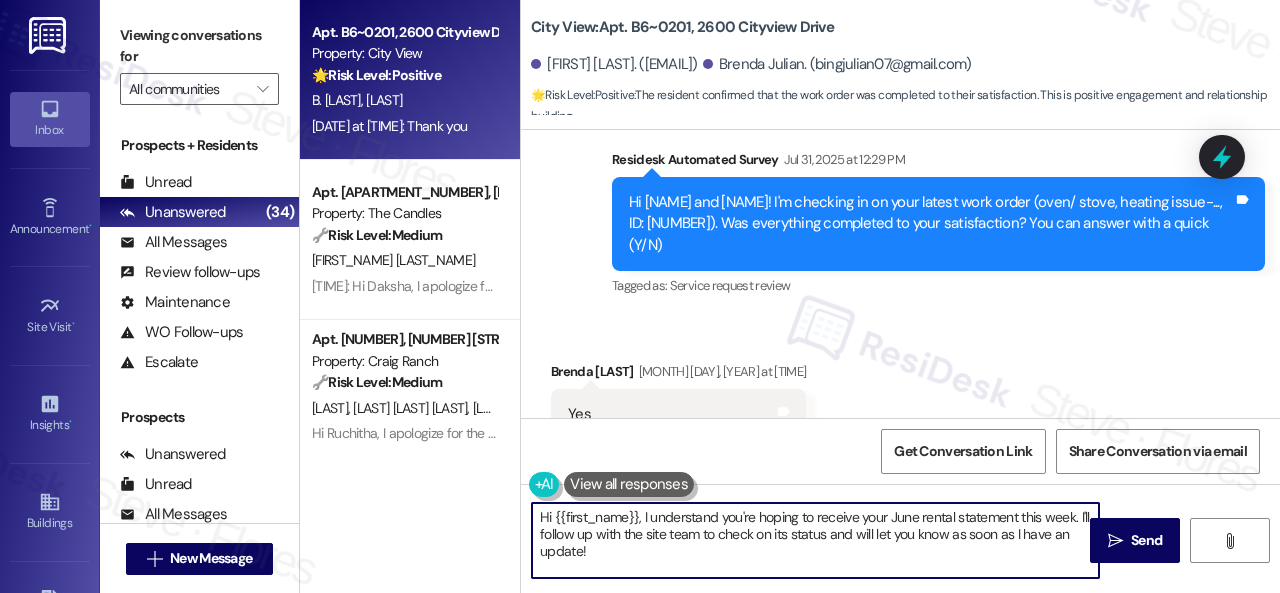 drag, startPoint x: 619, startPoint y: 563, endPoint x: 494, endPoint y: 523, distance: 131.24405 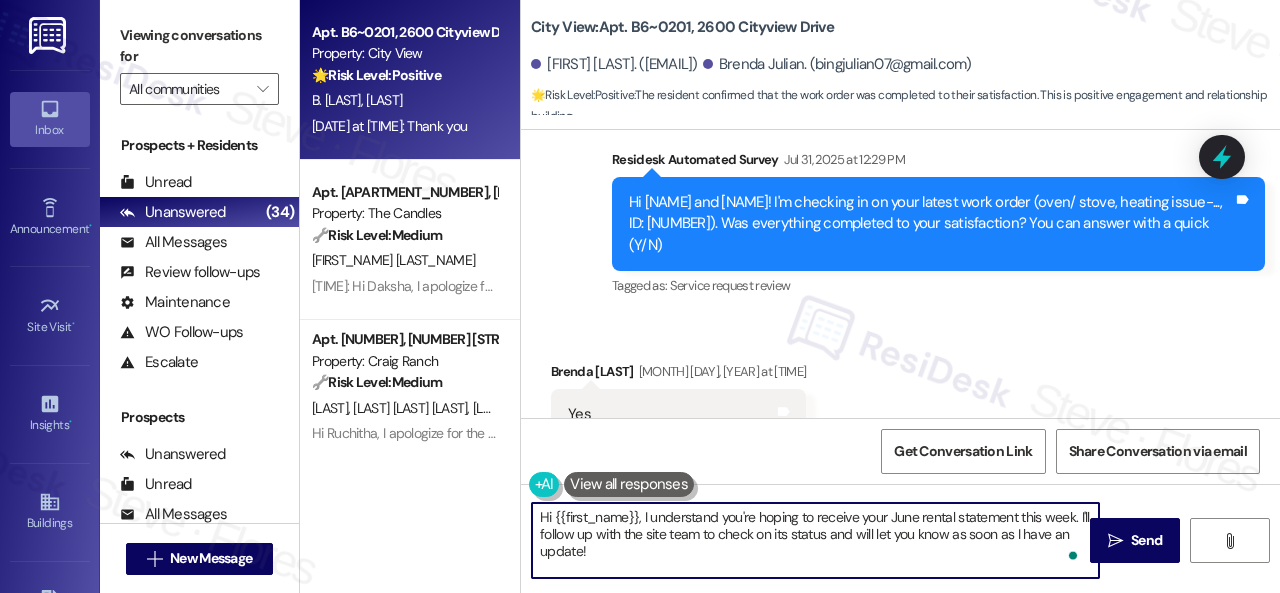paste on "Glad everything’s all set! If {{property}} met your expectations, just reply with “Yes.” If not, no problem — we’d love to hear your feedback so we can keep improving. Thank you" 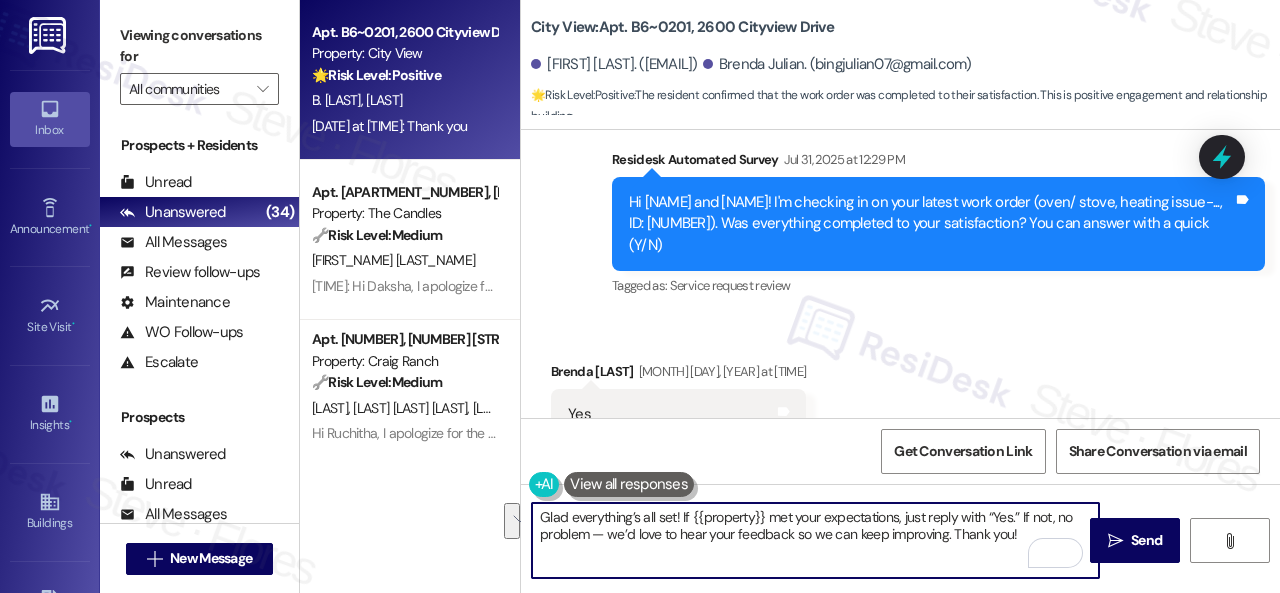 paste on "that's no problem — we’d love to hear your feedback so we can continue to improve" 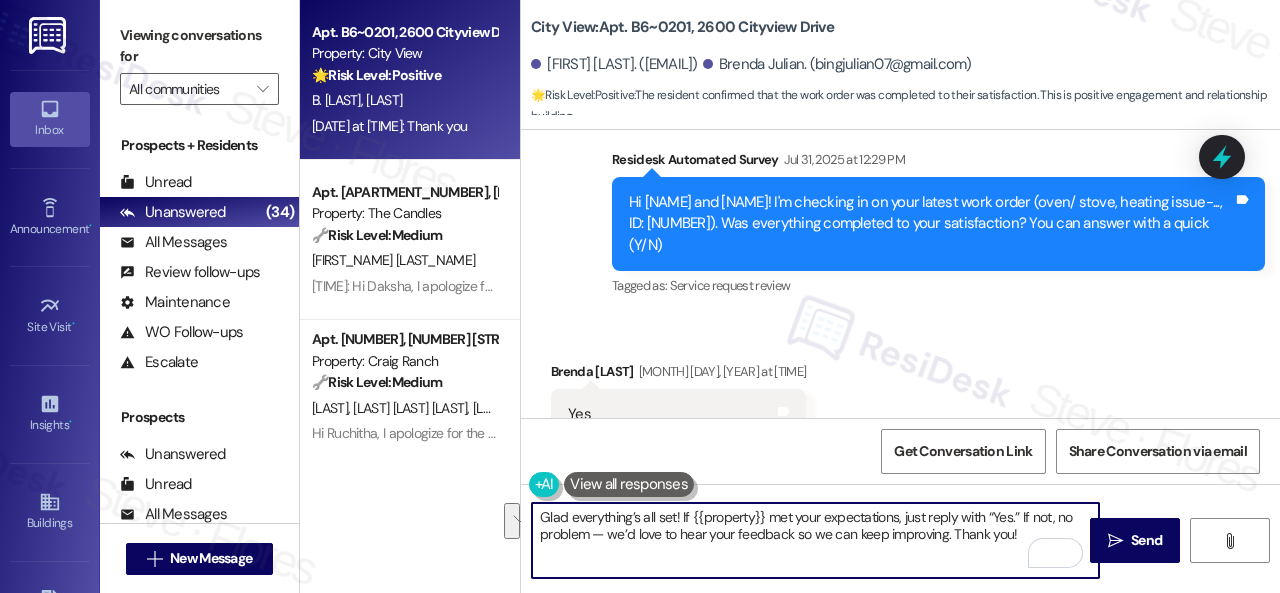 type on "Glad everything’s all set! If {{property}} met your expectations, just reply with “Yes.” If not, that's no problem — we’d love to hear your feedback so we can continue to improve. Thank you!" 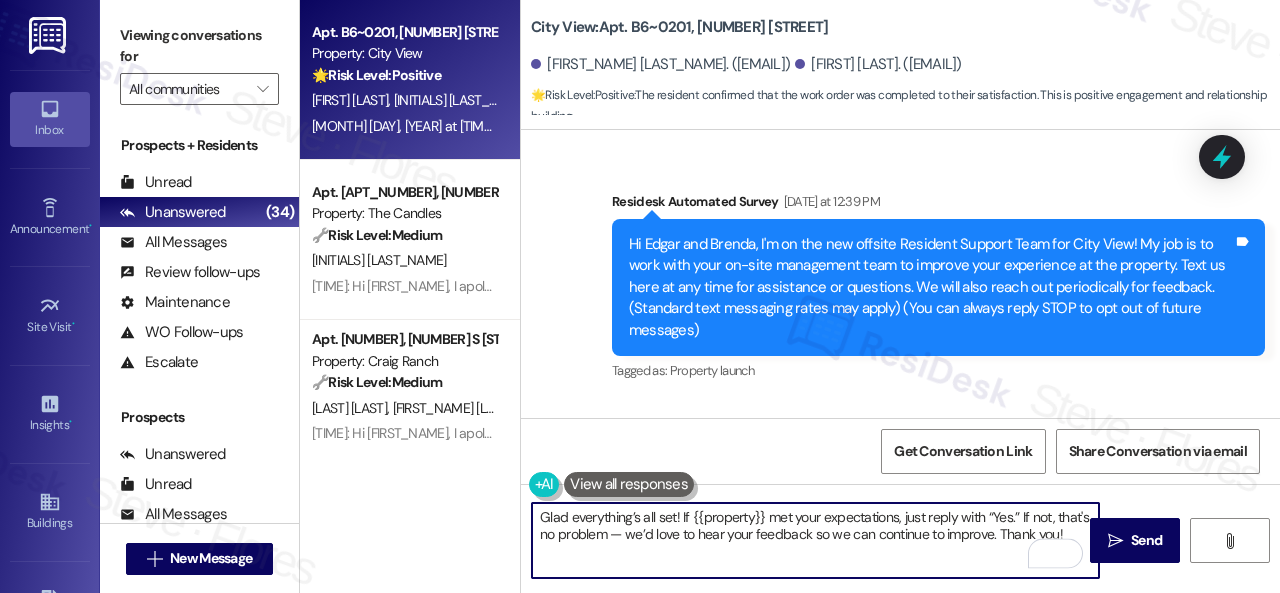 scroll, scrollTop: 0, scrollLeft: 0, axis: both 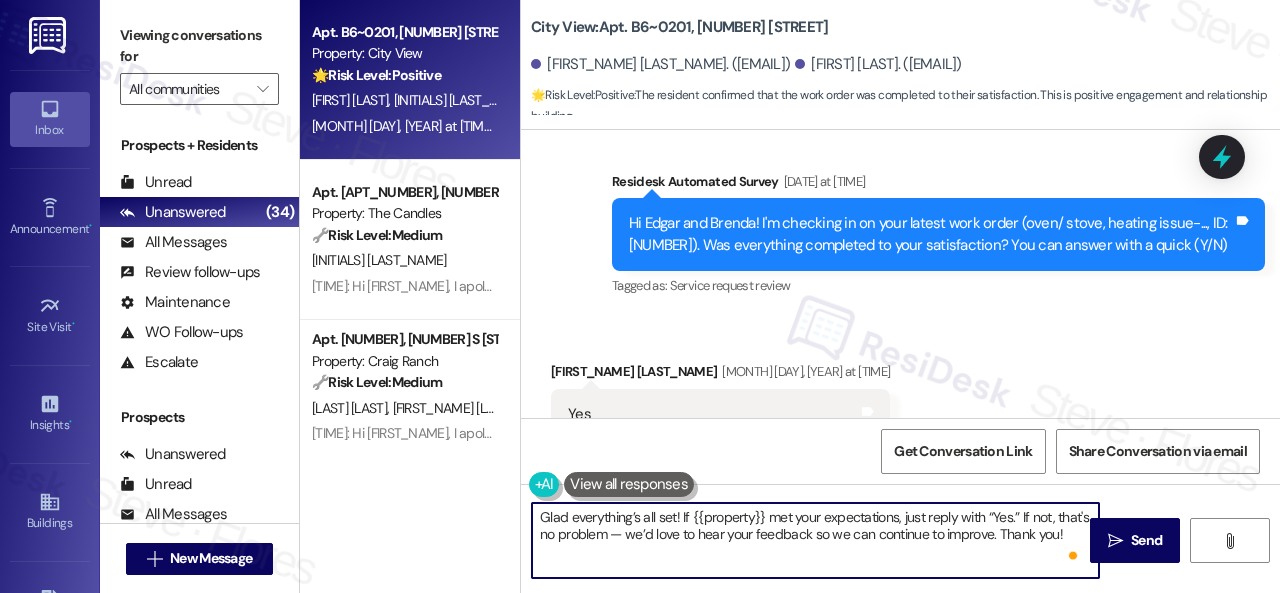 drag, startPoint x: 900, startPoint y: 519, endPoint x: 927, endPoint y: 515, distance: 27.294687 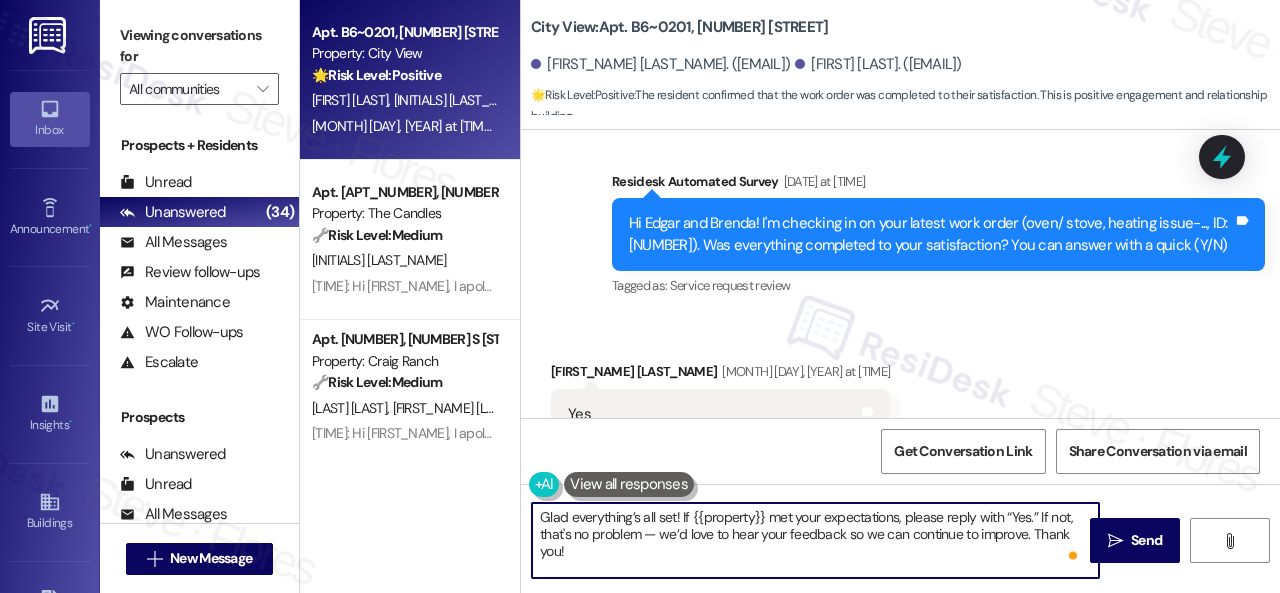click on "Glad everything’s all set! If {{property}} met your expectations, please reply with “Yes.” If not, that's no problem — we’d love to hear your feedback so we can continue to improve. Thank you!" at bounding box center [815, 540] 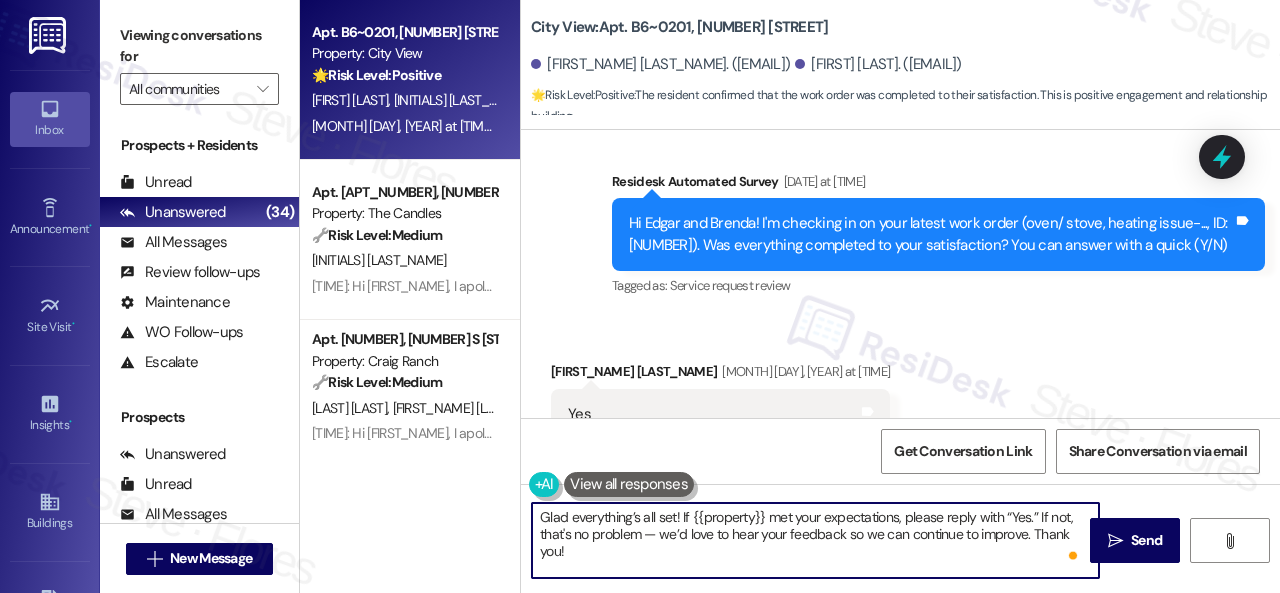 drag, startPoint x: 659, startPoint y: 520, endPoint x: 672, endPoint y: 519, distance: 13.038404 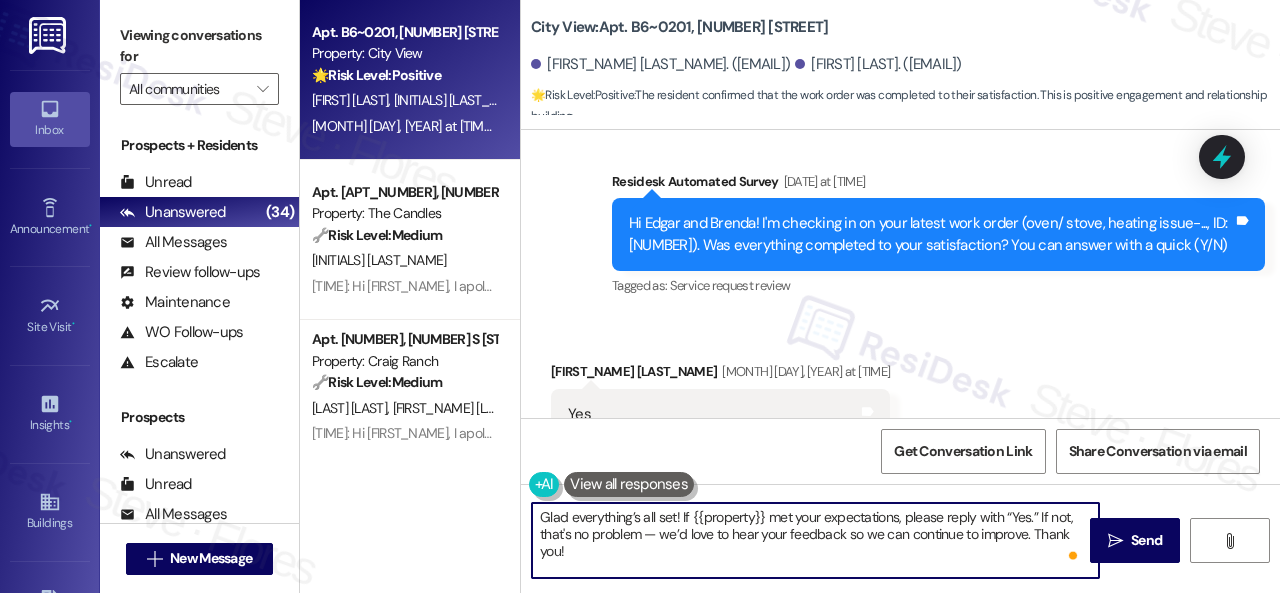click on "Glad everything’s all set! If {{property}} met your expectations, please reply with “Yes.” If not, that's no problem — we’d love to hear your feedback so we can continue to improve. Thank you!" at bounding box center [815, 540] 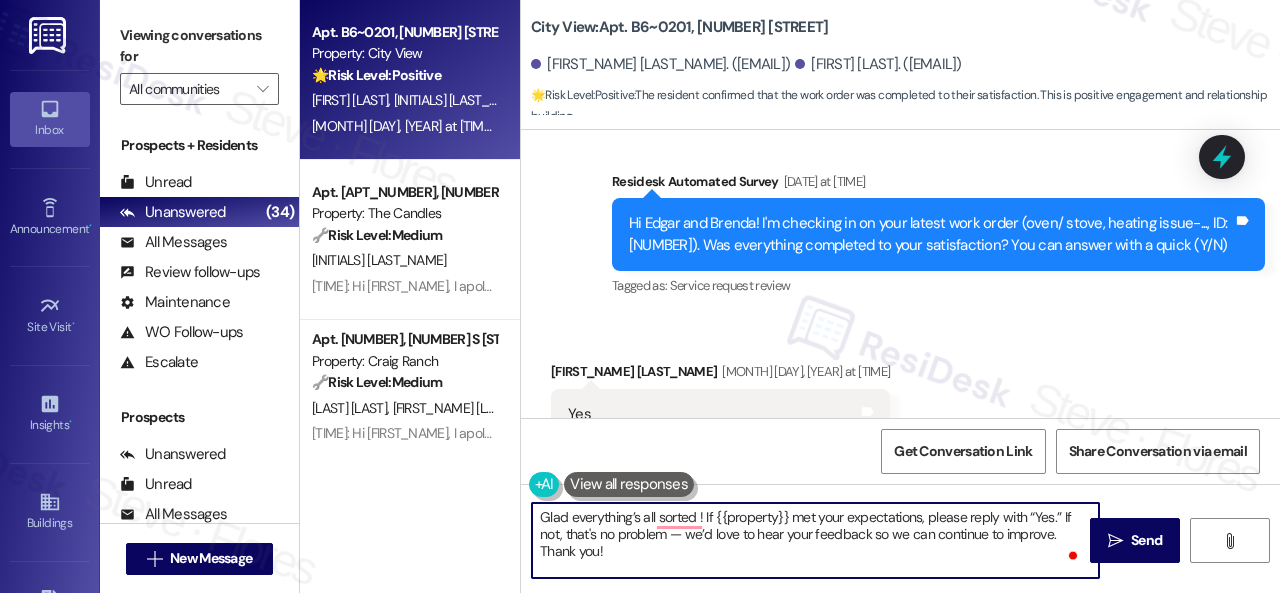 type on "Glad everything’s all sorted! If {{property}} met your expectations, please reply with “Yes.” If not, that's no problem — we’d love to hear your feedback so we can continue to improve. Thank you!" 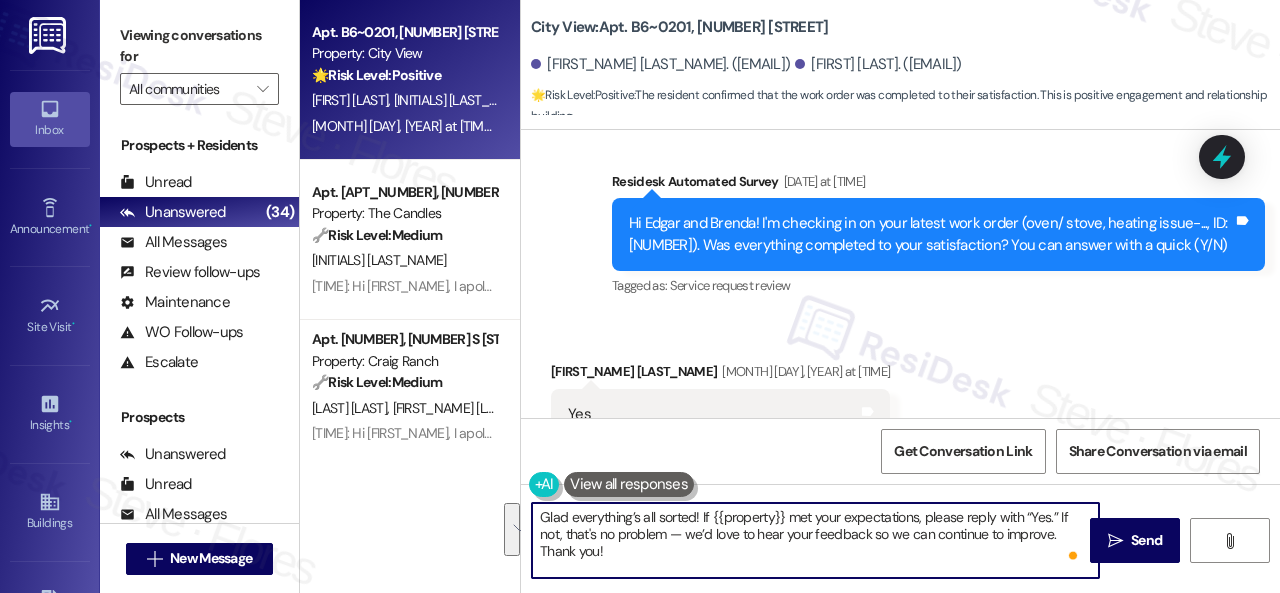 drag, startPoint x: 646, startPoint y: 554, endPoint x: 496, endPoint y: 503, distance: 158.43295 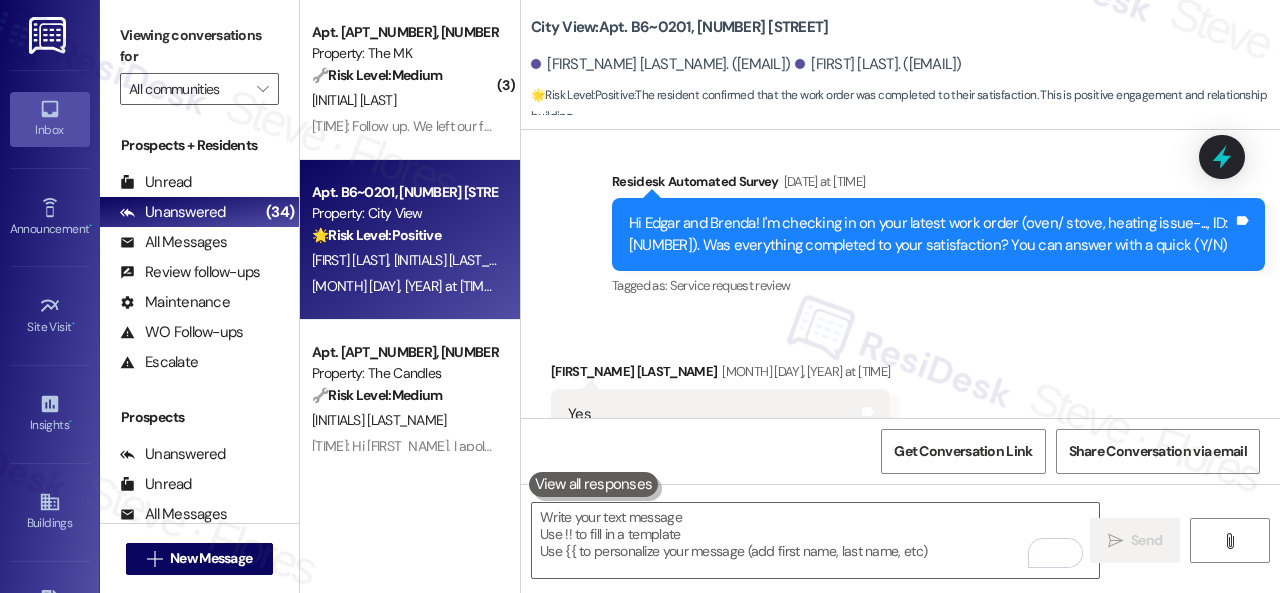 click on "Survey, sent via SMS Residesk Automated Survey [DATE] at [TIME] Hi Edgar and Brenda! I'm checking in on your latest work order (oven/ stove, heating issue-..., ID: [NUMBER]). Was everything completed to your satisfaction? You can answer with a quick (Y/N) Tags and notes Tagged as:   Service request review Click to highlight conversations about Service request review" at bounding box center (938, 236) 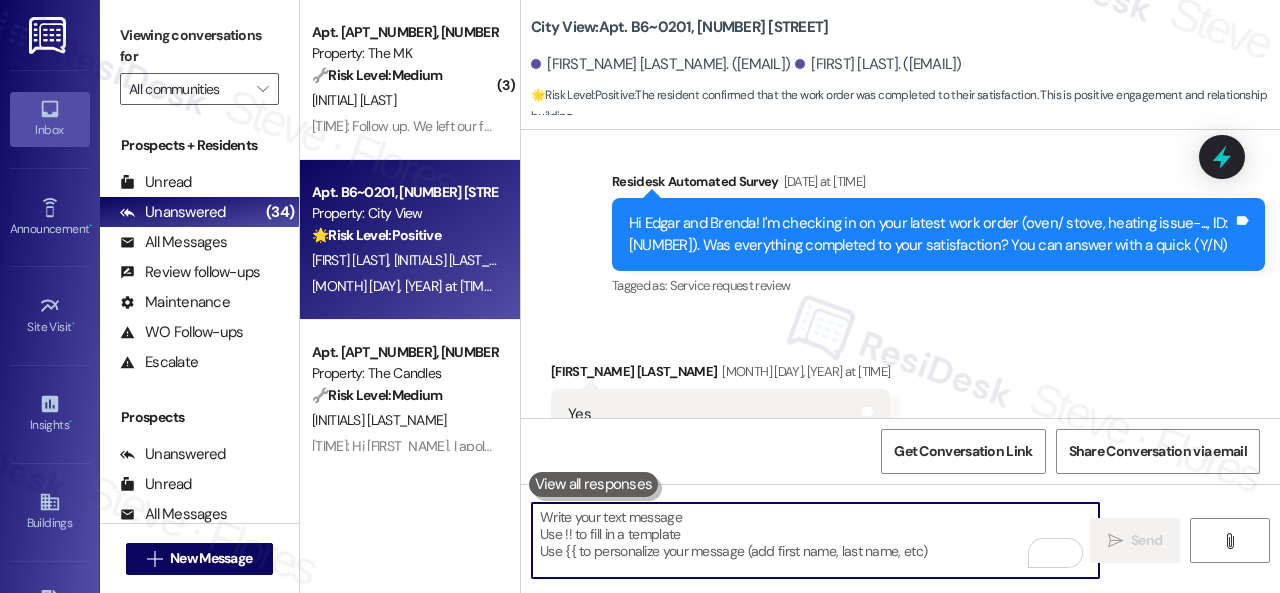 click at bounding box center (815, 540) 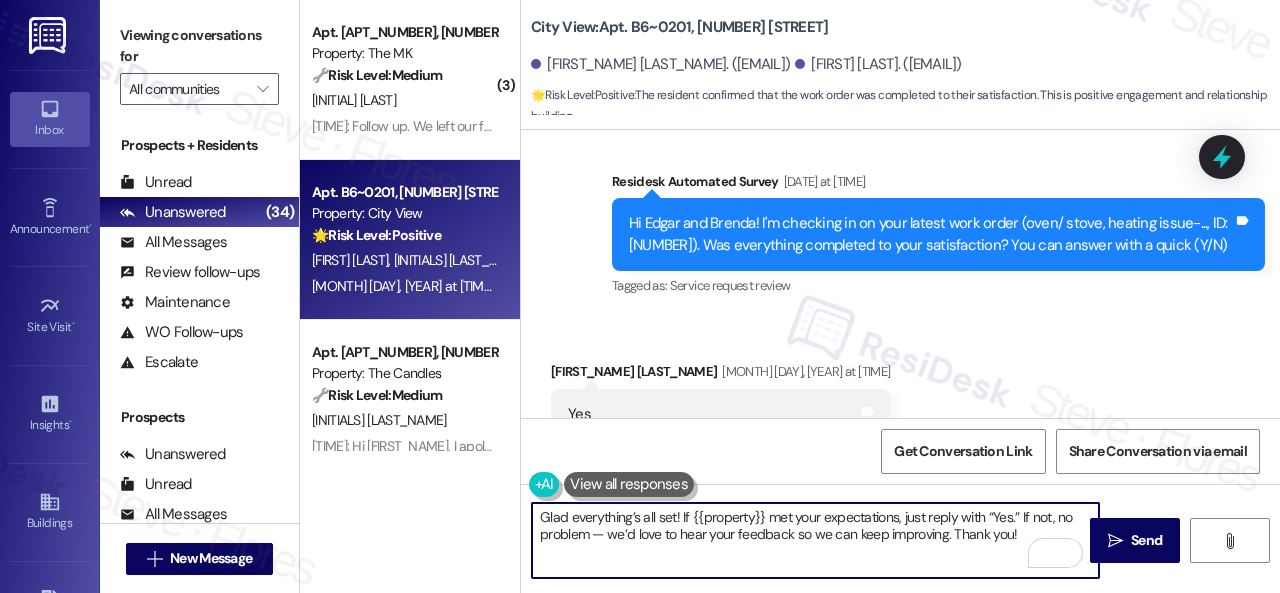 click on "Glad everything’s all set! If {{property}} met your expectations, just reply with “Yes.” If not, no problem — we’d love to hear your feedback so we can keep improving. Thank you!" at bounding box center [815, 540] 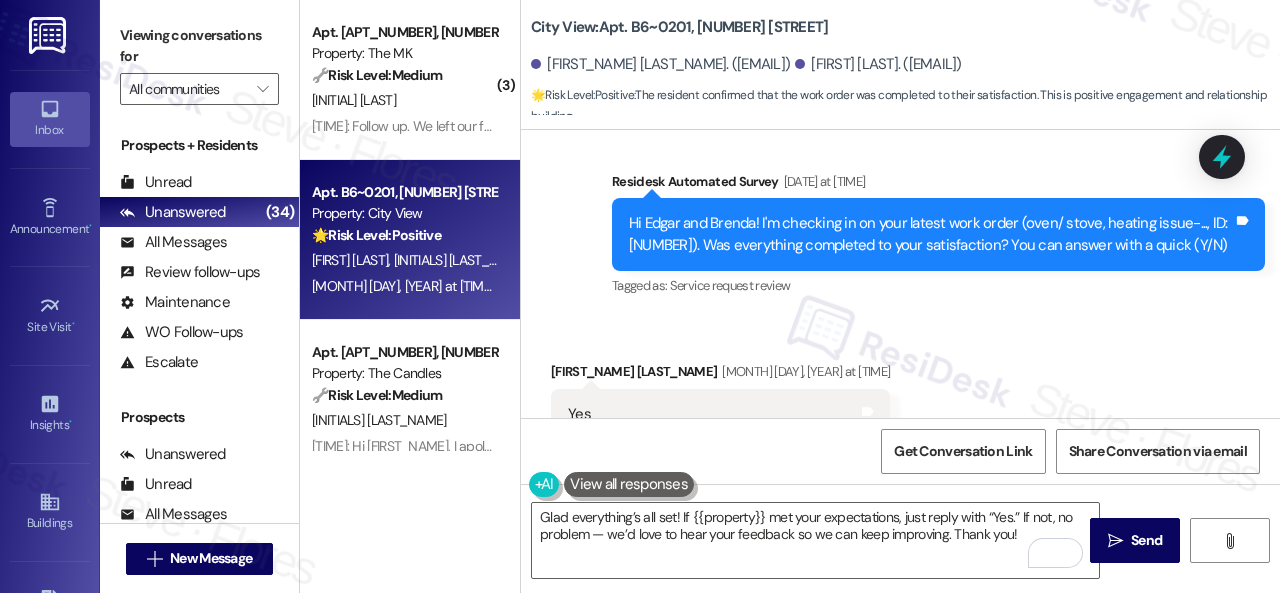 click on "Received via SMS Brenda Julian [DATE] at [TIME] Yes Tags and notes Tagged as:   Positive response Click to highlight conversations about Positive response" at bounding box center (900, 400) 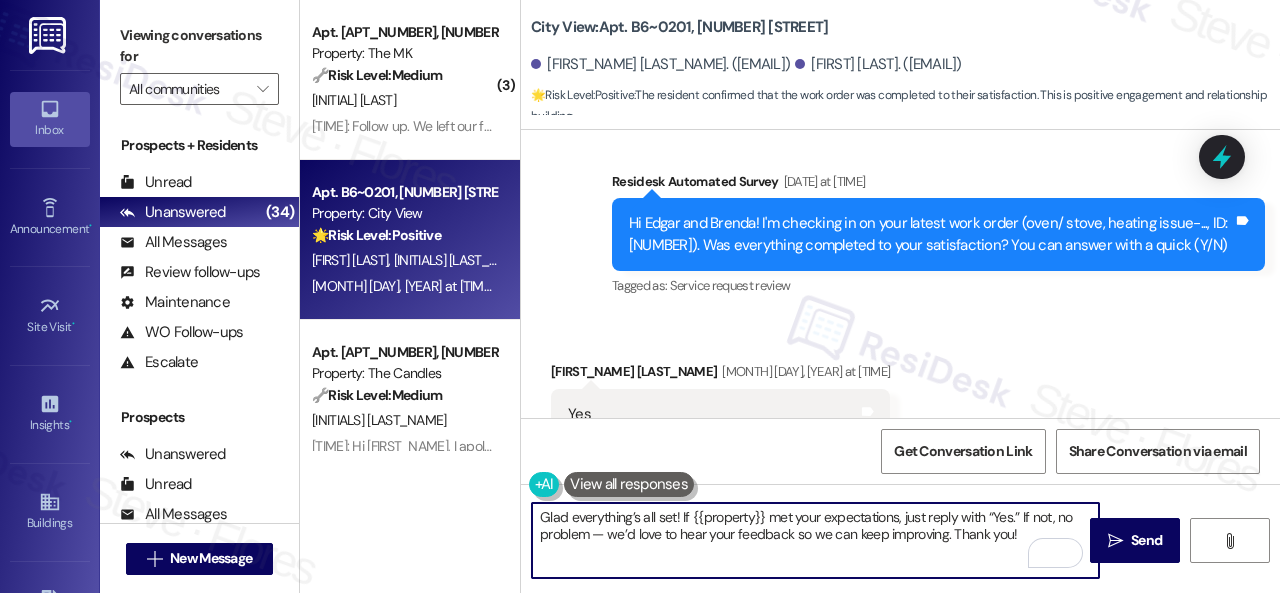 click on "Glad everything’s all set! If {{property}} met your expectations, just reply with “Yes.” If not, no problem — we’d love to hear your feedback so we can keep improving. Thank you!" at bounding box center [815, 540] 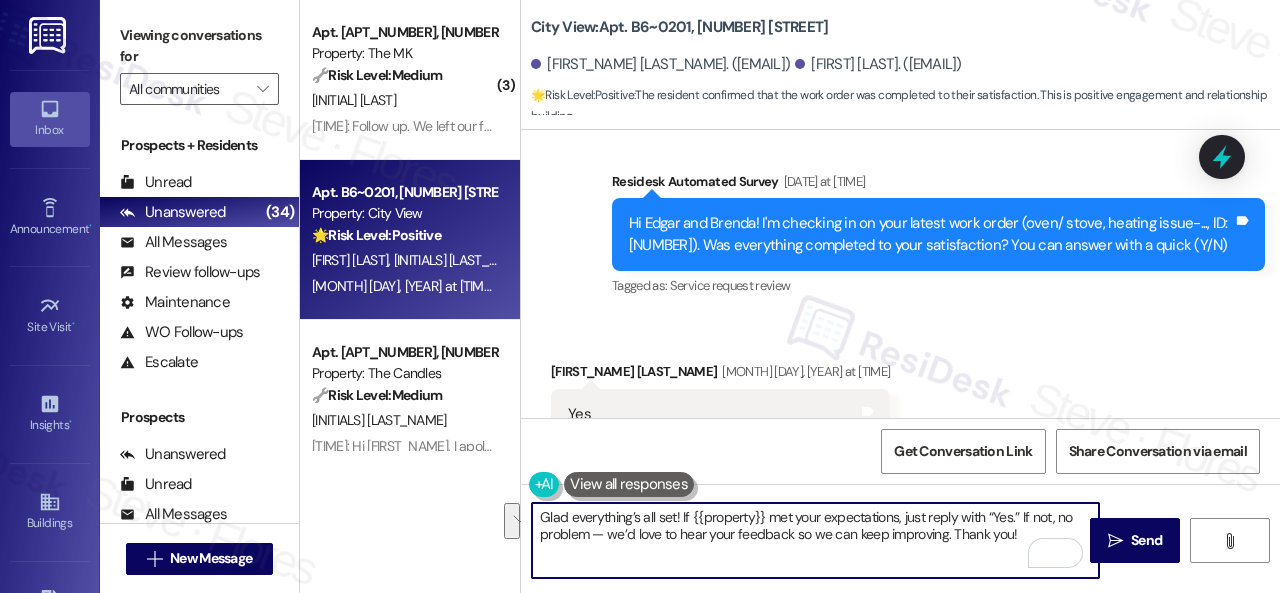 paste on "continue to improve" 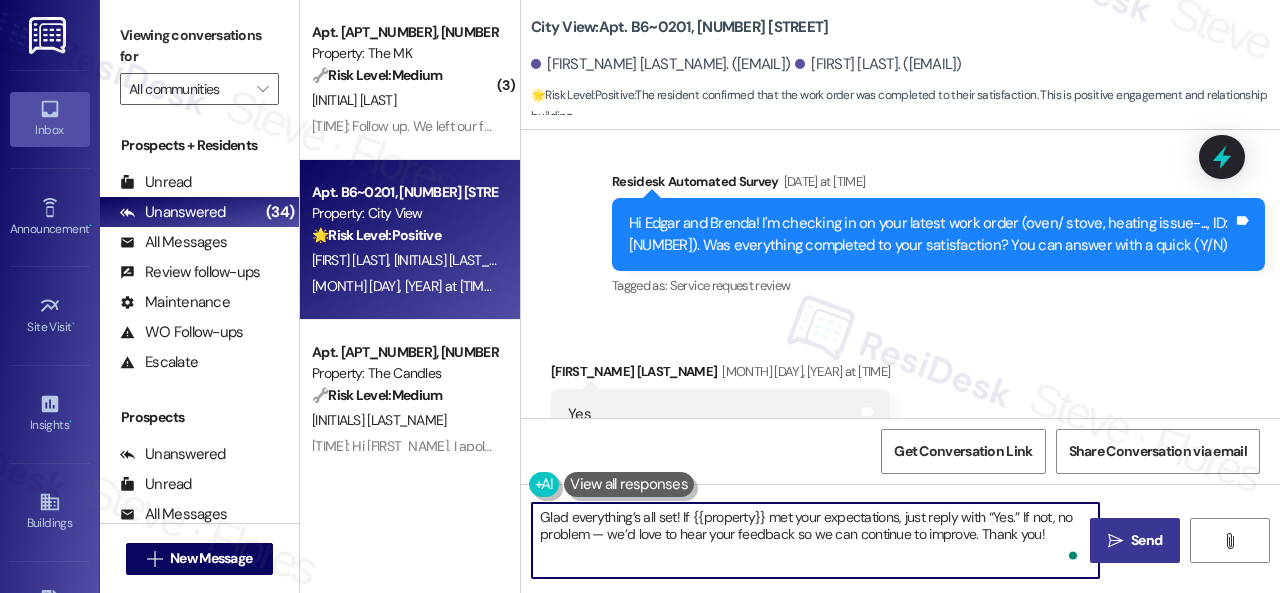 type on "Glad everything’s all set! If {{property}} met your expectations, just reply with “Yes.” If not, no problem — we’d love to hear your feedback so we can continue to improve. Thank you!" 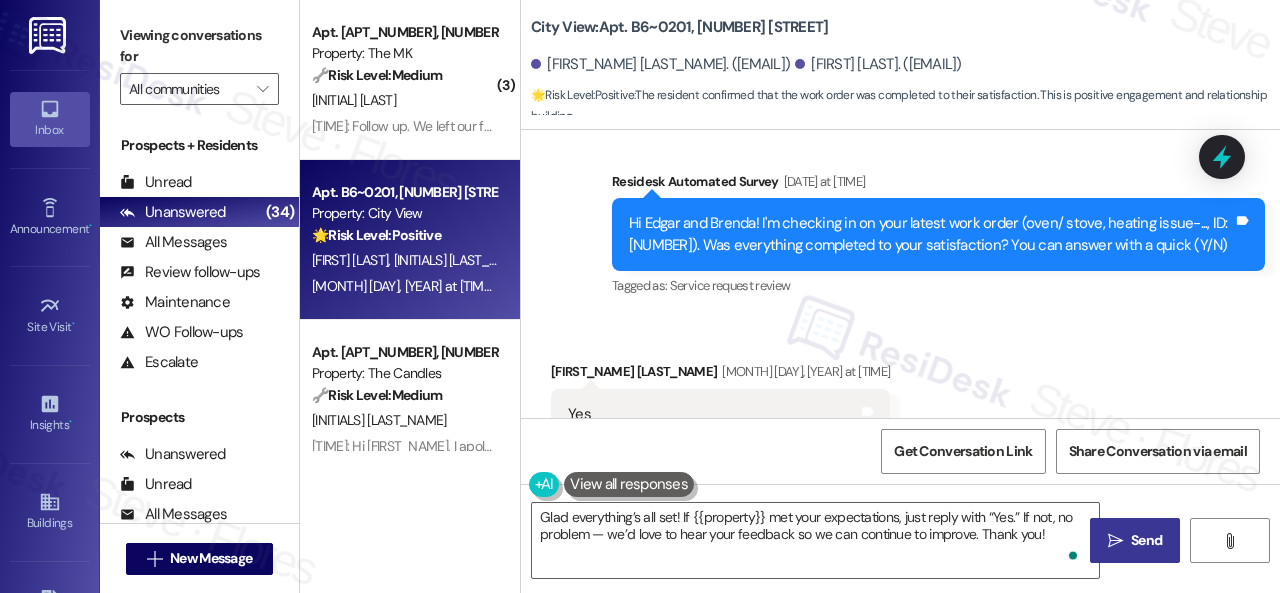 click on "Send" at bounding box center (1146, 540) 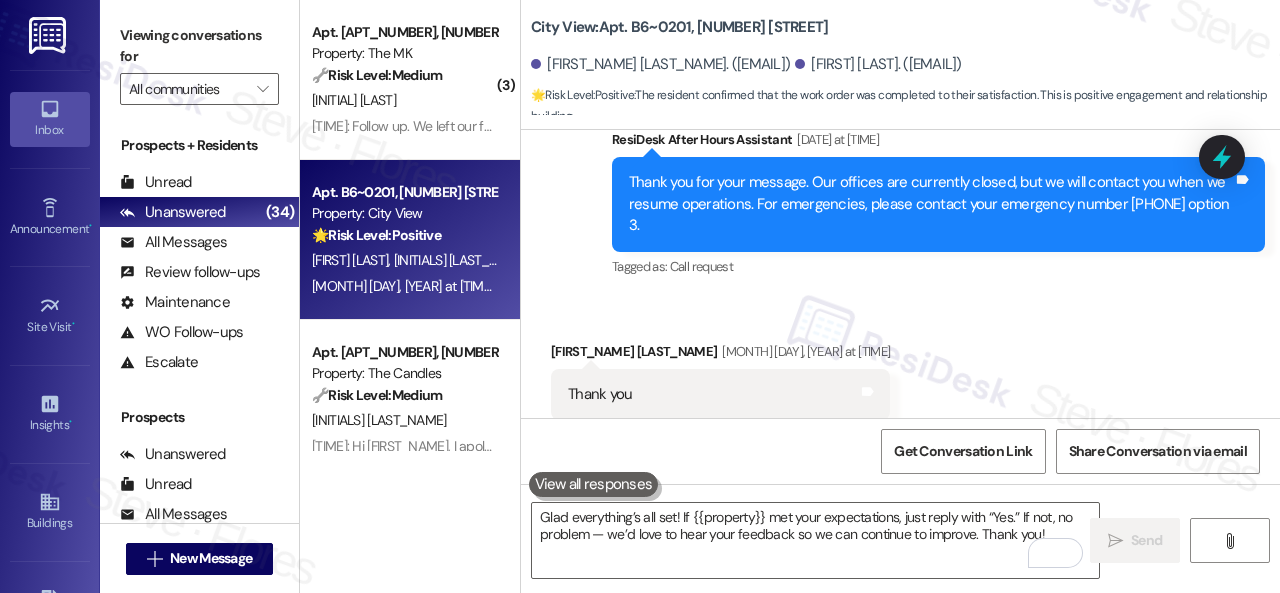 scroll, scrollTop: 9033, scrollLeft: 0, axis: vertical 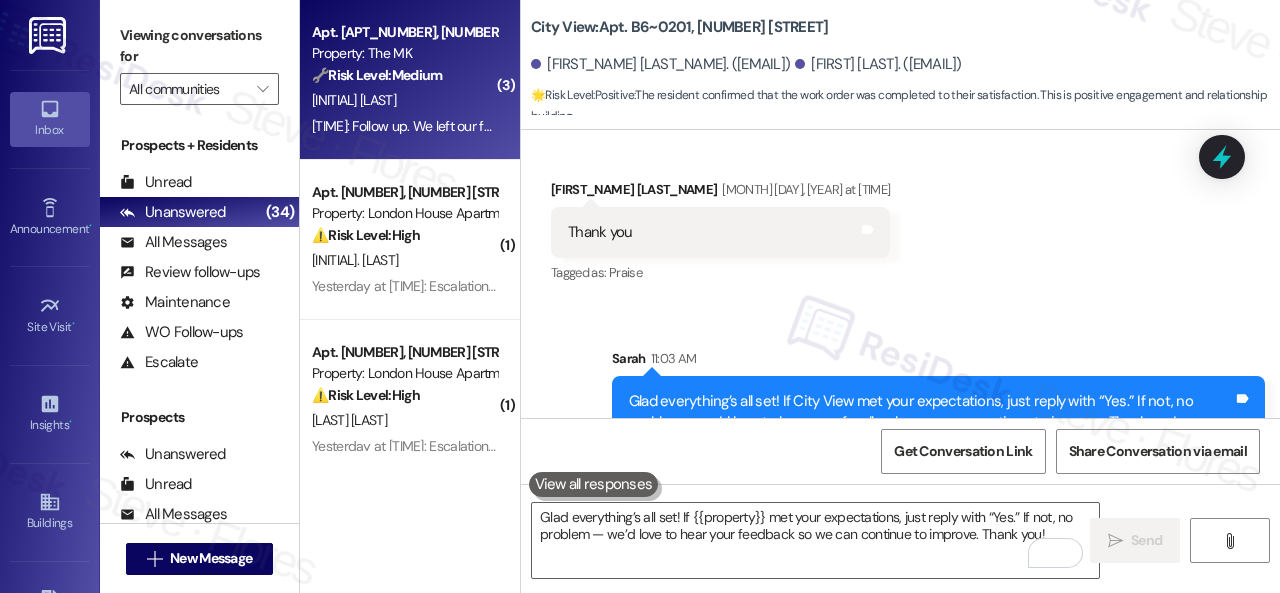 click on "[INITIAL] [LAST]" at bounding box center [404, 100] 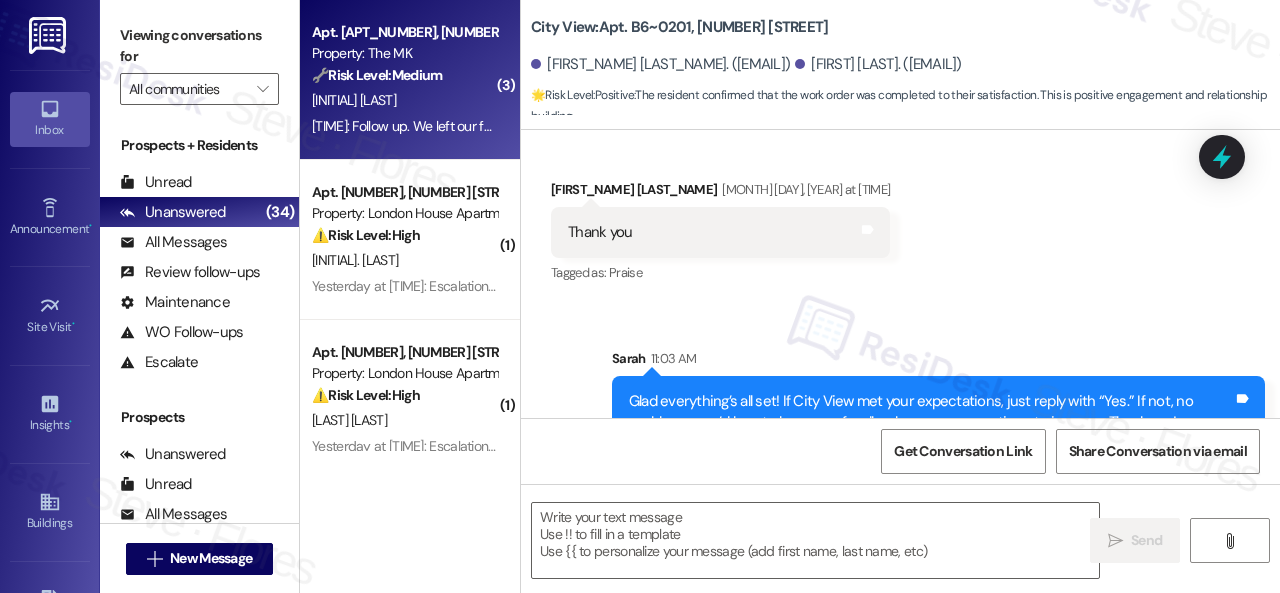 type on "Fetching suggested responses. Please feel free to read through the conversation in the meantime." 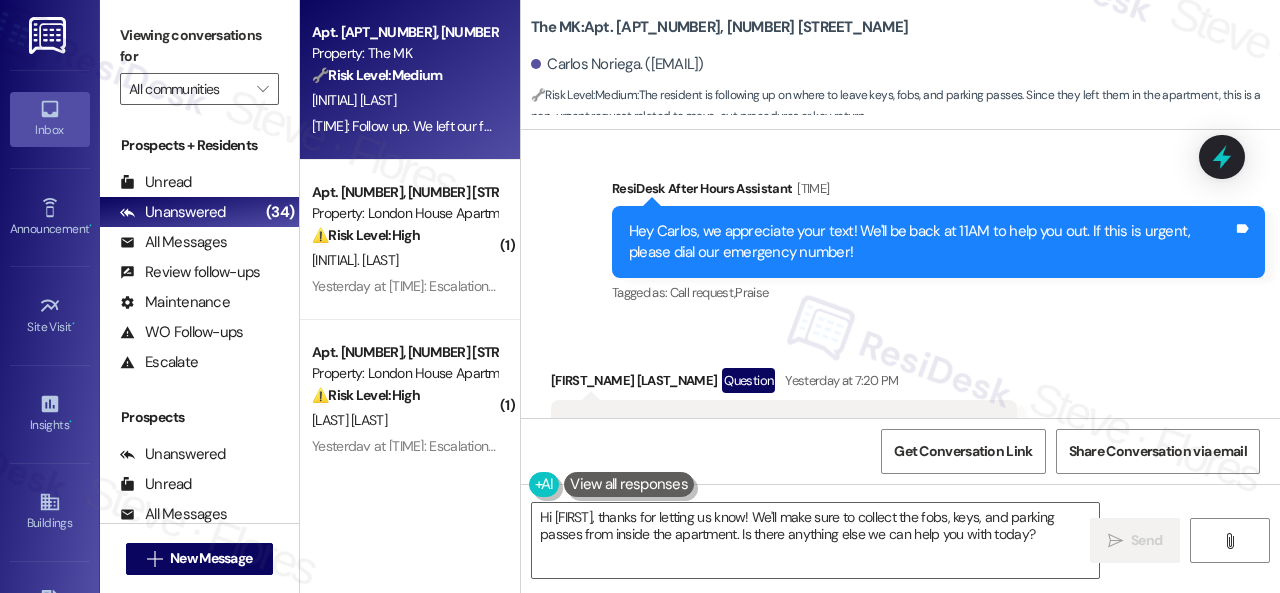 scroll, scrollTop: 738, scrollLeft: 0, axis: vertical 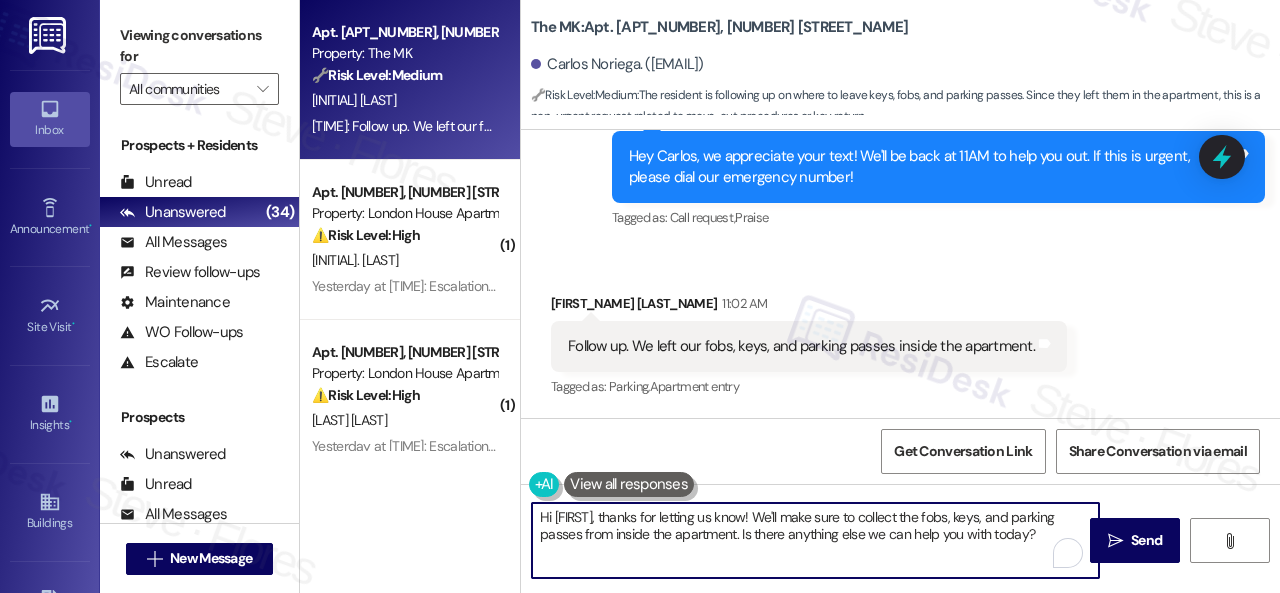 drag, startPoint x: 741, startPoint y: 517, endPoint x: 895, endPoint y: 509, distance: 154.20766 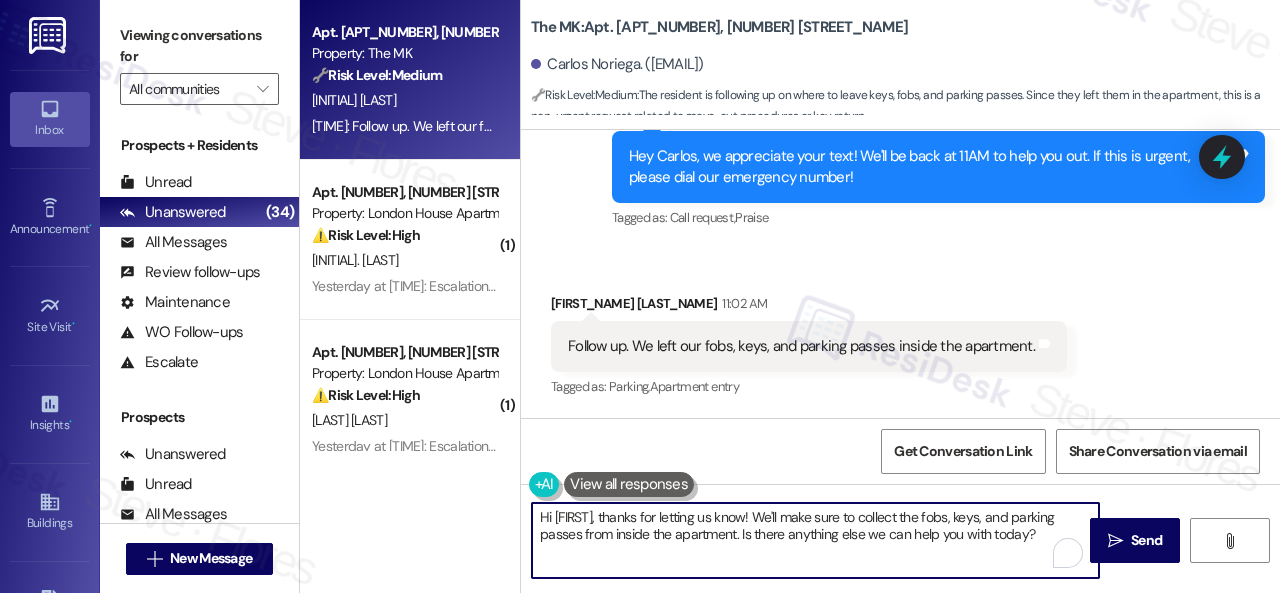 click on "Hi [FIRST], thanks for letting us know! We'll make sure to collect the fobs, keys, and parking passes from inside the apartment. Is there anything else we can help you with today?" at bounding box center [815, 540] 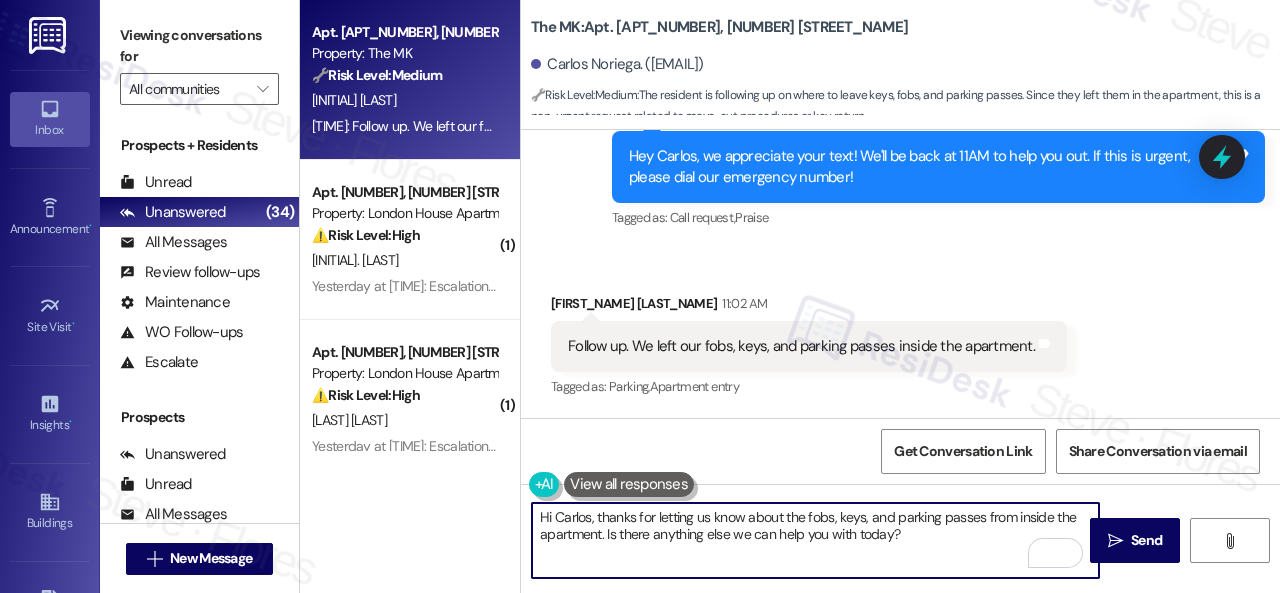 drag, startPoint x: 608, startPoint y: 535, endPoint x: 907, endPoint y: 535, distance: 299 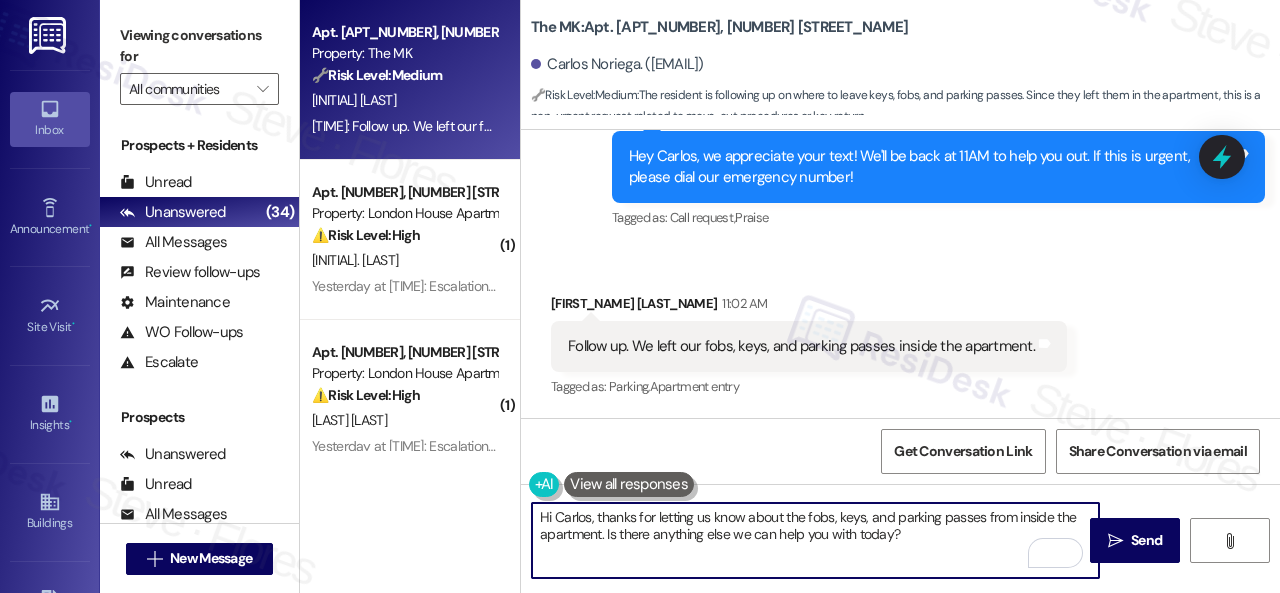 click on "Hi Carlos, thanks for letting us know about the fobs, keys, and parking passes from inside the apartment. Is there anything else we can help you with today?" at bounding box center [815, 540] 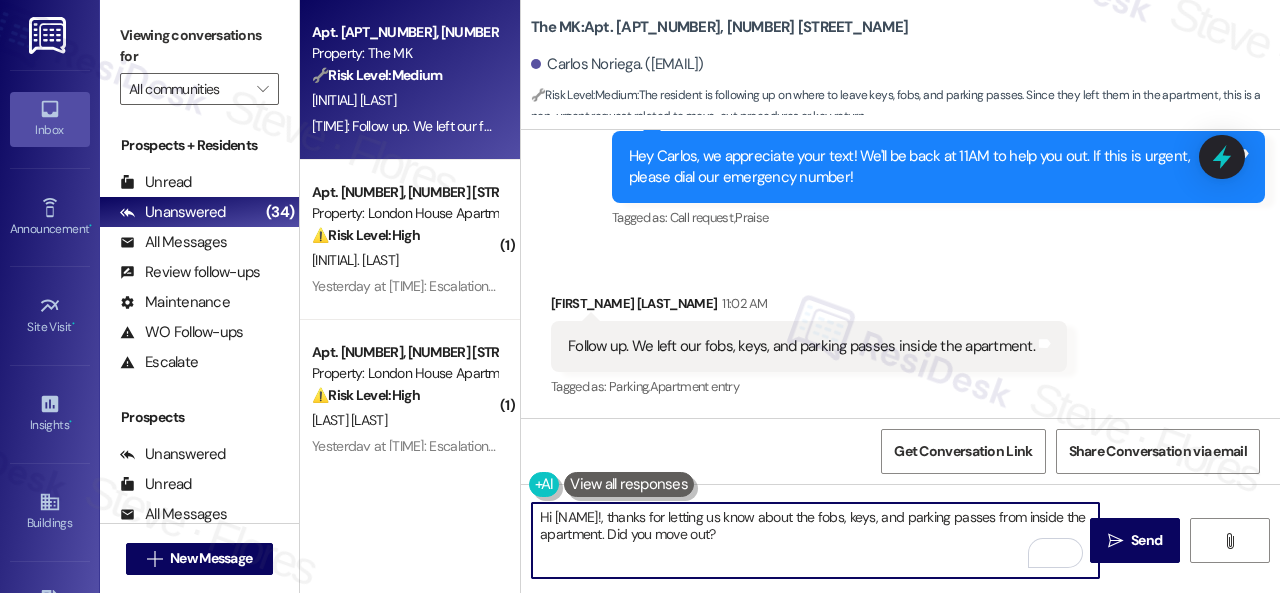 click on "Hi [NAME]!, thanks for letting us know about the fobs, keys, and parking passes from inside the apartment. Did you move out?" at bounding box center [815, 540] 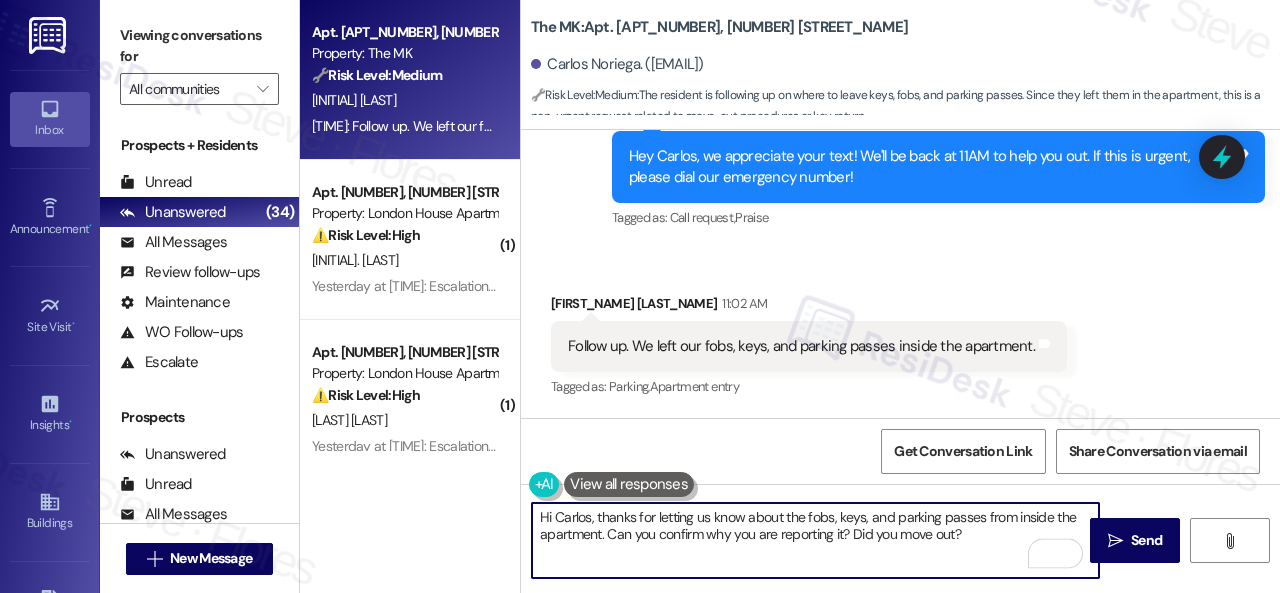 click on "Hi Carlos, thanks for letting us know about the fobs, keys, and parking passes from inside the apartment. Can you confirm why you are reporting it? Did you move out?" at bounding box center [815, 540] 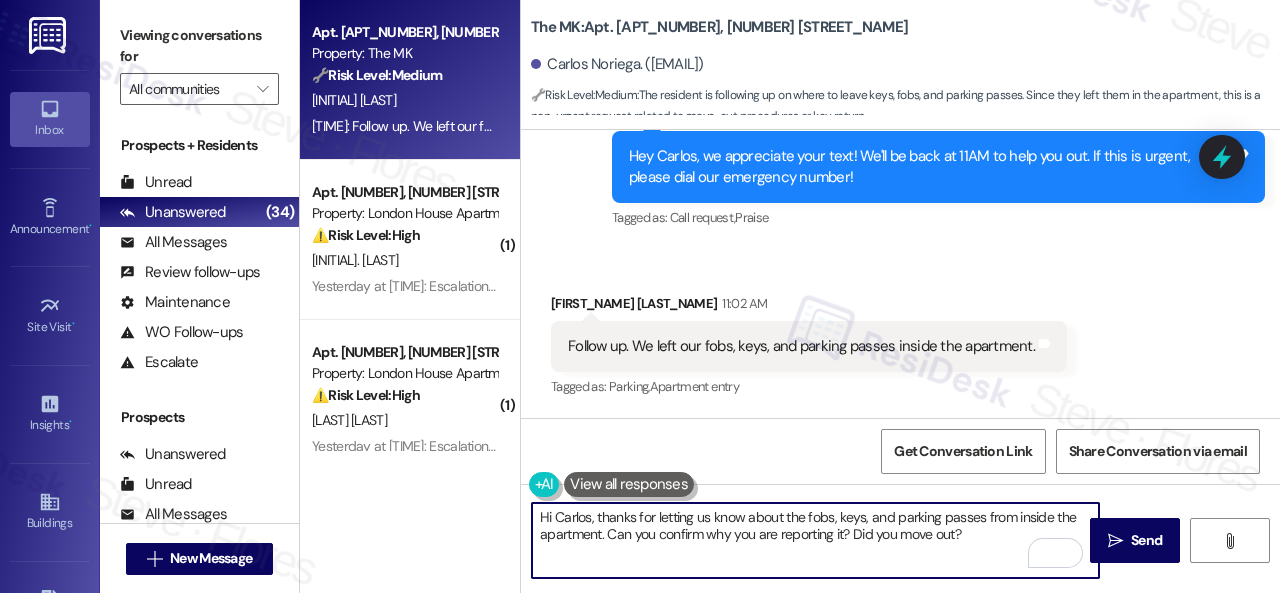click on "Hi Carlos, thanks for letting us know about the fobs, keys, and parking passes from inside the apartment. Can you confirm why you are reporting it? Did you move out?" at bounding box center (815, 540) 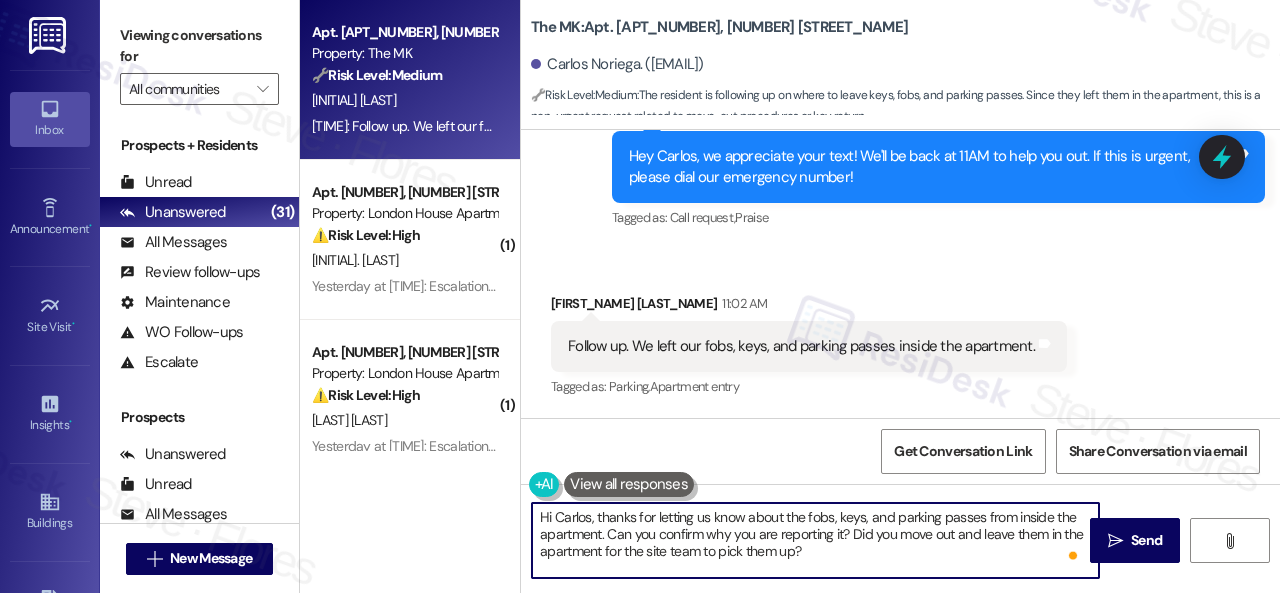 click on "Hi Carlos, thanks for letting us know about the fobs, keys, and parking passes from inside the apartment. Can you confirm why you are reporting it? Did you move out and leave them in the apartment for the site team to pick them up?" at bounding box center (815, 540) 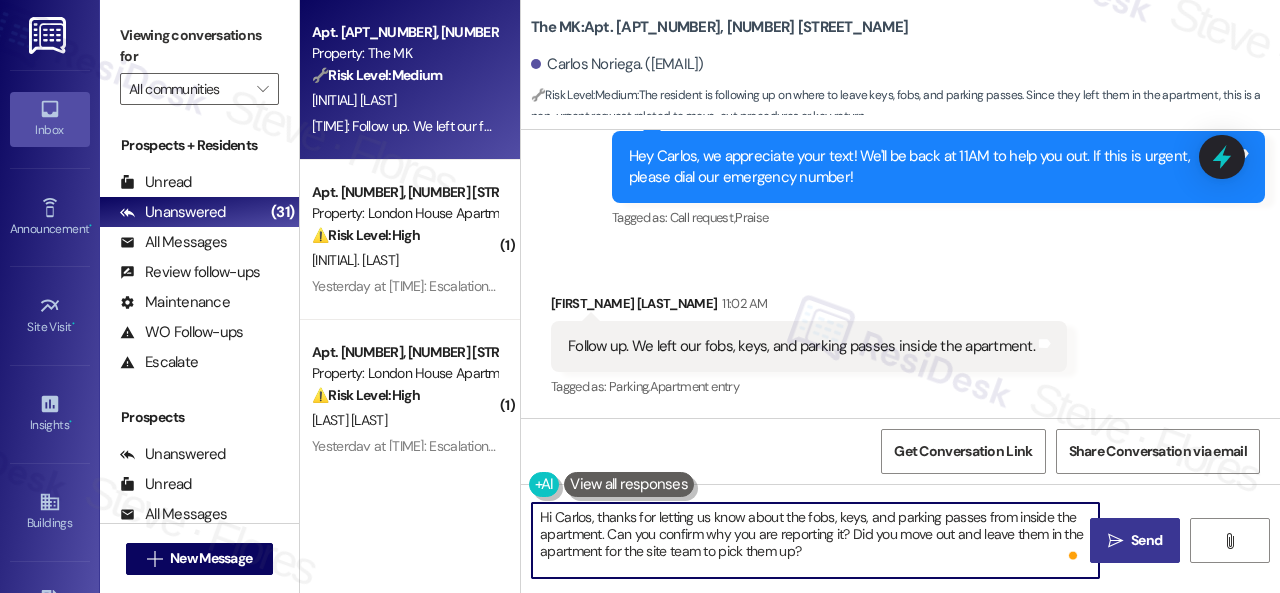 type on "Hi Carlos, thanks for letting us know about the fobs, keys, and parking passes from inside the apartment. Can you confirm why you are reporting it? Did you move out and leave them in the apartment for the site team to pick them up?" 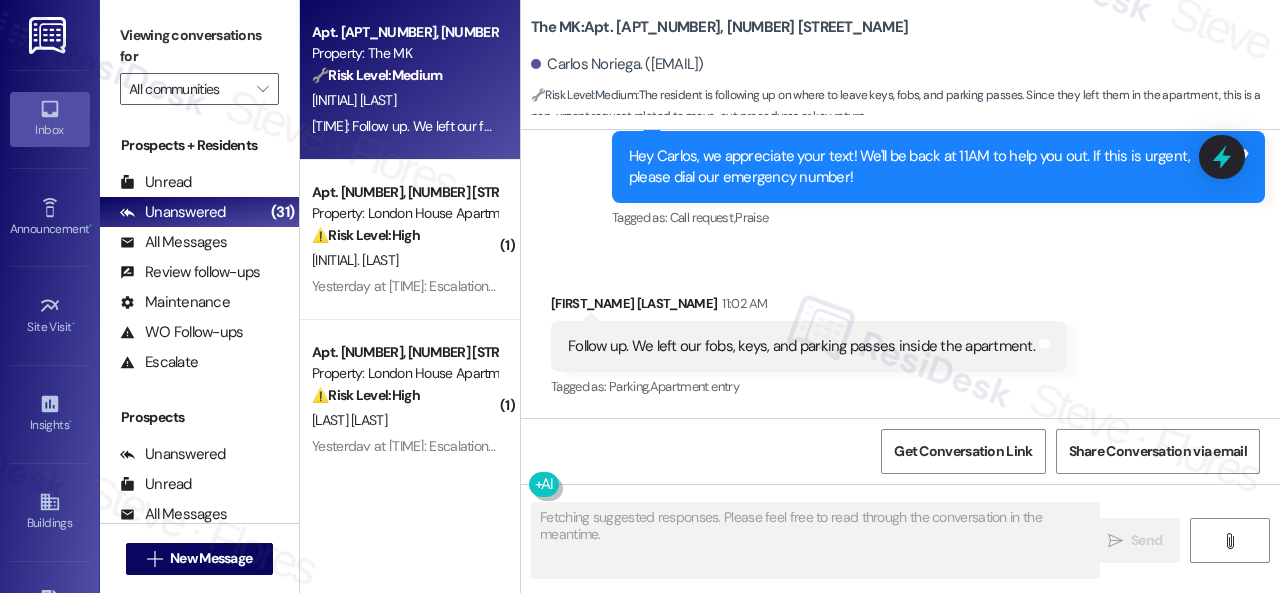 scroll, scrollTop: 736, scrollLeft: 0, axis: vertical 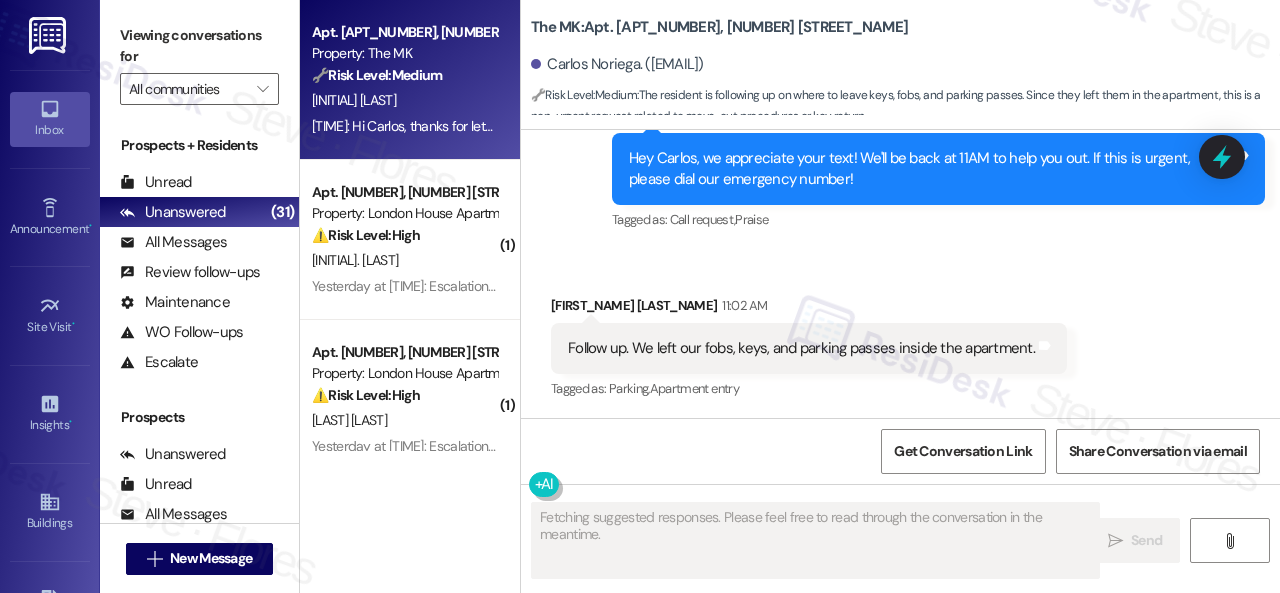 click on "[INITIAL] [LAST]" at bounding box center (404, 100) 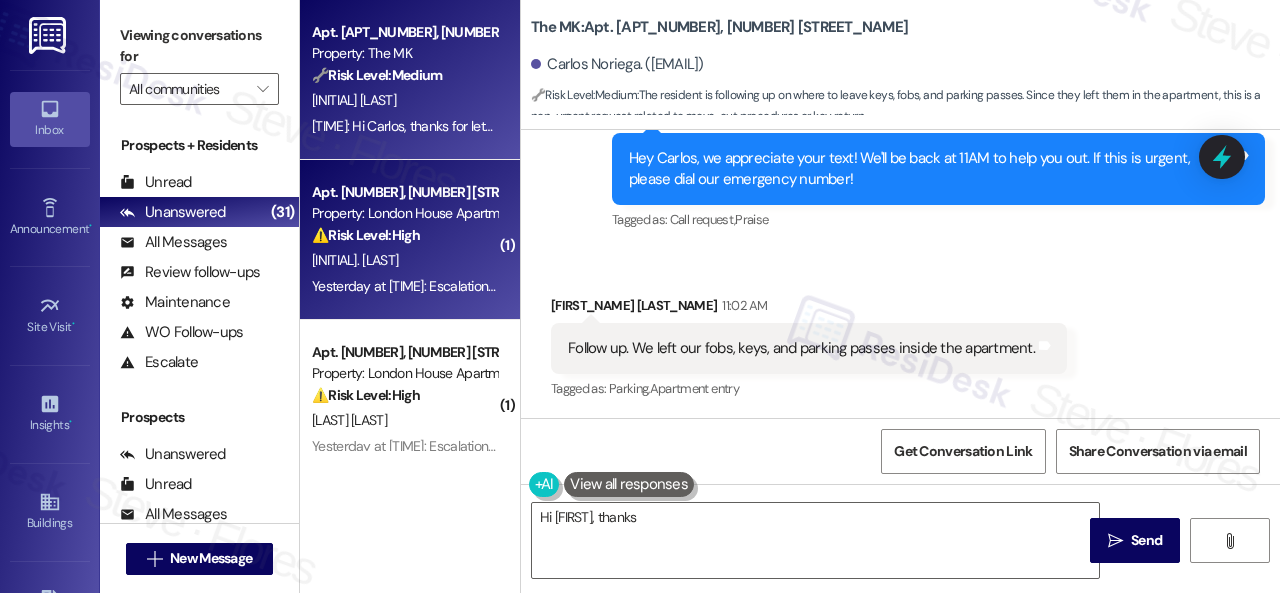 type on "Hi [FIRST], thanks" 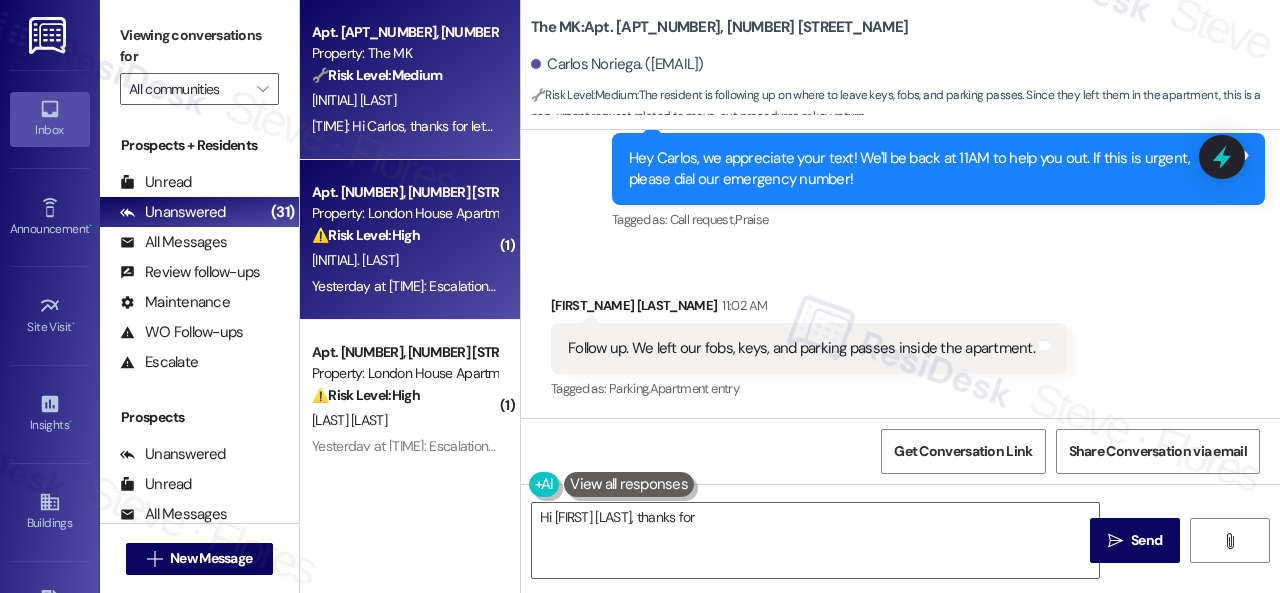 click on "[INITIAL]. [LAST]" at bounding box center [404, 260] 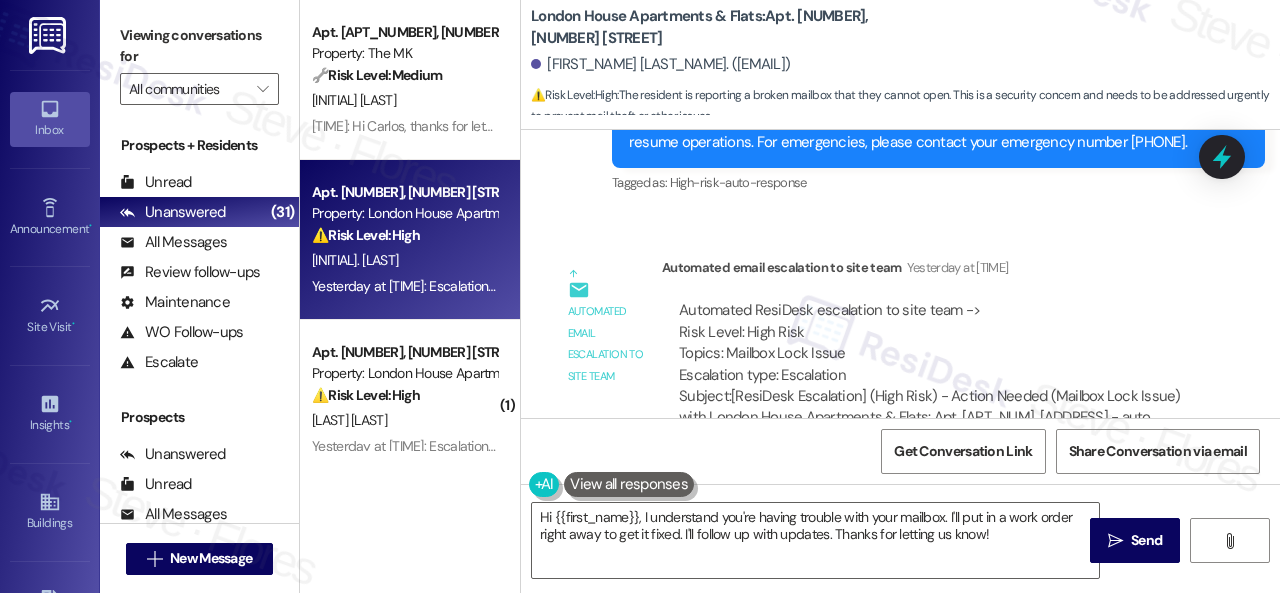 scroll, scrollTop: 2676, scrollLeft: 0, axis: vertical 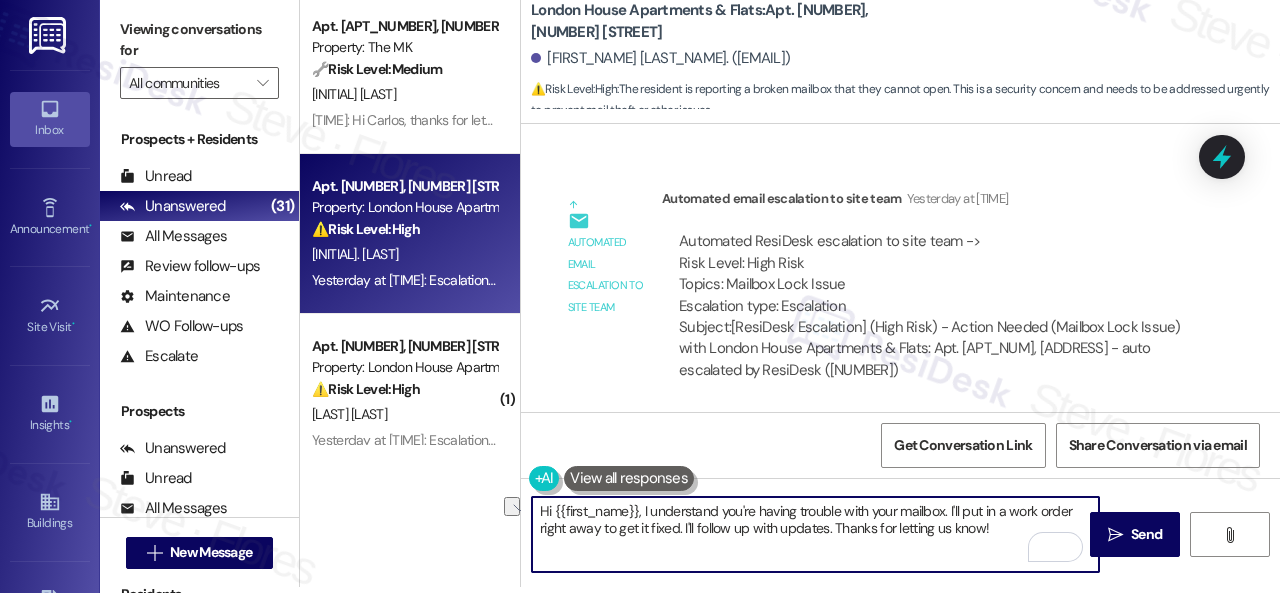 drag, startPoint x: 598, startPoint y: 533, endPoint x: 822, endPoint y: 531, distance: 224.00893 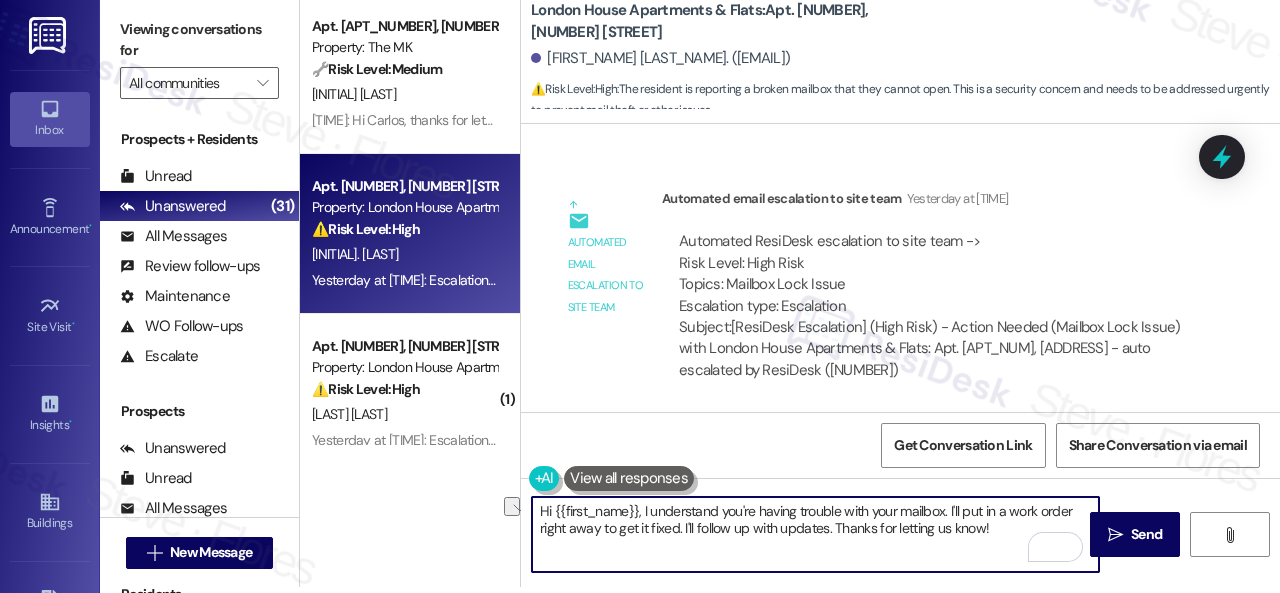 click on "Hi {{first_name}}, I understand you're having trouble with your mailbox. I'll put in a work order right away to get it fixed. I'll follow up with updates. Thanks for letting us know!" at bounding box center (815, 534) 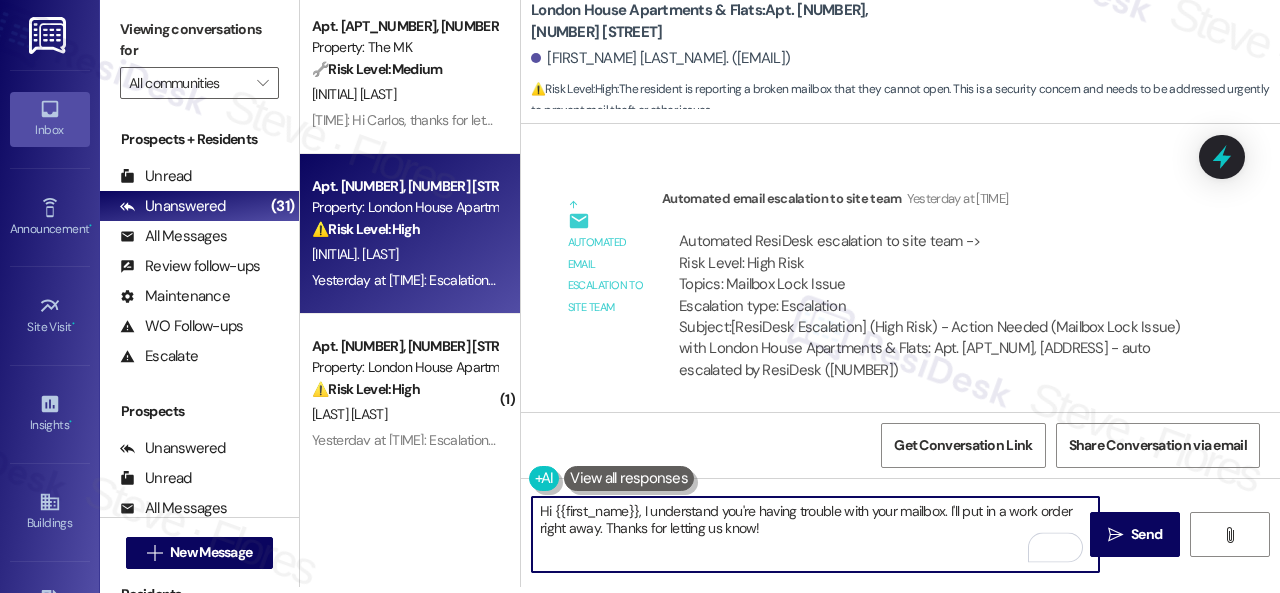 click on "Hi {{first_name}}, I understand you're having trouble with your mailbox. I'll put in a work order right away. Thanks for letting us know!" at bounding box center [815, 534] 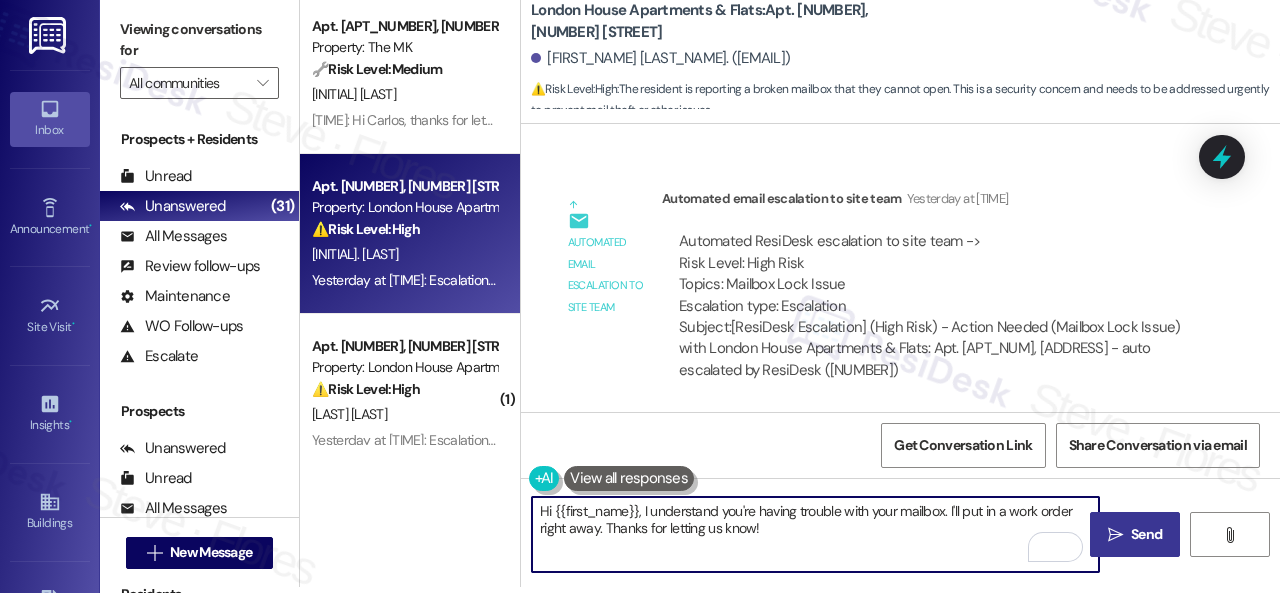 type on "Hi {{first_name}}, I understand you're having trouble with your mailbox. I'll put in a work order right away. Thanks for letting us know!" 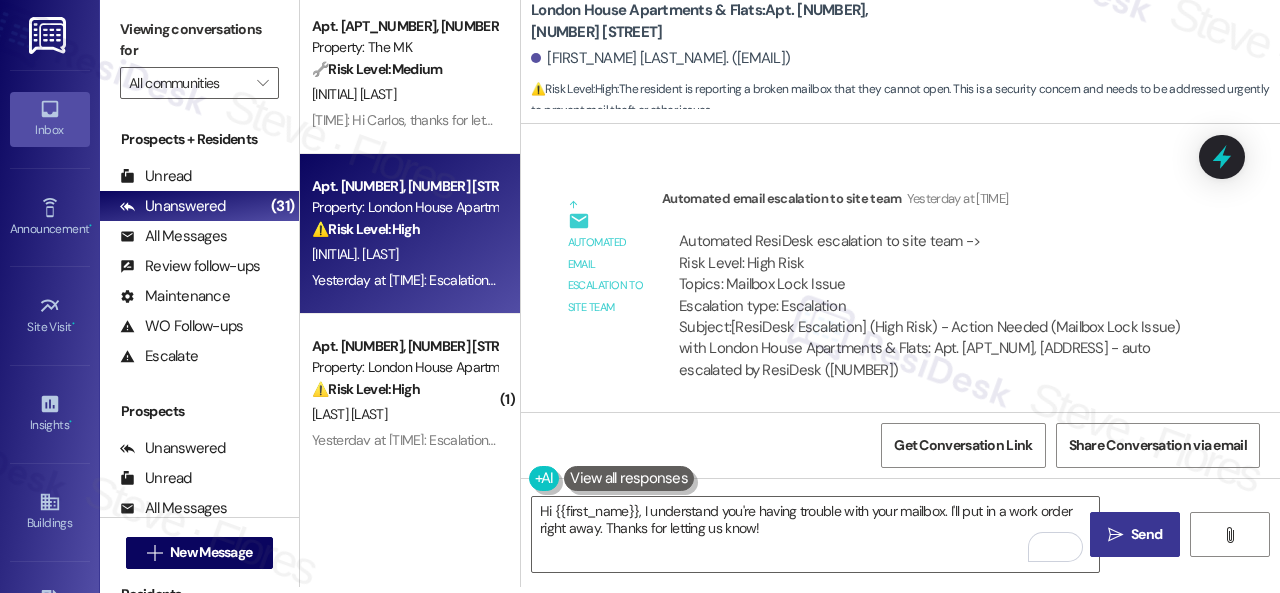 click on "Send" at bounding box center [1146, 534] 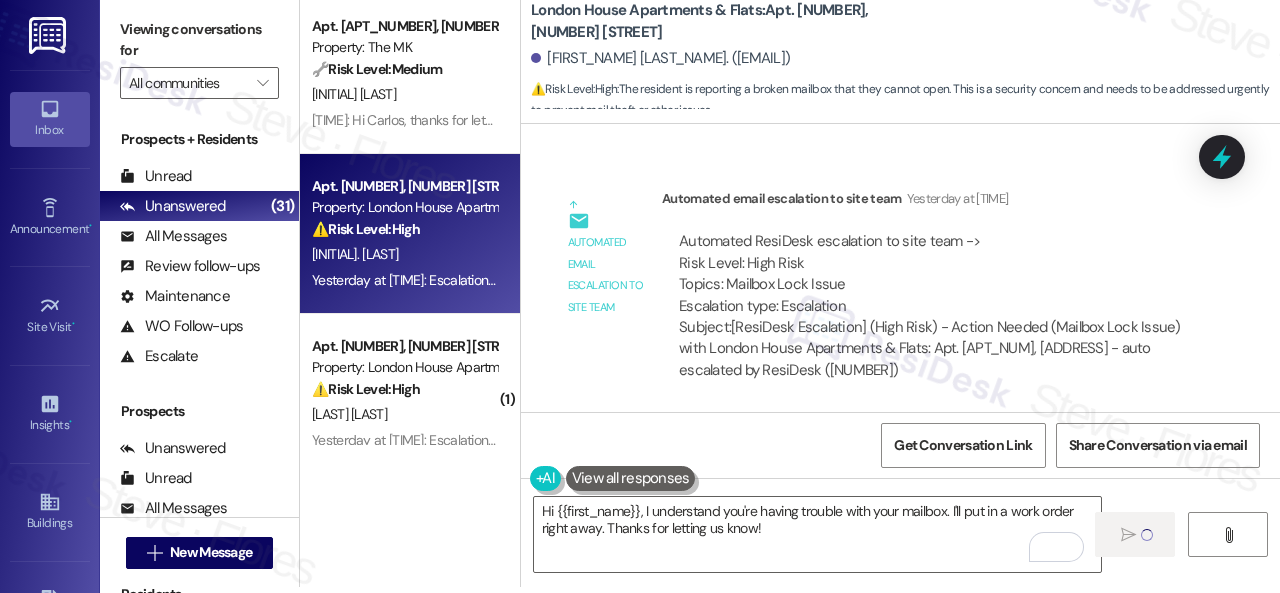 type 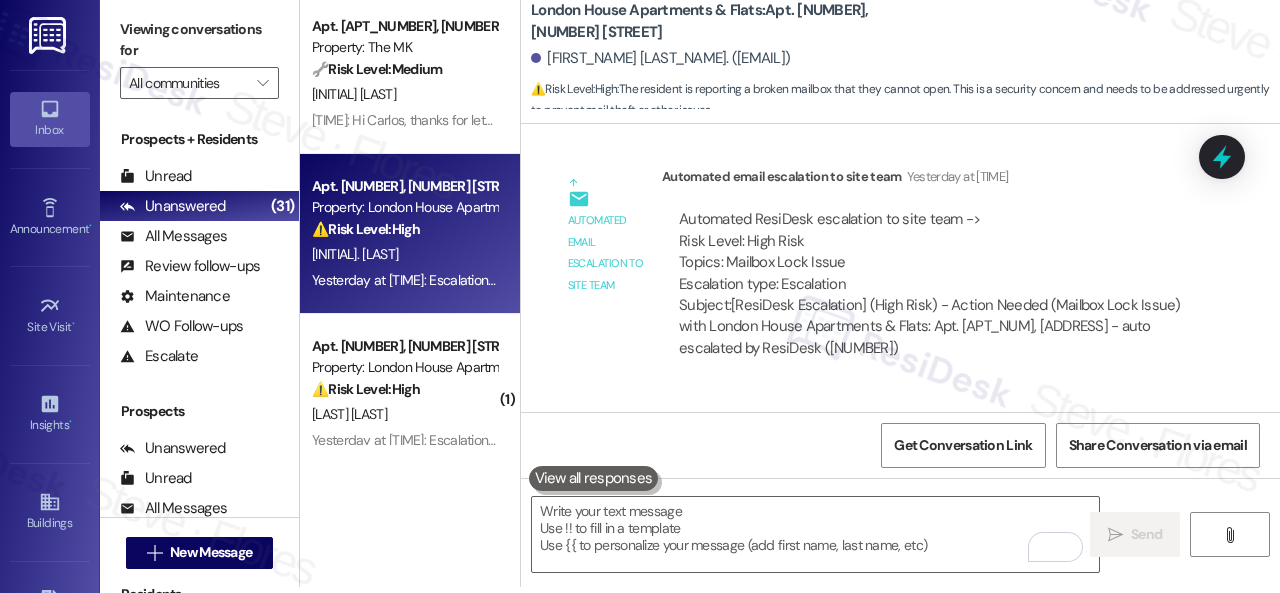 scroll, scrollTop: 0, scrollLeft: 0, axis: both 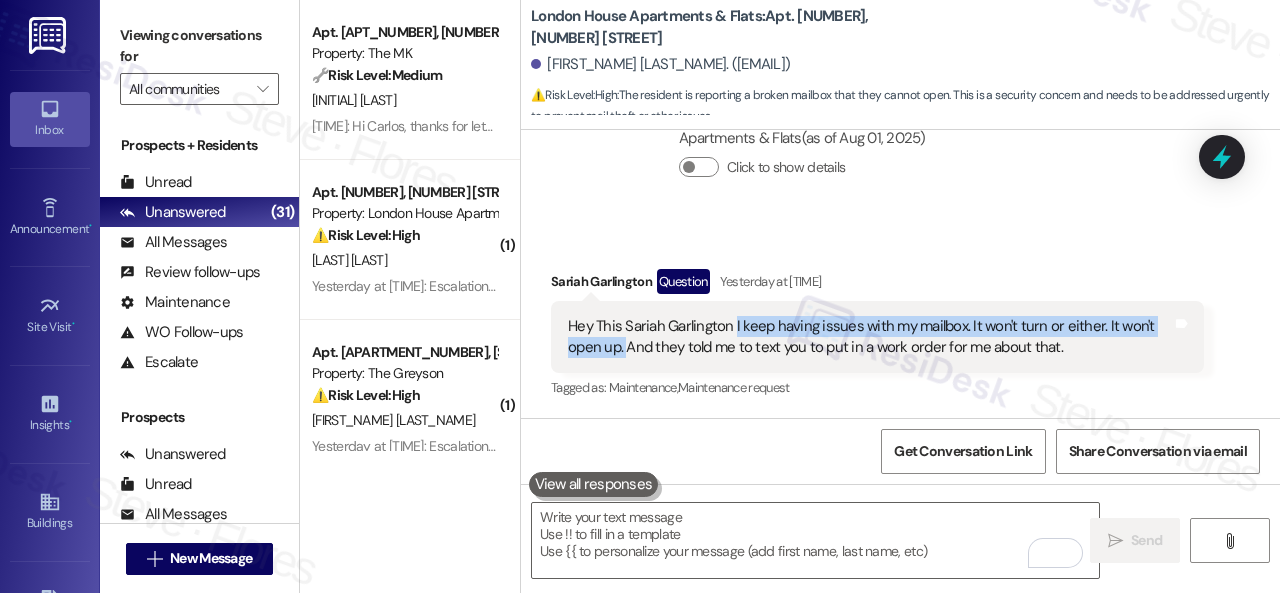 drag, startPoint x: 732, startPoint y: 323, endPoint x: 625, endPoint y: 359, distance: 112.89375 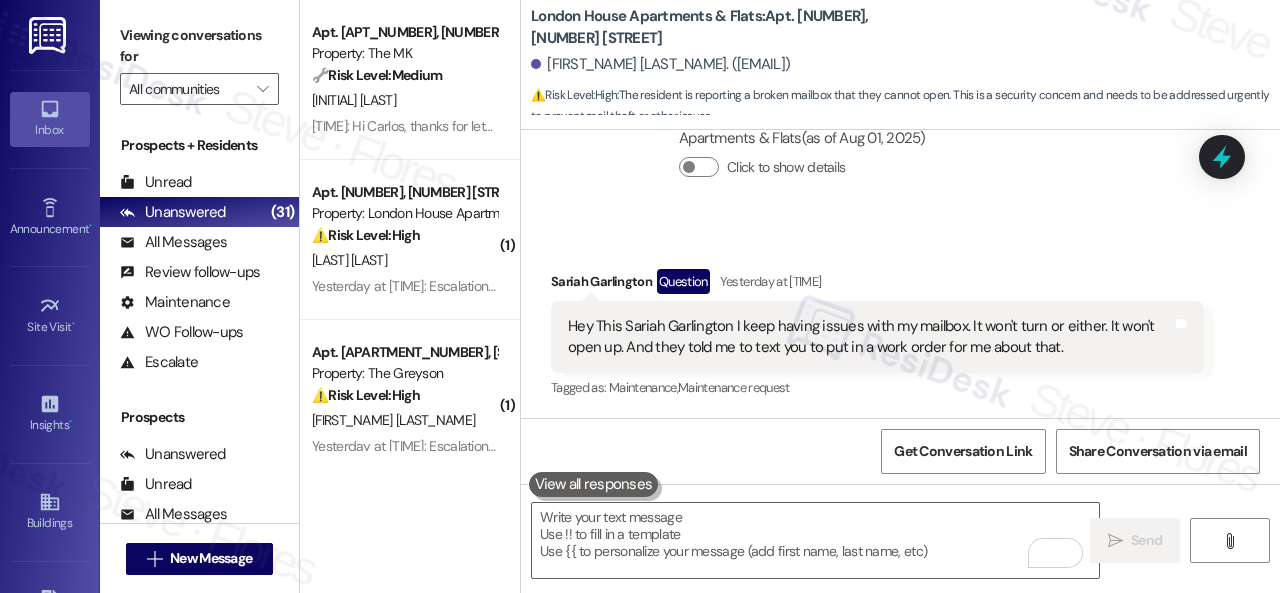 click on "Received via SMS [FIRST] [LAST] Question Yesterday at 3:30 PM Hey This [FIRST] [LAST] I keep having issues with my mailbox. It won't turn or either. It won't open up. And they told me to text you to put in a work order for me about that. Tags and notes Tagged as: Maintenance , Click to highlight conversations about Maintenance Maintenance request Click to highlight conversations about Maintenance request" at bounding box center [900, 321] 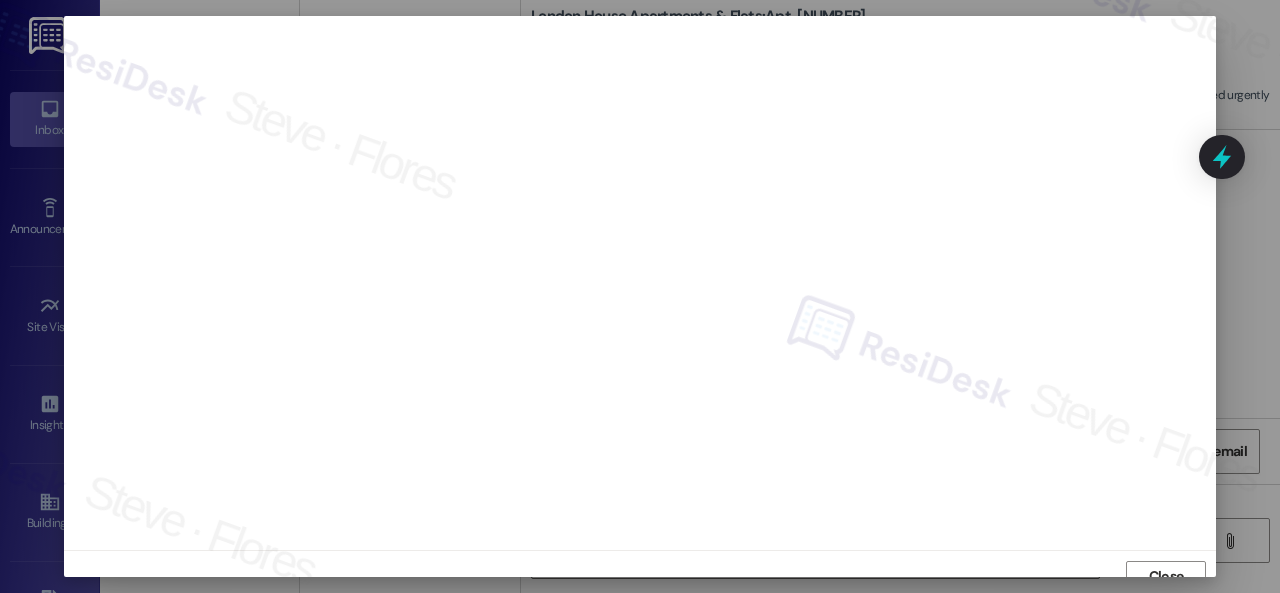 scroll, scrollTop: 15, scrollLeft: 0, axis: vertical 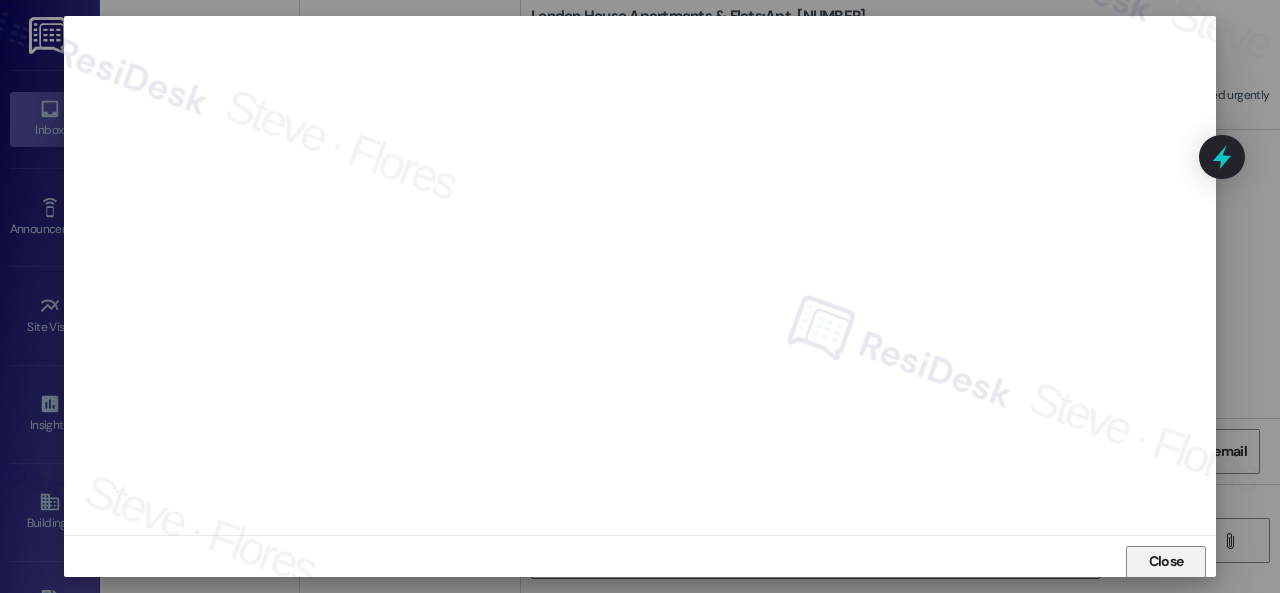 click on "Close" at bounding box center (1166, 561) 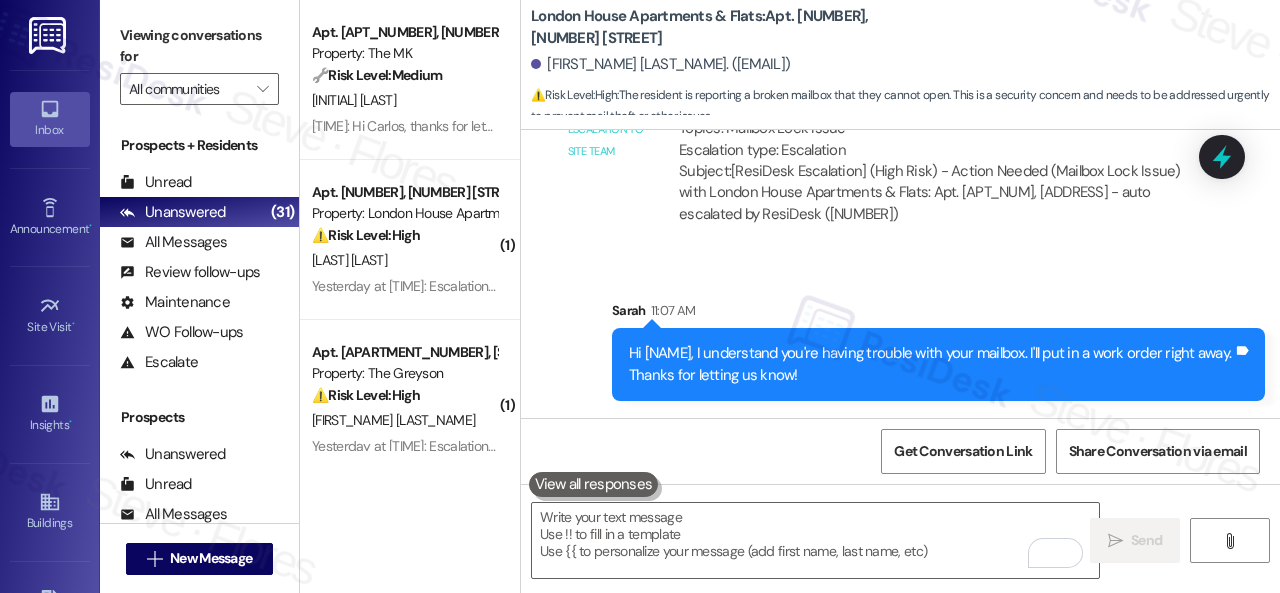 scroll, scrollTop: 2974, scrollLeft: 0, axis: vertical 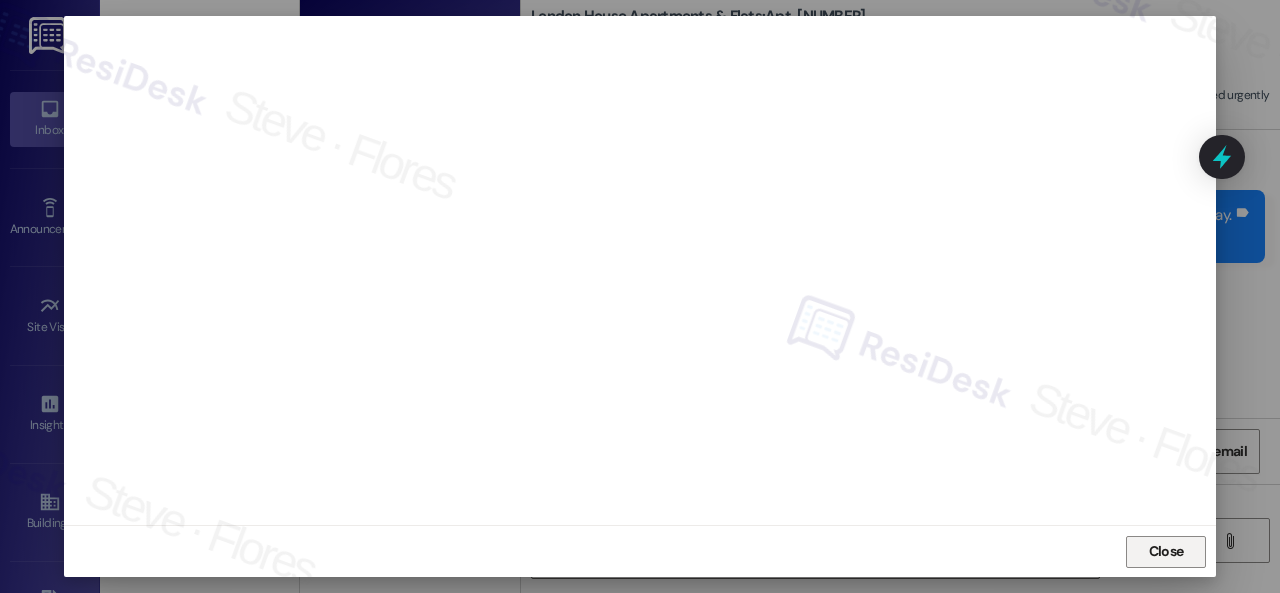 click on "Close" at bounding box center (1166, 551) 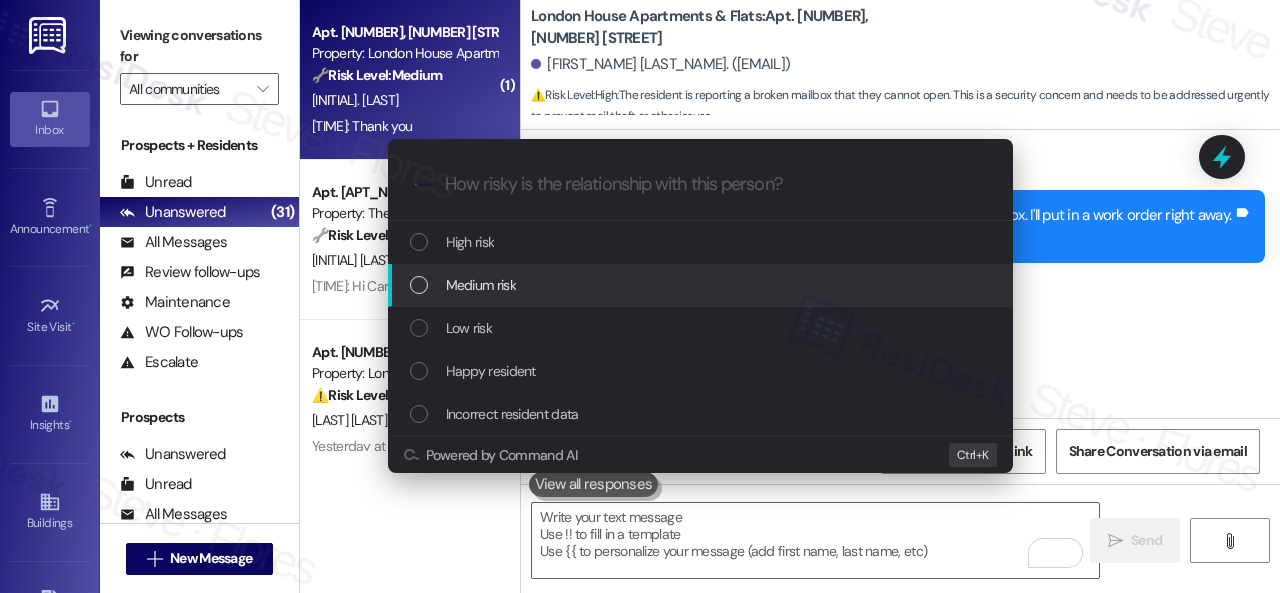 click on "Medium risk" at bounding box center (481, 285) 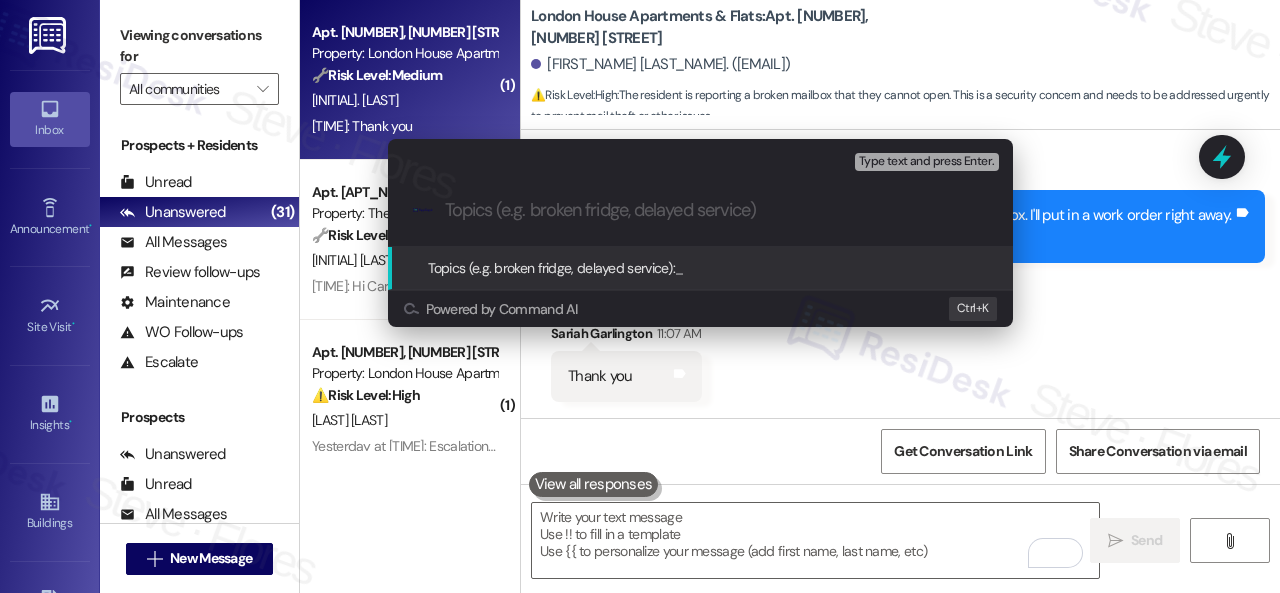 paste on "Work Order filed by ResiDesk [NUMBER]" 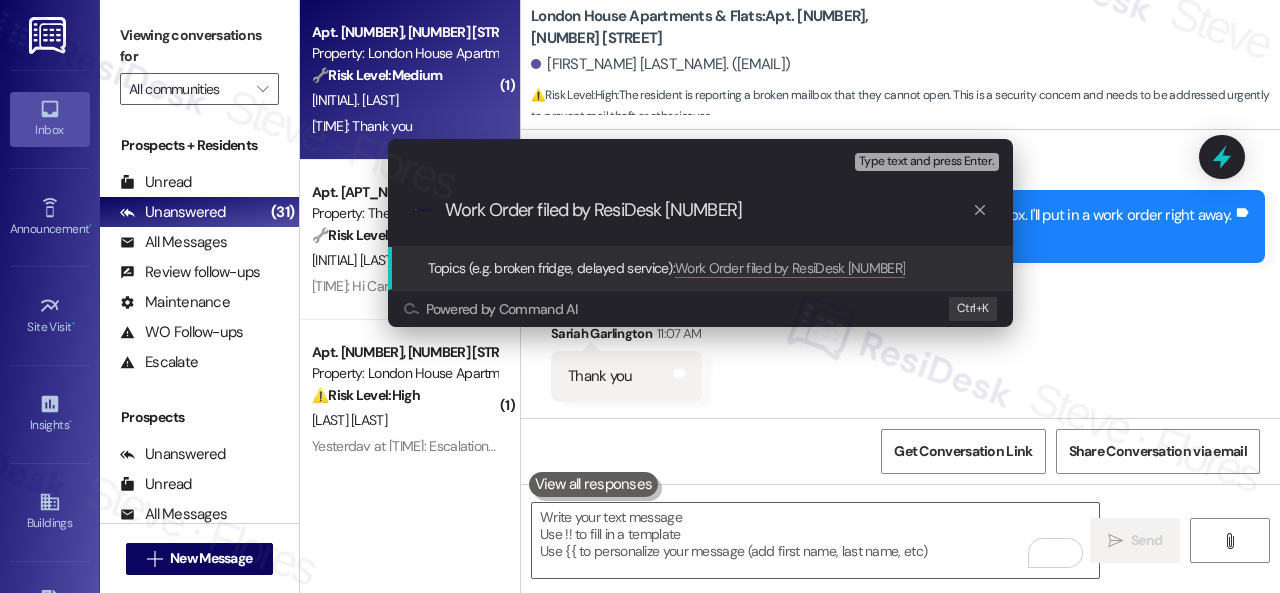type 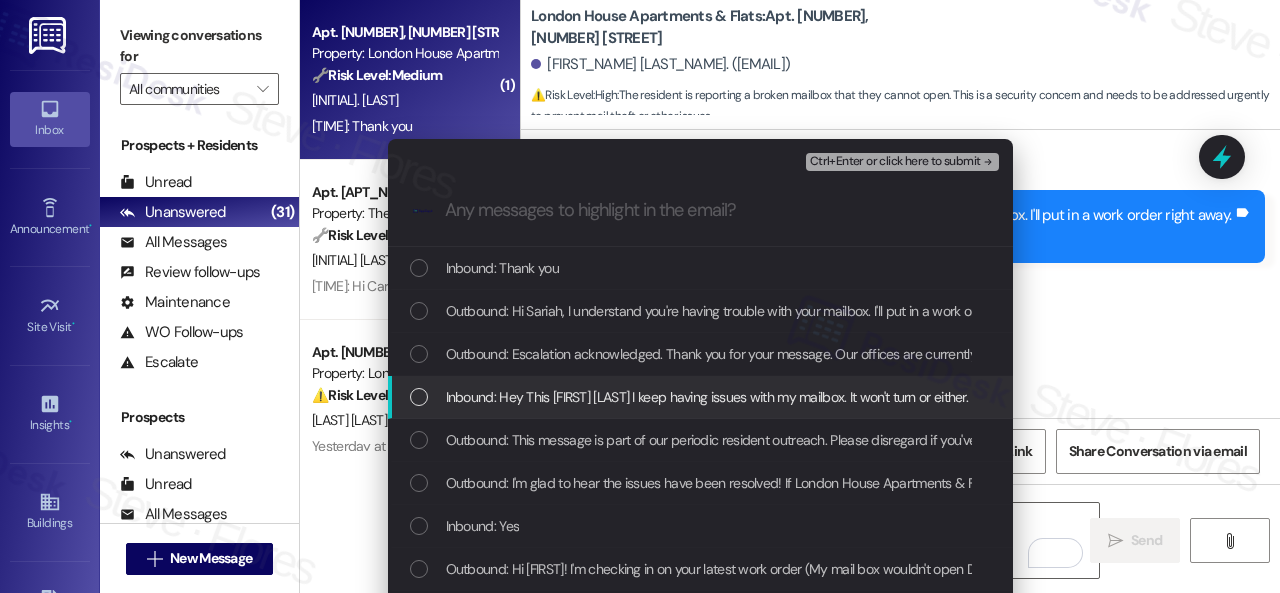 click on "Inbound: Hey This [FIRST] [LAST] I keep having issues with my mailbox. It won't turn or either. It won't open up. And they told me to text you to put in a work order for me about that." at bounding box center [958, 397] 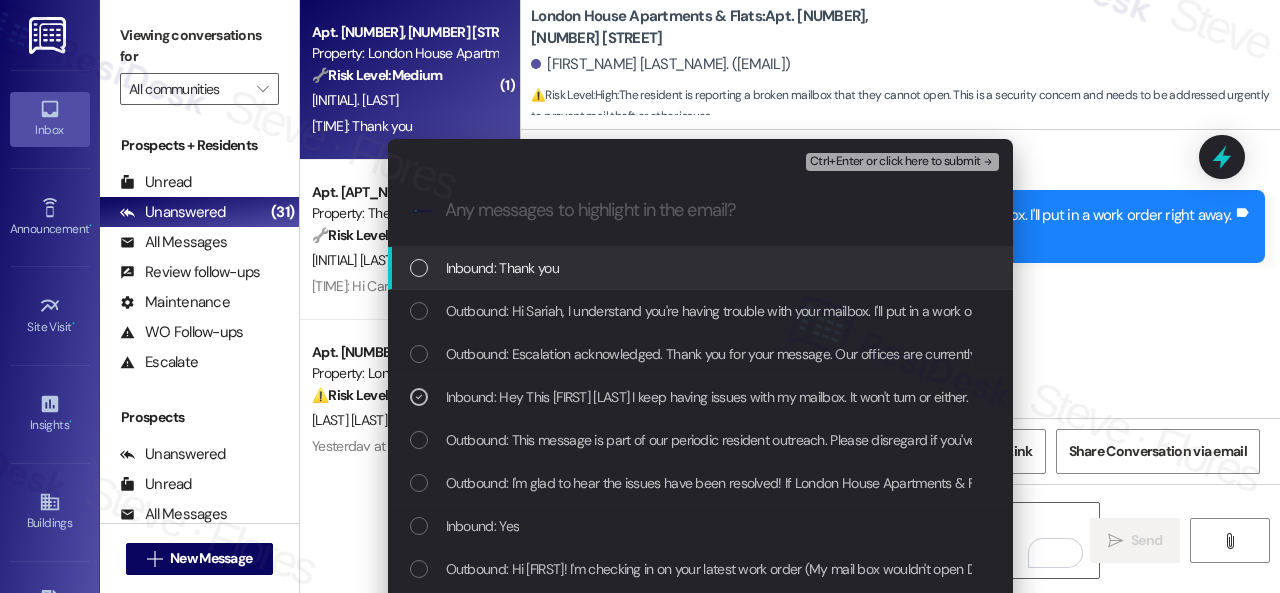 click on "Ctrl+Enter or click here to submit" at bounding box center (895, 162) 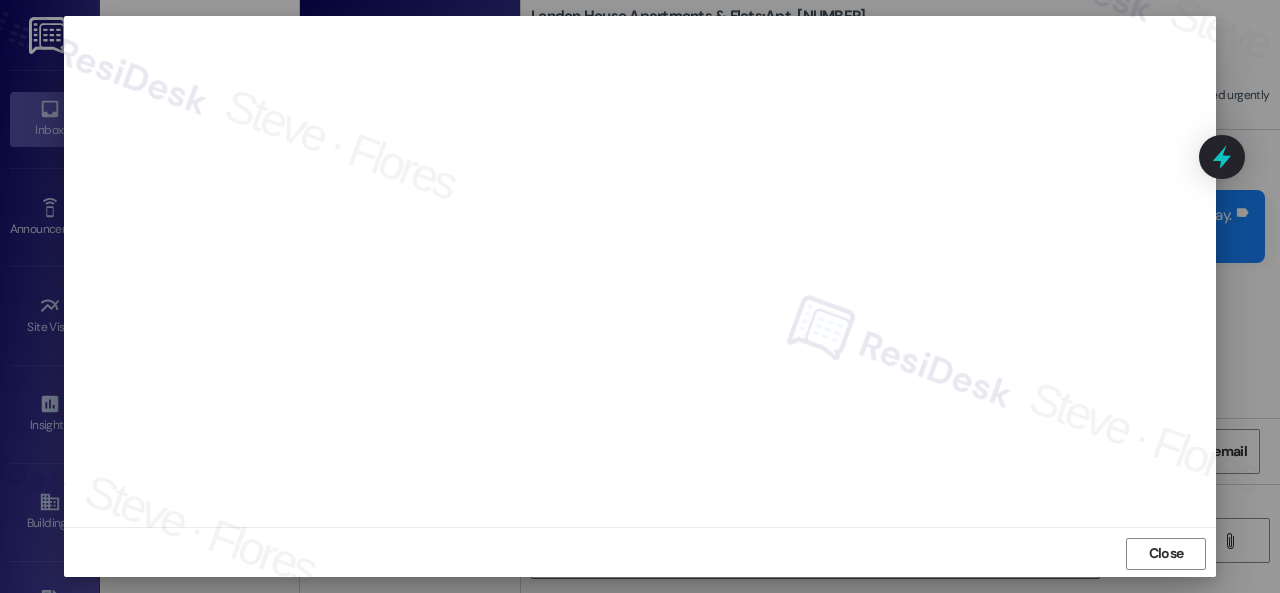 scroll, scrollTop: 25, scrollLeft: 0, axis: vertical 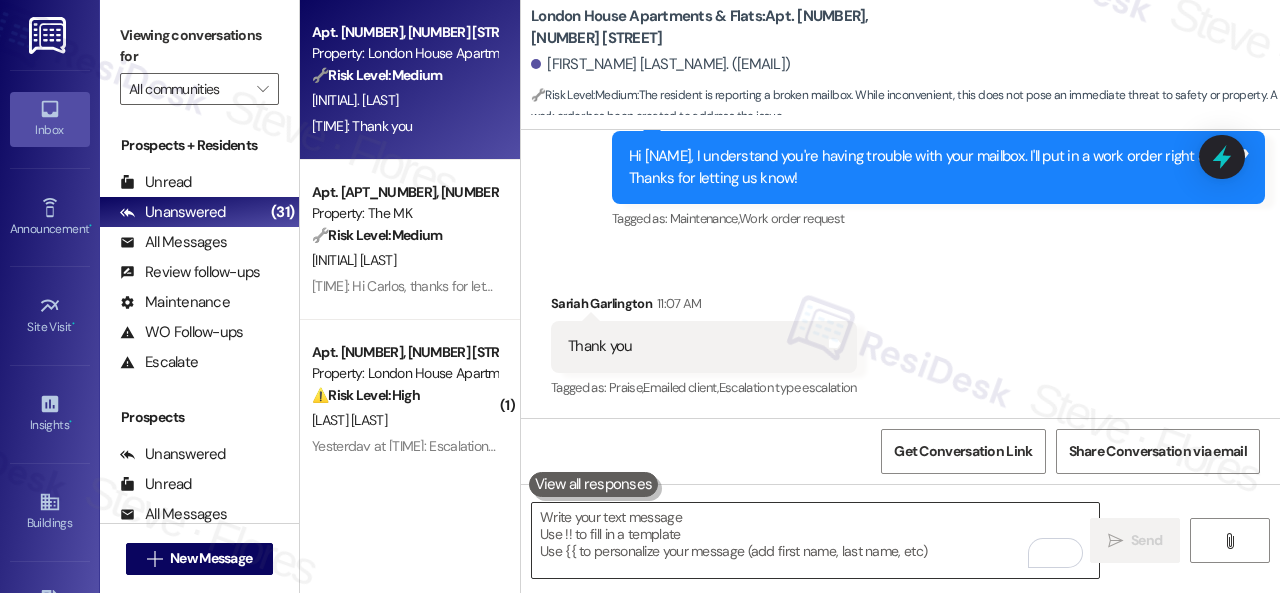 click at bounding box center (815, 540) 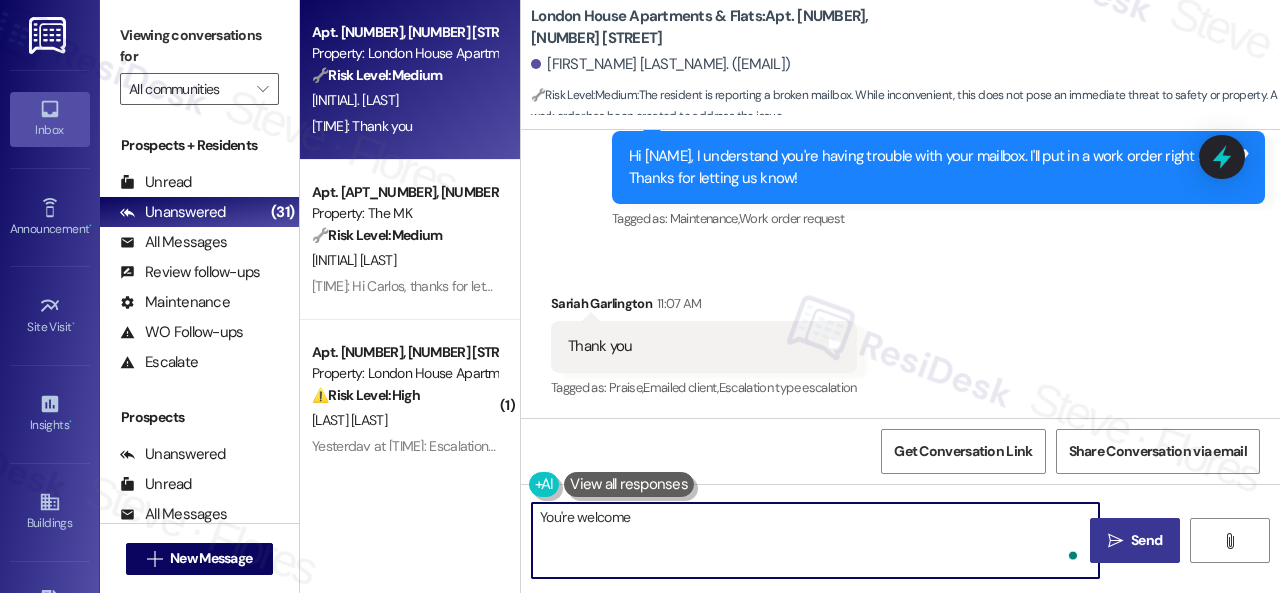 type on "You're welcome!" 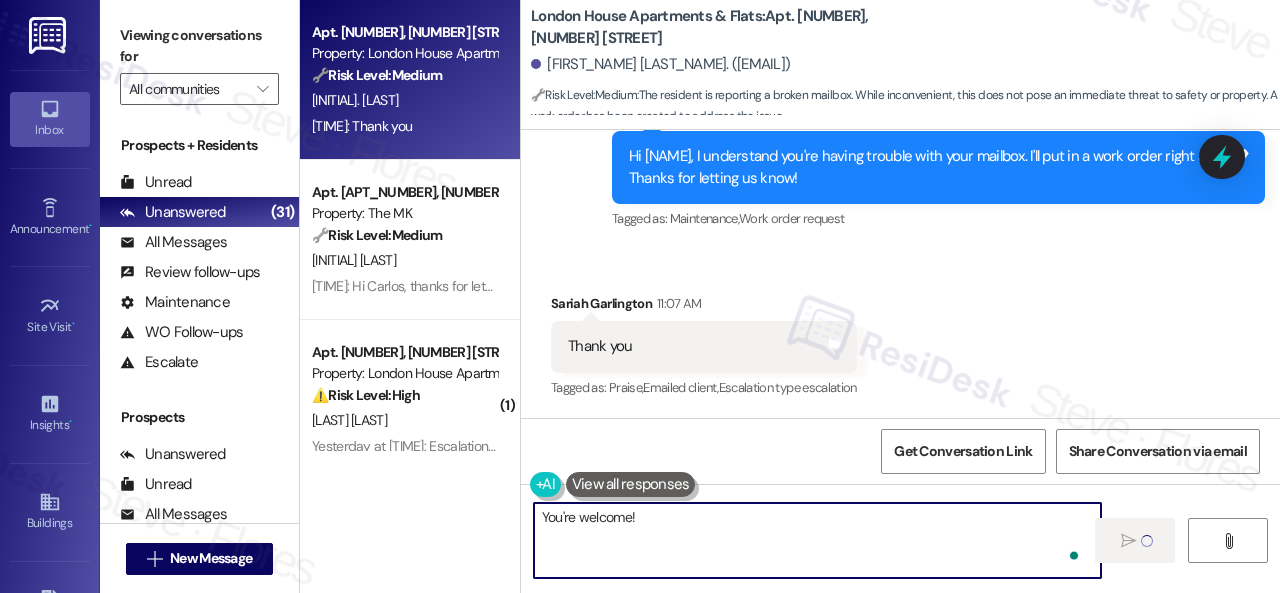 type 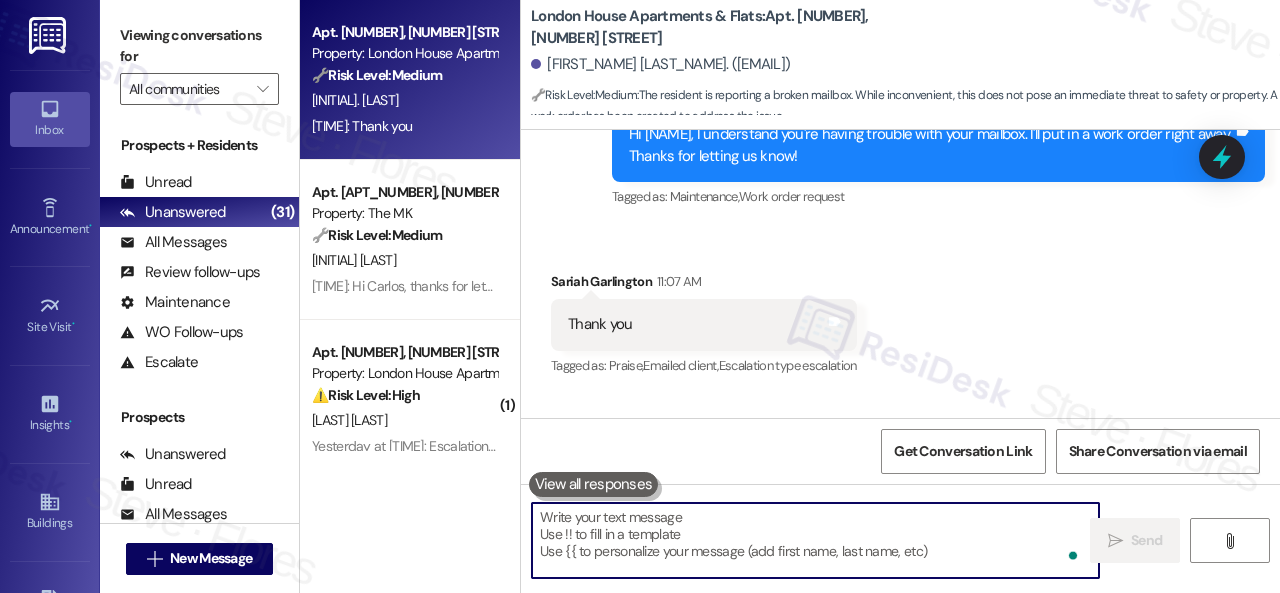 scroll, scrollTop: 3034, scrollLeft: 0, axis: vertical 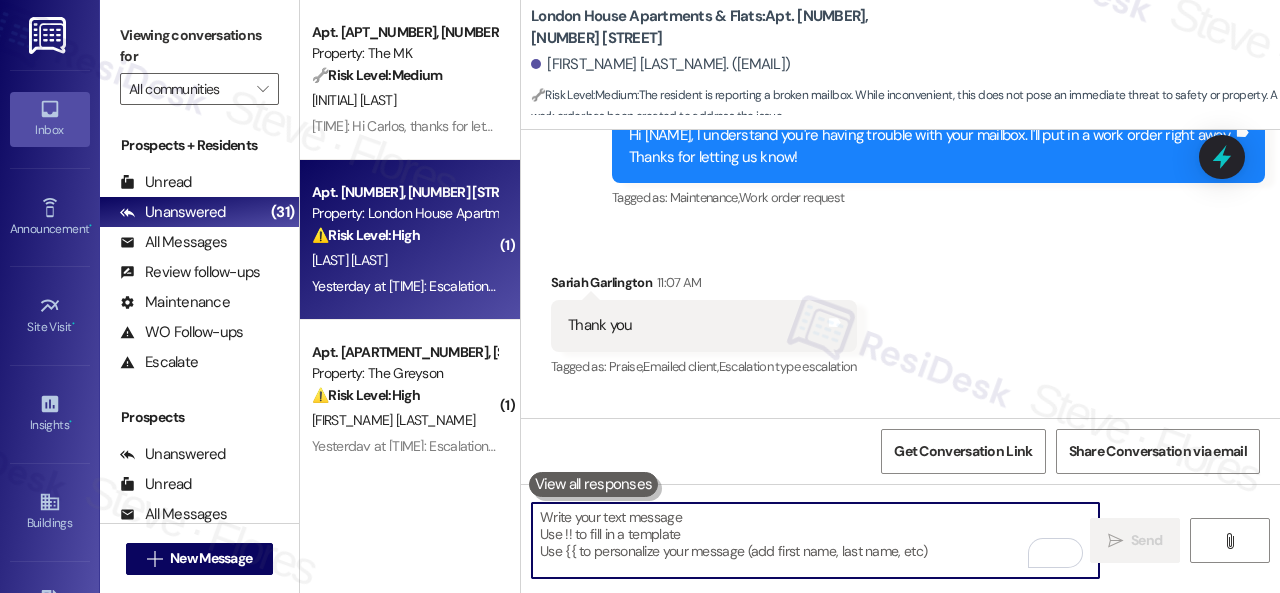 click on "⚠️ Risk Level: High The resident is asking about the last day to pay rent, which is a financial concern that could lead to late fees or eviction if not addressed promptly." at bounding box center (404, 235) 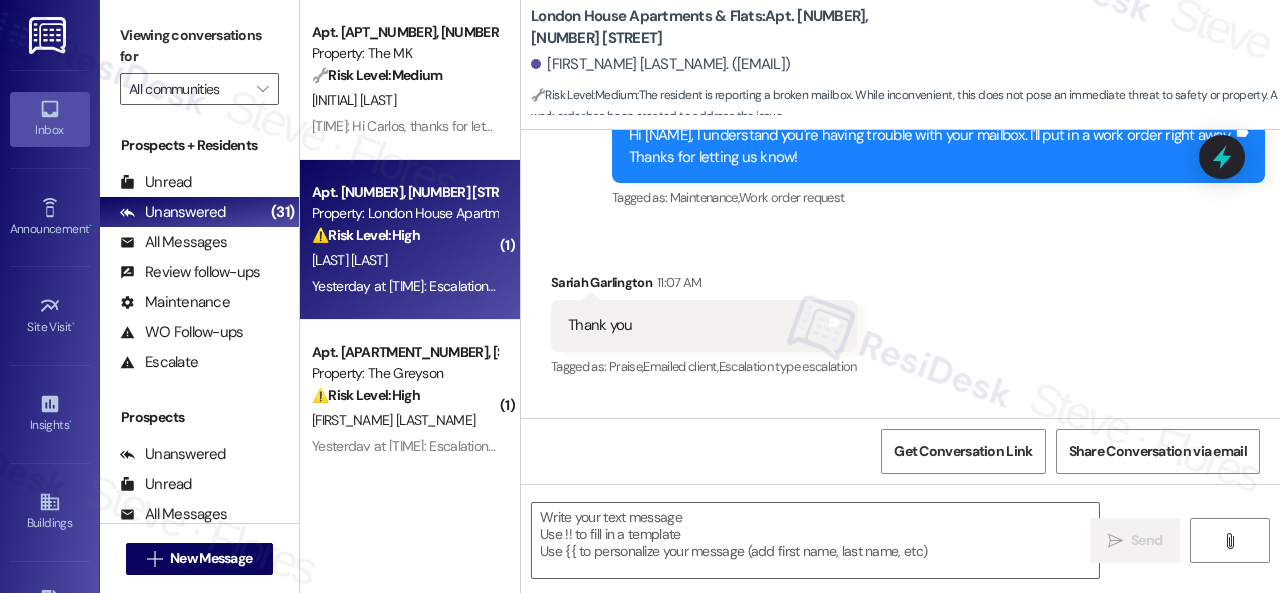 type on "Fetching suggested responses. Please feel free to read through the conversation in the meantime." 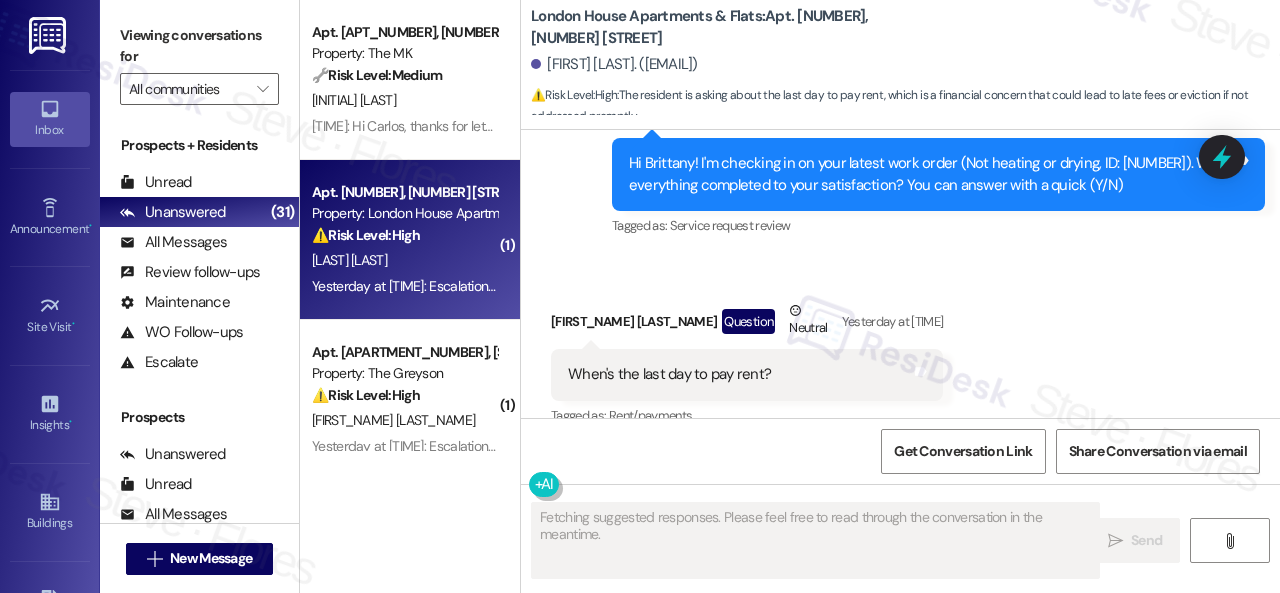 scroll, scrollTop: 2697, scrollLeft: 0, axis: vertical 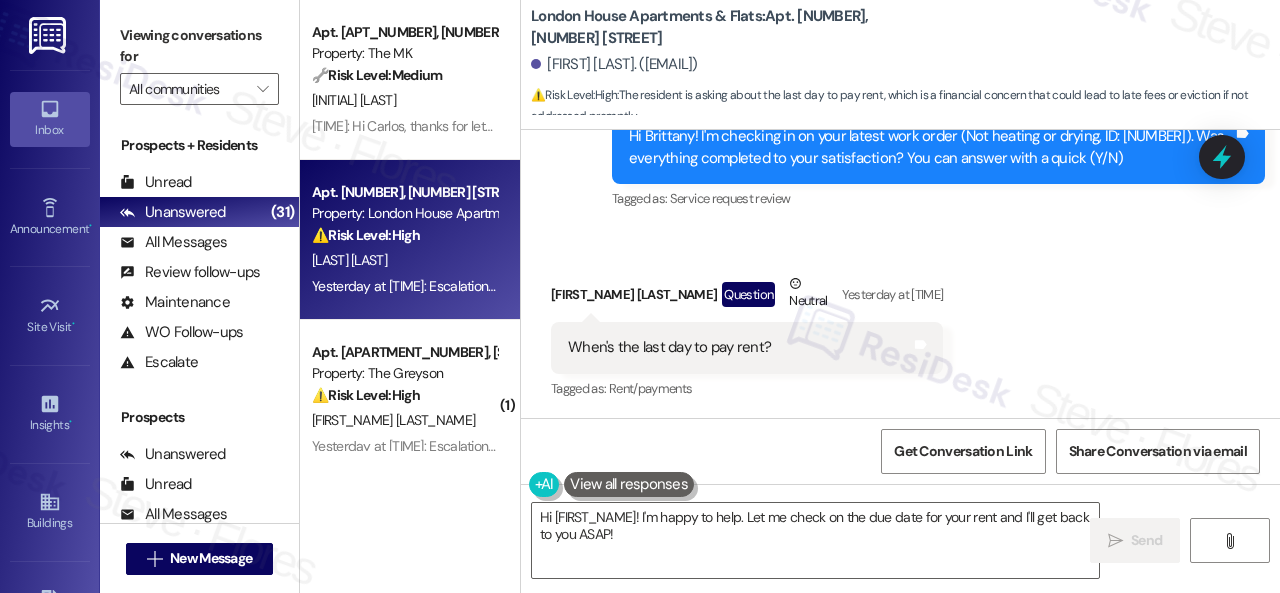 drag, startPoint x: 580, startPoint y: 223, endPoint x: 601, endPoint y: 284, distance: 64.513565 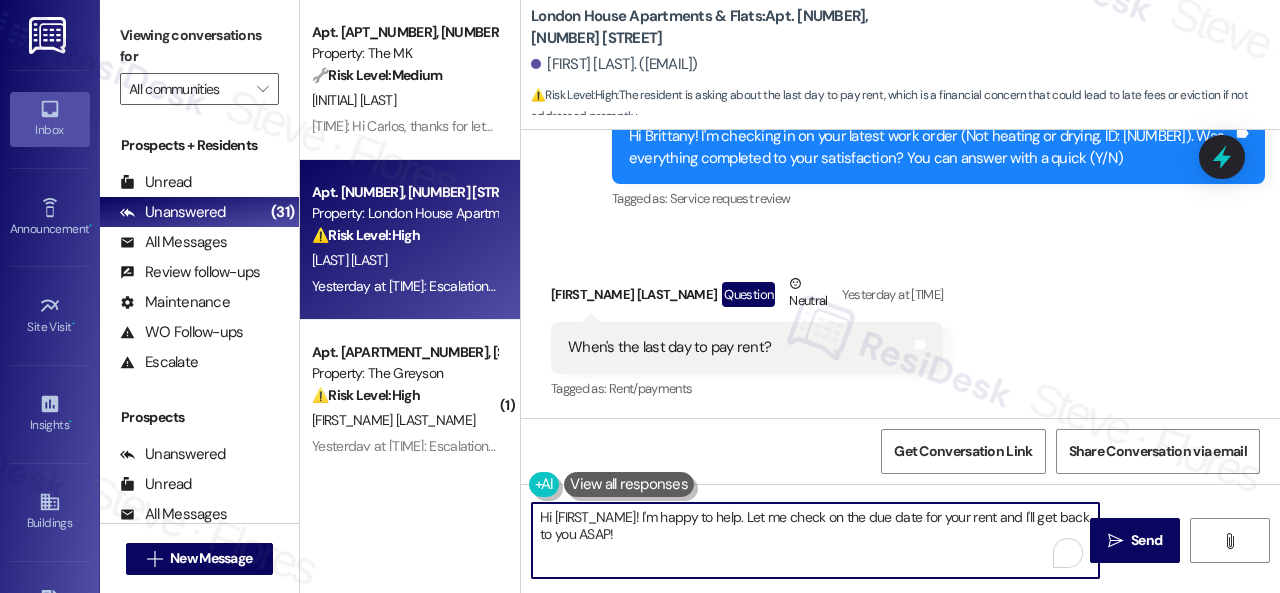 drag, startPoint x: 750, startPoint y: 515, endPoint x: 789, endPoint y: 551, distance: 53.075417 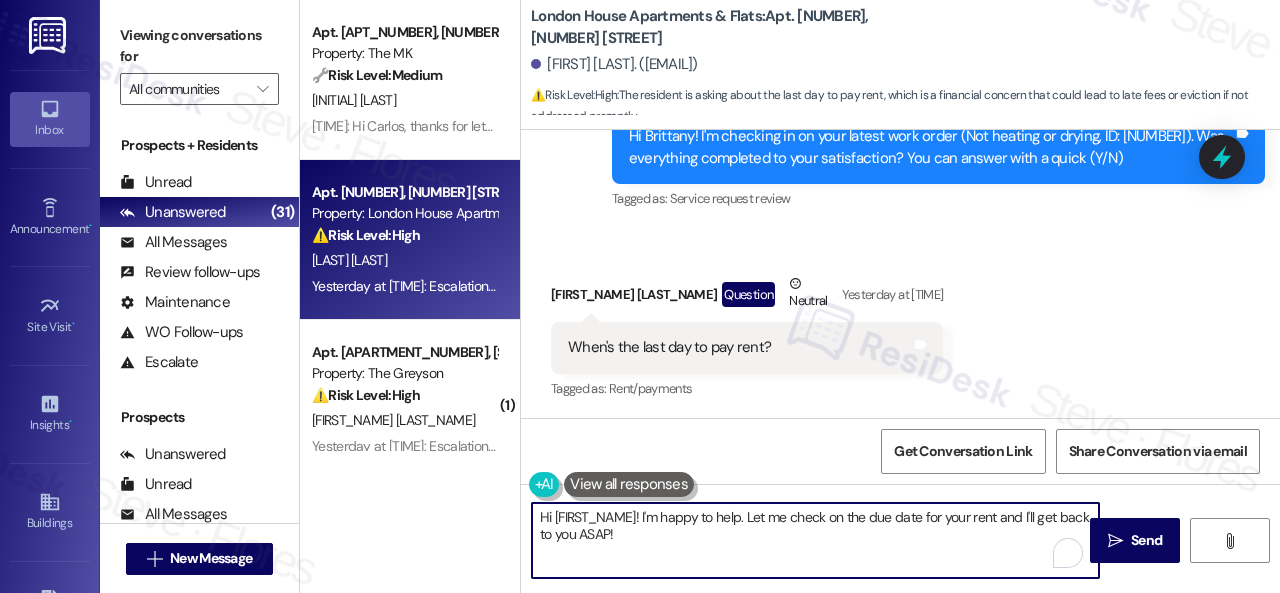 click on "Hi [FIRST_NAME]! I'm happy to help. Let me check on the due date for your rent and I'll get back to you ASAP!" at bounding box center [815, 540] 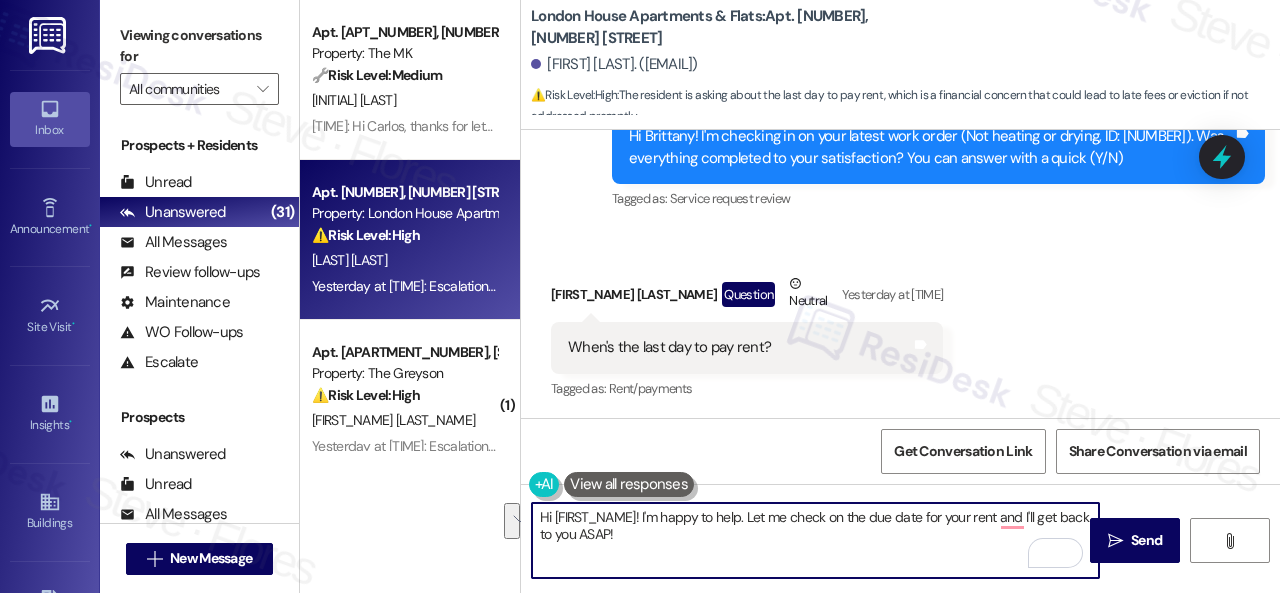 paste on "Please know that rent is due on the 1st, with a grace period until the 5th. On the 6th, the late fees begin." 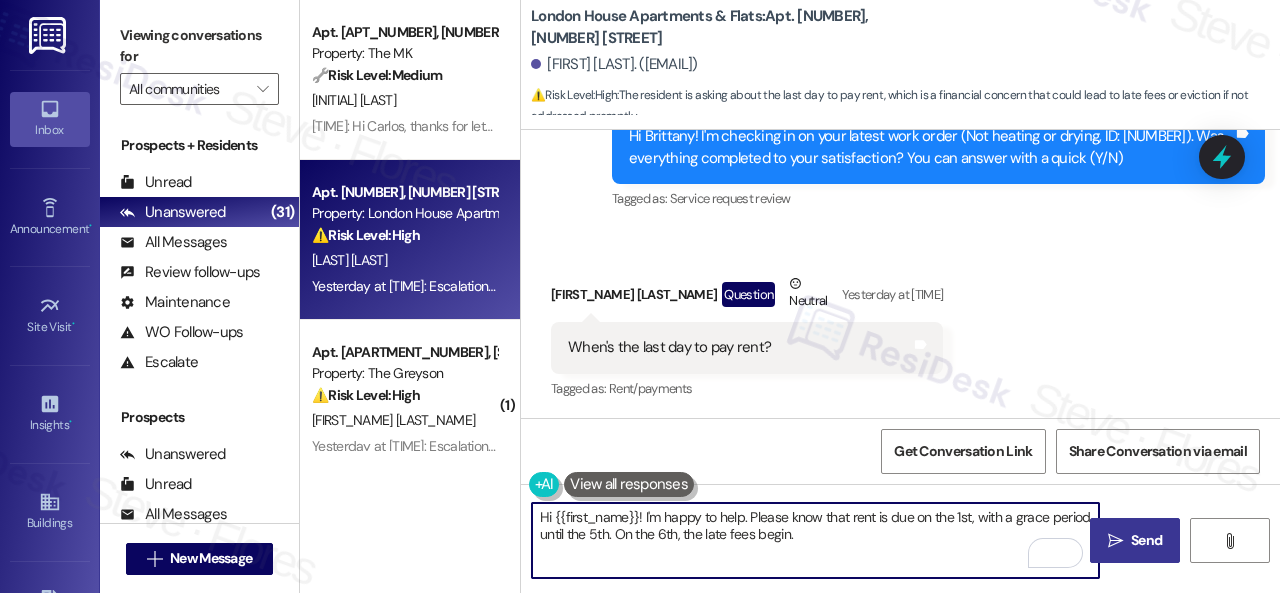 type on "Hi {{first_name}}! I'm happy to help. Please know that rent is due on the 1st, with a grace period until the 5th. On the 6th, the late fees begin." 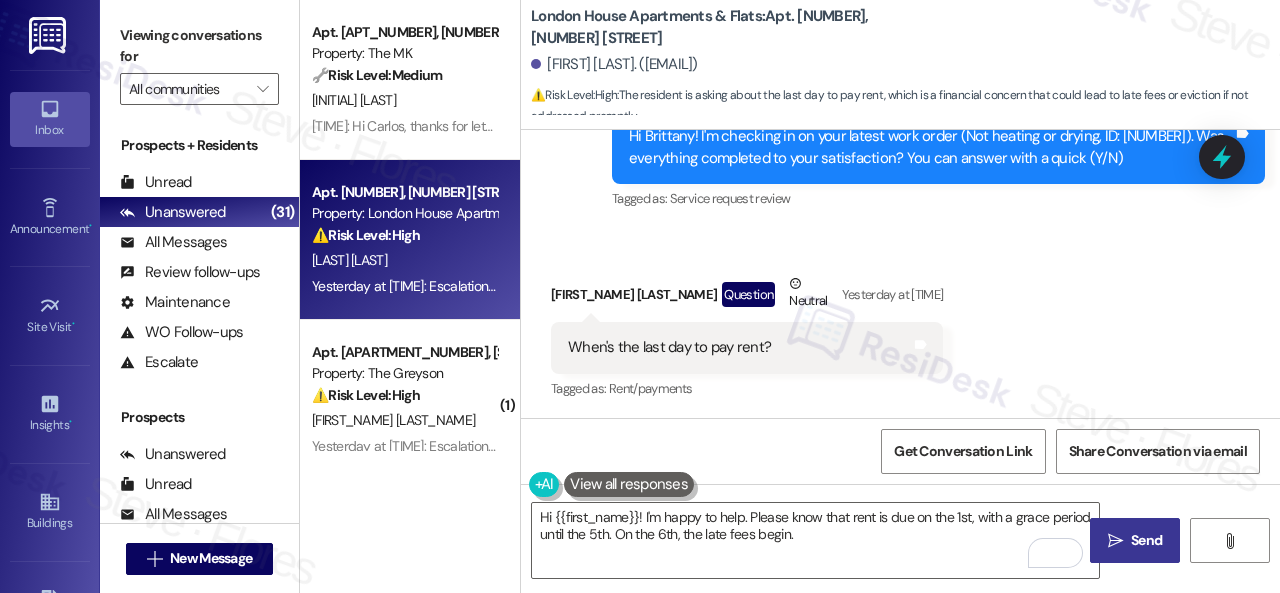 click on " Send" at bounding box center [1135, 540] 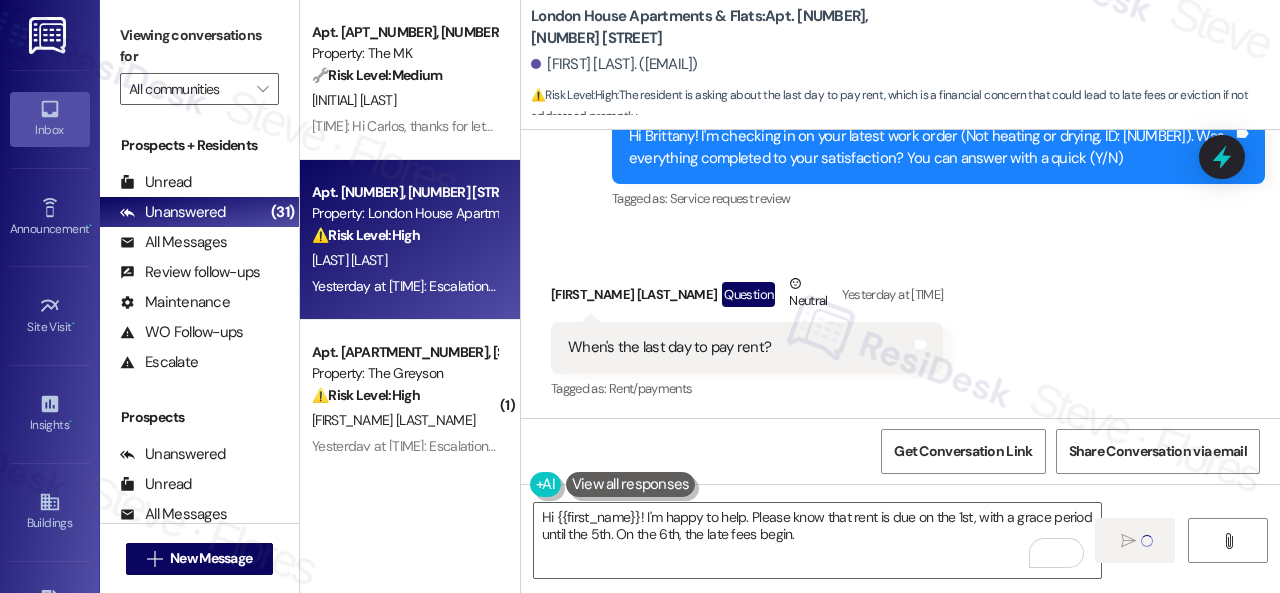 type 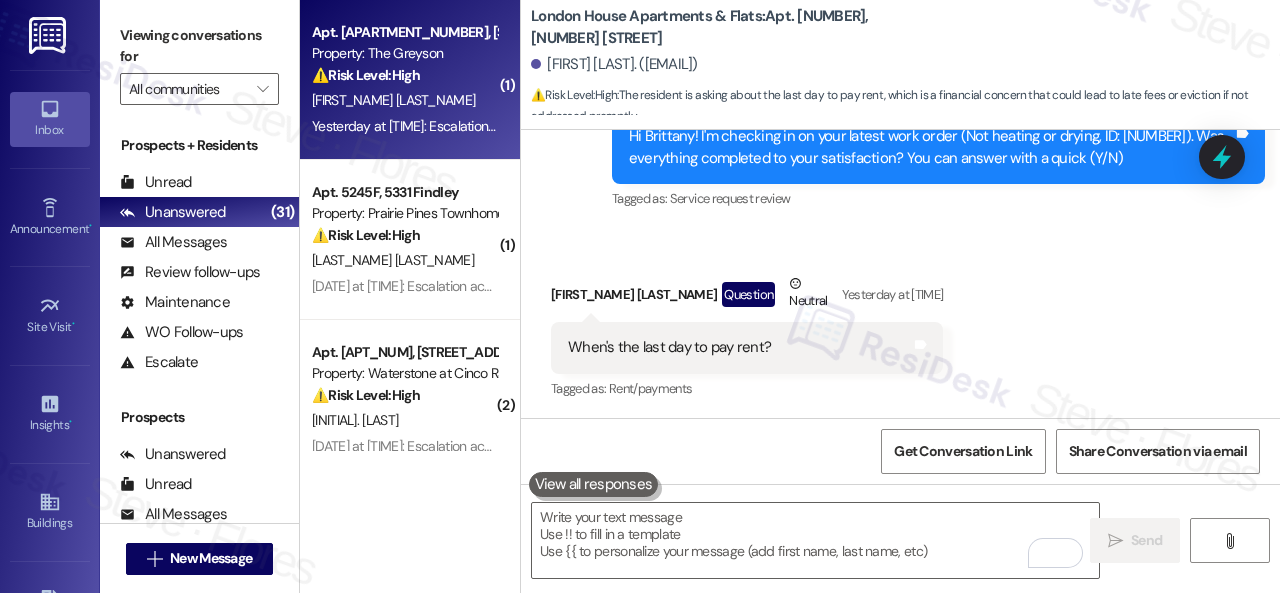 click on "[FIRST_NAME] [LAST_NAME]" at bounding box center (404, 100) 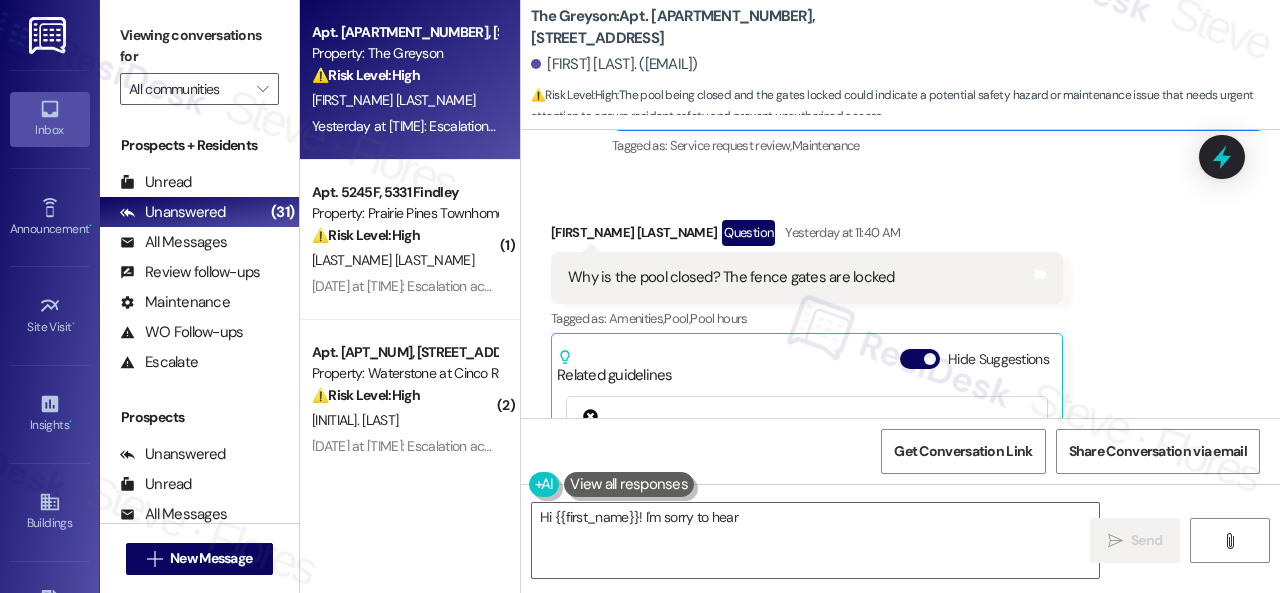 scroll, scrollTop: 14852, scrollLeft: 0, axis: vertical 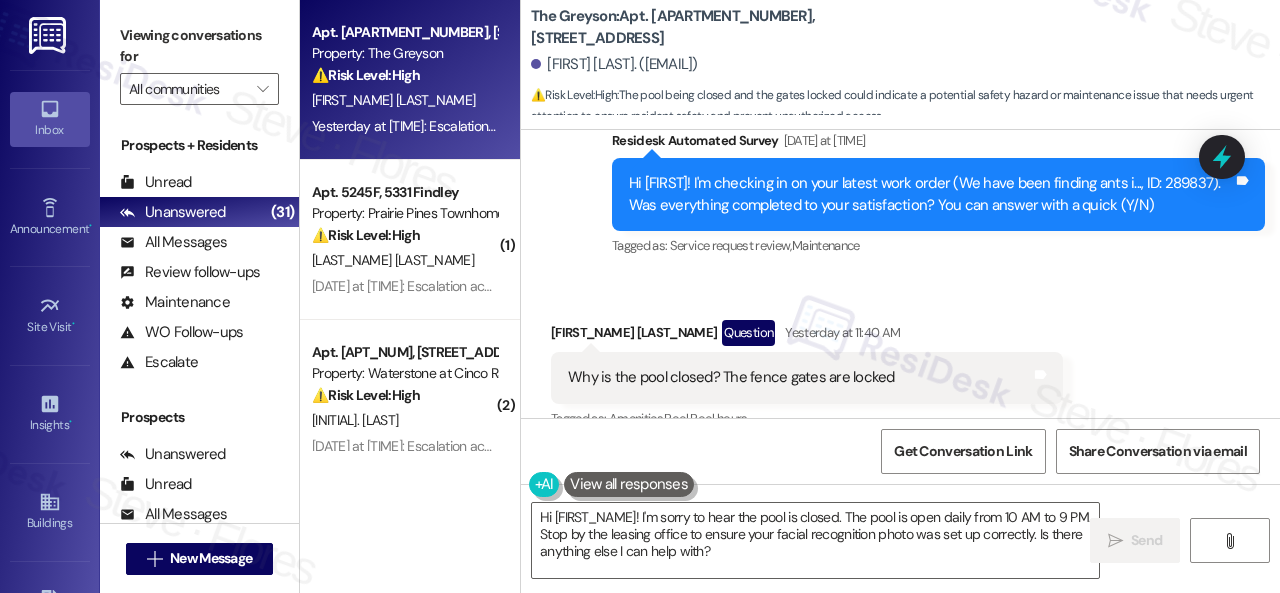 click on "Received via SMS [FIRST] [LAST] Question Yesterday at 11:40 AM Why is the pool closed? The fence gates are locked  Tags and notes Tagged as:   Amenities ,  Click to highlight conversations about Amenities Pool ,  Click to highlight conversations about Pool Pool hours Click to highlight conversations about Pool hours  Related guidelines Hide Suggestions [FIRST] - The Greyson: Facial recognition is required for gate access, but office staff can let residents in during business hours. Created  a year ago Property level guideline  ( 69 % match) FAQs generated by ResiDesk AI How can I access the pool? The pool gate can only be opened using facial recognition. During office hours, a member of the office team can let residents in. Is facial recognition the only way to access the pool? Yes, facial recognition is the only way for the gate to open to access the pool. Original Guideline View original document here  http://res.cl…" at bounding box center (807, 524) 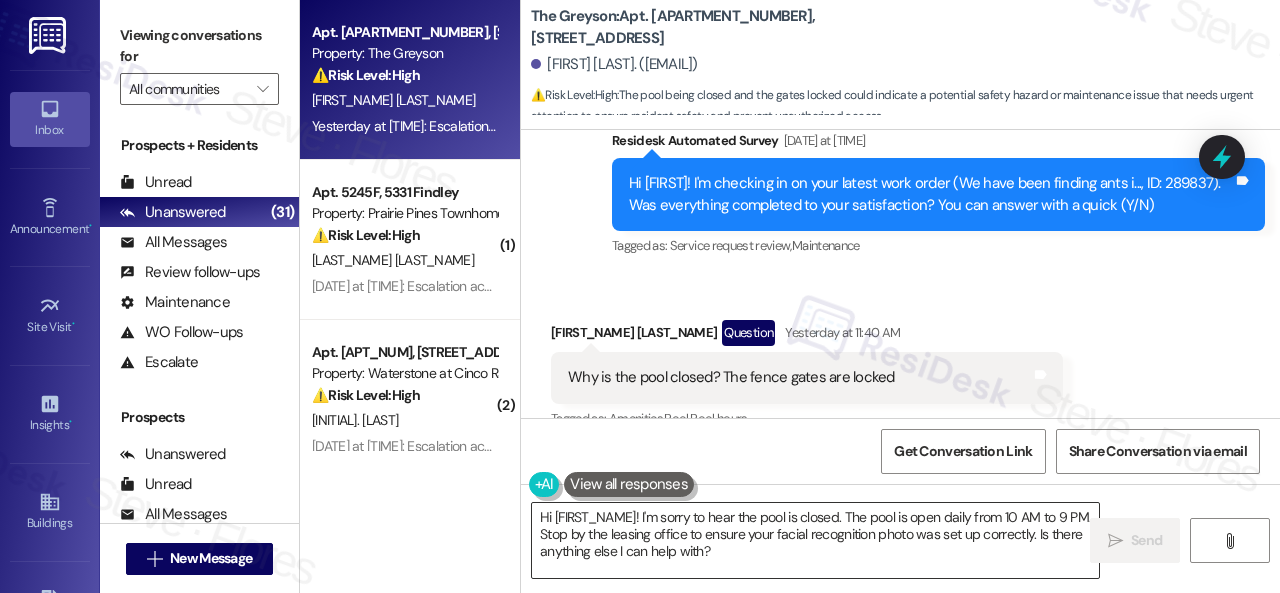 click on "Hi [FIRST_NAME]! I'm sorry to hear the pool is closed. The pool is open daily from 10 AM to 9 PM. Stop by the leasing office to ensure your facial recognition photo was set up correctly. Is there anything else I can help with?" at bounding box center [815, 540] 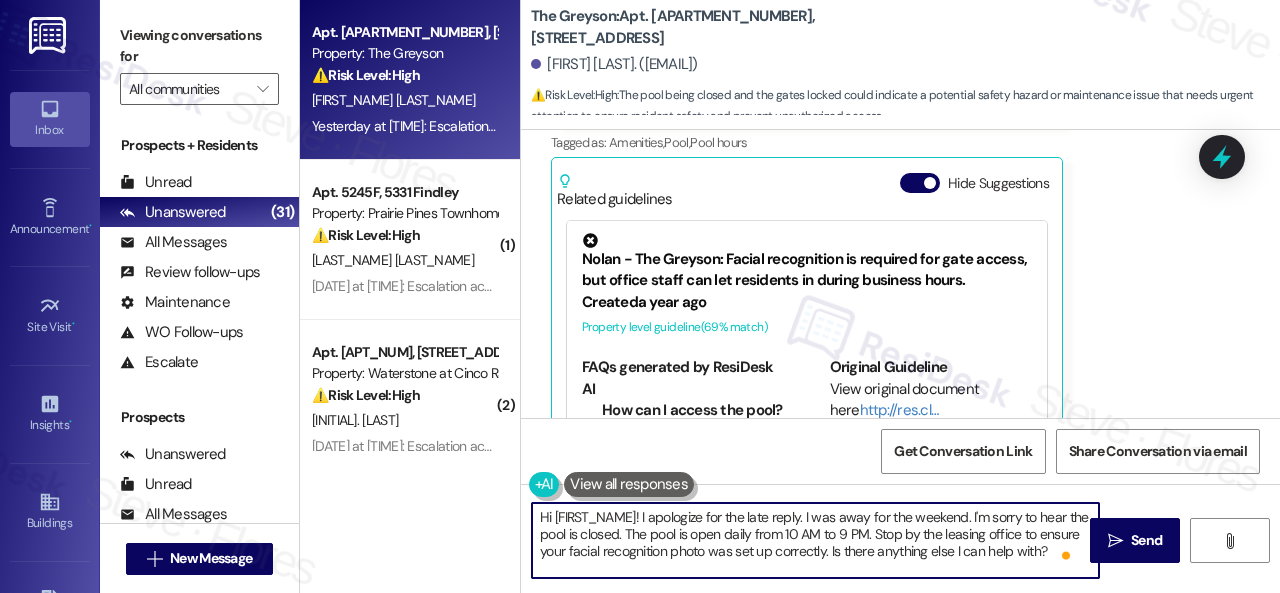 scroll, scrollTop: 15152, scrollLeft: 0, axis: vertical 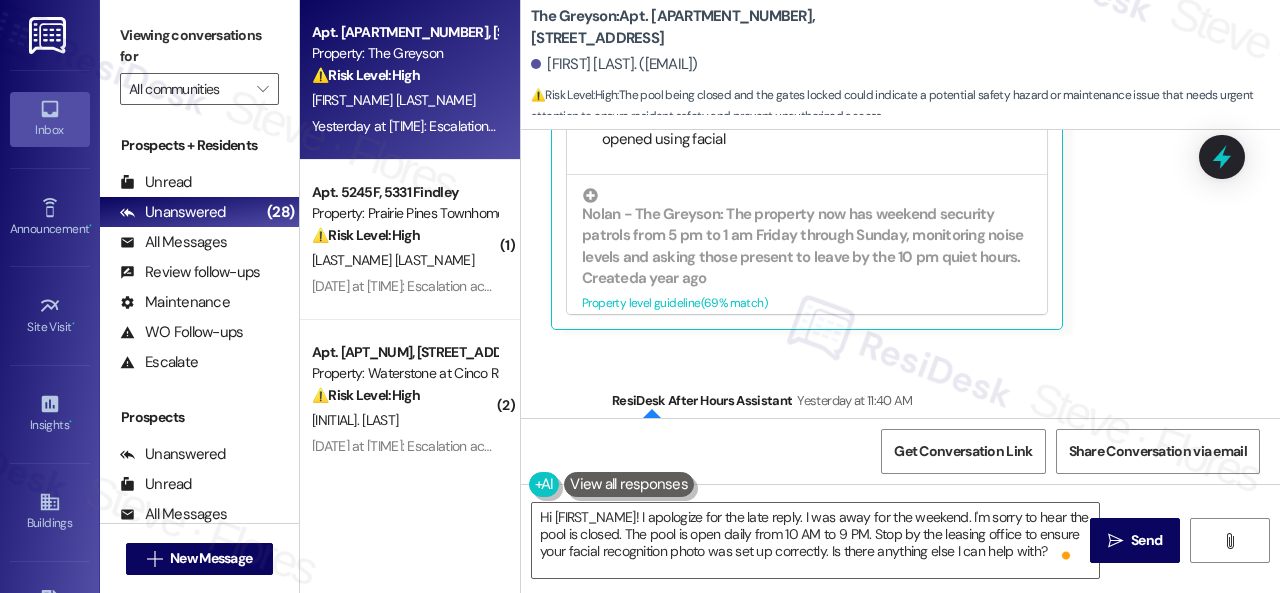 click on "Sent via SMS ResiDesk After Hours Assistant Yesterday at [TIME] Escalation acknowledged.
Thank you for your message. Our offices are currently closed, but we will contact you when we resume operations. For emergencies, please contact your emergency number [PHONE_NUMBER] Option # 03. Tags and notes Tagged as: High-risk-auto-response Click to highlight conversations about High-risk-auto-response" at bounding box center (900, 461) 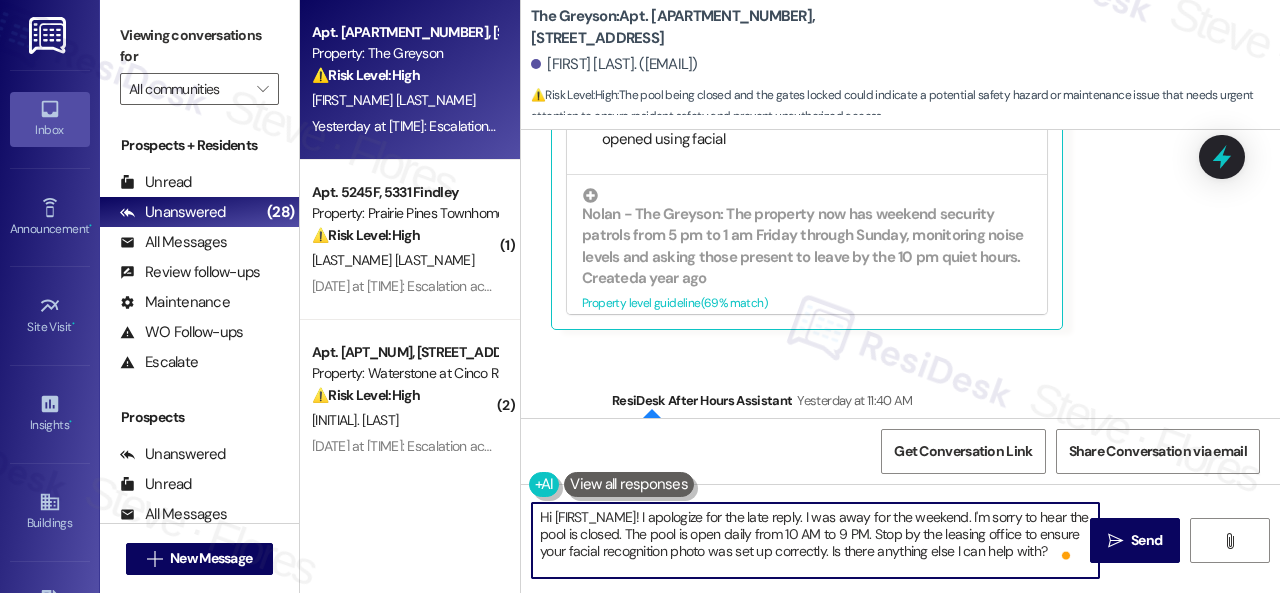click on "Hi [FIRST_NAME]! I apologize for the late reply. I was away for the weekend. I'm sorry to hear the pool is closed. The pool is open daily from 10 AM to 9 PM. Stop by the leasing office to ensure your facial recognition photo was set up correctly. Is there anything else I can help with?" at bounding box center [815, 540] 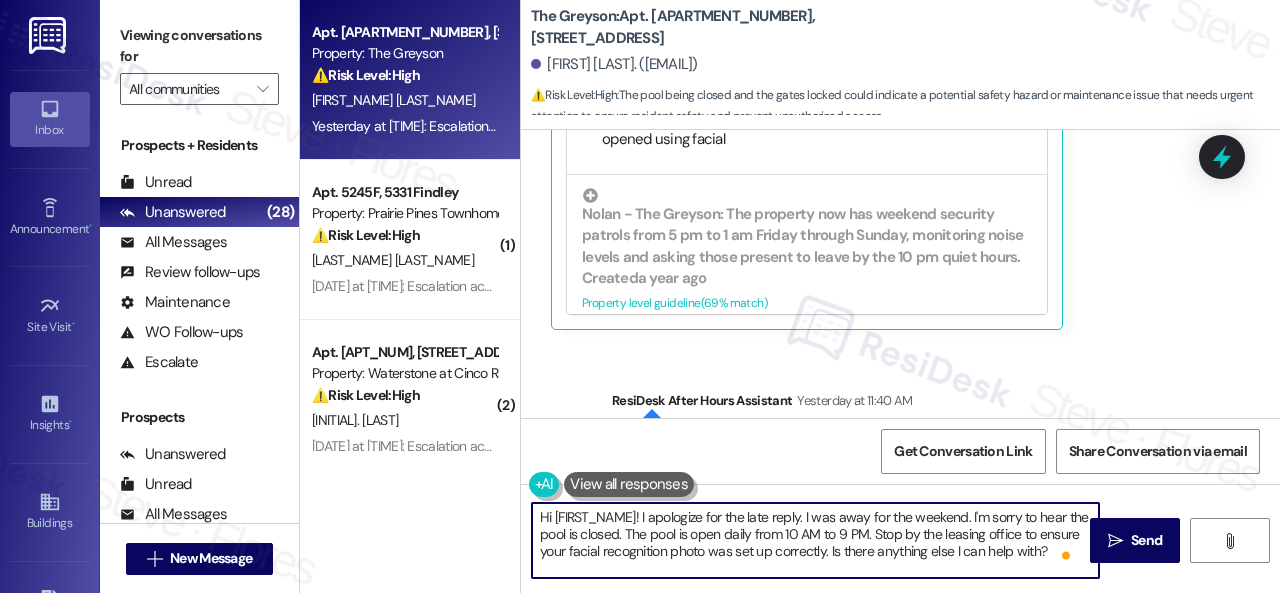 scroll, scrollTop: 4, scrollLeft: 0, axis: vertical 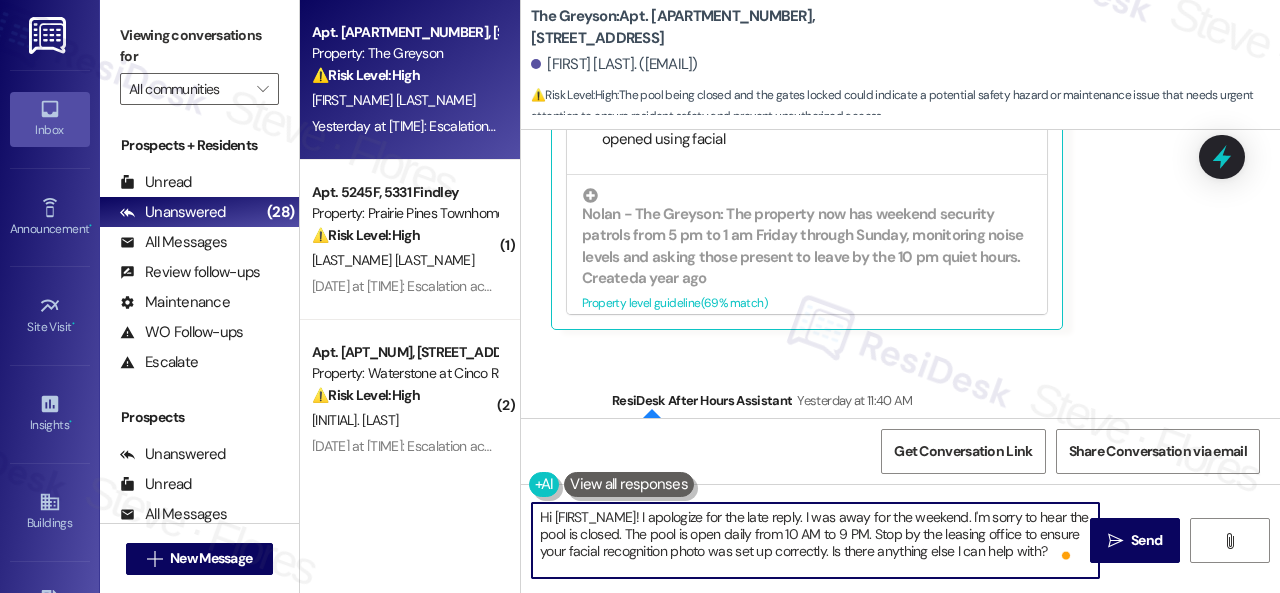 drag, startPoint x: 588, startPoint y: 535, endPoint x: 610, endPoint y: 568, distance: 39.661064 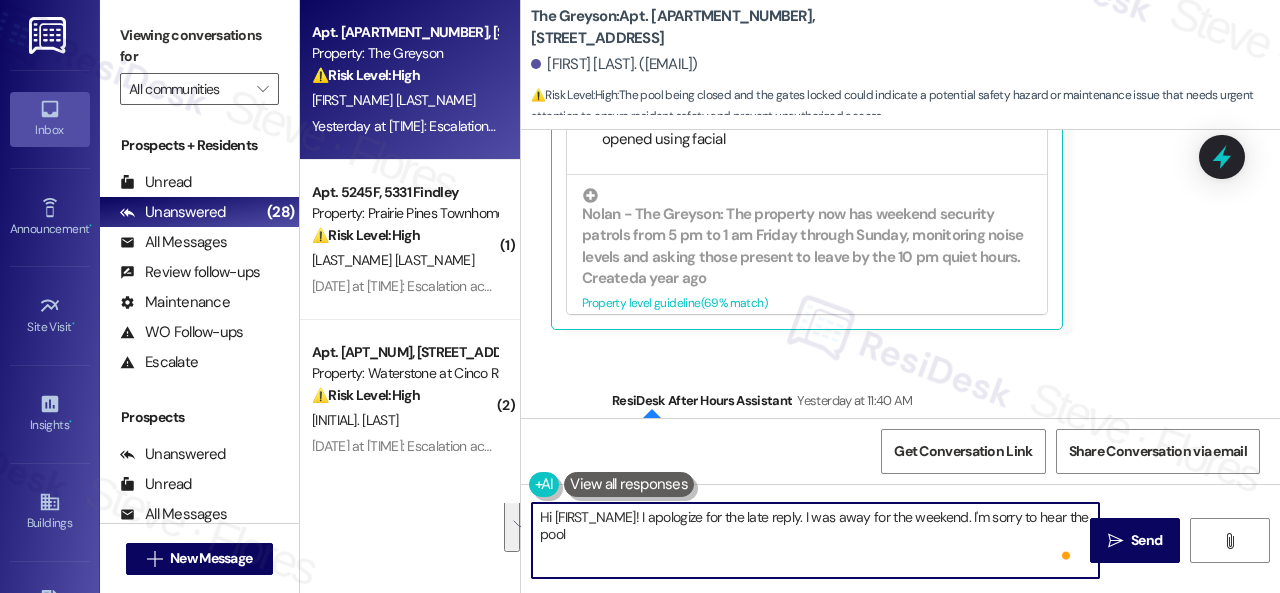 scroll, scrollTop: 0, scrollLeft: 0, axis: both 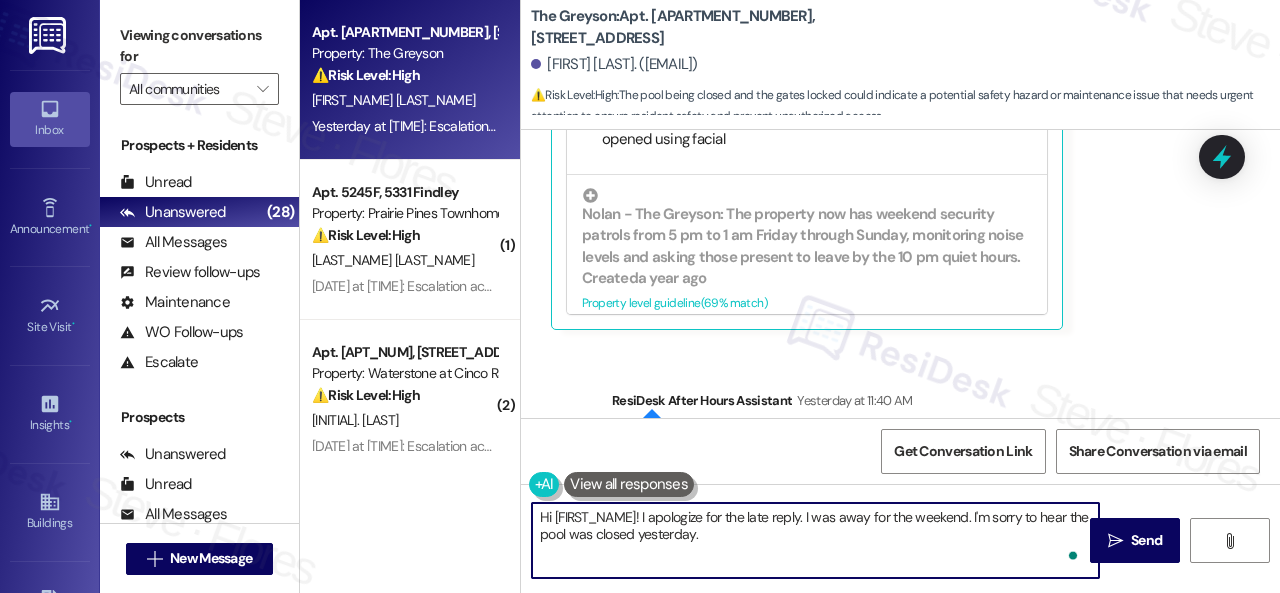 paste on "I will forward your inquiry to the site team and get back to you as soon as I receive a response. I appreciate your patience." 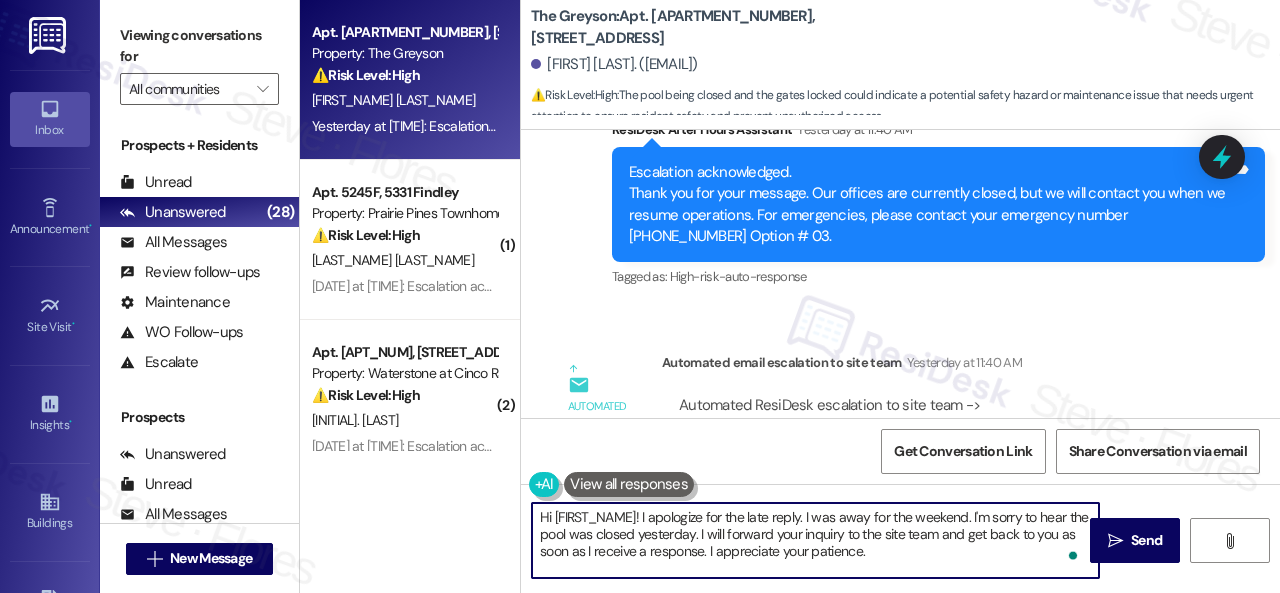 scroll, scrollTop: 15652, scrollLeft: 0, axis: vertical 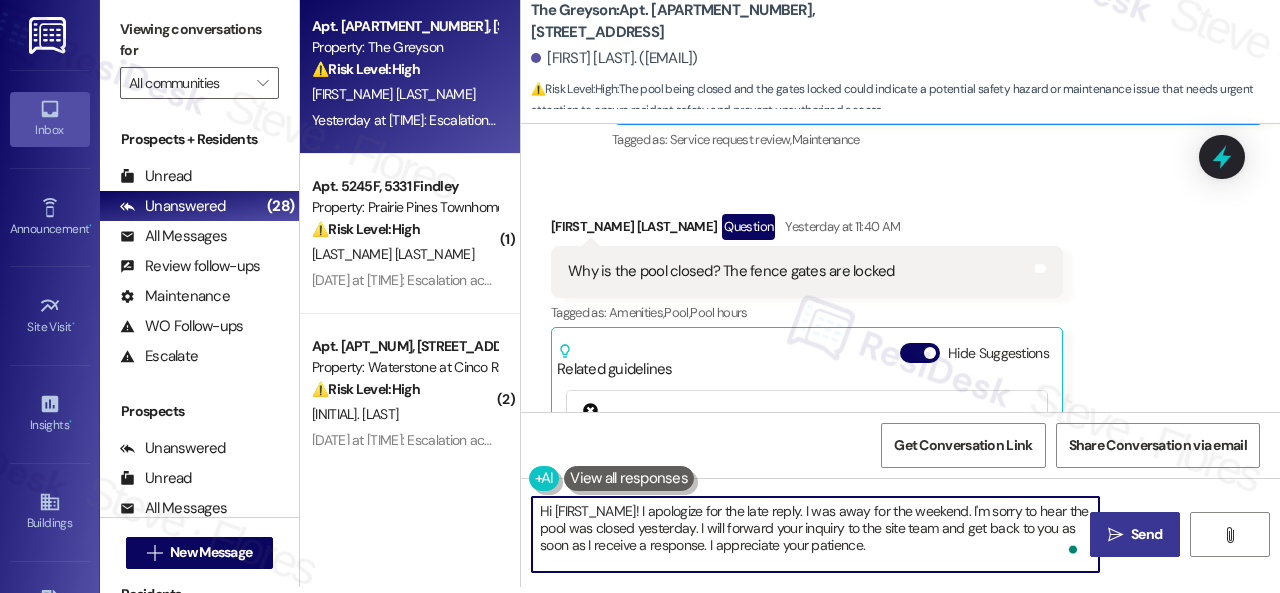 type on "Hi [FIRST_NAME]! I apologize for the late reply. I was away for the weekend. I'm sorry to hear the pool was closed yesterday. I will forward your inquiry to the site team and get back to you as soon as I receive a response. I appreciate your patience." 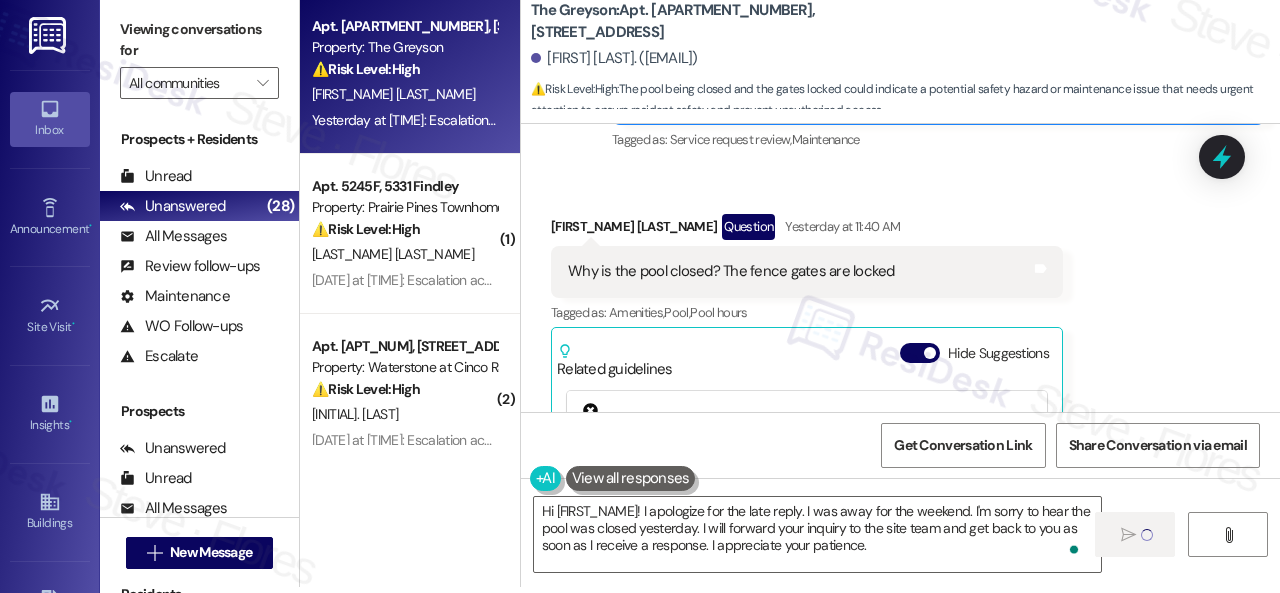 type 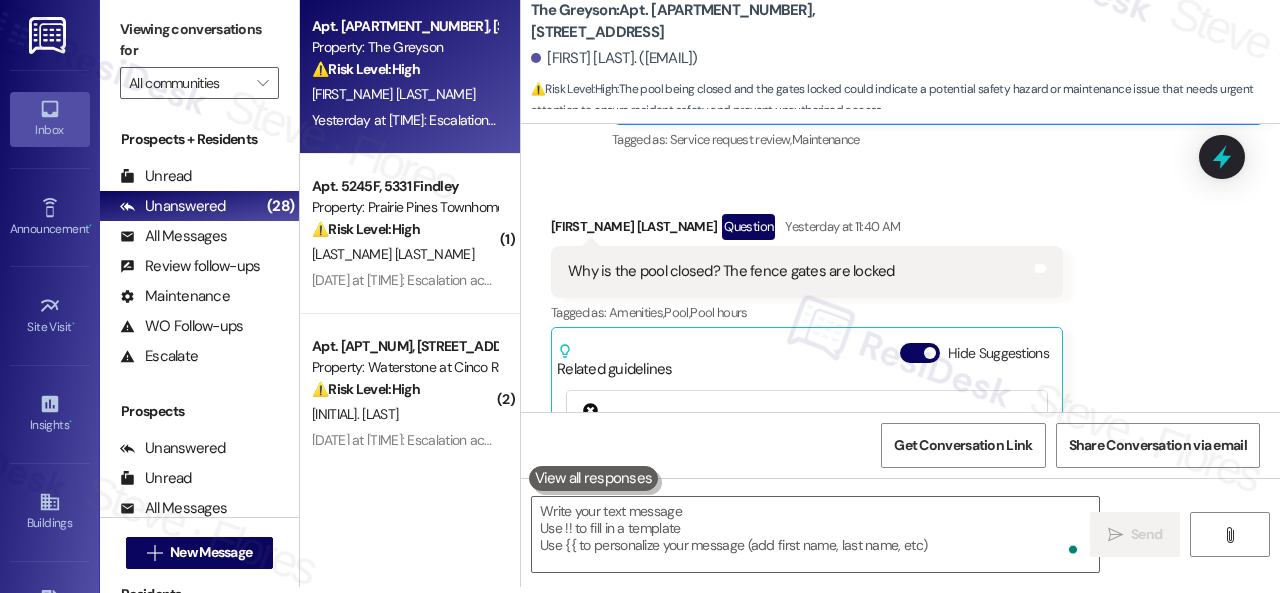 scroll, scrollTop: 0, scrollLeft: 0, axis: both 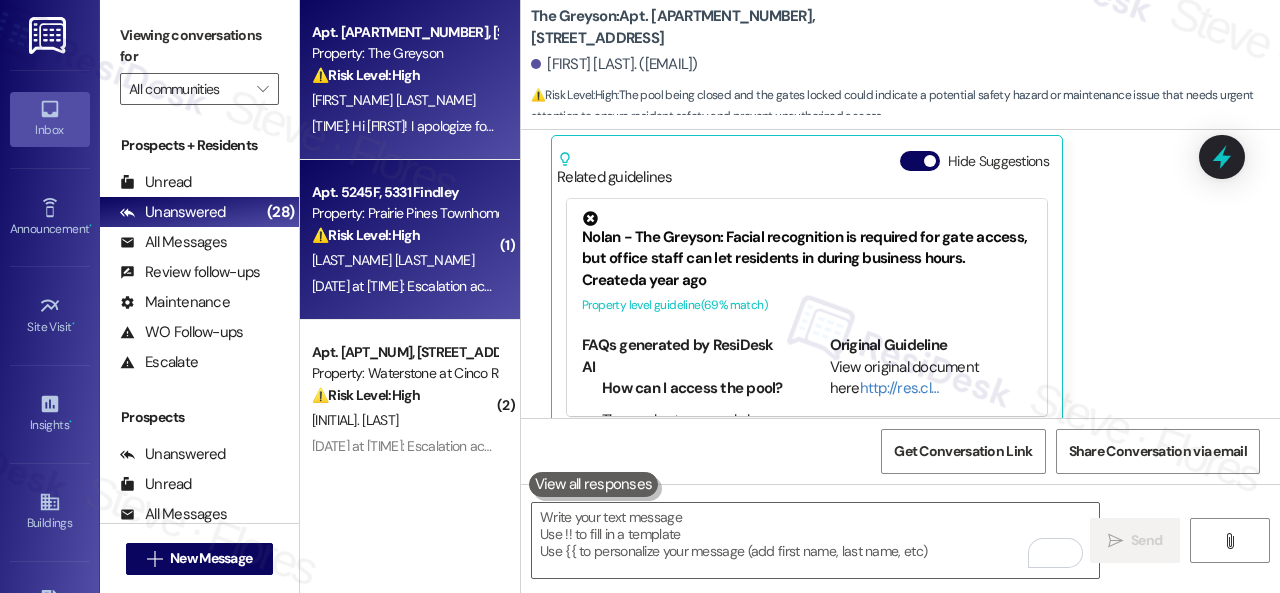 click on "⚠️  Risk Level:  High The resident is reporting that something is still not working after a previous escalation and attempted resolution. This indicates an unresolved maintenance issue requiring further attention." at bounding box center (404, 235) 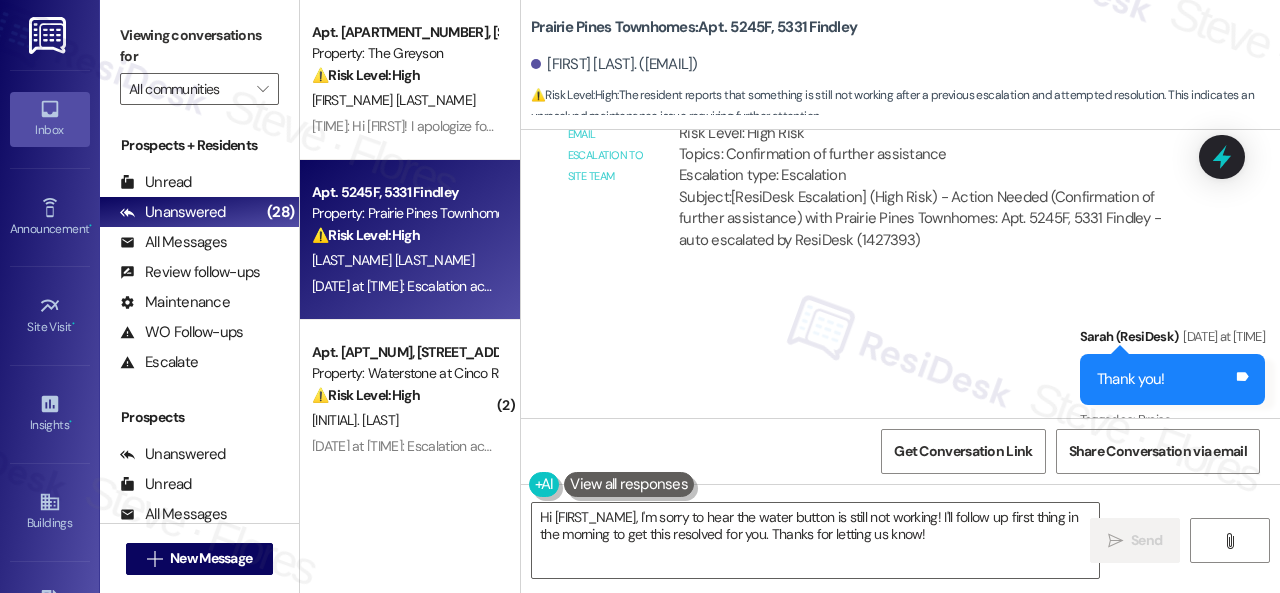scroll, scrollTop: 2665, scrollLeft: 0, axis: vertical 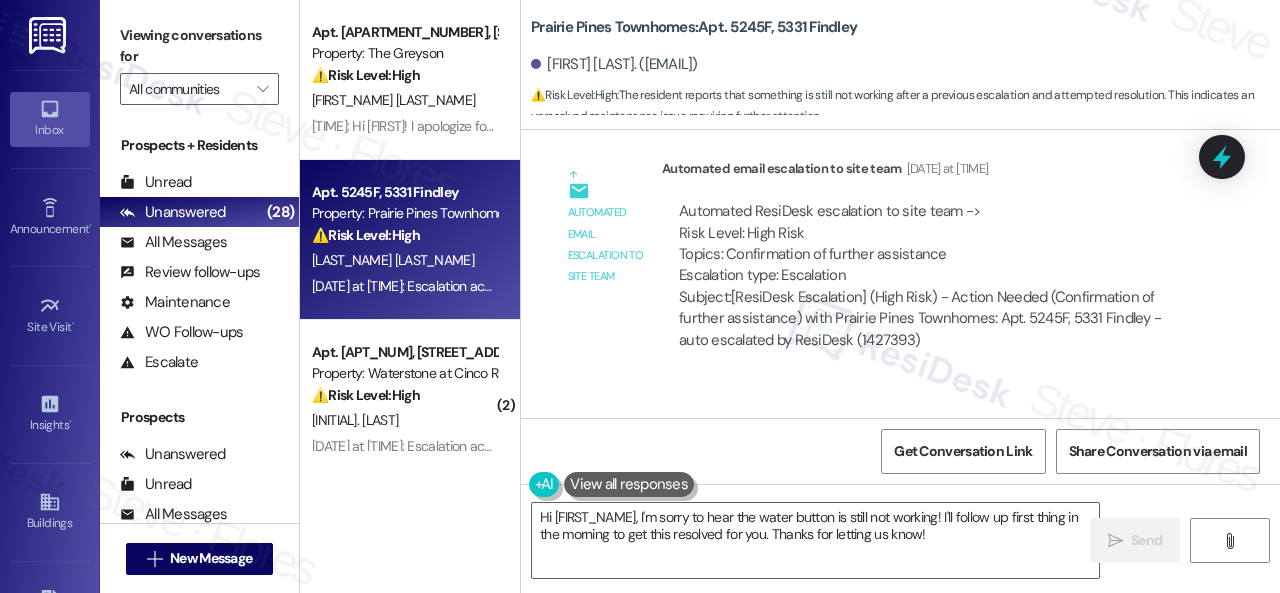 click on "Automated ResiDesk escalation to site team ->
Risk Level: High Risk
Topics: Confirmation of further assistance
Escalation type: Escalation Subject:  [ResiDesk Escalation] (High Risk) - Action Needed (Confirmation of further assistance) with Prairie Pines Townhomes: Apt. [NUMBER][LETTER], [NUMBER] [STREET] - auto escalated by ResiDesk (1427393)" at bounding box center (933, 276) 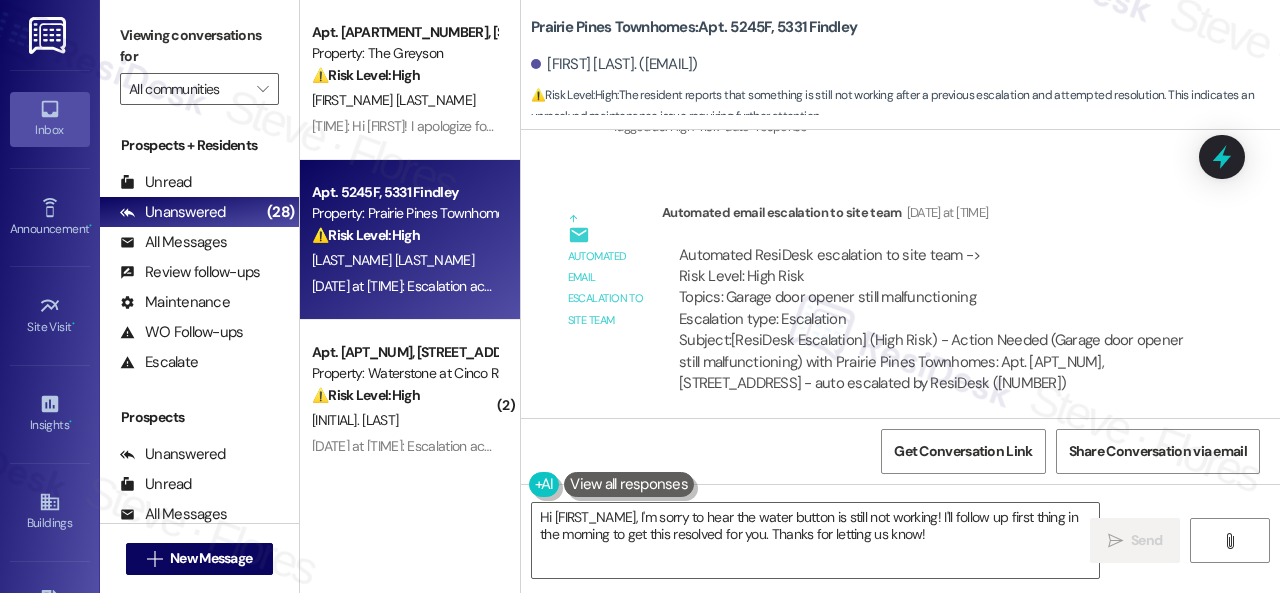 scroll, scrollTop: 3468, scrollLeft: 0, axis: vertical 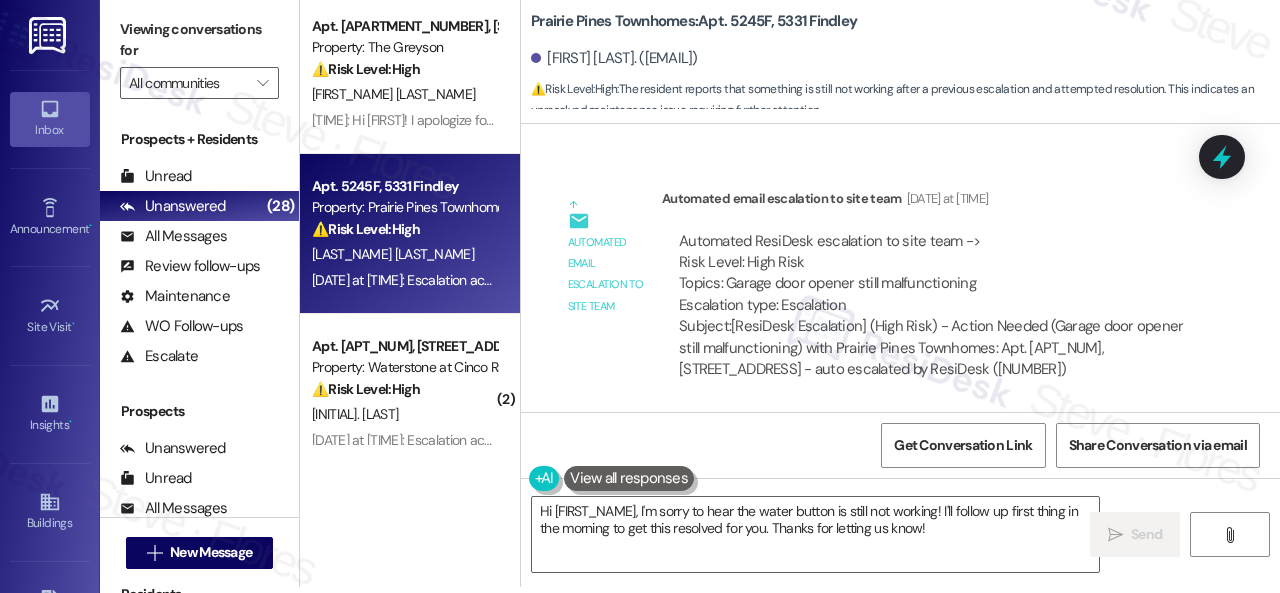 click on "Automated email escalation to site team Automated email escalation to site team [DATE] at [TIME] Automated ResiDesk escalation to site team ->
Risk Level: High Risk
Topics: Garage door opener still malfunctioning
Escalation type: Escalation Subject:  [ResiDesk Escalation] (High Risk) - Action Needed (Garage door opener still malfunctioning) with Prairie Pines Townhomes: Apt. 5245F, [NUMBER] [STREET] - auto escalated by ResiDesk ([POSTAL CODE])" at bounding box center (877, 292) 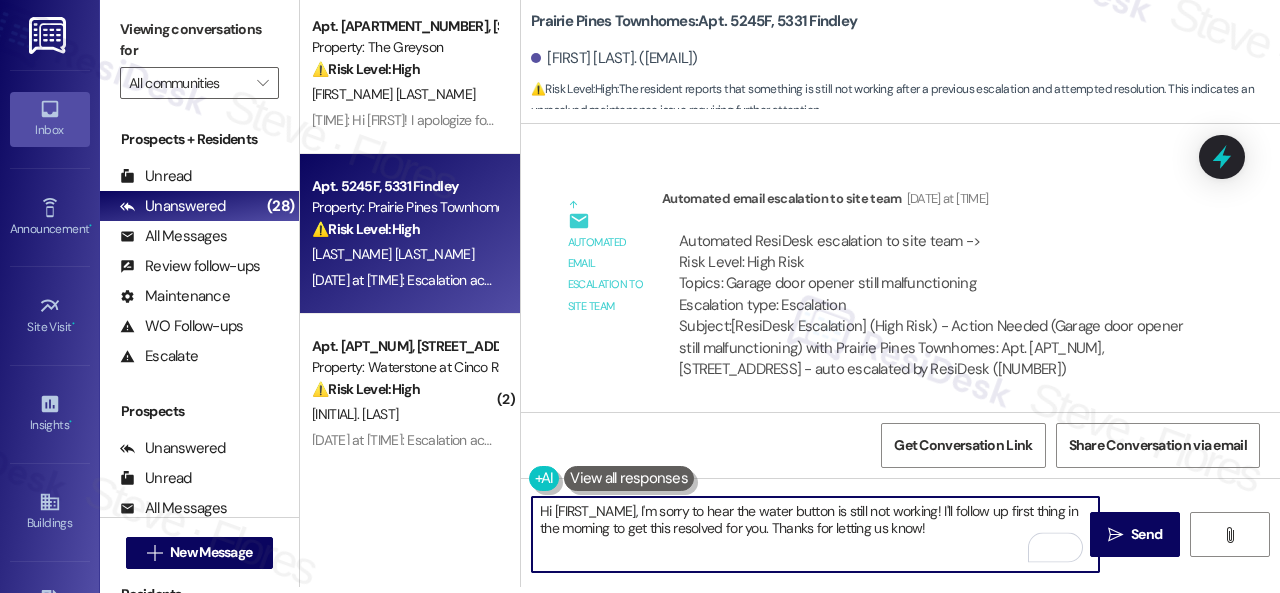 drag, startPoint x: 966, startPoint y: 533, endPoint x: 644, endPoint y: 509, distance: 322.89316 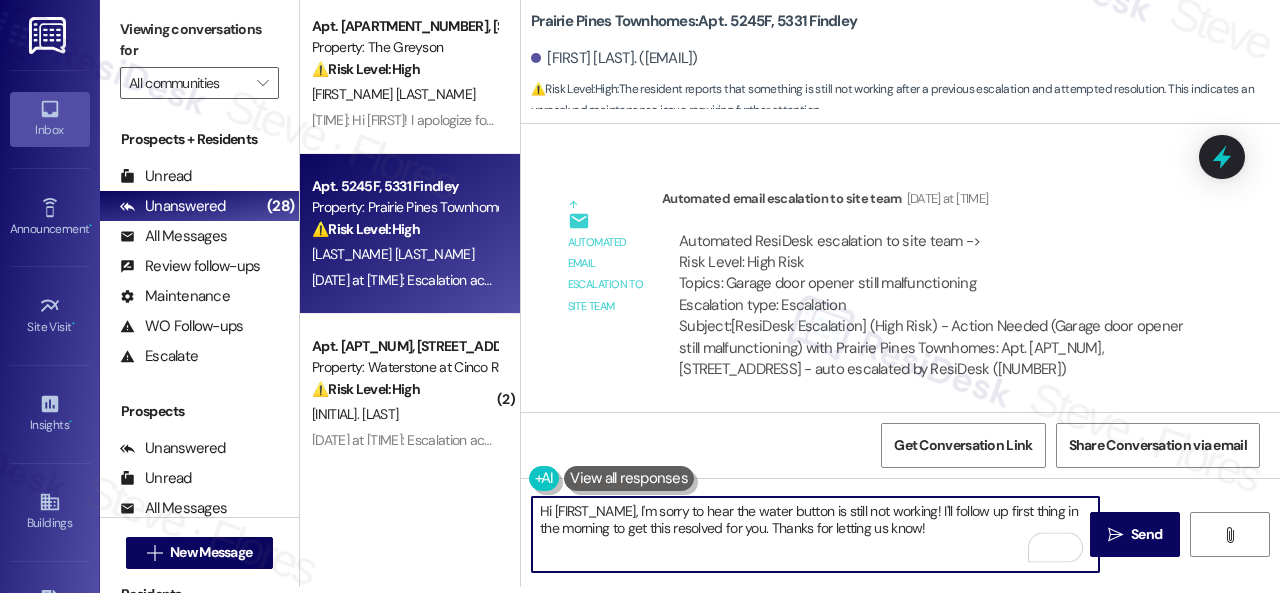 click on "Hi [FIRST_NAME], I'm sorry to hear the water button is still not working! I'll follow up first thing in the morning to get this resolved for you. Thanks for letting us know!" at bounding box center (815, 534) 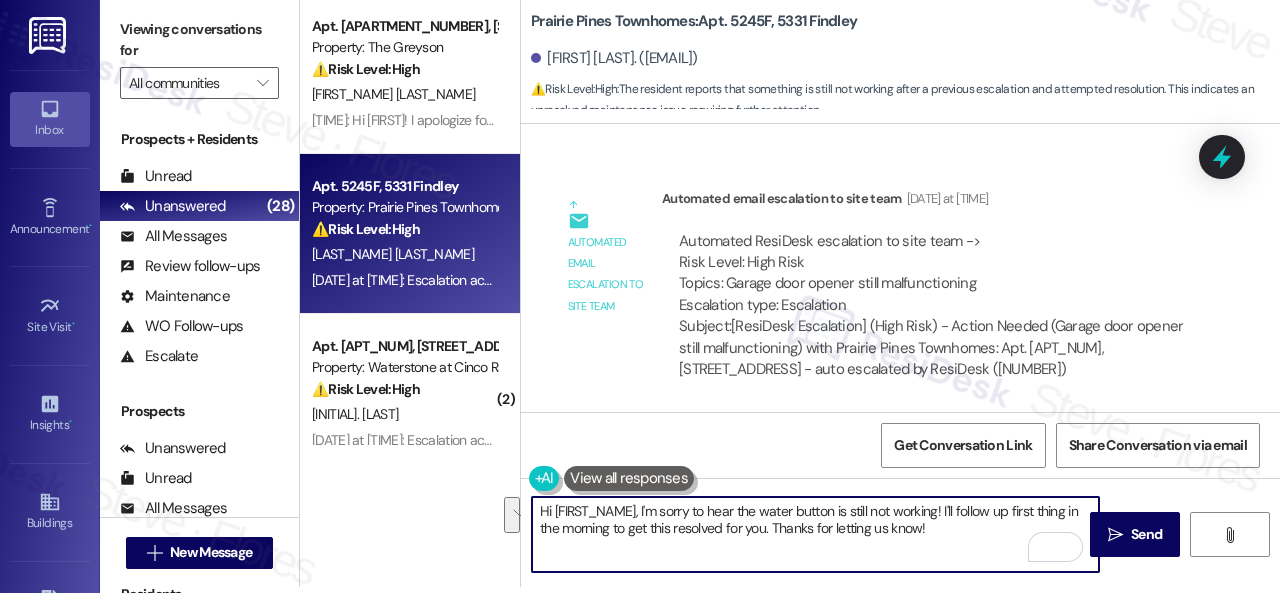 paste on "issue hasn't been resolved yet. We apologize for the delay and any inconvenience this may have caused. Have you already submitted a new work order? If so, may I have the work order number so I can follow up with the site team? If not, I'll be happy to submit a new work order on your behalf. Please provide as much detail as possible and include photos if available.
Note: Due to limited availability, our maintenance team isn't able to call or schedule visits in advance. By submitting a work order, you're permitting them to enter your apartment, even if you're not home. If any children may be alone during the visit, please let me know so we can inform the team." 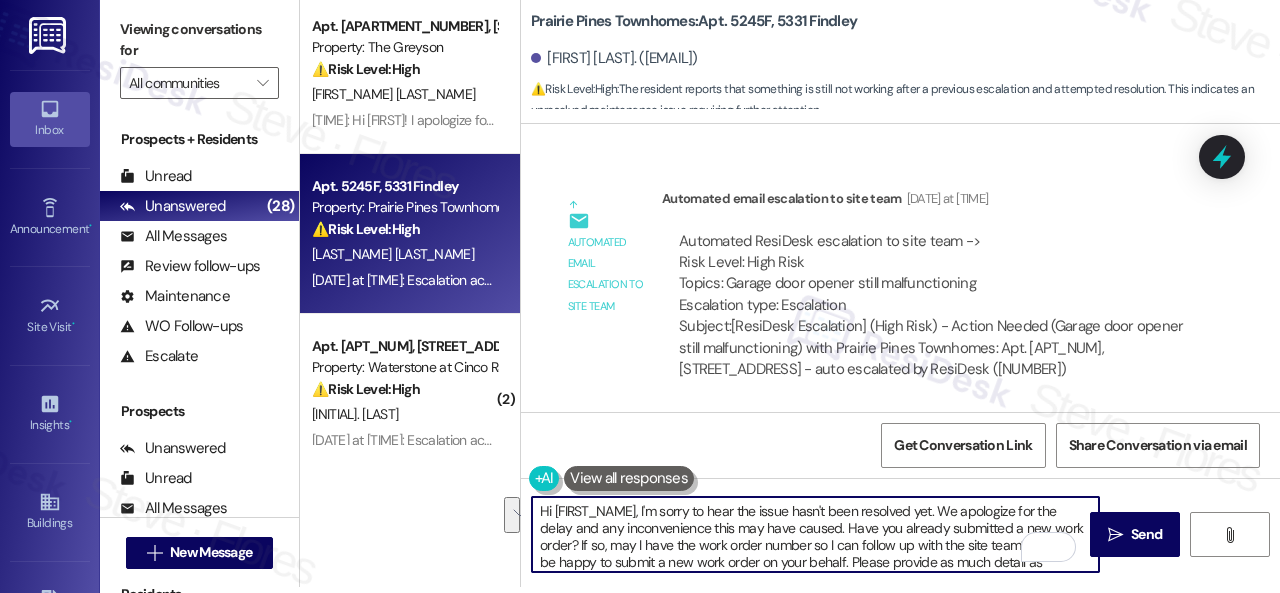 scroll, scrollTop: 102, scrollLeft: 0, axis: vertical 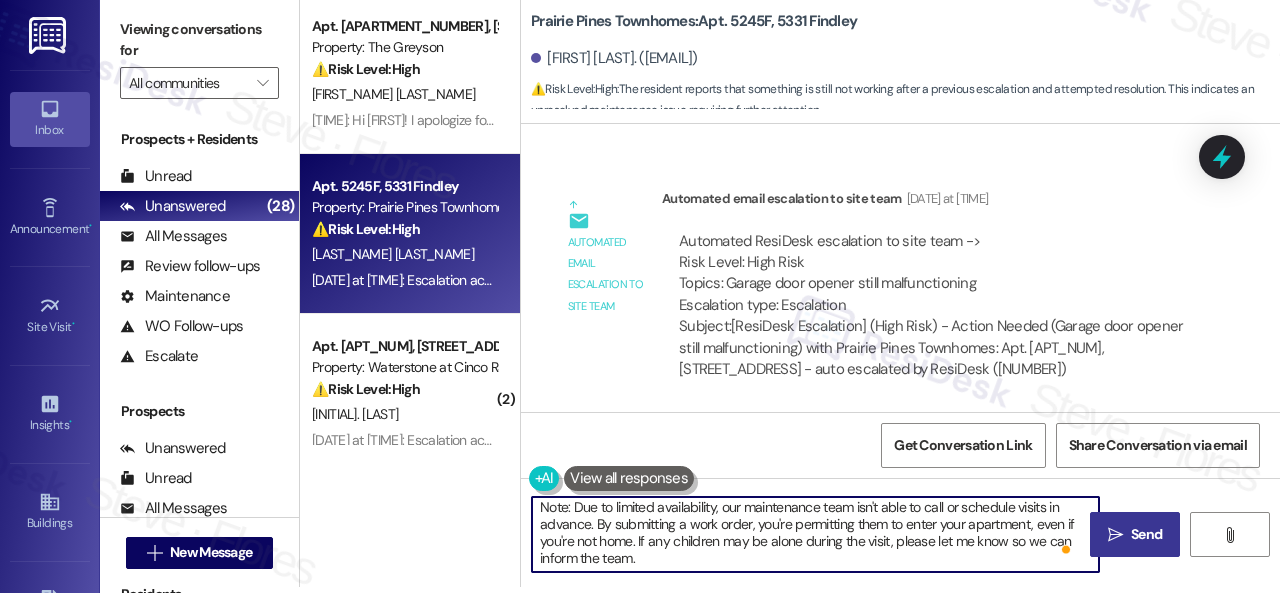type on "Hi [FIRST_NAME], I'm sorry to hear the issue hasn't been resolved yet. We apologize for the delay and any inconvenience this may have caused. Have you already submitted a new work order? If so, may I have the work order number so I can follow up with the site team? If not, I'll be happy to submit a new work order on your behalf. Please provide as much detail as possible and include photos if available.
Note: Due to limited availability, our maintenance team isn't able to call or schedule visits in advance. By submitting a work order, you're permitting them to enter your apartment, even if you're not home. If any children may be alone during the visit, please let me know so we can inform the team." 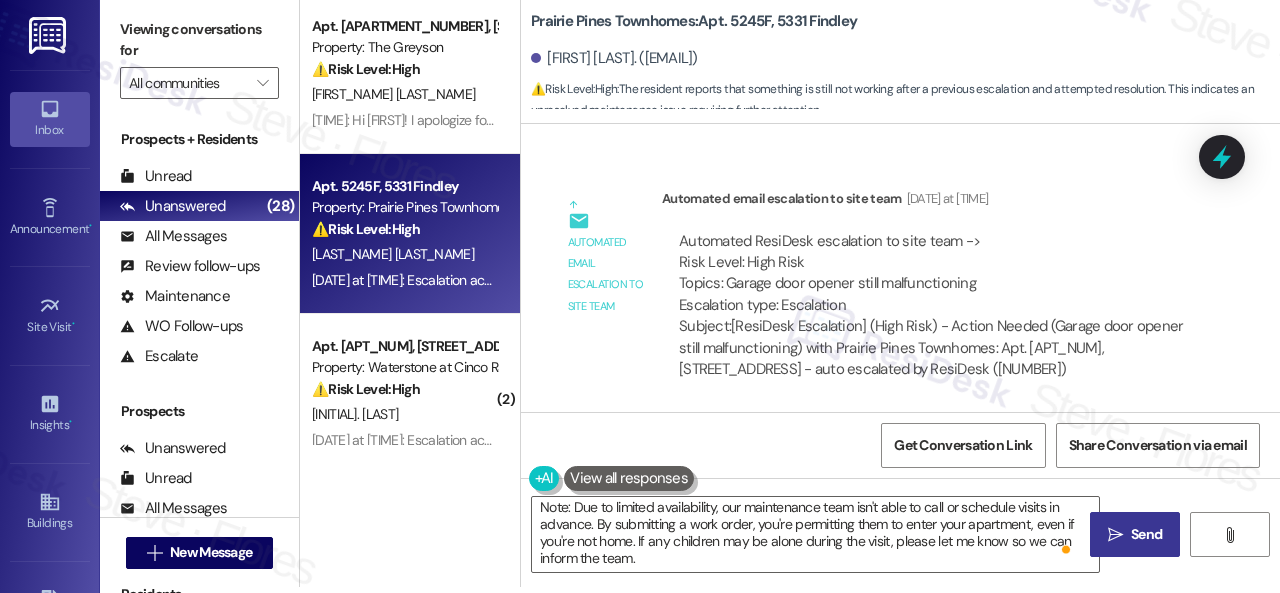 click on "Send" at bounding box center (1146, 534) 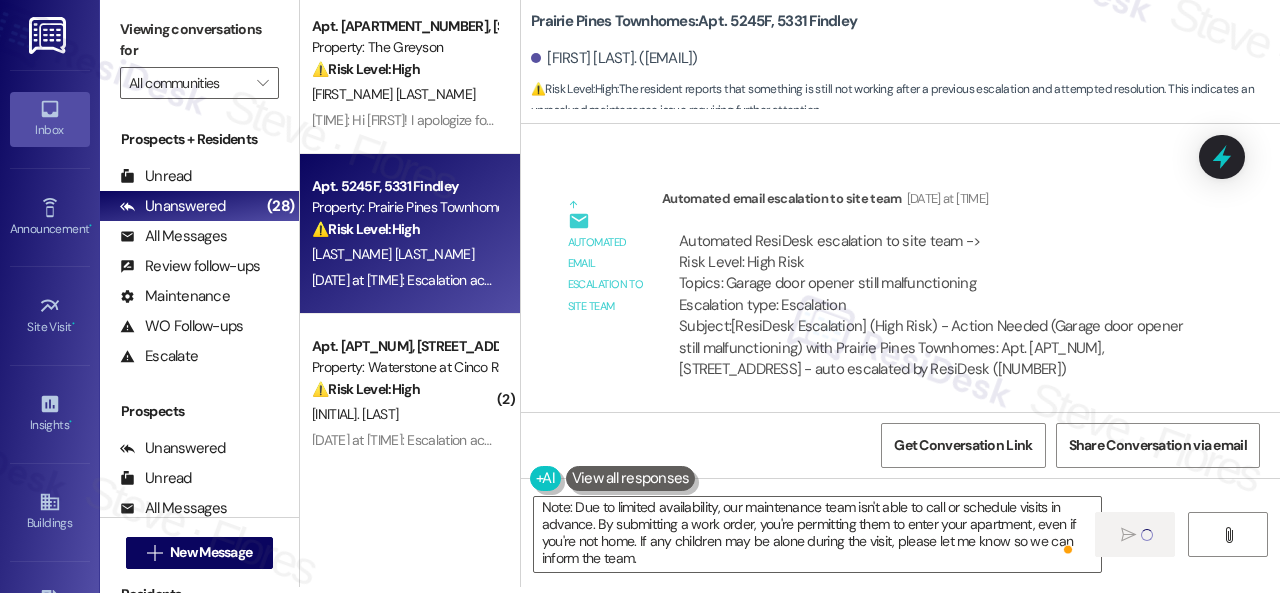 type 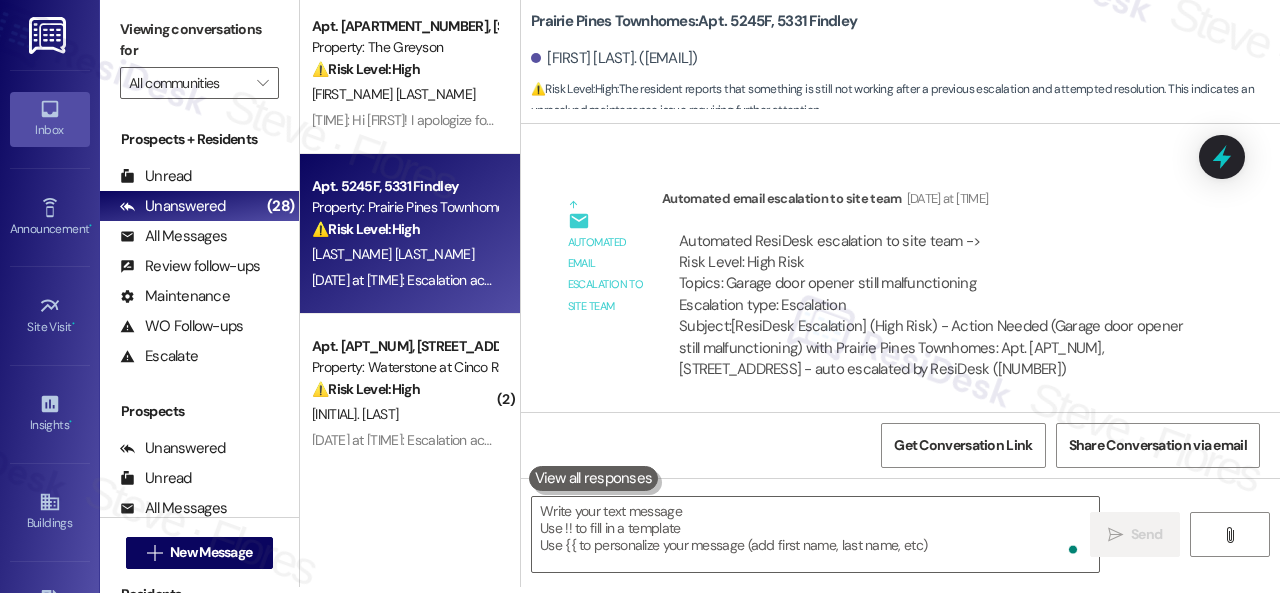 scroll, scrollTop: 0, scrollLeft: 0, axis: both 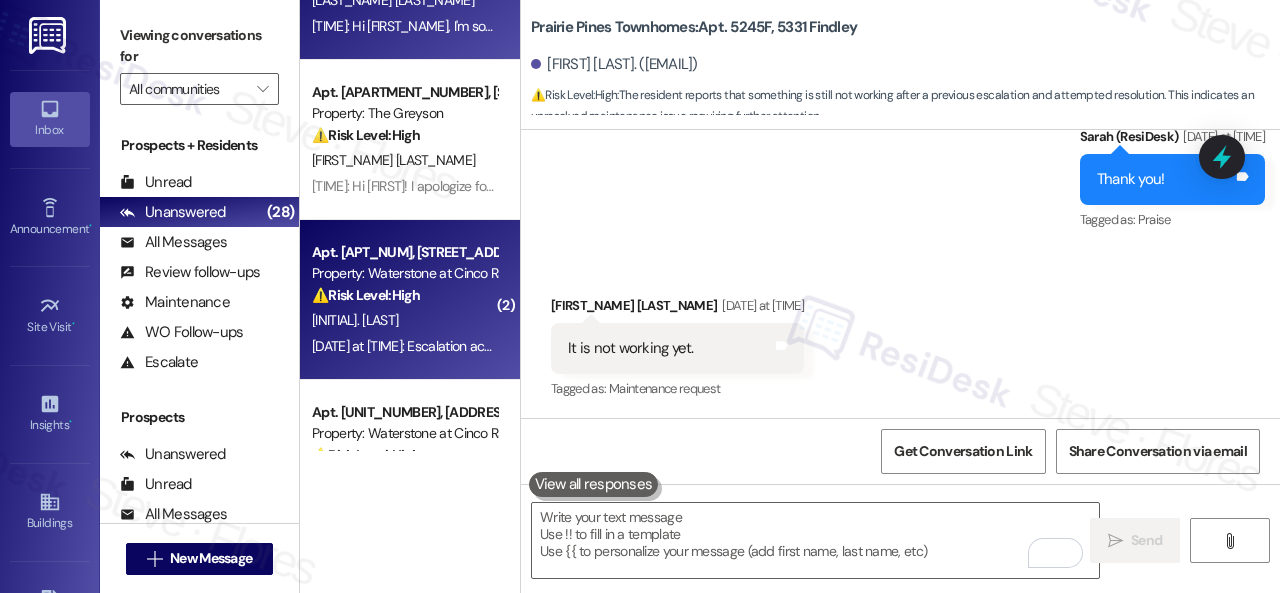 click on "[INITIAL]. [LAST]" at bounding box center (404, 320) 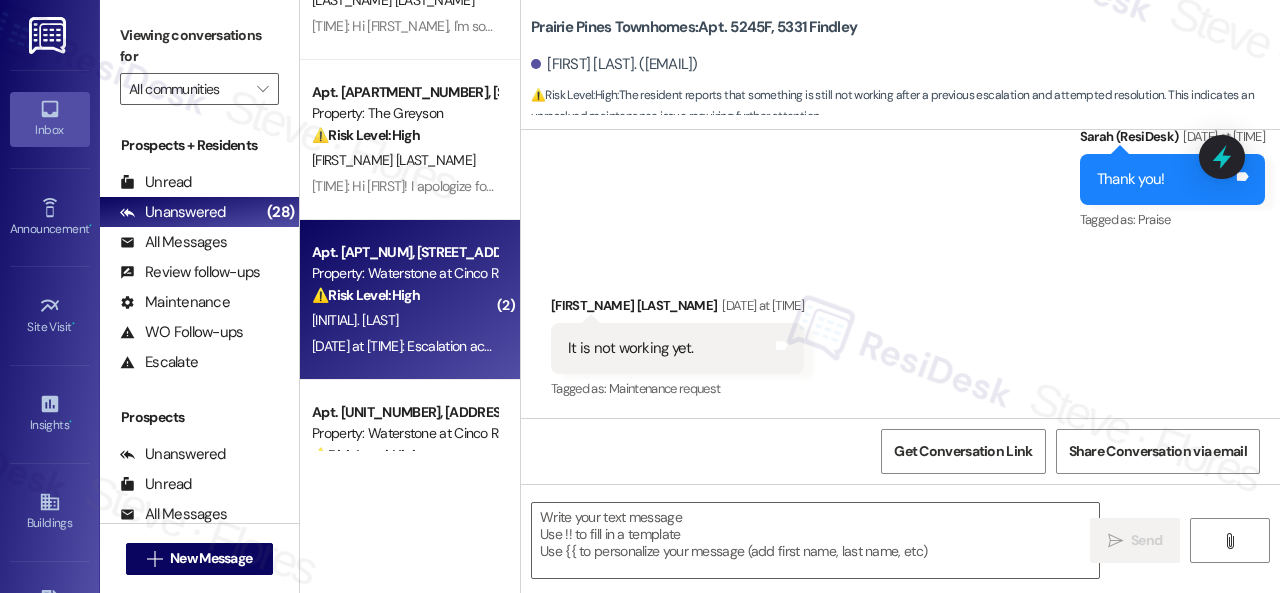 type on "Fetching suggested responses. Please feel free to read through the conversation in the meantime." 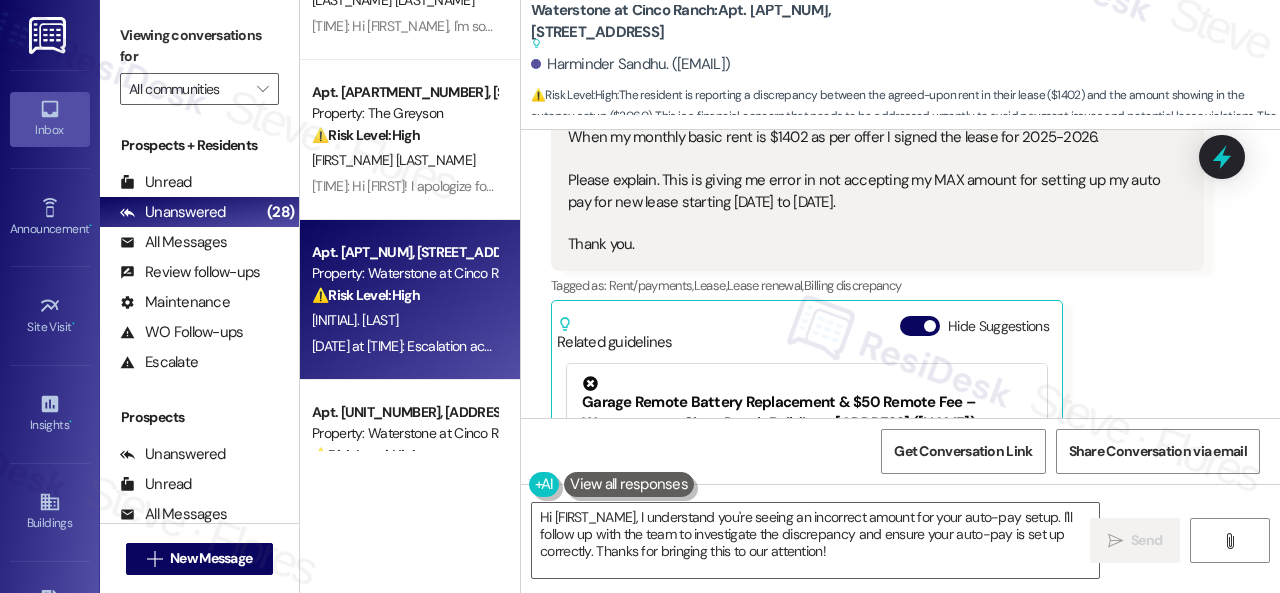 scroll, scrollTop: 8599, scrollLeft: 0, axis: vertical 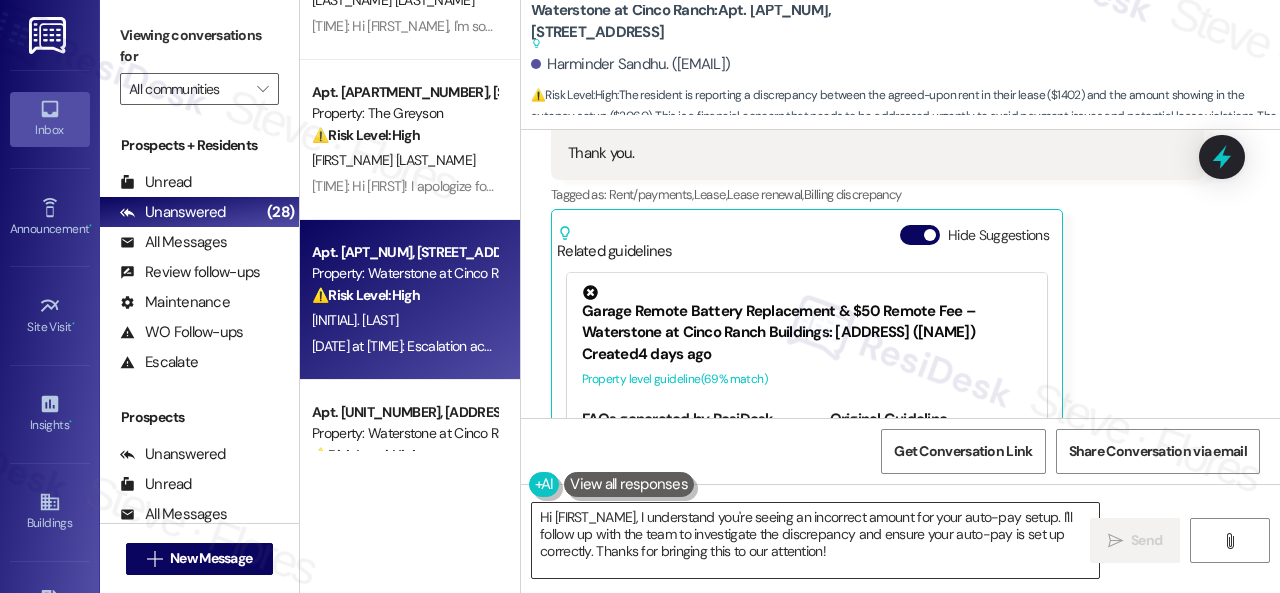 click on "Hi [FIRST_NAME], I understand you're seeing an incorrect amount for your auto-pay setup. I'll follow up with the team to investigate the discrepancy and ensure your auto-pay is set up correctly. Thanks for bringing this to our attention!" at bounding box center [815, 540] 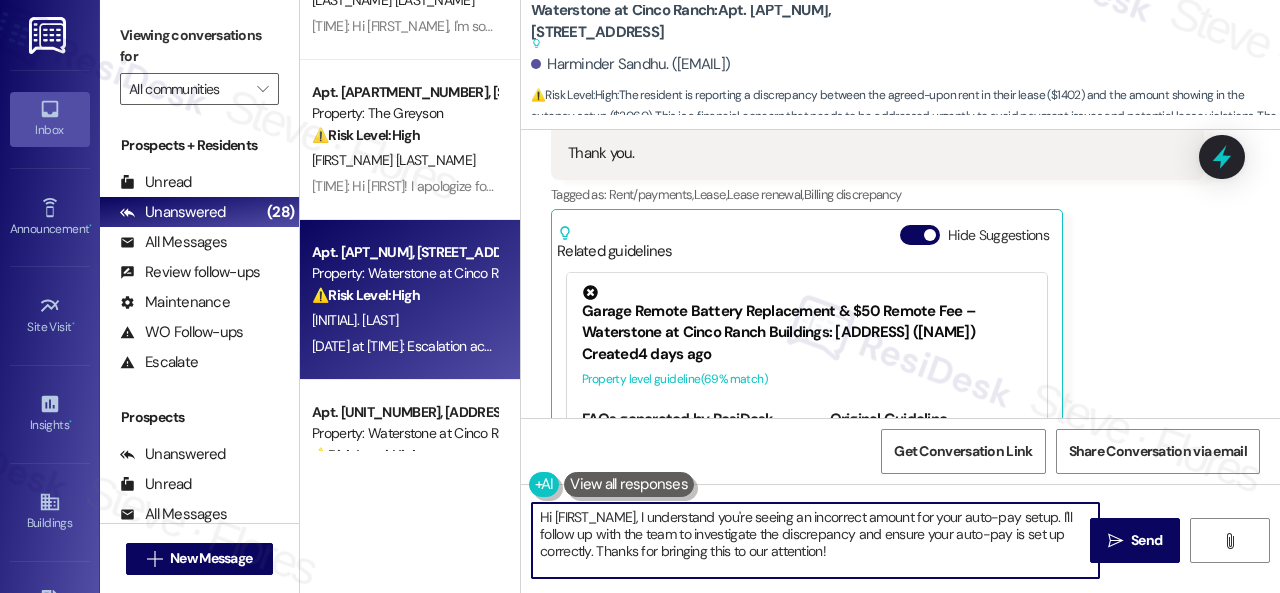 click on "Hi [FIRST_NAME], I understand you're seeing an incorrect amount for your auto-pay setup. I'll follow up with the team to investigate the discrepancy and ensure your auto-pay is set up correctly. Thanks for bringing this to our attention!" at bounding box center [815, 540] 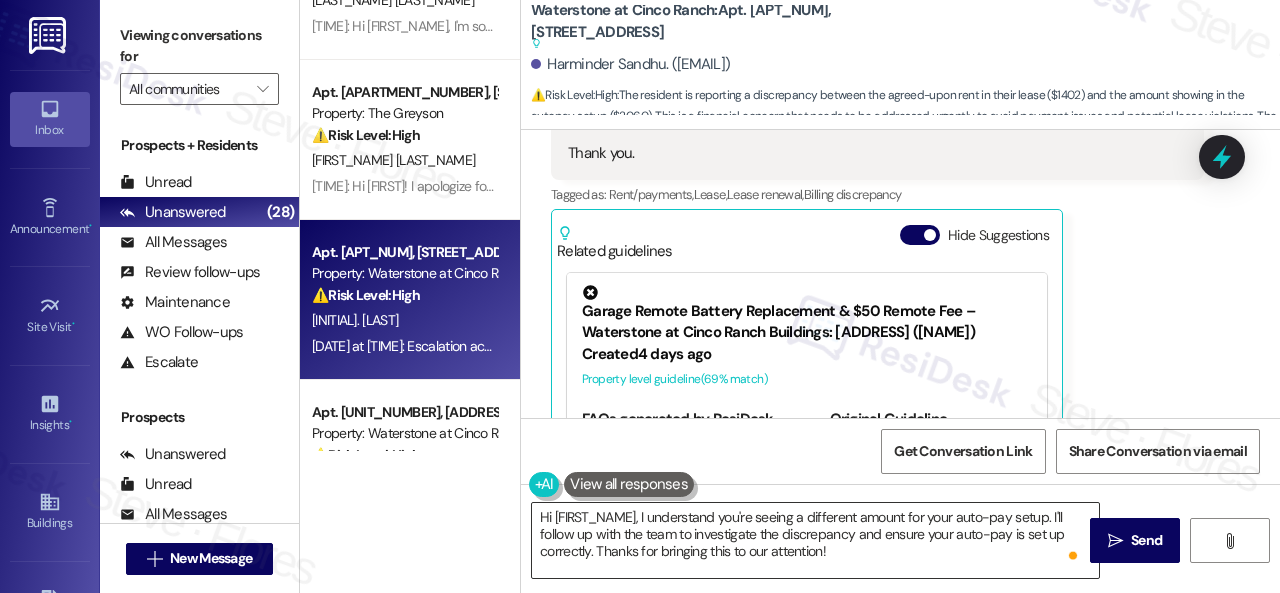 drag, startPoint x: 813, startPoint y: 526, endPoint x: 669, endPoint y: 531, distance: 144.08678 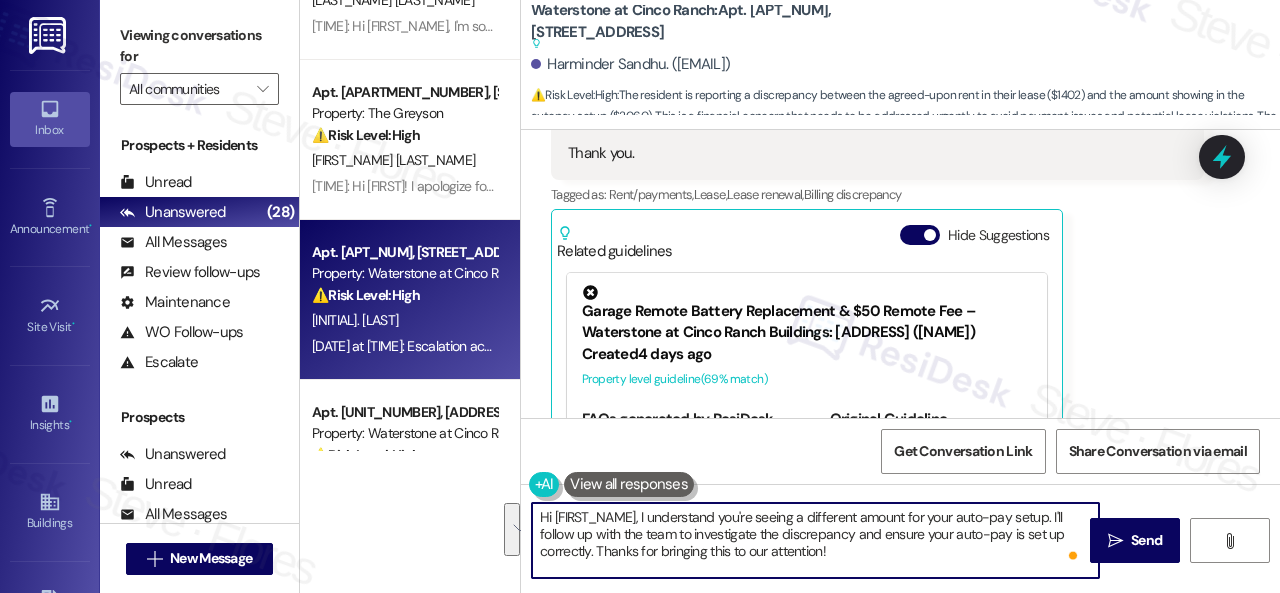 drag, startPoint x: 1054, startPoint y: 517, endPoint x: 1054, endPoint y: 550, distance: 33 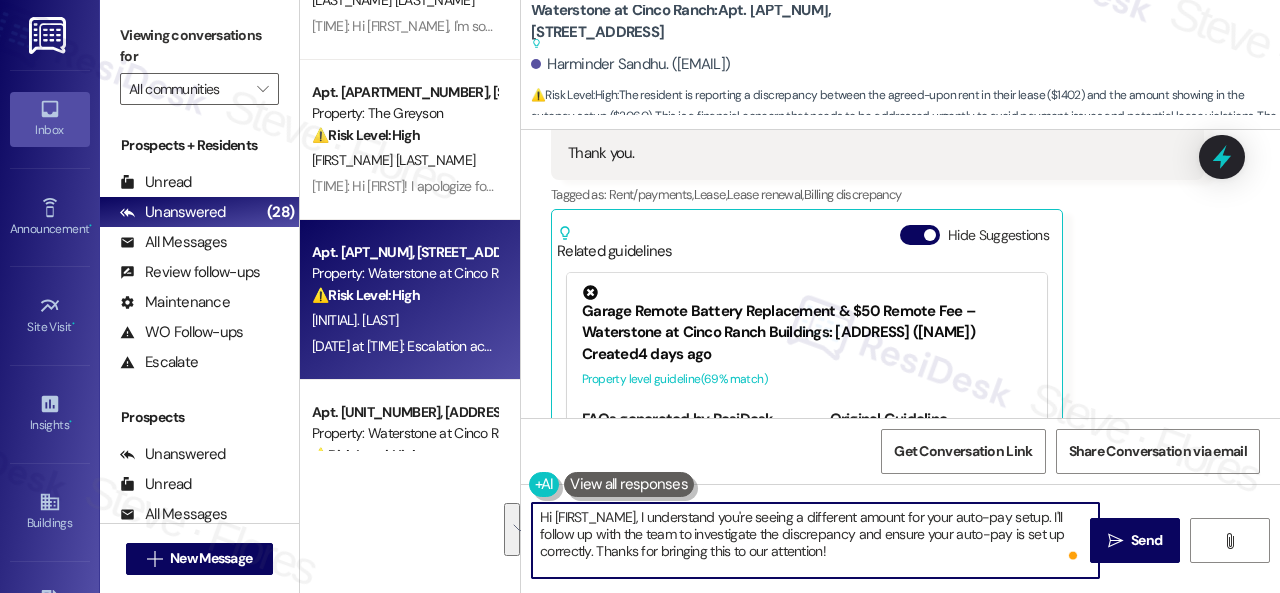 click on "Hi [FIRST_NAME], I understand you're seeing a different amount for your auto-pay setup. I'll follow up with the team to investigate the discrepancy and ensure your auto-pay is set up correctly. Thanks for bringing this to our attention!" at bounding box center [815, 540] 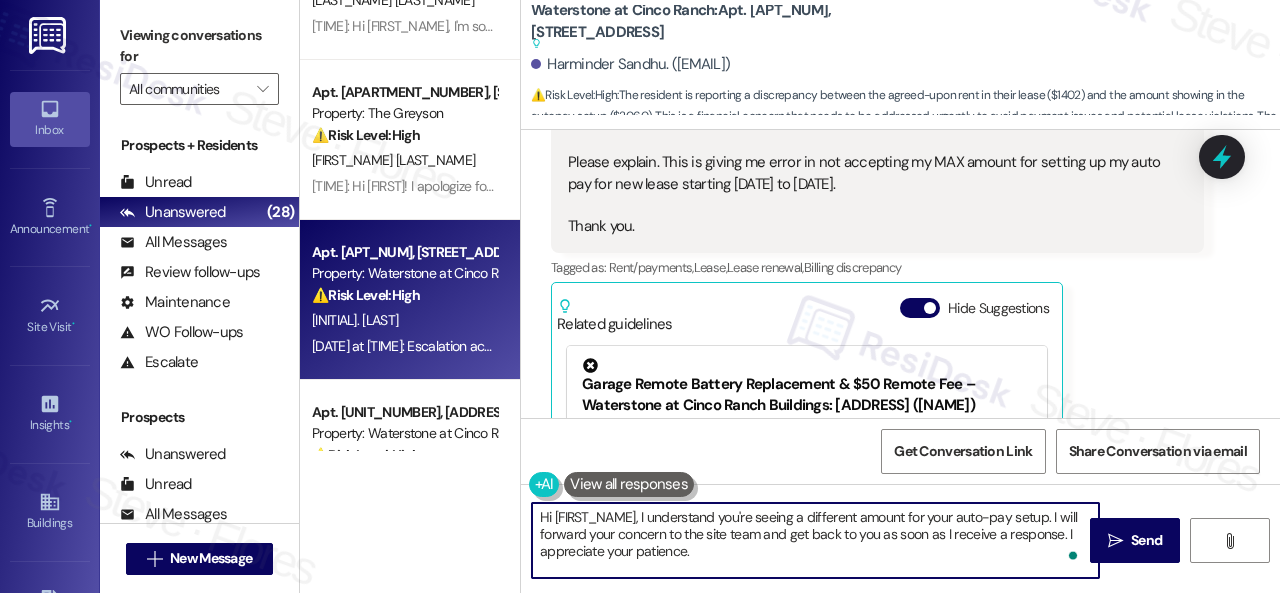 scroll, scrollTop: 8399, scrollLeft: 0, axis: vertical 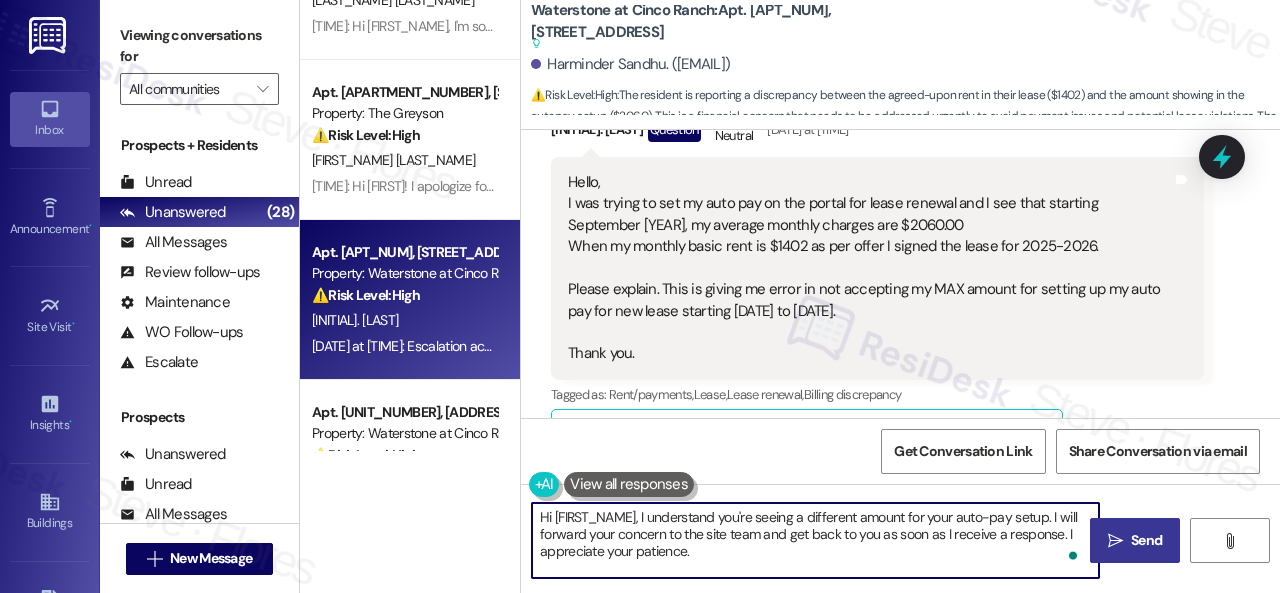 type on "Hi [FIRST_NAME], I understand you're seeing a different amount for your auto-pay setup. I will forward your concern to the site team and get back to you as soon as I receive a response. I appreciate your patience." 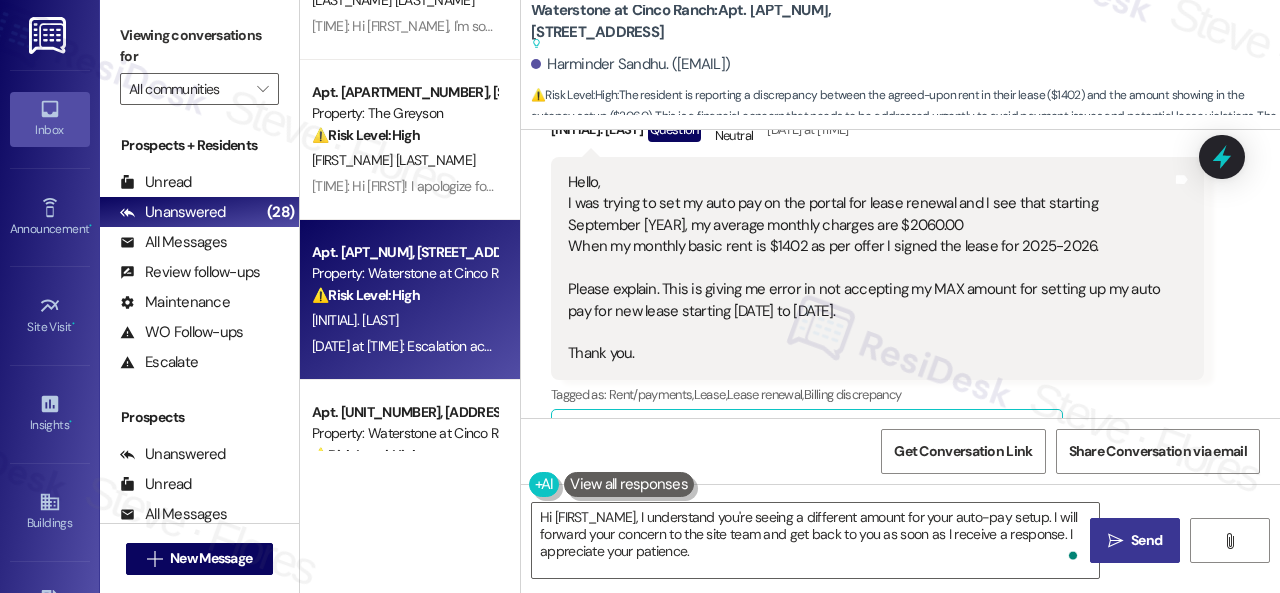 click on "Send" at bounding box center [1146, 540] 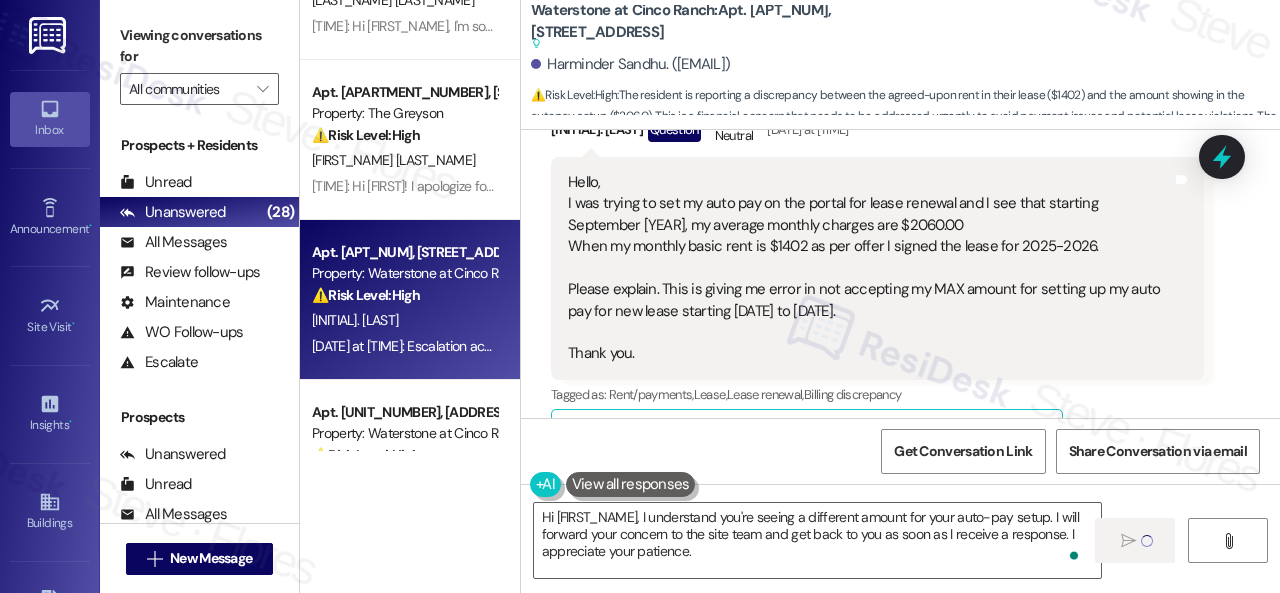 type 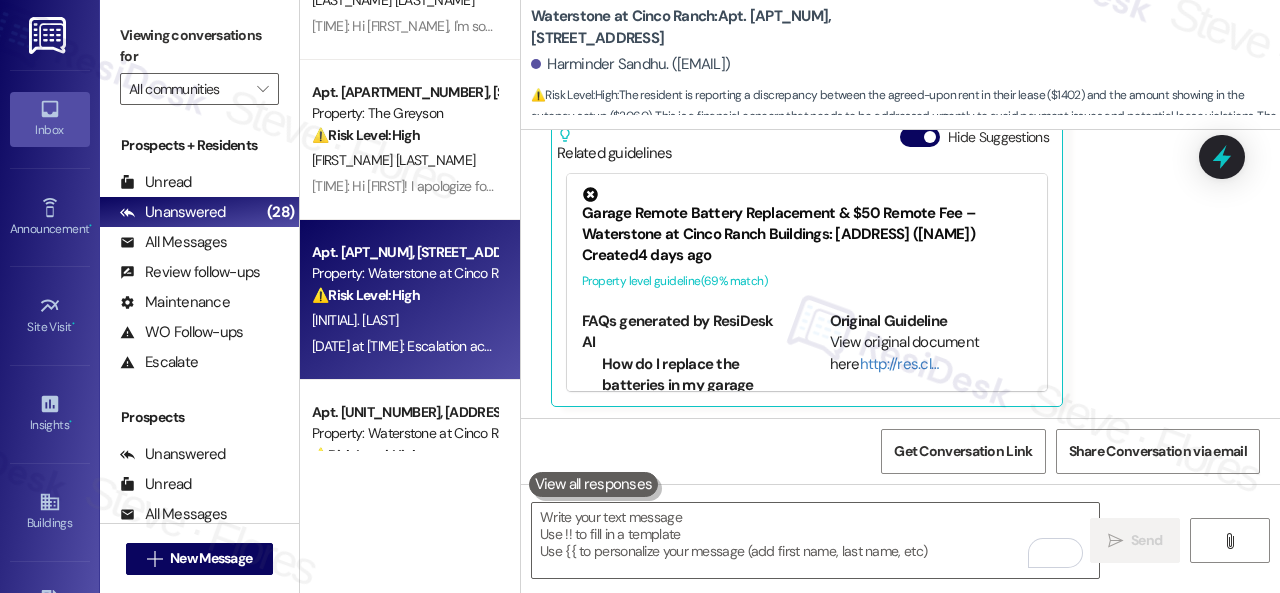 scroll, scrollTop: 8640, scrollLeft: 0, axis: vertical 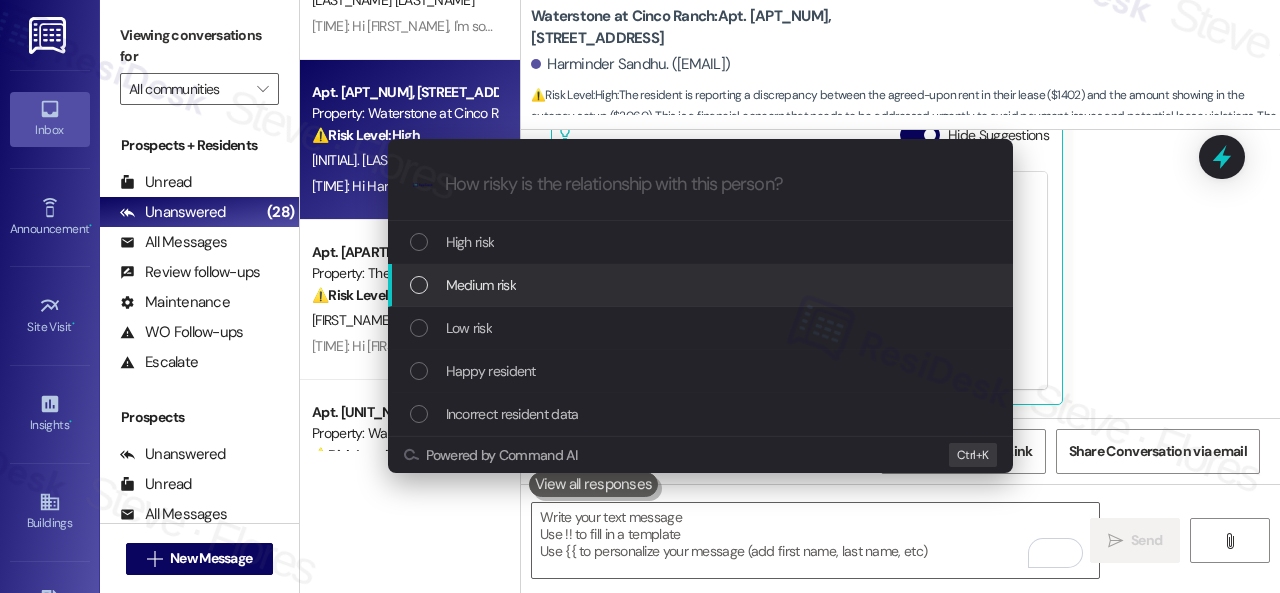 click on "Medium risk" at bounding box center (481, 285) 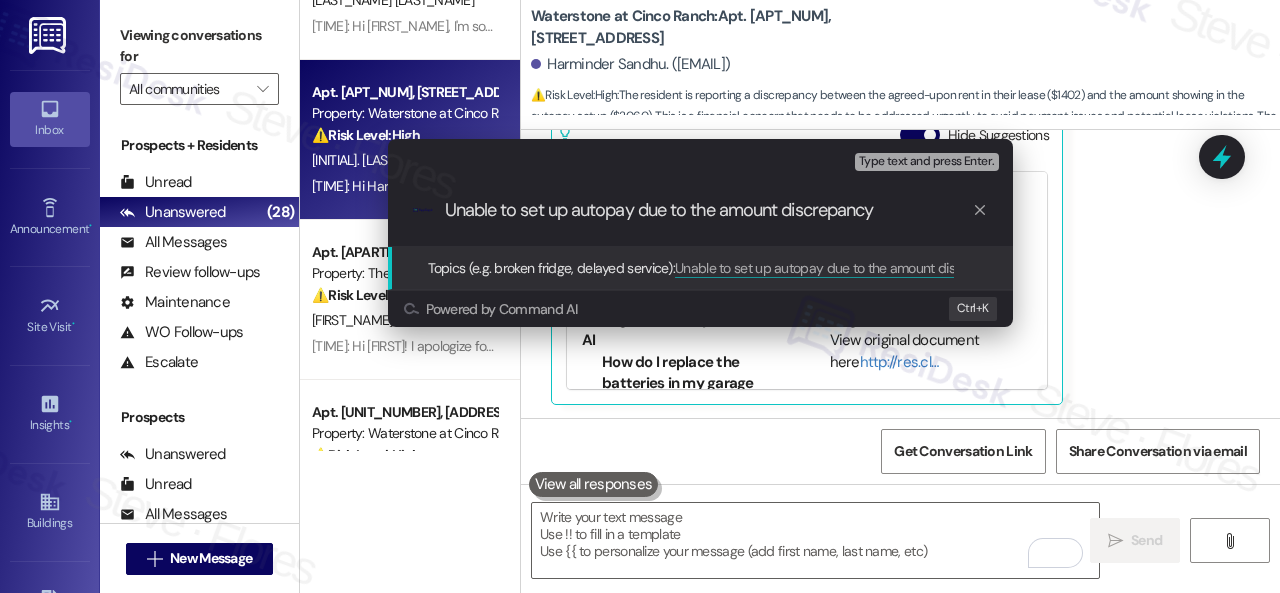 type on "Unable to set up autopay due to the amount discrepancy." 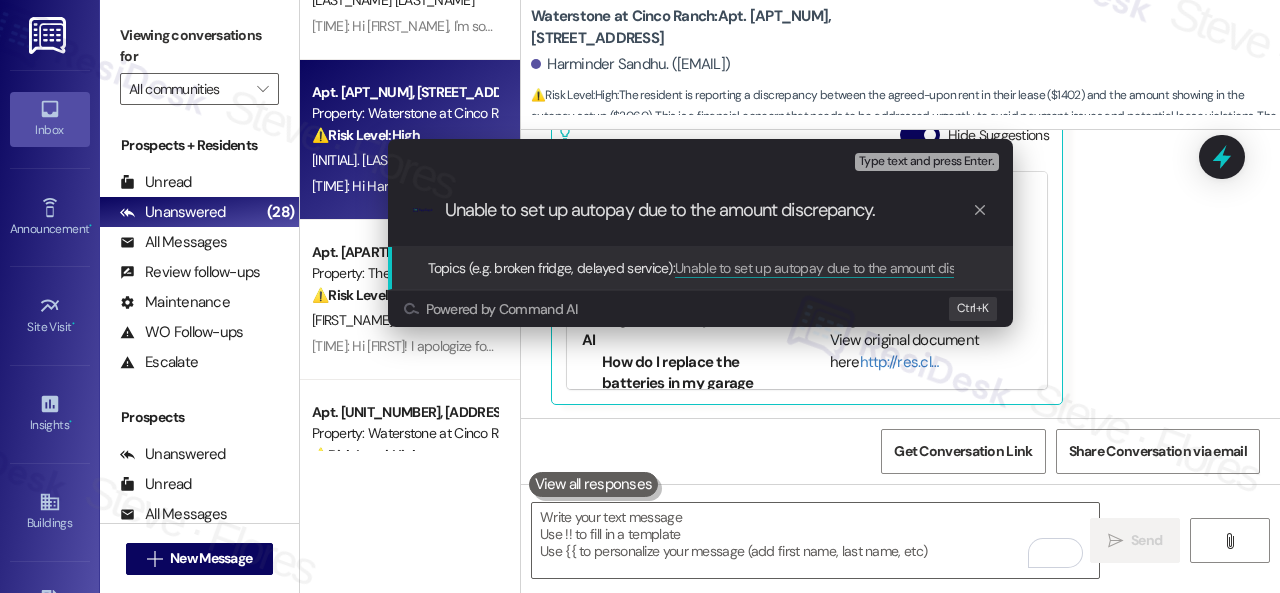 type 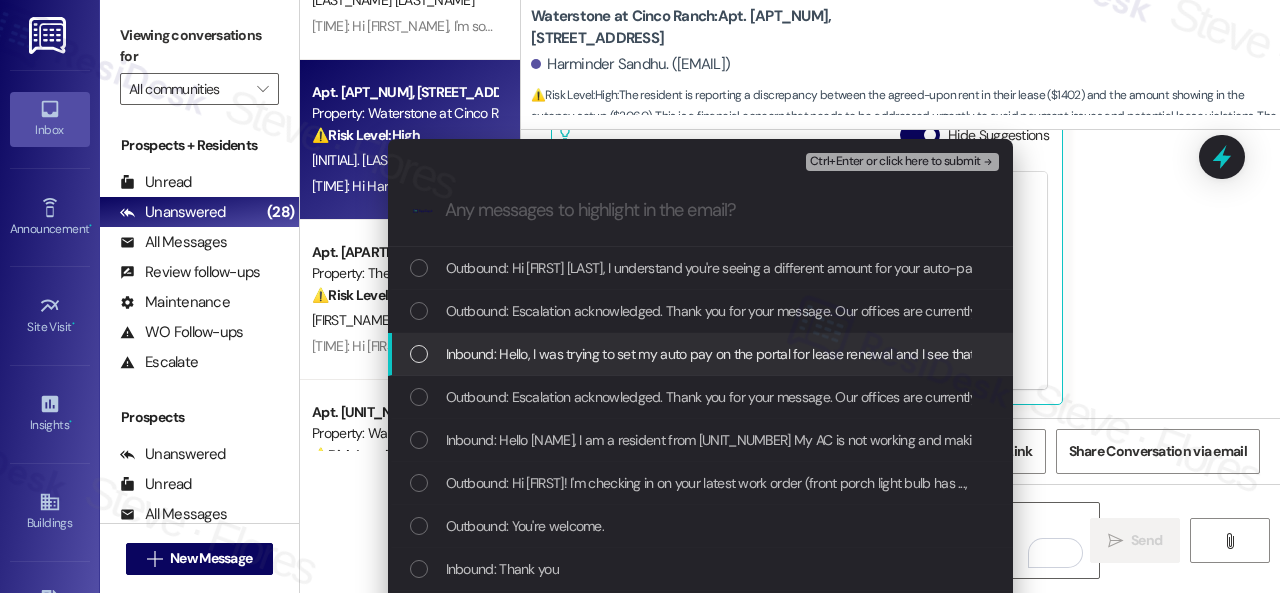 click on "Inbound: Hello,
I was trying to set my auto pay on the portal for lease renewal and I see that starting September 2025, my average monthly charges are $2060.00
When my monthly basic rent is $1402 as per offer I signed the lease for 2025-2026.
Please explain. This is giving me error in not accepting my MAX amount for setting up my auto pay for new lease starting Aug 19, 2025 to Aug 18, 2026.
Thank you." at bounding box center [1634, 354] 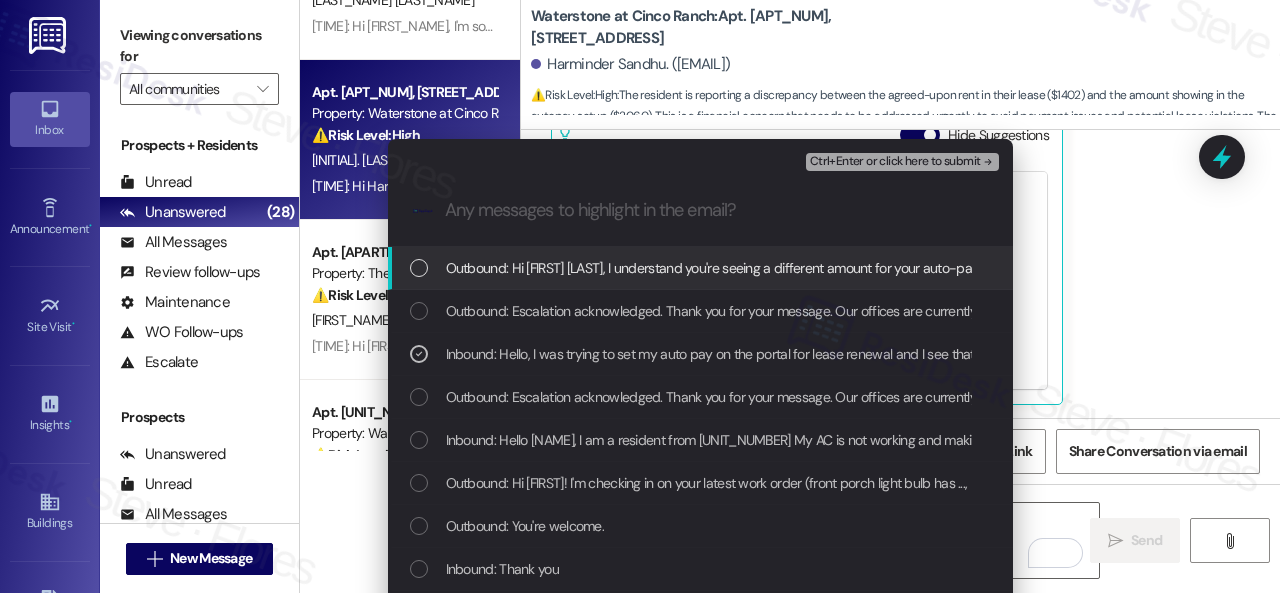 click on "Ctrl+Enter or click here to submit" at bounding box center [902, 162] 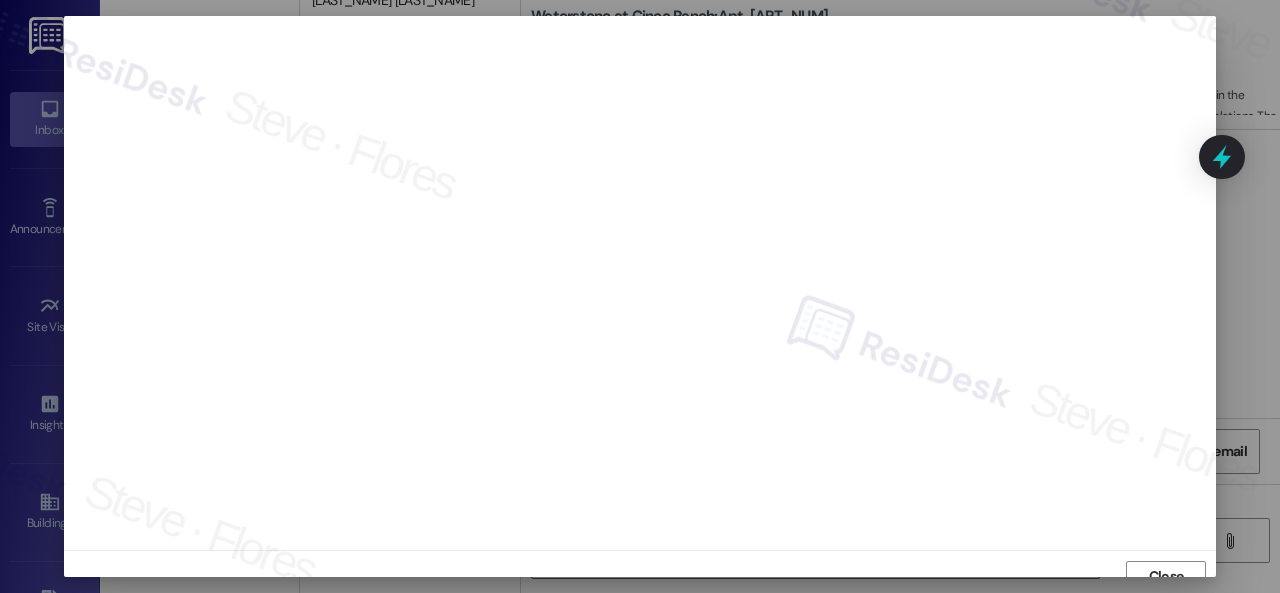 scroll, scrollTop: 15, scrollLeft: 0, axis: vertical 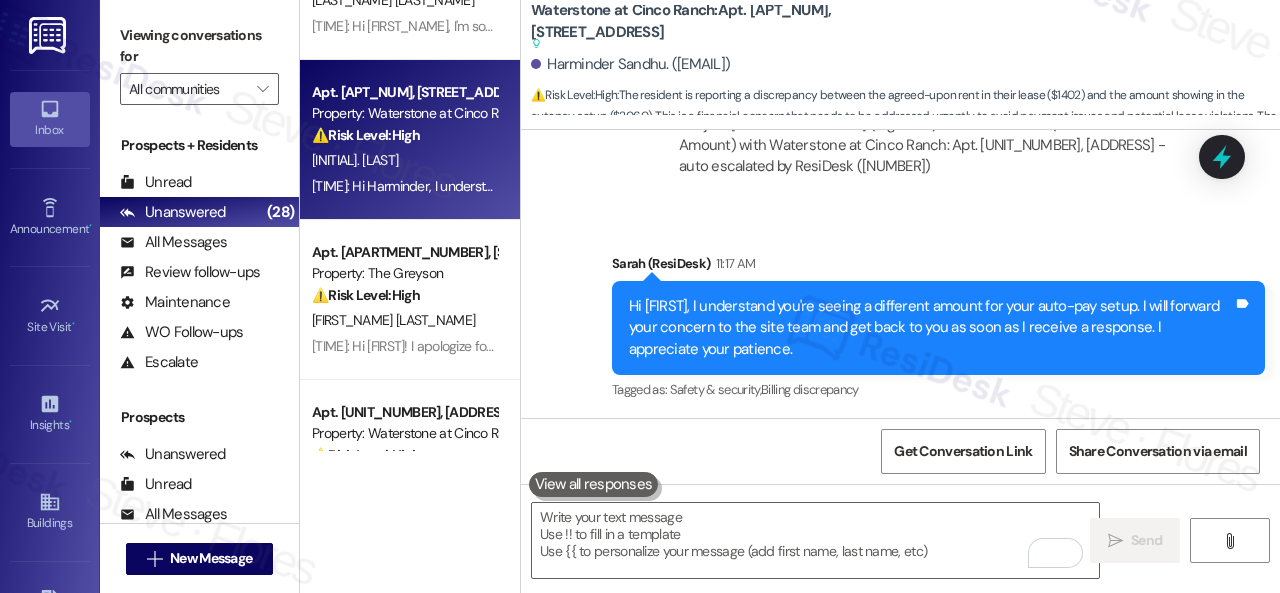 click on "Waterstone at Cinco Ranch:  Apt. 15109, 6855 S Mason Rd   Suggested actions and notes available for this message and will show as you scroll through." at bounding box center (731, 27) 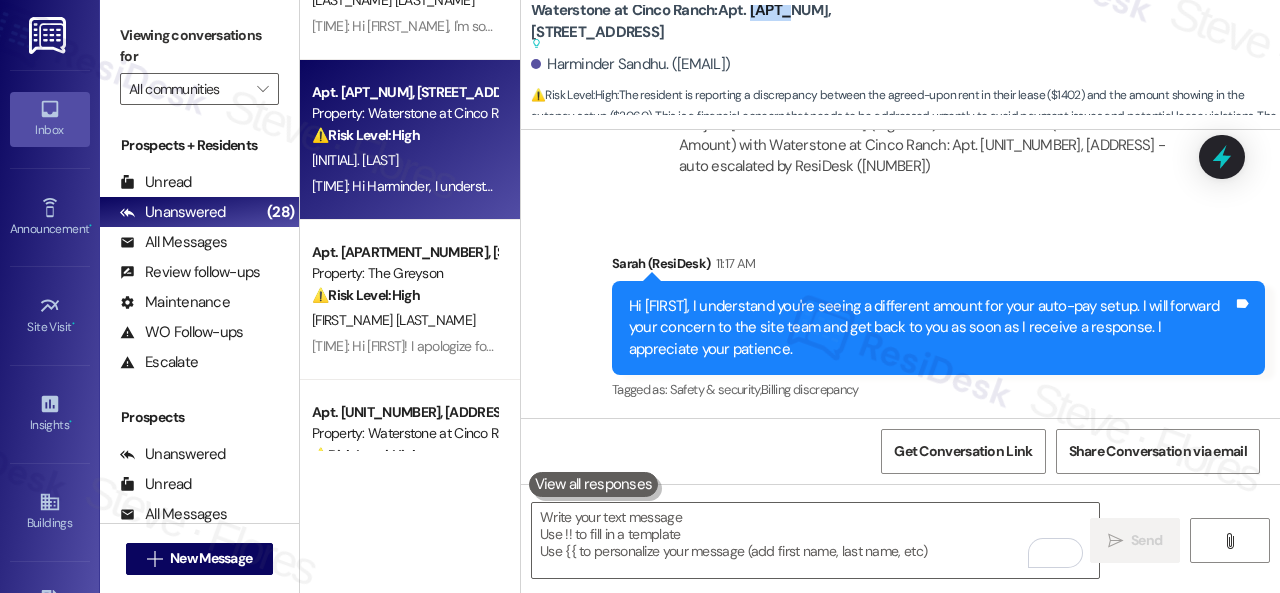 click on "Waterstone at Cinco Ranch:  Apt. 15109, 6855 S Mason Rd   Suggested actions and notes available for this message and will show as you scroll through." at bounding box center (731, 27) 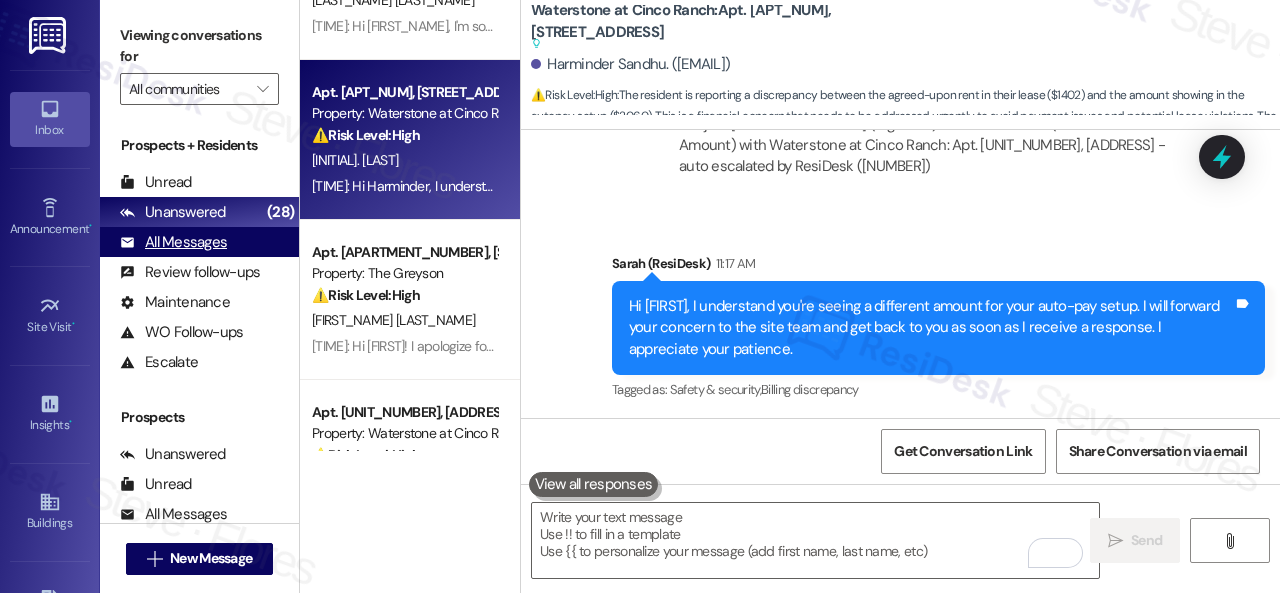 click on "All Messages" at bounding box center [173, 242] 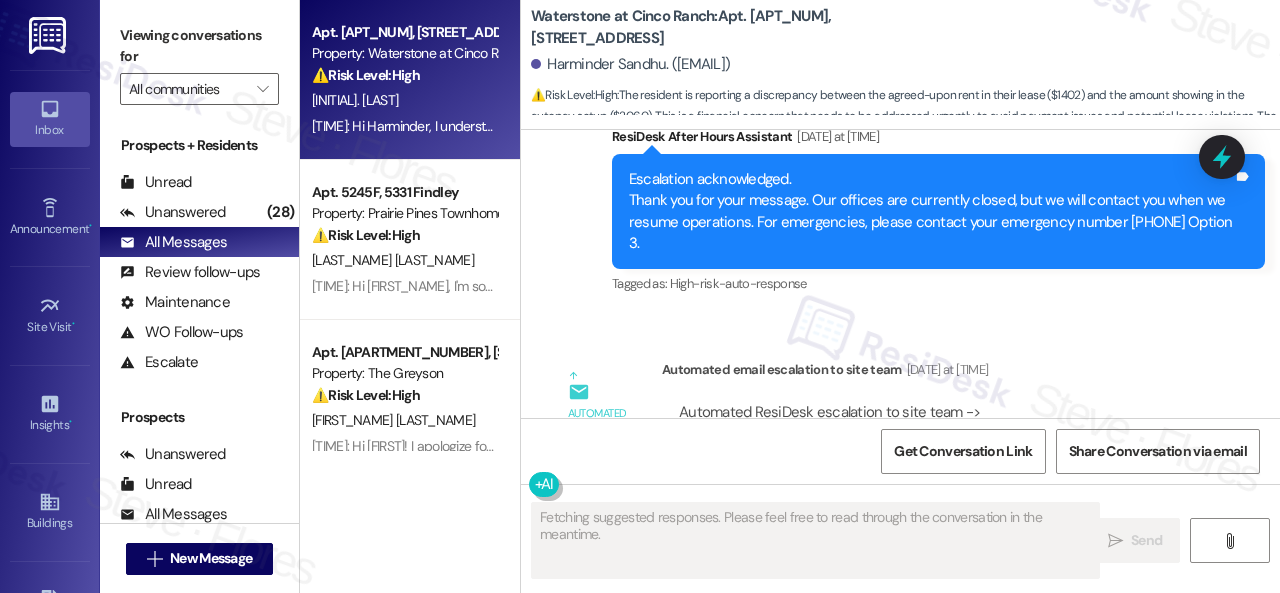 scroll, scrollTop: 8640, scrollLeft: 0, axis: vertical 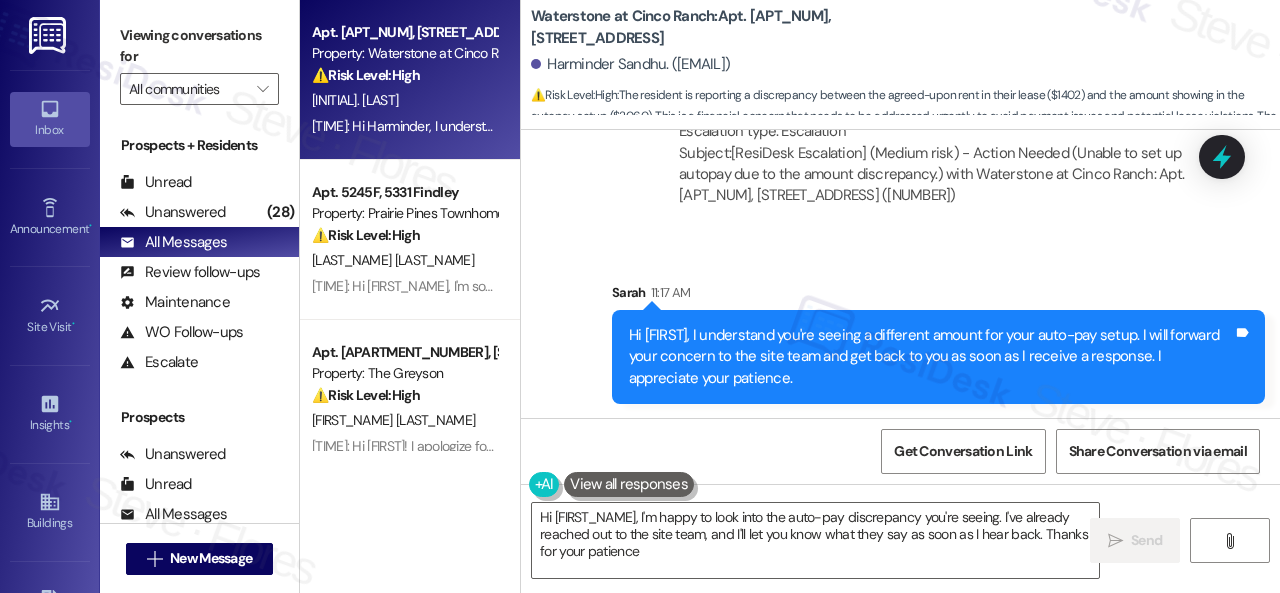 type on "Hi {{first_name}}, I'm happy to look into the auto-pay discrepancy you're seeing. I've already reached out to the site team, and I'll let you know what they say as soon as I hear back. Thanks for your patience!" 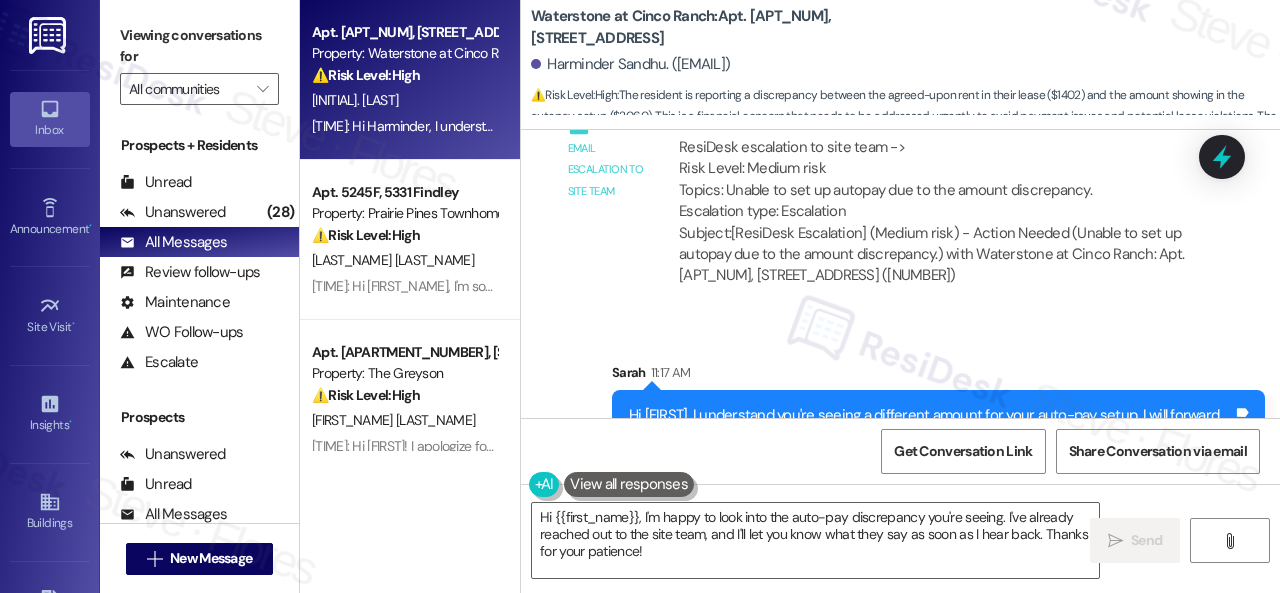 scroll, scrollTop: 9704, scrollLeft: 0, axis: vertical 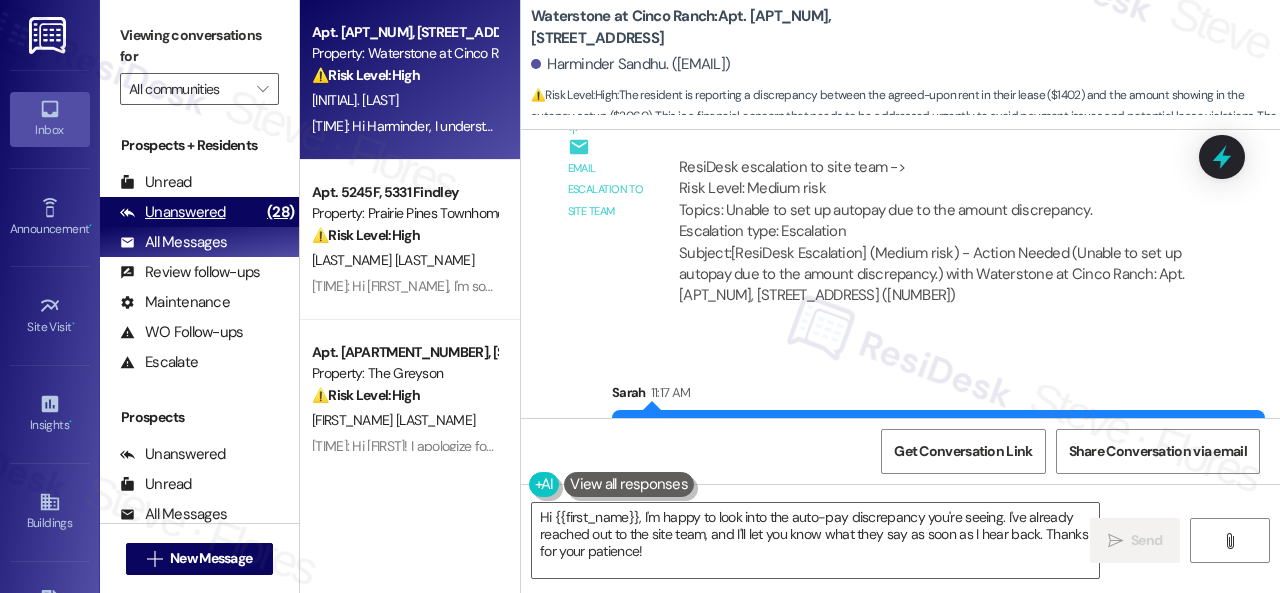 click on "Unanswered" at bounding box center (173, 212) 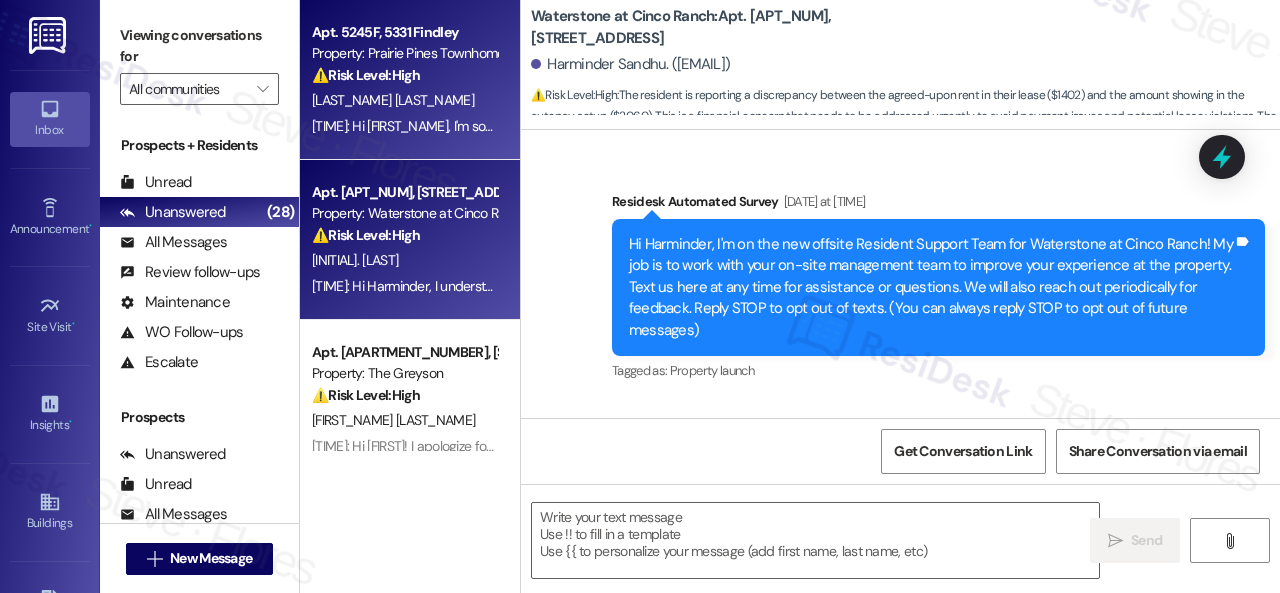 type on "Fetching suggested responses. Please feel free to read through the conversation in the meantime." 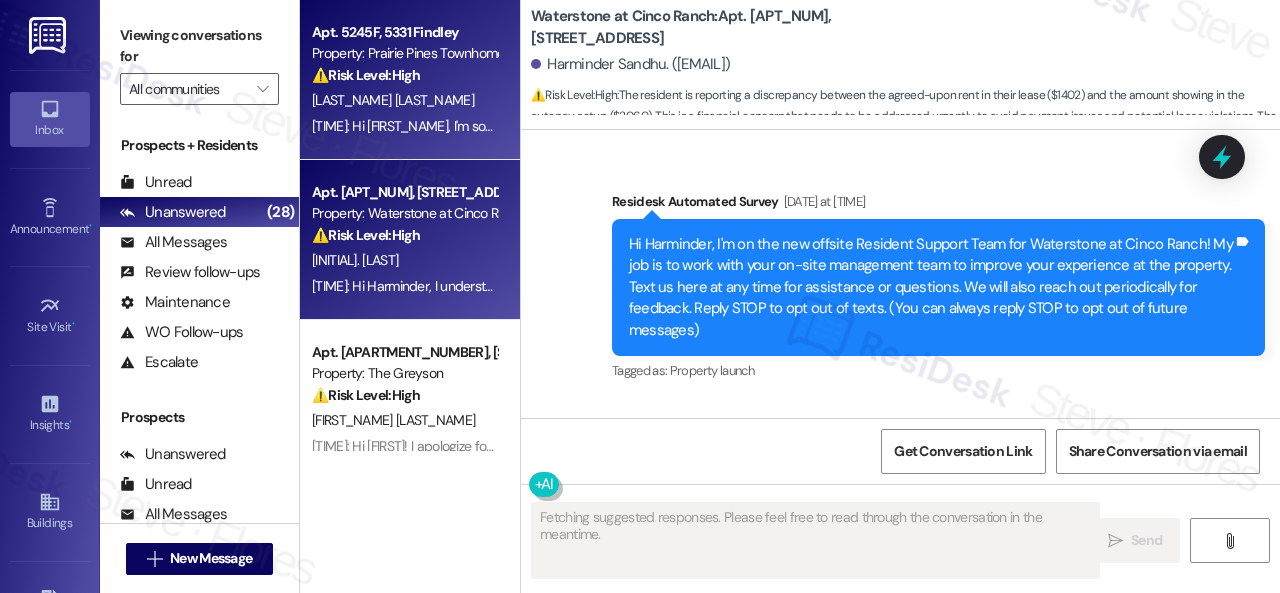 scroll, scrollTop: 6629, scrollLeft: 0, axis: vertical 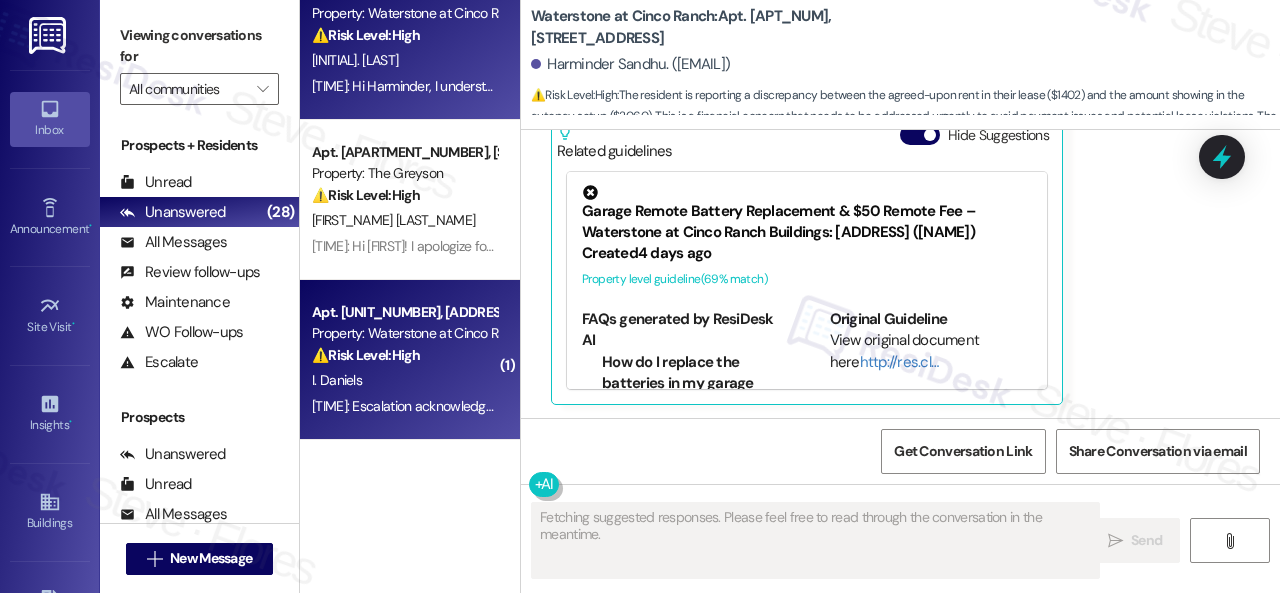 click on "⚠️  Risk Level:  High The resident reports an unexpected increase in the water bill over the last three months. This constitutes a financial concern and could indicate a leak or other issue that needs investigation to prevent further damage or financial burden." at bounding box center (404, 355) 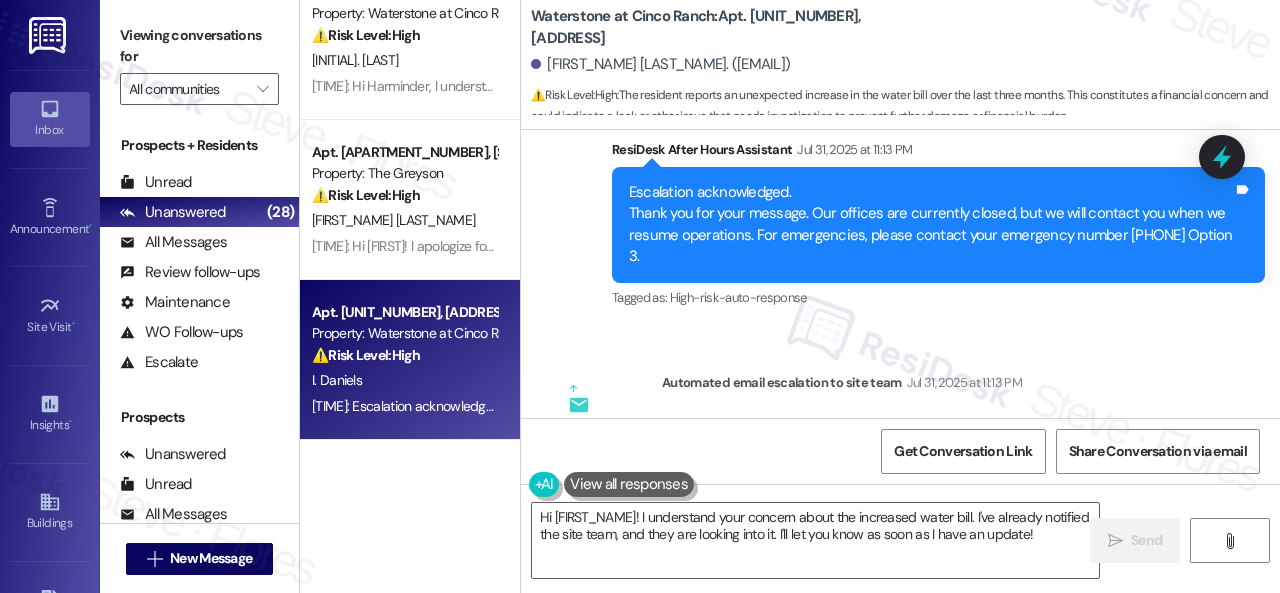 scroll, scrollTop: 15956, scrollLeft: 0, axis: vertical 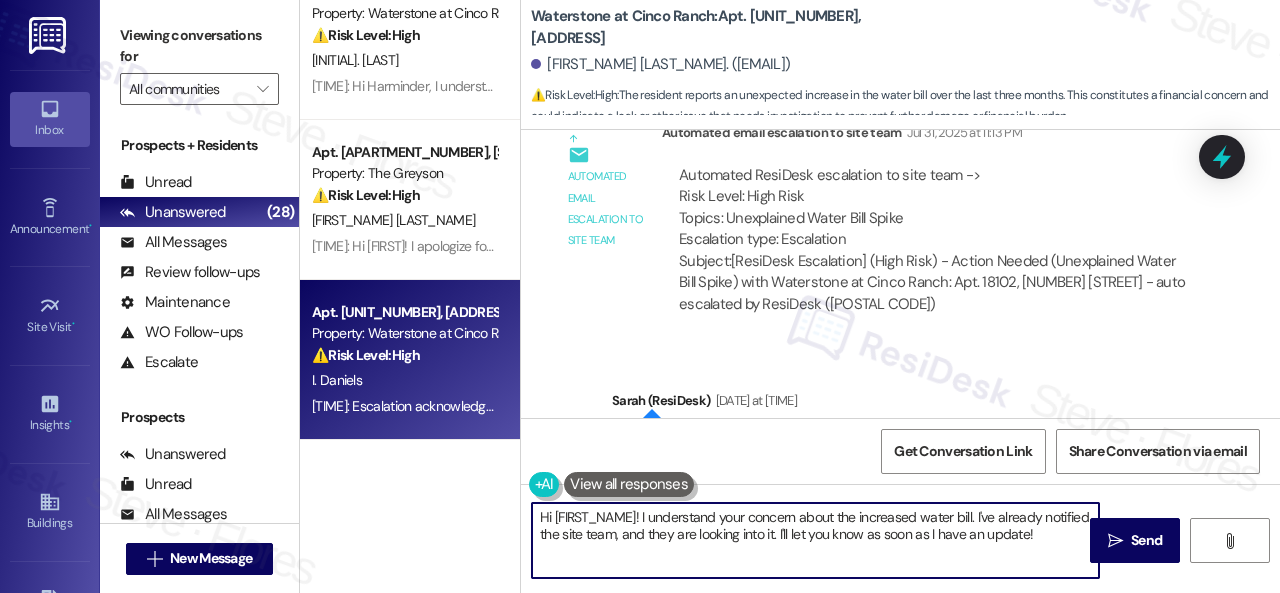drag, startPoint x: 1076, startPoint y: 535, endPoint x: 138, endPoint y: 431, distance: 943.74786 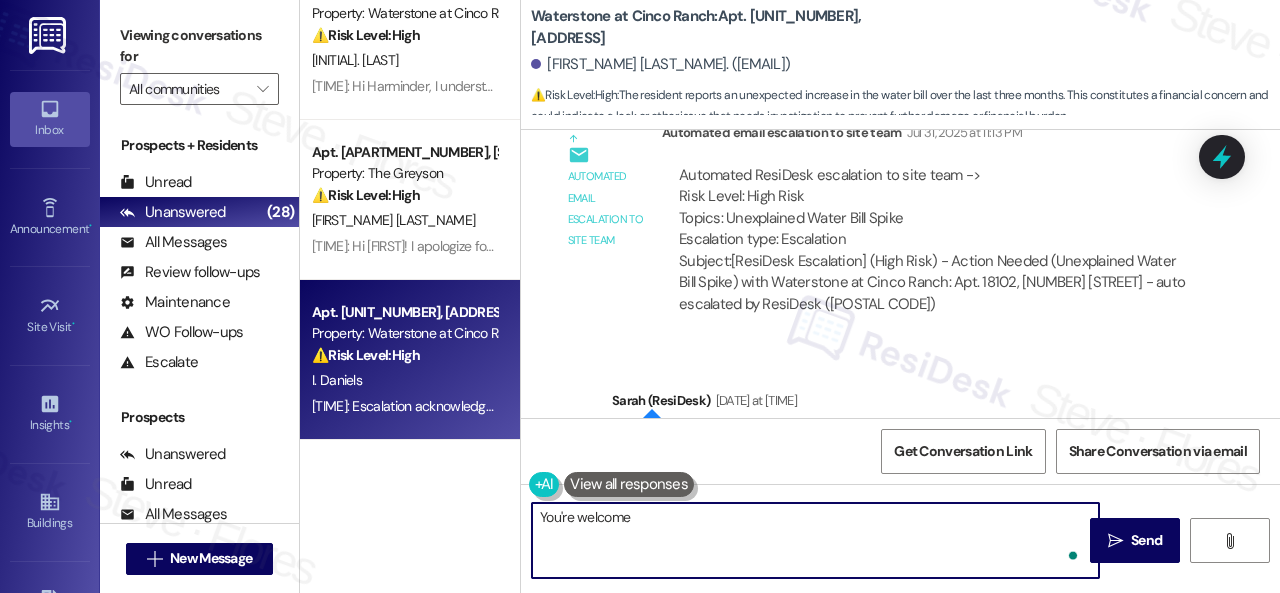 type on "You're welcome." 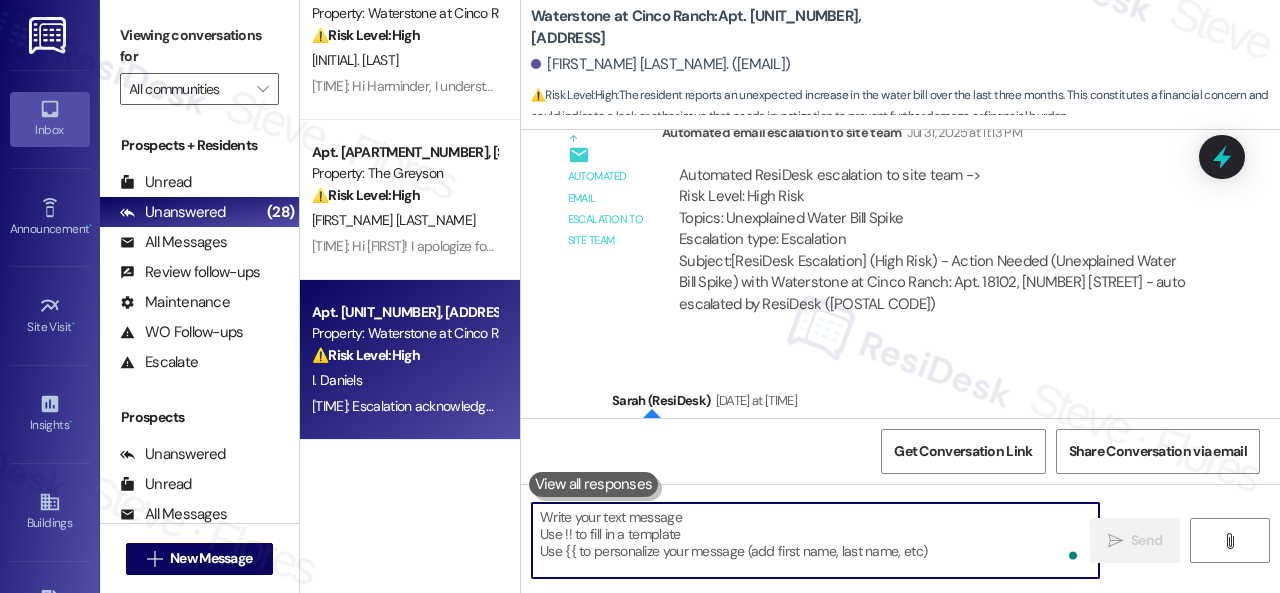 scroll, scrollTop: 473, scrollLeft: 0, axis: vertical 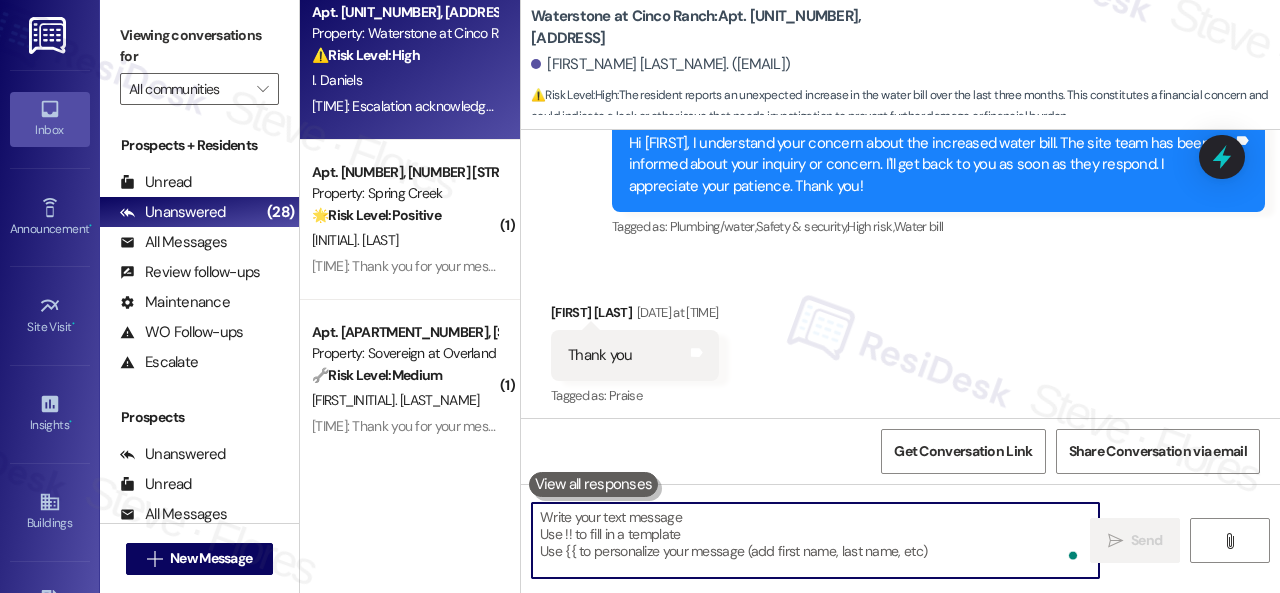 type 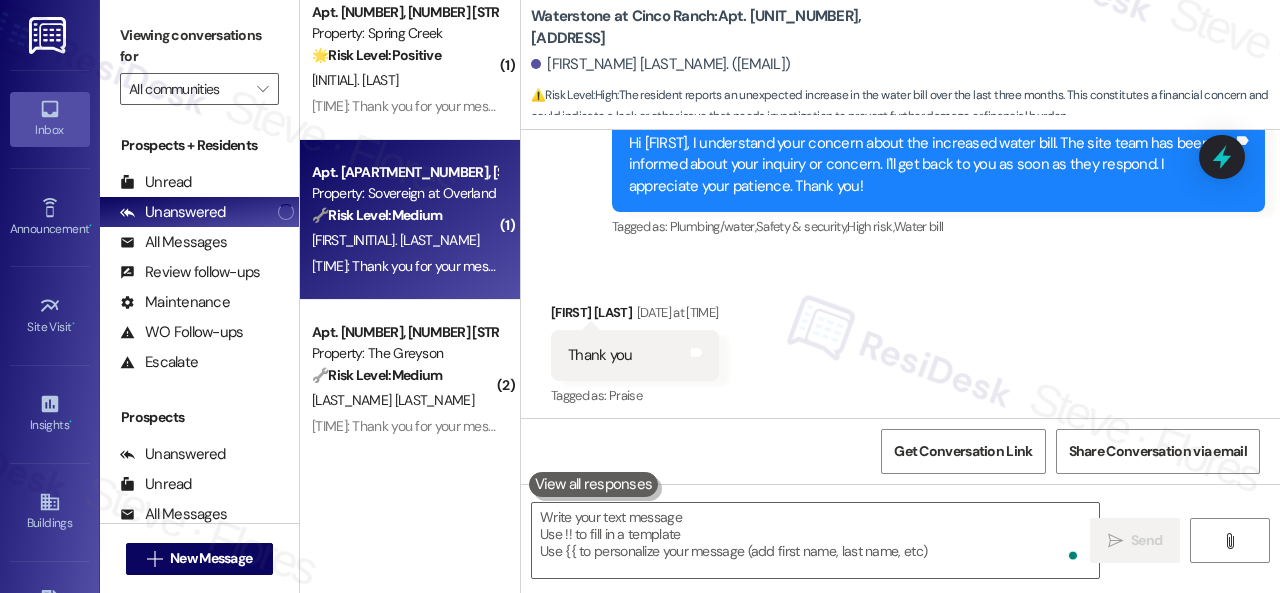 click on "10:56 AM: Thank you for your message. Our offices are currently closed, but we will contact you when we resume operations. For emergencies, please contact your emergency number (913) 681-1100 option 3. 10:56 AM: Thank you for your message. Our offices are currently closed, but we will contact you when we resume operations. For emergencies, please contact your emergency number (913) 681-1100 option 3." at bounding box center (404, 266) 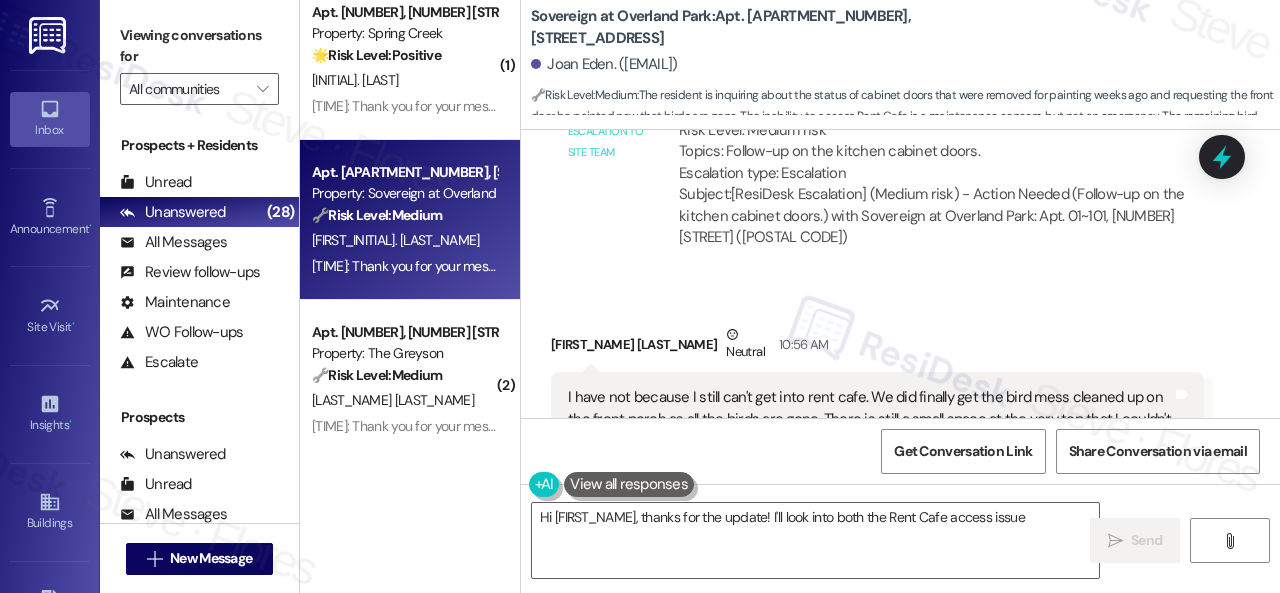 scroll, scrollTop: 4053, scrollLeft: 0, axis: vertical 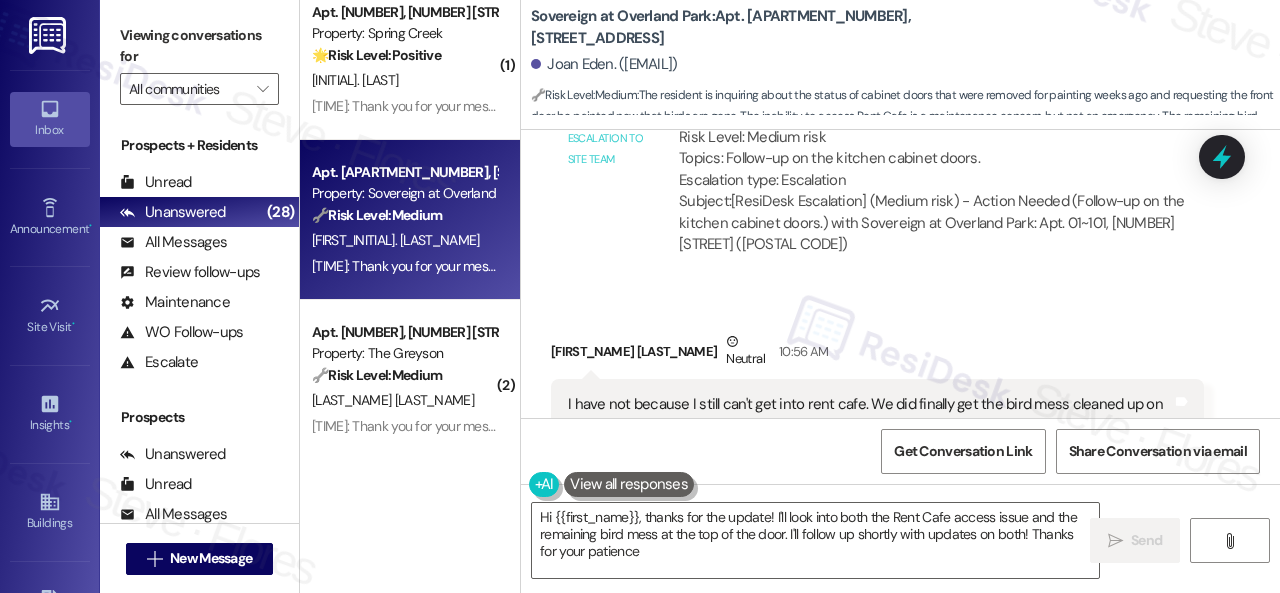 type on "Hi {{first_name}}, thanks for the update! I'll look into both the Rent Cafe access issue and the remaining bird mess at the top of the door. I'll follow up shortly with updates on both! Thanks for your patience!" 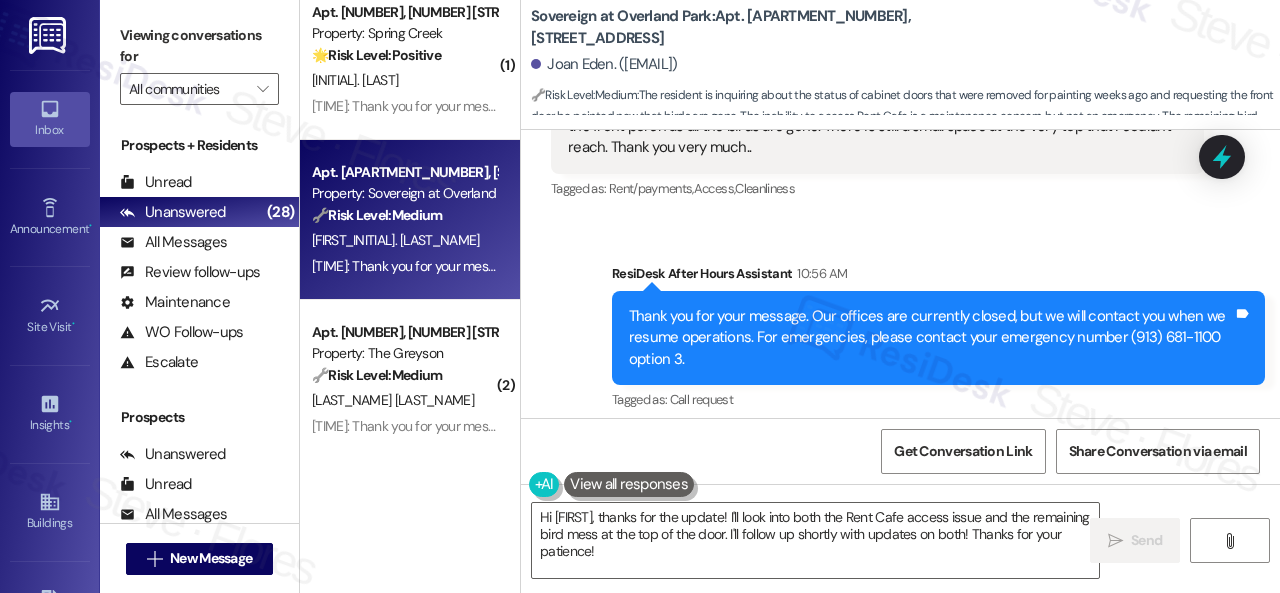 scroll, scrollTop: 4253, scrollLeft: 0, axis: vertical 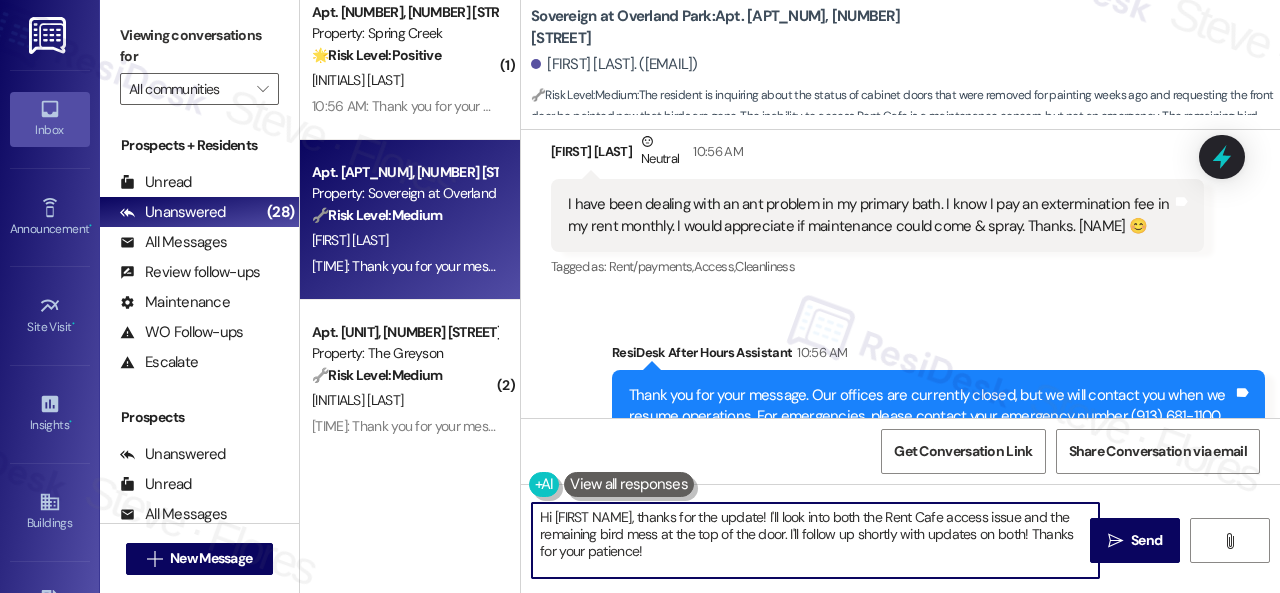 drag, startPoint x: 542, startPoint y: 515, endPoint x: 456, endPoint y: 489, distance: 89.84431 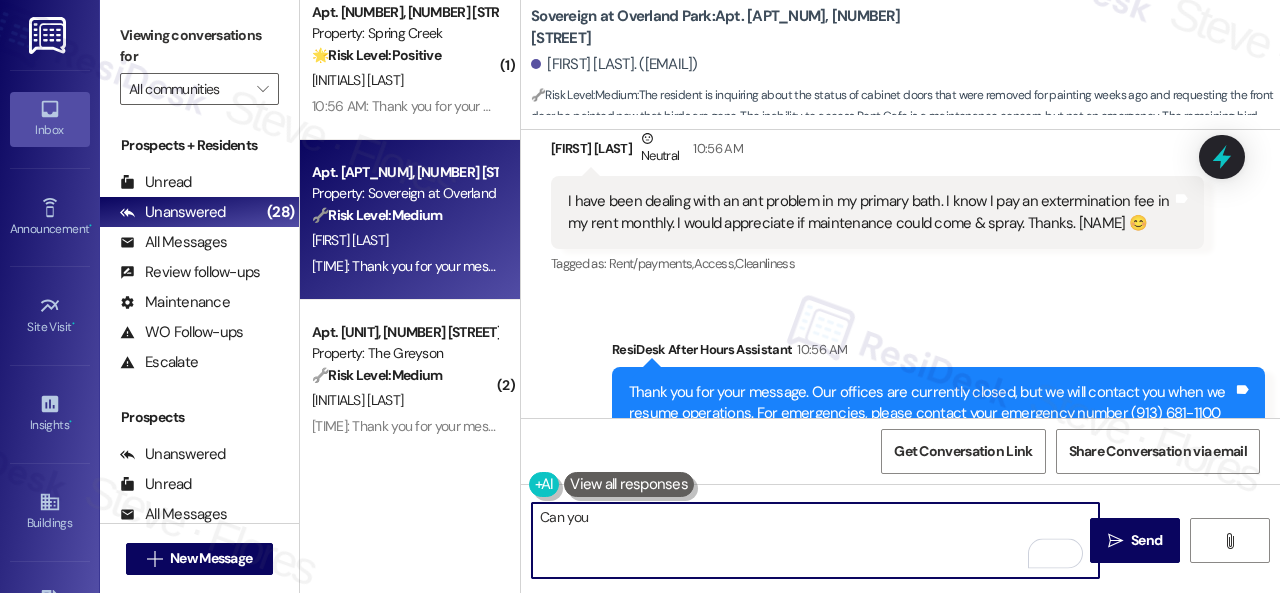 scroll, scrollTop: 4366, scrollLeft: 0, axis: vertical 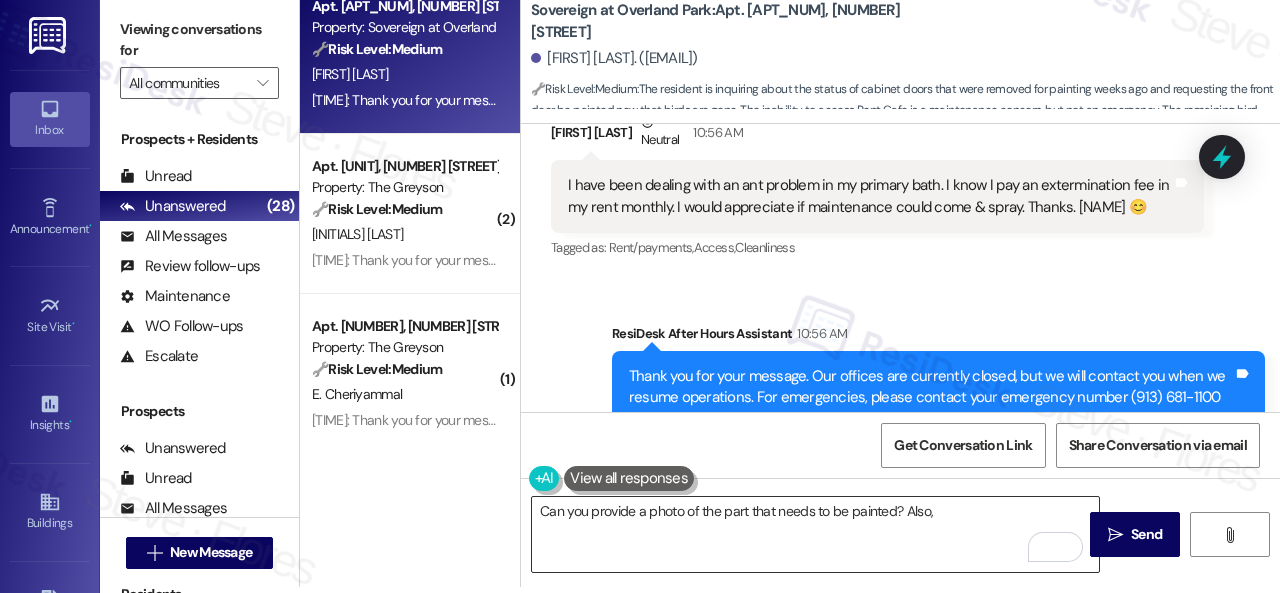 click on "Can you provide a photo of the part that needs to be painted? Also," at bounding box center [815, 534] 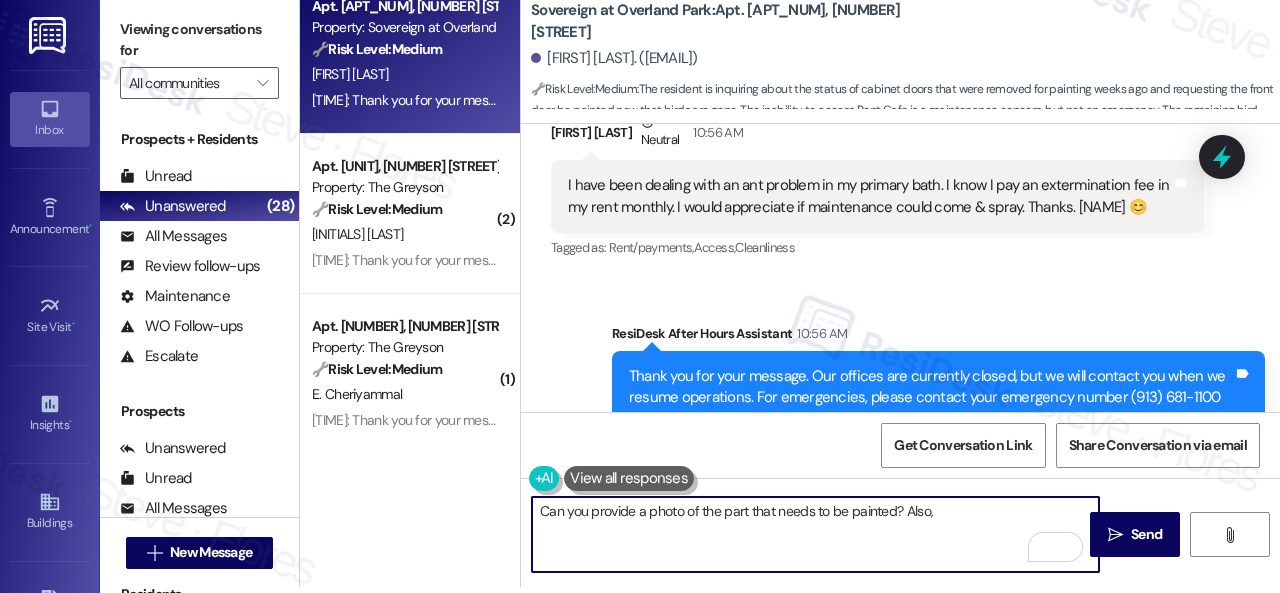 paste on "can the maintenance team enter your apartment even if you are not home? Are there any pets they should be concerned about?" 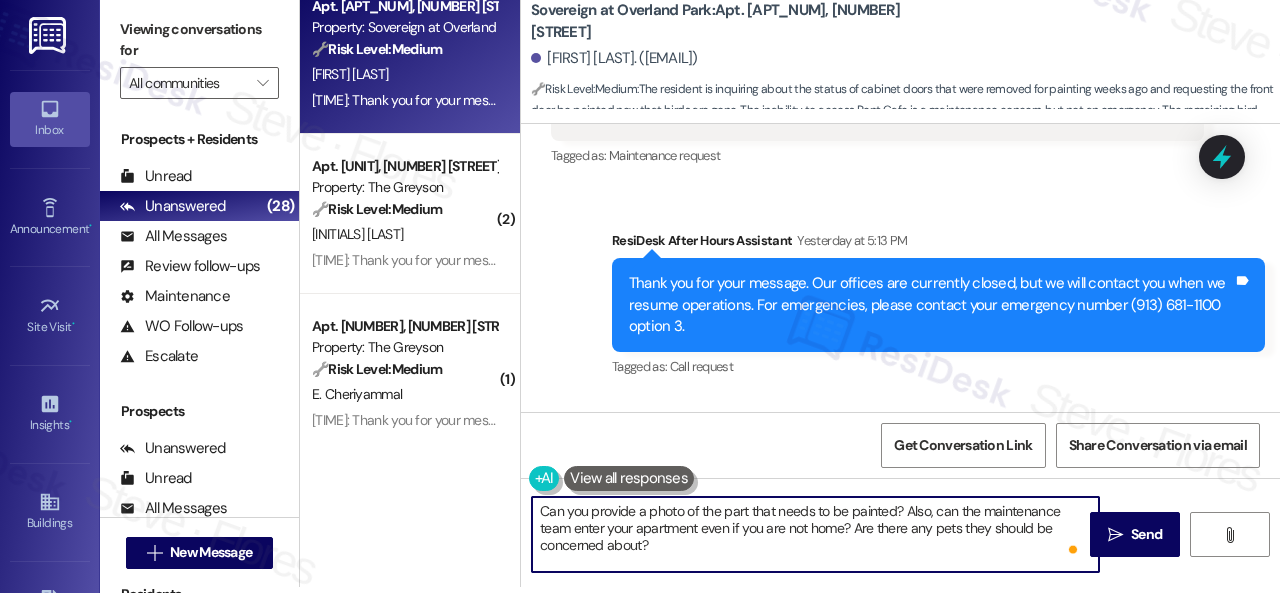 scroll, scrollTop: 3066, scrollLeft: 0, axis: vertical 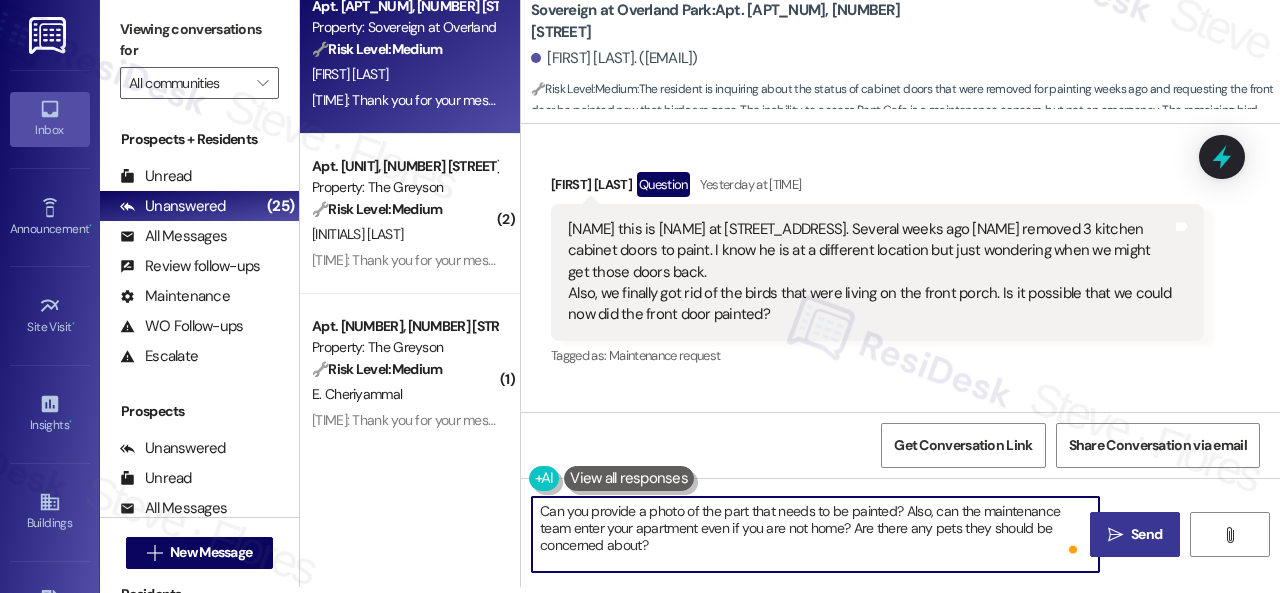type on "Can you provide a photo of the part that needs to be painted? Also, can the maintenance team enter your apartment even if you are not home? Are there any pets they should be concerned about?" 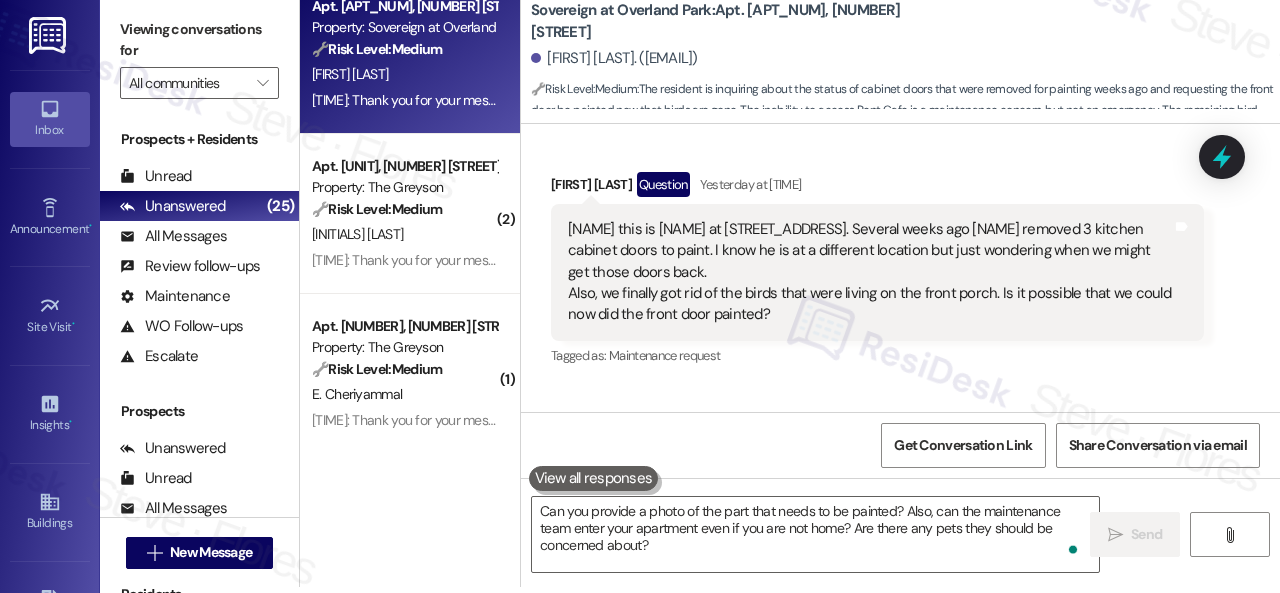 scroll, scrollTop: 0, scrollLeft: 0, axis: both 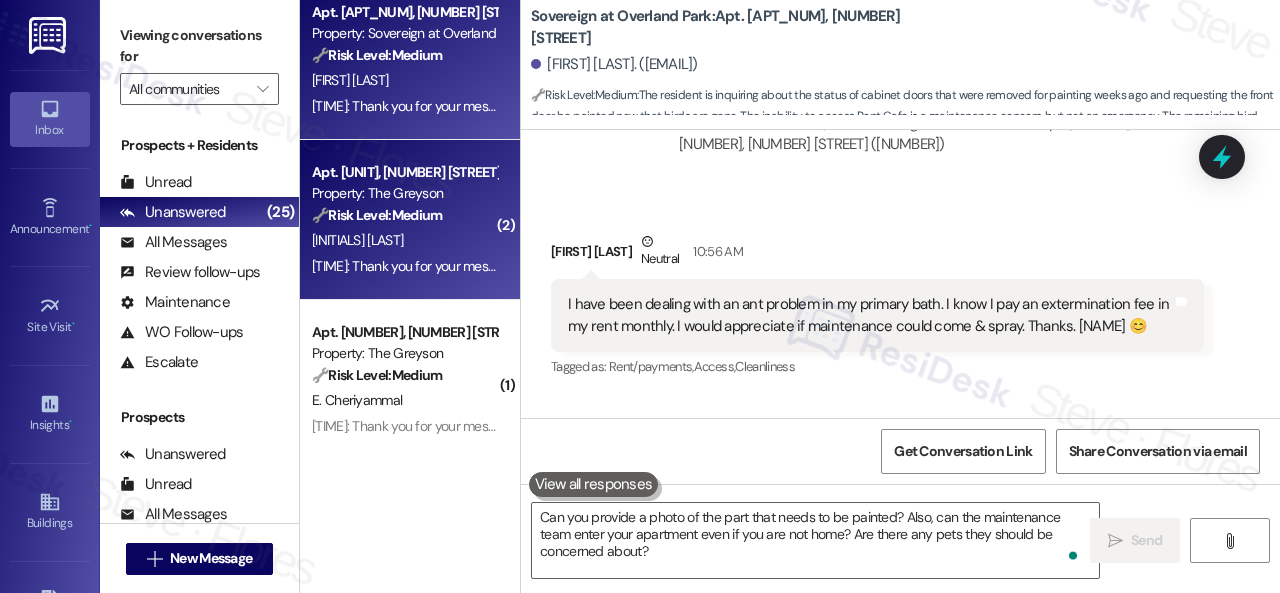 click on "[INITIAL] [LAST]" at bounding box center (404, 240) 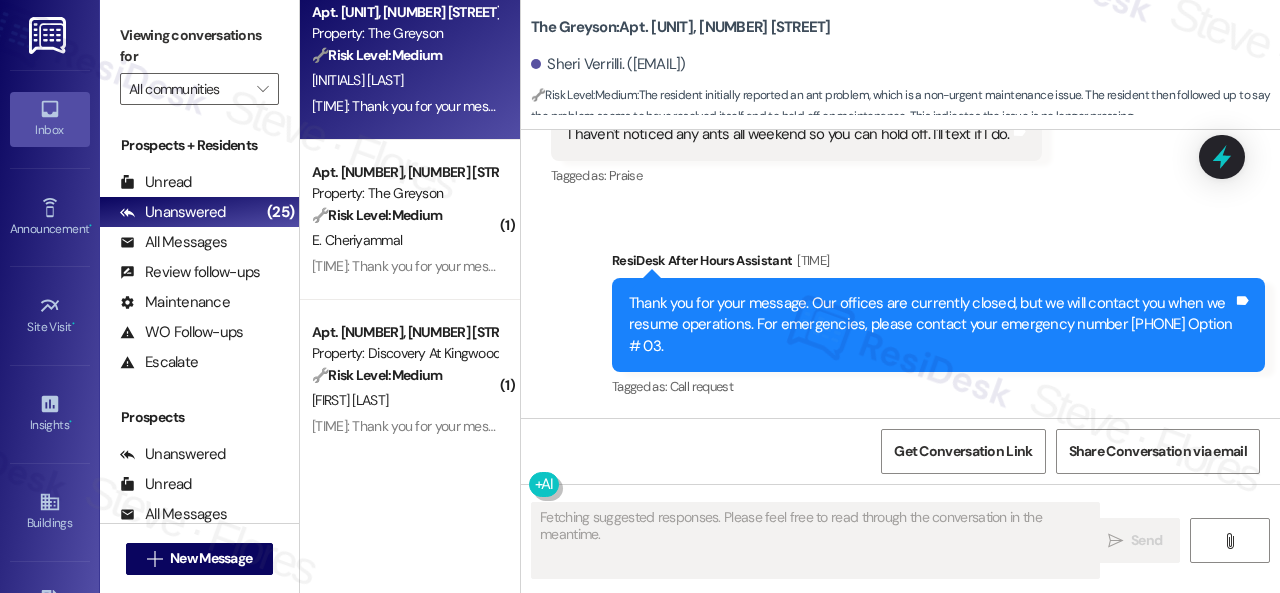 scroll, scrollTop: 19535, scrollLeft: 0, axis: vertical 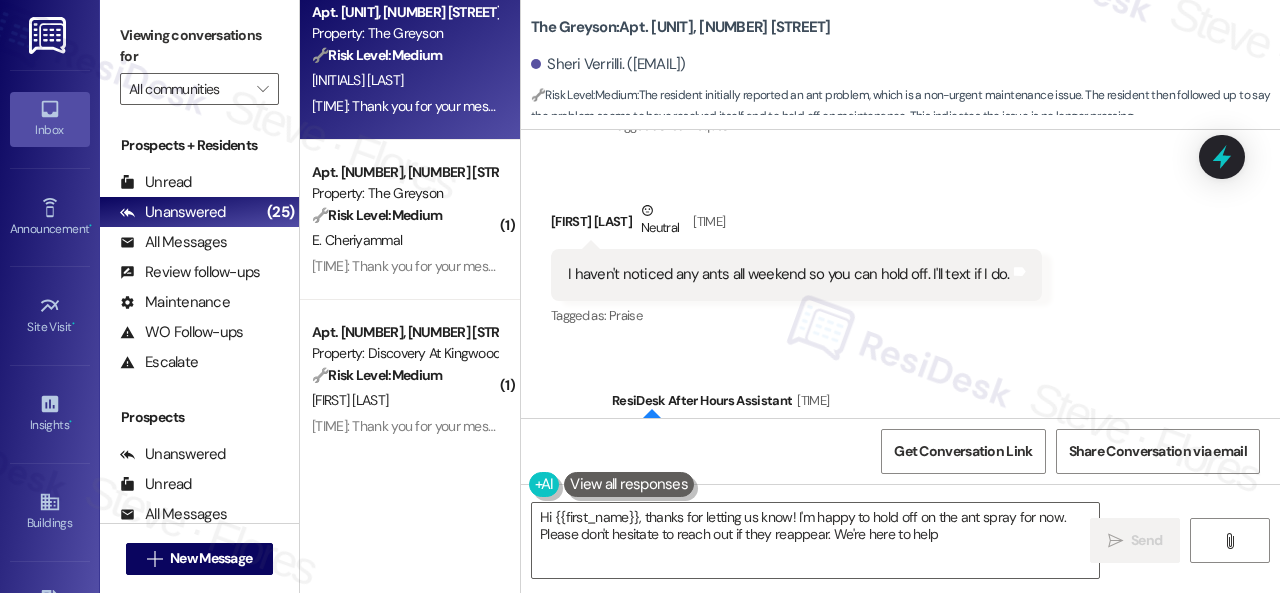 type on "Hi {{first_name}}, thanks for letting us know! I'm happy to hold off on the ant spray for now. Please don't hesitate to reach out if they reappear. We're here to help!" 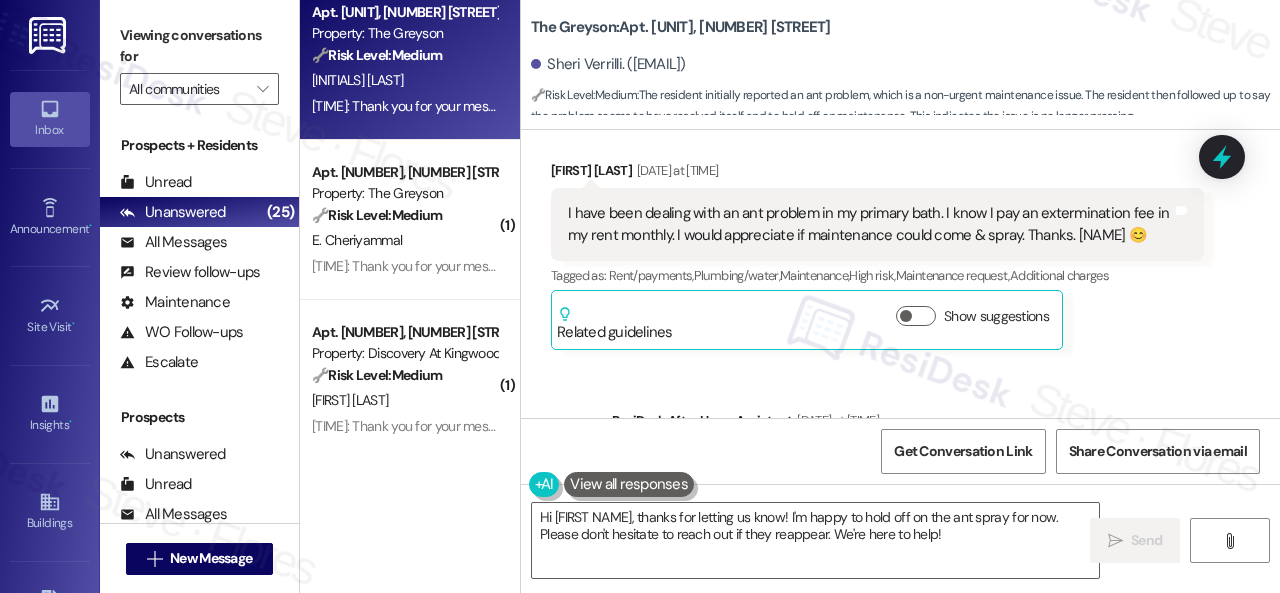 scroll, scrollTop: 19335, scrollLeft: 0, axis: vertical 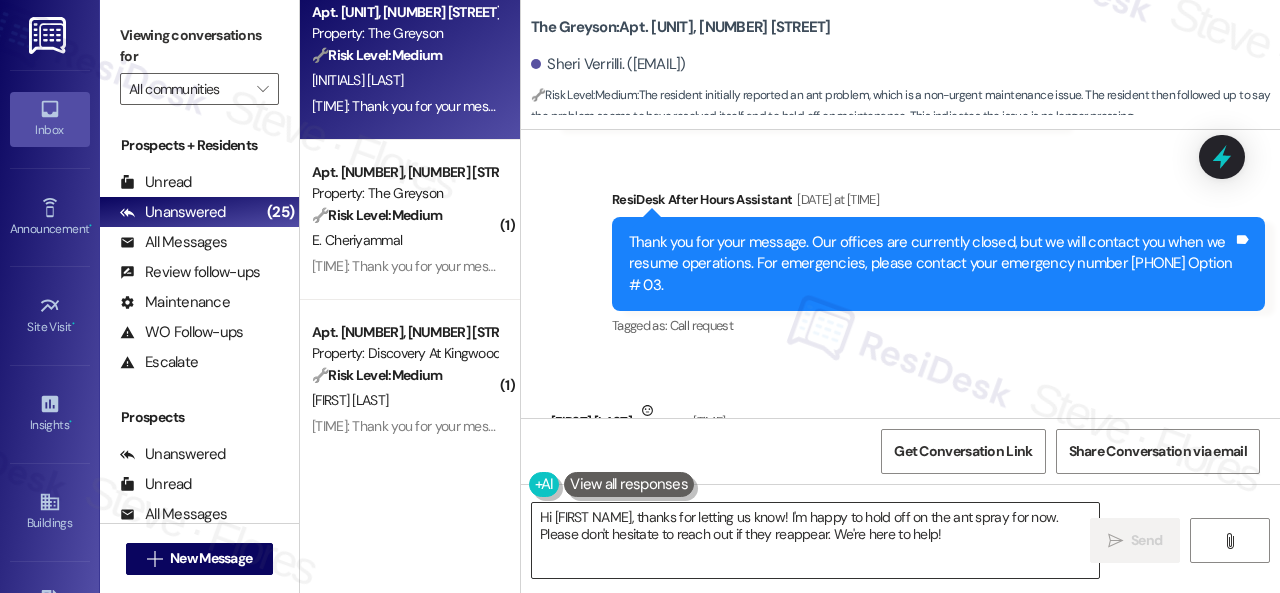 click on "Hi {{first_name}}, thanks for letting us know! I'm happy to hold off on the ant spray for now. Please don't hesitate to reach out if they reappear. We're here to help!" at bounding box center [815, 540] 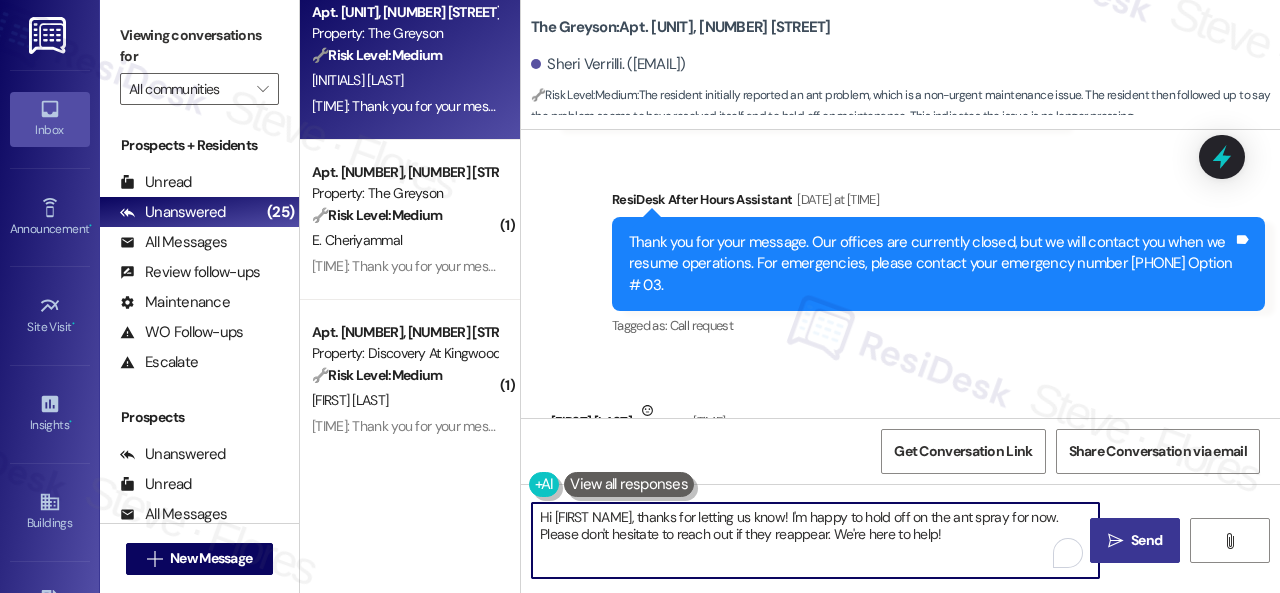 click on "Send" at bounding box center [1146, 540] 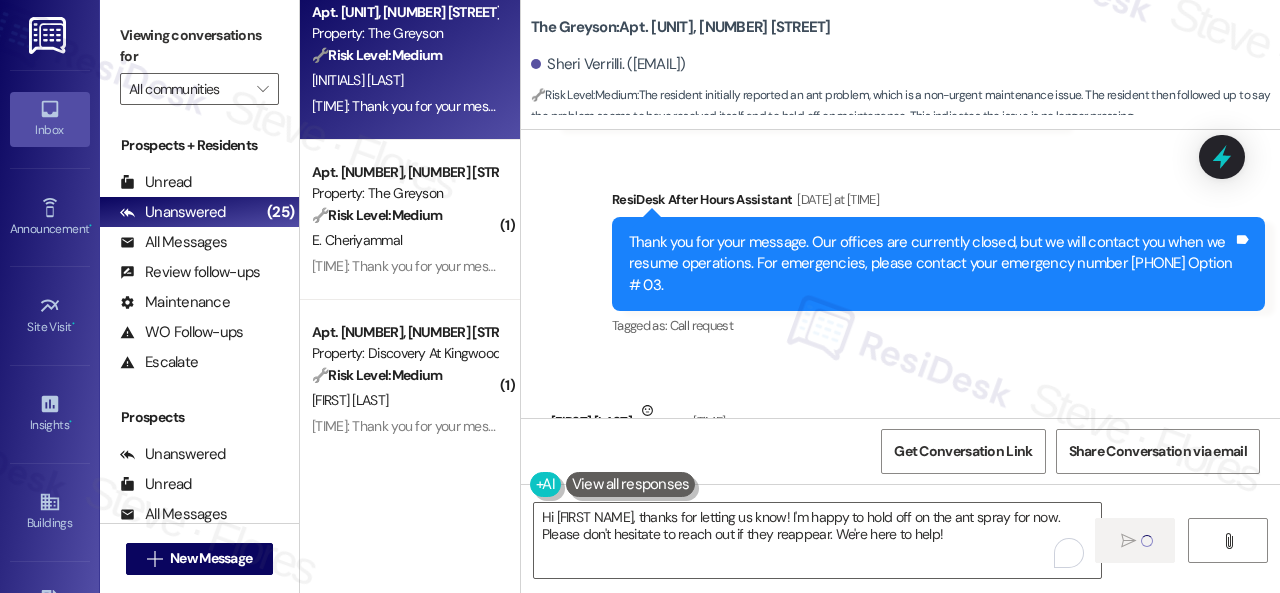 type 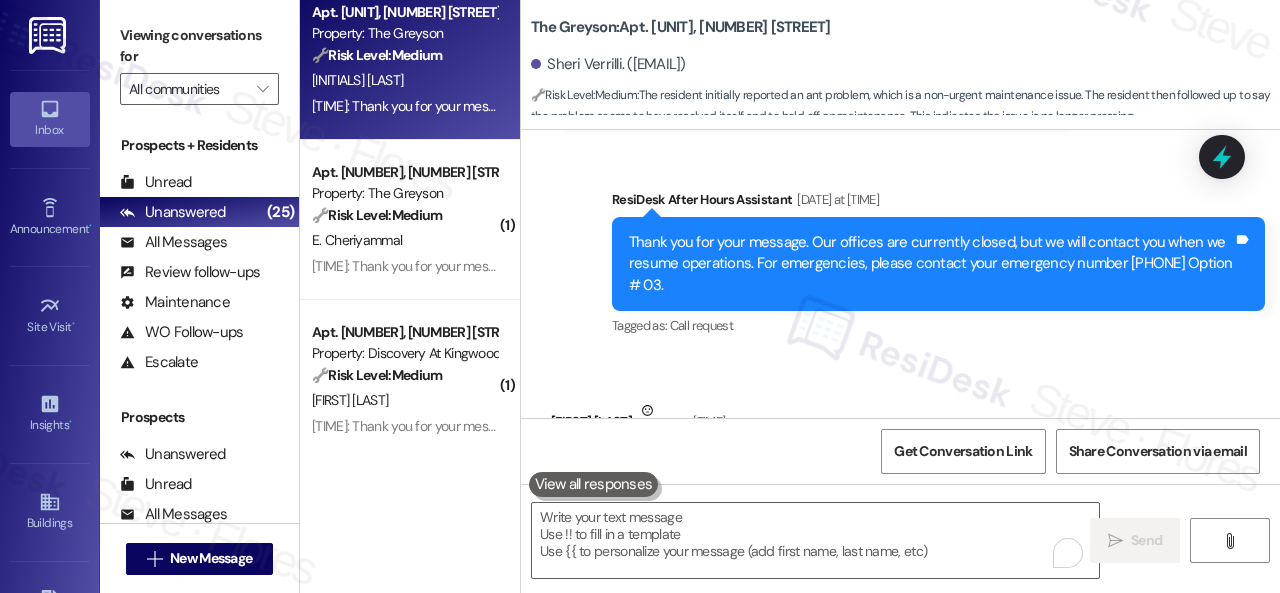 scroll, scrollTop: 19522, scrollLeft: 0, axis: vertical 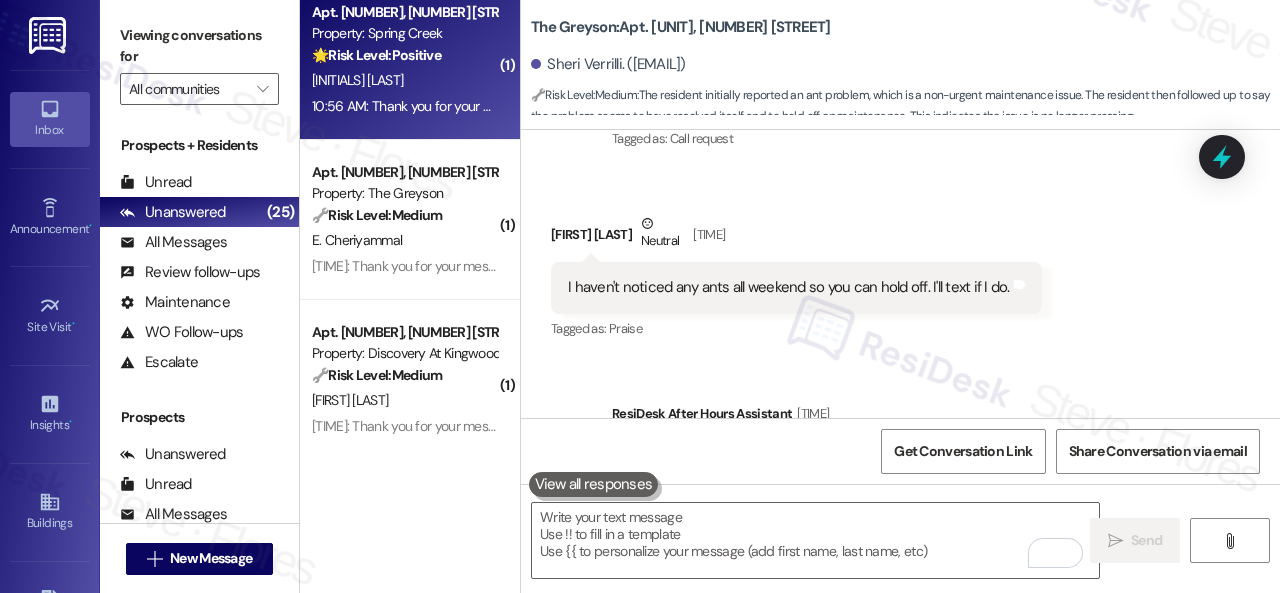 click on "[INITIAL]. [LAST]" at bounding box center [404, 80] 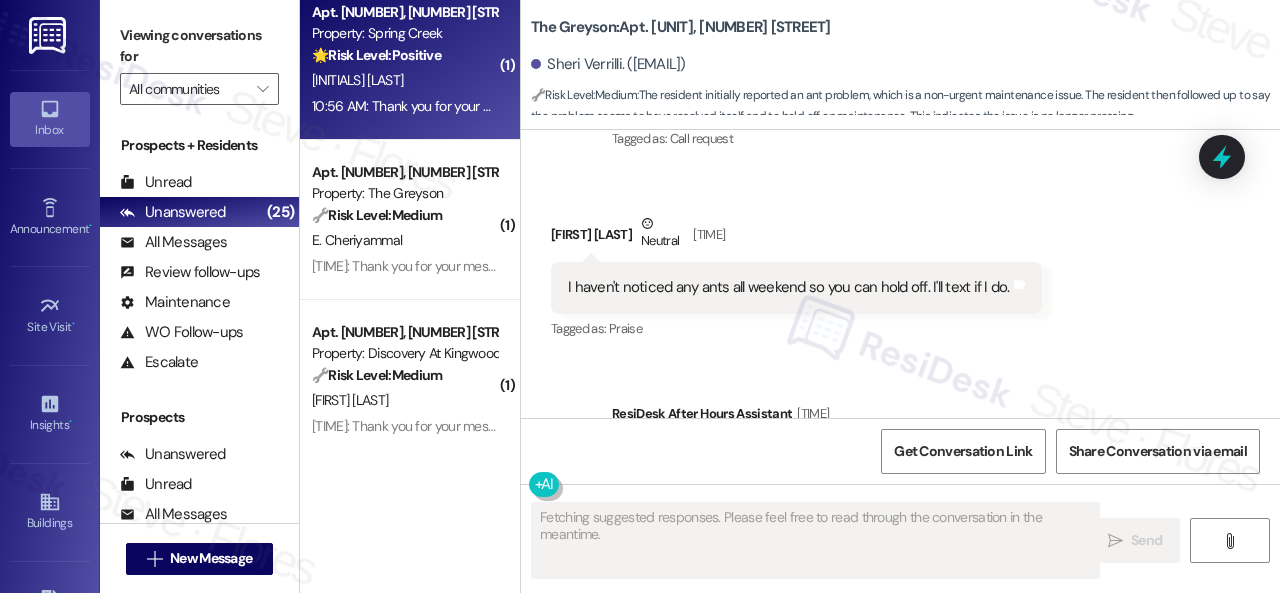 type on "Fetching suggested responses. Please feel free to read through the conversation in the meantime." 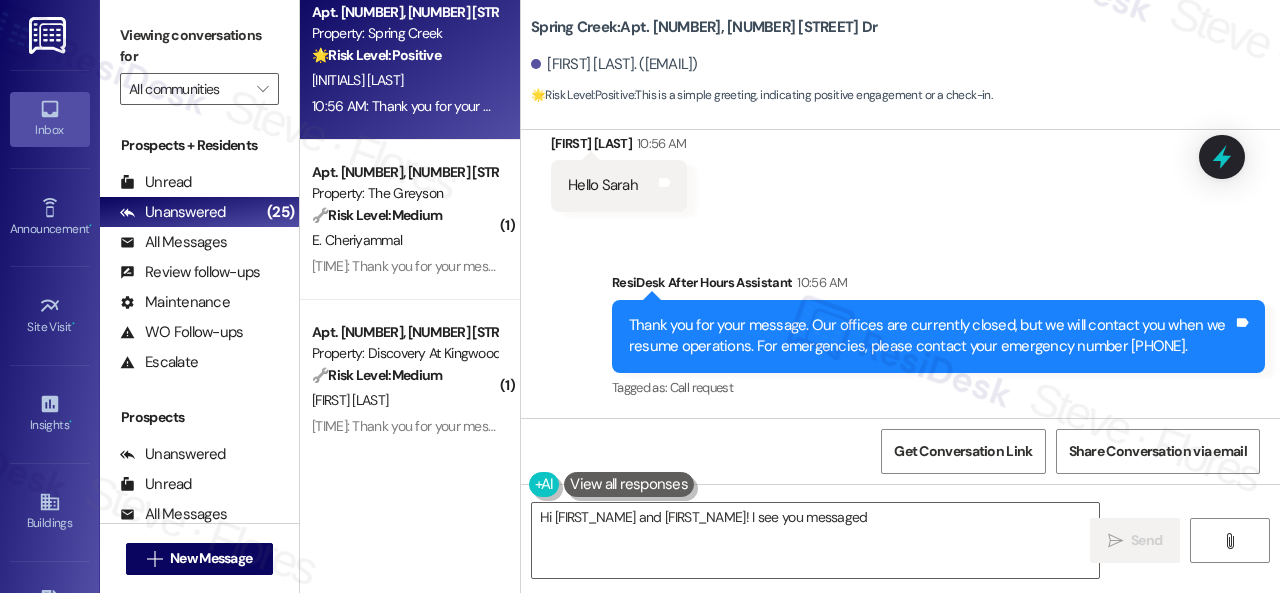 scroll, scrollTop: 10878, scrollLeft: 0, axis: vertical 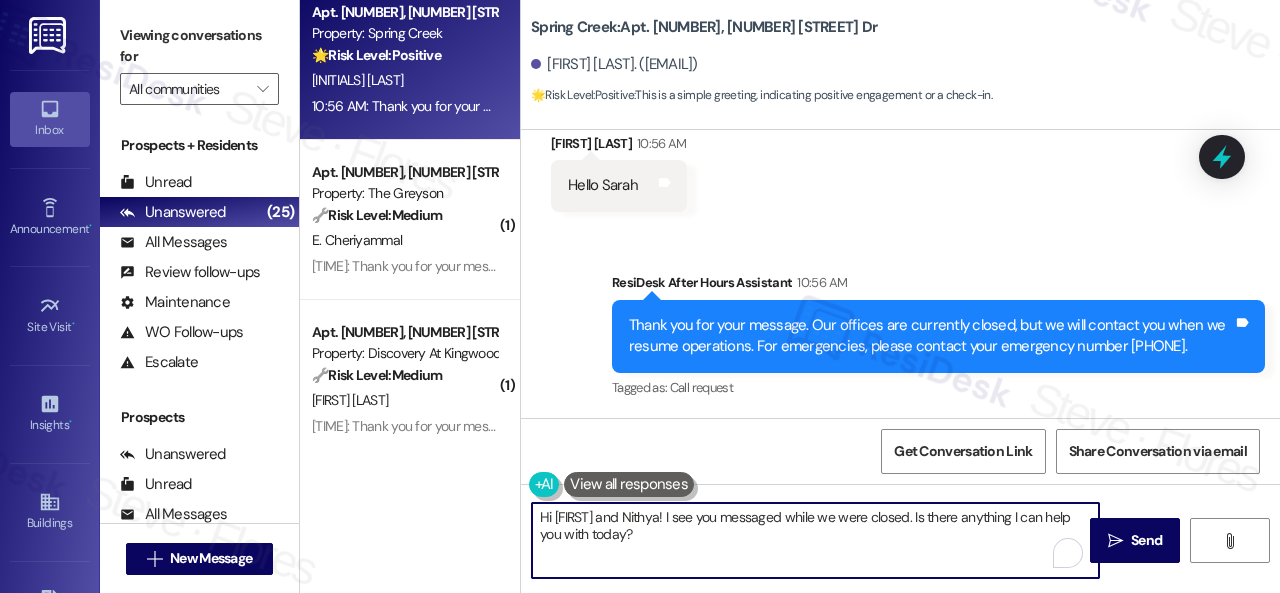 drag, startPoint x: 895, startPoint y: 513, endPoint x: 709, endPoint y: 509, distance: 186.043 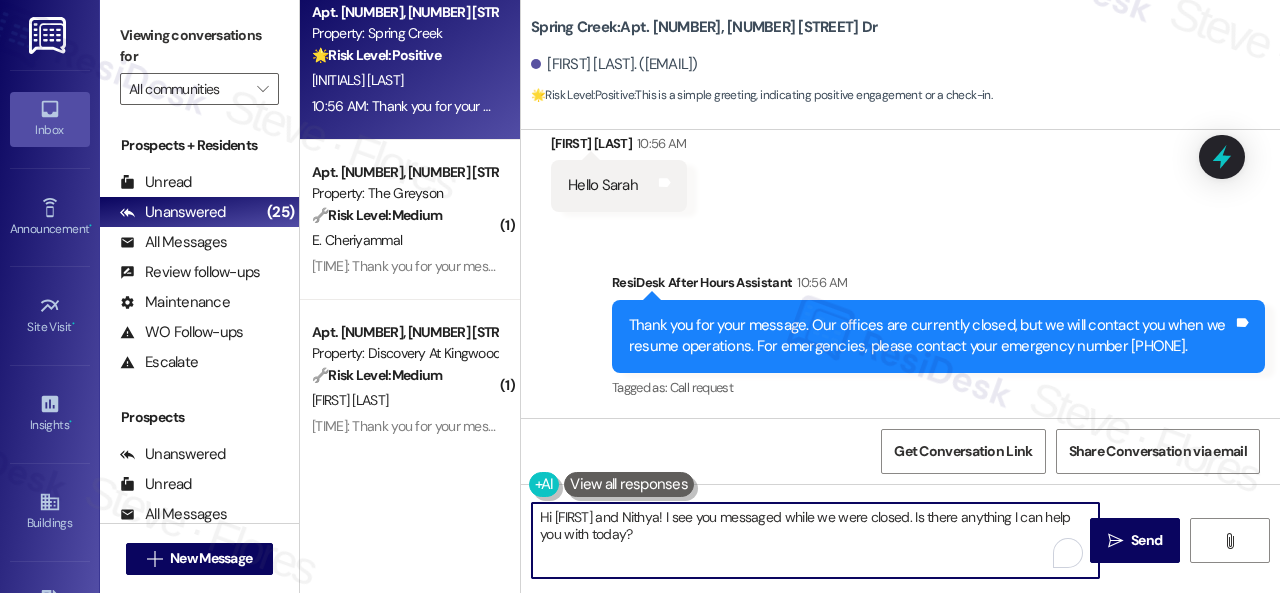 click on "Hi Jeff and Nithya! I see you messaged while we were closed. Is there anything I can help you with today?" at bounding box center (815, 540) 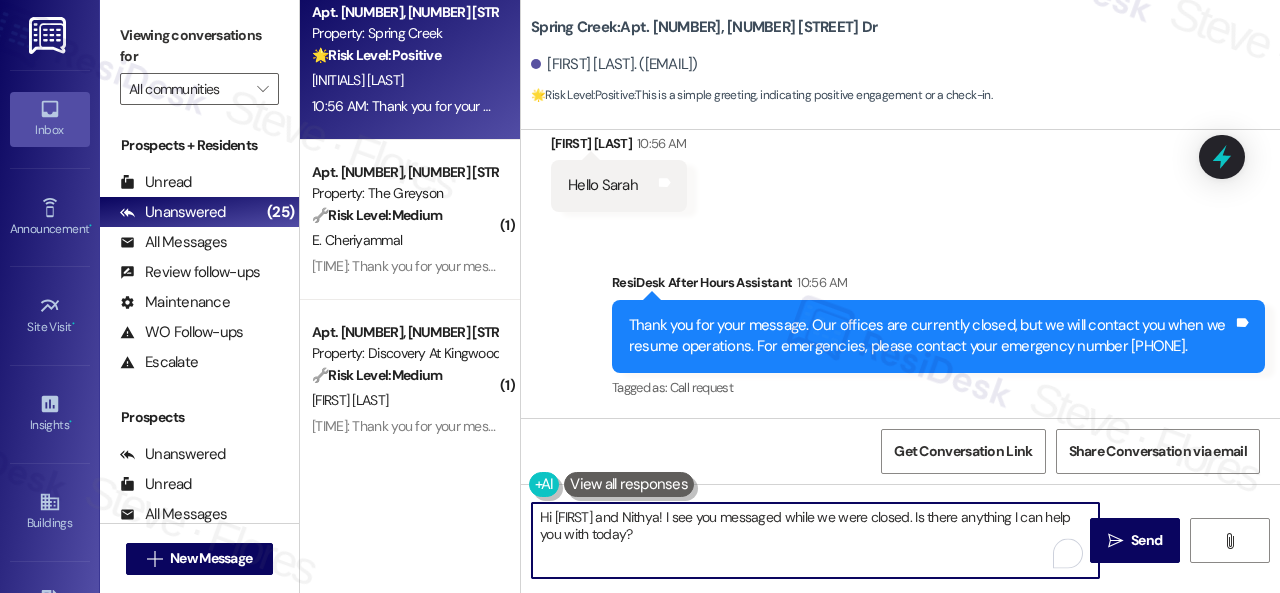 scroll, scrollTop: 10778, scrollLeft: 0, axis: vertical 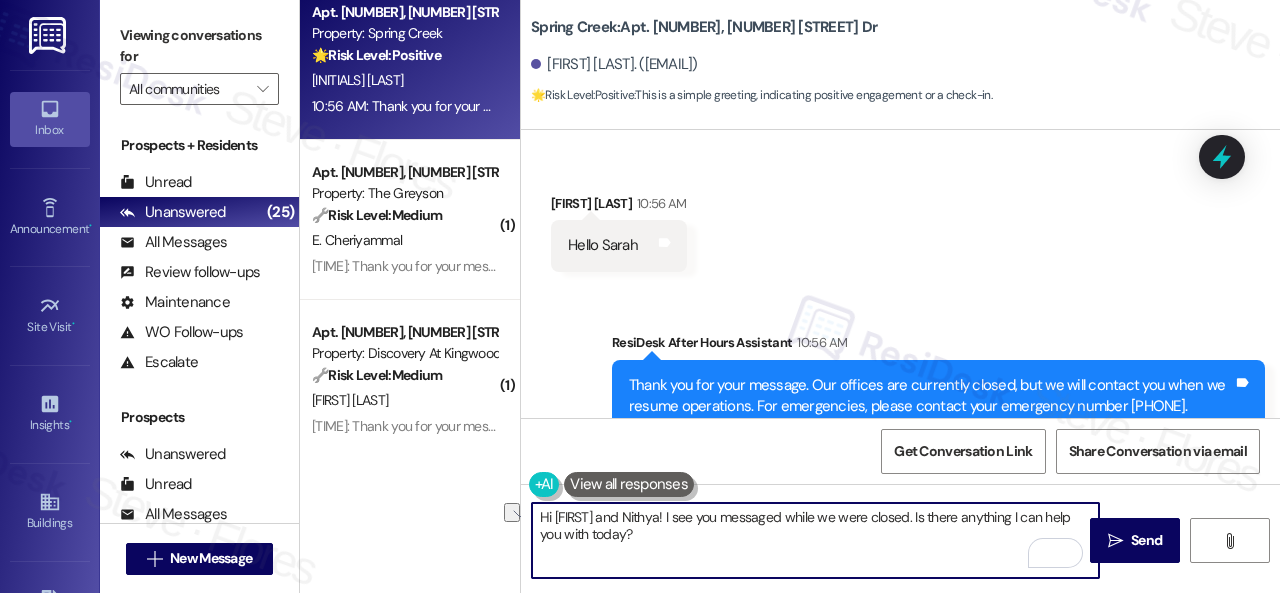 click on "Hi Jeff and Nithya! I see you messaged while we were closed. Is there anything I can help you with today?" at bounding box center [815, 540] 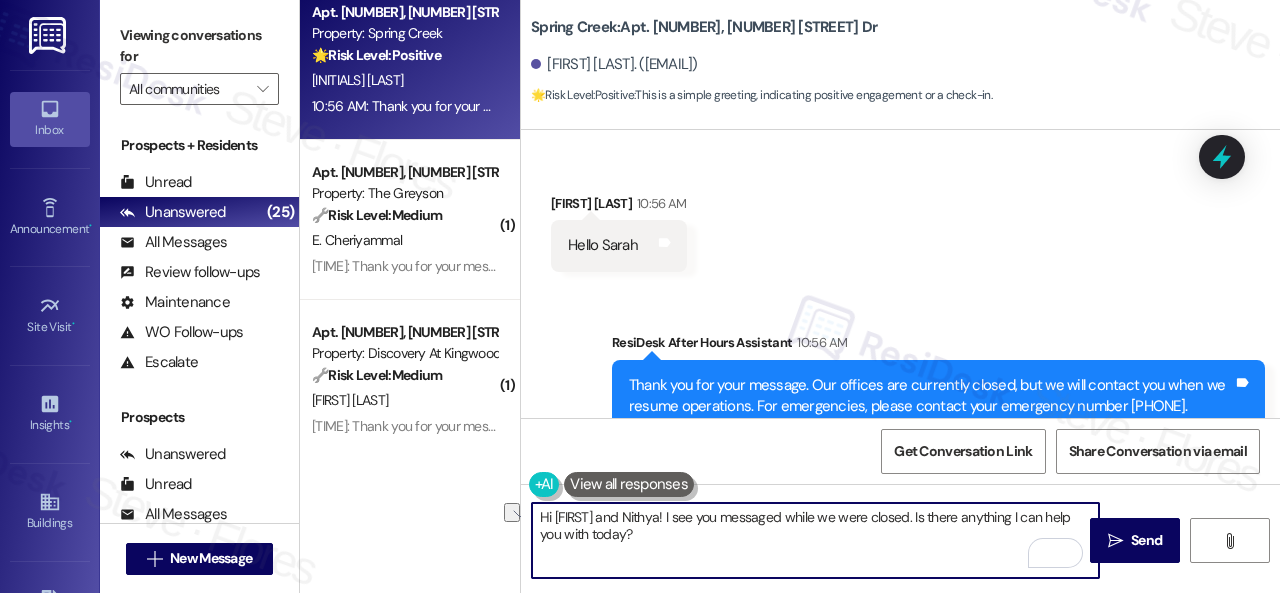 drag, startPoint x: 646, startPoint y: 517, endPoint x: 892, endPoint y: 513, distance: 246.03252 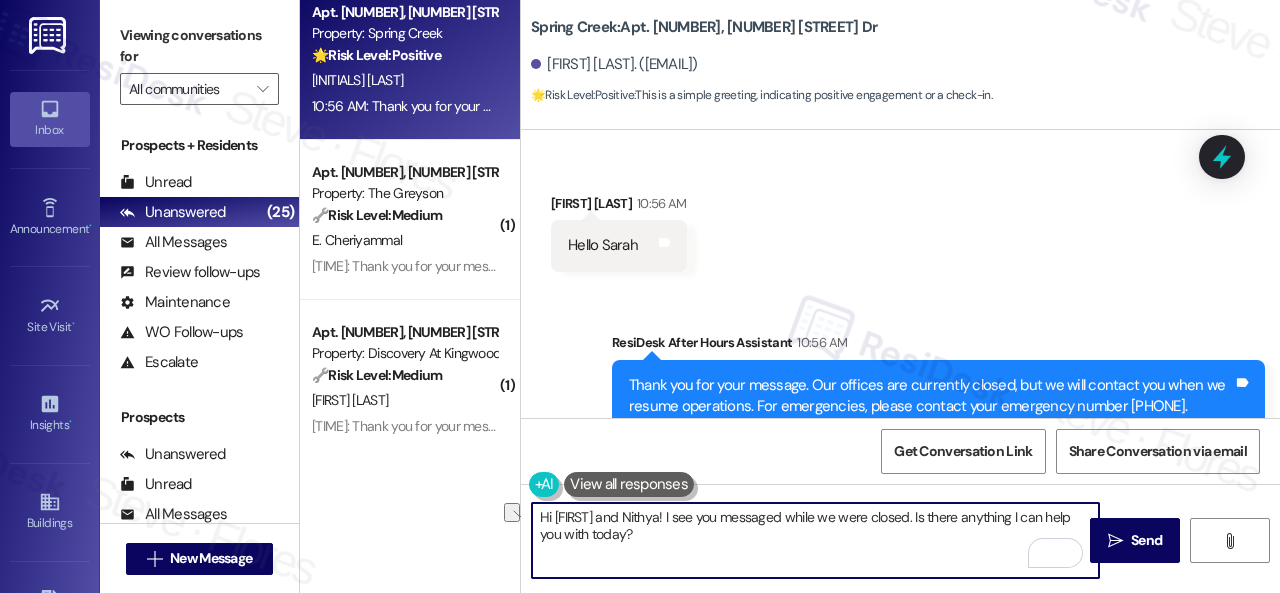 click on "Hi Jeff and Nithya! I see you messaged while we were closed. Is there anything I can help you with today?" at bounding box center [815, 540] 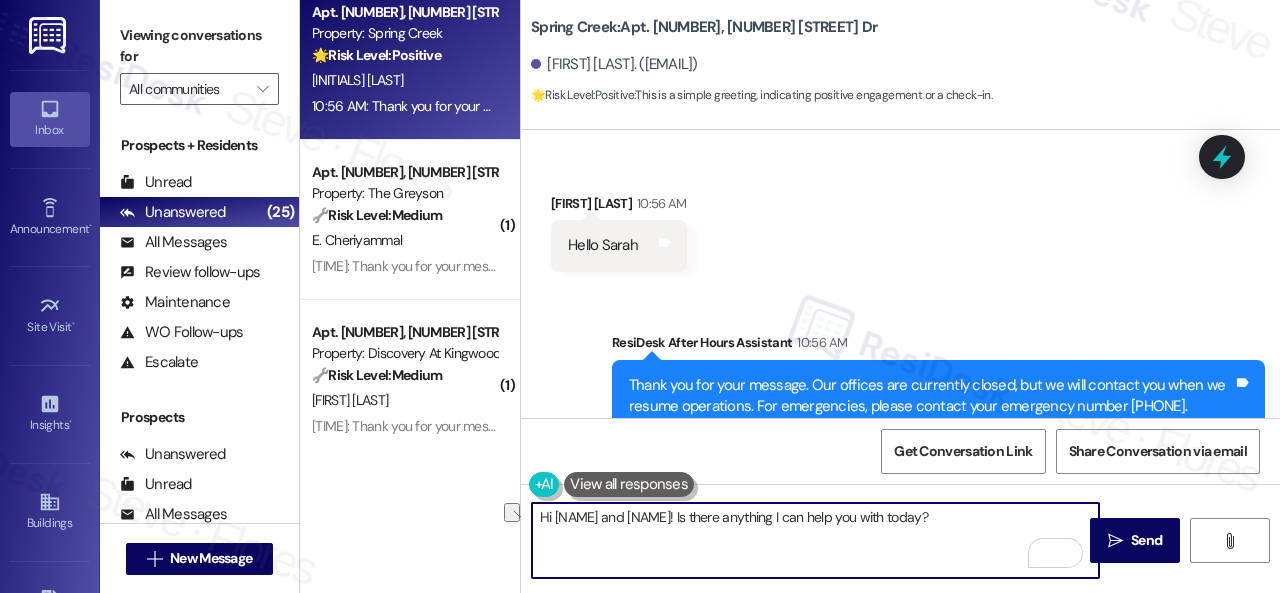 click on "Hi Jeff and Nithya! Is there anything I can help you with today?" at bounding box center (815, 540) 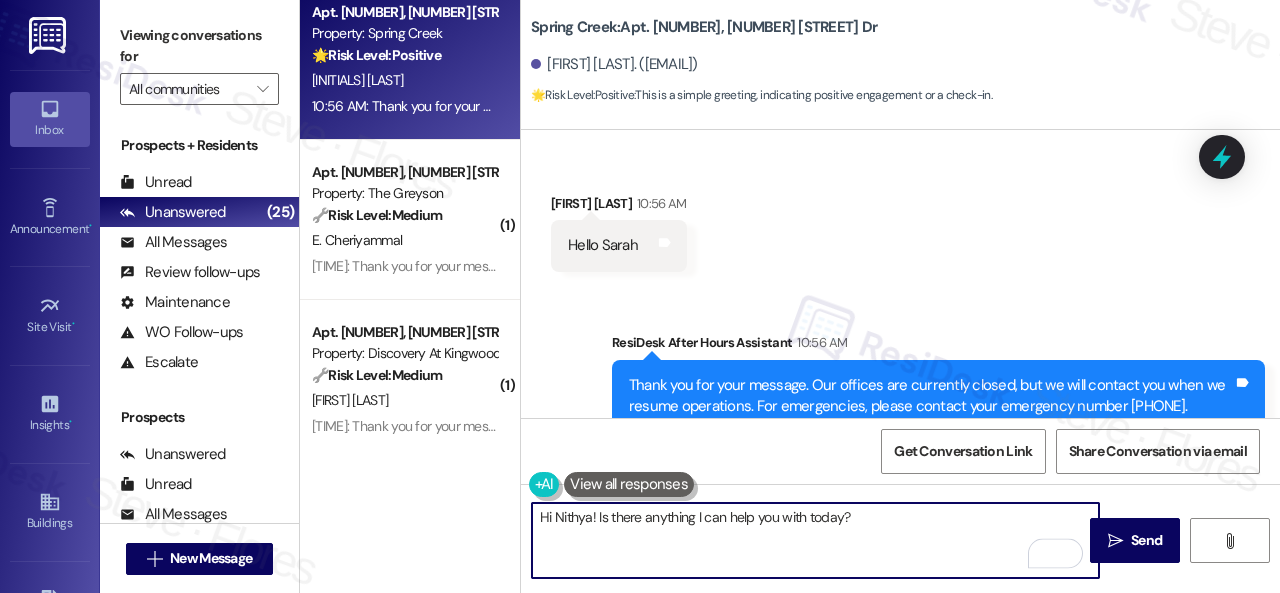 click on "Hi Nithya! Is there anything I can help you with today?" at bounding box center [815, 540] 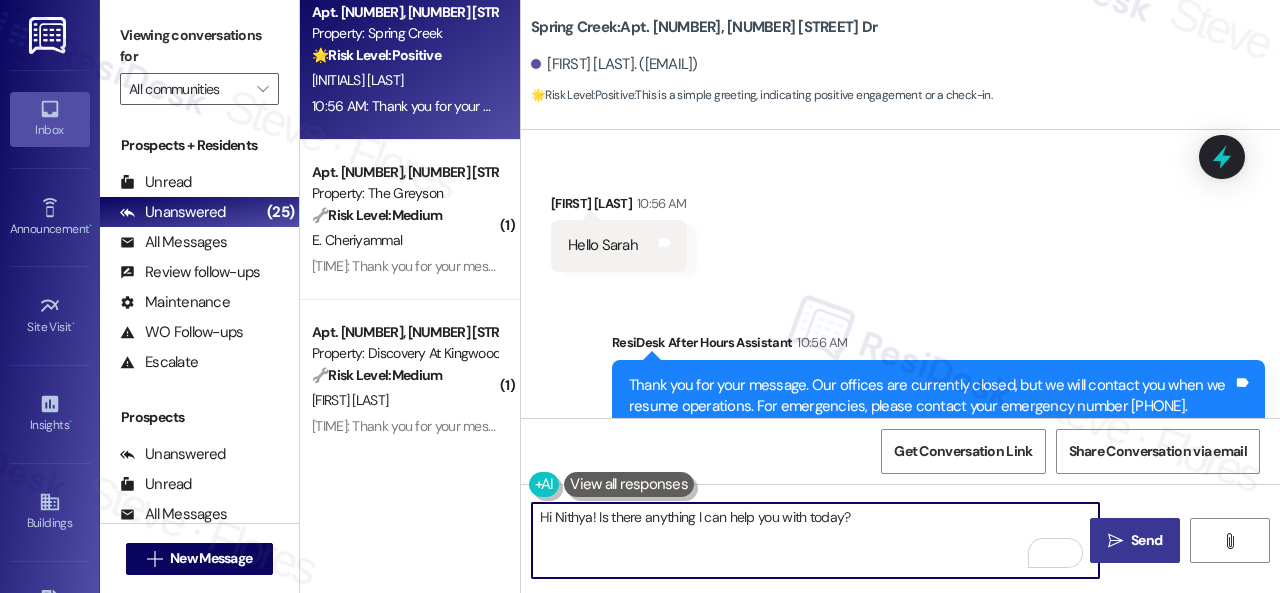type on "Hi Nithya! Is there anything I can help you with today?" 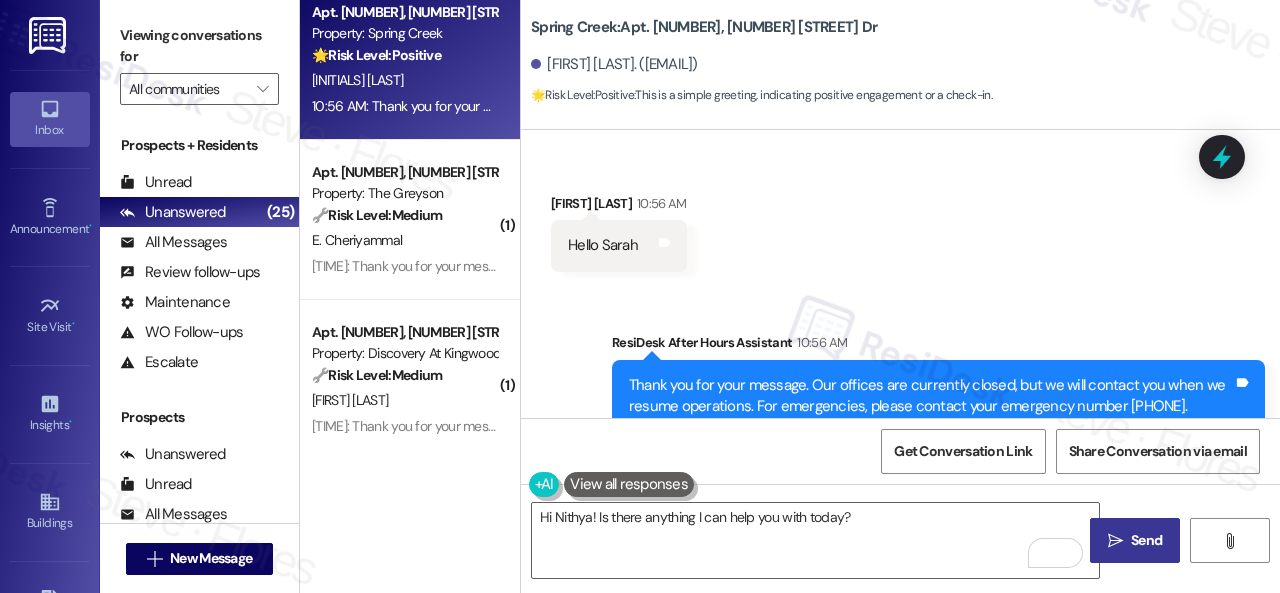 click on " Send" at bounding box center (1135, 540) 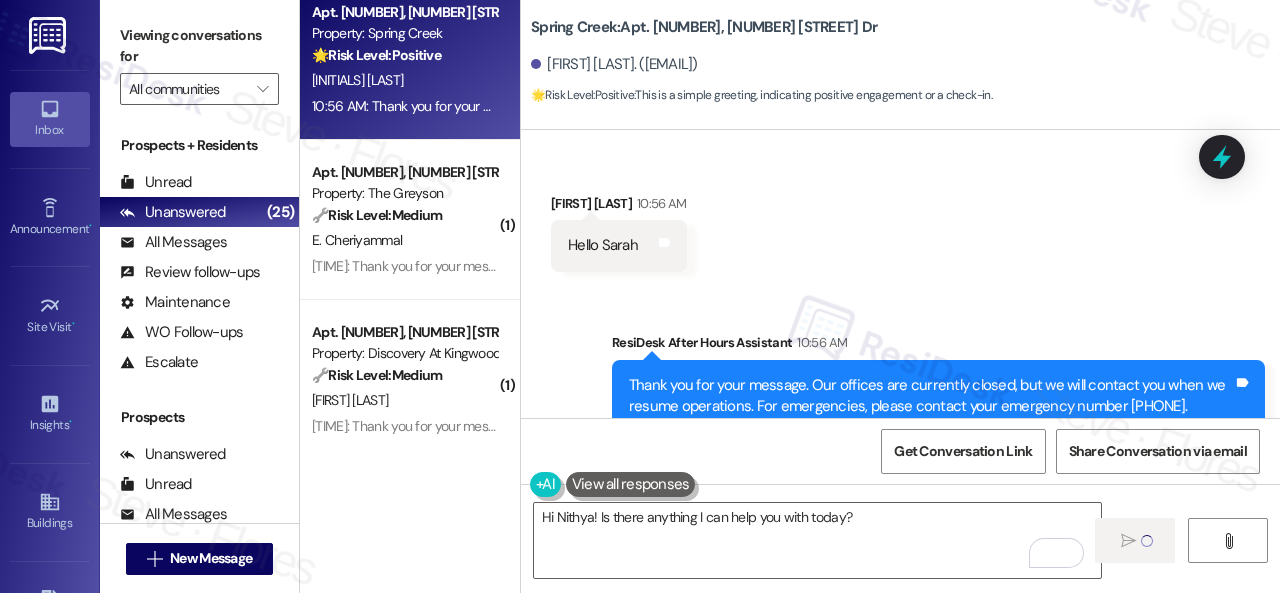 type 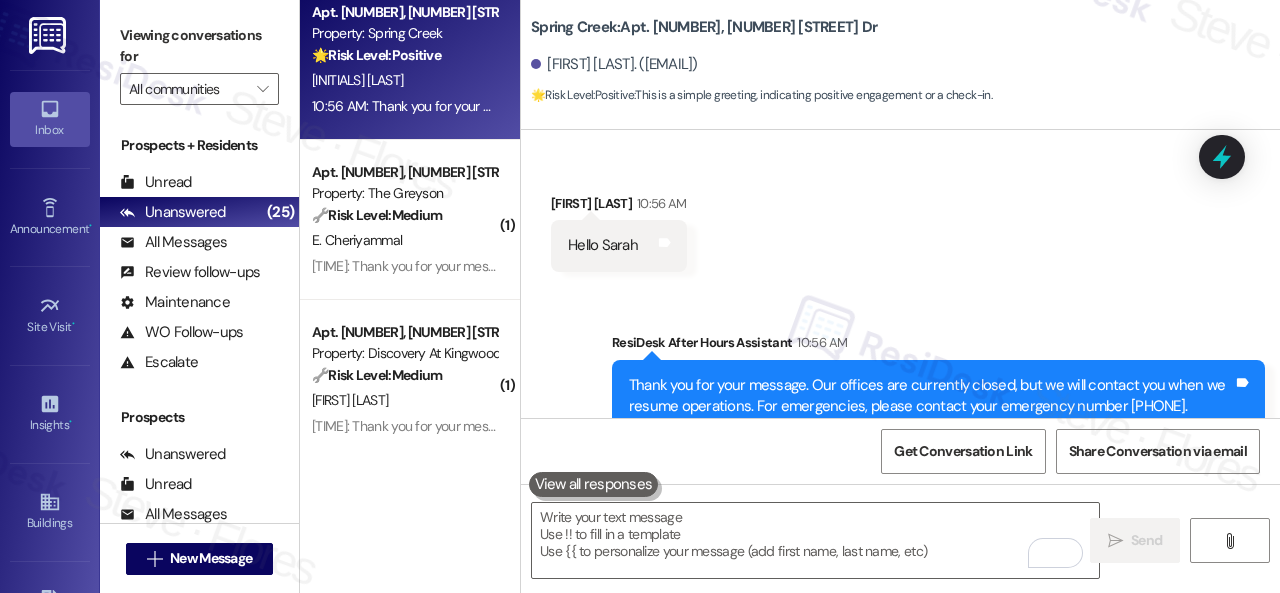 scroll, scrollTop: 10665, scrollLeft: 0, axis: vertical 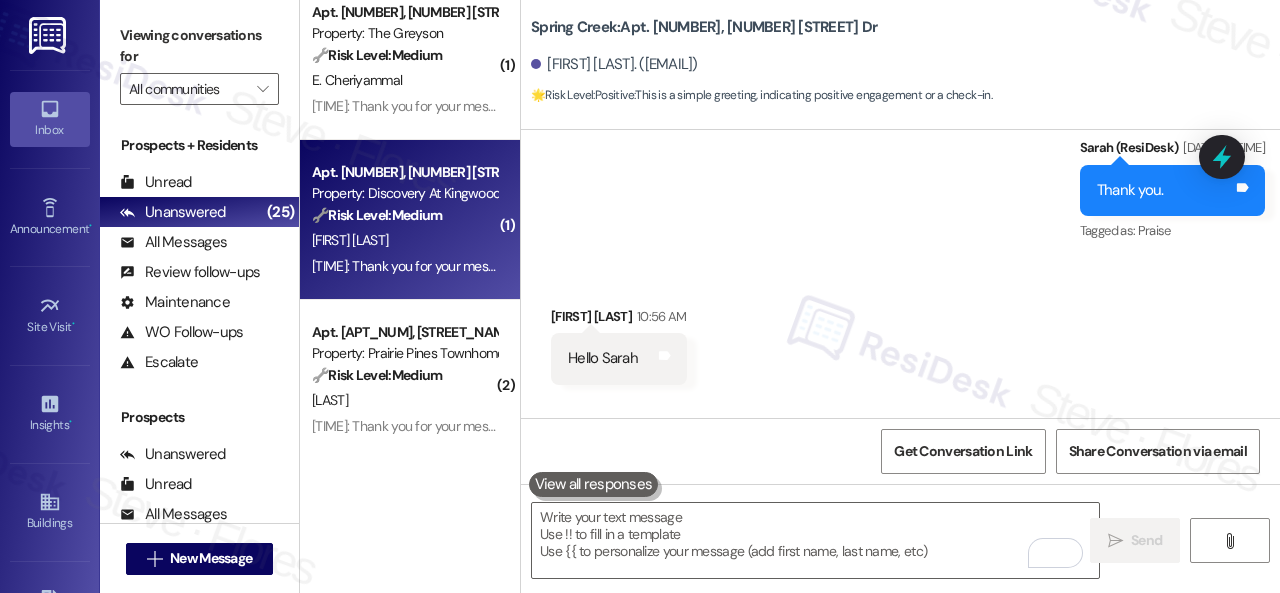 click on "A. [LAST_NAME]" at bounding box center [404, 240] 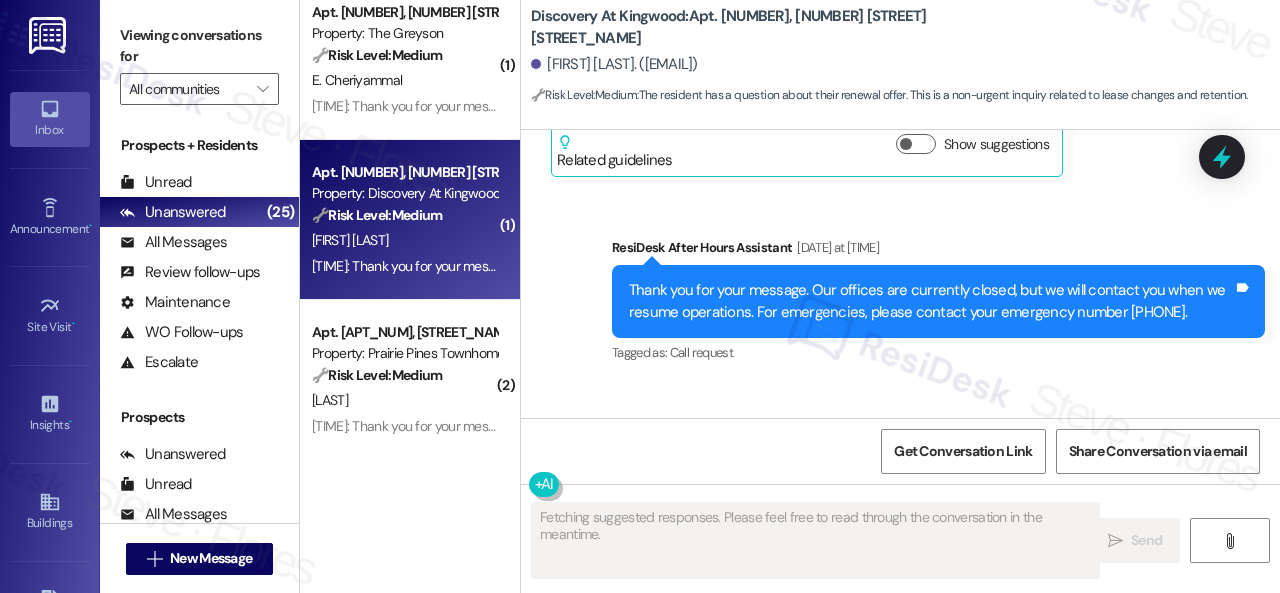 scroll, scrollTop: 4588, scrollLeft: 0, axis: vertical 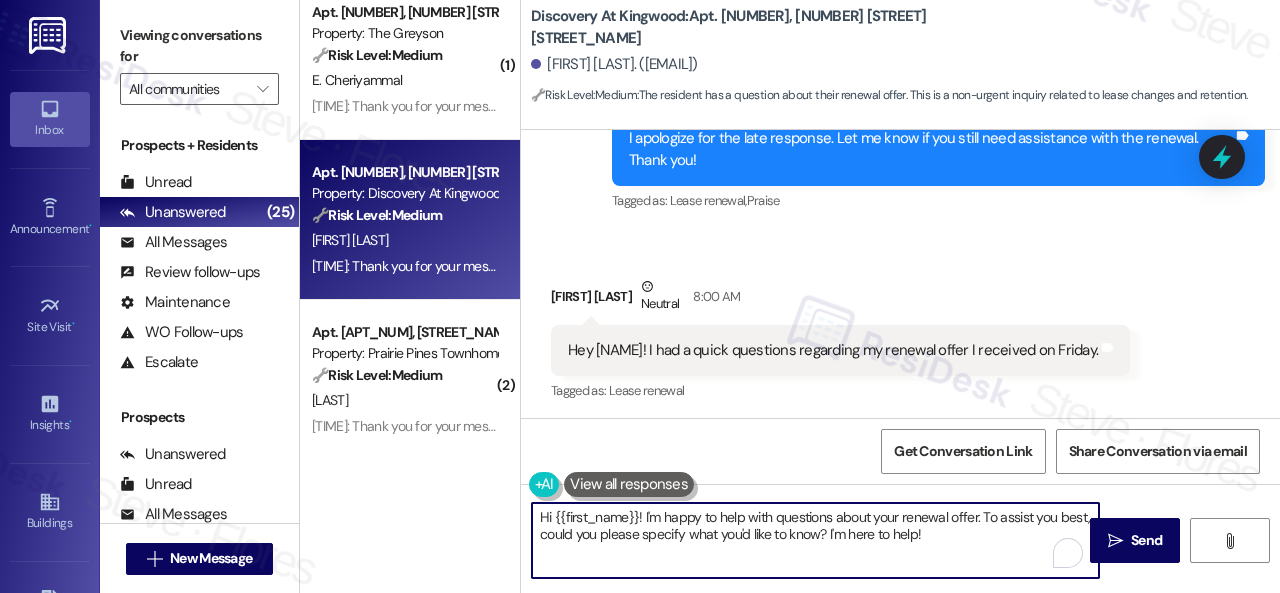 drag, startPoint x: 860, startPoint y: 531, endPoint x: 973, endPoint y: 535, distance: 113.07078 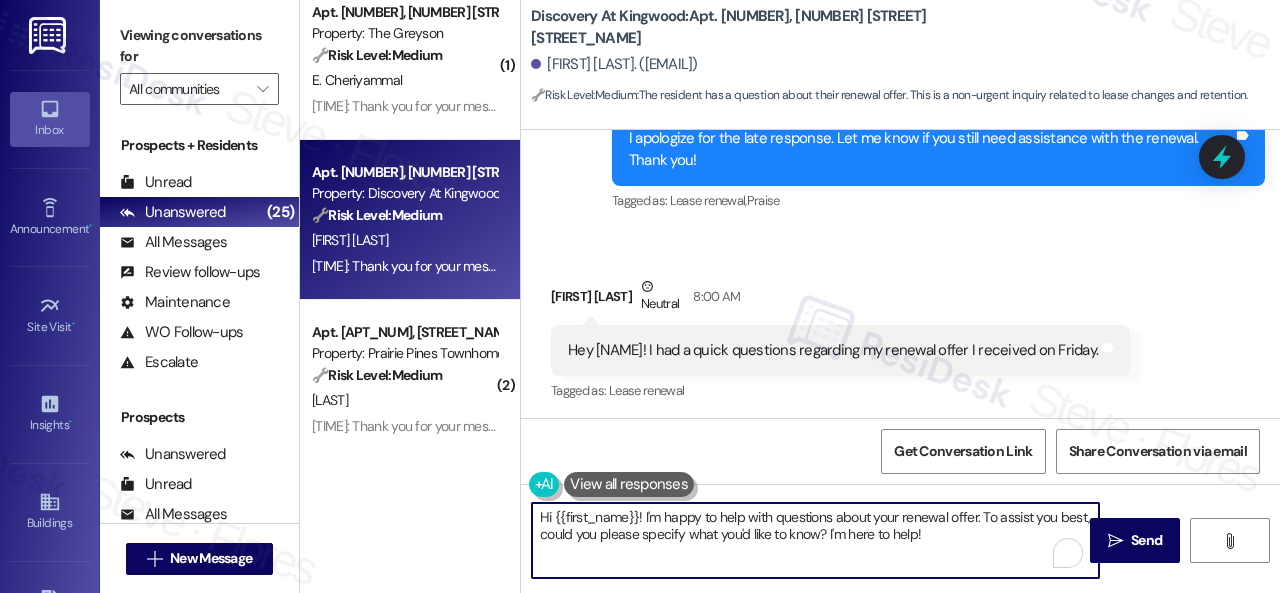 click on "Hi {{first_name}}! I'm happy to help with questions about your renewal offer. To assist you best, could you please specify what you'd like to know? I'm here to help!" at bounding box center (815, 540) 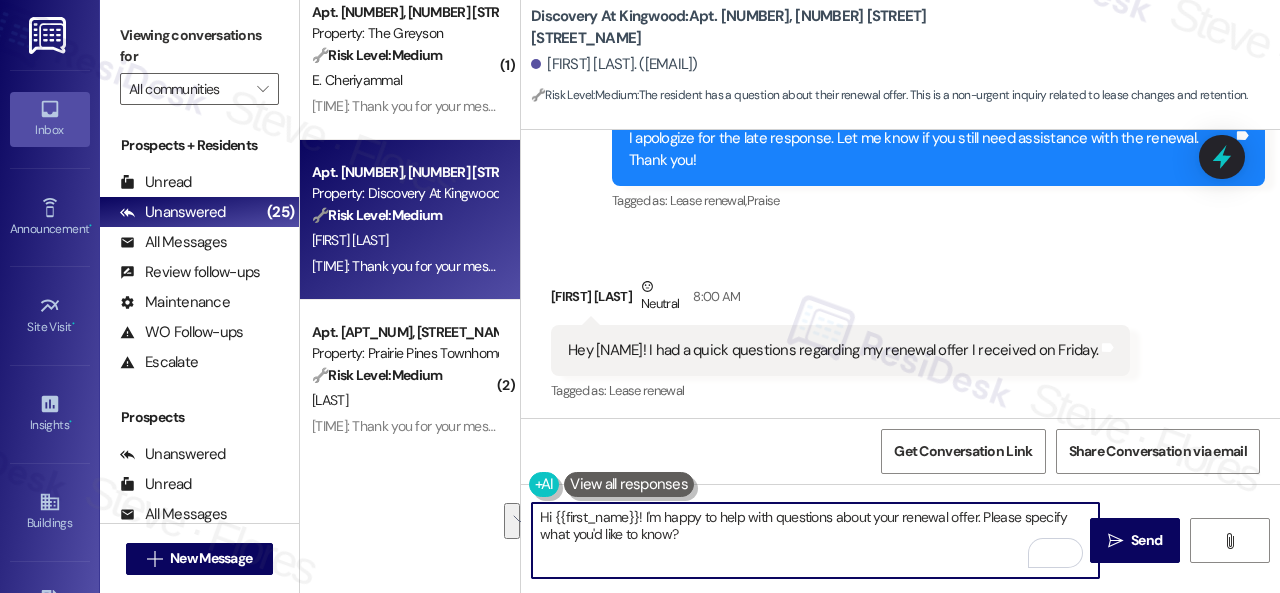drag, startPoint x: 983, startPoint y: 515, endPoint x: 984, endPoint y: 529, distance: 14.035668 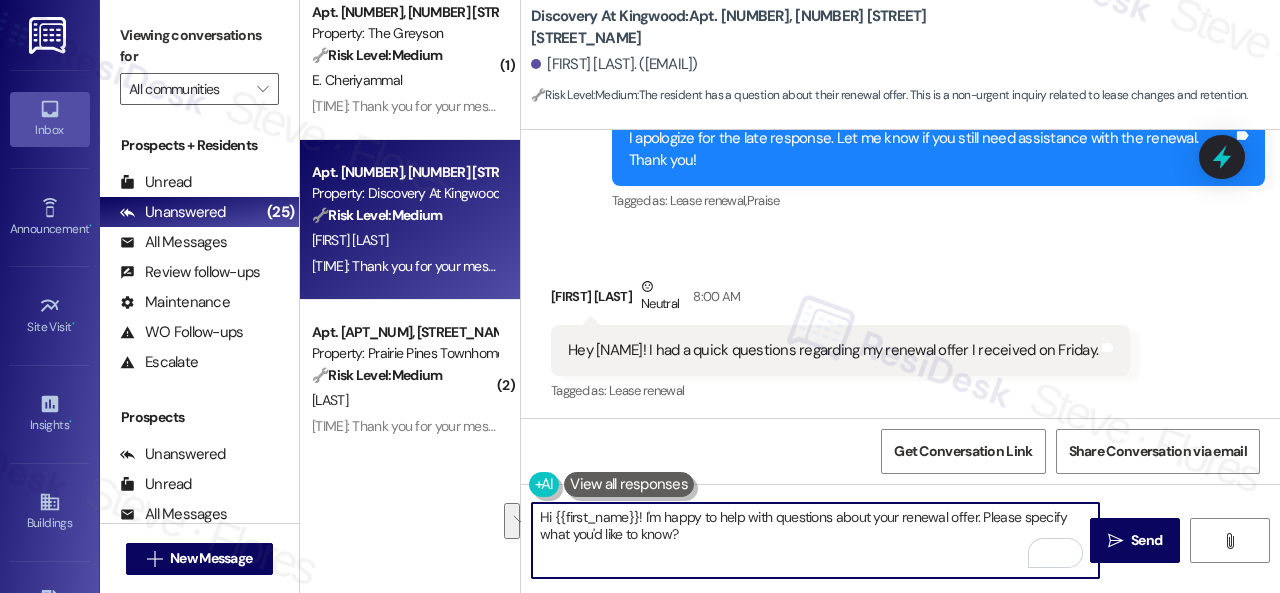 click on "Hi {{first_name}}! I'm happy to help with questions about your renewal offer. To assist you best, could you please specify what you'd like to know?" at bounding box center (815, 540) 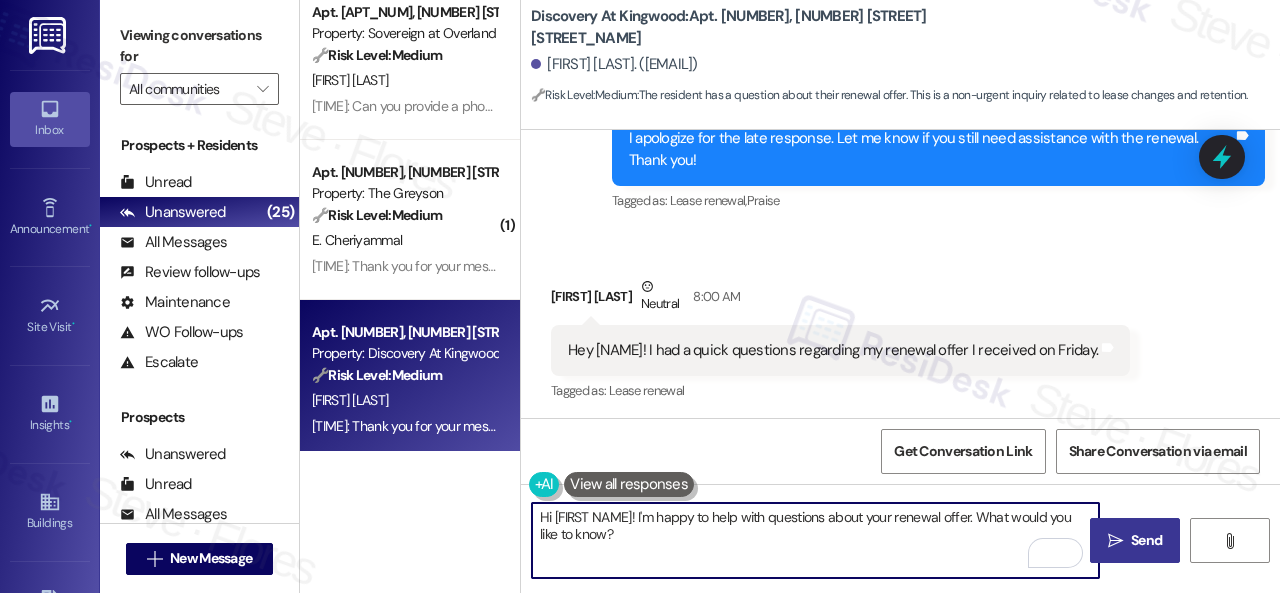 type on "Hi {{first_name}}! I'm happy to help with questions about your renewal offer. What would you like to know?" 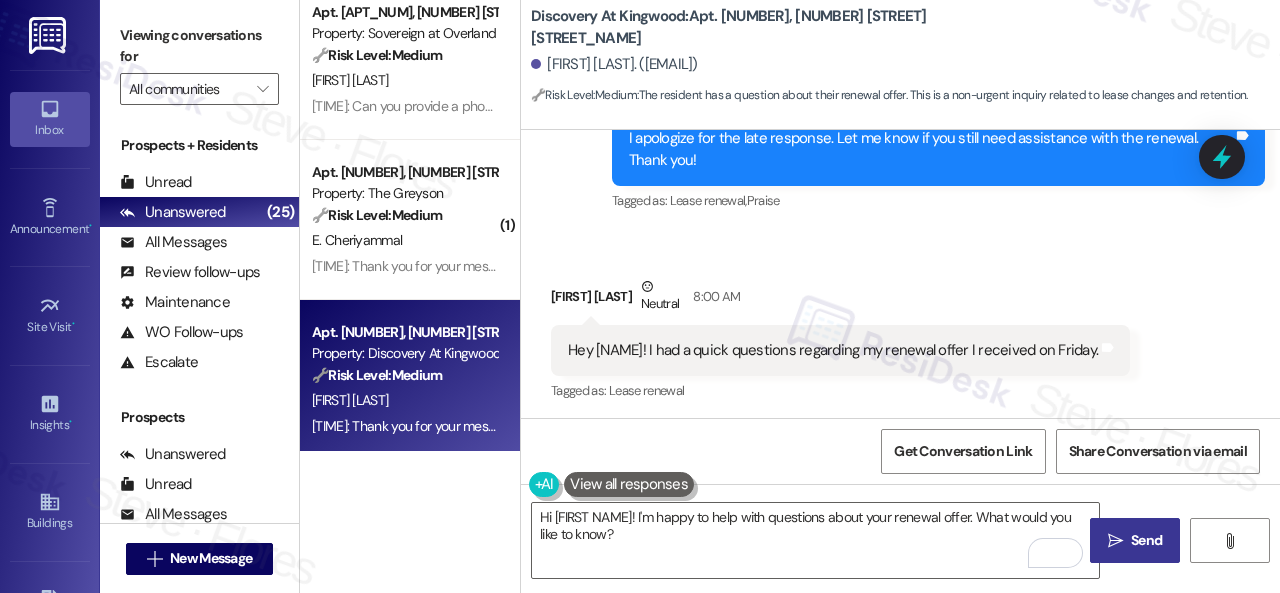 click on "Send" at bounding box center (1146, 540) 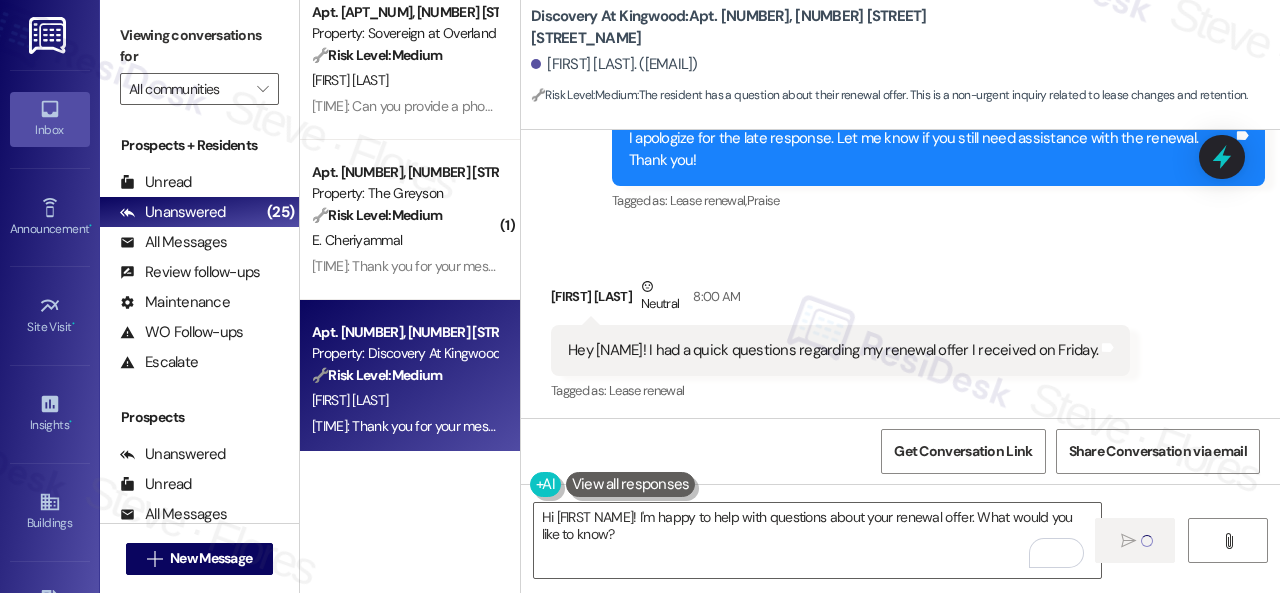type 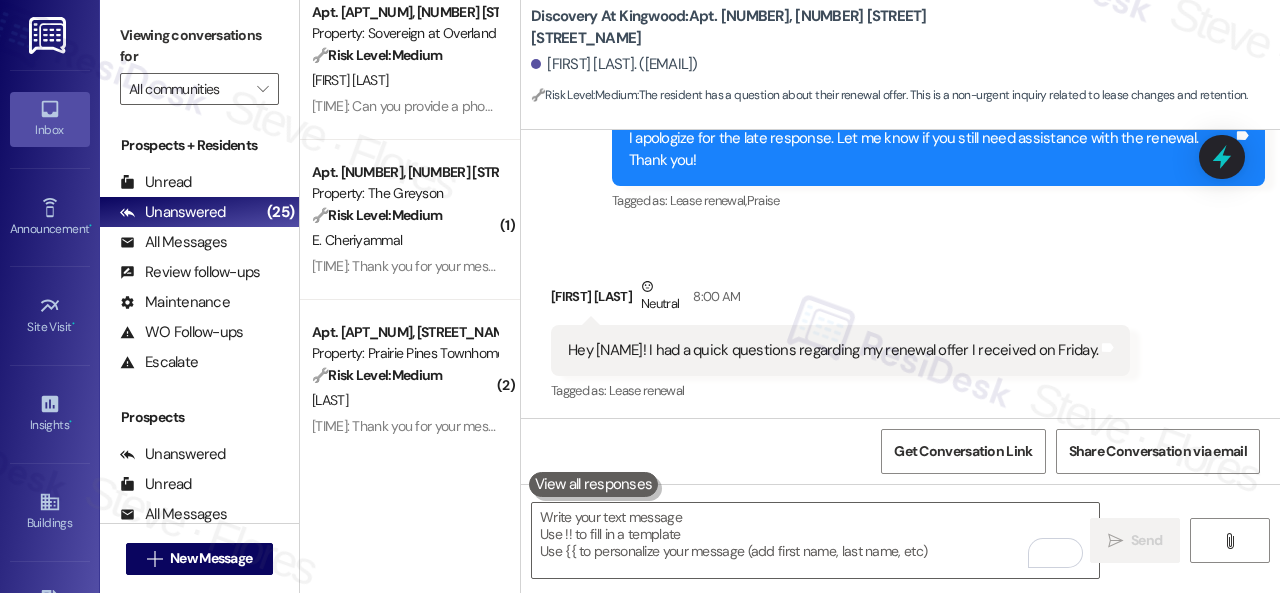 click on "E. Cheriyammal" at bounding box center [404, 240] 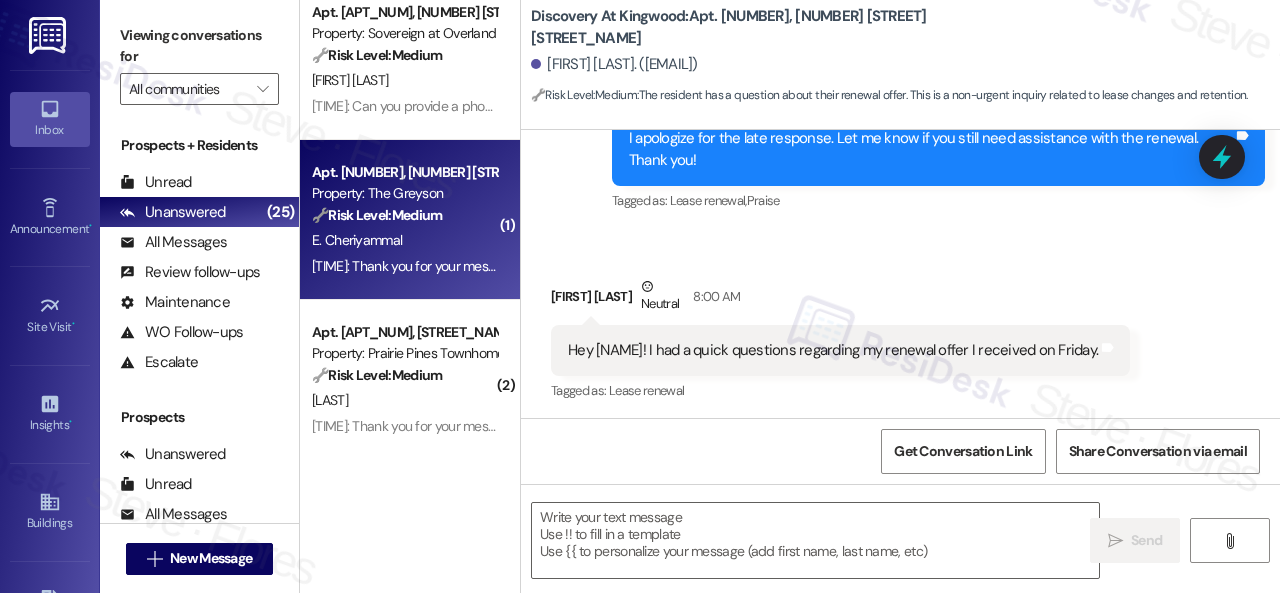 type on "Fetching suggested responses. Please feel free to read through the conversation in the meantime." 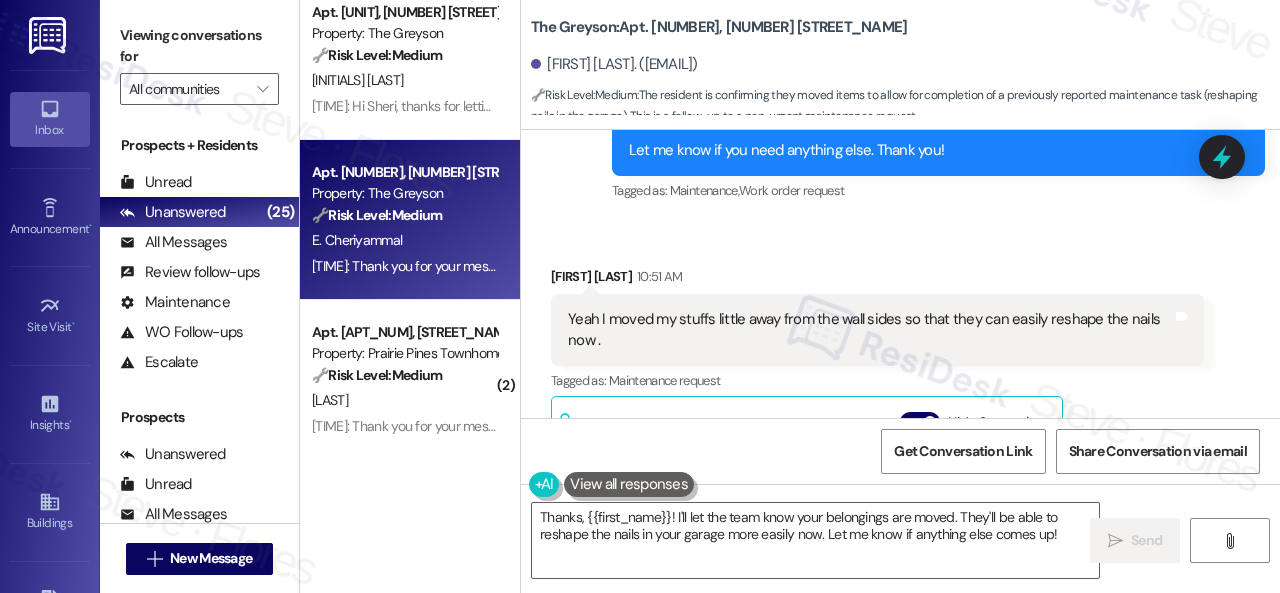 scroll, scrollTop: 17085, scrollLeft: 0, axis: vertical 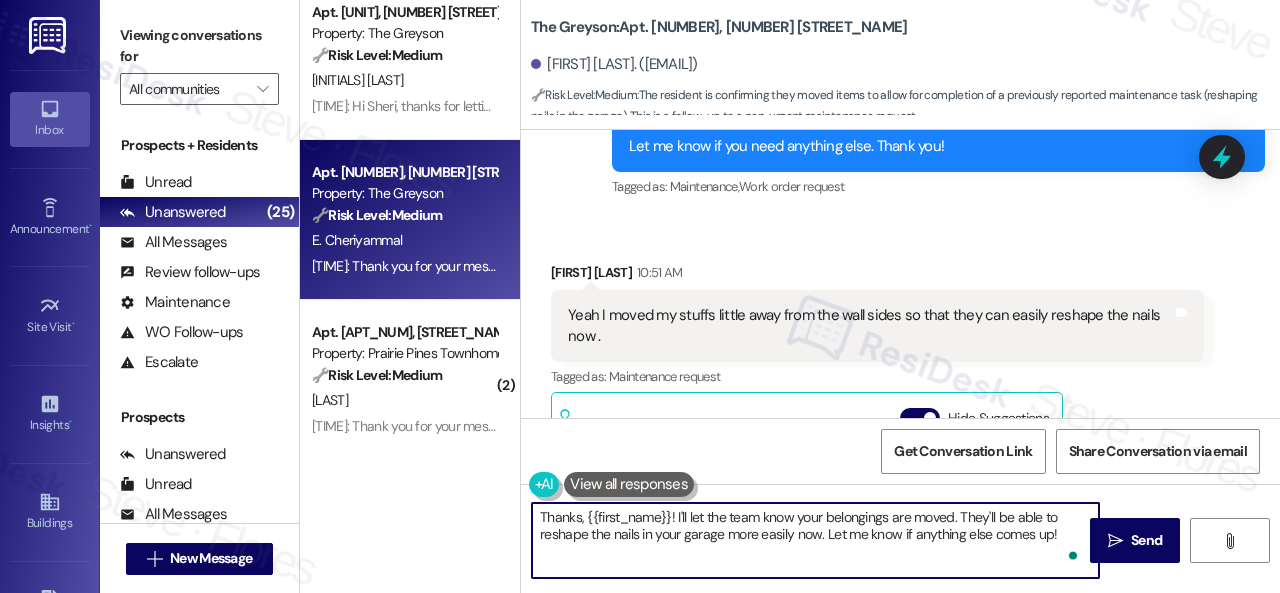 drag, startPoint x: 1071, startPoint y: 539, endPoint x: 422, endPoint y: 485, distance: 651.2427 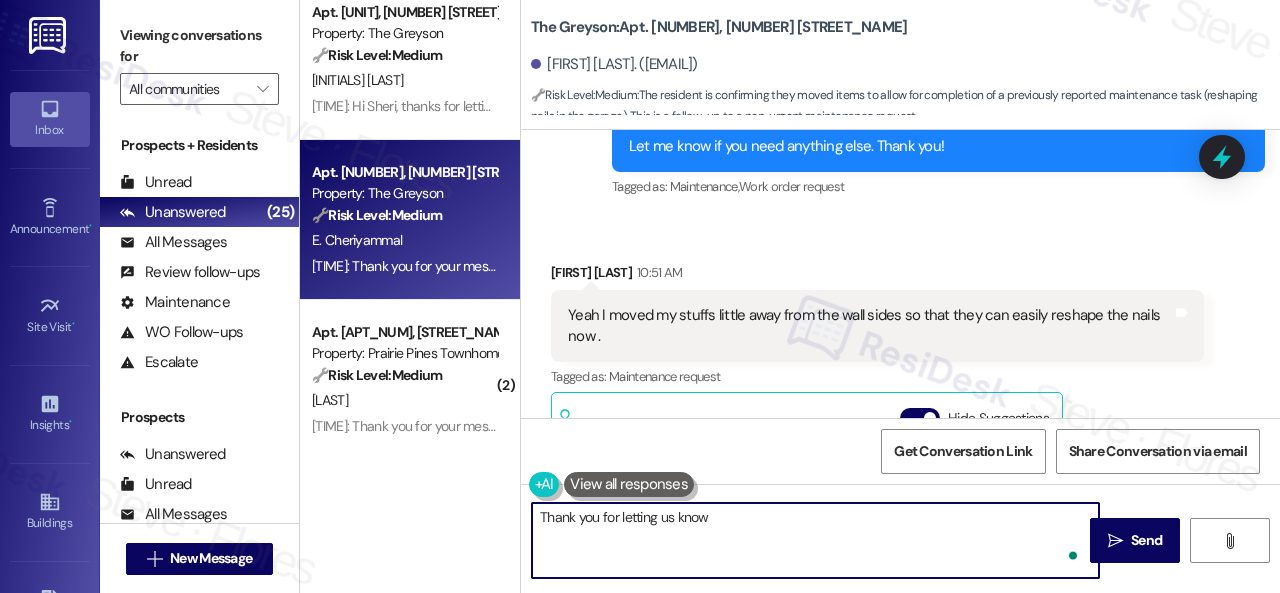 type on "Thank you for letting us know." 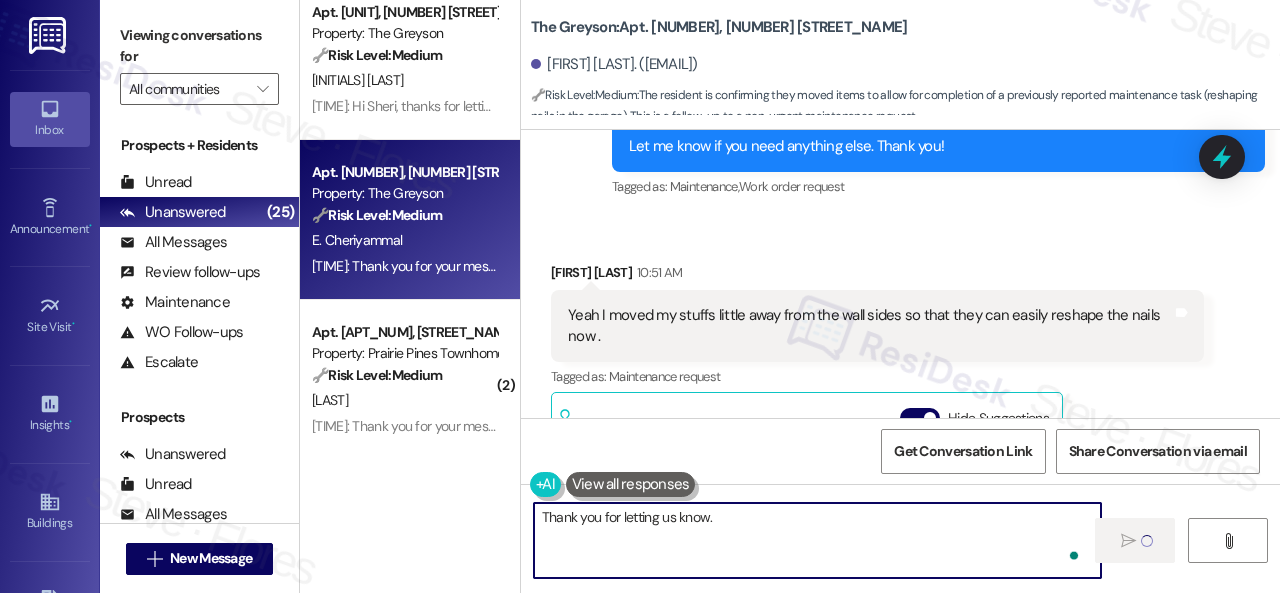 type 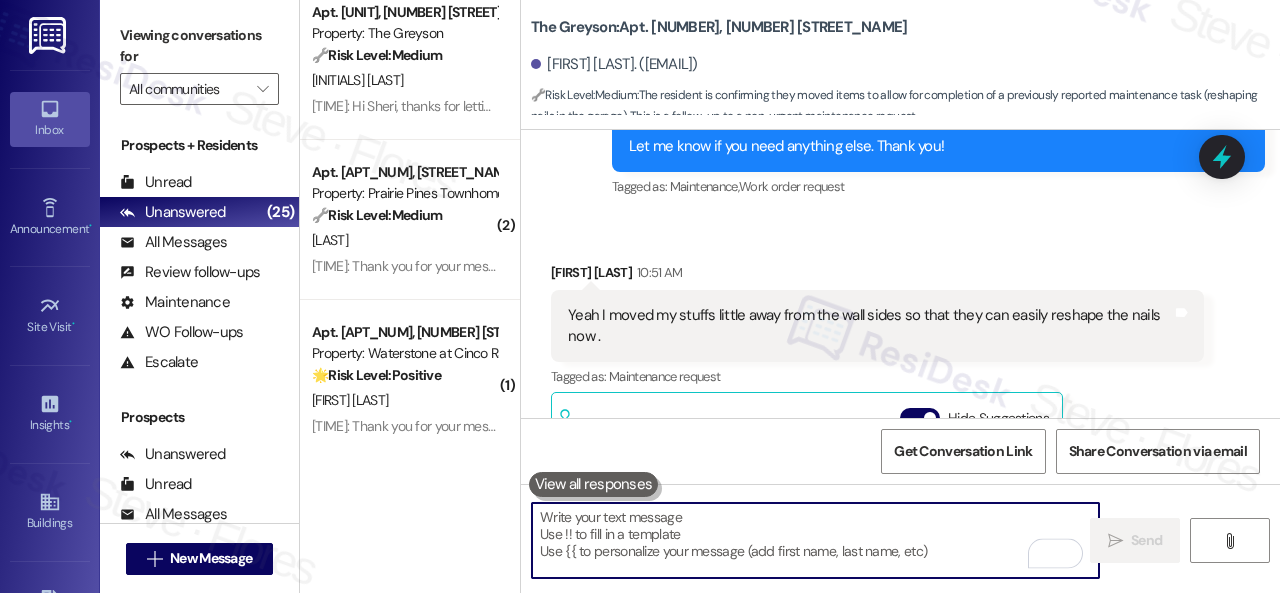 scroll, scrollTop: 17385, scrollLeft: 0, axis: vertical 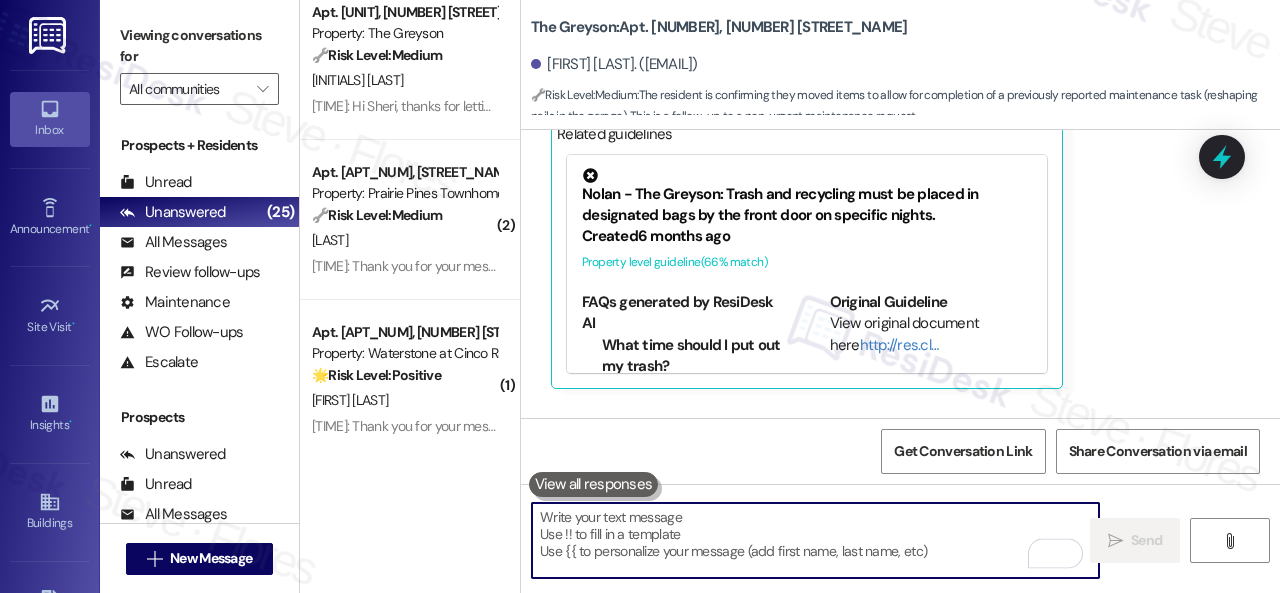 click on "Apt. 13106, 6855 S Mason Rd Property: Waterstone at Cinco Ranch 🌟  Risk Level:  Positive This is a simple greeting, indicating positive engagement and relationship building." at bounding box center [404, 354] 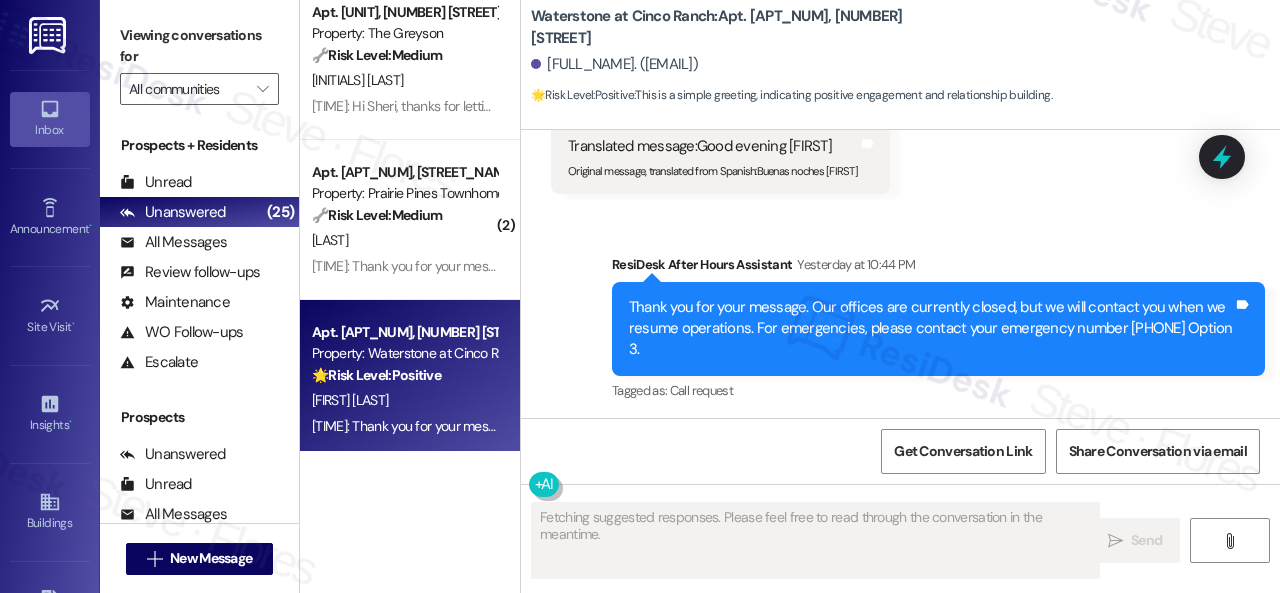 scroll, scrollTop: 219, scrollLeft: 0, axis: vertical 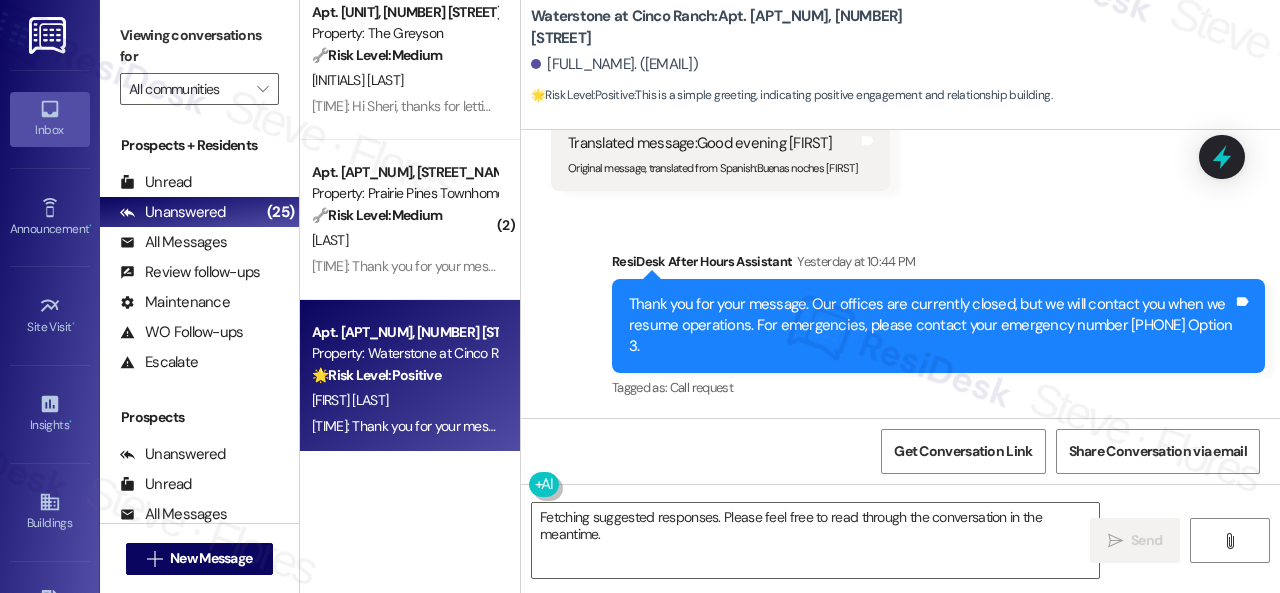 click on "Get Conversation Link Share Conversation via email" at bounding box center (900, 451) 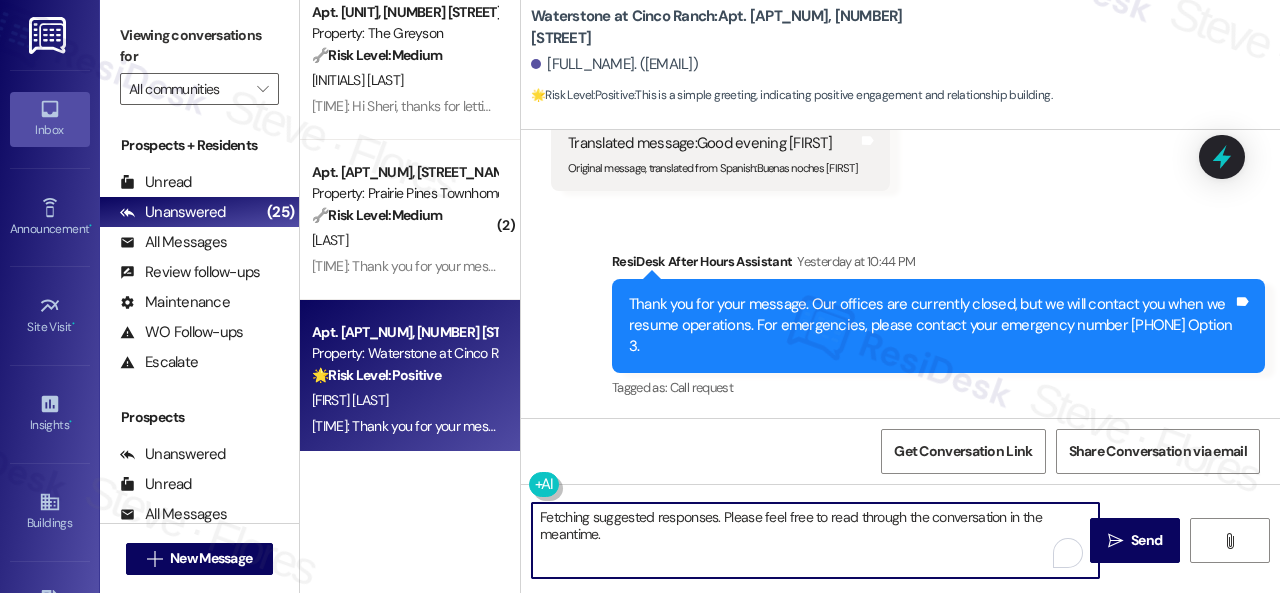 drag, startPoint x: 622, startPoint y: 542, endPoint x: 382, endPoint y: 445, distance: 258.86096 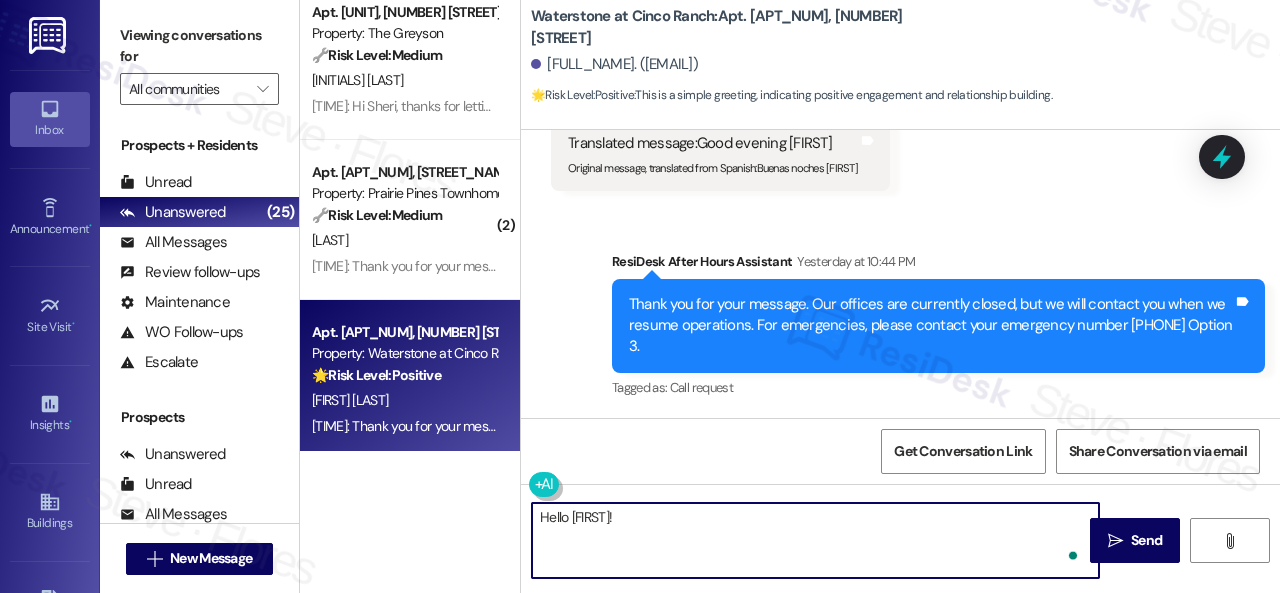 paste on "I apologize for the late reply. I was away for the weekend." 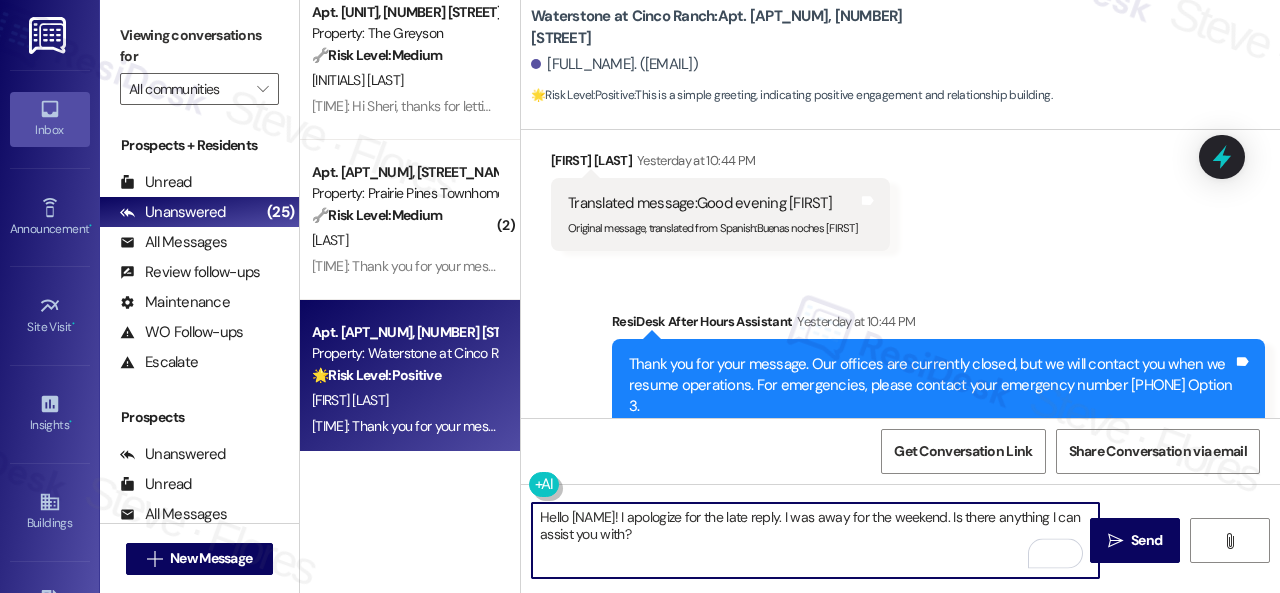 scroll, scrollTop: 119, scrollLeft: 0, axis: vertical 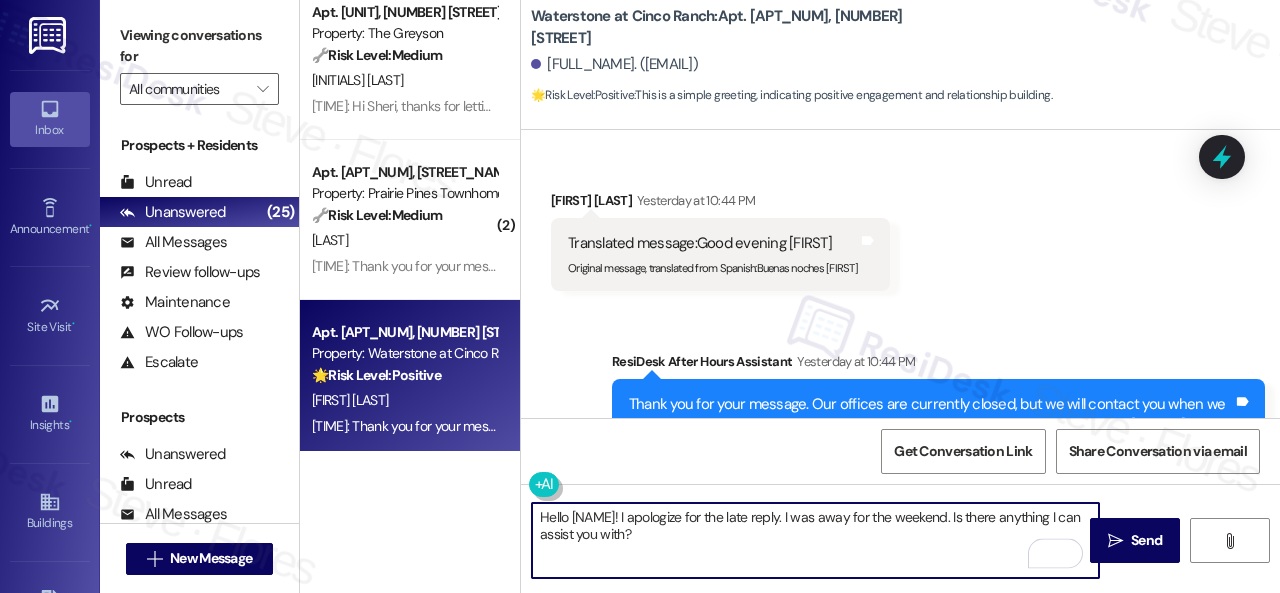 type on "Hello Omar! I apologize for the late reply. I was away for the weekend. Is there anything I can assist you with?" 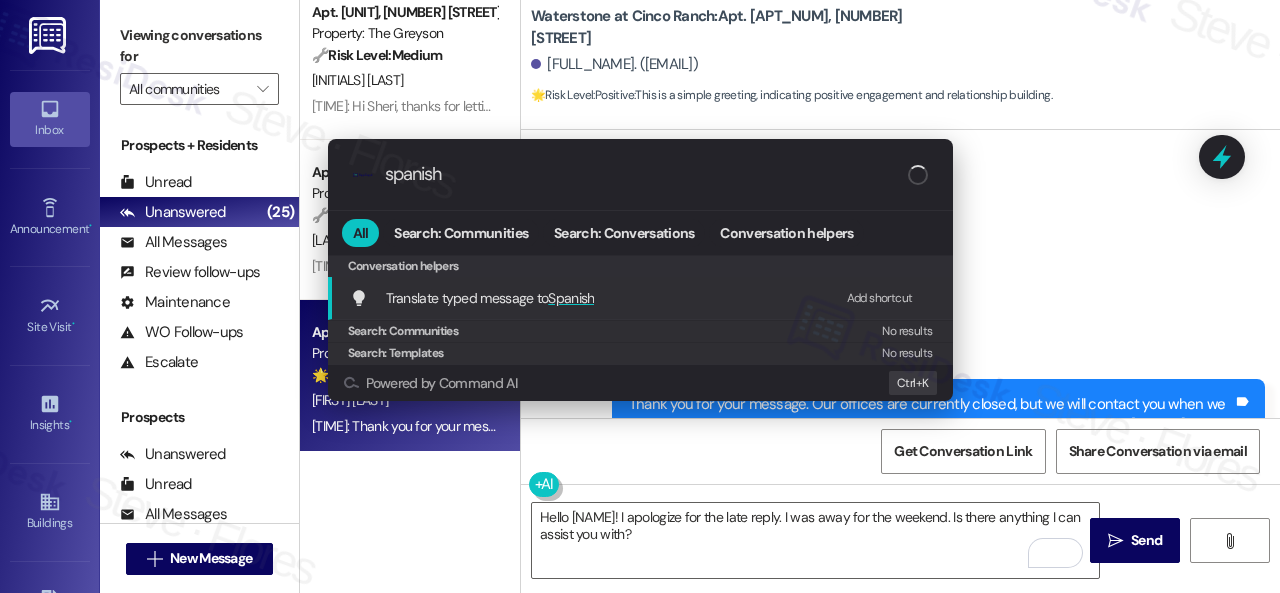 type on "spanish" 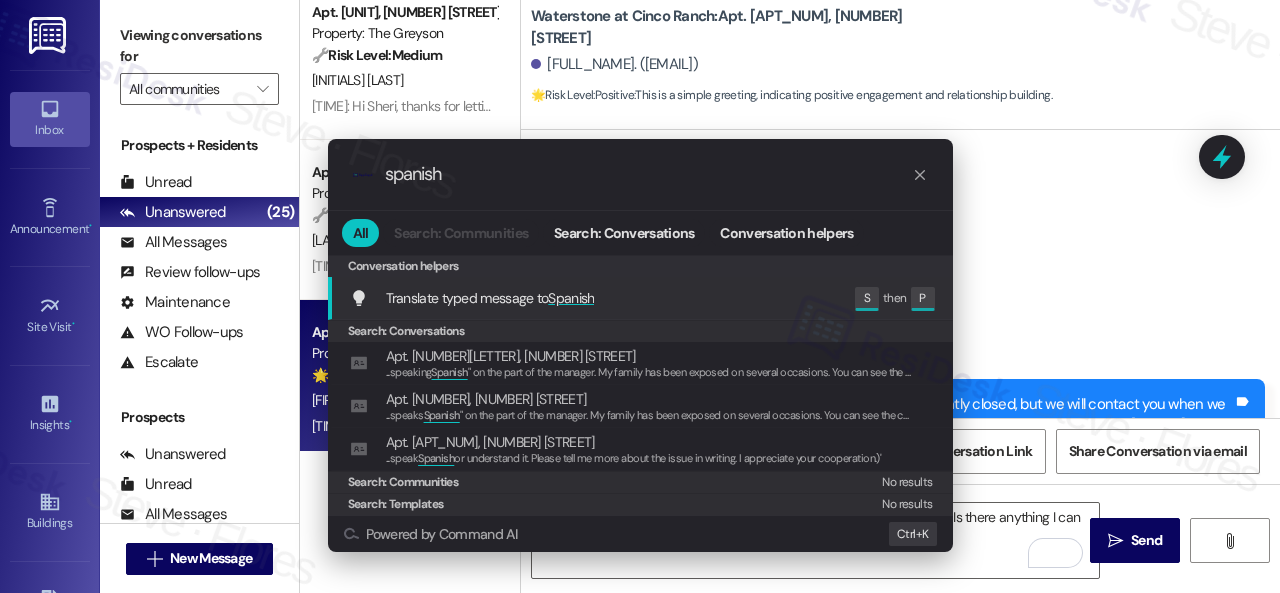 click on "Spanish" at bounding box center [571, 298] 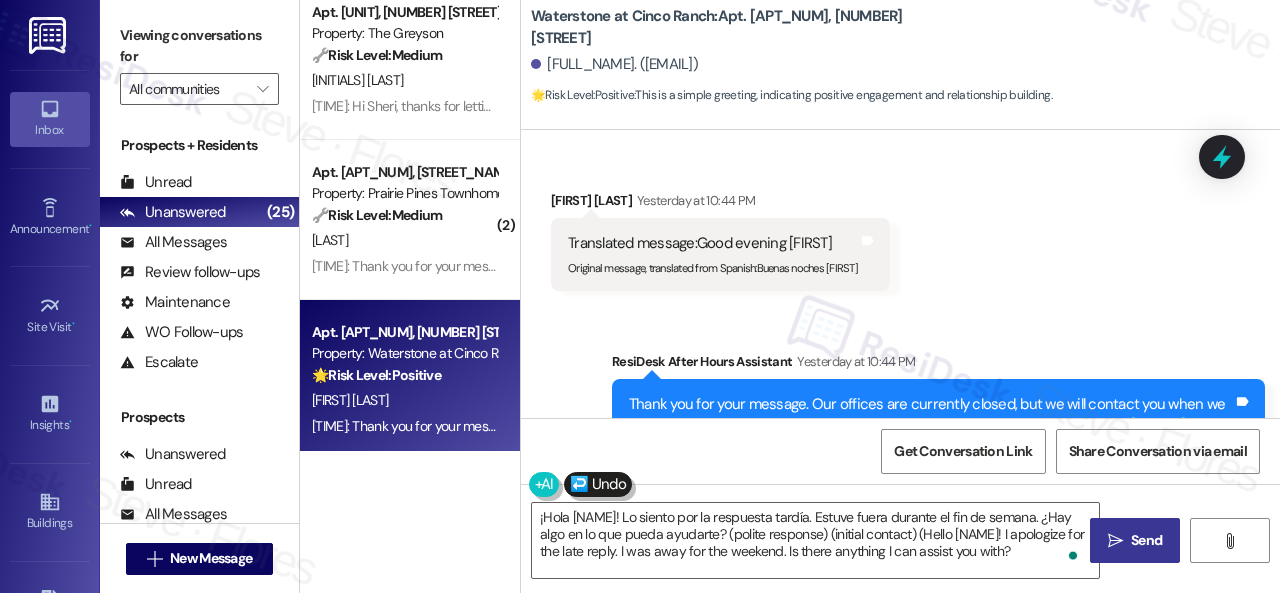 type on "¡Hola Omar! Lo siento por la respuesta tardía. Estuve fuera durante el fin de semana. ¿Hay algo en lo que pueda ayudarte? (polite response) (initial contact) (Hello Omar! I apologize for the late reply. I was away for the weekend. Is there anything I can assist you with?)" 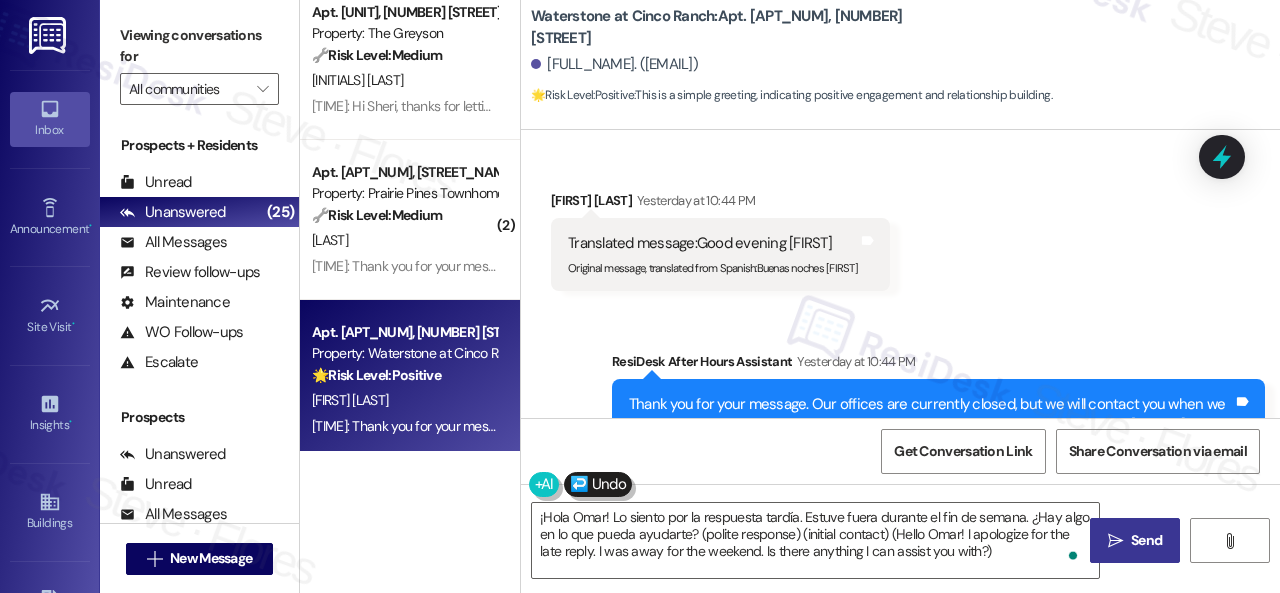 click on "Send" at bounding box center (1146, 540) 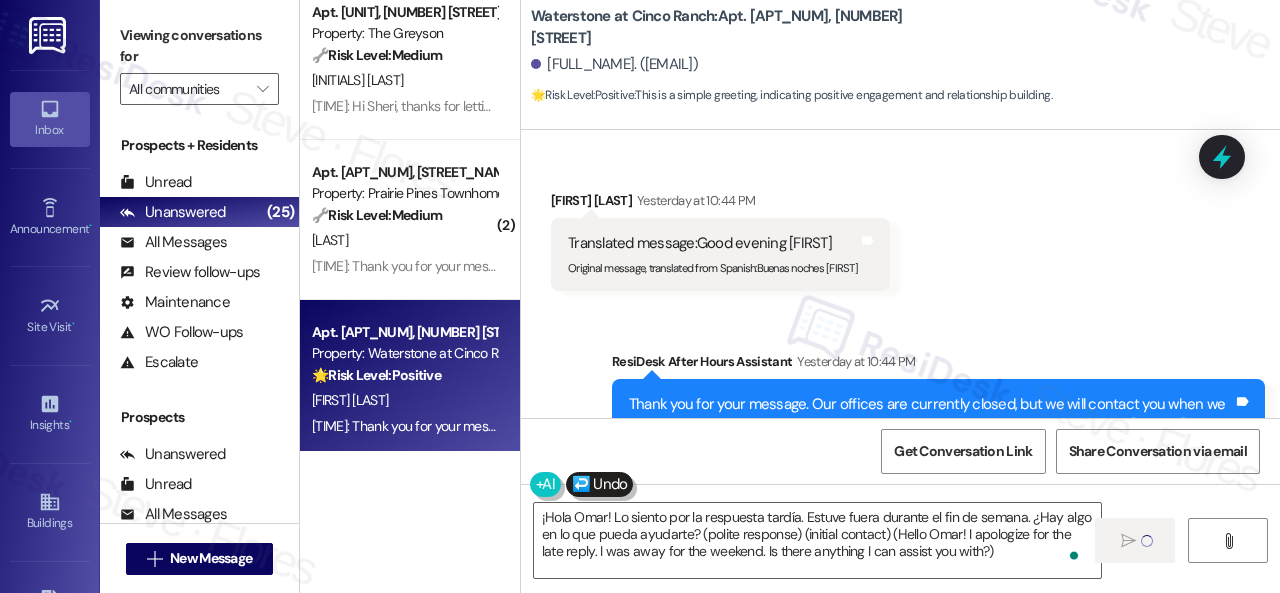 type 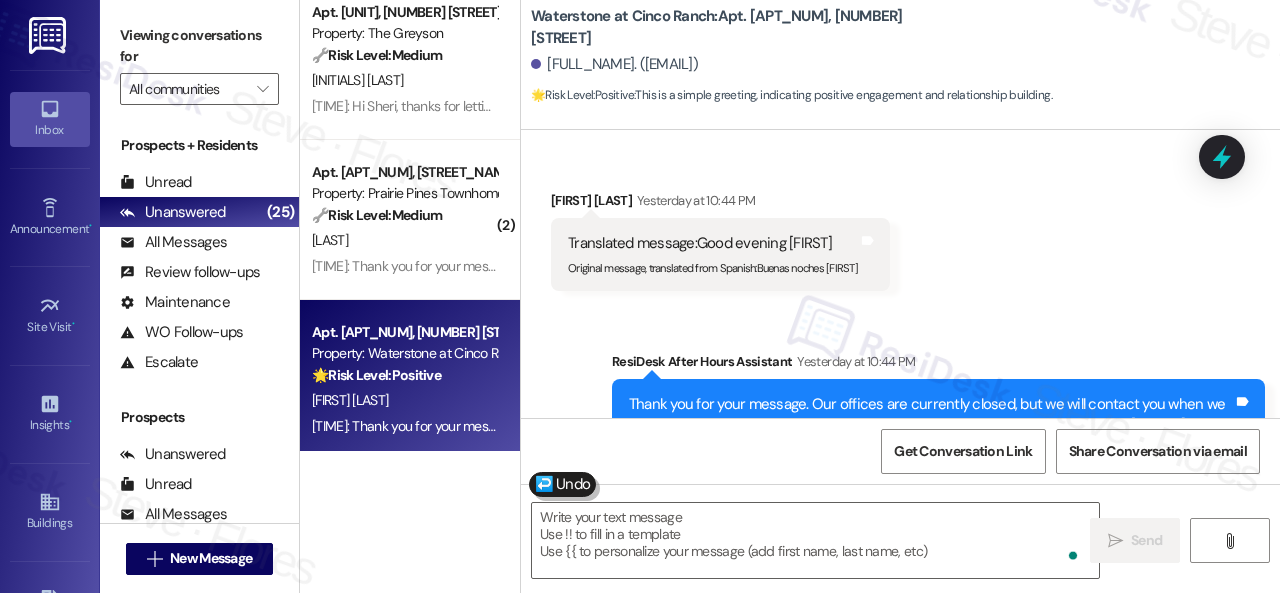 scroll, scrollTop: 6, scrollLeft: 0, axis: vertical 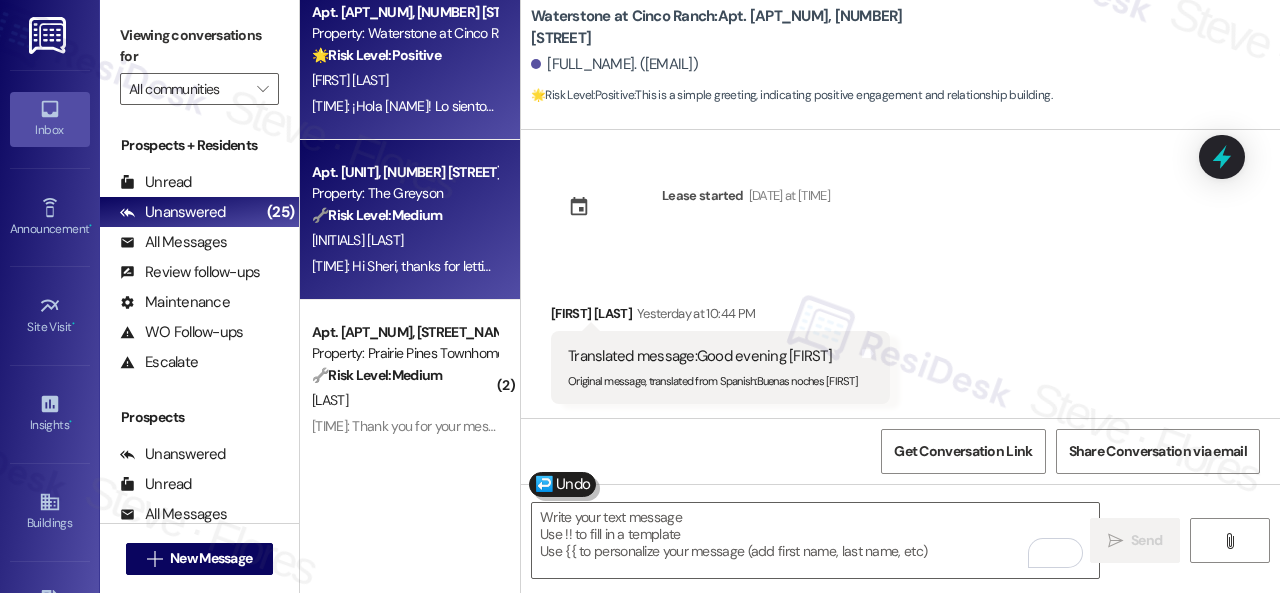 click on "[LAST_NAME] [LAST_NAME]" at bounding box center [404, 240] 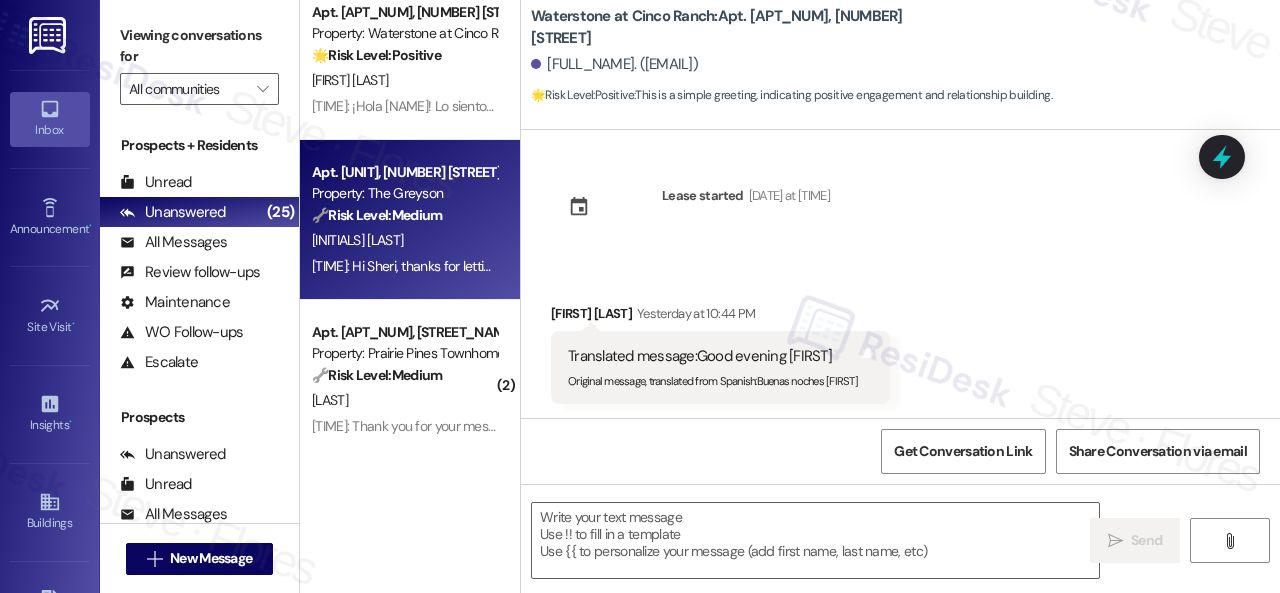 type on "Fetching suggested responses. Please feel free to read through the conversation in the meantime." 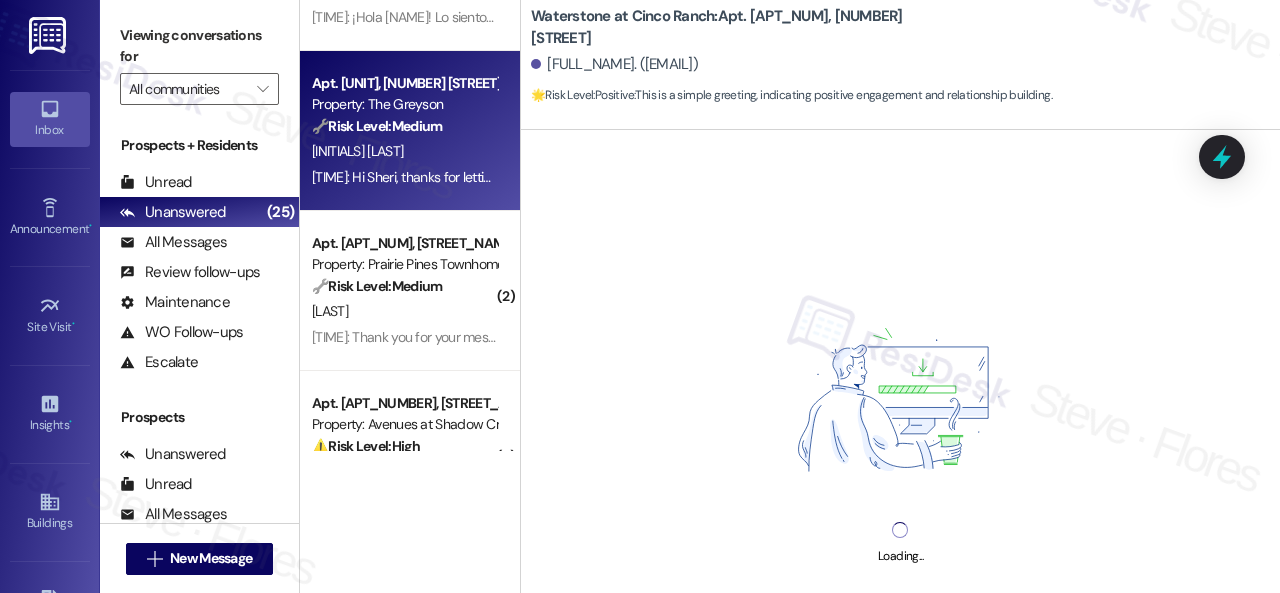 scroll, scrollTop: 700, scrollLeft: 0, axis: vertical 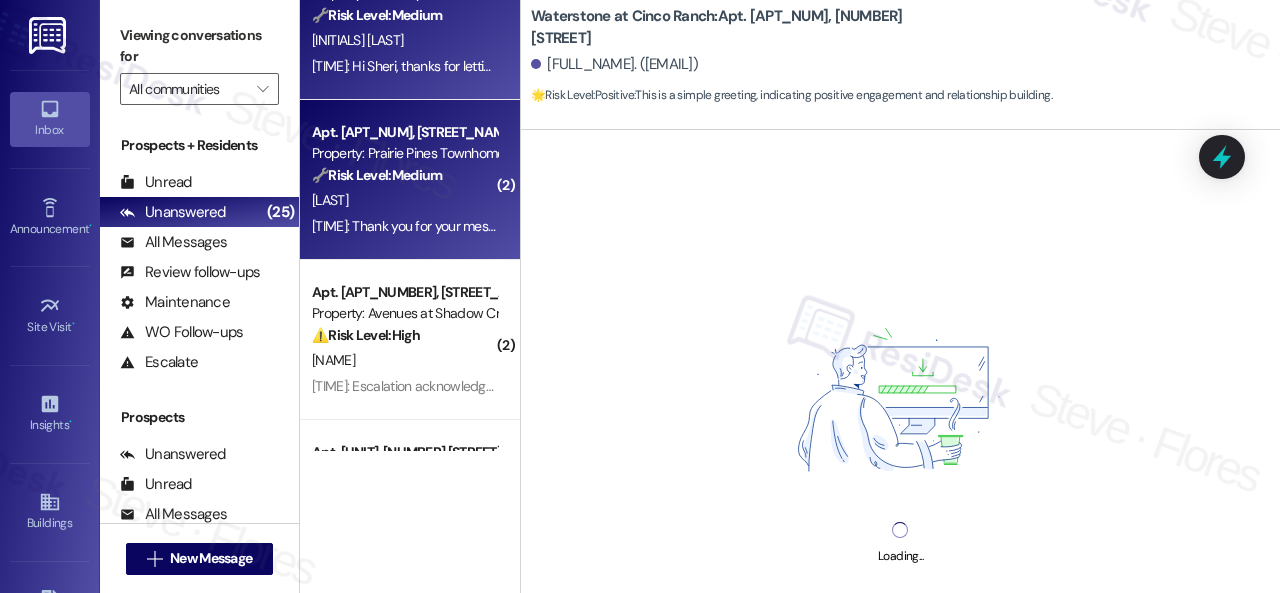 click on "M. Allen" at bounding box center [404, 200] 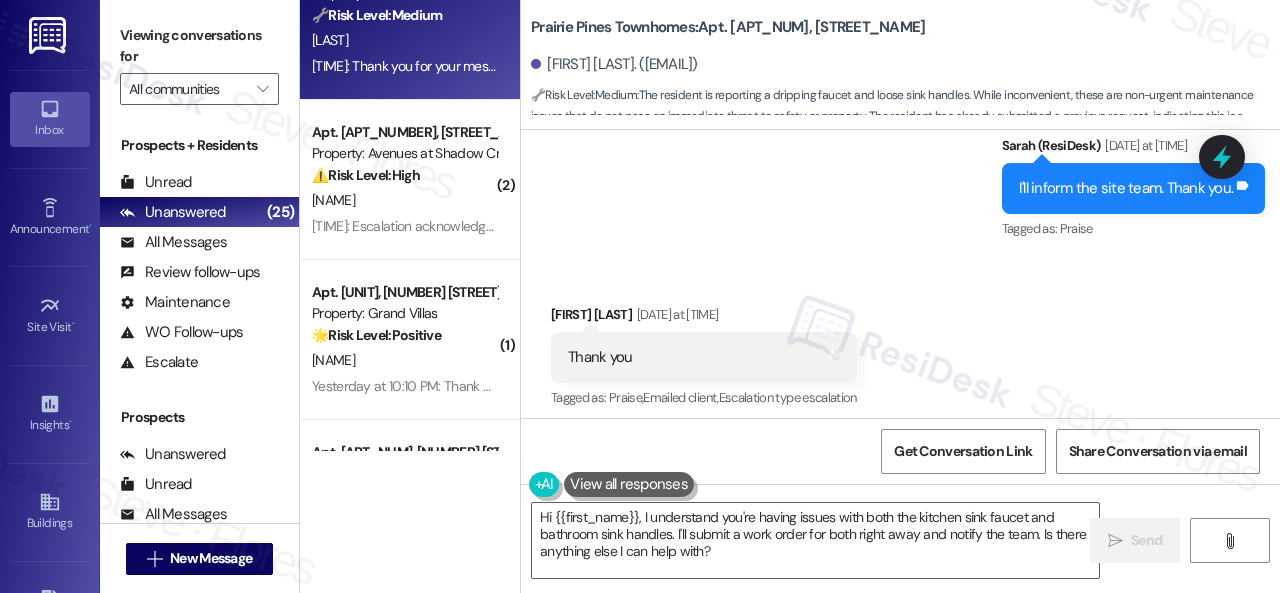 scroll, scrollTop: 8934, scrollLeft: 0, axis: vertical 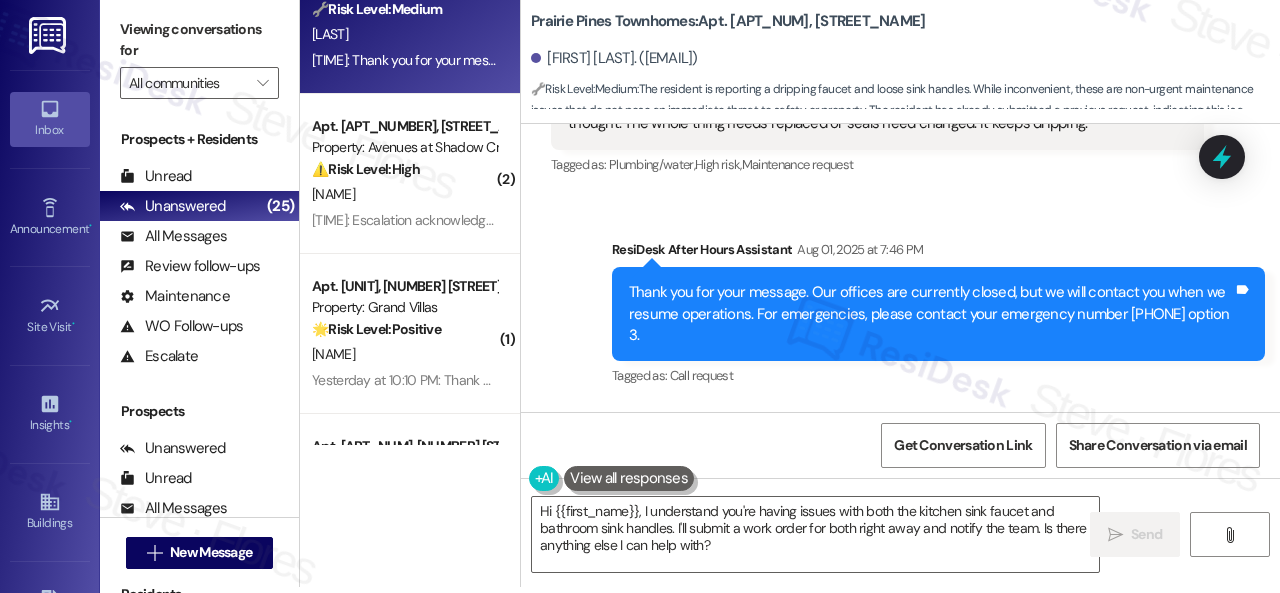 click on "Get Conversation Link Share Conversation via email" at bounding box center (900, 445) 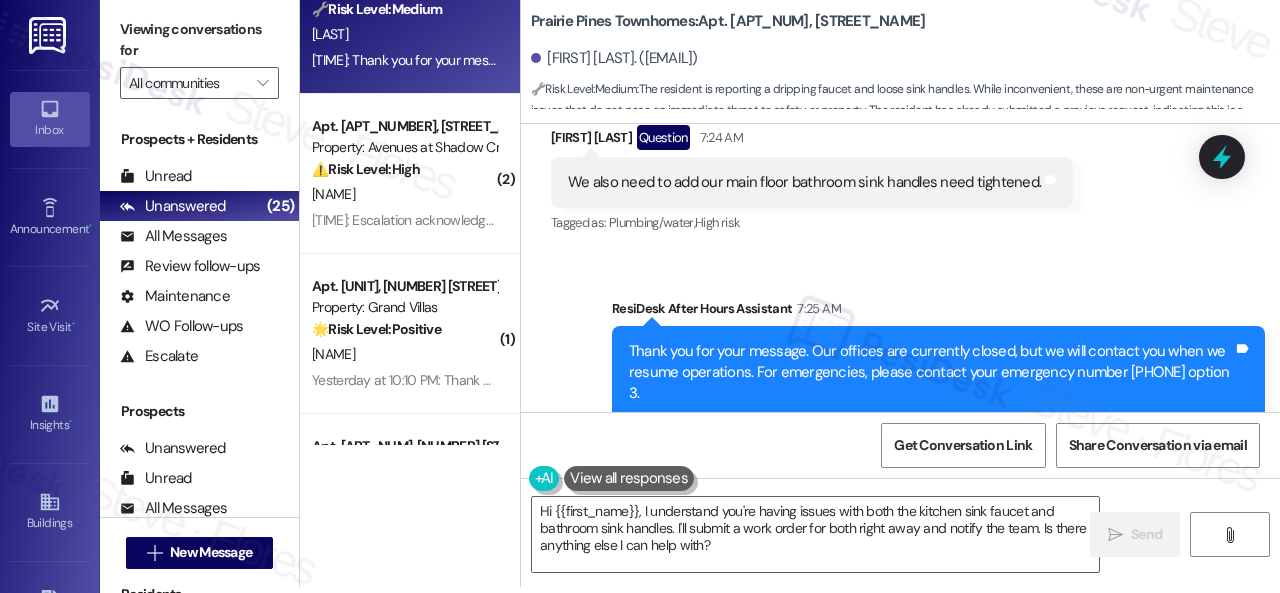 scroll, scrollTop: 9534, scrollLeft: 0, axis: vertical 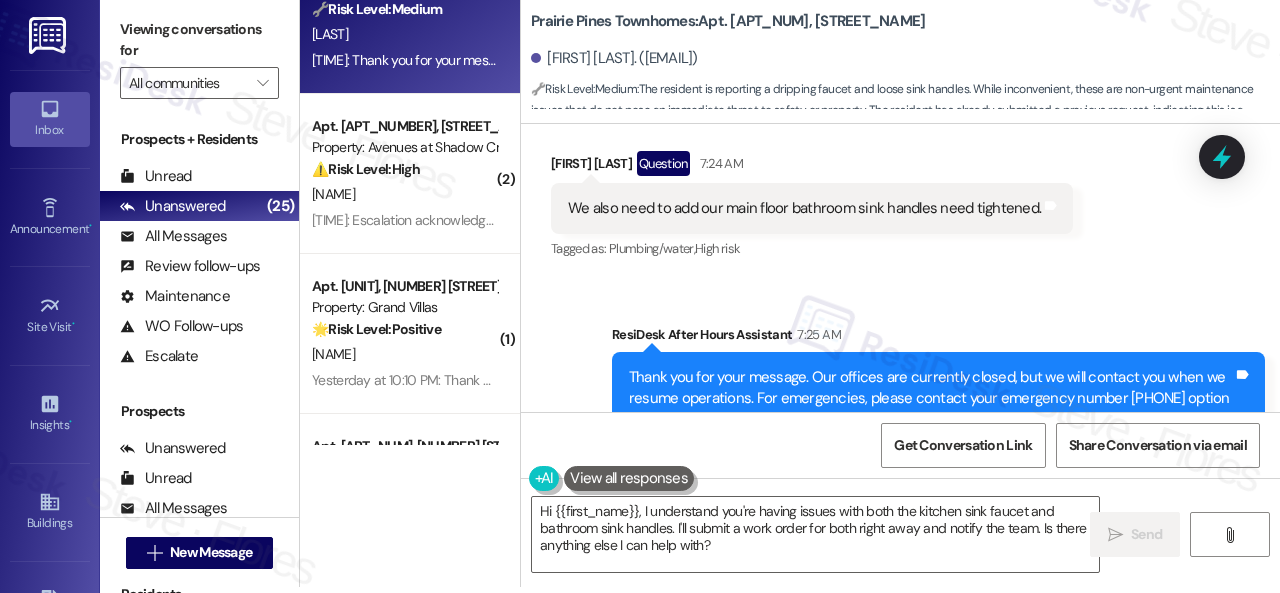 click on "Sent via SMS ResiDesk After Hours Assistant 7:25 AM Thank you for your message. Our offices are currently closed, but we will contact you when we resume operations. For emergencies, please contact your emergency number 913-422-6998 option 3. Tags and notes Tagged as:   Call request Click to highlight conversations about Call request" at bounding box center (900, 385) 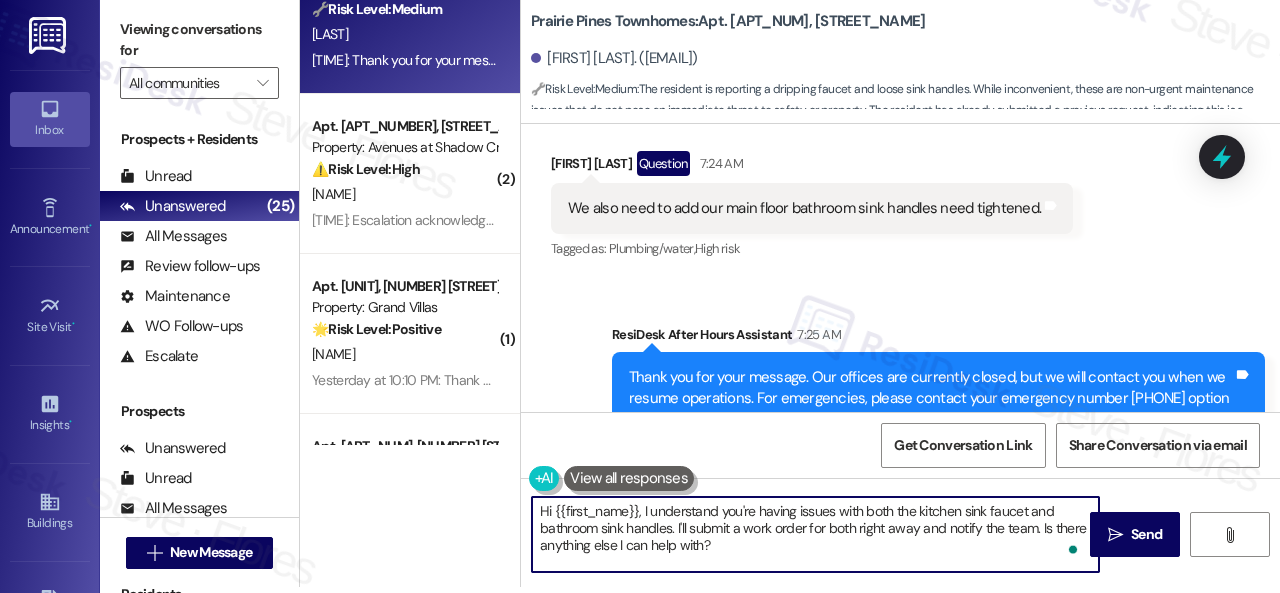 drag, startPoint x: 676, startPoint y: 529, endPoint x: 810, endPoint y: 551, distance: 135.79396 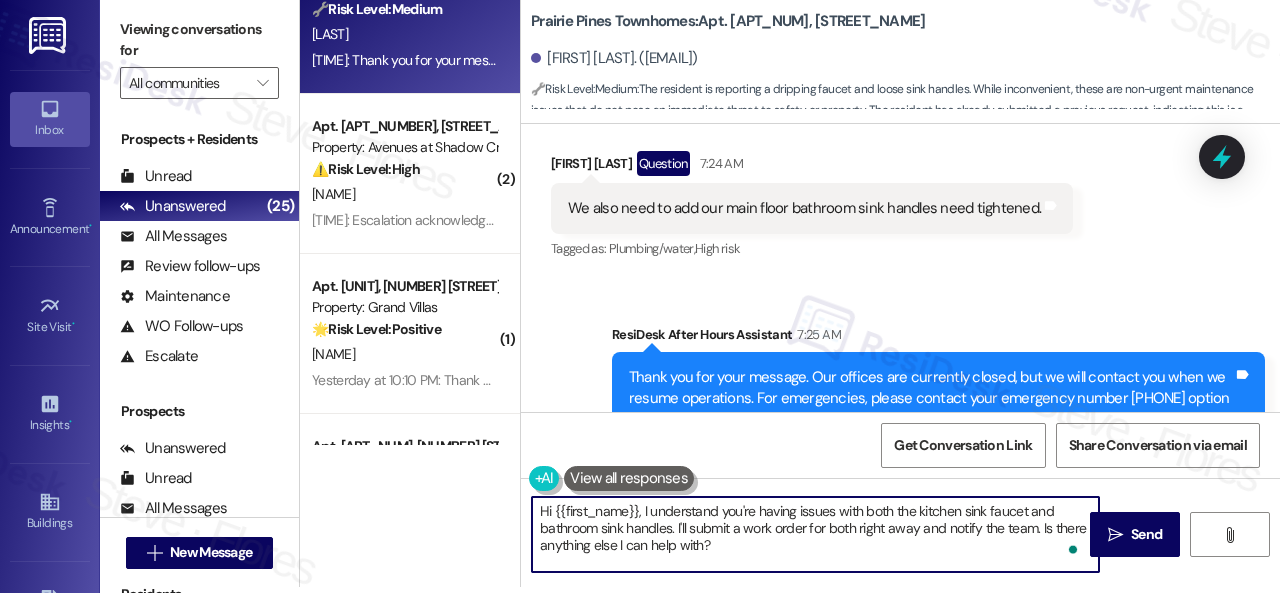 click on "Hi {{first_name}}, I understand you're having issues with both the kitchen sink faucet and bathroom sink handles. I'll submit a work order for both right away and notify the team. Is there anything else I can help with?" at bounding box center [815, 534] 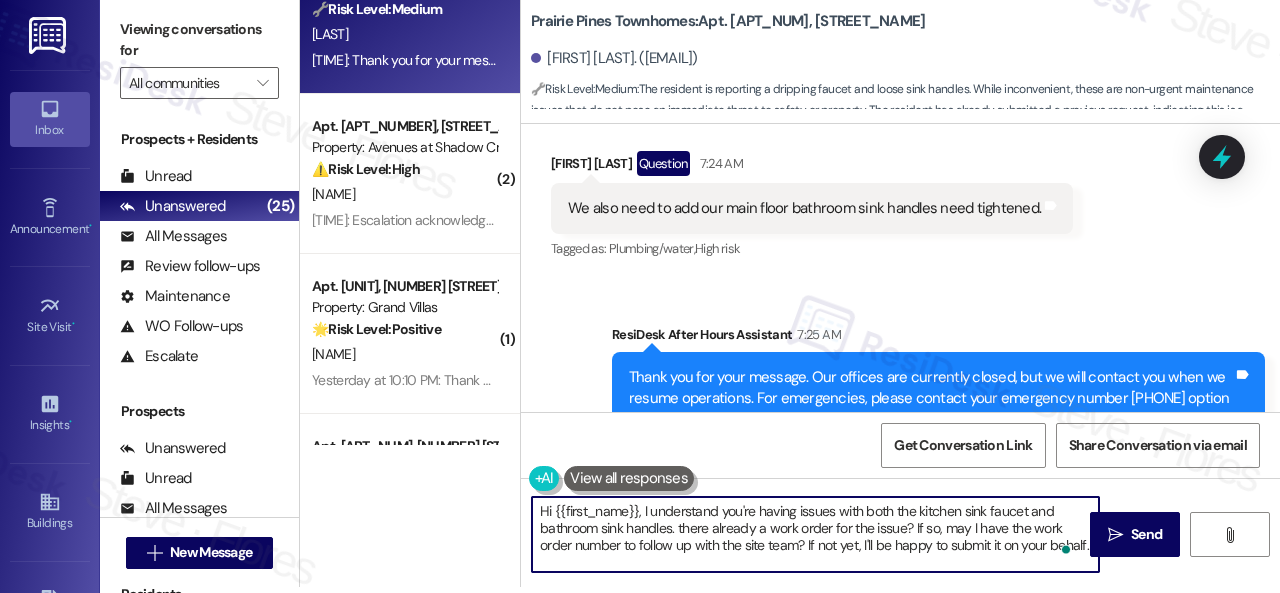 scroll, scrollTop: 84, scrollLeft: 0, axis: vertical 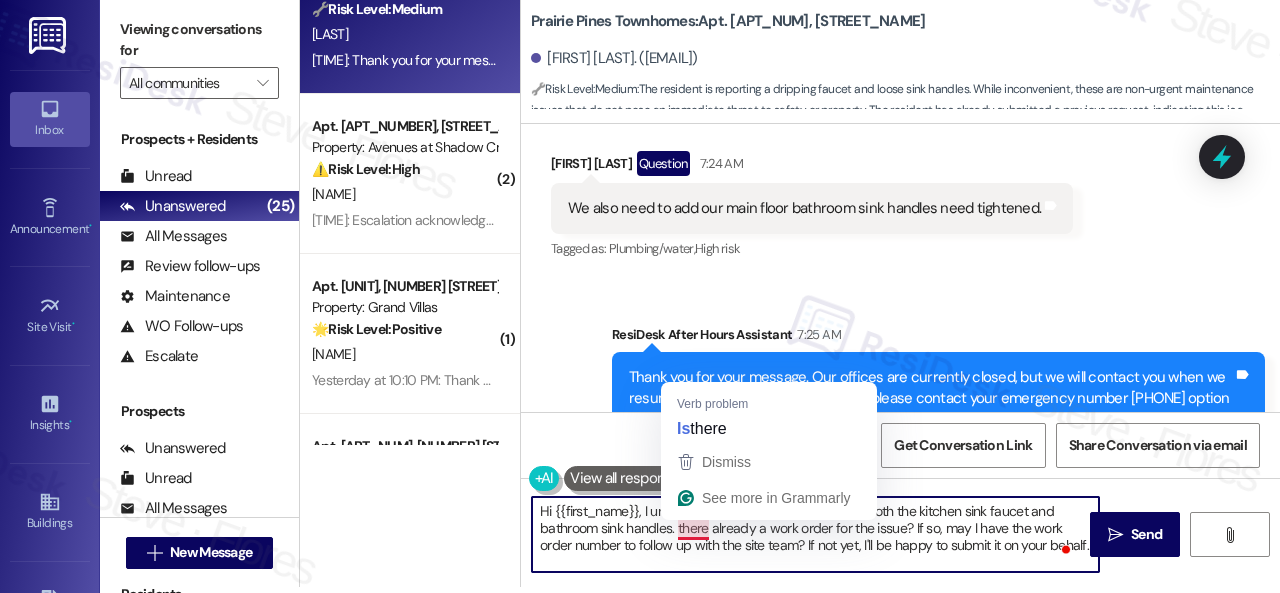 click on "Hi {{first_name}}, I understand you're having issues with both the kitchen sink faucet and bathroom sink handles. there already a work order for the issue? If so, may I have the work order number to follow up with the site team? If not yet, I'll be happy to submit it on your behalf.
Note: Due to limited availability, our maintenance team isn't able to call or schedule visits in advance. By submitting a work order, you're permitting them to enter your apartment, even if you're not home. If any children may be alone during the visit, please let me know so we can inform the team." at bounding box center (815, 534) 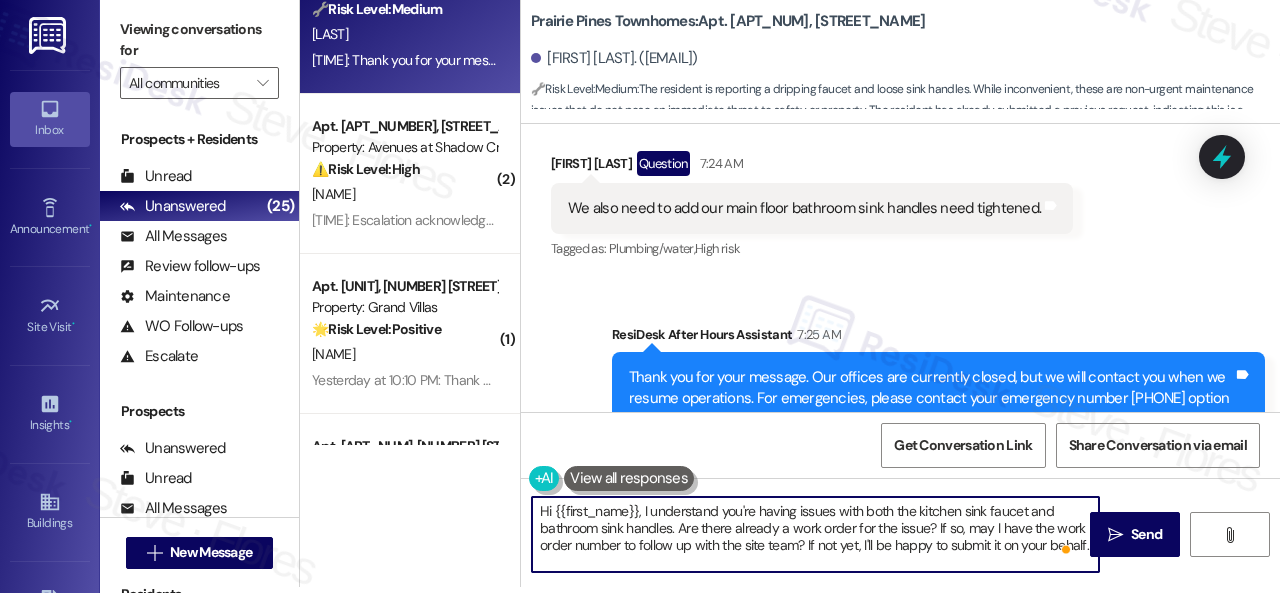 click on "Hi {{first_name}}, I understand you're having issues with both the kitchen sink faucet and bathroom sink handles. Are there already a work order for the issue? If so, may I have the work order number to follow up with the site team? If not yet, I'll be happy to submit it on your behalf.
Note: Due to limited availability, our maintenance team isn't able to call or schedule visits in advance. By submitting a work order, you're permitting them to enter your apartment, even if you're not home. If any children may be alone during the visit, please let me know so we can inform the team." at bounding box center (815, 534) 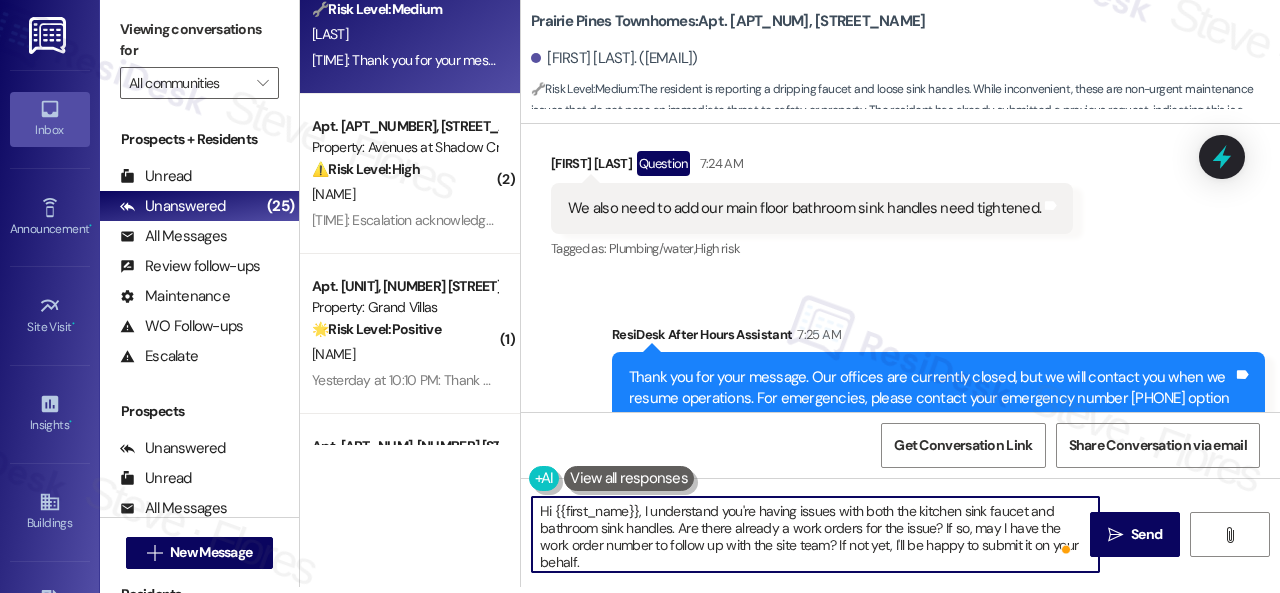 click on "Hi {{first_name}}, I understand you're having issues with both the kitchen sink faucet and bathroom sink handles. Are there already a work orders for the issue? If so, may I have the work order number to follow up with the site team? If not yet, I'll be happy to submit it on your behalf.
Note: Due to limited availability, our maintenance team isn't able to call or schedule visits in advance. By submitting a work order, you're permitting them to enter your apartment, even if you're not home. If any children may be alone during the visit, please let me know so we can inform the team." at bounding box center [815, 534] 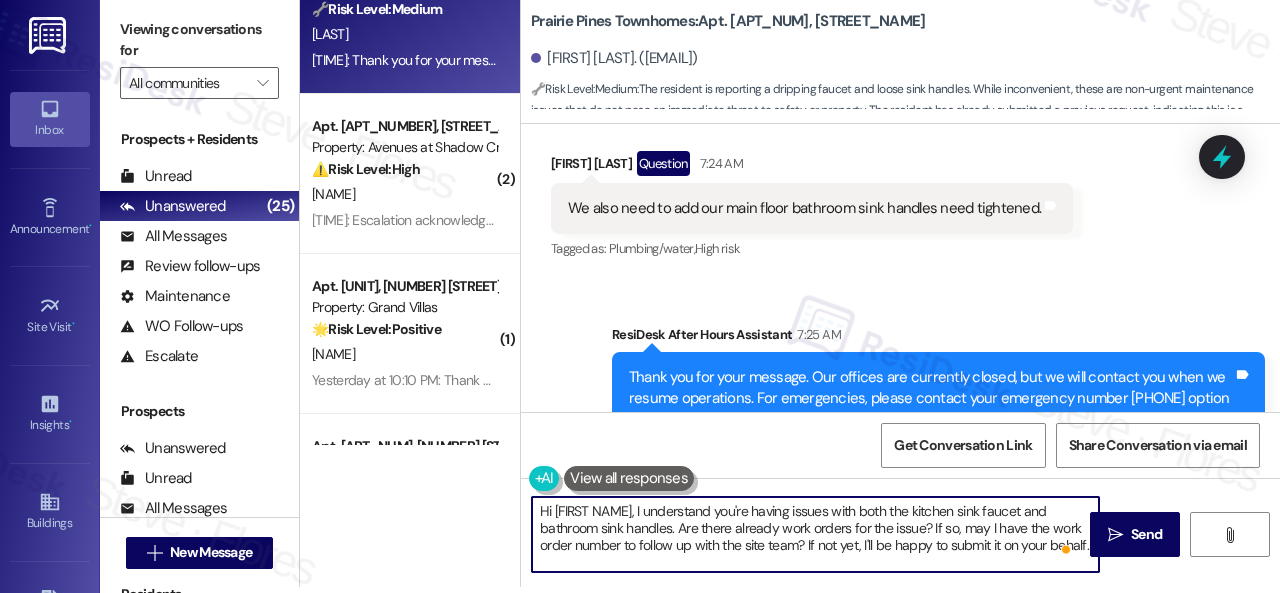 click on "Hi {{first_name}}, I understand you're having issues with both the kitchen sink faucet and bathroom sink handles. Are there already work orders for the issue? If so, may I have the work order number to follow up with the site team? If not yet, I'll be happy to submit it on your behalf.
Note: Due to limited availability, our maintenance team isn't able to call or schedule visits in advance. By submitting a work order, you're permitting them to enter your apartment, even if you're not home. If any children may be alone during the visit, please let me know so we can inform the team." at bounding box center [815, 534] 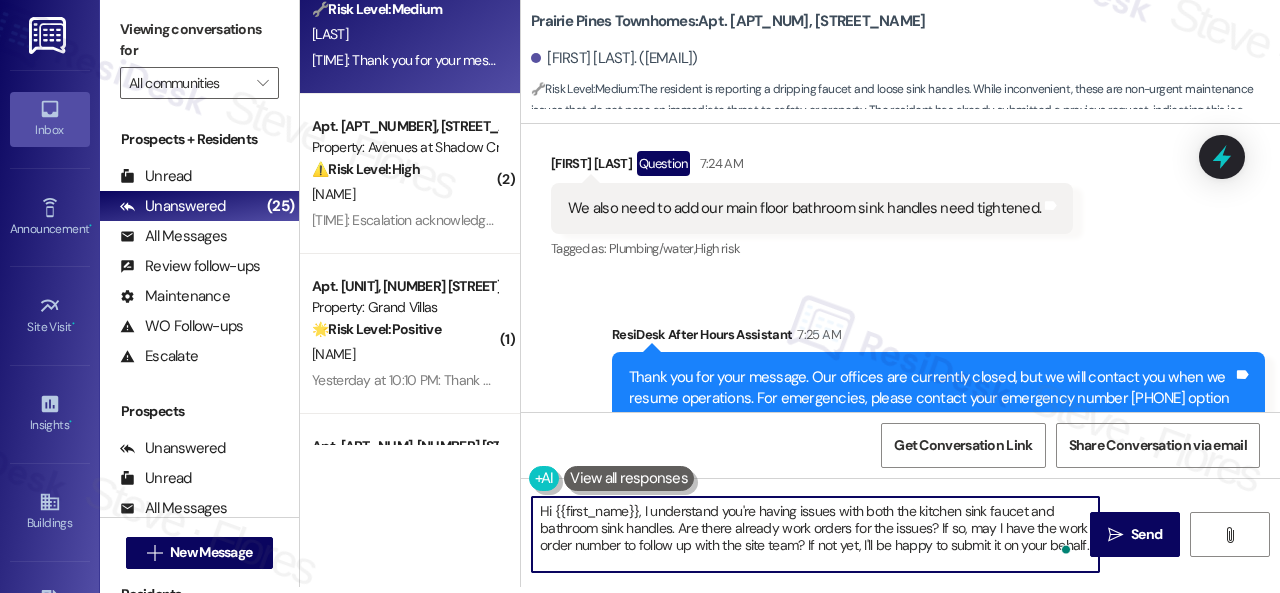 click on "Hi {{first_name}}, I understand you're having issues with both the kitchen sink faucet and bathroom sink handles. Are there already work orders for the issues? If so, may I have the work order number to follow up with the site team? If not yet, I'll be happy to submit it on your behalf.
Note: Due to limited availability, our maintenance team isn't able to call or schedule visits in advance. By submitting a work order, you're permitting them to enter your apartment, even if you're not home. If any children may be alone during the visit, please let me know so we can inform the team." at bounding box center (815, 534) 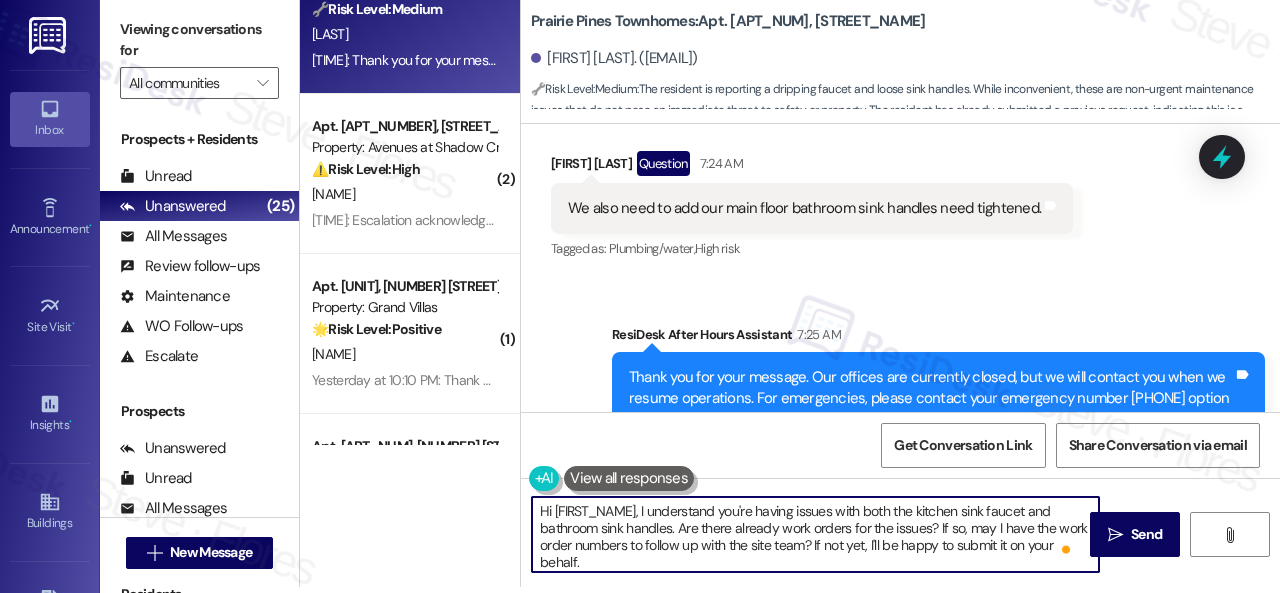 scroll, scrollTop: 90, scrollLeft: 0, axis: vertical 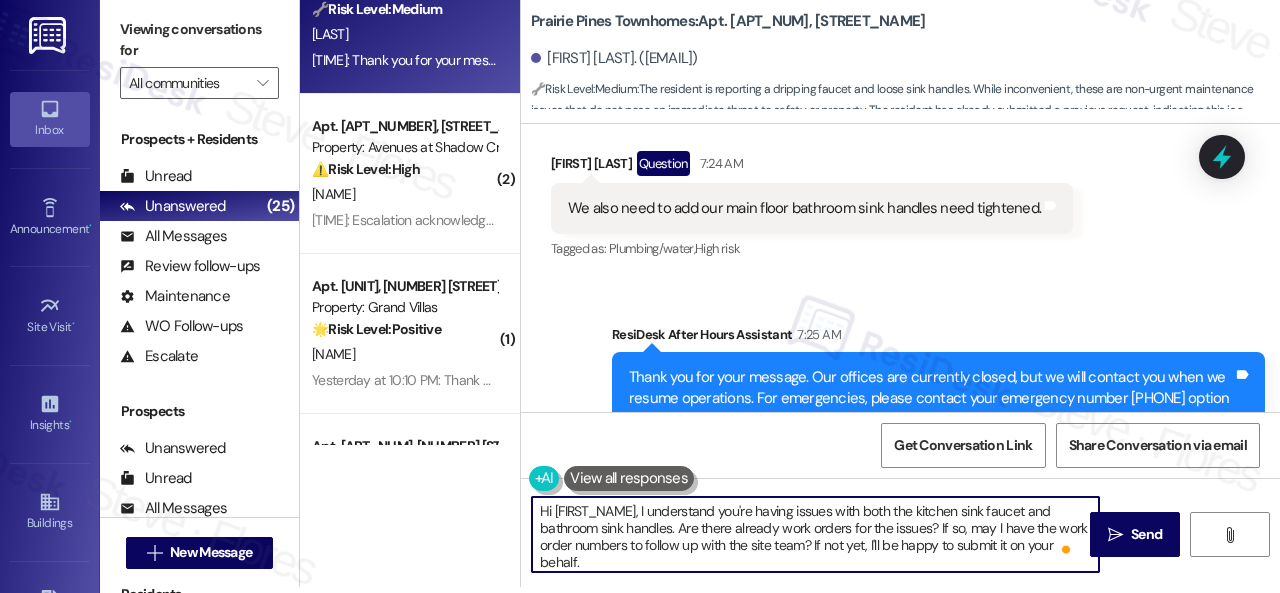 click on "Hi {{first_name}}, I understand you're having issues with both the kitchen sink faucet and bathroom sink handles. Are there already work orders for the issues? If so, may I have the work order numbers to follow up with the site team? If not yet, I'll be happy to submit it on your behalf.
Note: Due to limited availability, our maintenance team isn't able to call or schedule visits in advance. By submitting a work order, you're permitting them to enter your apartment, even if you're not home. If any children may be alone during the visit, please let me know so we can inform the team." at bounding box center [815, 534] 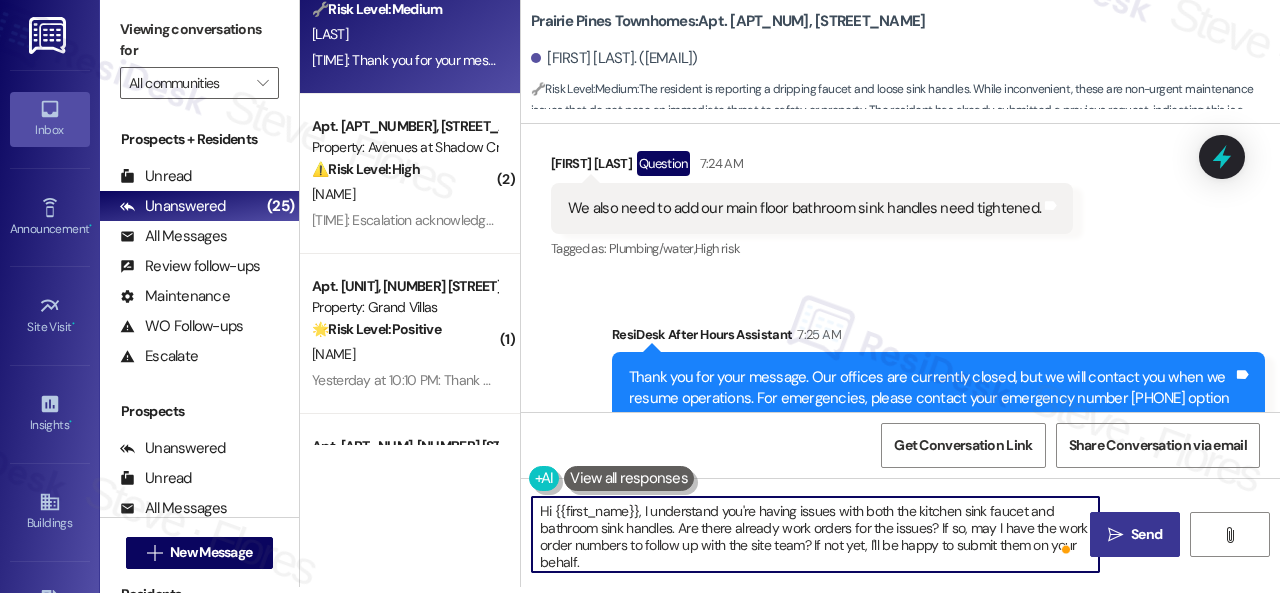 type on "Hi {{first_name}}, I understand you're having issues with both the kitchen sink faucet and bathroom sink handles. Are there already work orders for the issues? If so, may I have the work order numbers to follow up with the site team? If not yet, I'll be happy to submit them on your behalf.
Note: Due to limited availability, our maintenance team isn't able to call or schedule visits in advance. By submitting a work order, you're permitting them to enter your apartment, even if you're not home. If any children may be alone during the visit, please let me know so we can inform the team." 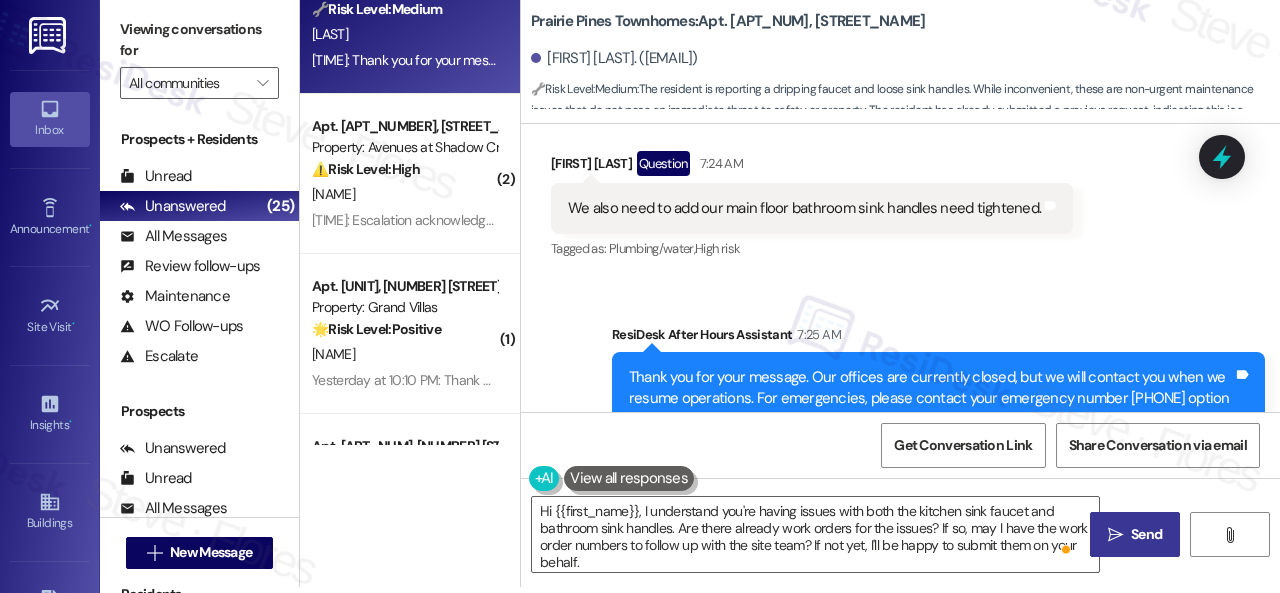 click on "Send" at bounding box center [1146, 534] 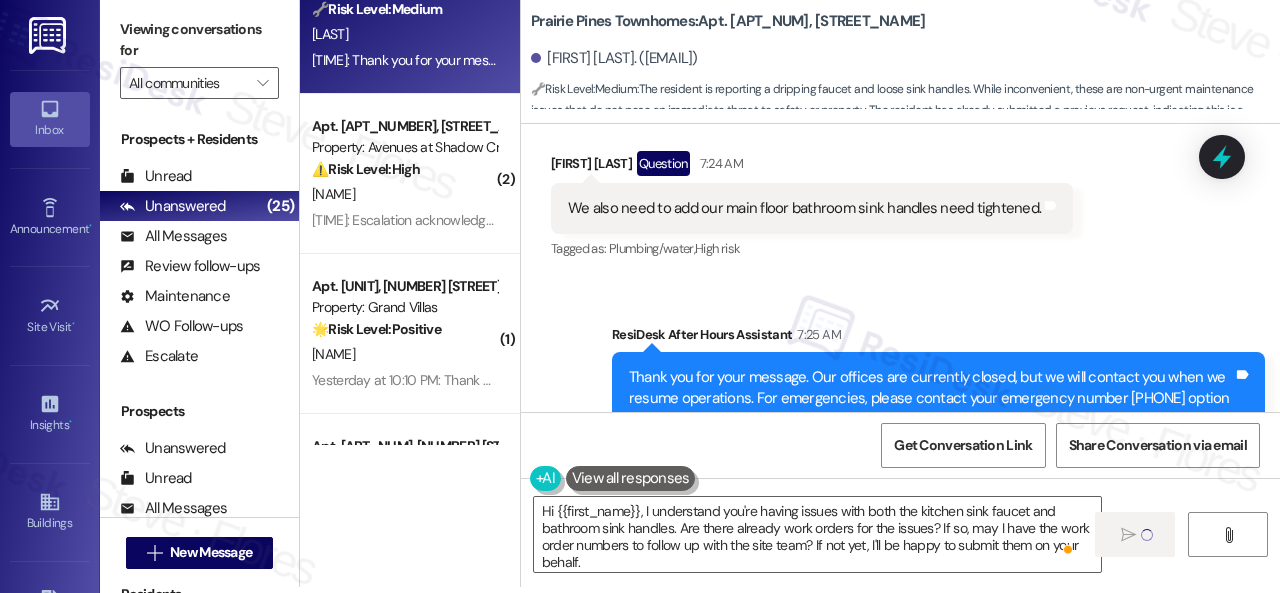 type 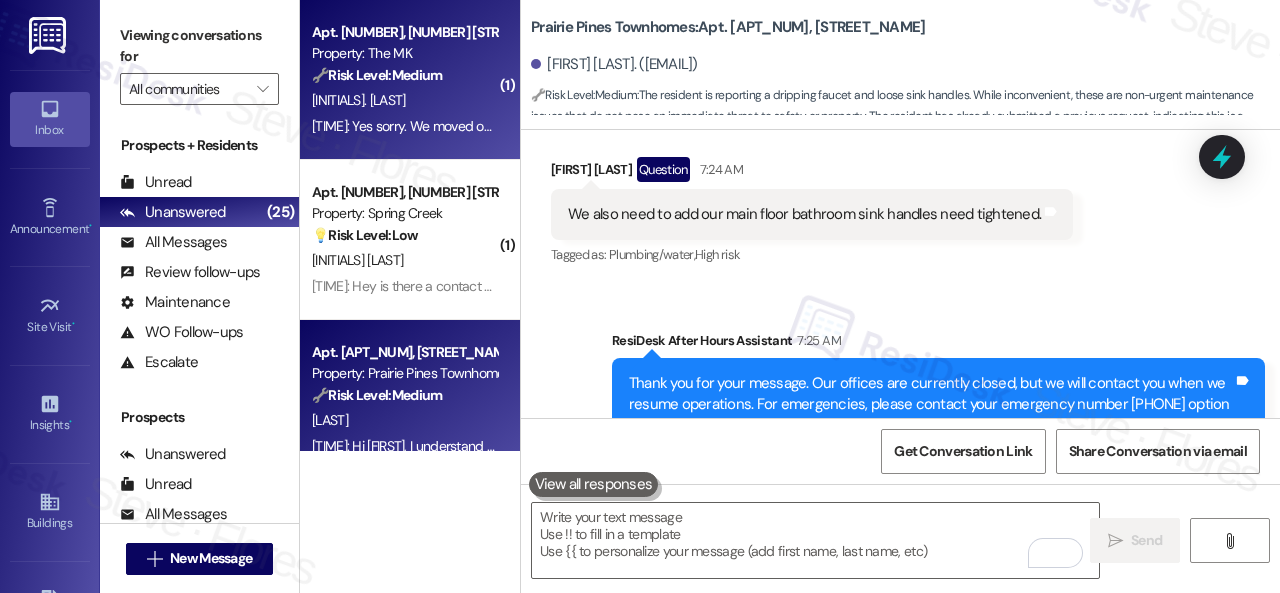 click on "[INITIAL] [LAST]" at bounding box center [404, 100] 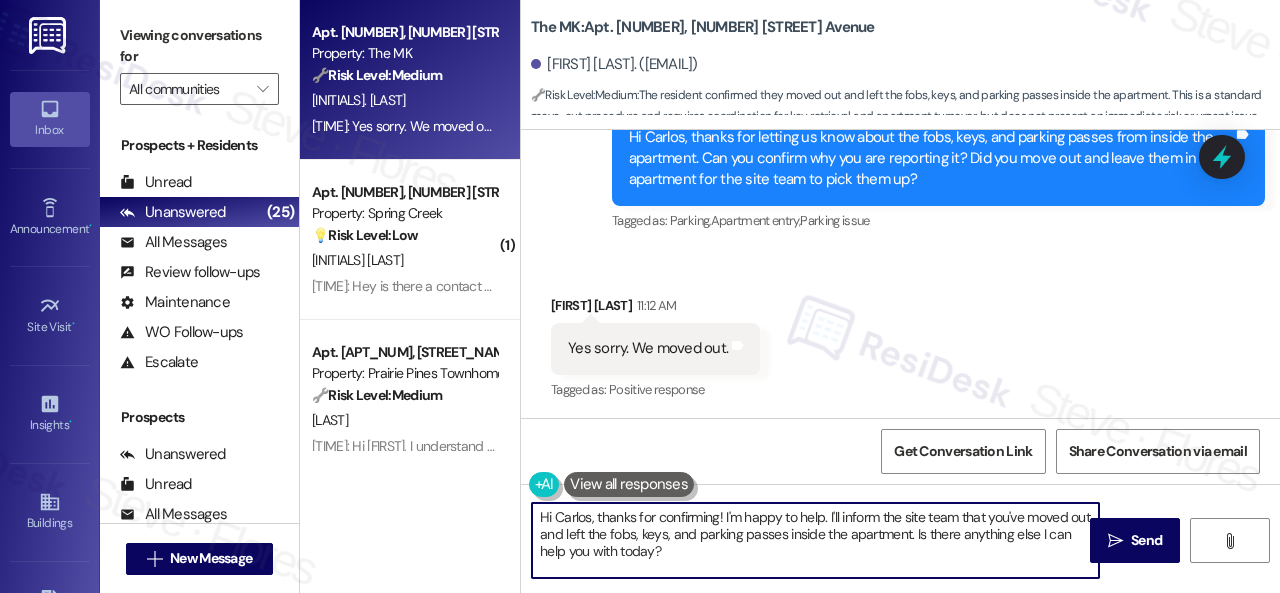 drag, startPoint x: 602, startPoint y: 517, endPoint x: 472, endPoint y: 497, distance: 131.52946 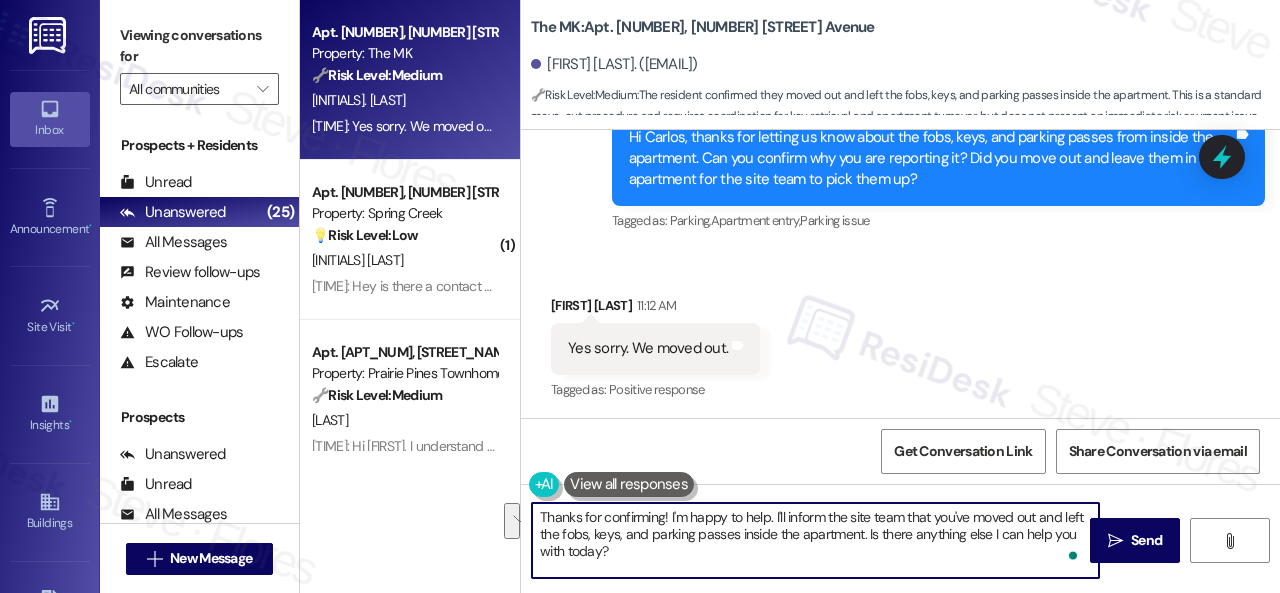 drag, startPoint x: 864, startPoint y: 535, endPoint x: 905, endPoint y: 563, distance: 49.648766 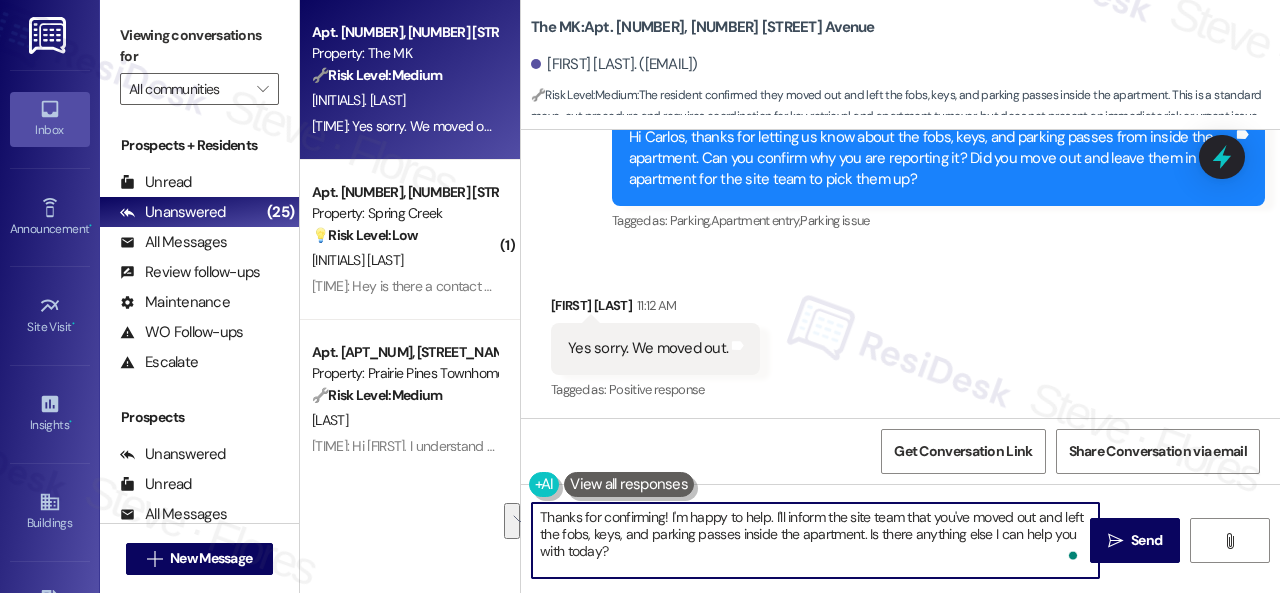 click on "Thanks for confirming! I'm happy to help. I'll inform the site team that you've moved out and left the fobs, keys, and parking passes inside the apartment. Is there anything else I can help you with today?" at bounding box center (815, 540) 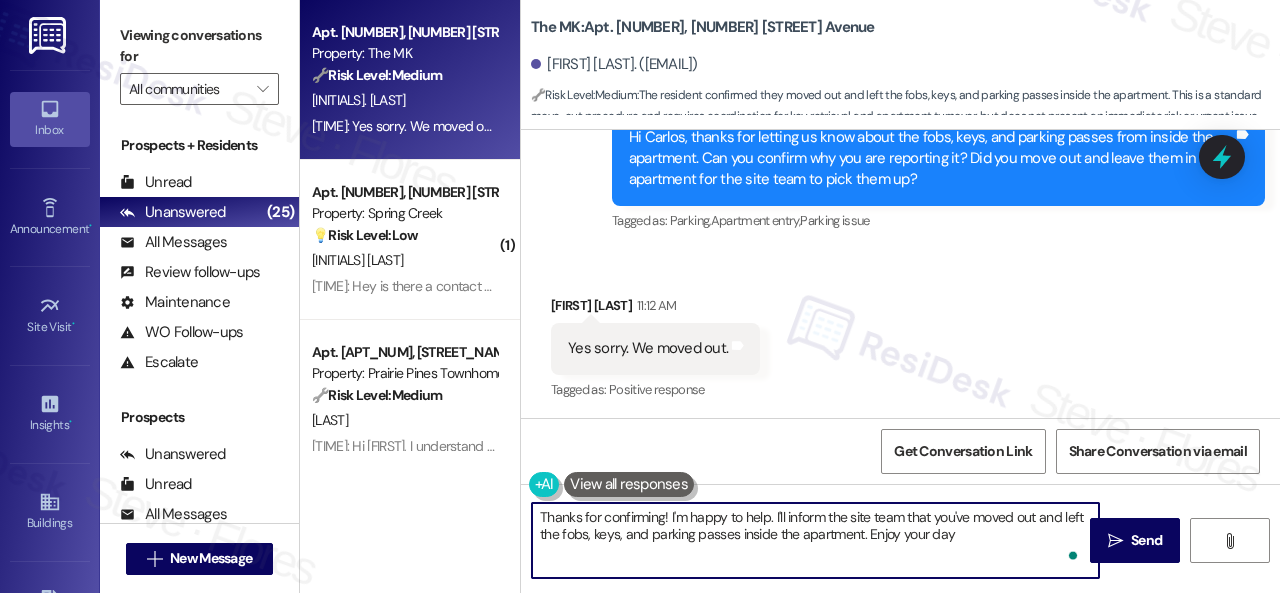 type on "Thanks for confirming! I'm happy to help. I'll inform the site team that you've moved out and left the fobs, keys, and parking passes inside the apartment. Enjoy your day!" 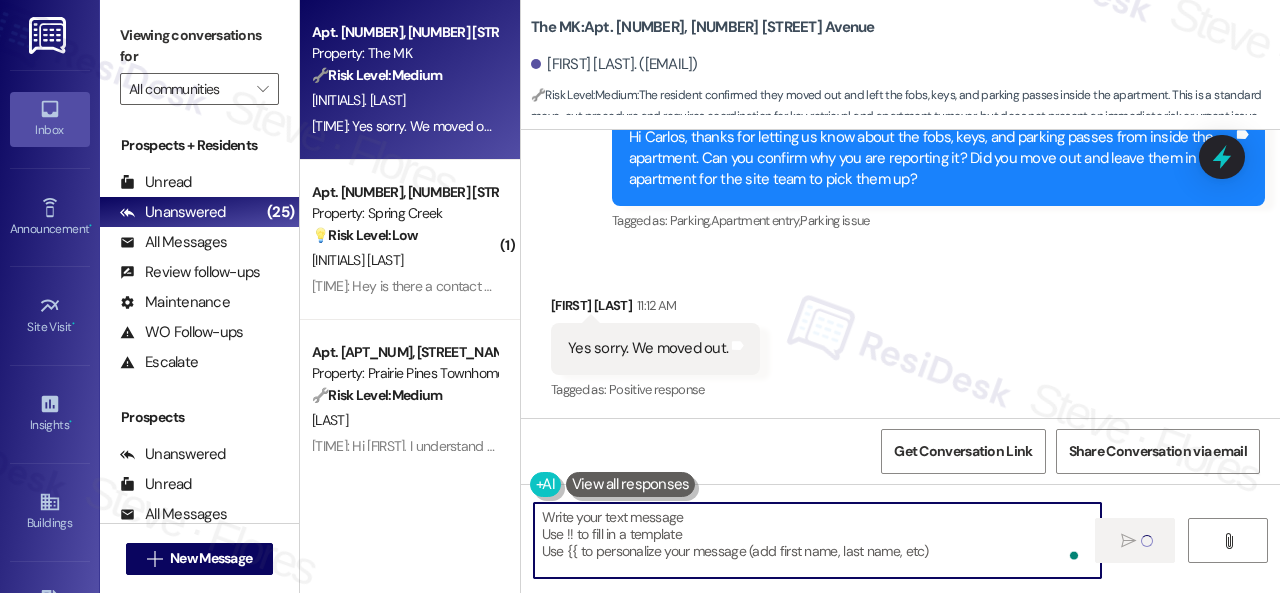 type on "Fetching suggested responses. Please feel free to read through the conversation in the meantime." 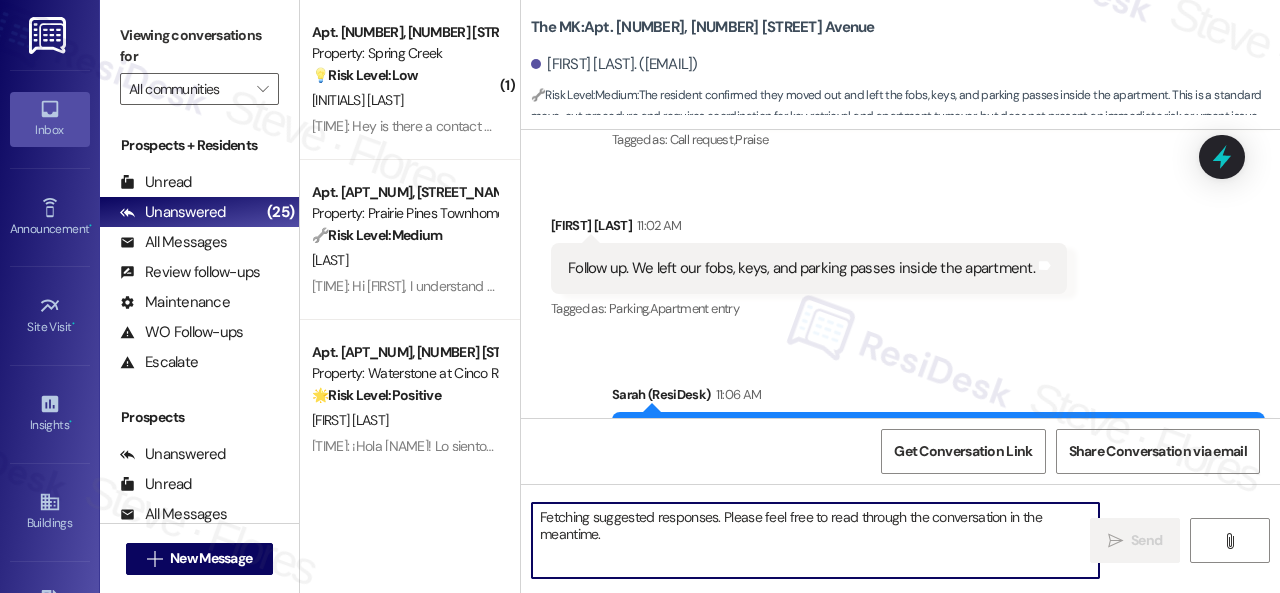 type 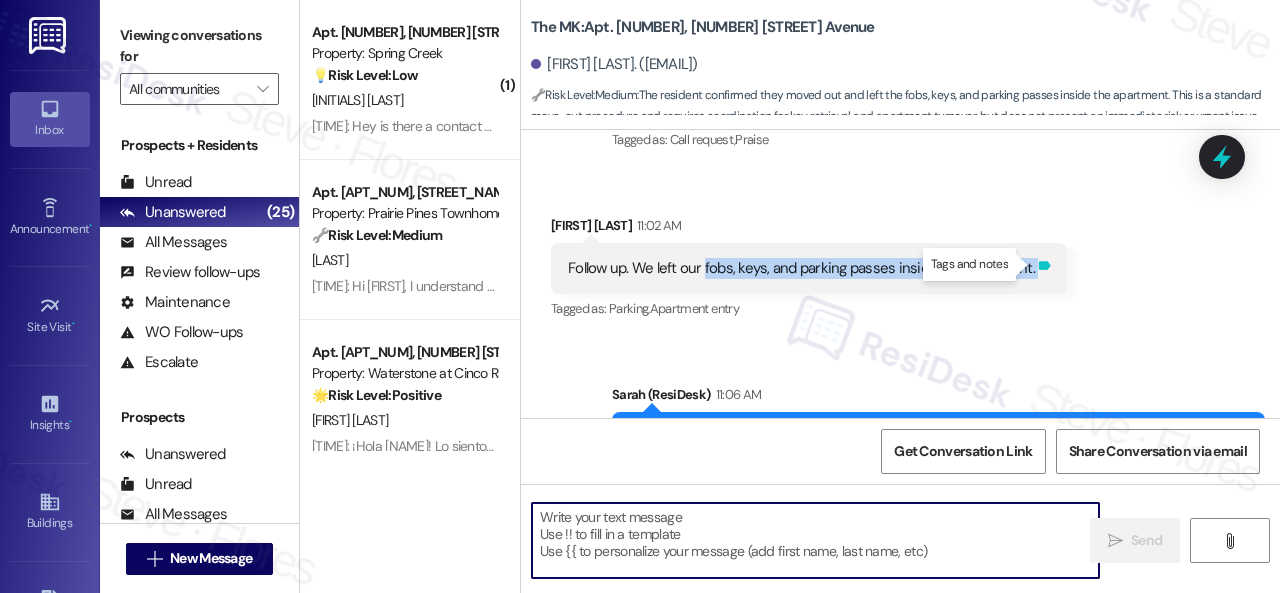 drag, startPoint x: 701, startPoint y: 269, endPoint x: 1029, endPoint y: 271, distance: 328.0061 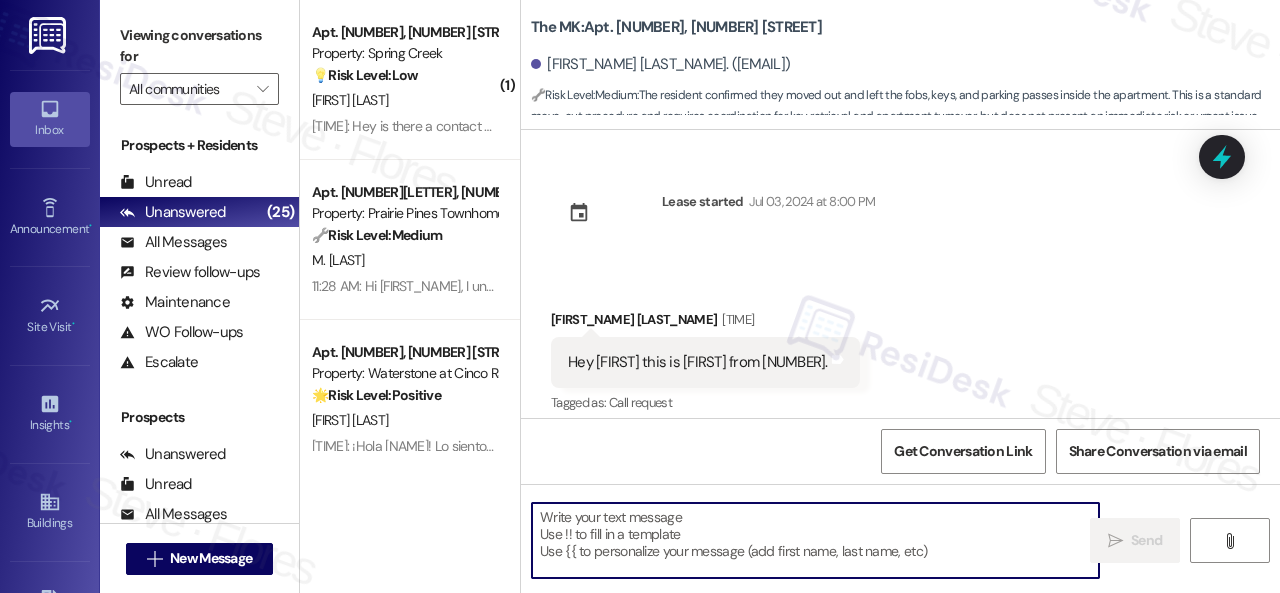 scroll, scrollTop: 0, scrollLeft: 0, axis: both 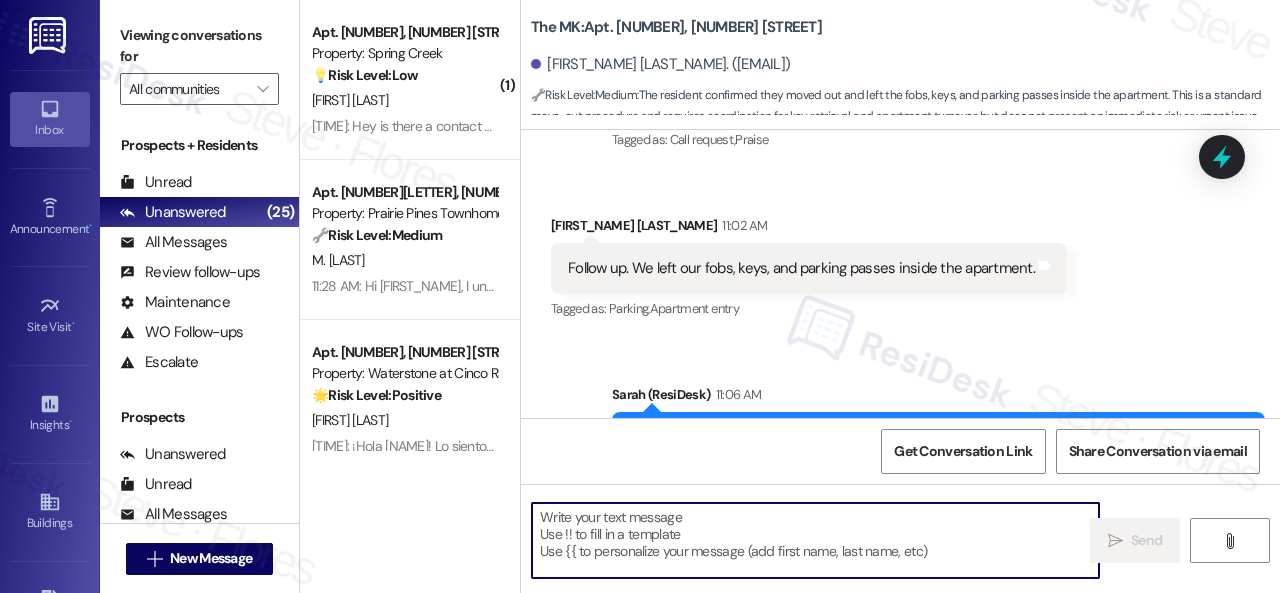 click on "Sent via SMS [NAME] (ResiDesk) [TIME] Hi [NAME], thanks for letting us know about the fobs, keys, and parking passes from inside the apartment. Can you confirm why you are reporting it? Did you move out and leave them in the apartment for the site team to pick them up? Tags and notes Tagged as: Parking , Click to highlight conversations about Parking Apartment entry , Click to highlight conversations about Apartment entry Parking issue Click to highlight conversations about Parking issue" at bounding box center [900, 445] 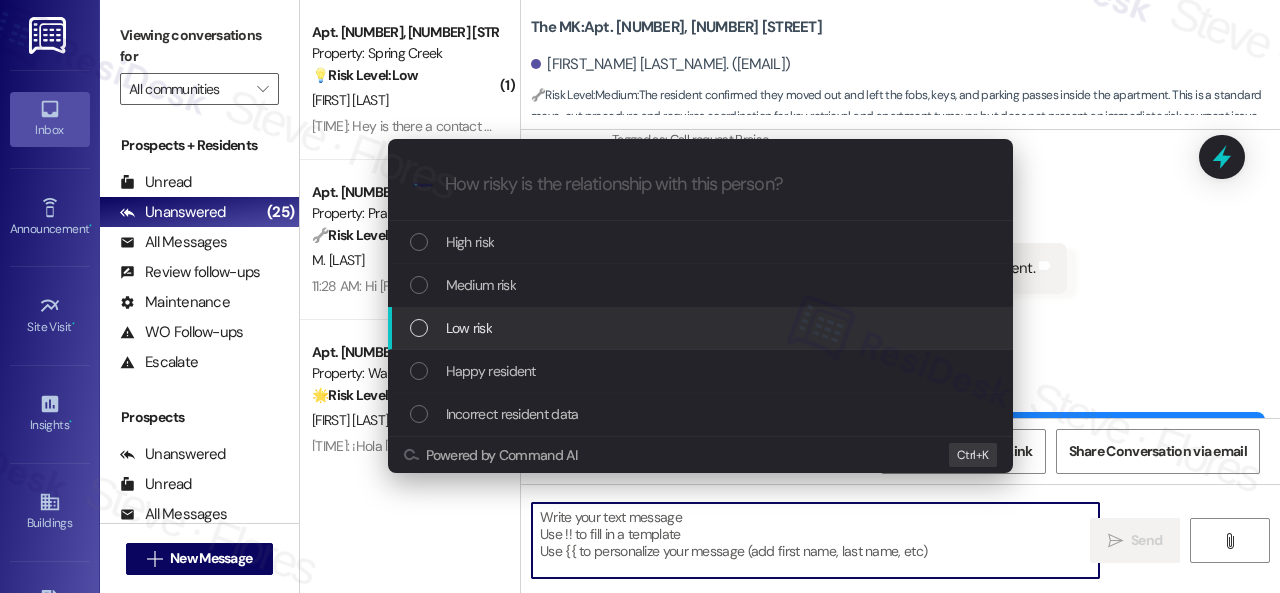 click on "Low risk" at bounding box center (469, 328) 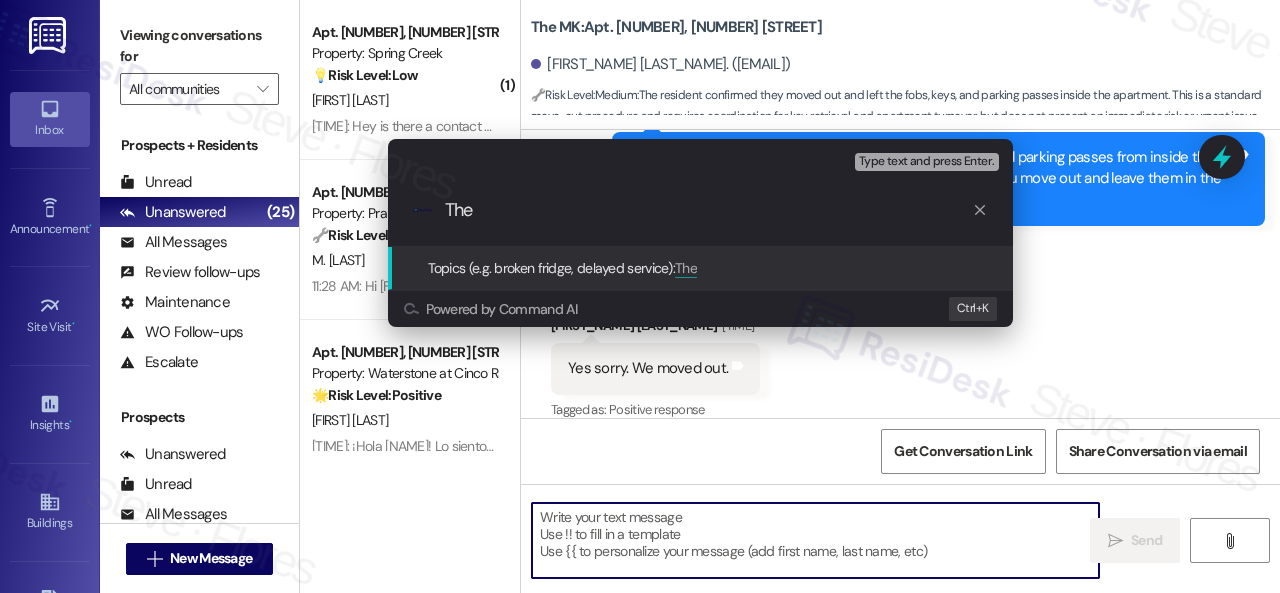 paste on "fobs, keys, and parking passes inside the apartment." 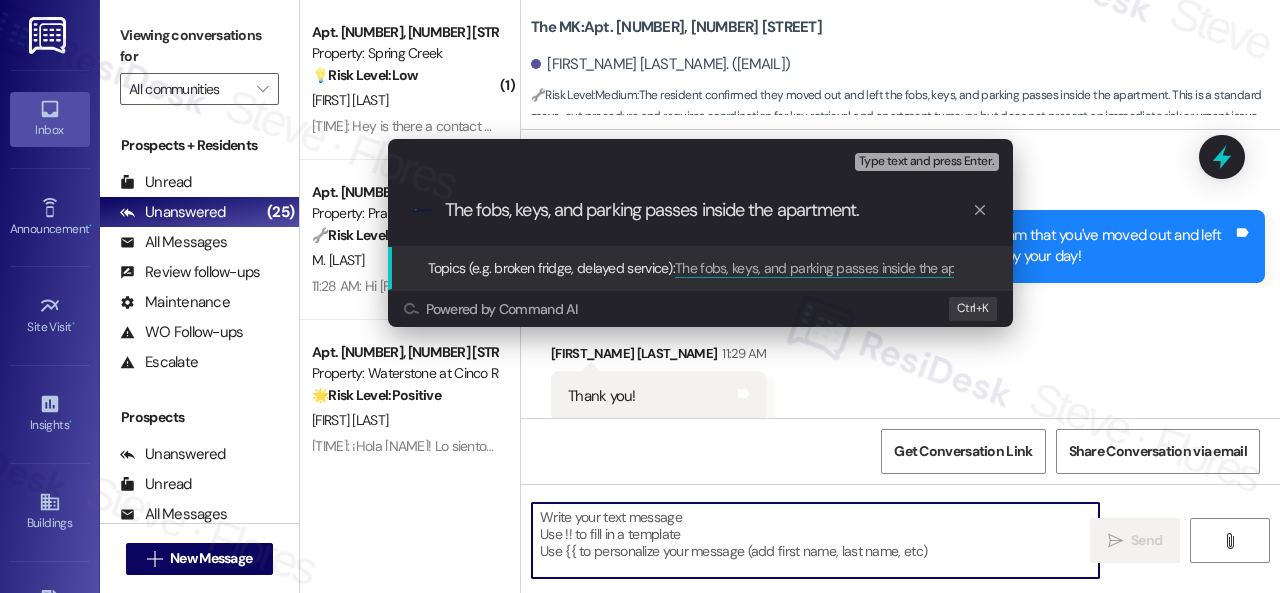 scroll, scrollTop: 1416, scrollLeft: 0, axis: vertical 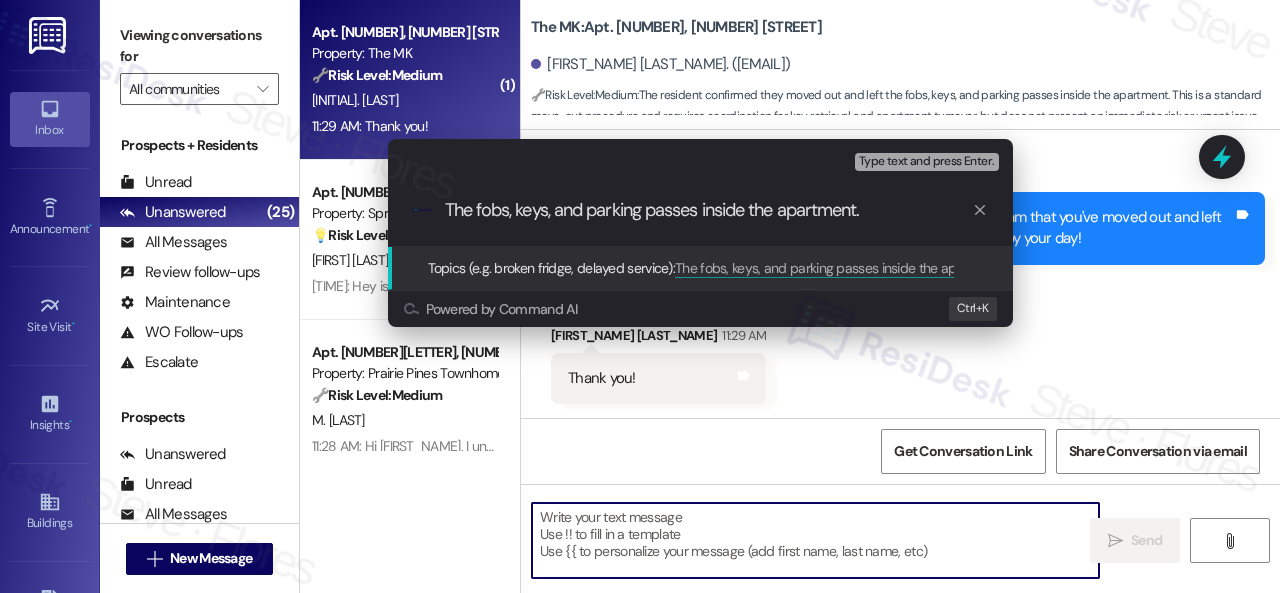 click on "The fobs, keys, and parking passes inside the apartment." at bounding box center [708, 210] 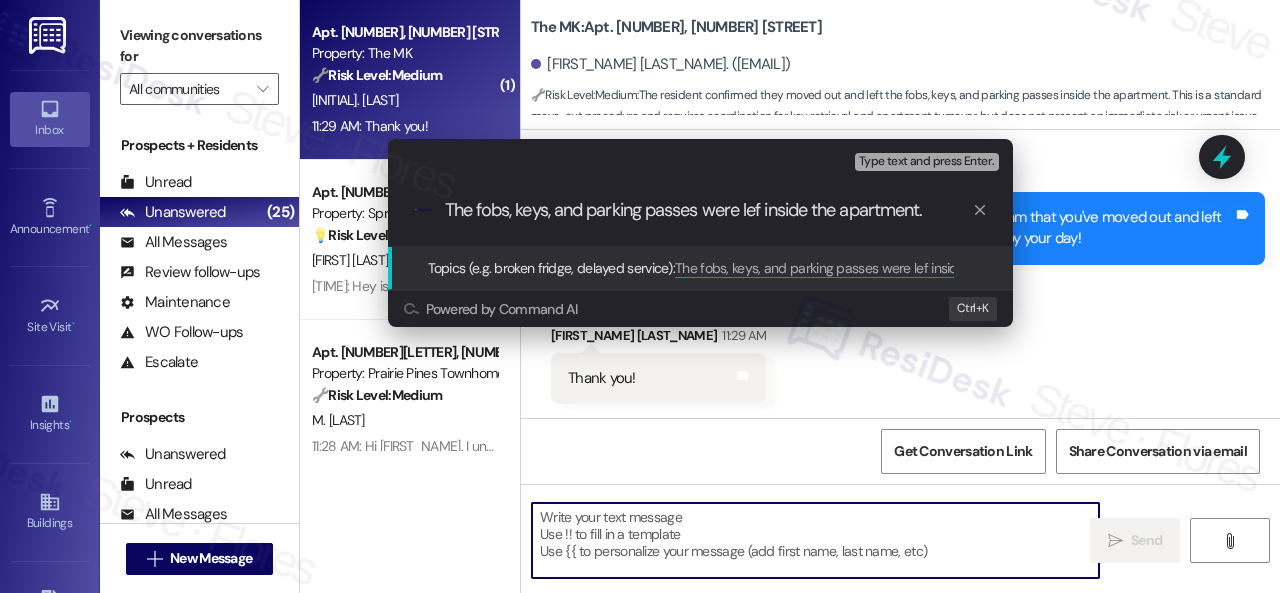 type on "The fobs, keys, and parking passes were left inside the apartment." 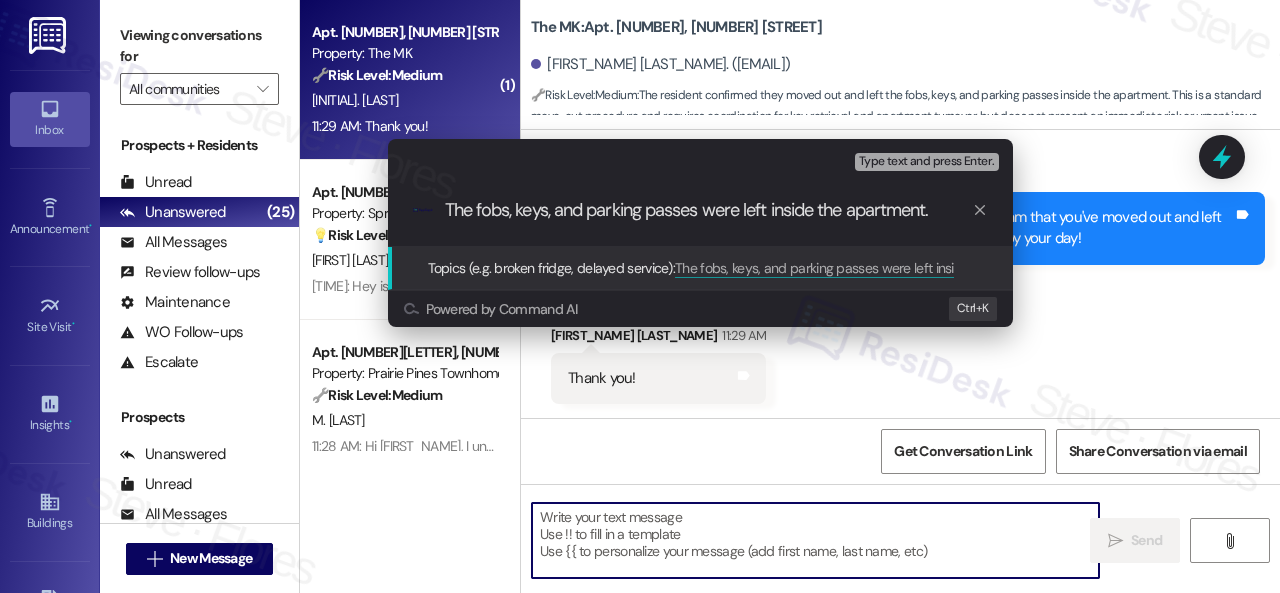 type 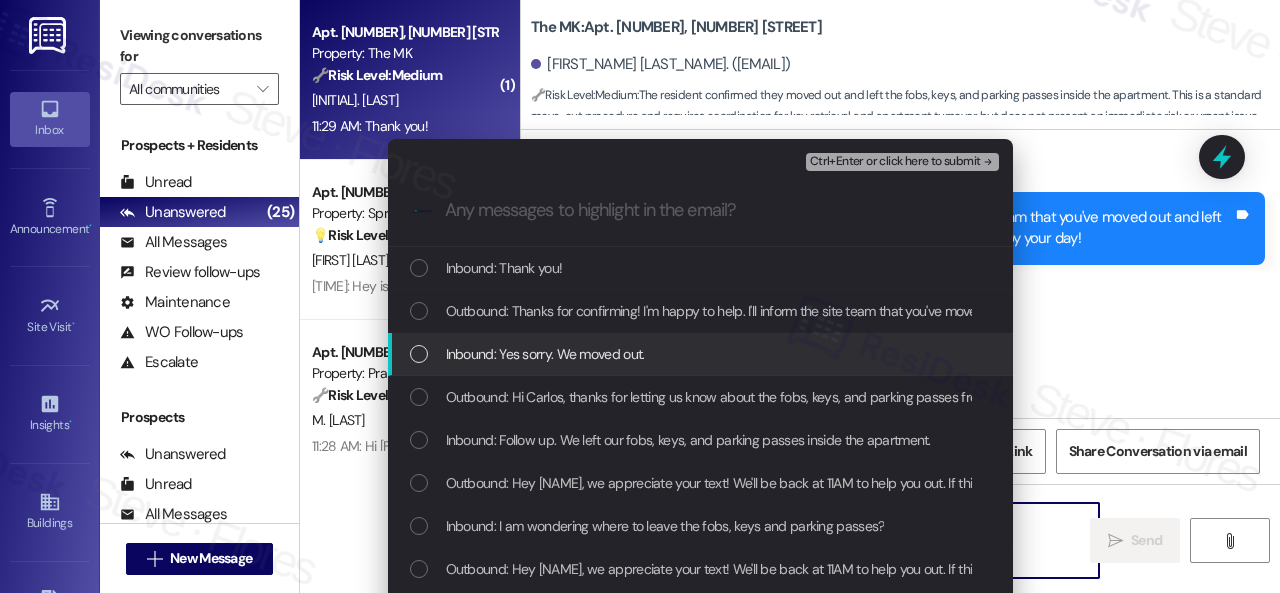 click on "Inbound: Yes sorry. We moved out." at bounding box center [545, 354] 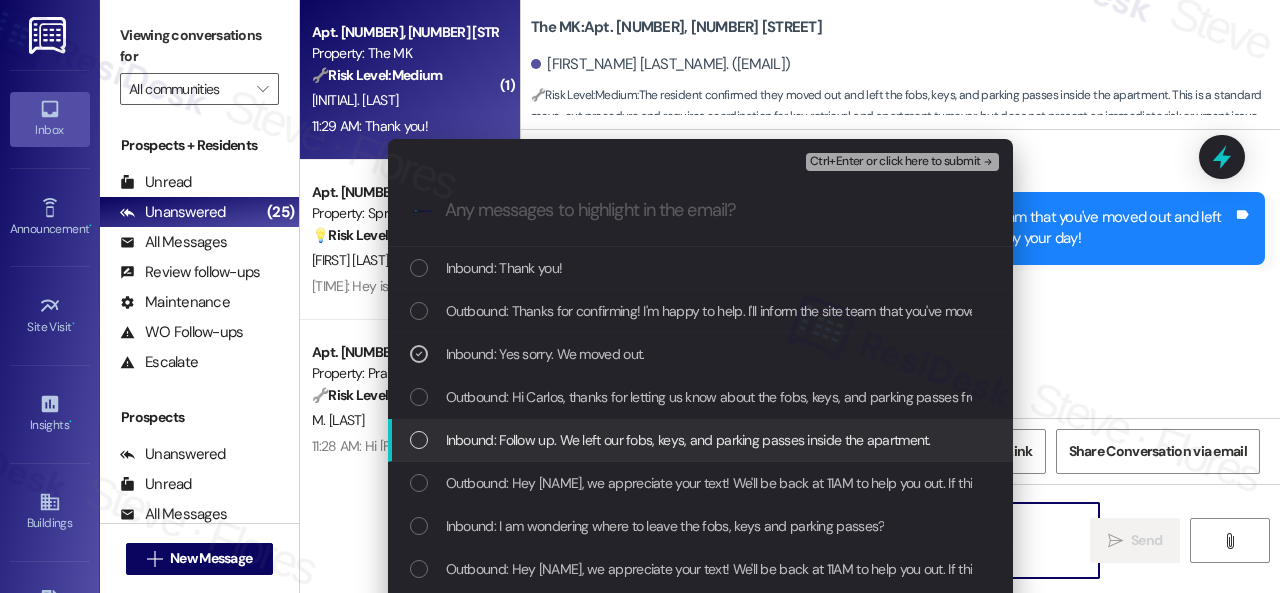 click on "Inbound: Follow up. We left our fobs, keys, and parking passes inside the apartment." at bounding box center (688, 440) 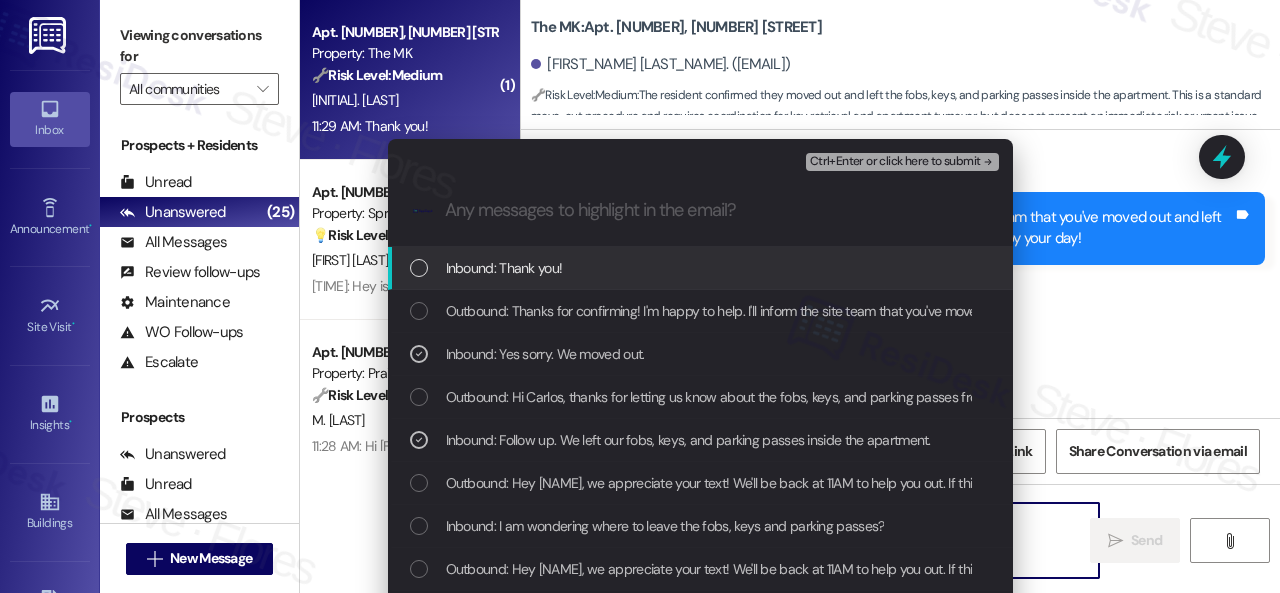 click on "Ctrl+Enter or click here to submit" at bounding box center [902, 162] 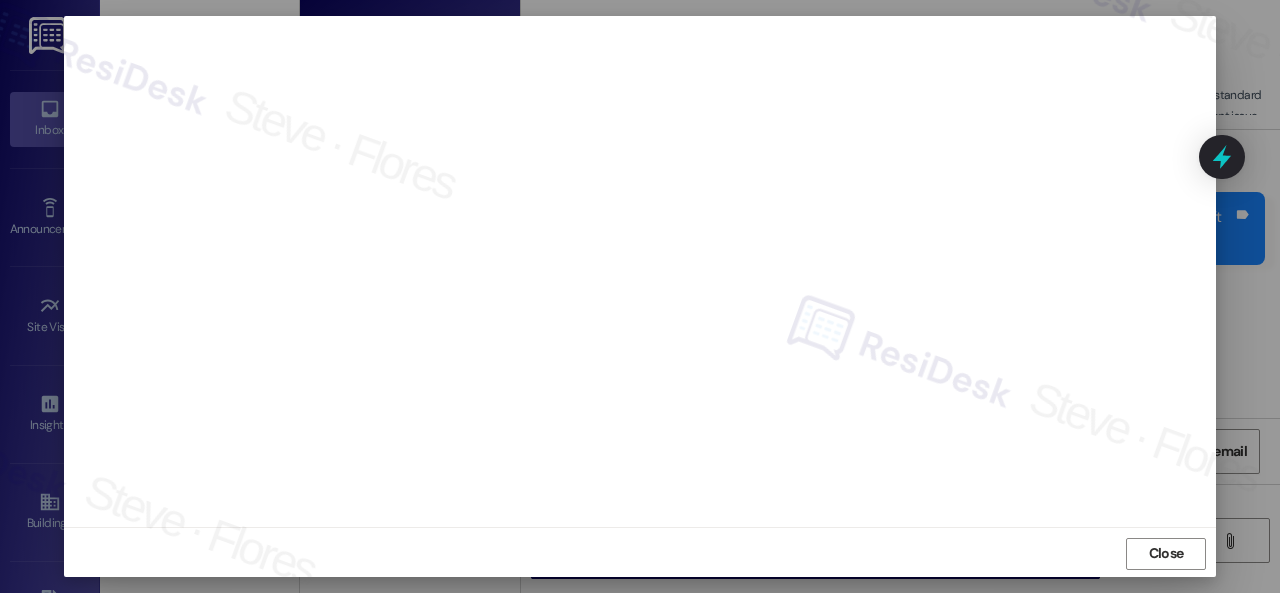 scroll, scrollTop: 25, scrollLeft: 0, axis: vertical 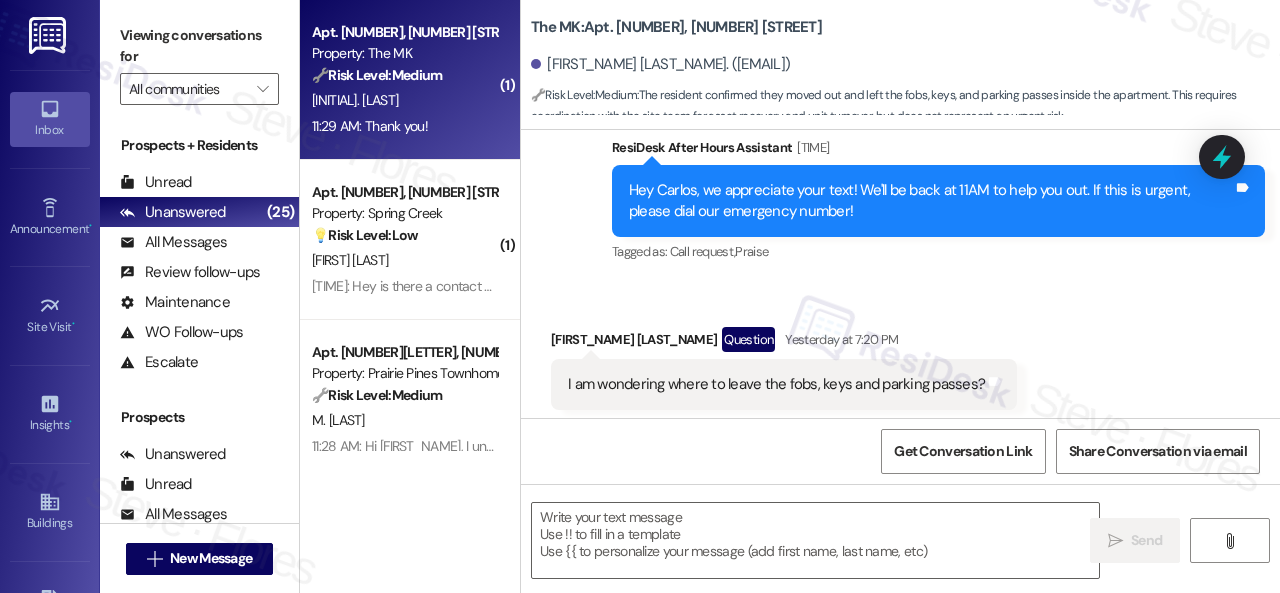 type on "Fetching suggested responses. Please feel free to read through the conversation in the meantime." 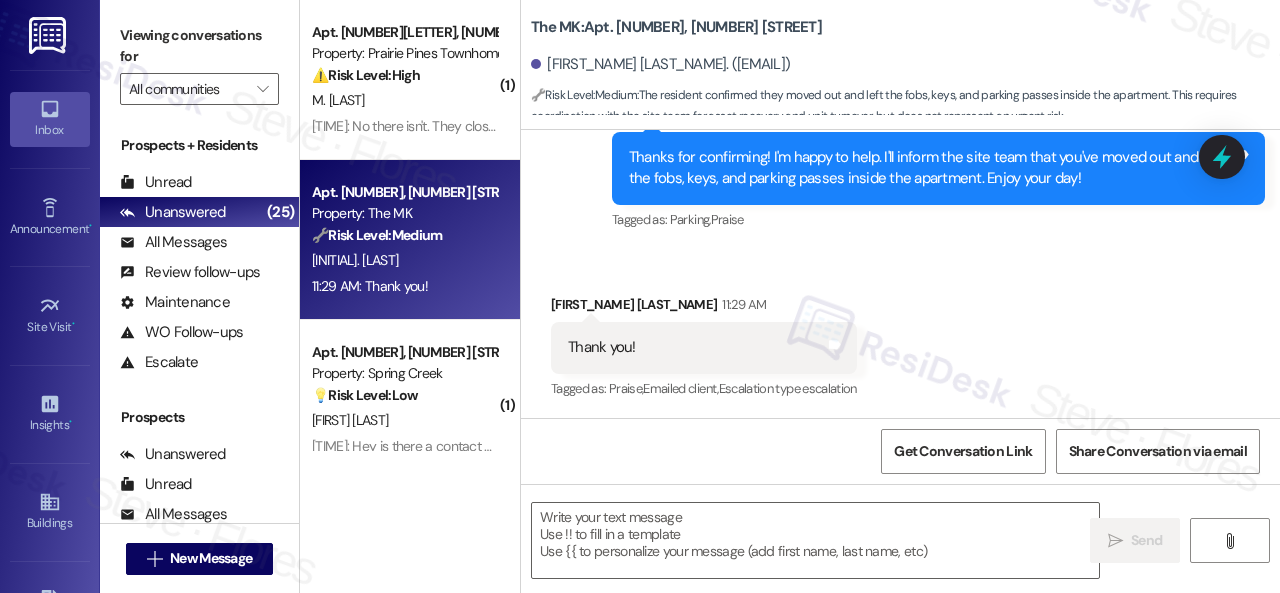 scroll, scrollTop: 1477, scrollLeft: 0, axis: vertical 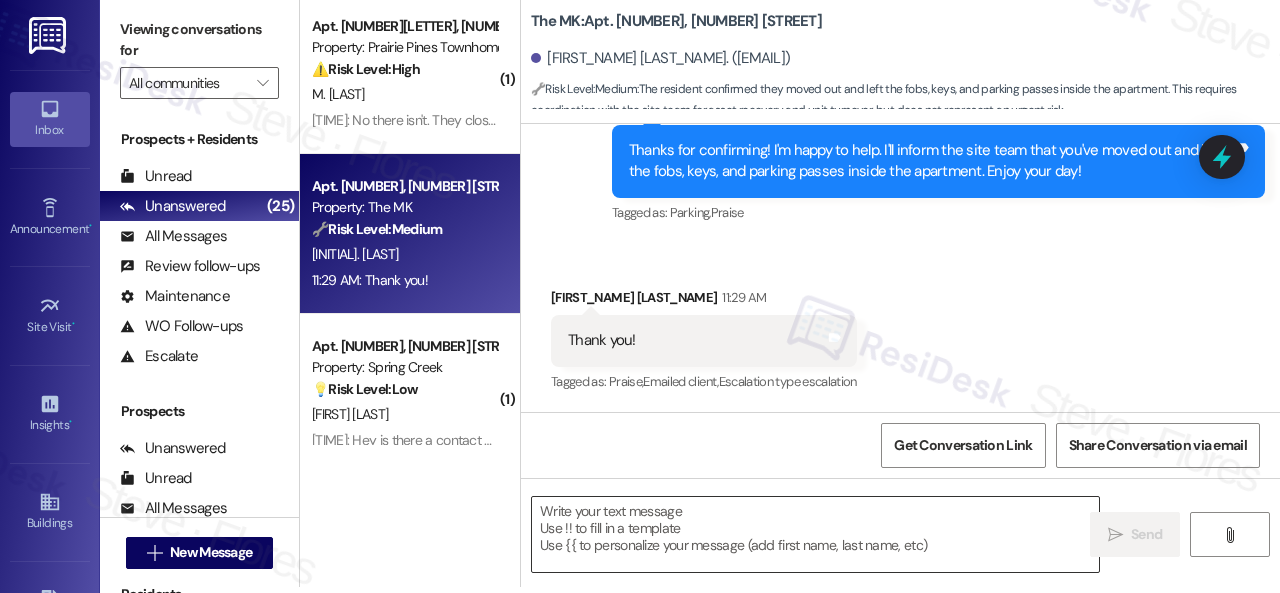 click at bounding box center [815, 534] 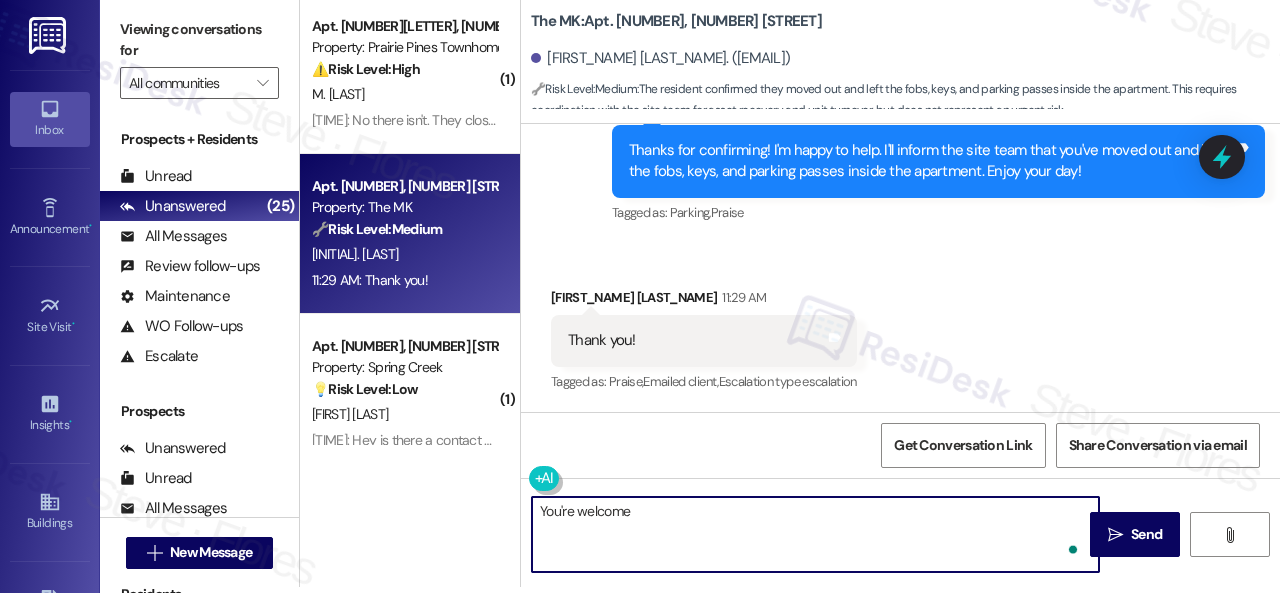 type on "You're welcome!" 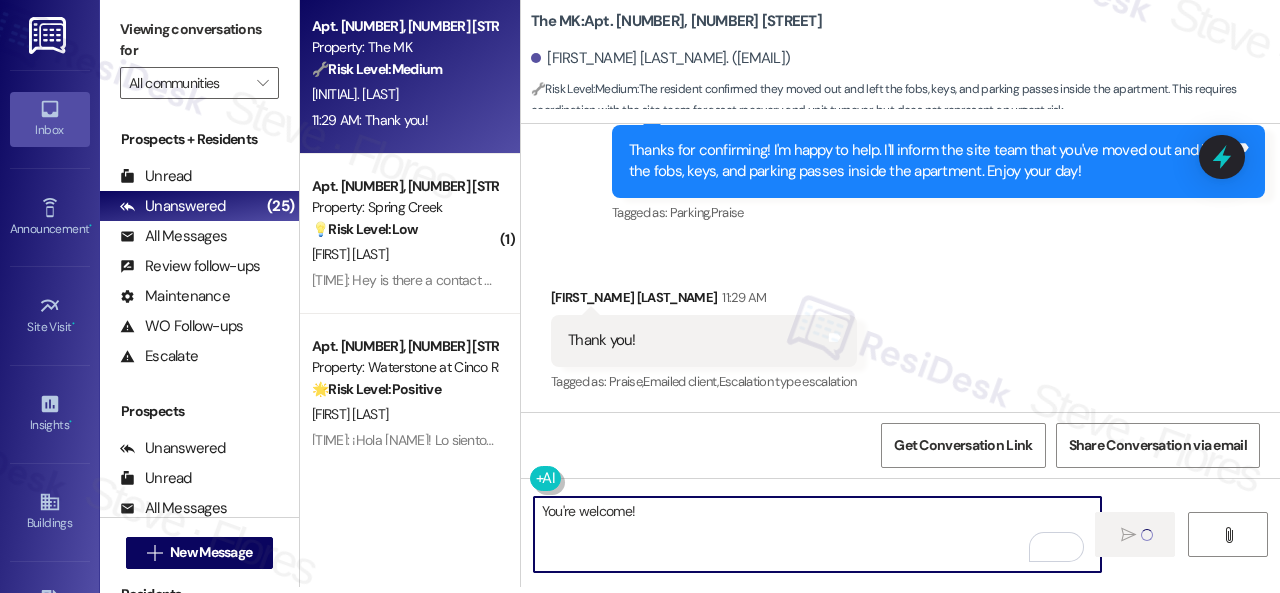 scroll, scrollTop: 0, scrollLeft: 0, axis: both 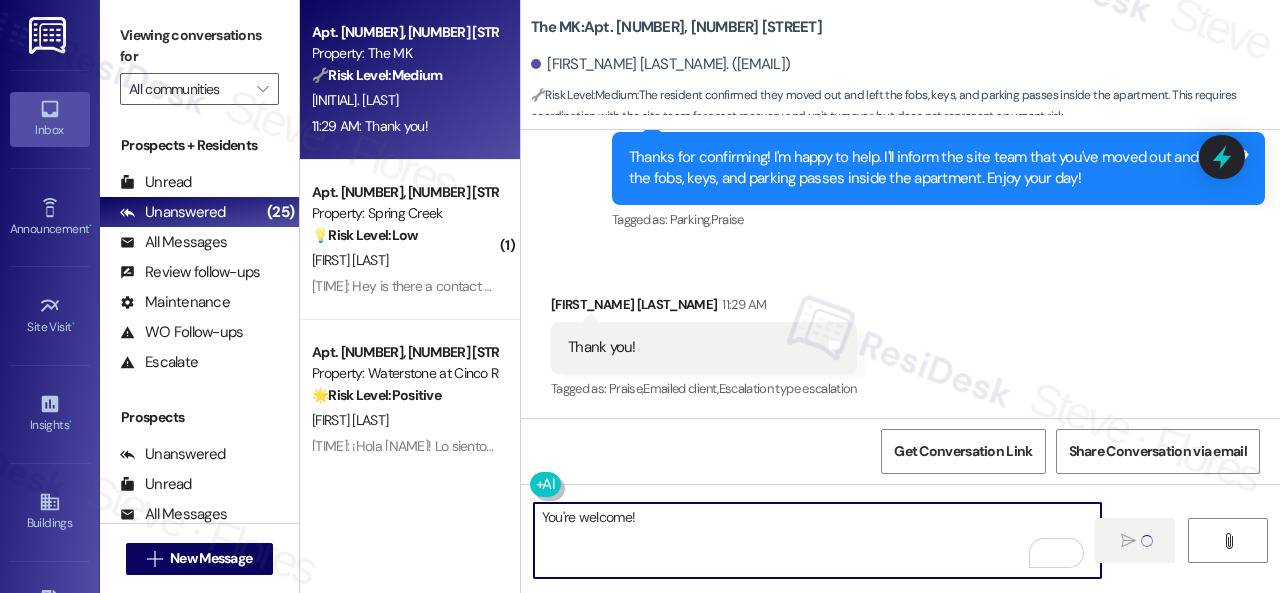 type 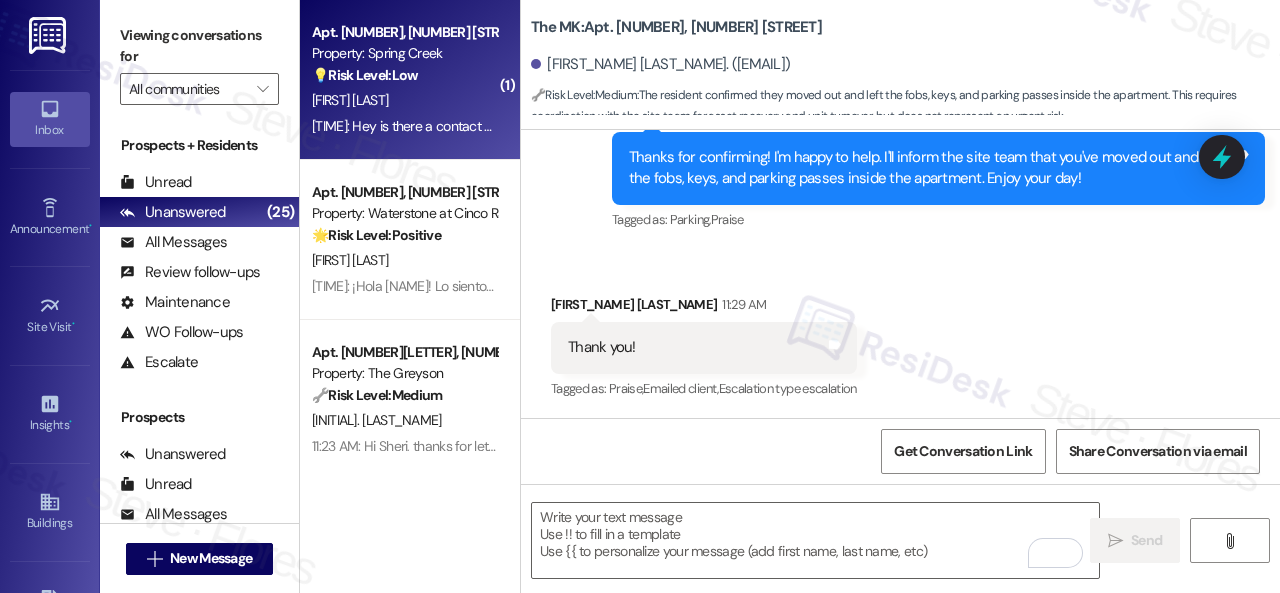 click on "💡  Risk Level:  Low The resident is requesting a contact number. This is a non-essential request." at bounding box center [404, 75] 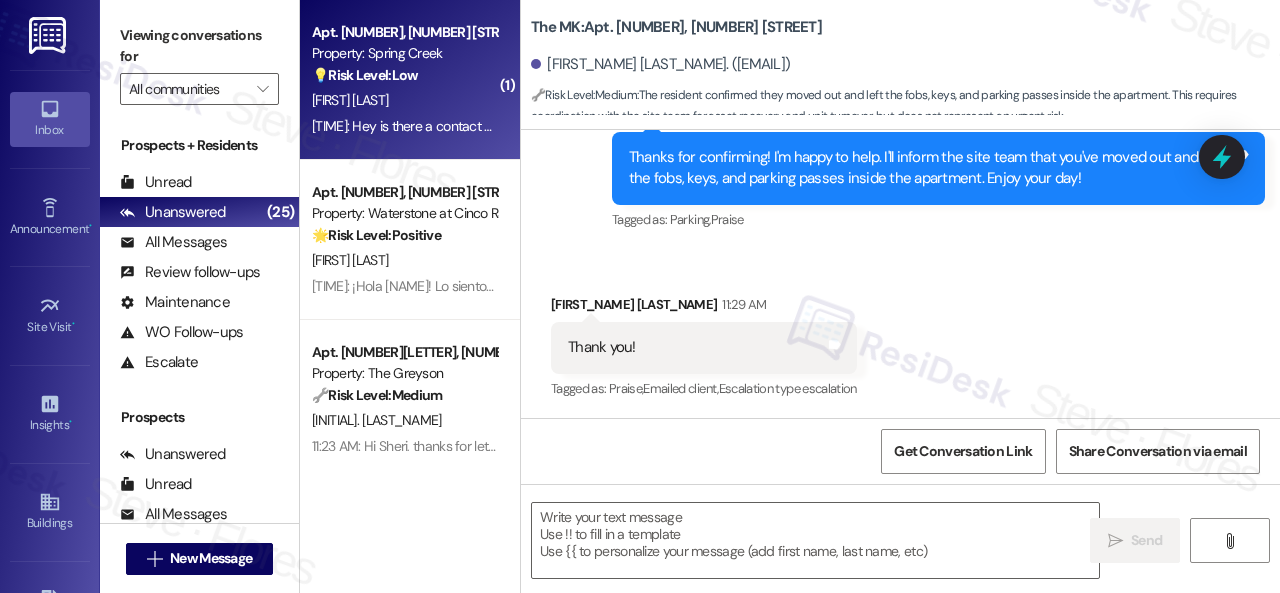 type on "Fetching suggested responses. Please feel free to read through the conversation in the meantime." 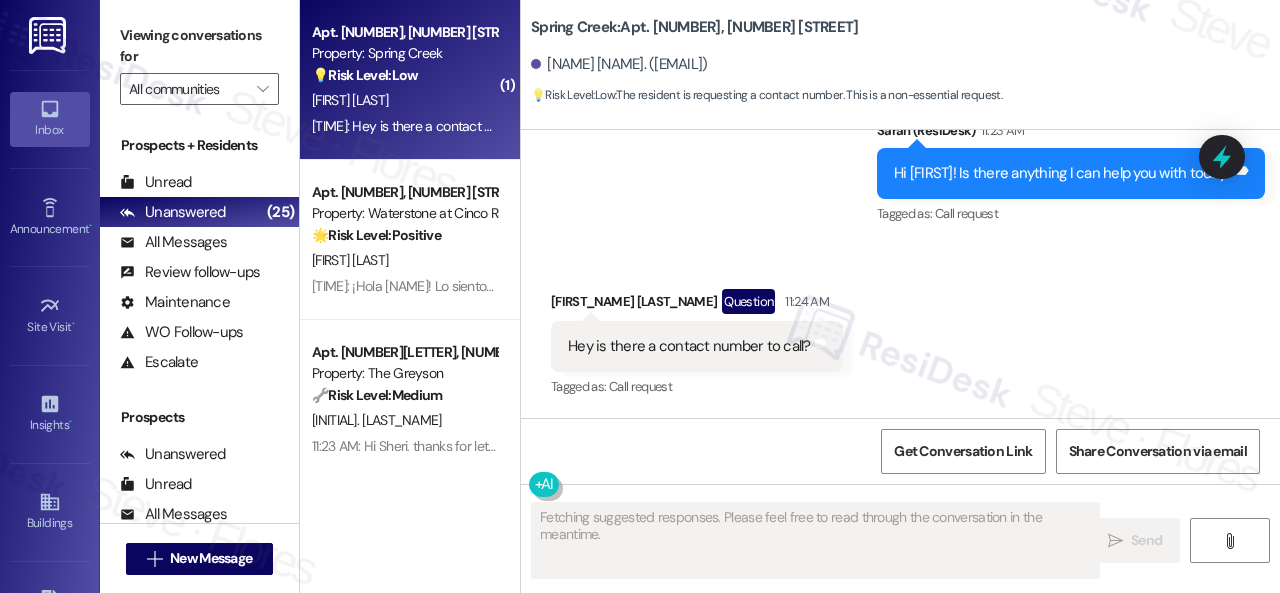 scroll, scrollTop: 11218, scrollLeft: 0, axis: vertical 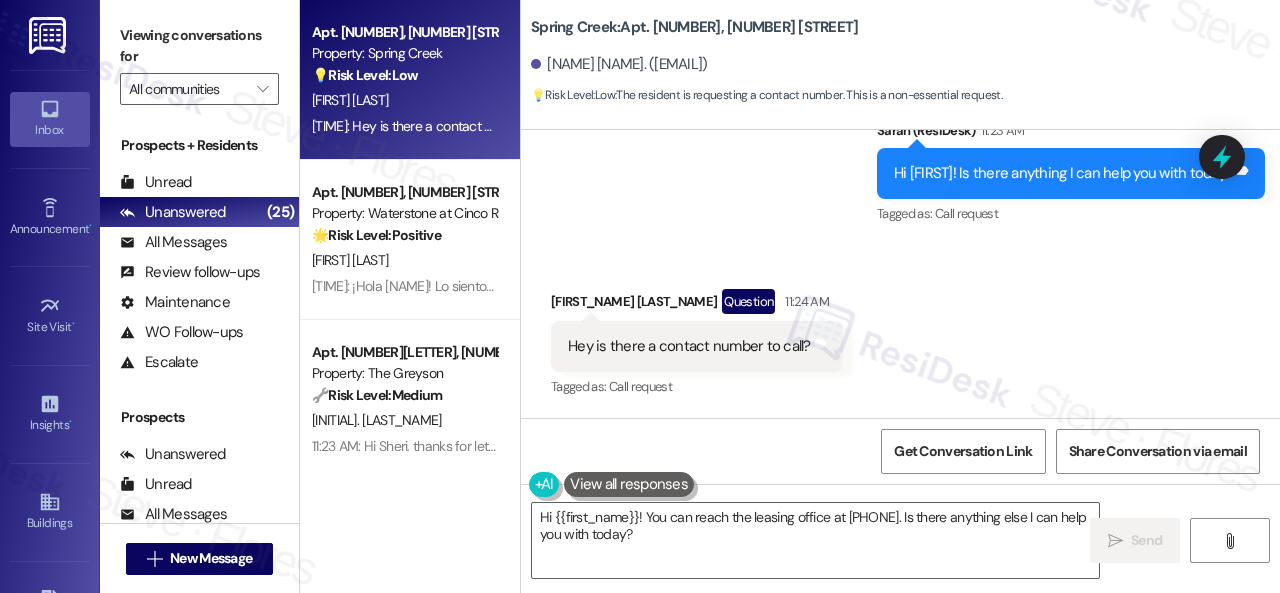 click on "Sent via SMS ResiDesk After Hours Assistant 10:56 AM Thank you for your message. Our offices are currently closed, but we will contact you when we resume operations. For emergencies, please contact your emergency number 1-833-582-3989. Tags and notes Tagged as:   Call request Click to highlight conversations about Call request Sent via SMS Sarah   (ResiDesk) 11:23 AM Hi Nithya! Is there anything I can help you with today? Tags and notes Tagged as:   Call request Click to highlight conversations about Call request" at bounding box center [900, 64] 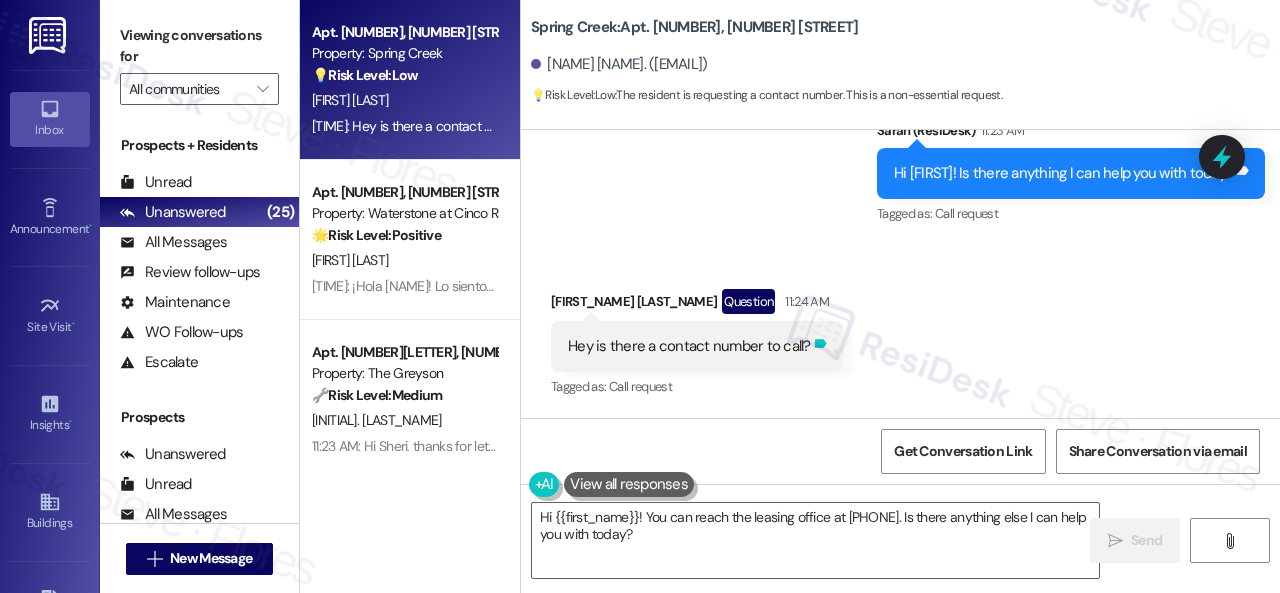 scroll, scrollTop: 11220, scrollLeft: 0, axis: vertical 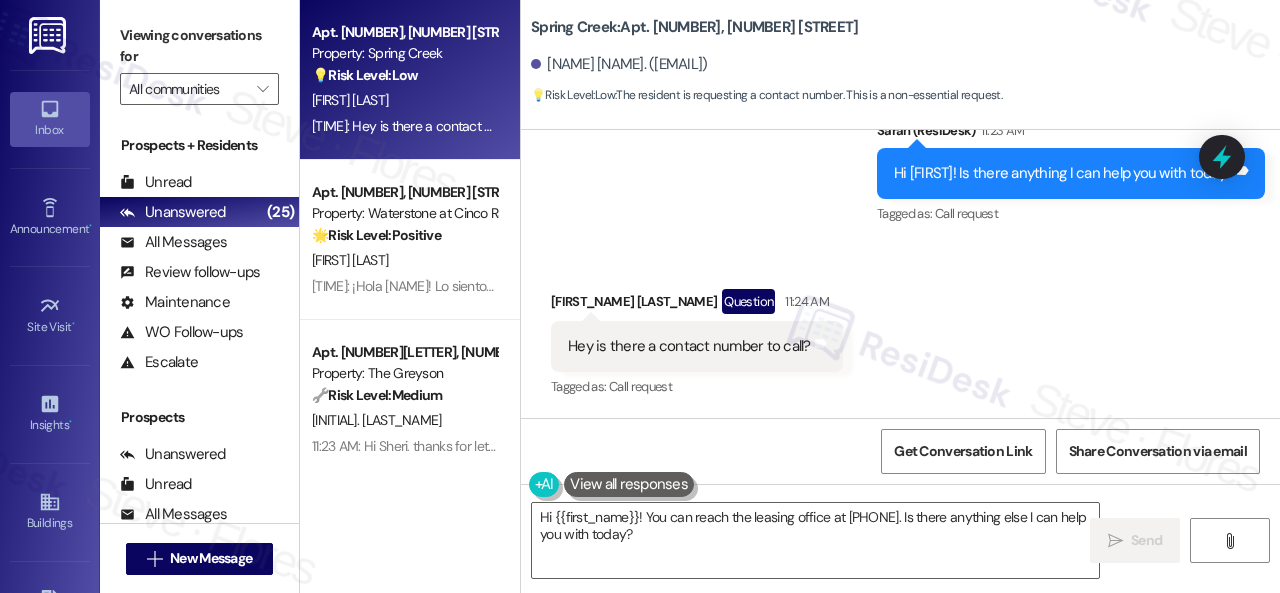click on "Received via SMS Nithya Jacob Question 11:24 AM Hey is there a contact number to call? Tags and notes Tagged as:   Call request Click to highlight conversations about Call request" at bounding box center [697, 345] 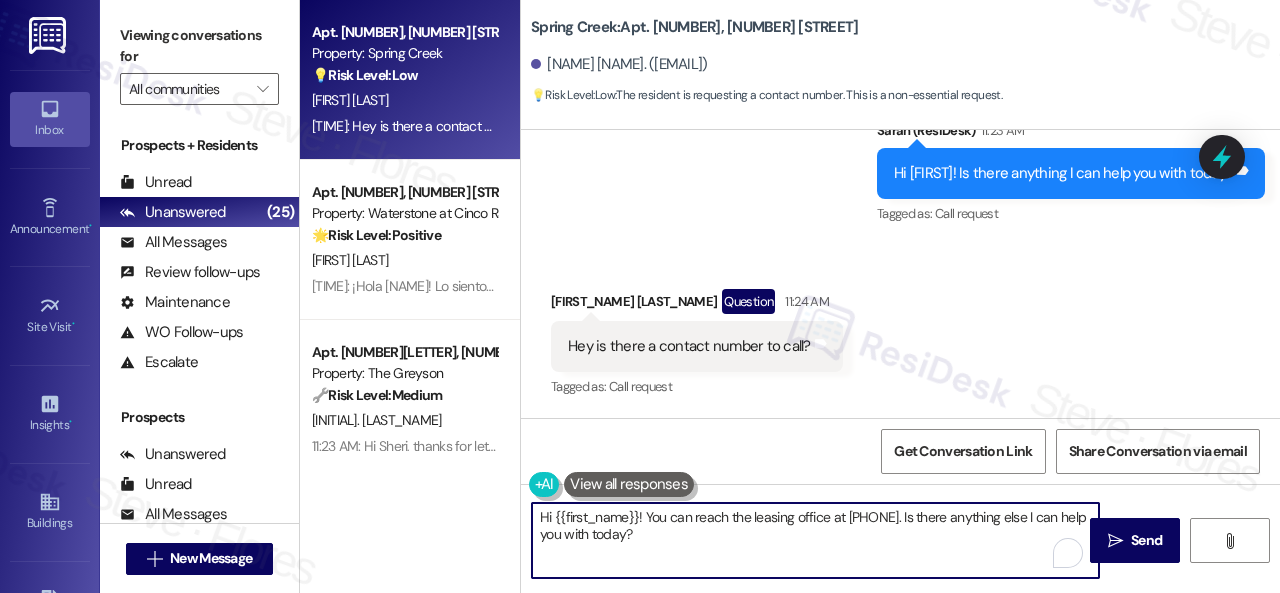 drag, startPoint x: 931, startPoint y: 515, endPoint x: 934, endPoint y: 527, distance: 12.369317 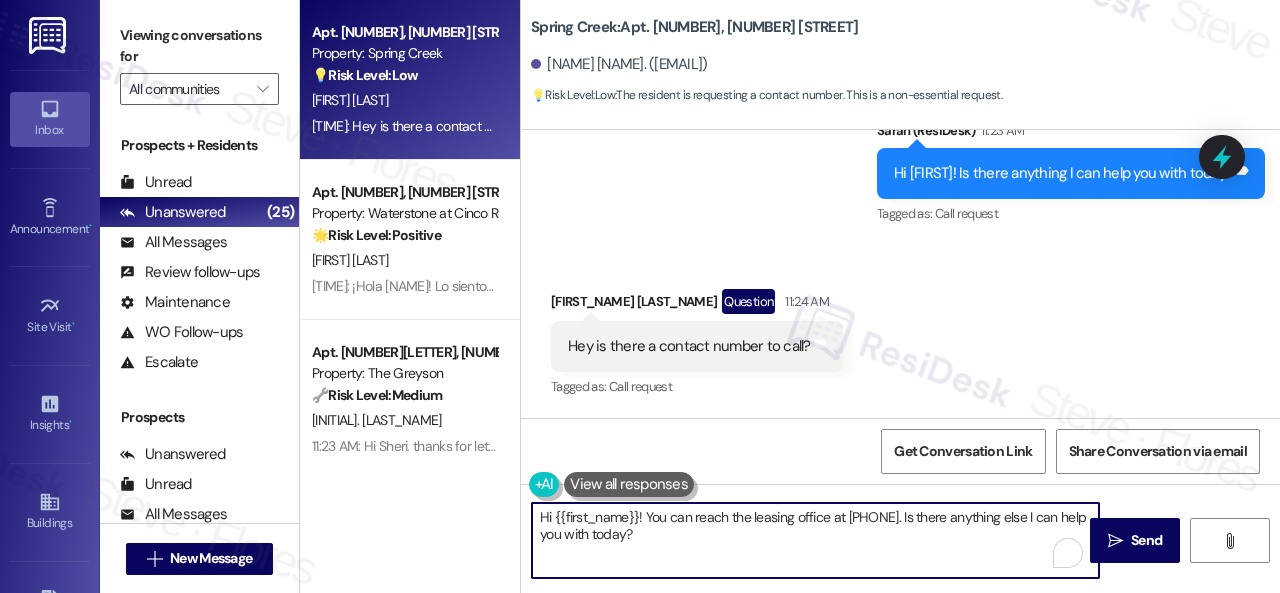 click on "Hi {{first_name}}! You can reach the leasing office at 217-953-0919. Is there anything else I can help you with today?" at bounding box center (815, 540) 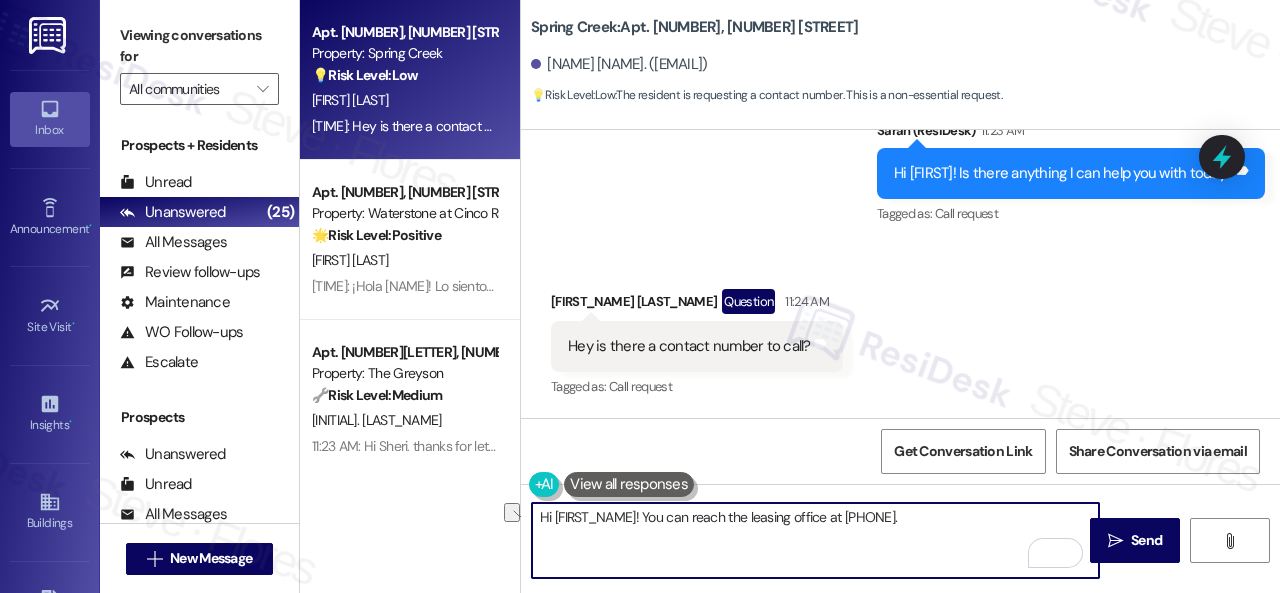 drag, startPoint x: 645, startPoint y: 517, endPoint x: 502, endPoint y: 501, distance: 143.89232 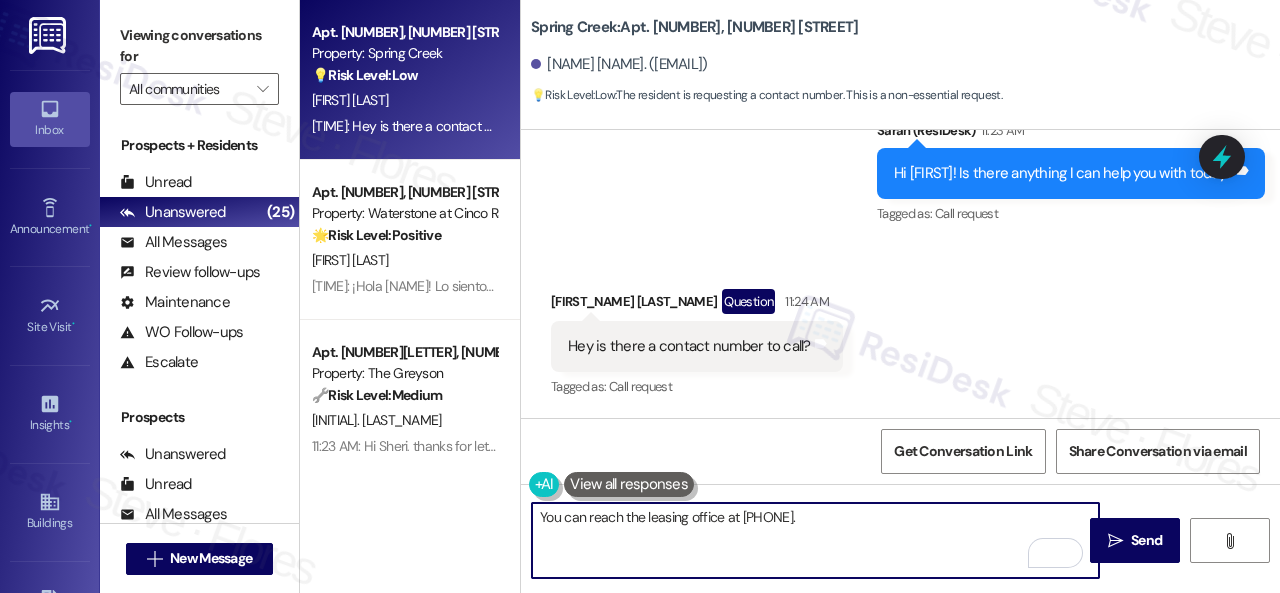 click on "You can reach the leasing office at 217-953-0919." at bounding box center (815, 540) 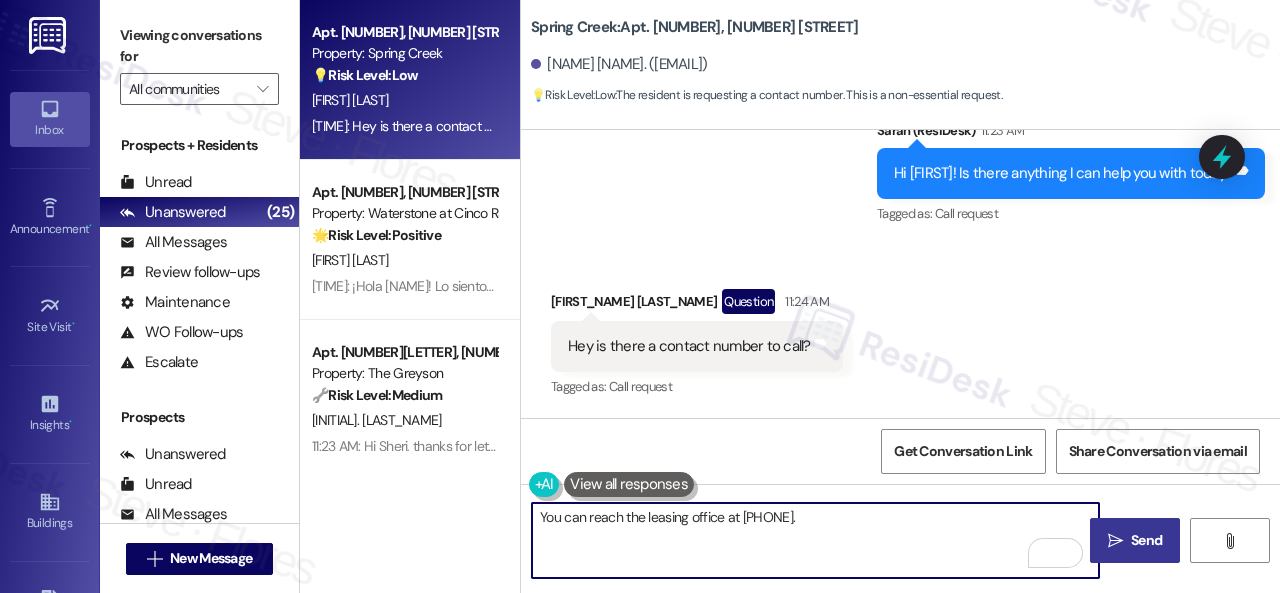 type on "You can reach the leasing office at 217-953-0919." 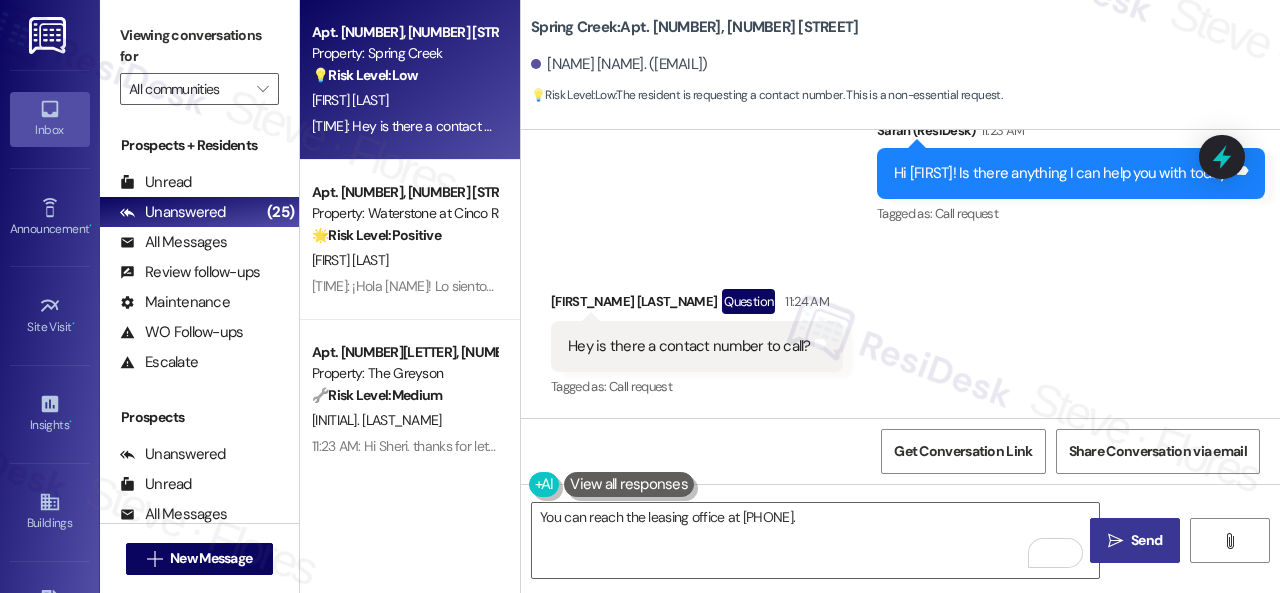 click on "Send" at bounding box center (1146, 540) 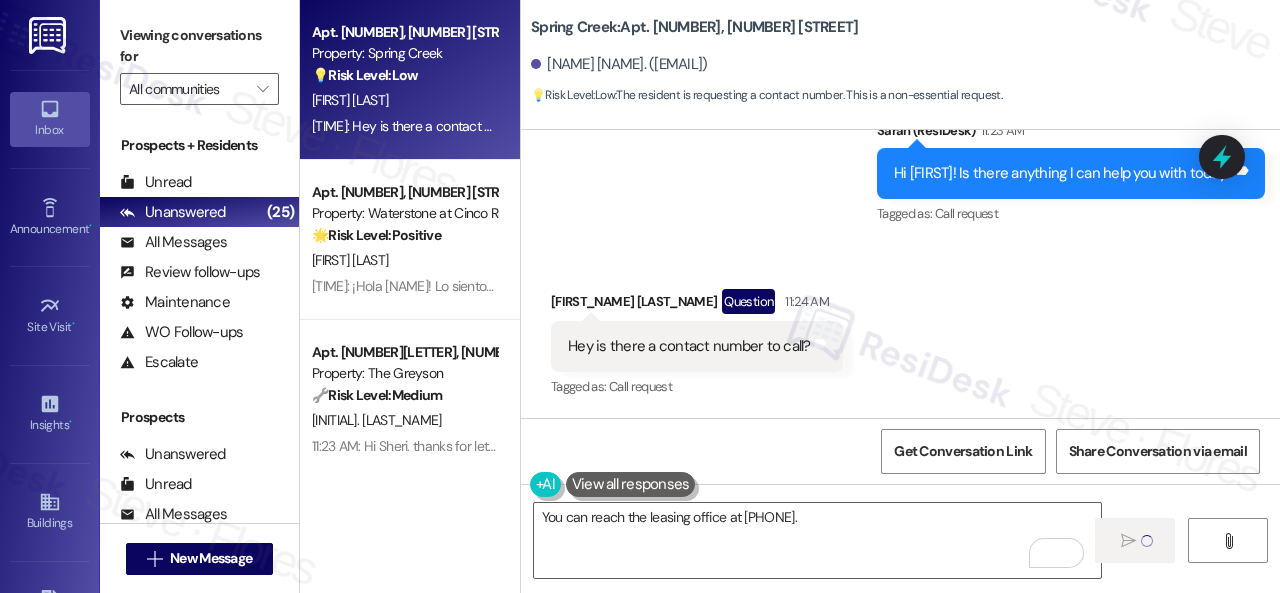 type 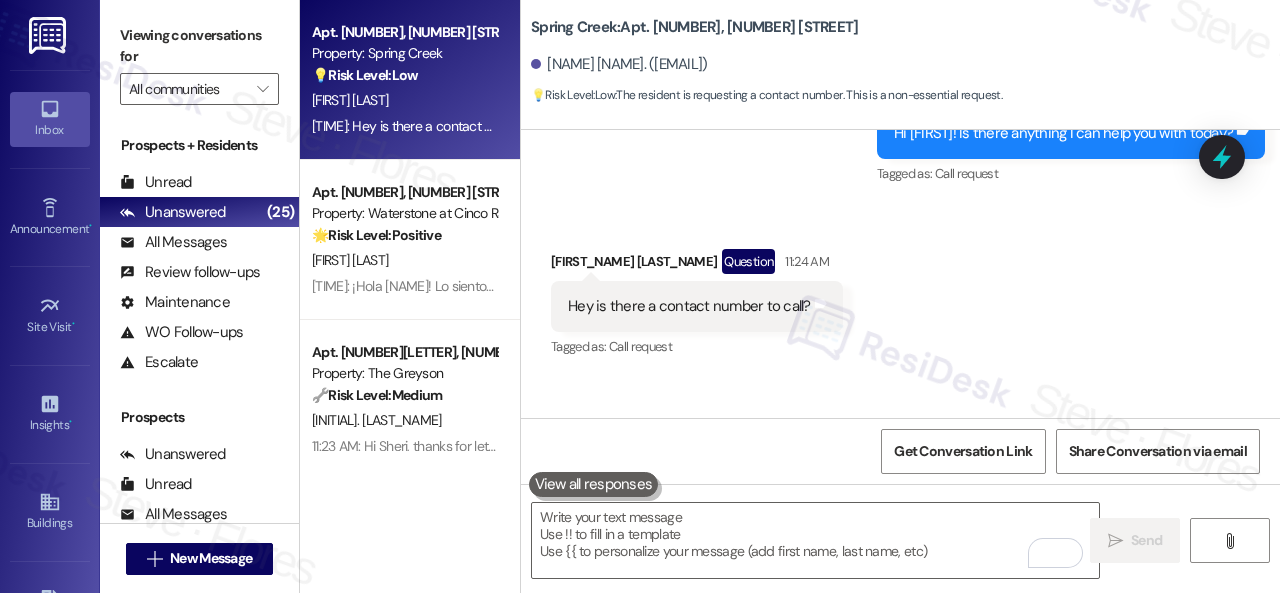 scroll, scrollTop: 11218, scrollLeft: 0, axis: vertical 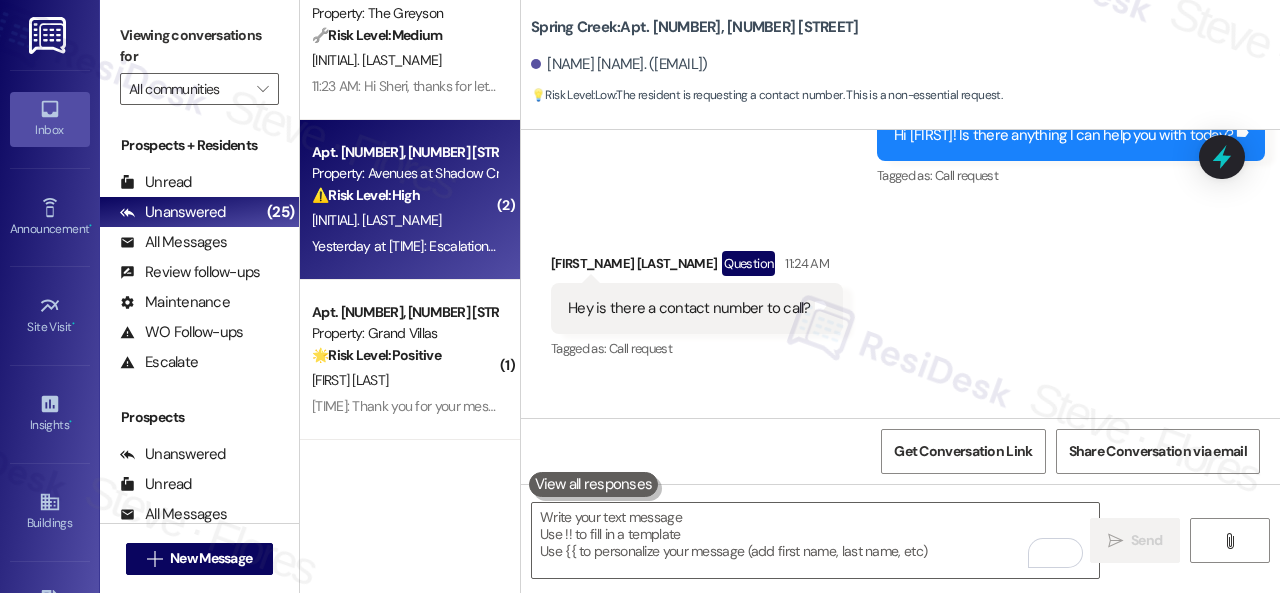 click on "T. Luarks" at bounding box center [404, 220] 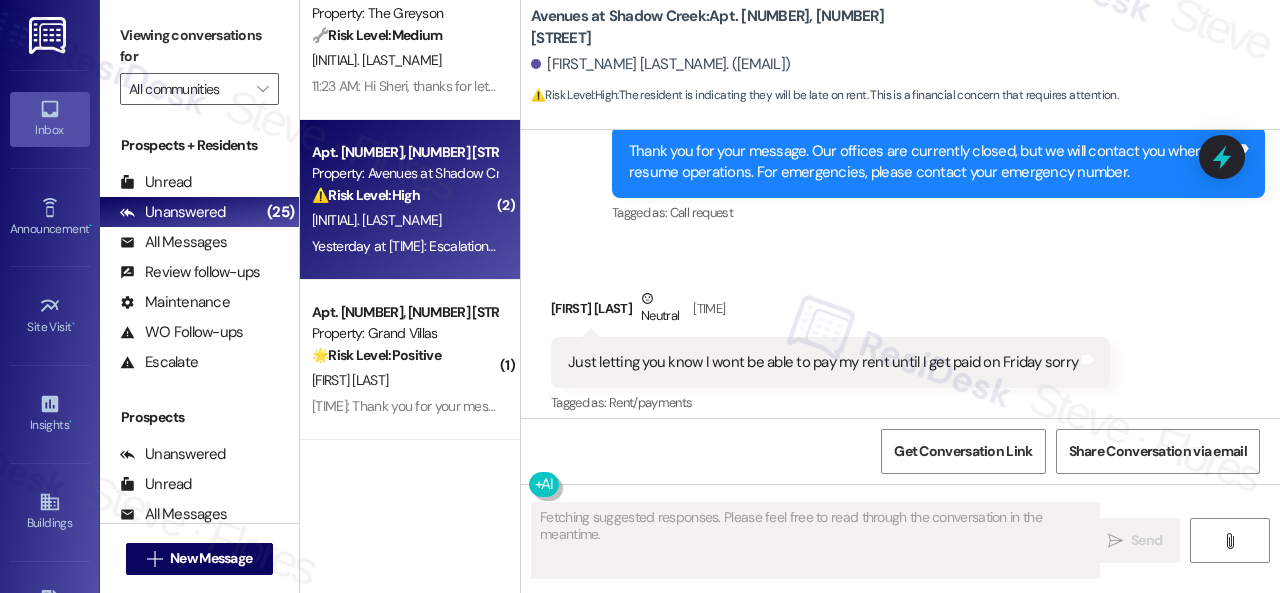 scroll, scrollTop: 394, scrollLeft: 0, axis: vertical 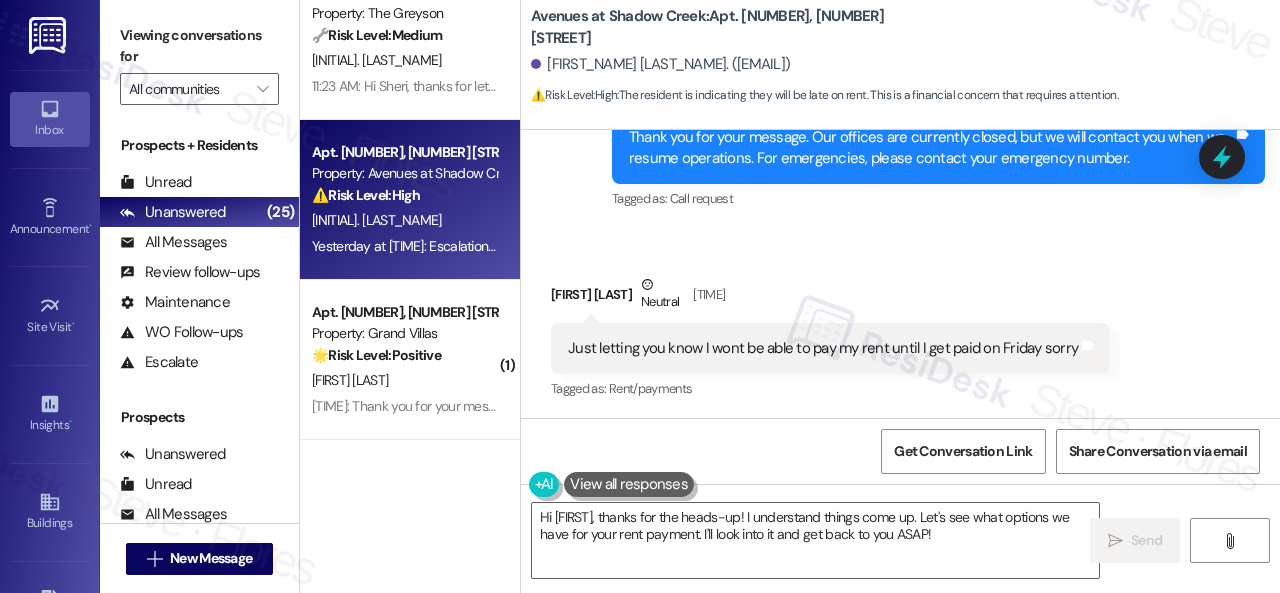 click on "Received via SMS Trevell Luarks   Neutral Yesterday at 10:12 PM Just letting you know I wont be able to pay my rent until I get paid on Friday sorry Tags and notes Tagged as:   Rent/payments Click to highlight conversations about Rent/payments" at bounding box center [830, 339] 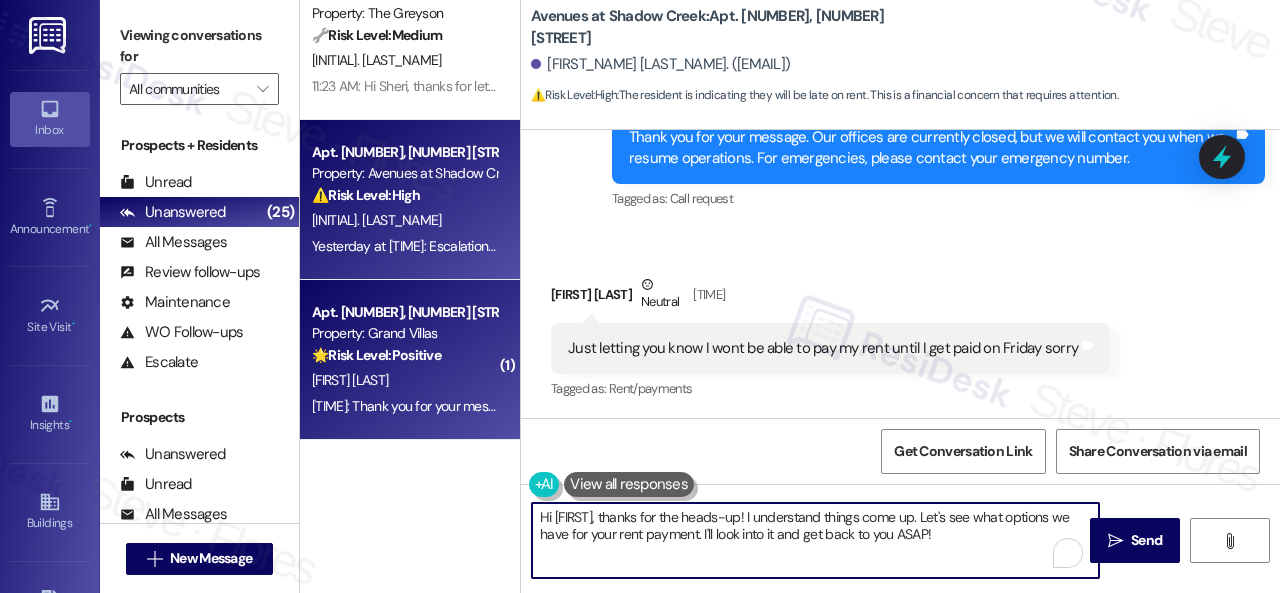 drag, startPoint x: 984, startPoint y: 533, endPoint x: 408, endPoint y: 433, distance: 584.6161 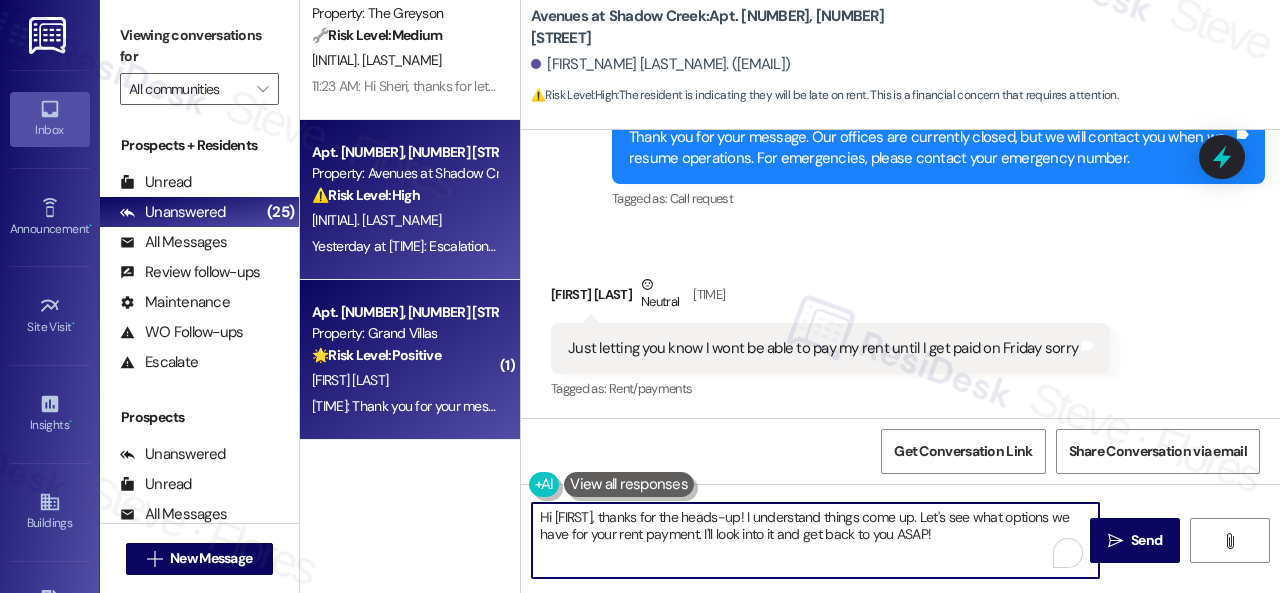click on "Apt. 13106, 6855 S Mason Rd Property: Waterstone at Cinco Ranch 🌟  Risk Level:  Positive This is a simple greeting, indicating positive engagement and relationship building. O. Martinez Chirinos 11:26 AM: ¡Hola Omar! Lo siento por la respuesta tardía. Estuve fuera durante el fin de semana. ¿Hay algo en lo que pueda ayudarte? (polite response) (initial contact) (Hello Omar! I apologize for the late reply. I was away for the weekend. Is there anything I can assist you with?) 11:26 AM: ¡Hola Omar! Lo siento por la respuesta tardía. Estuve fuera durante el fin de semana. ¿Hay algo en lo que pueda ayudarte? (polite response) (initial contact) (Hello Omar! I apologize for the late reply. I was away for the weekend. Is there anything I can assist you with?) Apt. 4533PB, 4460 Mountain Laurel Road Property: The Greyson 🔧  Risk Level:  Medium S. Verrilli Apt. 4109, 12501 Broadway St Property: Avenues at Shadow Creek ⚠️  Risk Level:  High T. Luarks ( 1 ) Apt. 1305, 1550 Katy Gap Rd Property: Grand Villas" at bounding box center [790, 296] 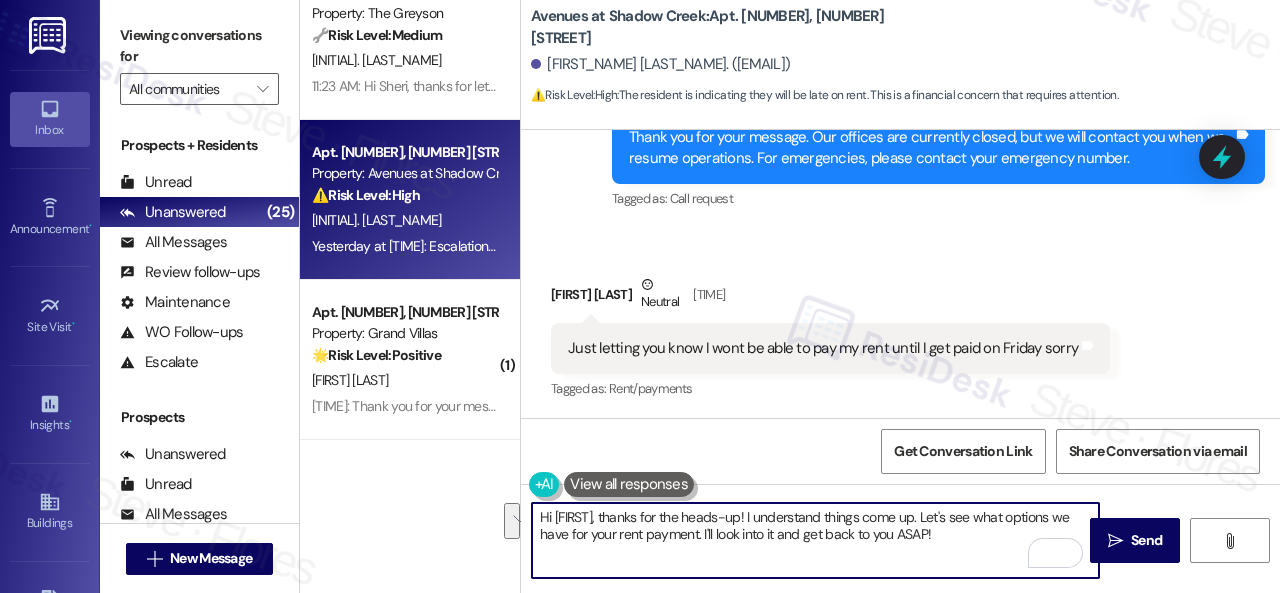 paste on "Thanks for keeping us in the loop about your rent payment plan! I understand things can get a little hectic. I will inform the site team. Enjoy your day" 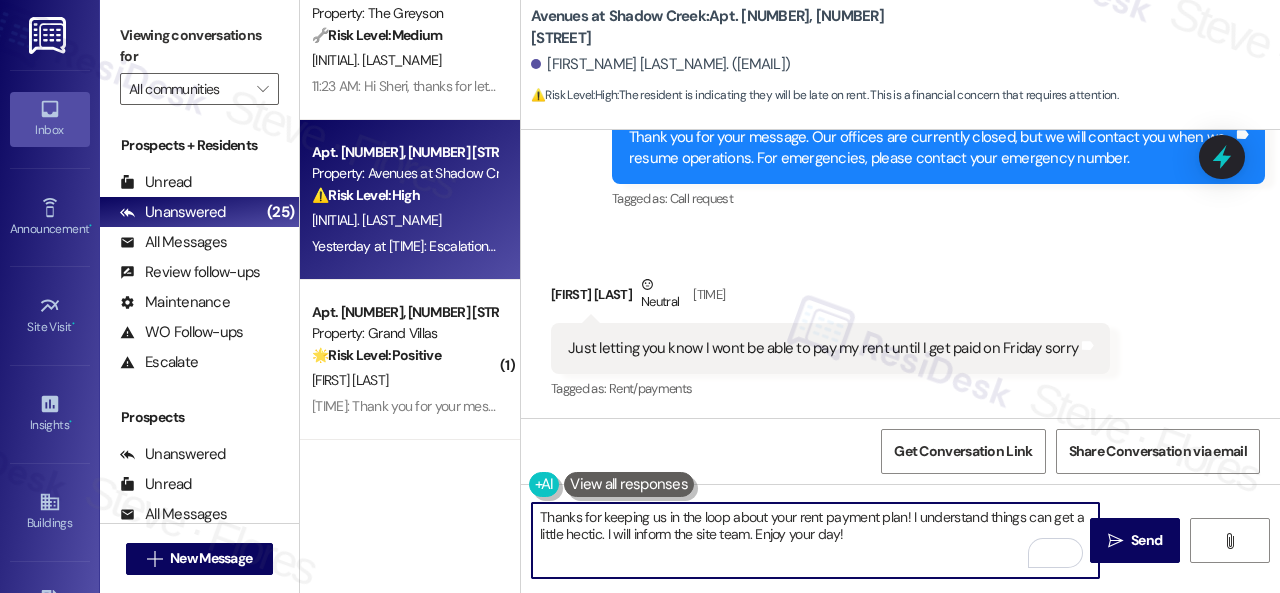 click on "Thanks for keeping us in the loop about your rent payment plan! I understand things can get a little hectic. I will inform the site team. Enjoy your day!" at bounding box center (815, 540) 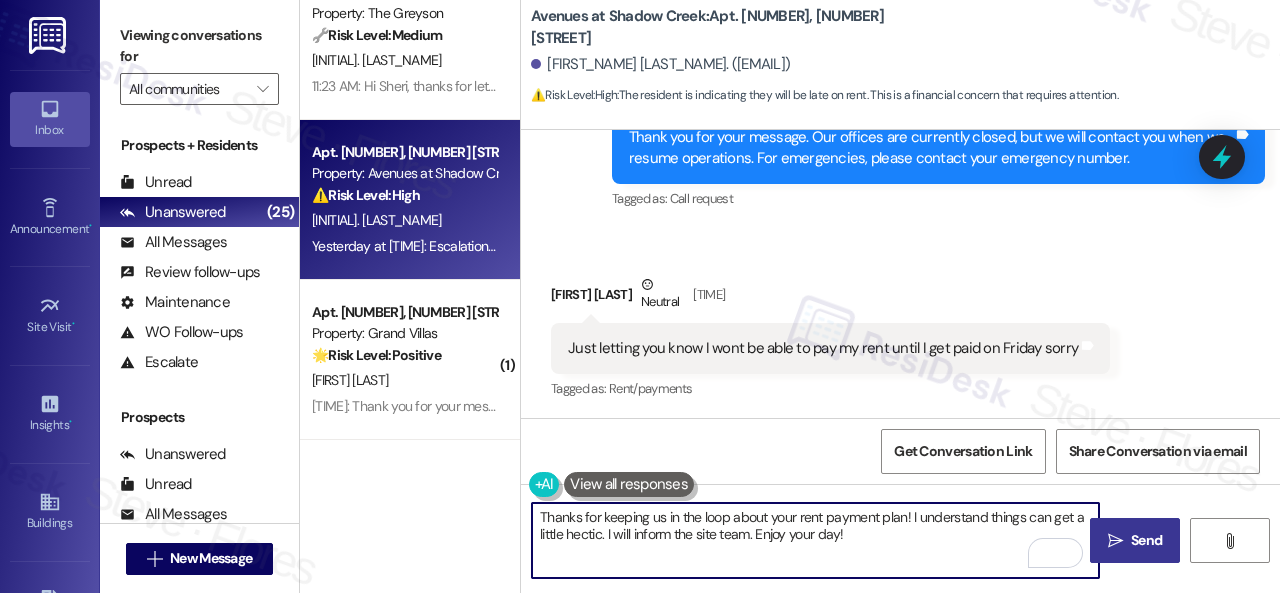 type on "Thanks for keeping us in the loop about your rent payment plan! I understand things can get a little hectic. I will inform the site team. Enjoy your day!" 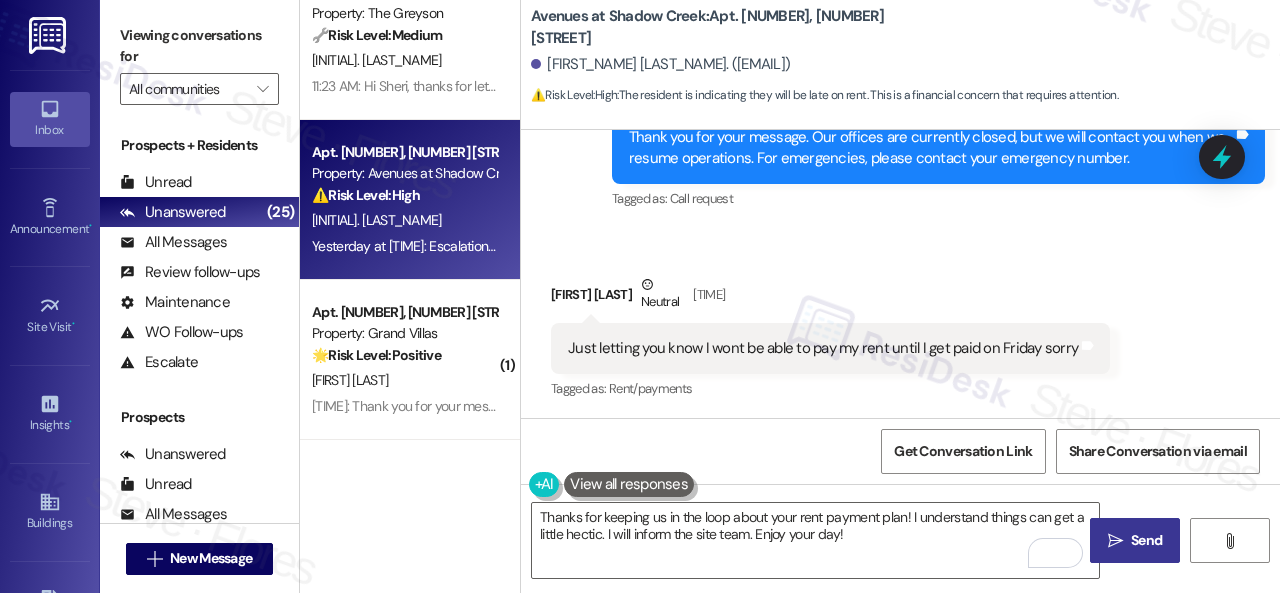 click on "Send" at bounding box center (1146, 540) 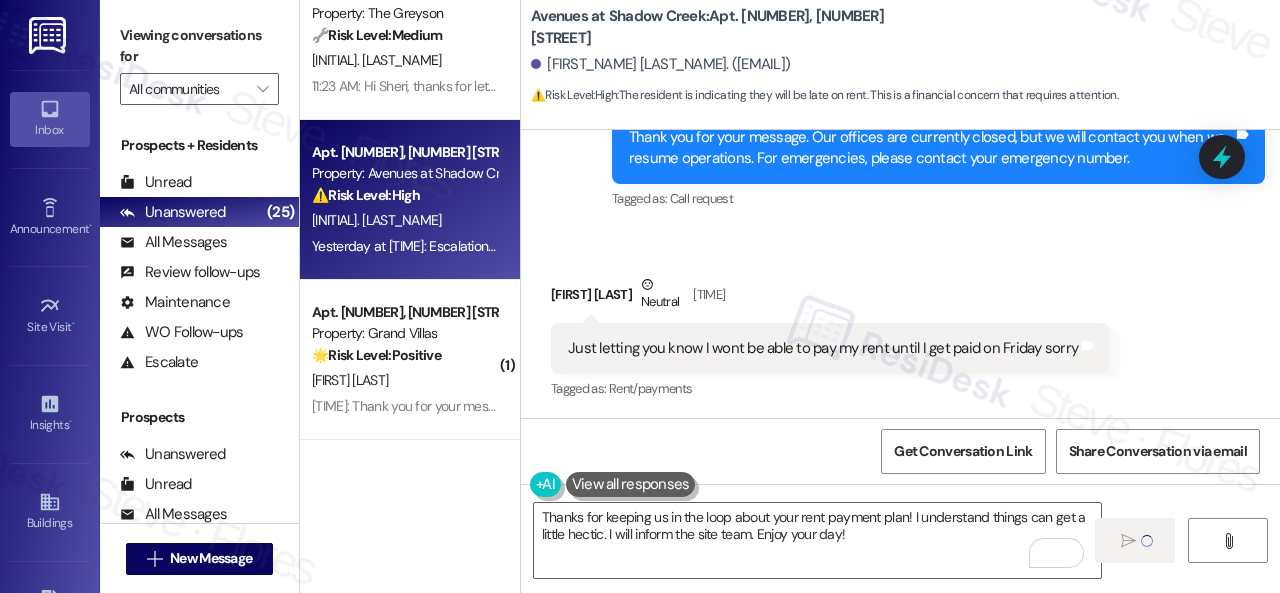 type 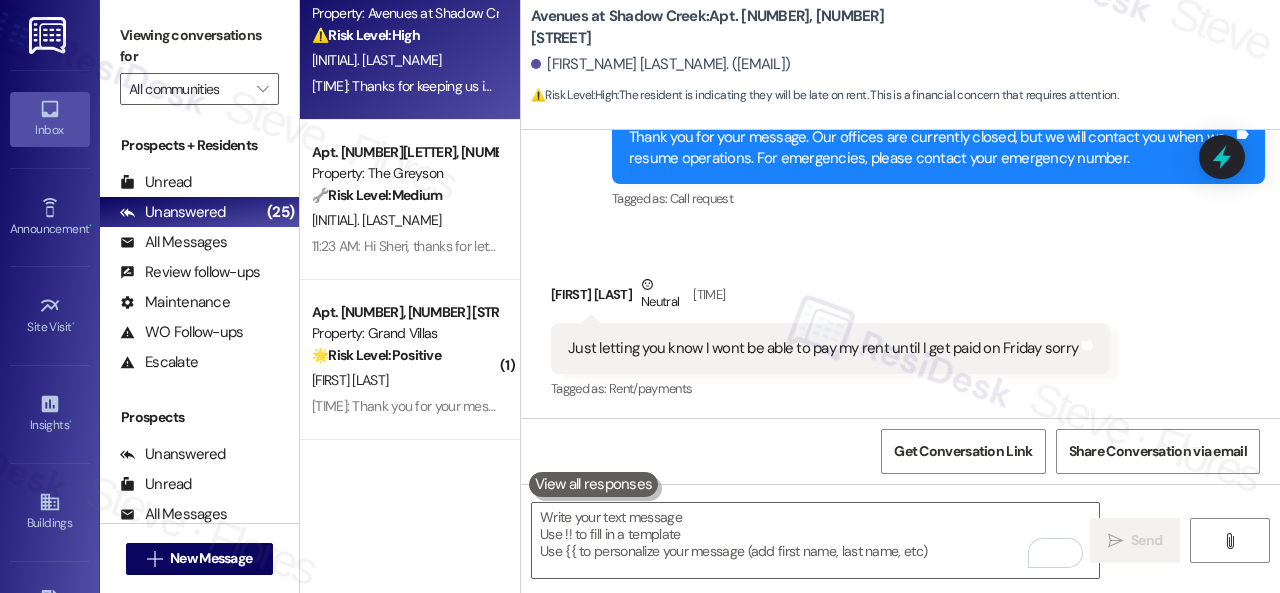 click on "Received via SMS Trevell Luarks   Neutral Yesterday at 10:12 PM Just letting you know I wont be able to pay my rent until I get paid on Friday sorry Tags and notes Tagged as:   Rent/payments Click to highlight conversations about Rent/payments" at bounding box center [900, 324] 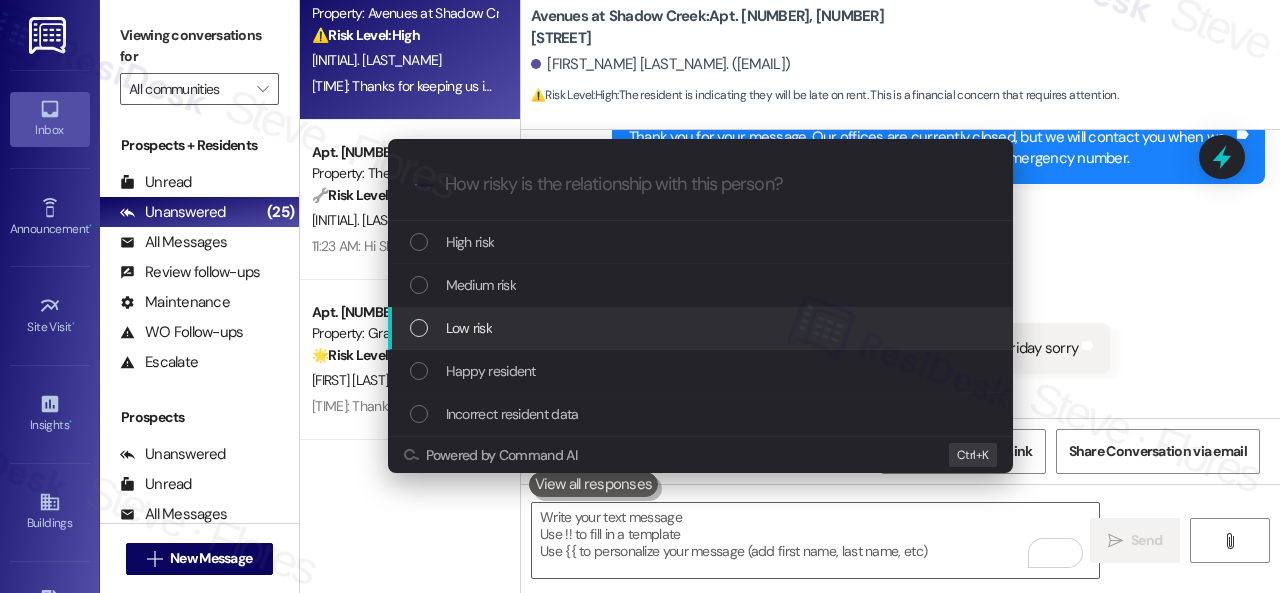 click on "Low risk" at bounding box center (469, 328) 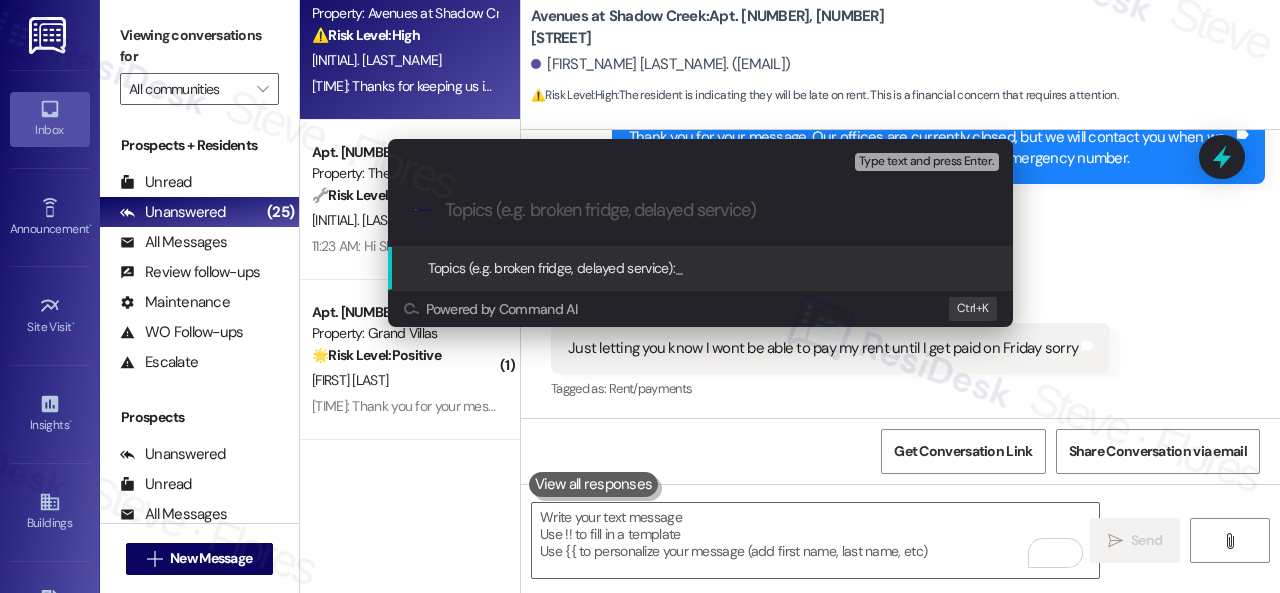 paste on "Late payment notice." 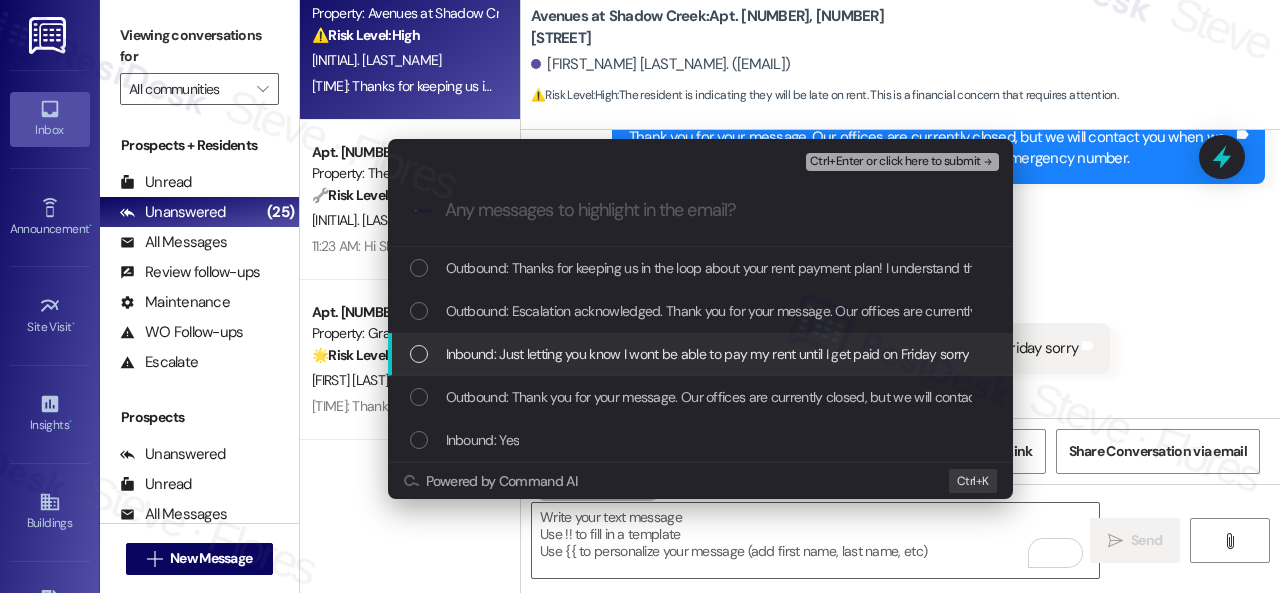 click on "Inbound: Just letting you know I wont be able to pay my rent until I get paid on Friday sorry" at bounding box center [708, 354] 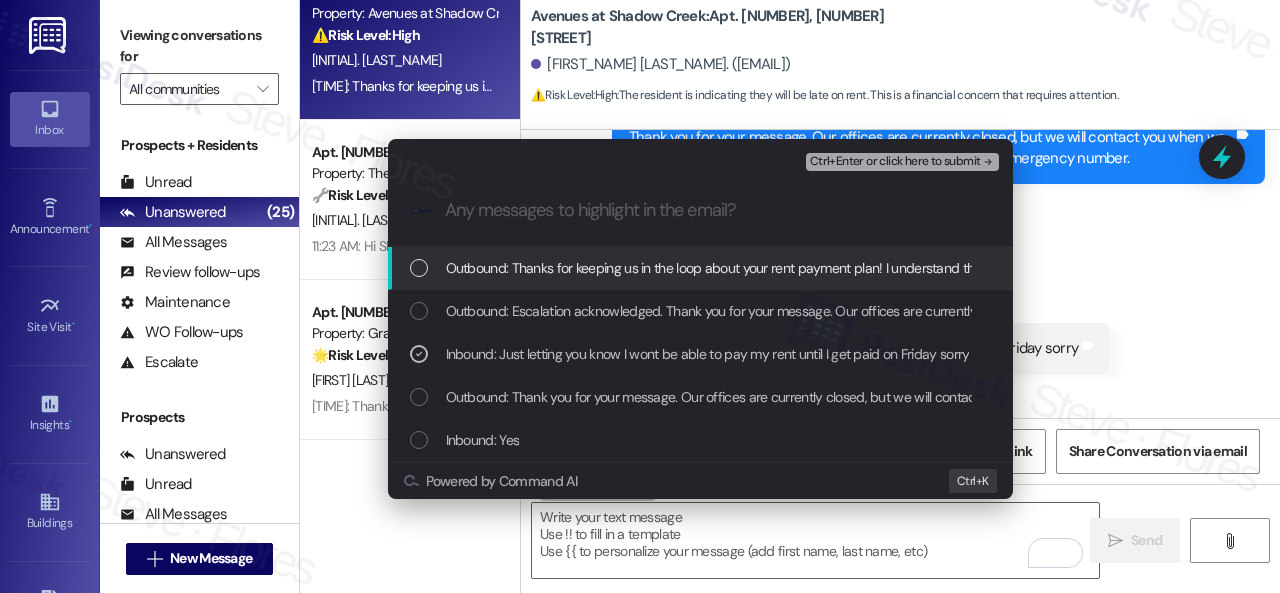 click on "Ctrl+Enter or click here to submit" at bounding box center (895, 162) 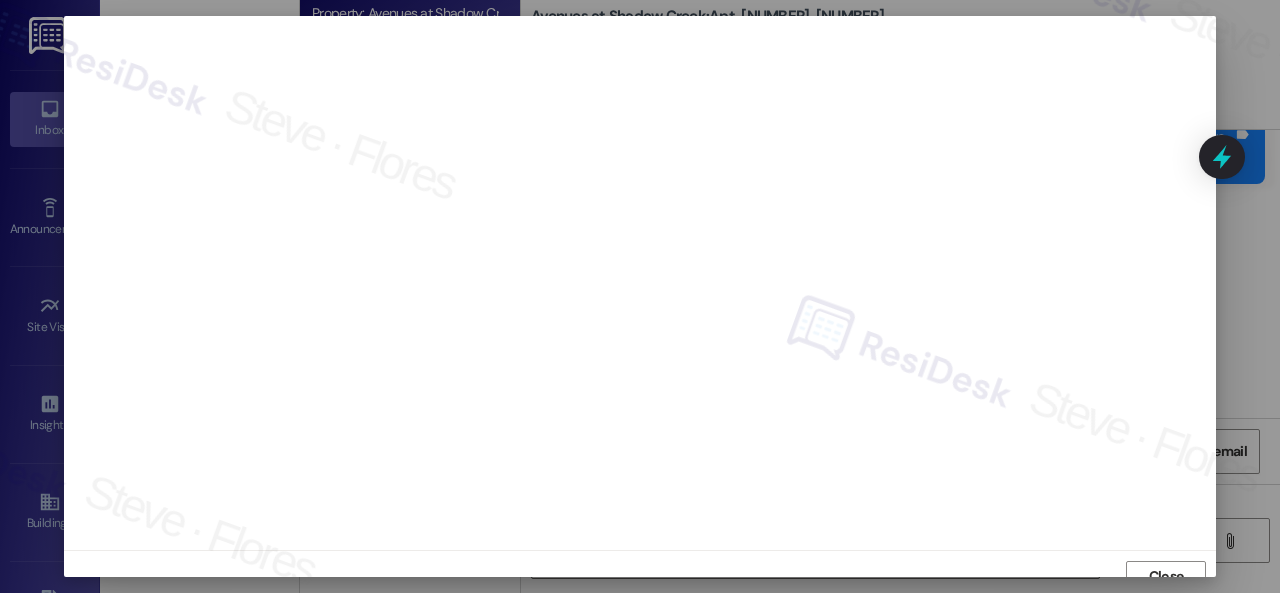 scroll, scrollTop: 15, scrollLeft: 0, axis: vertical 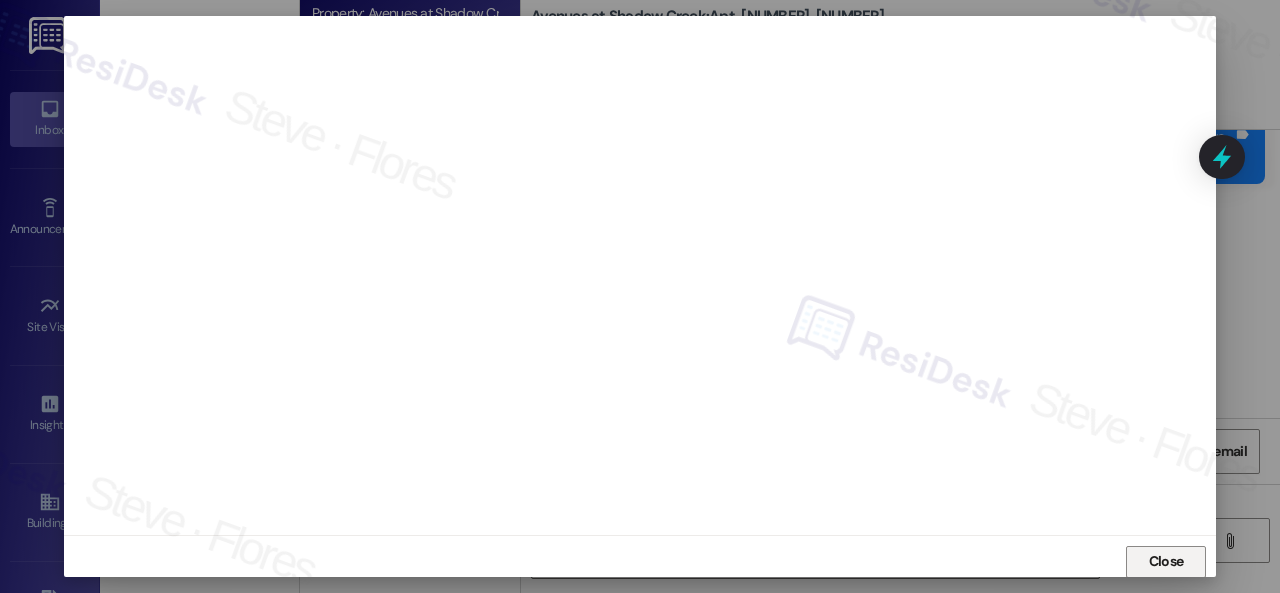 click on "Close" at bounding box center [1166, 561] 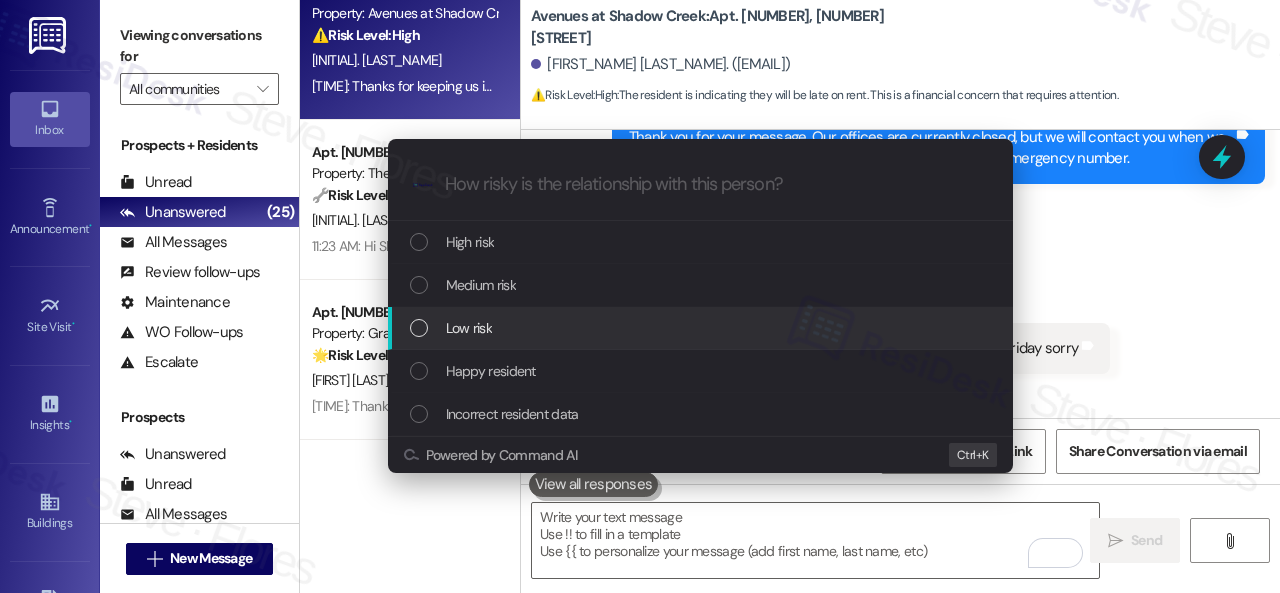 click on "Low risk" at bounding box center (469, 328) 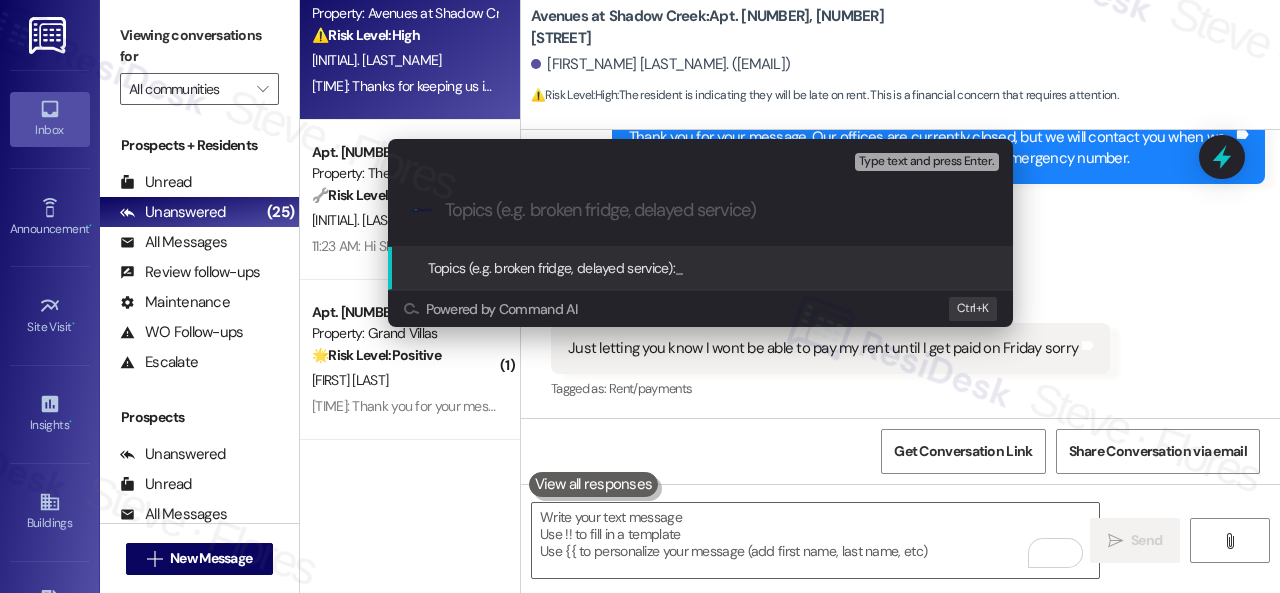 paste on "Late payment notice." 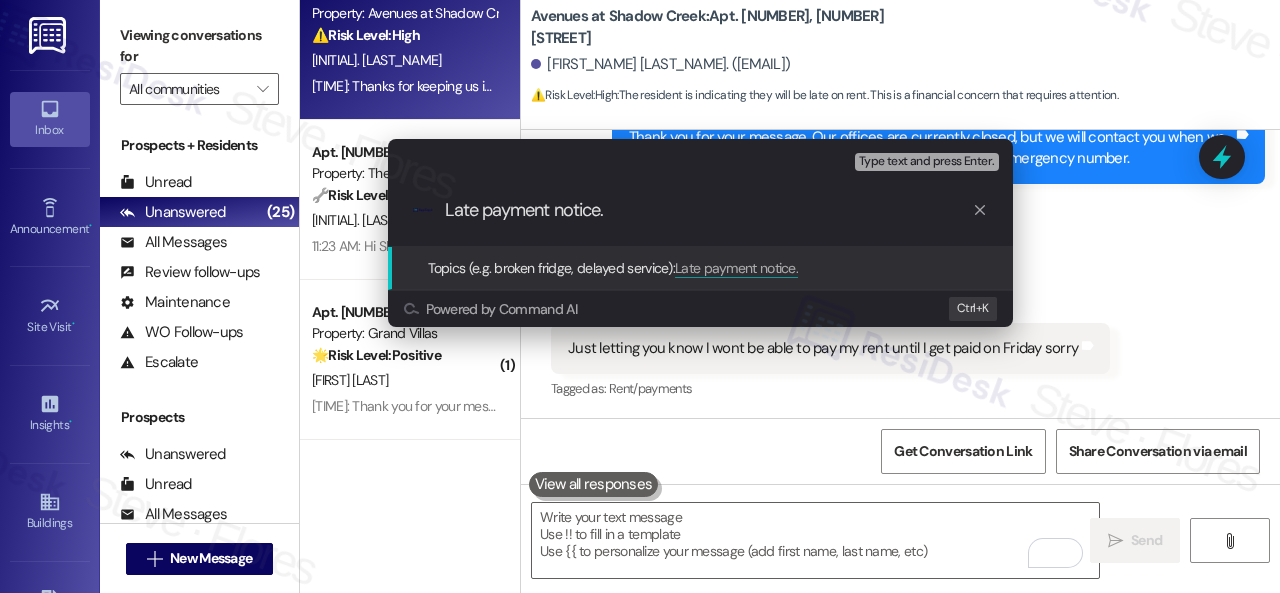 type 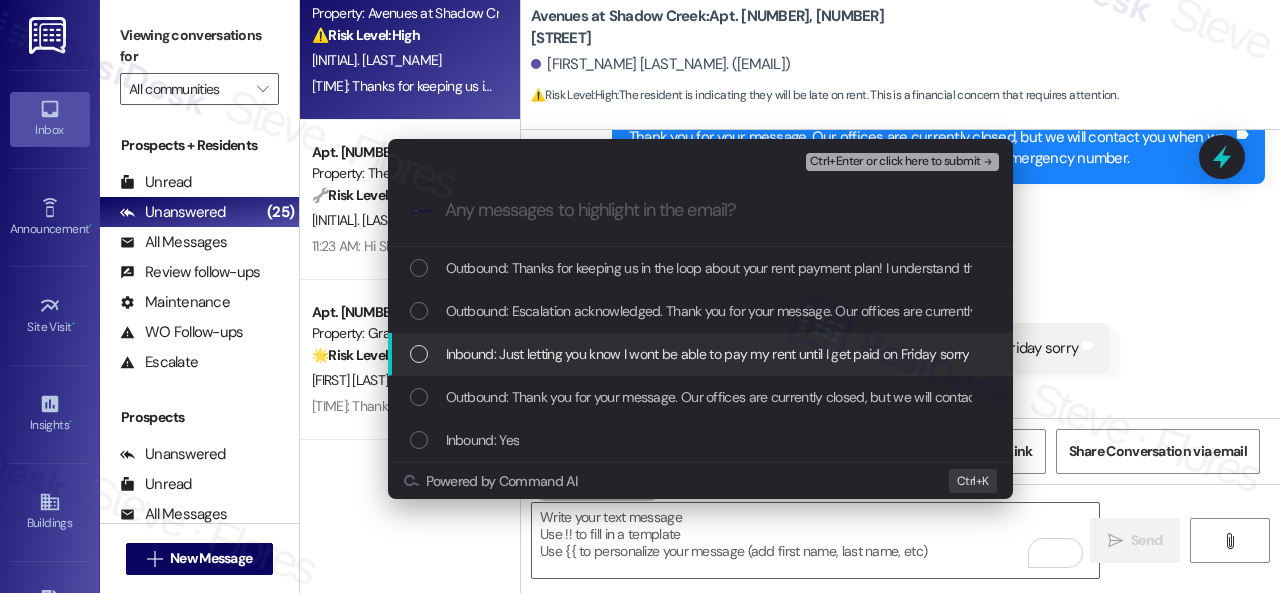 click on "Inbound: Just letting you know I wont be able to pay my rent until I get paid on Friday sorry" at bounding box center (708, 354) 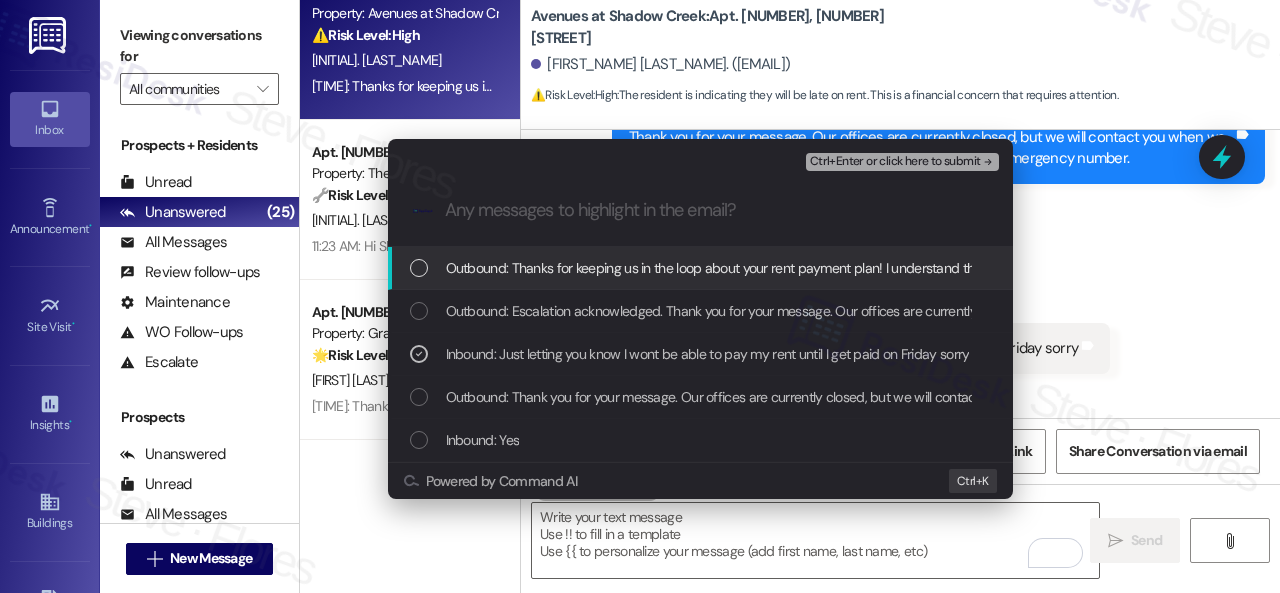 click on "Ctrl+Enter or click here to submit" at bounding box center (895, 162) 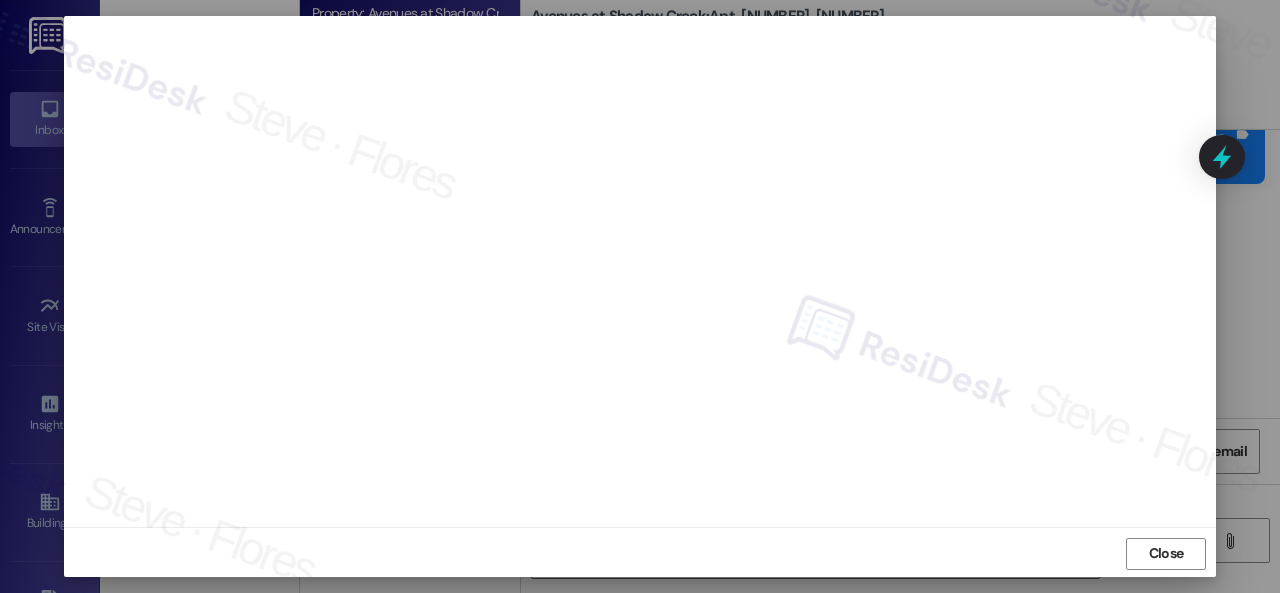scroll, scrollTop: 25, scrollLeft: 0, axis: vertical 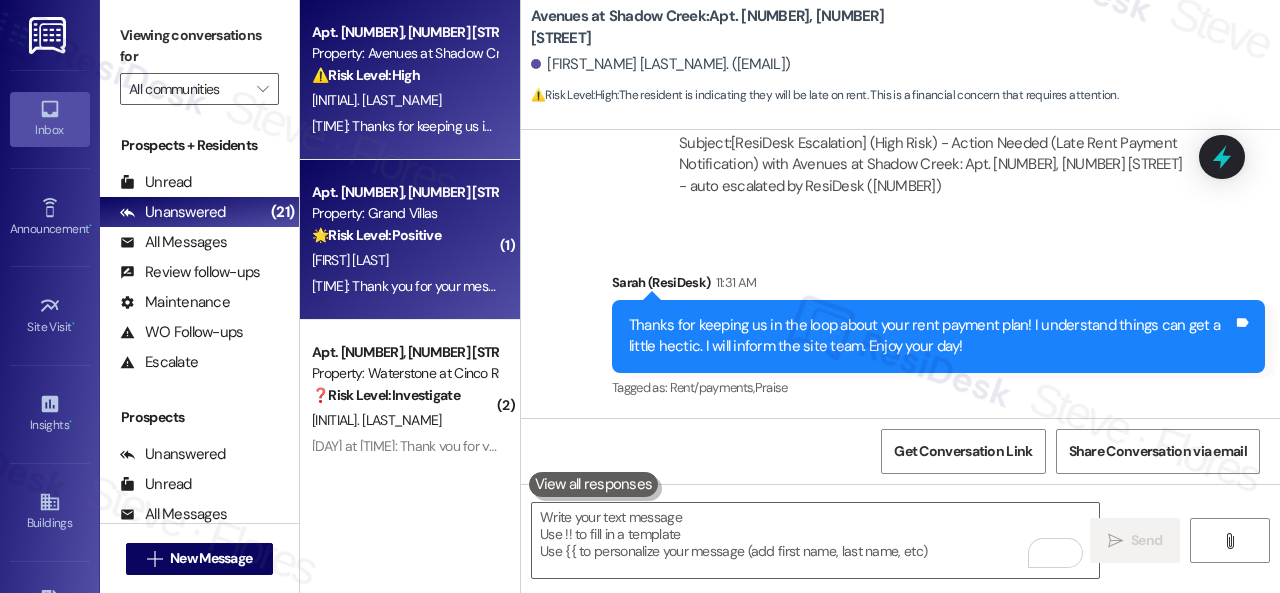 click on "🌟  Risk Level:  Positive This is a simple greeting, indicating positive engagement and relationship building." at bounding box center (404, 235) 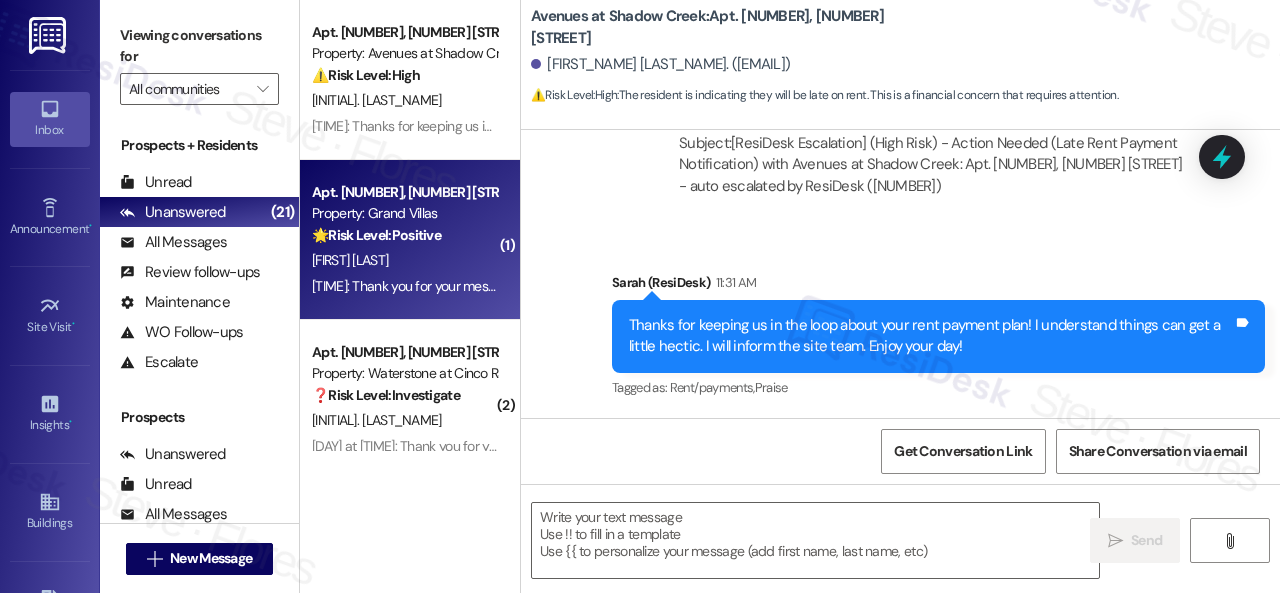 type on "Fetching suggested responses. Please feel free to read through the conversation in the meantime." 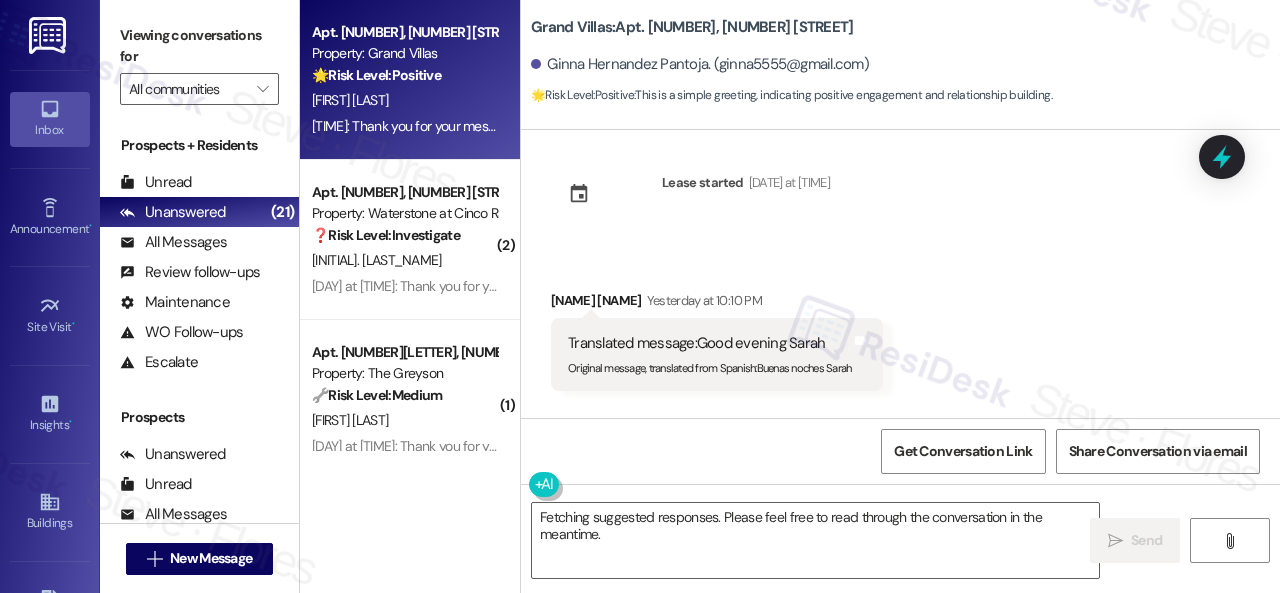 scroll, scrollTop: 0, scrollLeft: 0, axis: both 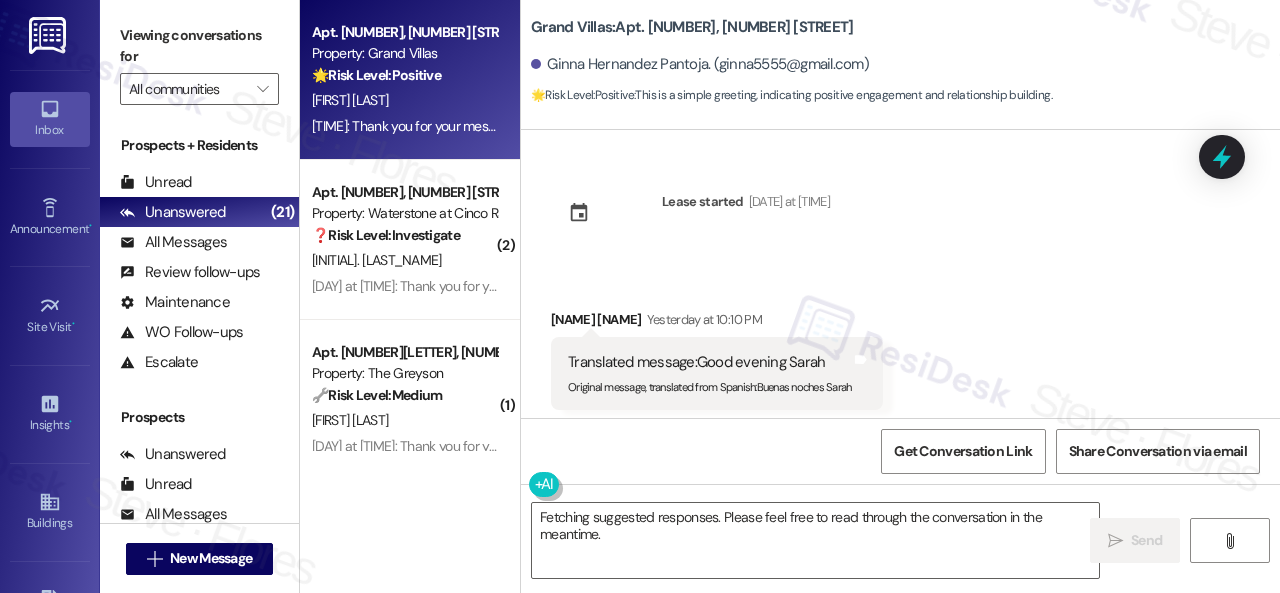 click on "Received via SMS Ginna Hernandez Pantoja Yesterday at 10:10 PM Translated message:  Good evening Sarah Original message, translated from   Spanish :  Buenas noches Sarah  Translated from original message: Buenas noches Sarah  Tags and notes" at bounding box center (900, 344) 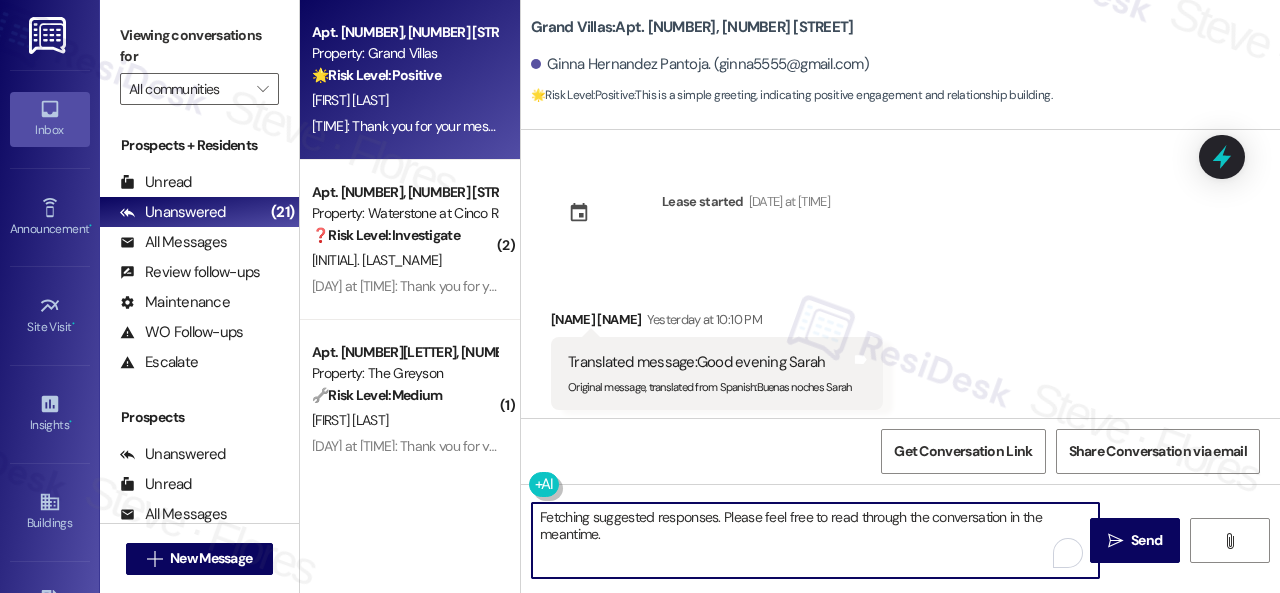 drag, startPoint x: 649, startPoint y: 551, endPoint x: 289, endPoint y: 413, distance: 385.54376 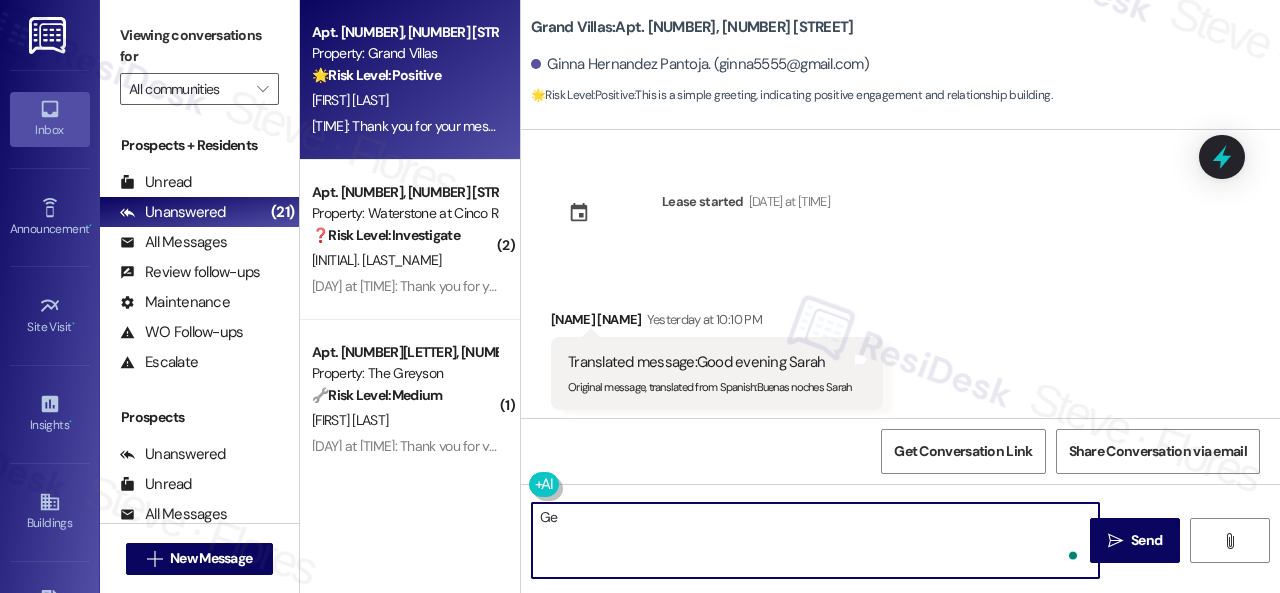 type on "G" 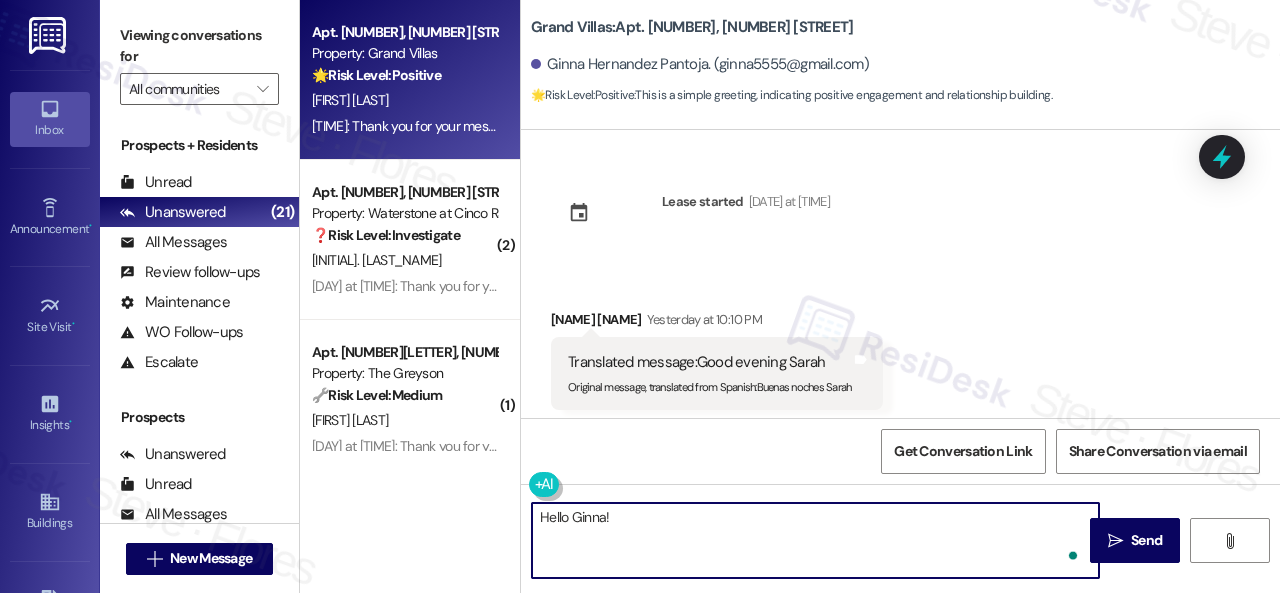 paste on "I apologize for the late reply. I was away for the weekend." 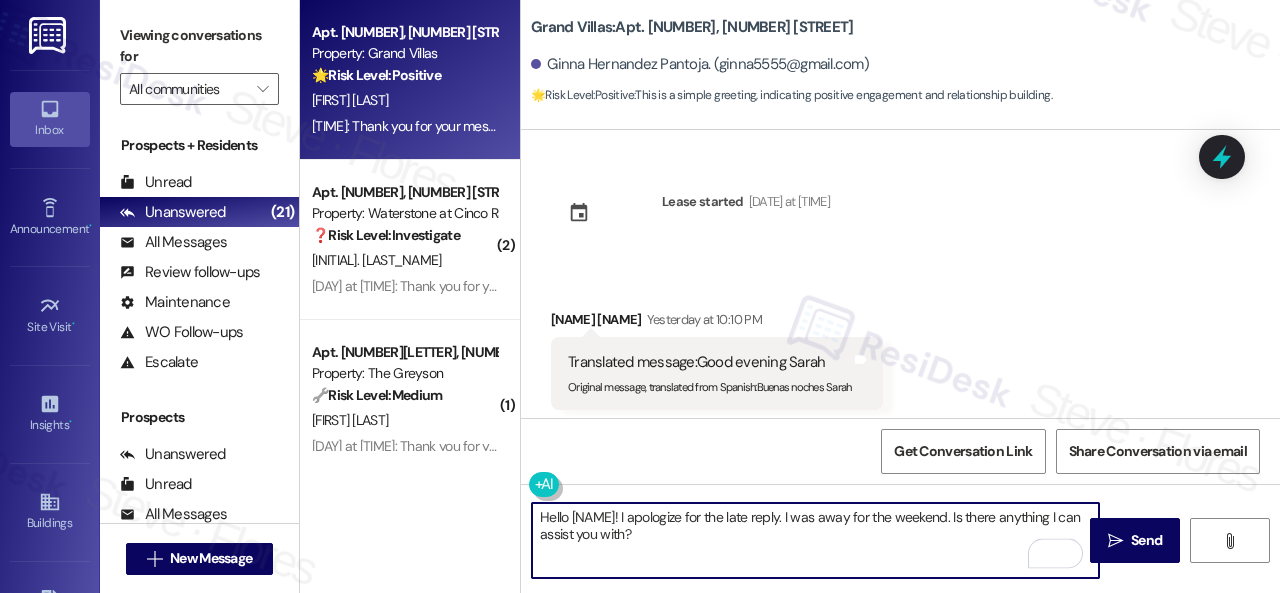 click on "Get Conversation Link Share Conversation via email" at bounding box center (900, 451) 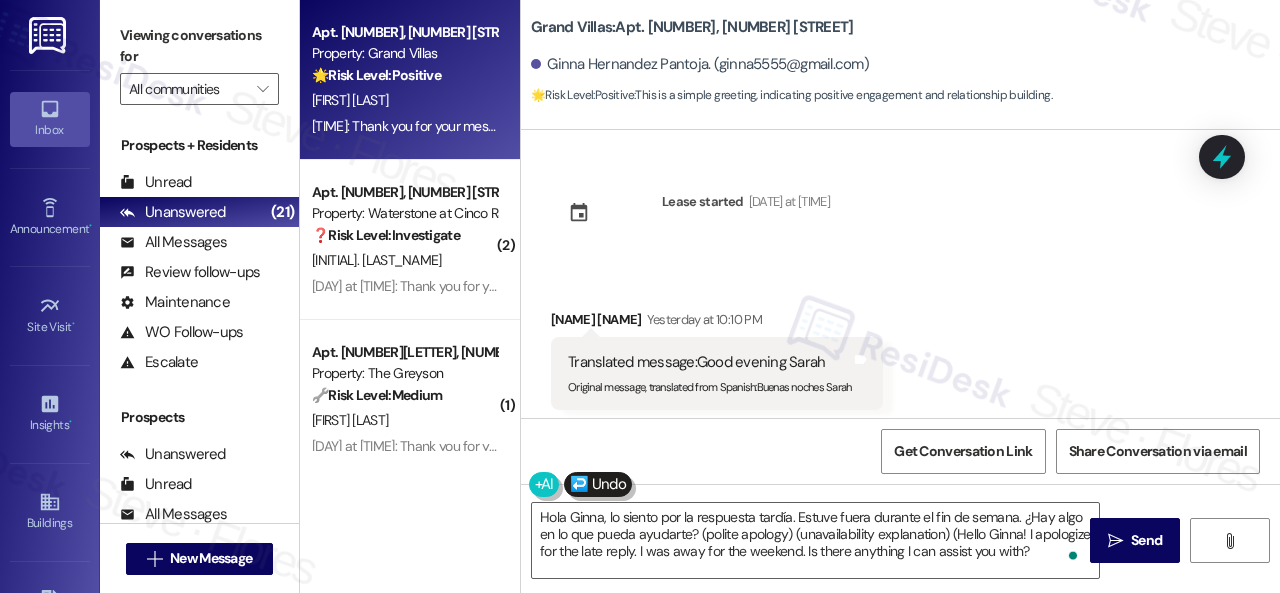 type on "Hola Ginna, lo siento por la respuesta tardía. Estuve fuera durante el fin de semana. ¿Hay algo en lo que pueda ayudarte? (polite apology) (unavailability explanation) (Hello Ginna! I apologize for the late reply. I was away for the weekend. Is there anything I can assist you with?)" 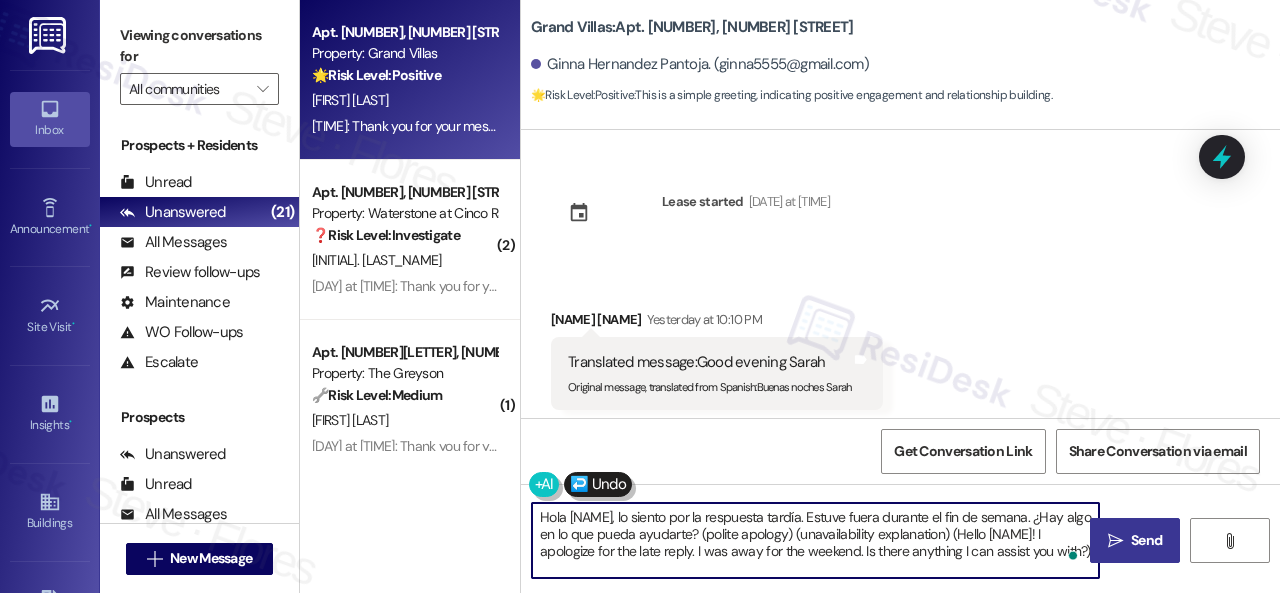 click on "" at bounding box center [1115, 541] 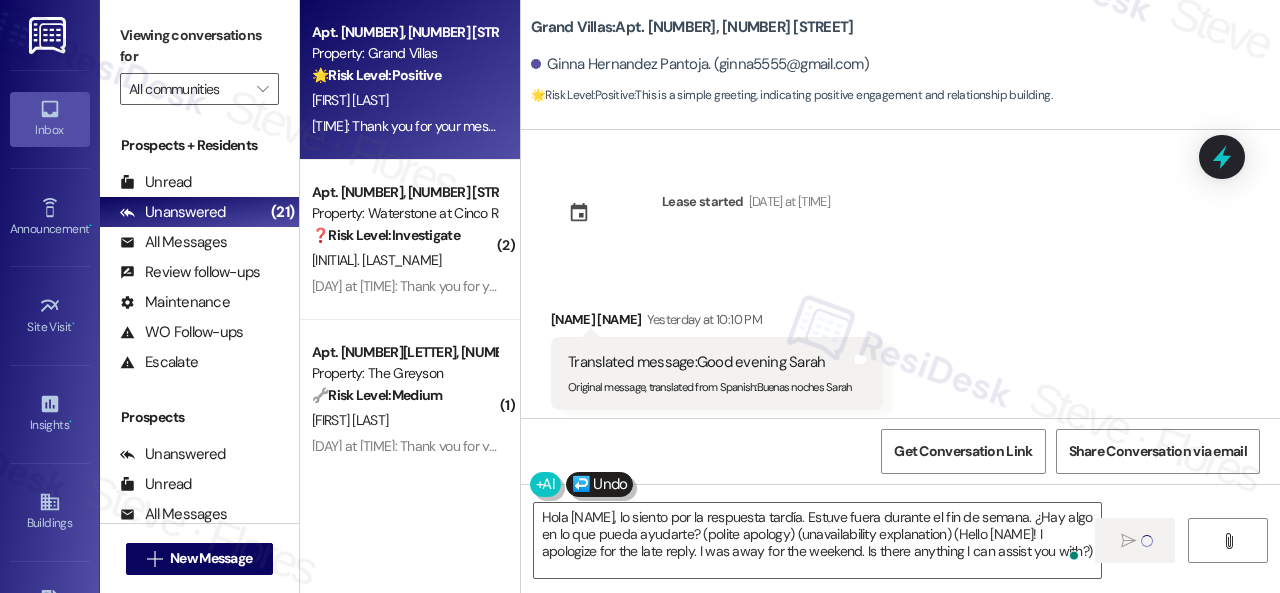 type 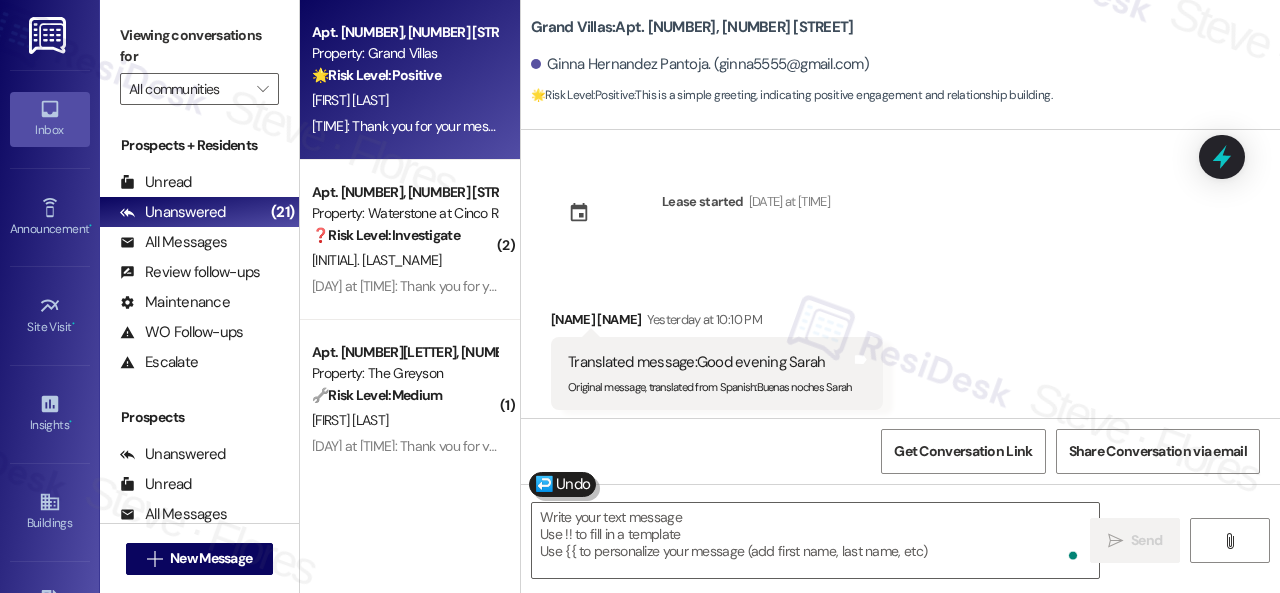 scroll, scrollTop: 6, scrollLeft: 0, axis: vertical 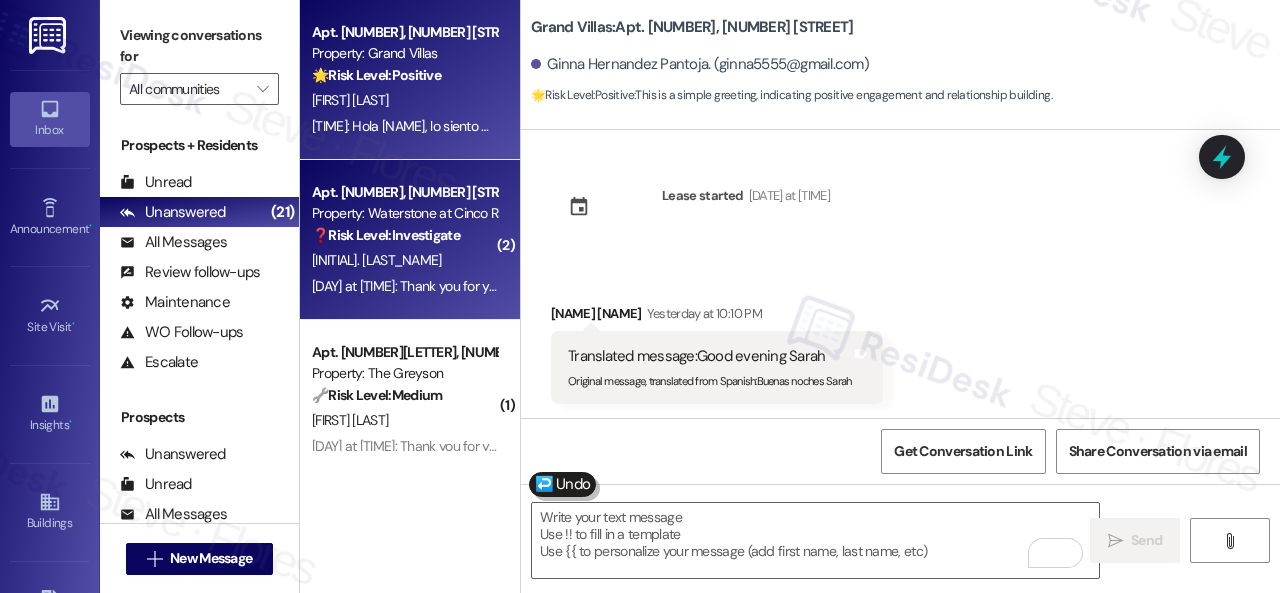 click on "A. Park" at bounding box center (404, 260) 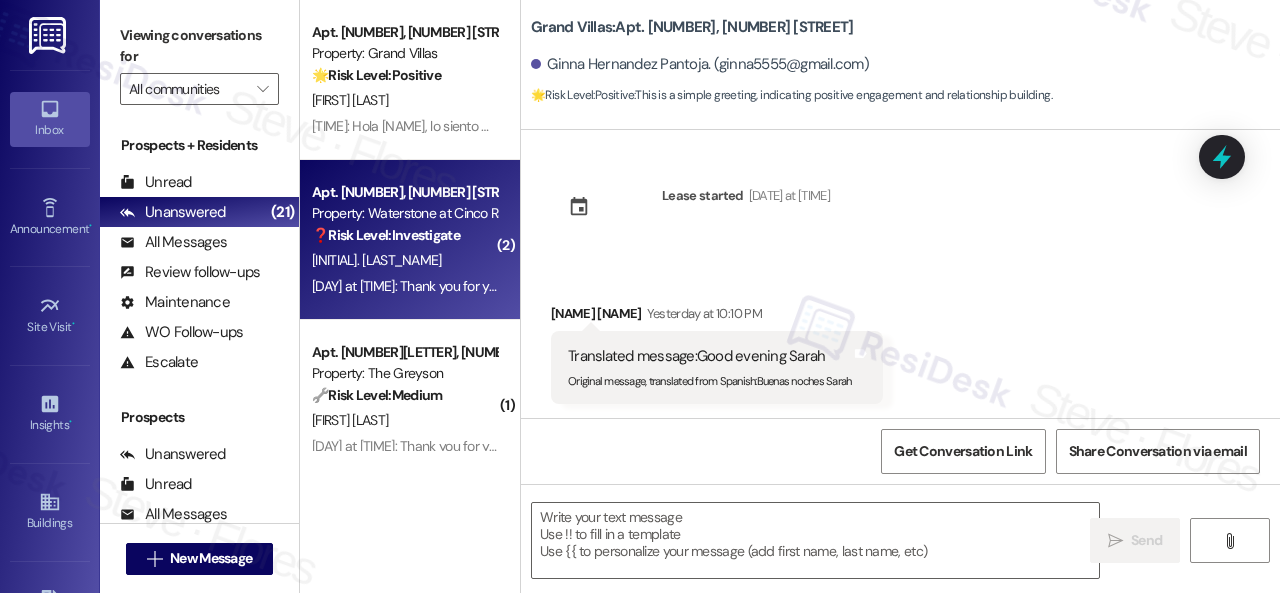 type on "Fetching suggested responses. Please feel free to read through the conversation in the meantime." 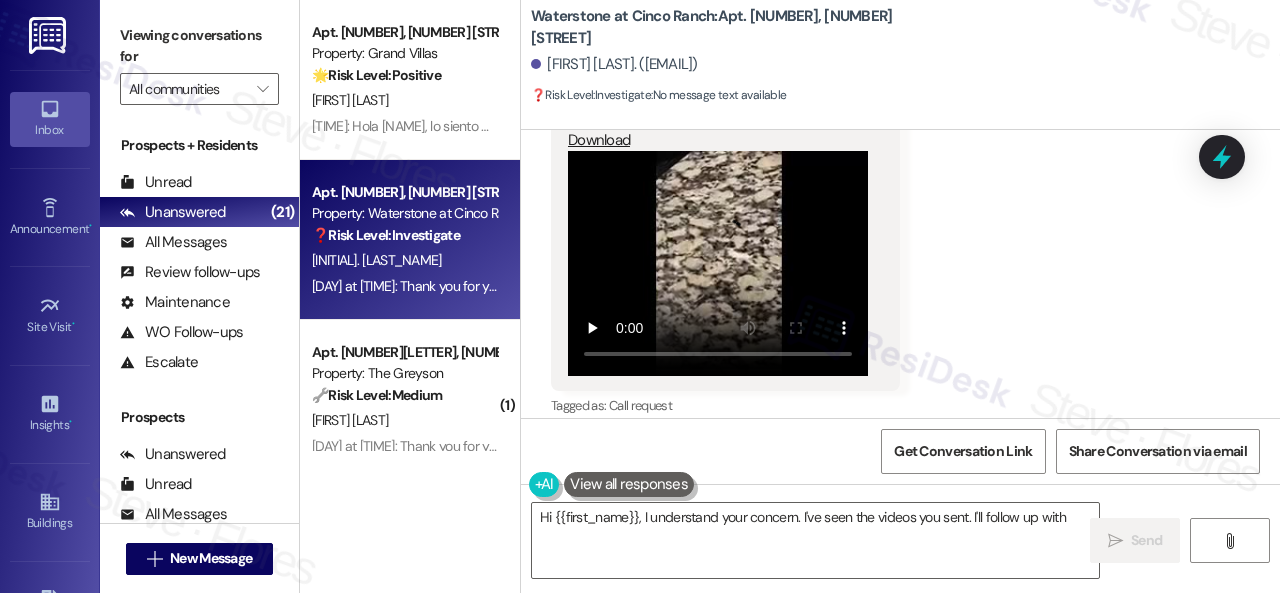 scroll, scrollTop: 14512, scrollLeft: 0, axis: vertical 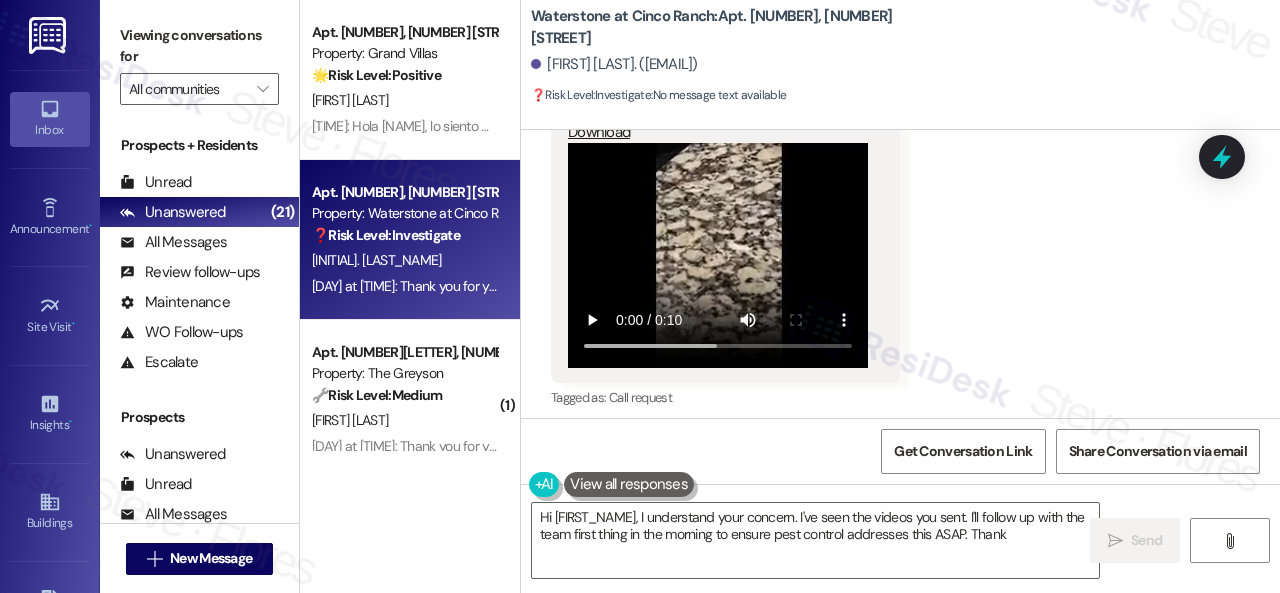 type on "Hi {{first_name}}, I understand your concern. I've seen the videos you sent. I'll follow up with the team first thing in the morning to ensure pest control addresses this ASAP. Thank" 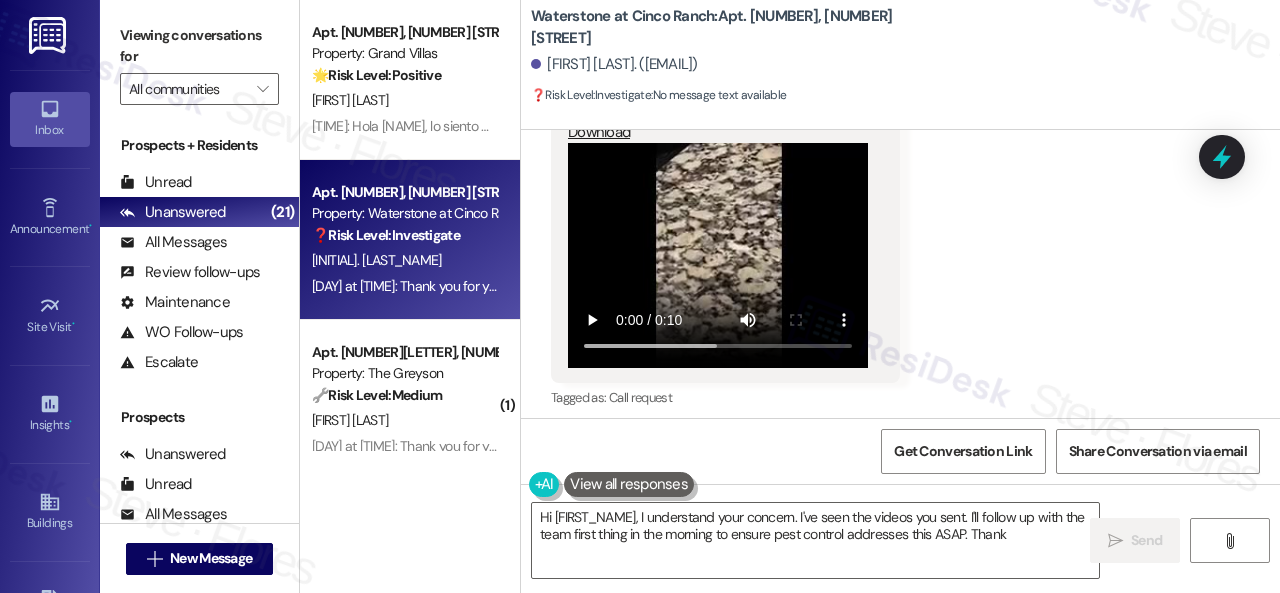 type 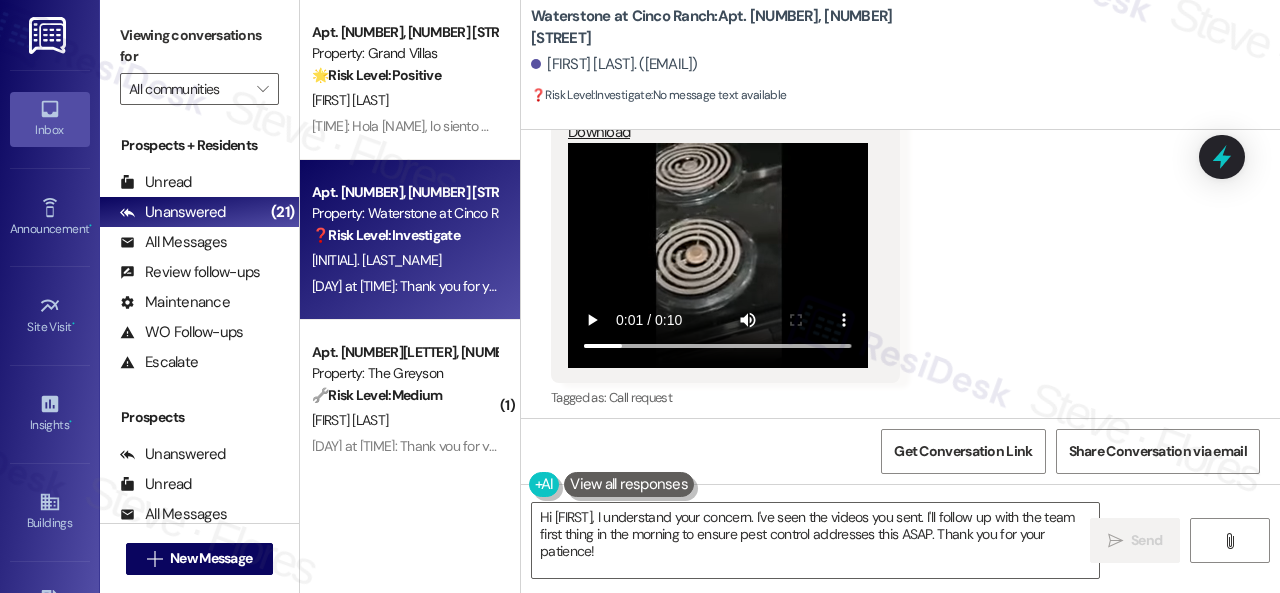 click on "Received via SMS Amy Park Question Yesterday at 8:01 PM Hi.  Please watch the video.  Thanks.   3GP  attachment   Download   Tags and notes Tagged as:   Call request Click to highlight conversations about Call request" at bounding box center (900, 197) 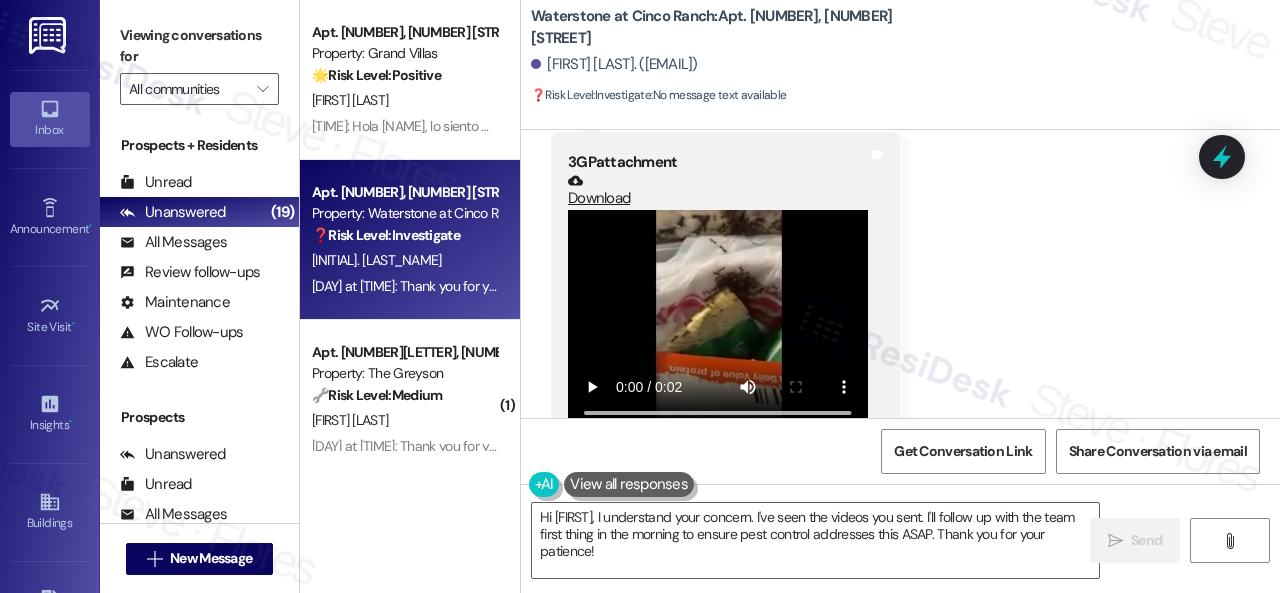 scroll, scrollTop: 15412, scrollLeft: 0, axis: vertical 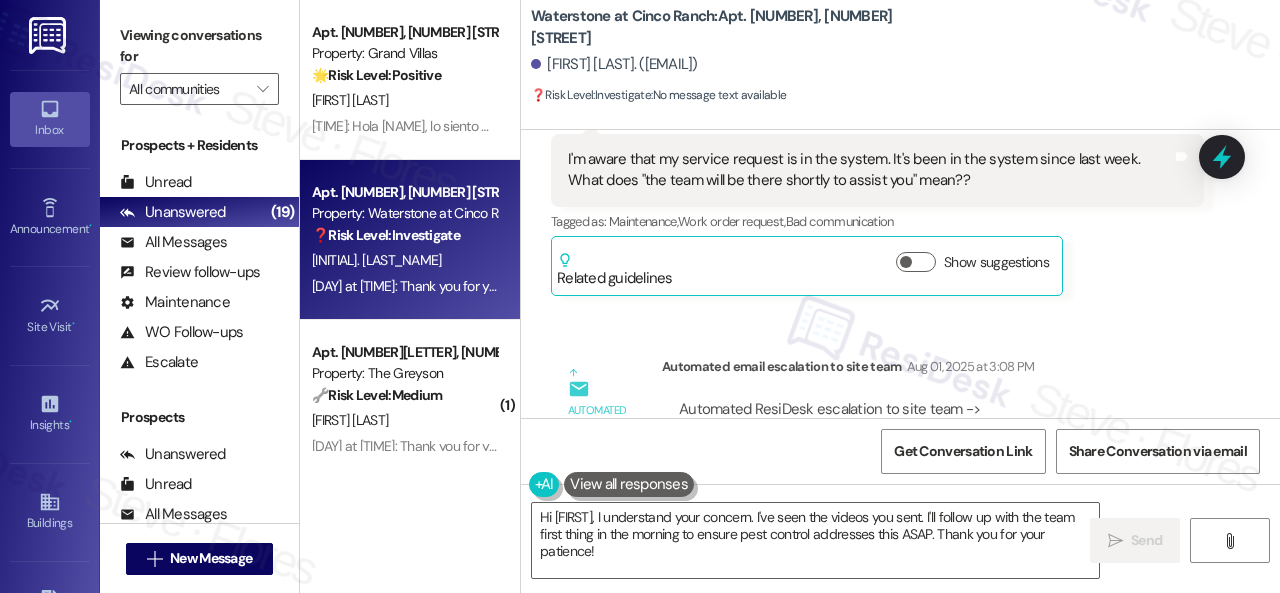 click on "Waterstone at Cinco Ranch:  Apt. 19102, 6855 S Mason Rd" at bounding box center [731, 27] 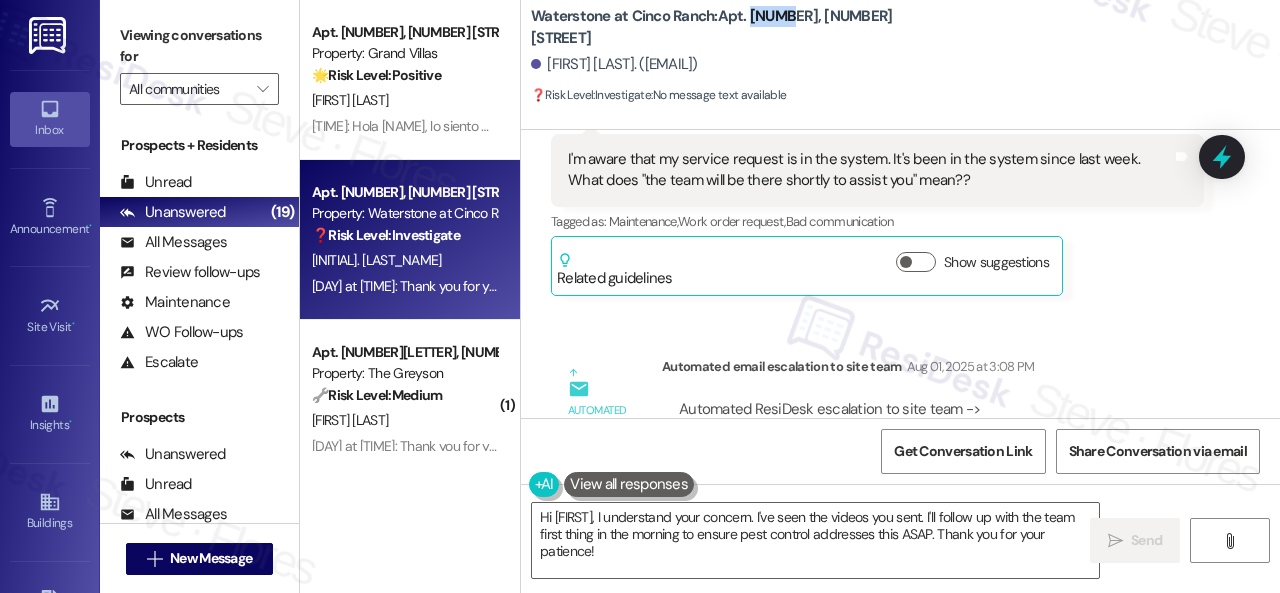 click on "Waterstone at Cinco Ranch:  Apt. 19102, 6855 S Mason Rd" at bounding box center (731, 27) 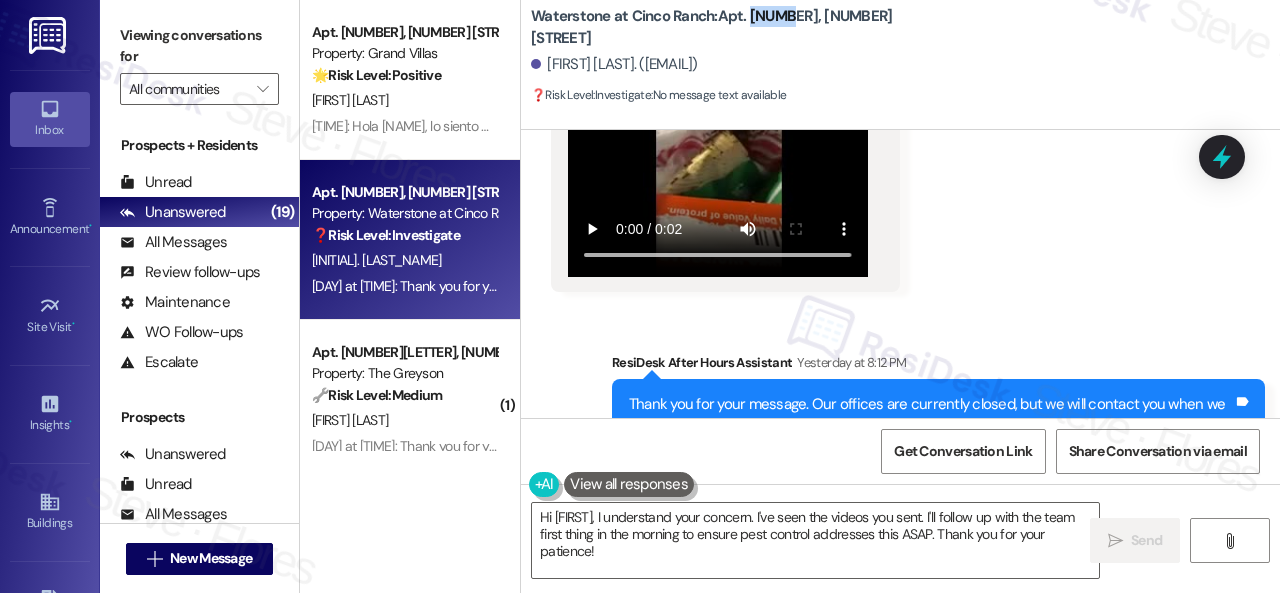 scroll, scrollTop: 15632, scrollLeft: 0, axis: vertical 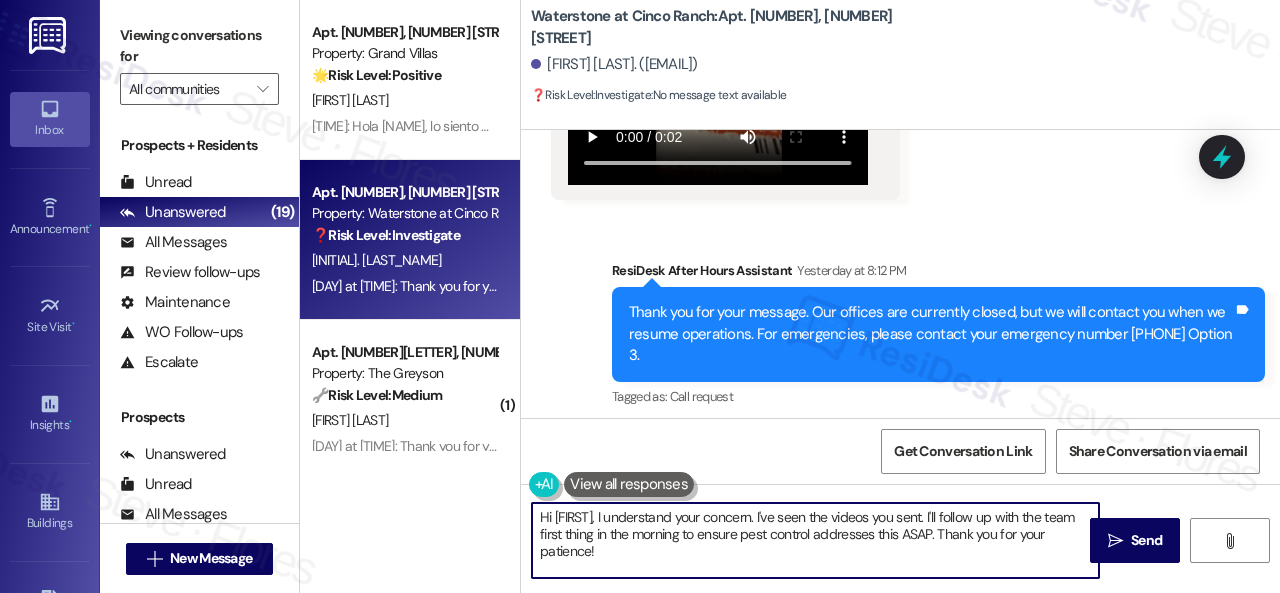 drag, startPoint x: 510, startPoint y: 499, endPoint x: 482, endPoint y: 491, distance: 29.12044 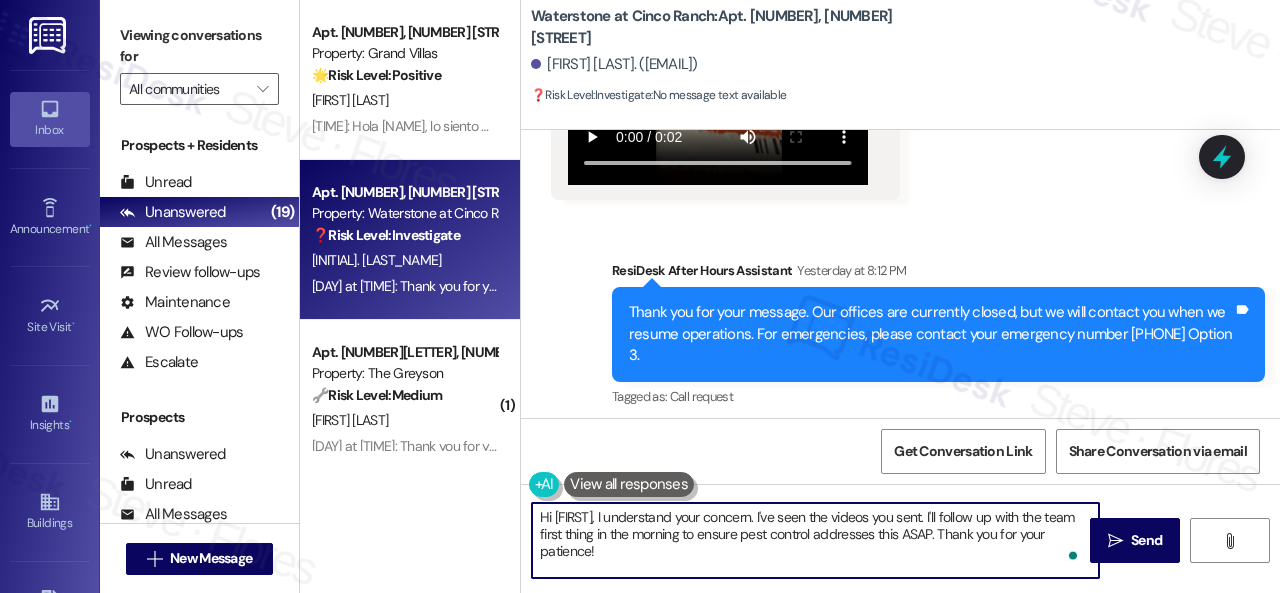paste on "I haven't received a response from the site team yet, but I have made a follow-up. Rest assured that I will let you know once I hear from them. Calling or going to the office to speak with someone from the site team would be helpful, too. I appreciate your patience, {{first_name}}." 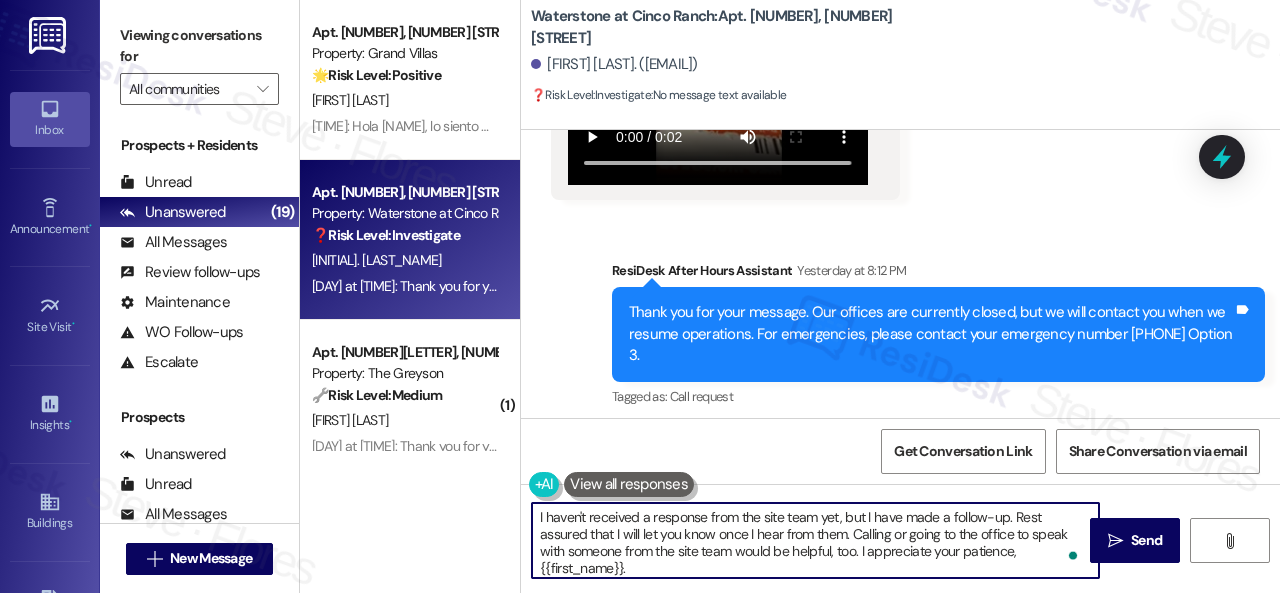 click on "I haven't received a response from the site team yet, but I have made a follow-up. Rest assured that I will let you know once I hear from them. Calling or going to the office to speak with someone from the site team would be helpful, too. I appreciate your patience, {{first_name}}." at bounding box center [815, 540] 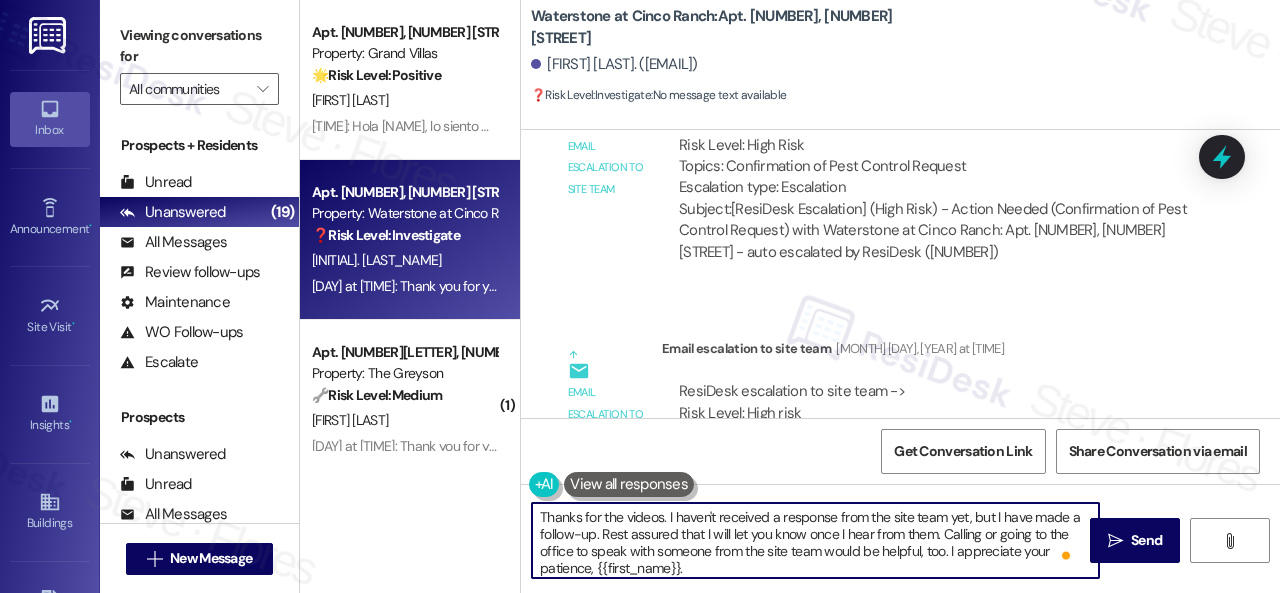 scroll, scrollTop: 11032, scrollLeft: 0, axis: vertical 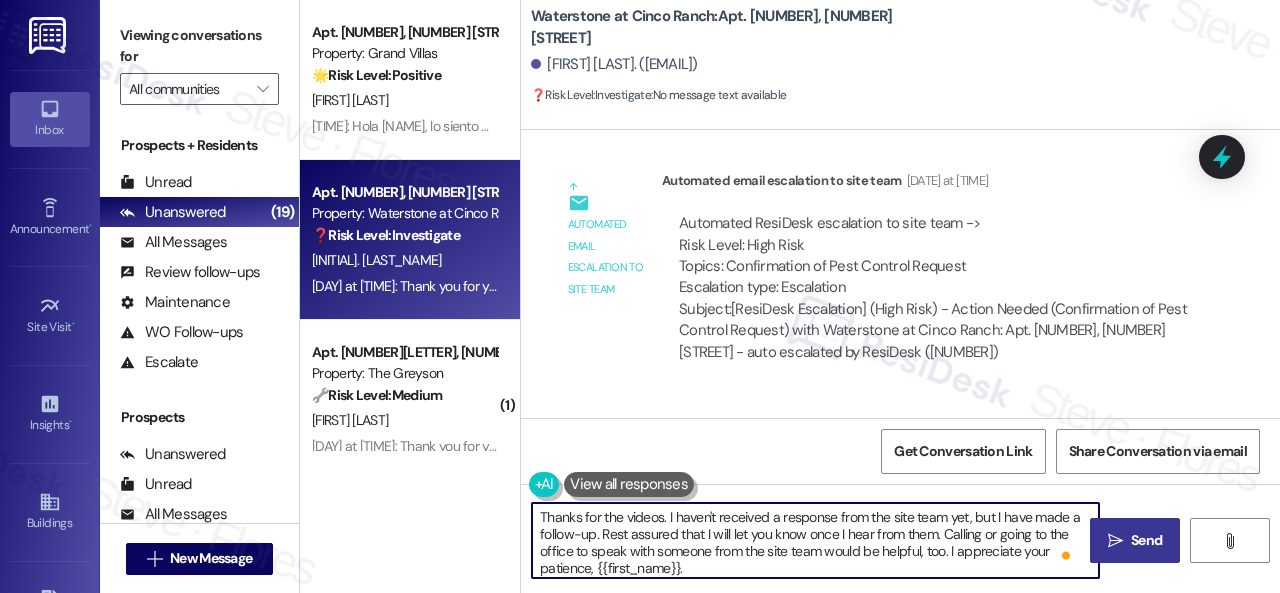 type on "Thanks for the videos. I haven't received a response from the site team yet, but I have made a follow-up. Rest assured that I will let you know once I hear from them. Calling or going to the office to speak with someone from the site team would be helpful, too. I appreciate your patience, {{first_name}}." 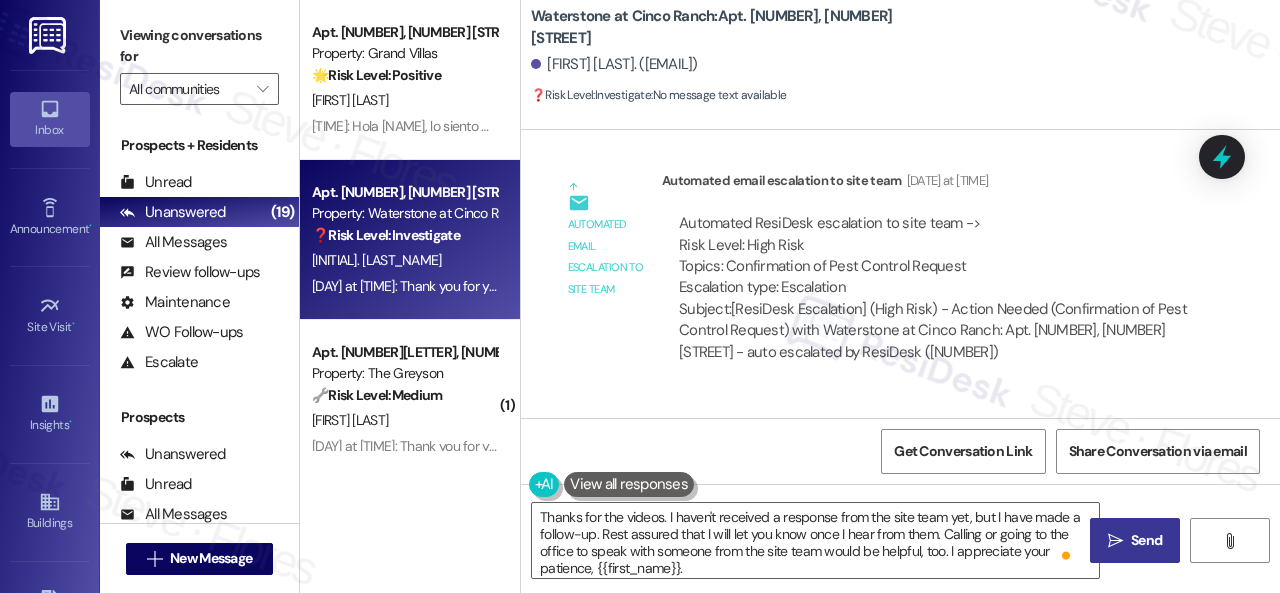 click on " Send" at bounding box center [1135, 540] 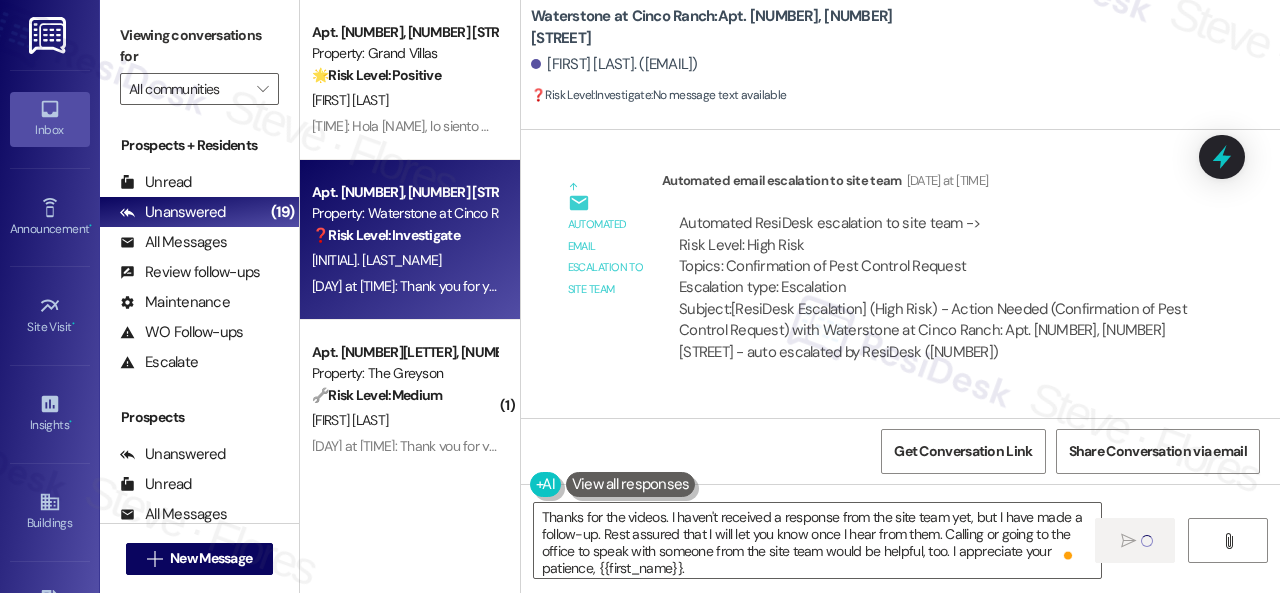 type 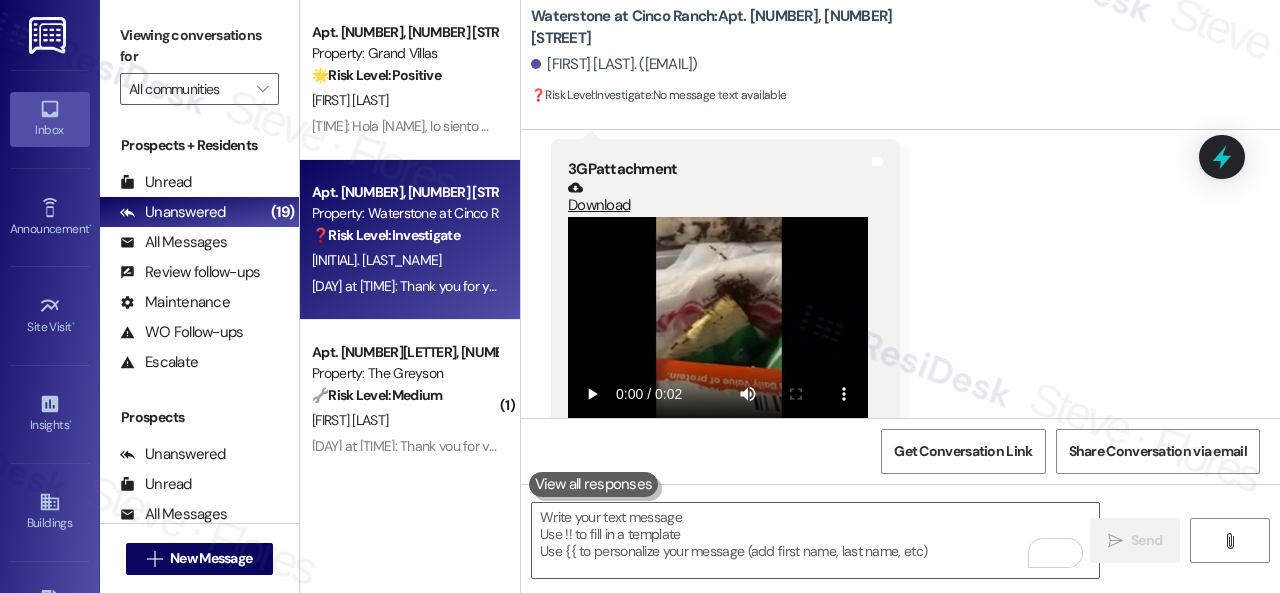 scroll, scrollTop: 15420, scrollLeft: 0, axis: vertical 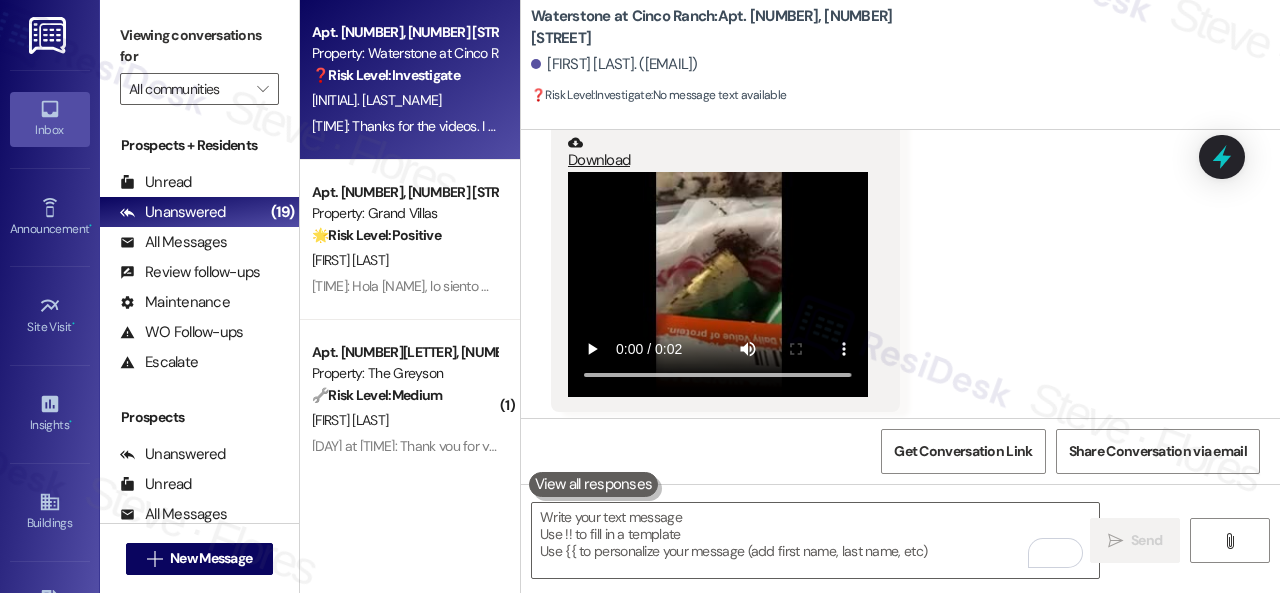click on "D. Golden" at bounding box center [404, 420] 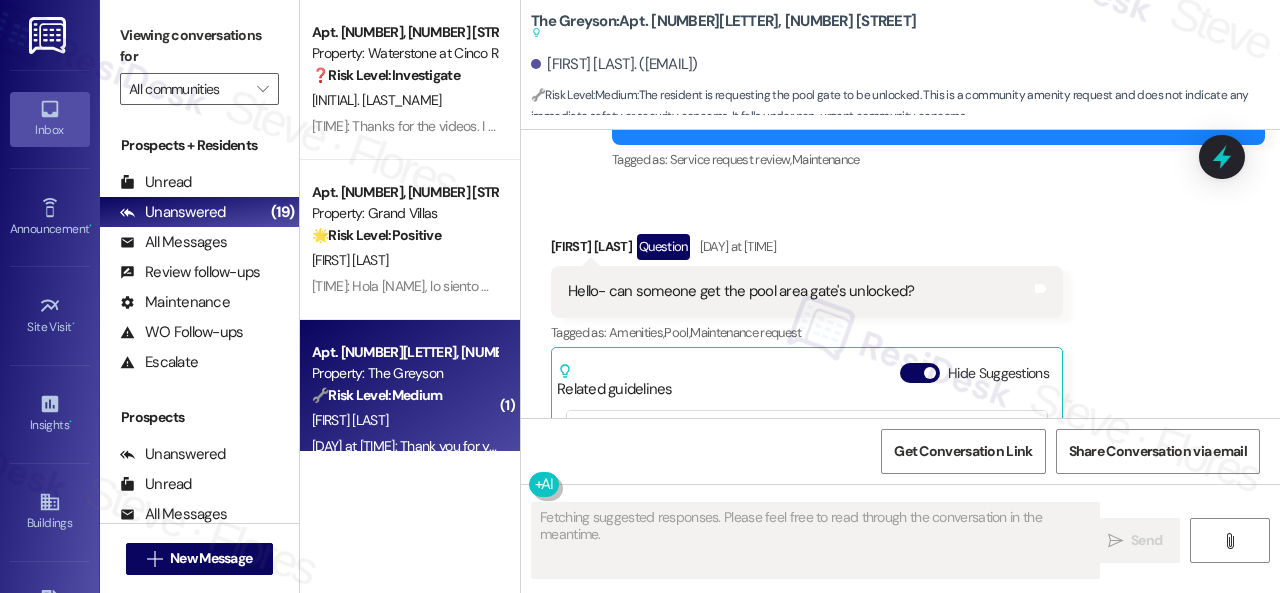 scroll, scrollTop: 5885, scrollLeft: 0, axis: vertical 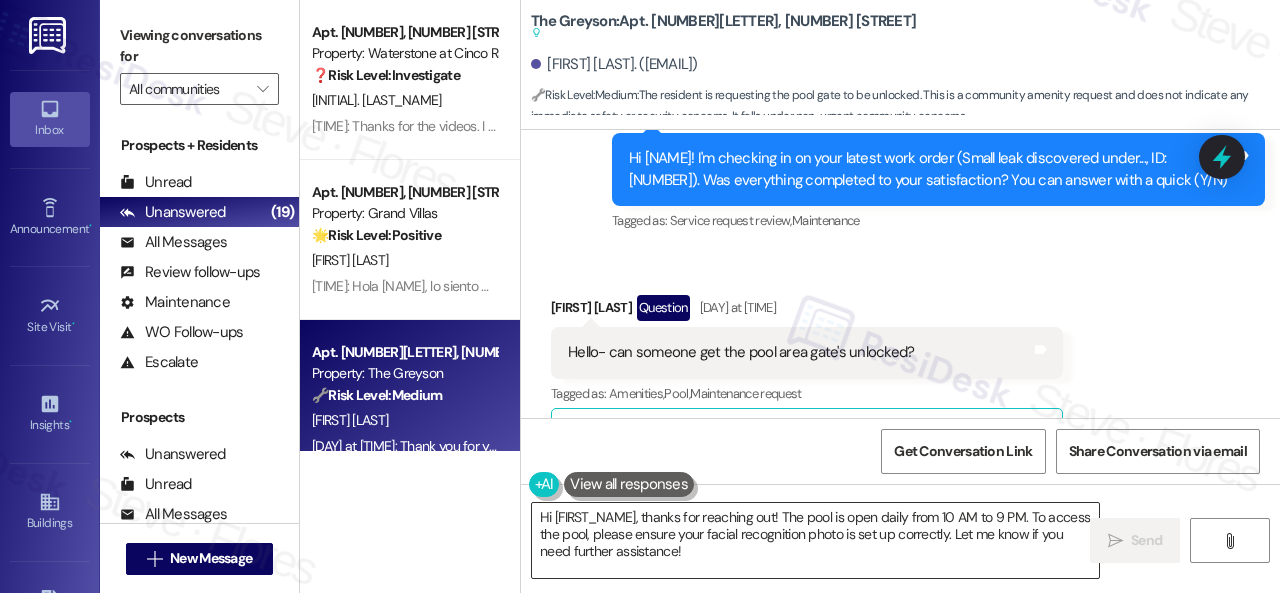 drag, startPoint x: 801, startPoint y: 540, endPoint x: 786, endPoint y: 539, distance: 15.033297 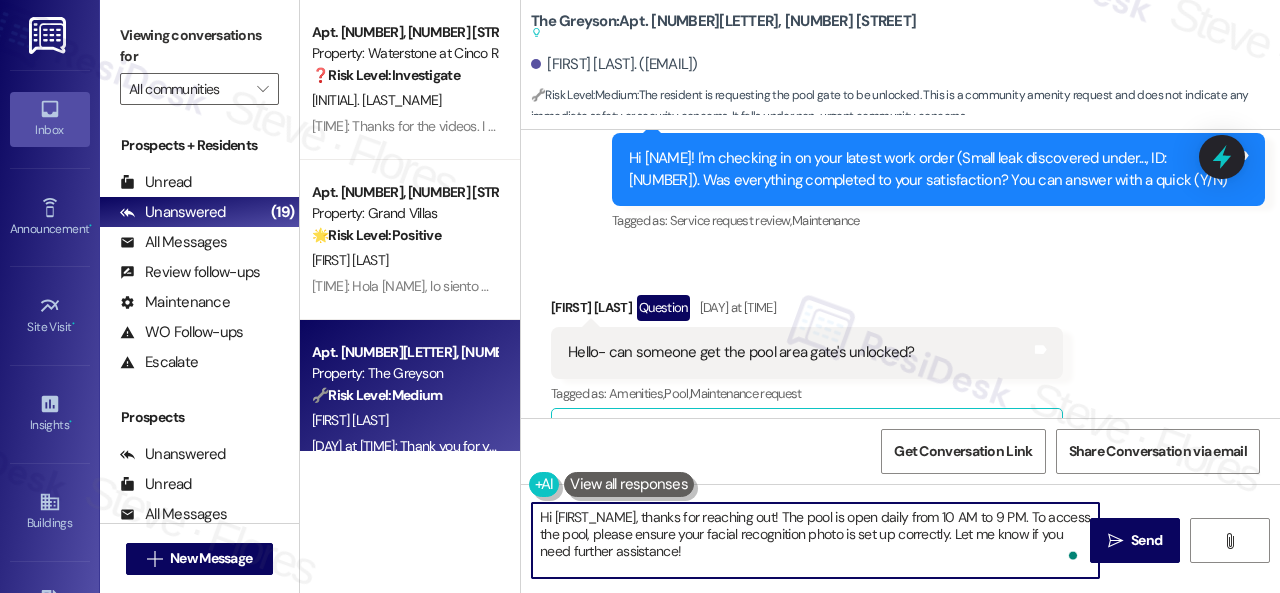 drag, startPoint x: 644, startPoint y: 514, endPoint x: 808, endPoint y: 560, distance: 170.32909 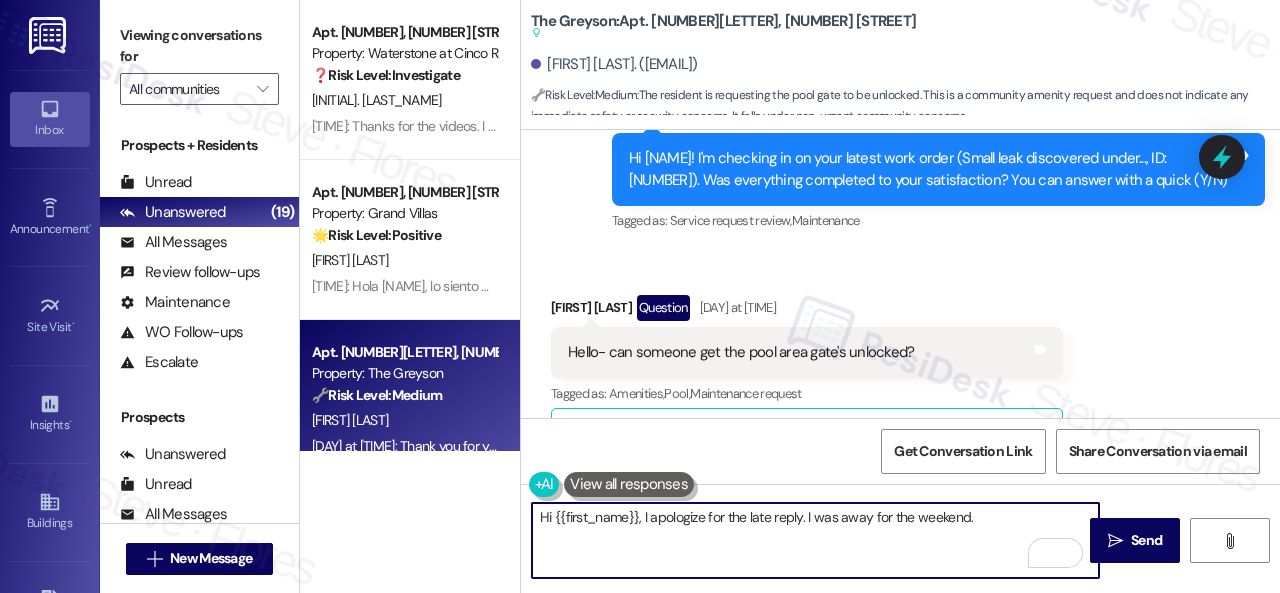click on "Hi {{first_name}}, I apologize for the late reply. I was away for the weekend." at bounding box center [815, 540] 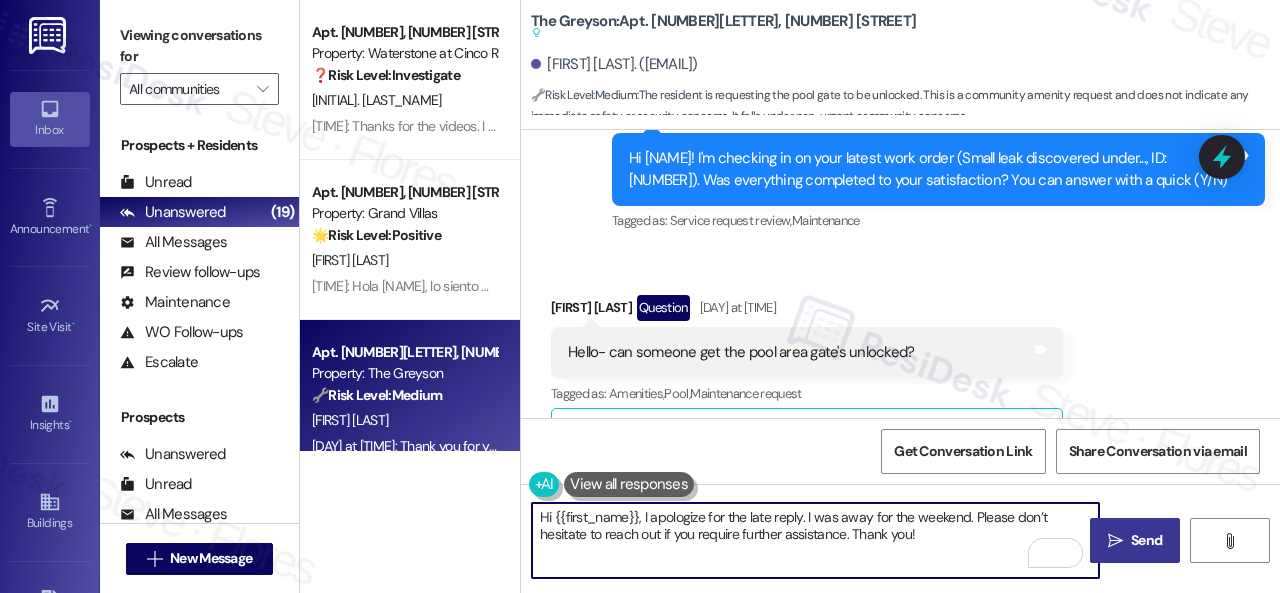 type on "Hi {{first_name}}, I apologize for the late reply. I was away for the weekend. Please don’t hesitate to reach out if you require further assistance. Thank you!" 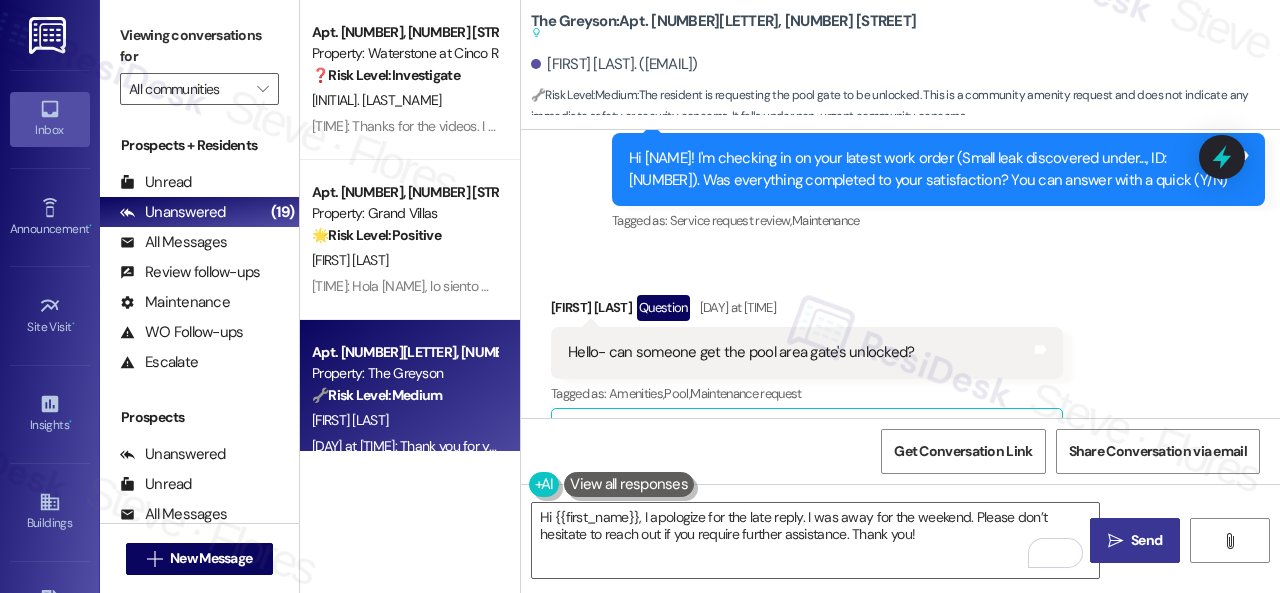 click on "Send" at bounding box center [1146, 540] 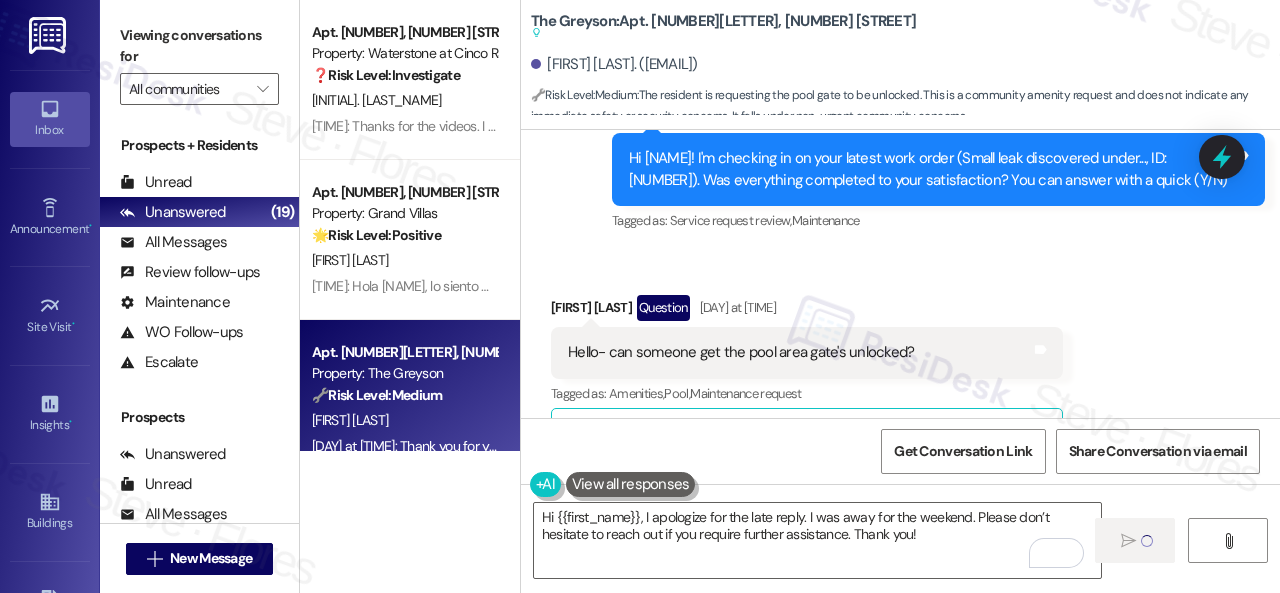 type 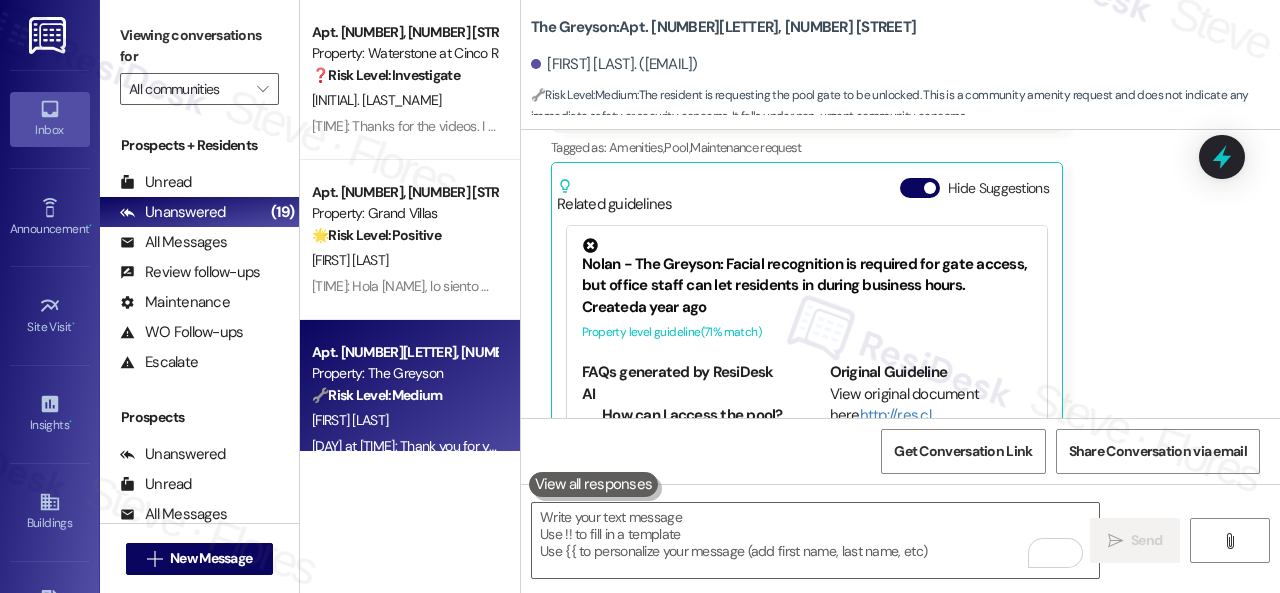 scroll, scrollTop: 6185, scrollLeft: 0, axis: vertical 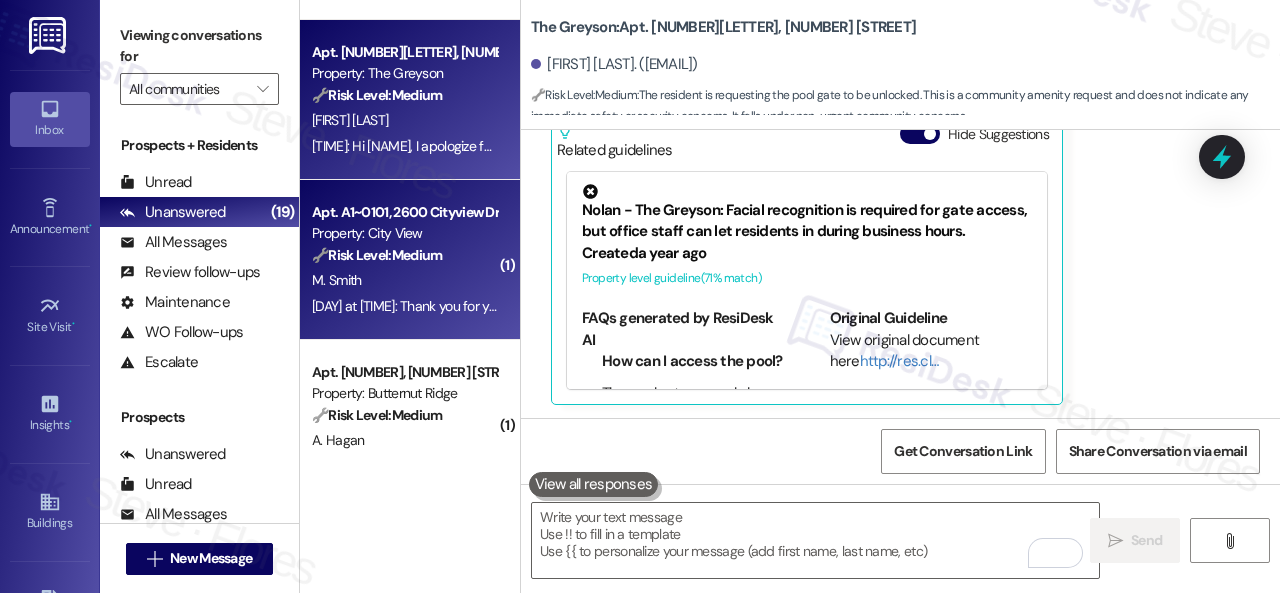 click on "Yesterday at 11:01 AM: Thank you for your message. Our offices are currently closed, but we will contact you when we resume operations. For emergencies, please contact your emergency number 816-472-4800 option 3. Yesterday at 11:01 AM: Thank you for your message. Our offices are currently closed, but we will contact you when we resume operations. For emergencies, please contact your emergency number 816-472-4800 option 3." at bounding box center (404, 306) 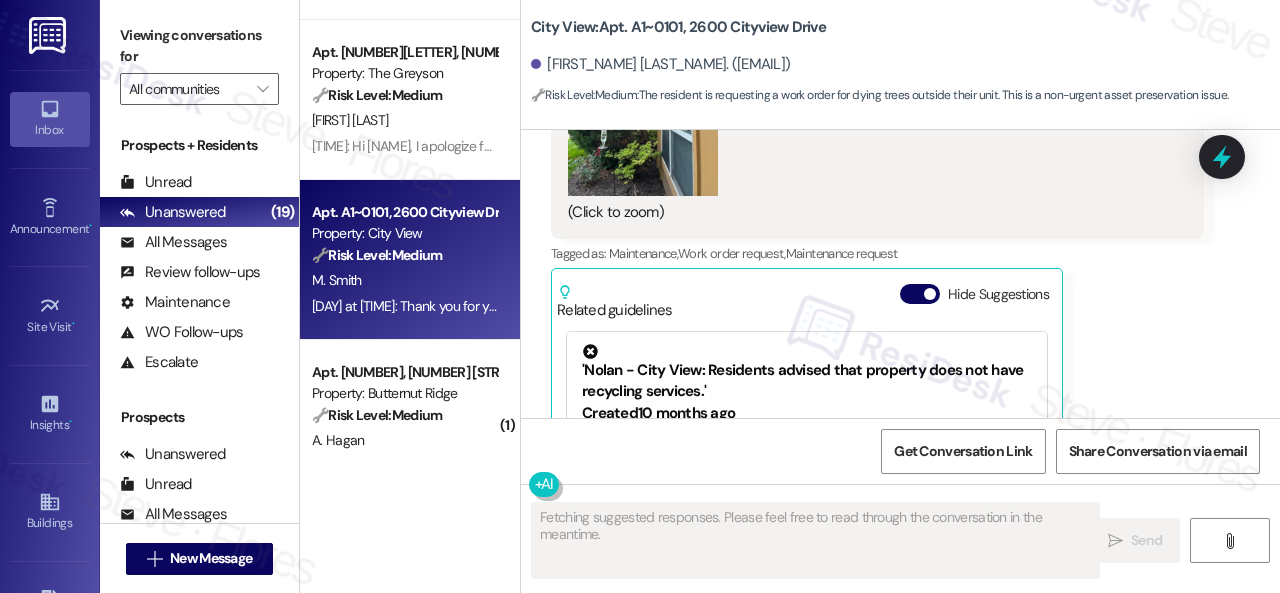 scroll, scrollTop: 515, scrollLeft: 0, axis: vertical 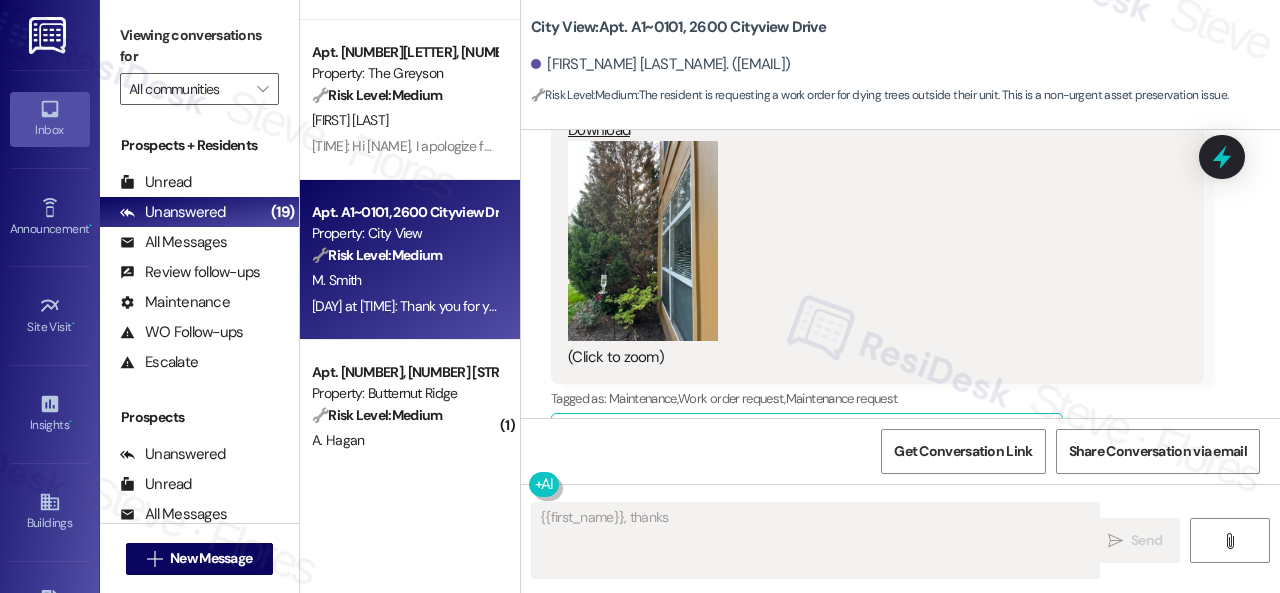 click at bounding box center (643, 241) 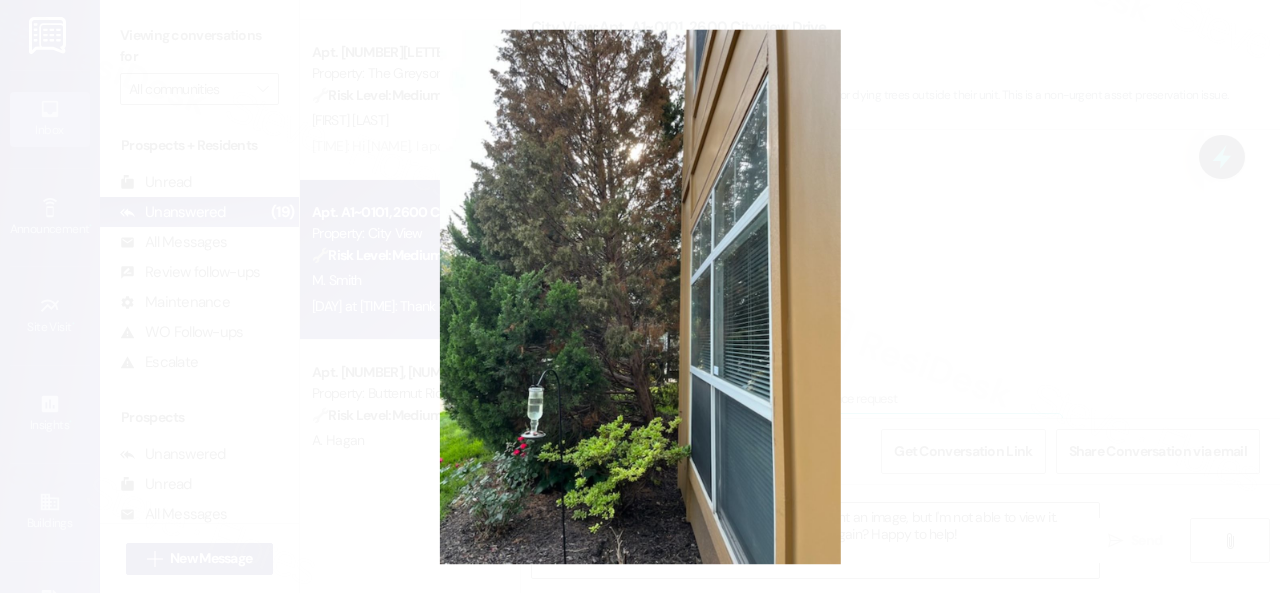 click at bounding box center [640, 296] 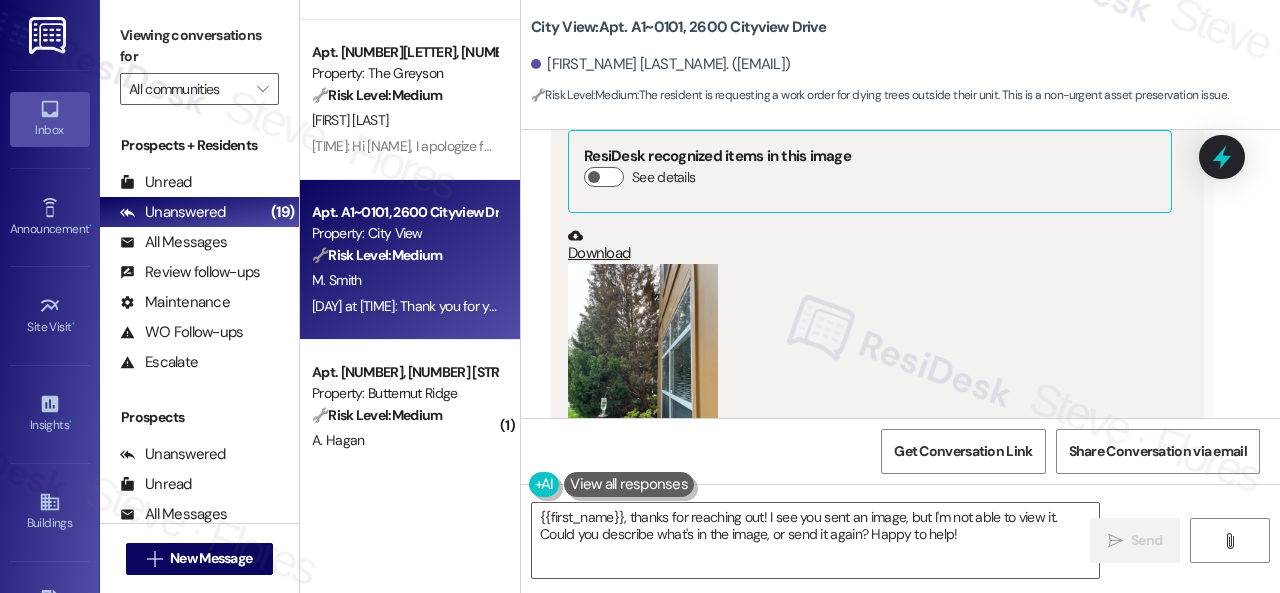 scroll, scrollTop: 500, scrollLeft: 0, axis: vertical 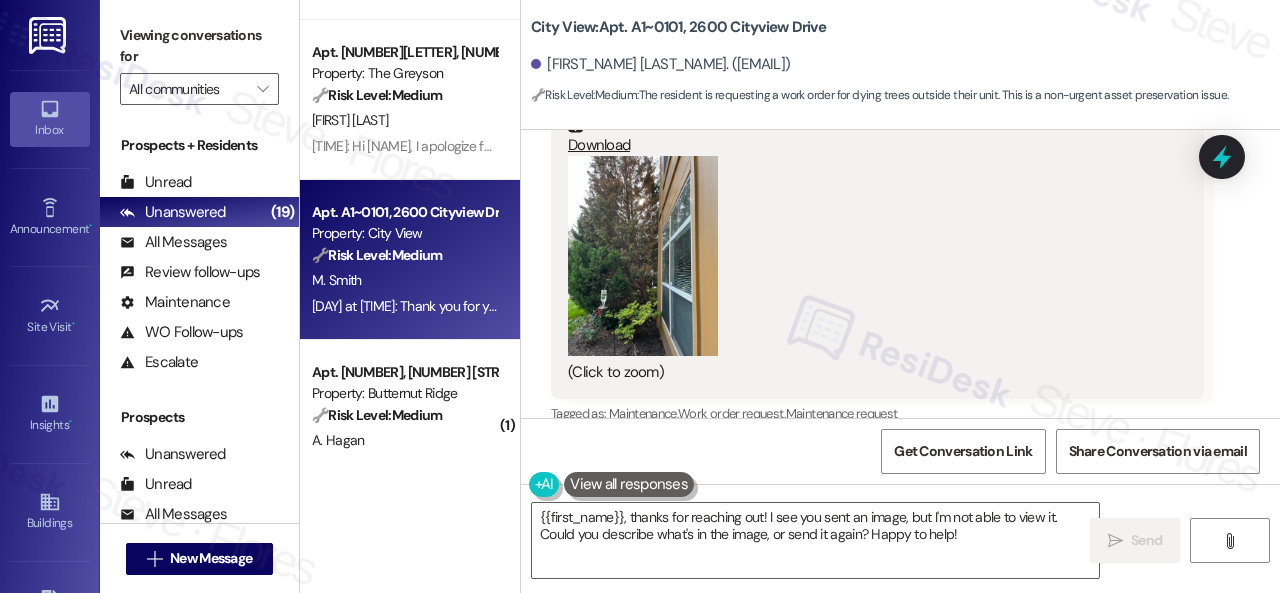 click at bounding box center (643, 256) 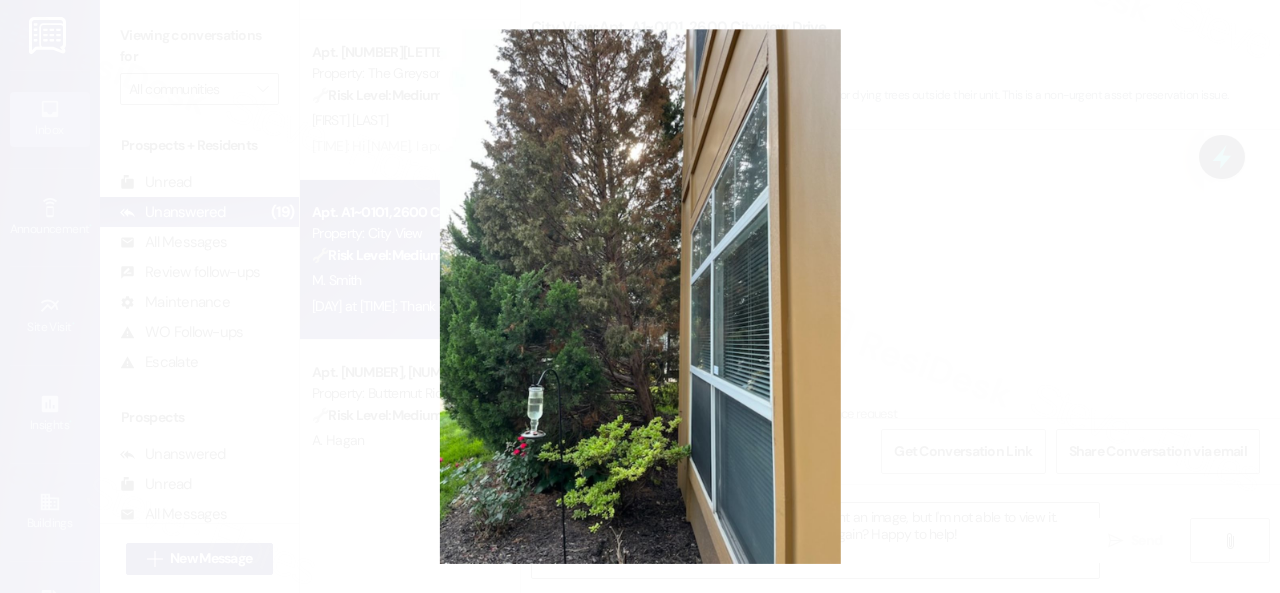 click at bounding box center [640, 296] 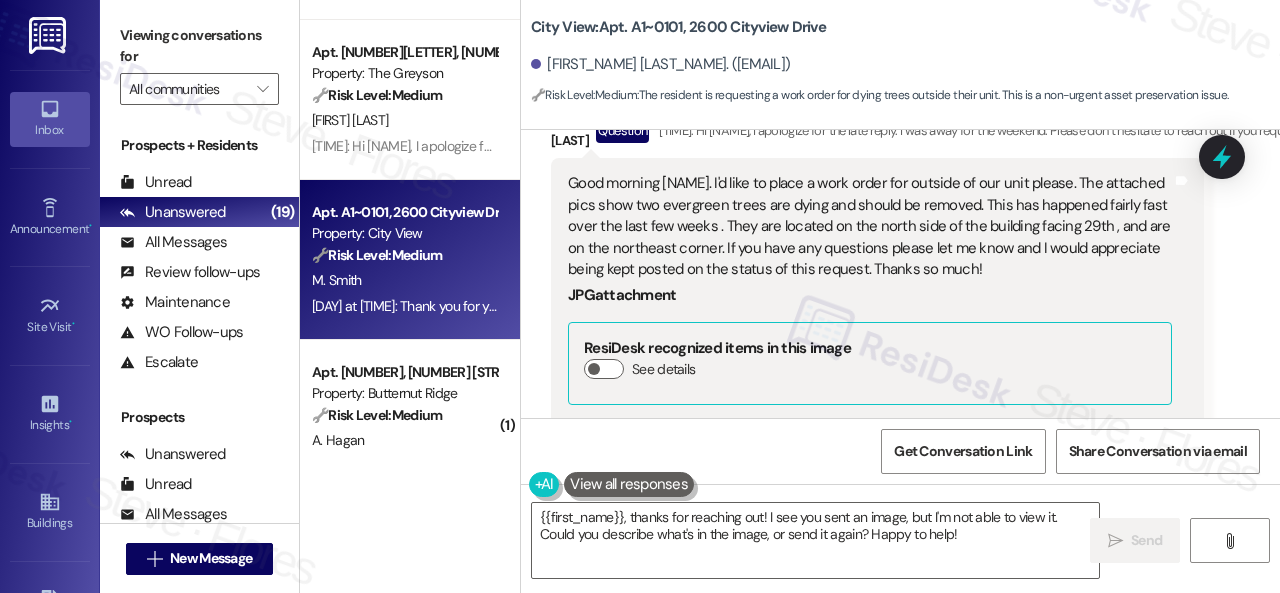 scroll, scrollTop: 100, scrollLeft: 0, axis: vertical 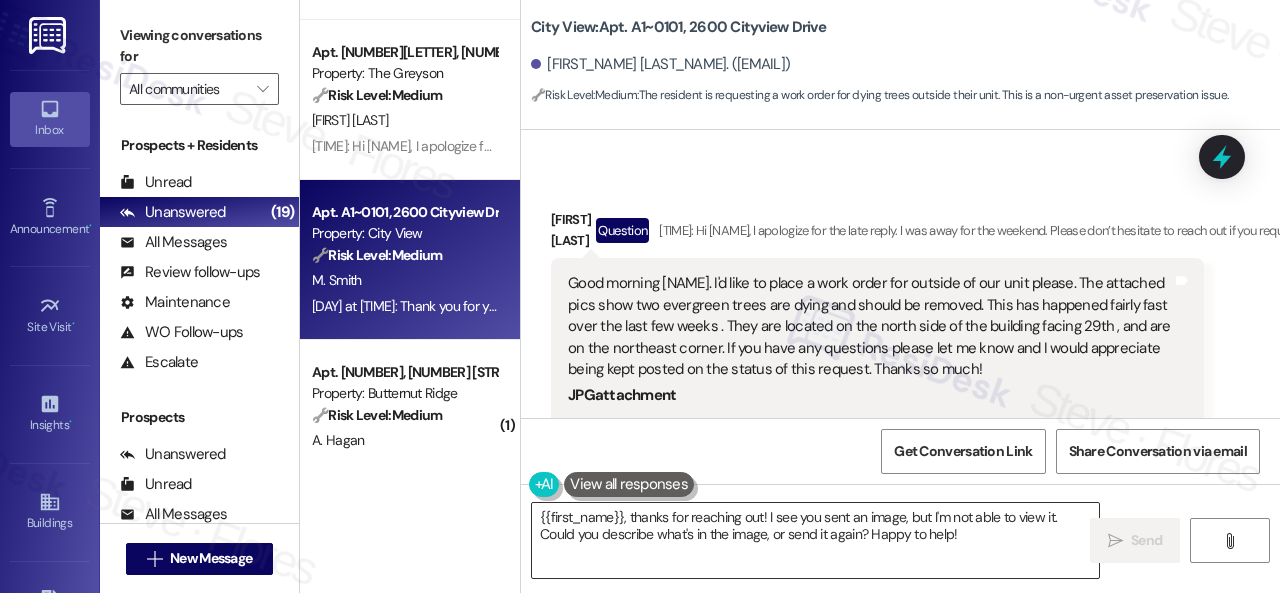 click on "{{first_name}}, thanks for reaching out! I see you sent an image, but I'm not able to view it. Could you describe what's in the image, or send it again? Happy to help!" at bounding box center (815, 540) 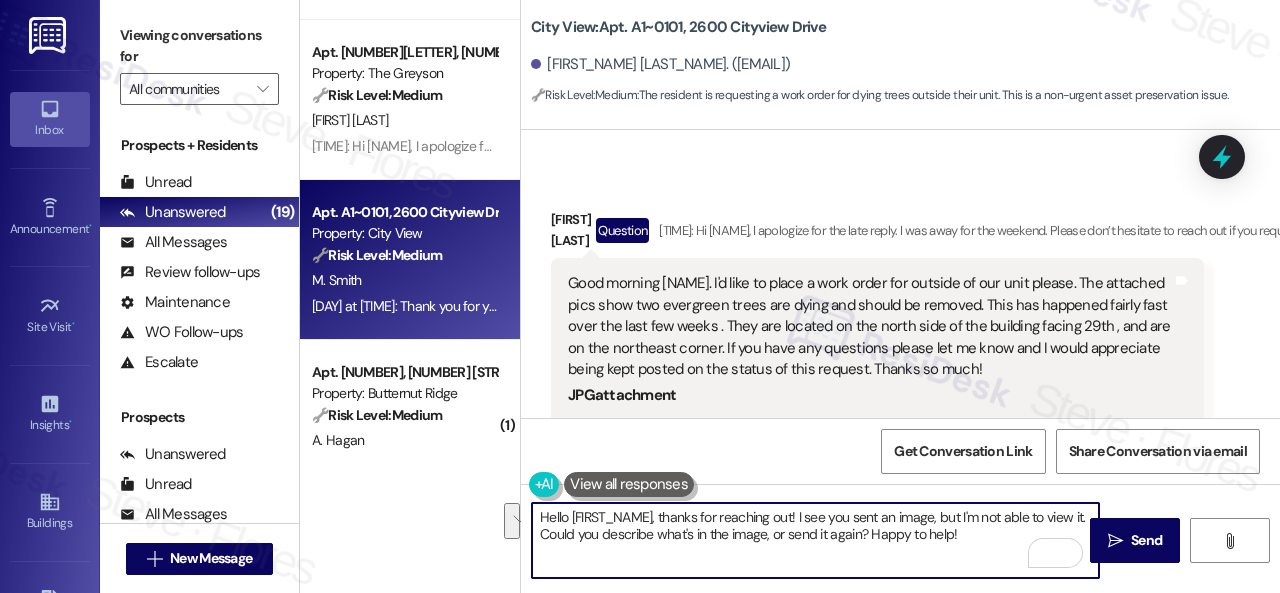 drag, startPoint x: 794, startPoint y: 519, endPoint x: 976, endPoint y: 537, distance: 182.88794 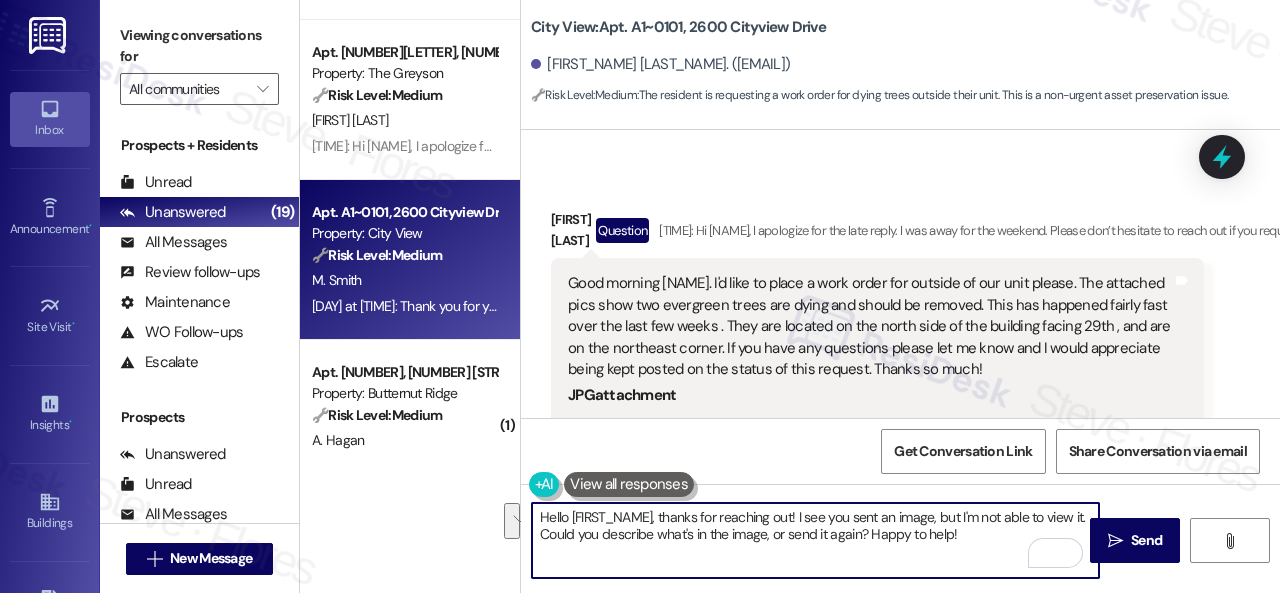 click on "Hello {{first_name}}, thanks for reaching out! I see you sent an image, but I'm not able to view it. Could you describe what's in the image, or send it again? Happy to help!" at bounding box center (815, 540) 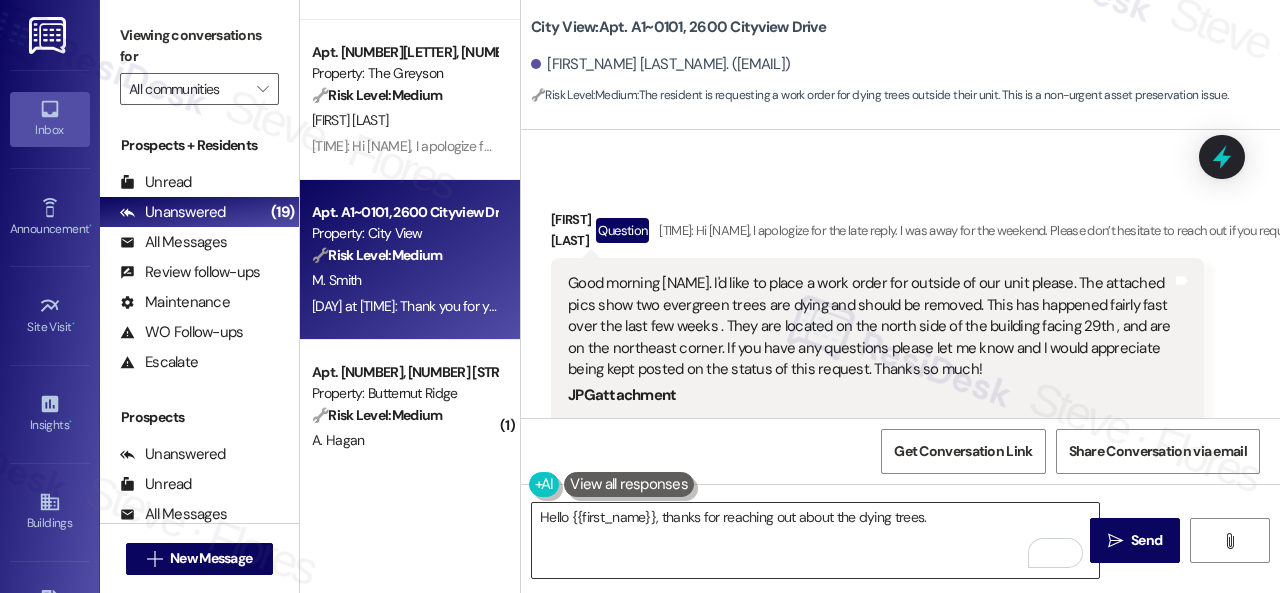 click on "Hello {{first_name}}, thanks for reaching out about the dying trees." at bounding box center [815, 540] 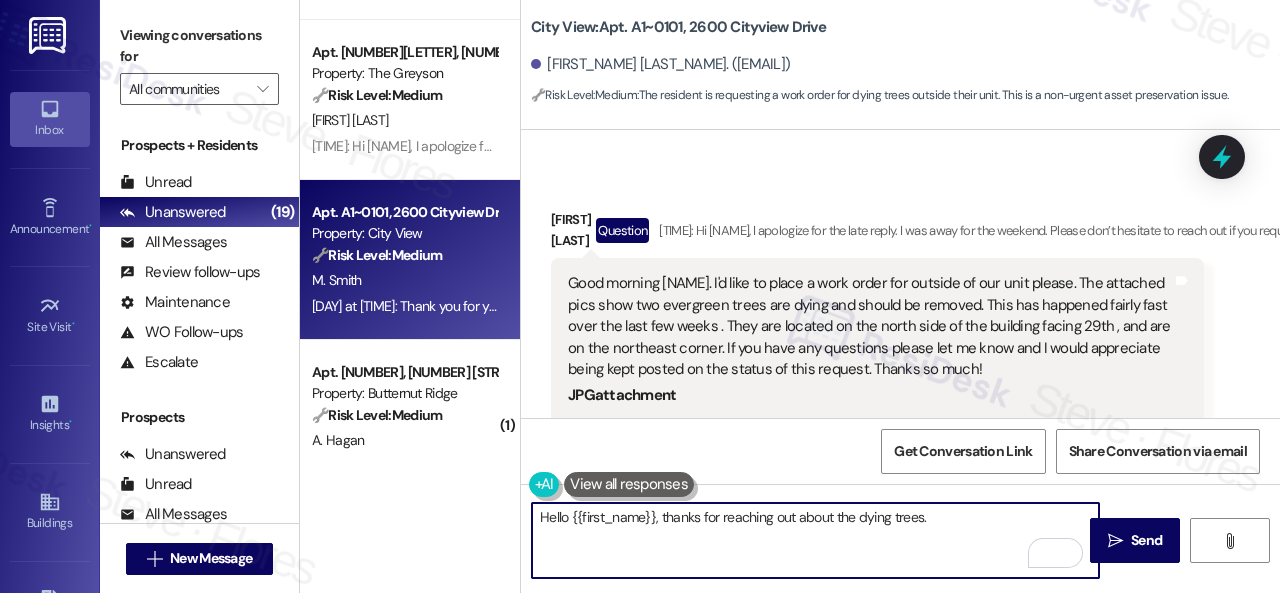 paste on "I've submitted a work order on your behalf and notified the site team. Please let me know if you have an update or need anything else." 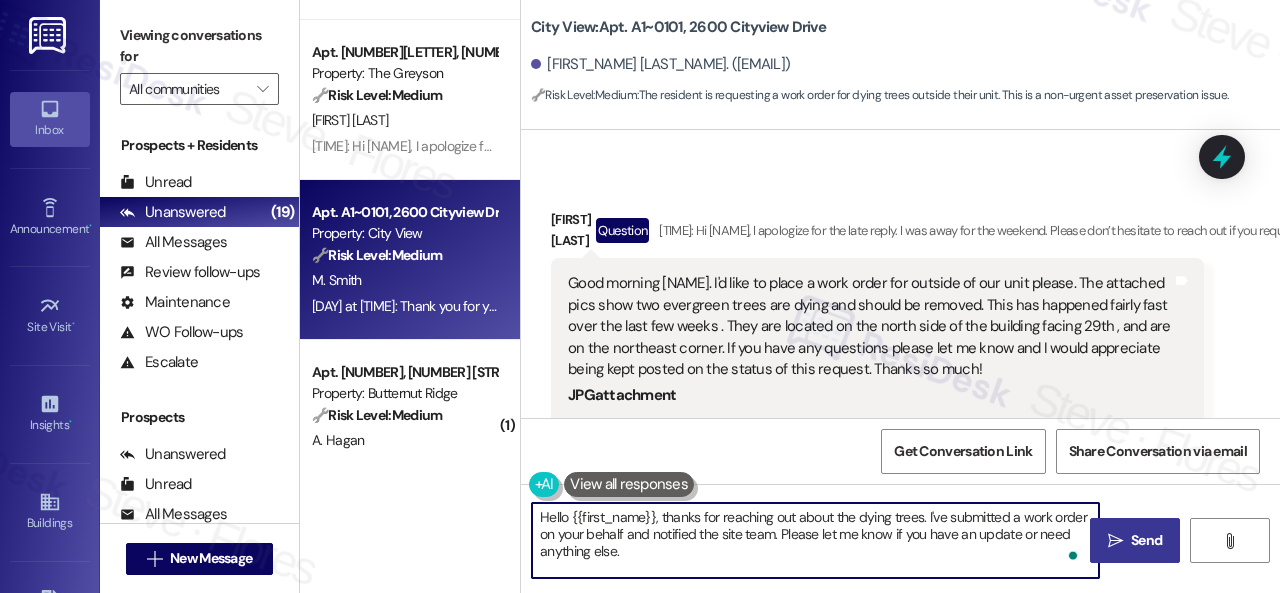 type on "Hello {{first_name}}, thanks for reaching out about the dying trees. I've submitted a work order on your behalf and notified the site team. Please let me know if you have an update or need anything else." 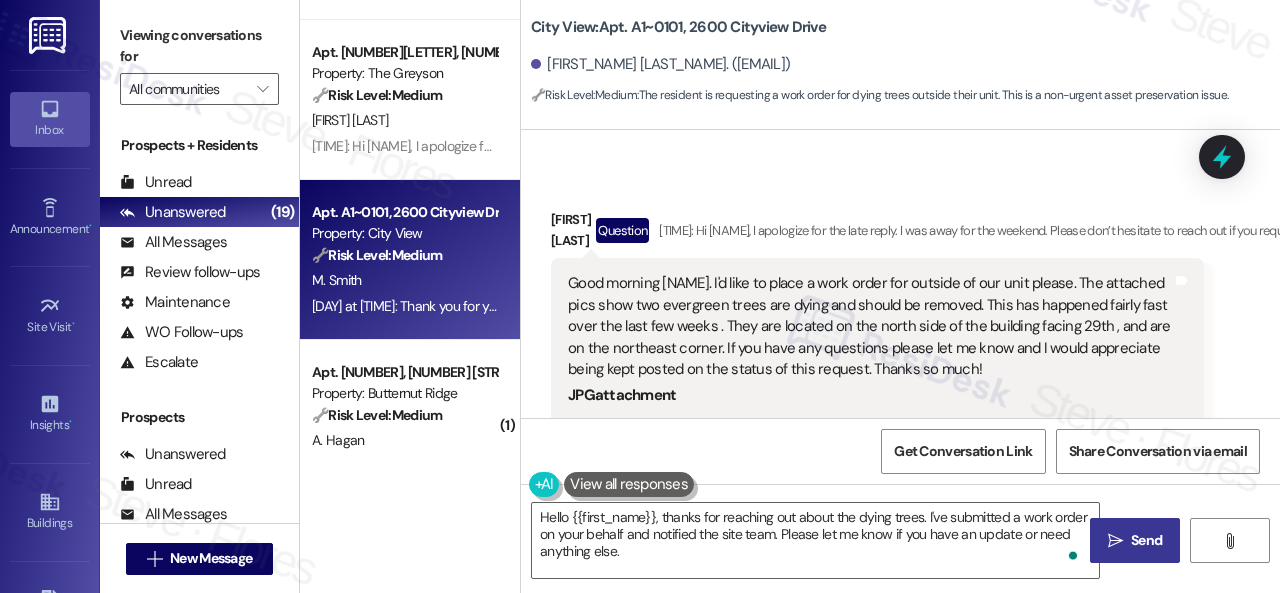 click on "" at bounding box center [1115, 541] 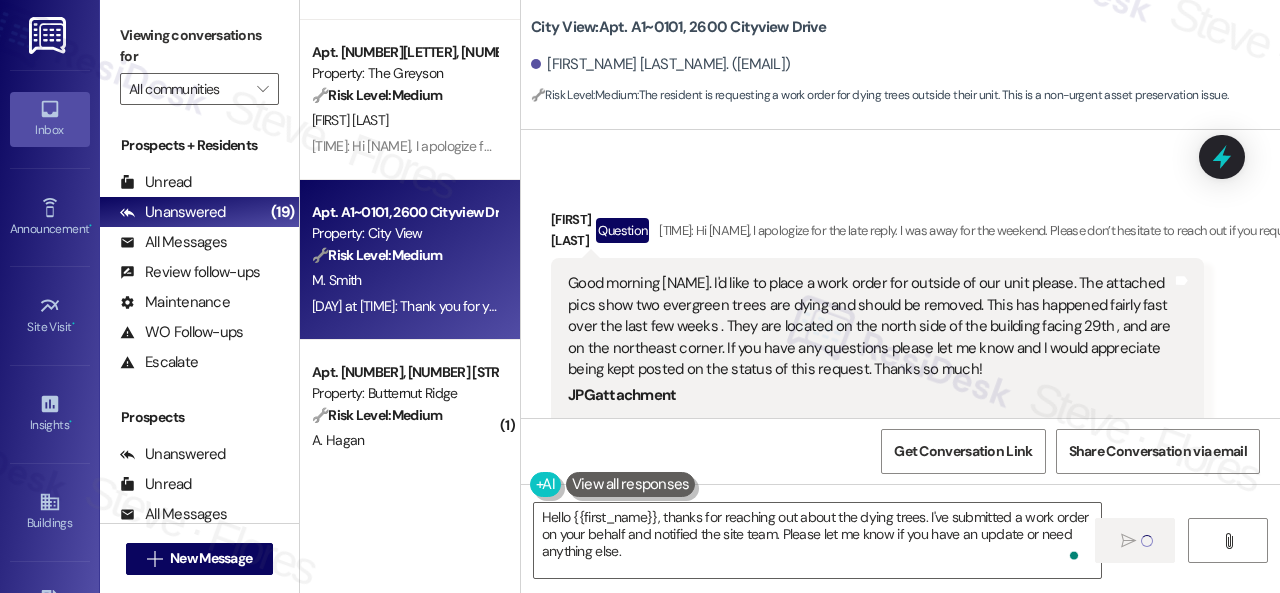 type 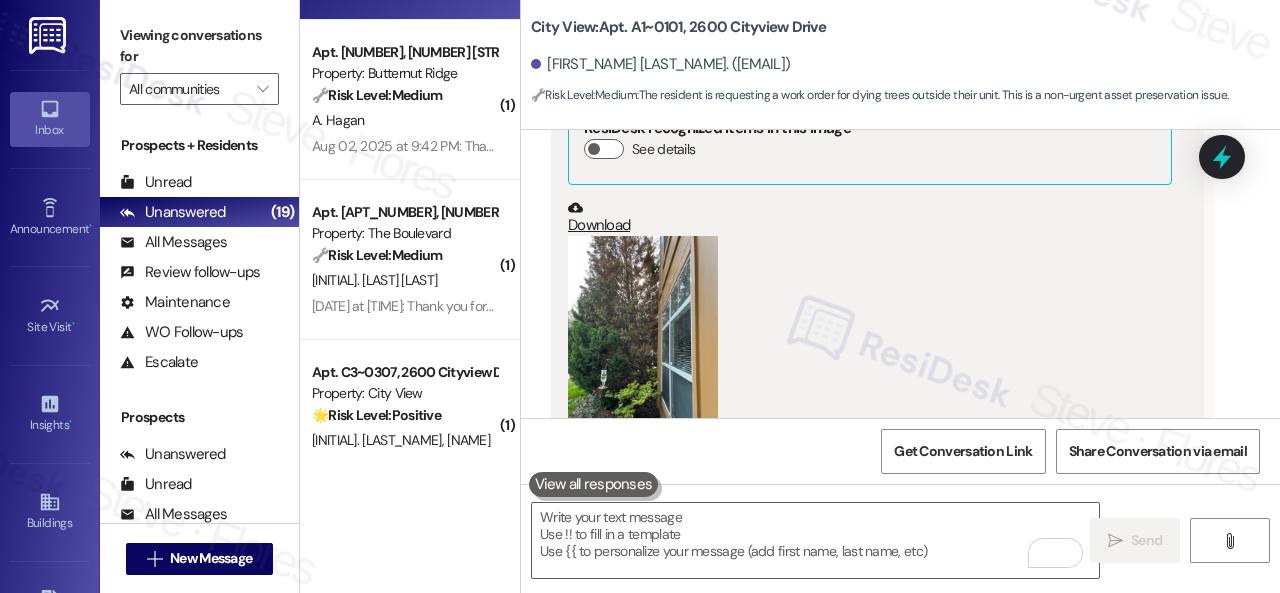 scroll, scrollTop: 402, scrollLeft: 0, axis: vertical 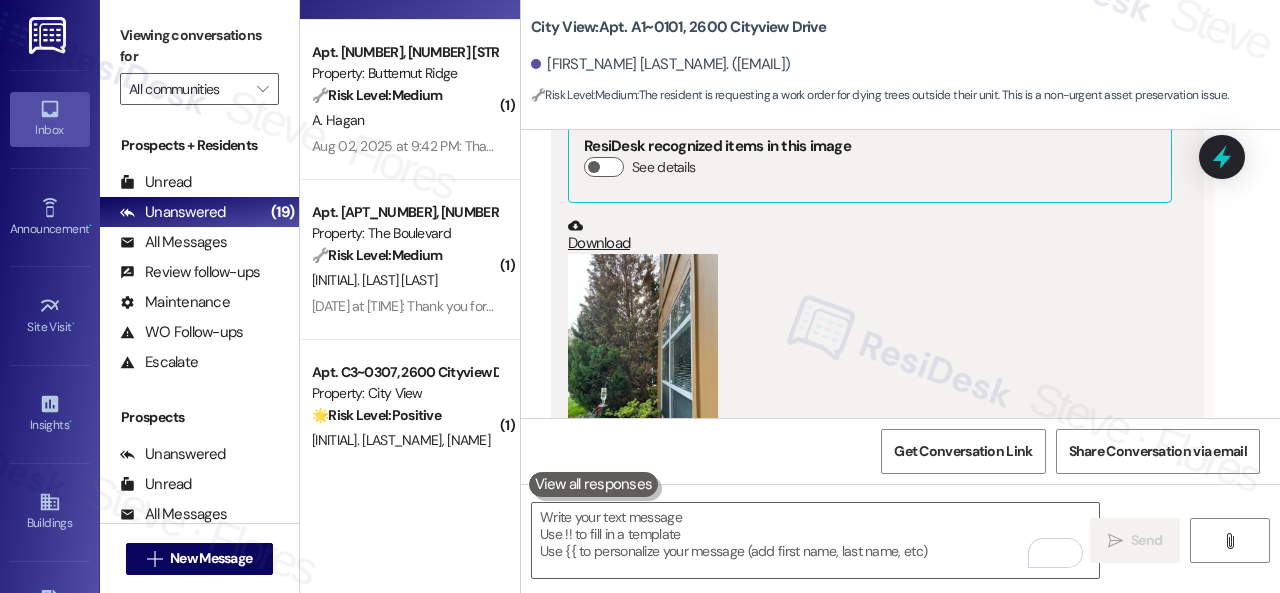 click at bounding box center [643, 354] 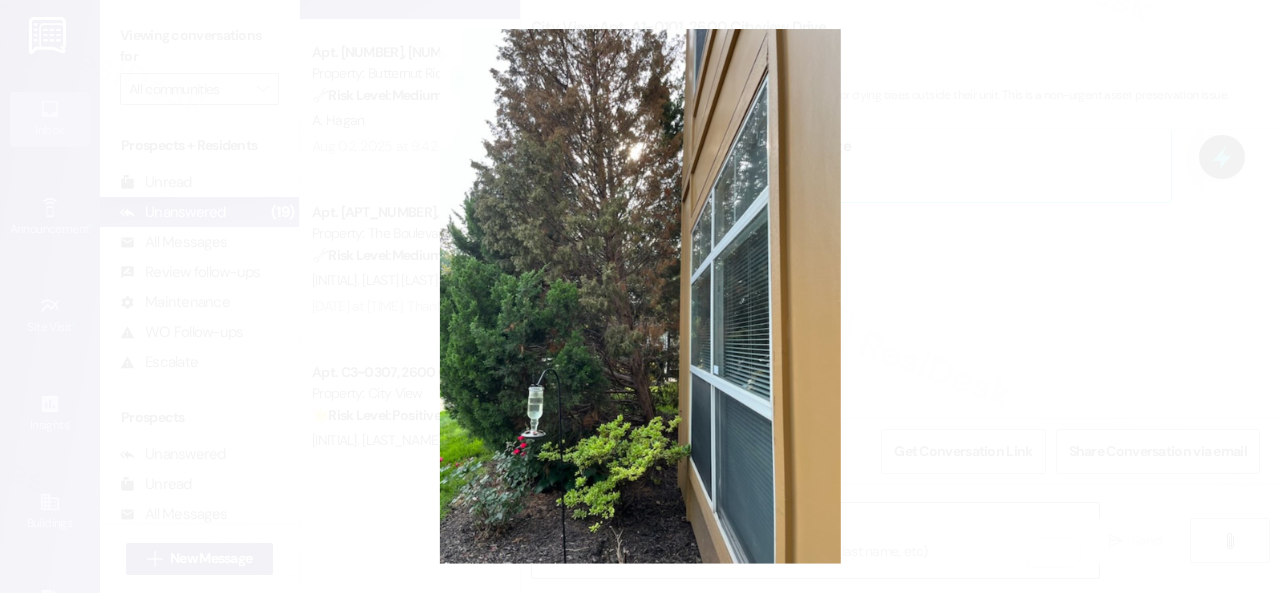 type 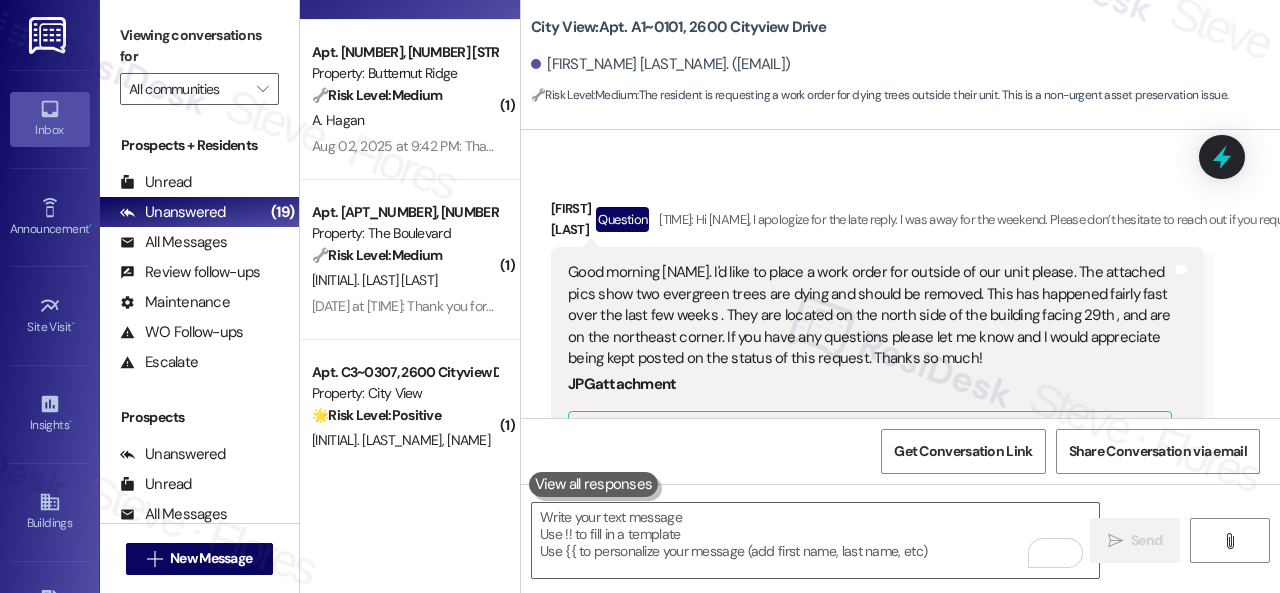scroll, scrollTop: 102, scrollLeft: 0, axis: vertical 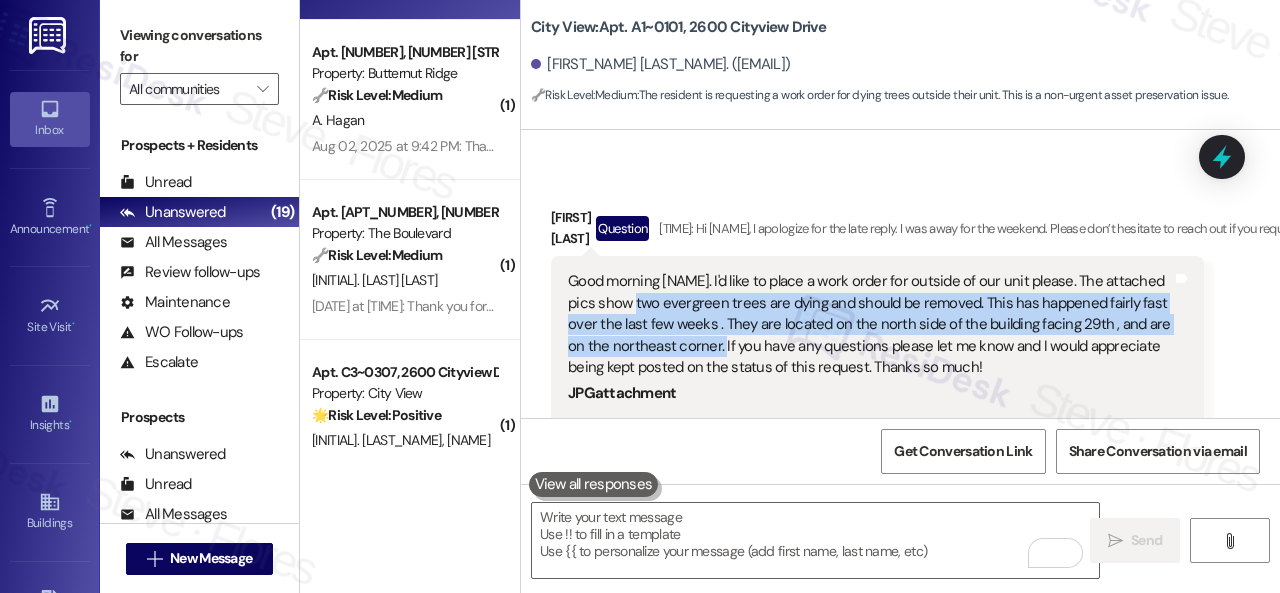 drag, startPoint x: 634, startPoint y: 288, endPoint x: 720, endPoint y: 329, distance: 95.27329 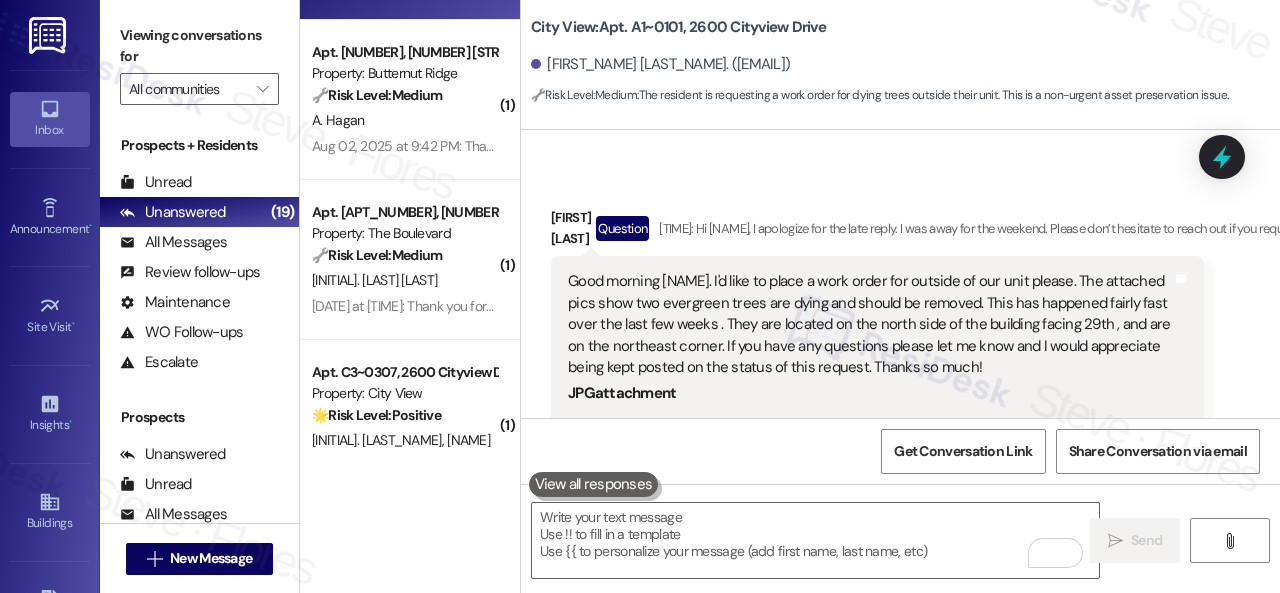 click on "Received via SMS Mike Smith Question Yesterday at 11:01 AM Good morning Sarah. I'd like to place a work order for outside of our unit please. The attached  pics show two evergreen trees are dying and should be removed. This has happened fairly fast over the last few weeks . They are located on the north side of the building facing 29th , and are on the northeast corner. If you have any questions please let me know and I would appreciate being kept posted on the status of this request. Thanks so much!  JPG  attachment ResiDesk recognized items in this image See details     Download   (Click to zoom) Tags and notes Tagged as:   Maintenance ,  Click to highlight conversations about Maintenance Work order request ,  Click to highlight conversations about Work order request Maintenance request Click to highlight conversations about Maintenance request  Related guidelines Hide Suggestions 'Nolan - City View: Residents advised that property does not have recycling services.' Created  10 months ago  ( 70 % match)  (" at bounding box center (900, 650) 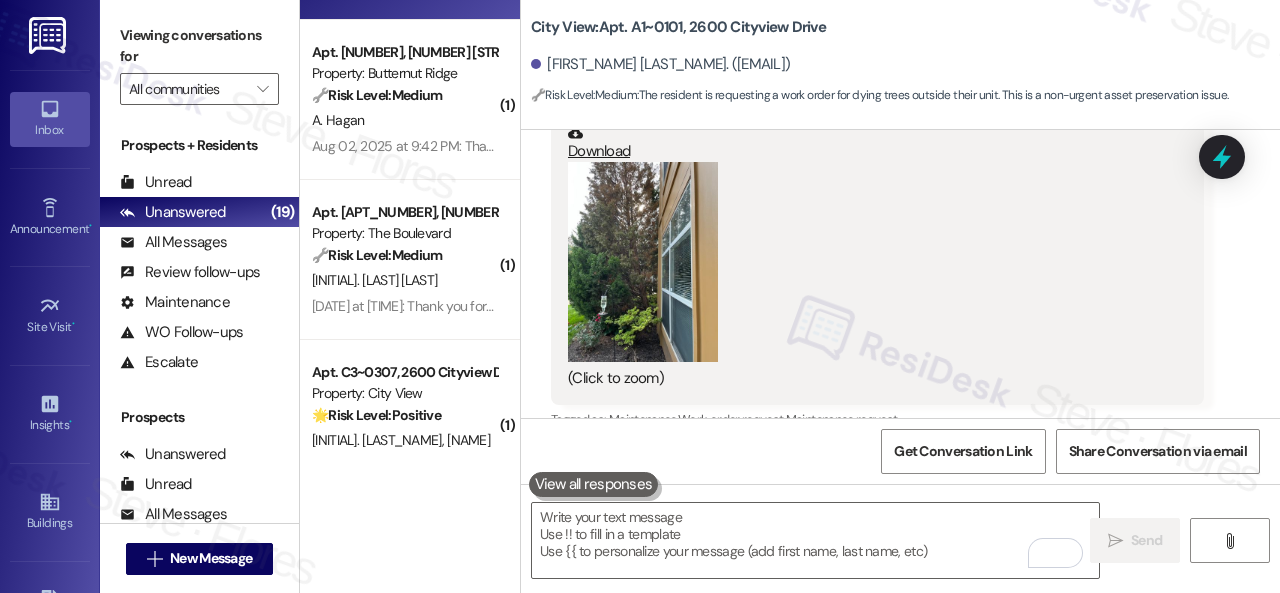 scroll, scrollTop: 902, scrollLeft: 0, axis: vertical 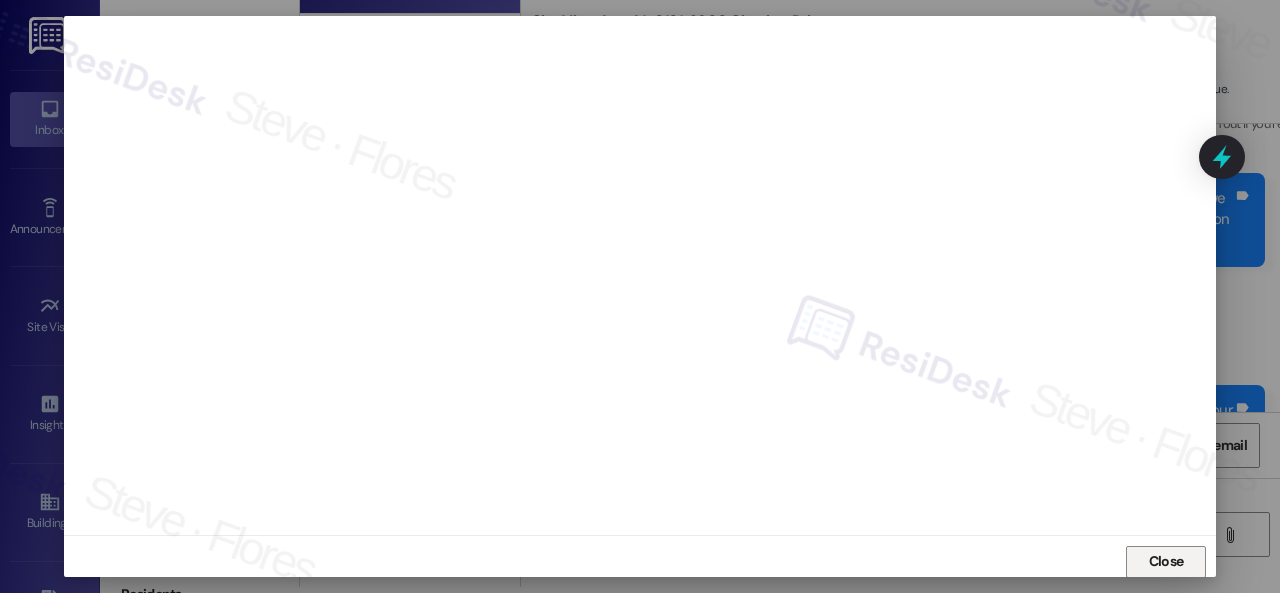 click on "Close" at bounding box center [1166, 561] 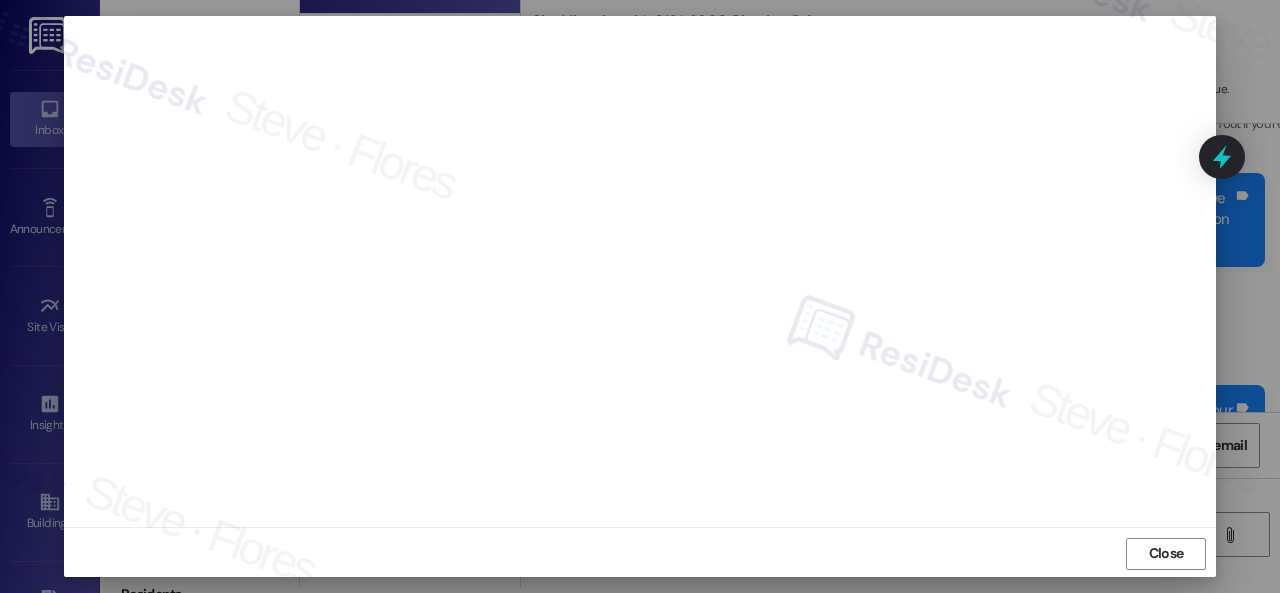 scroll, scrollTop: 25, scrollLeft: 0, axis: vertical 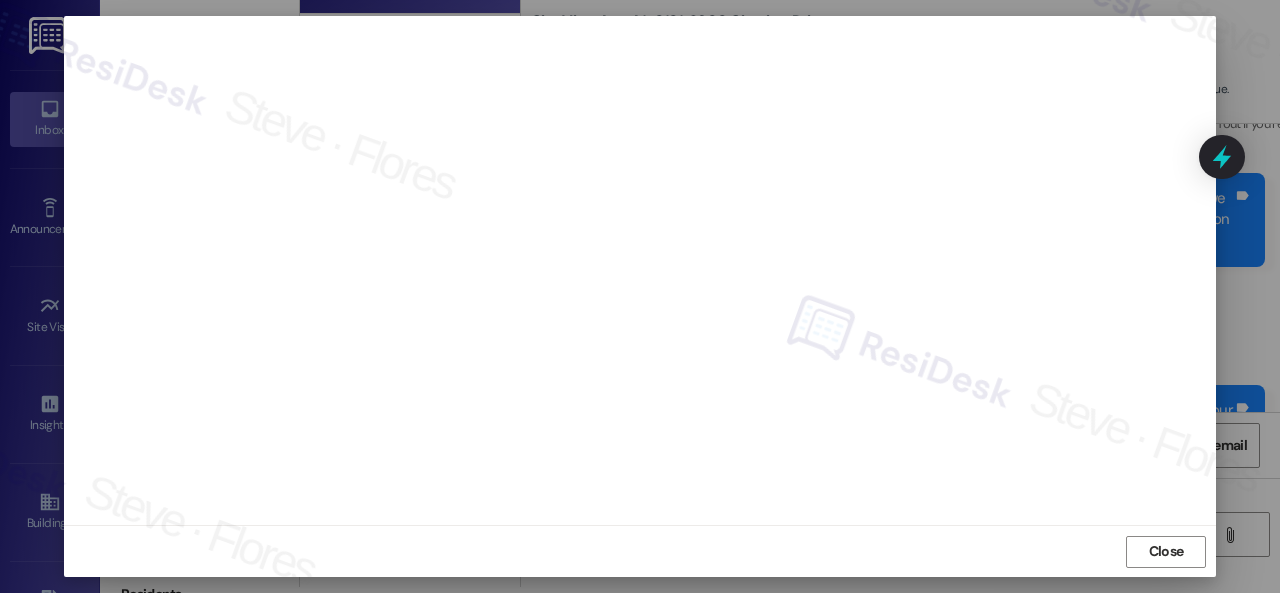 click on "Close" at bounding box center [1166, 551] 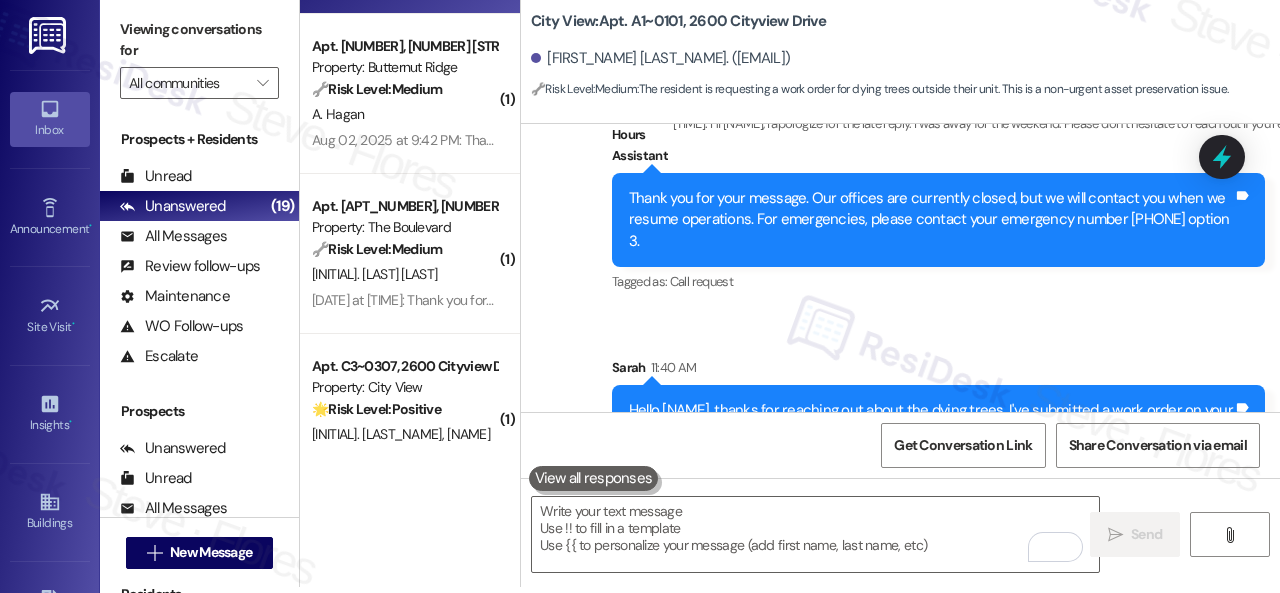 click on "Sent via SMS ResiDesk After Hours Assistant Yesterday at 11:01 AM Thank you for your message. Our offices are currently closed, but we will contact you when we resume operations. For emergencies, please contact your emergency number 816-472-4800 option 3. Tags and notes Tagged as:   Call request Click to highlight conversations about Call request Sent via SMS Sarah 11:40 AM Hello Mike, thanks for reaching out about the dying trees. I've submitted a work order on your behalf and notified the site team. Please let me know if you have an update or need anything else. Tags and notes" at bounding box center [900, 265] 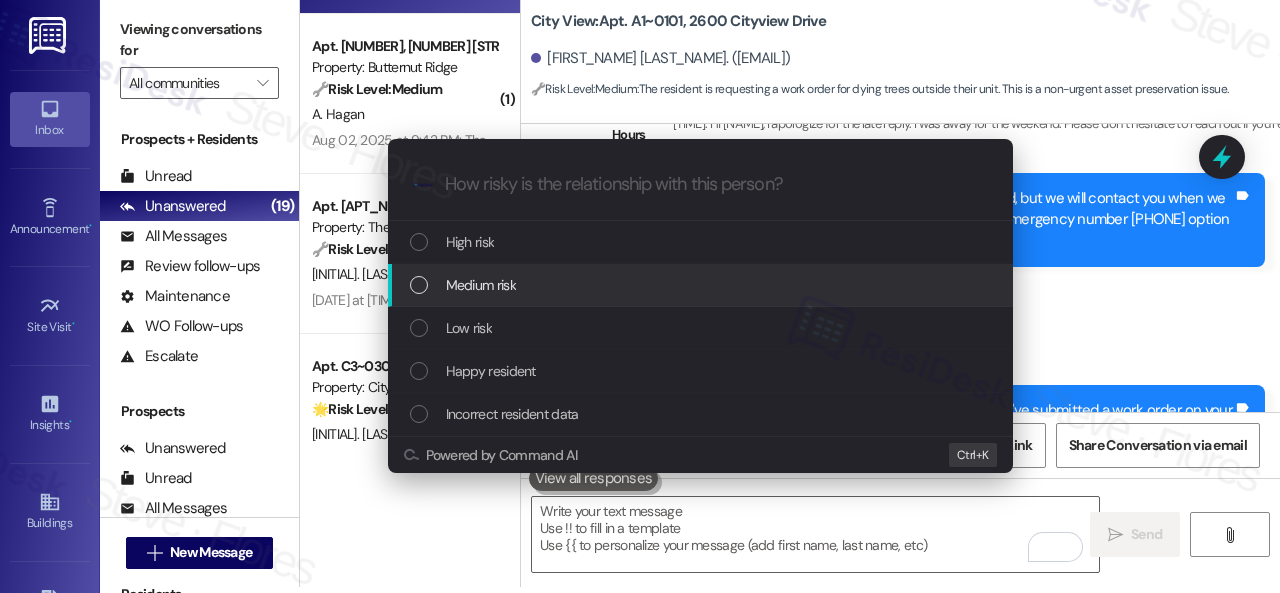 click on "Medium risk" at bounding box center (481, 285) 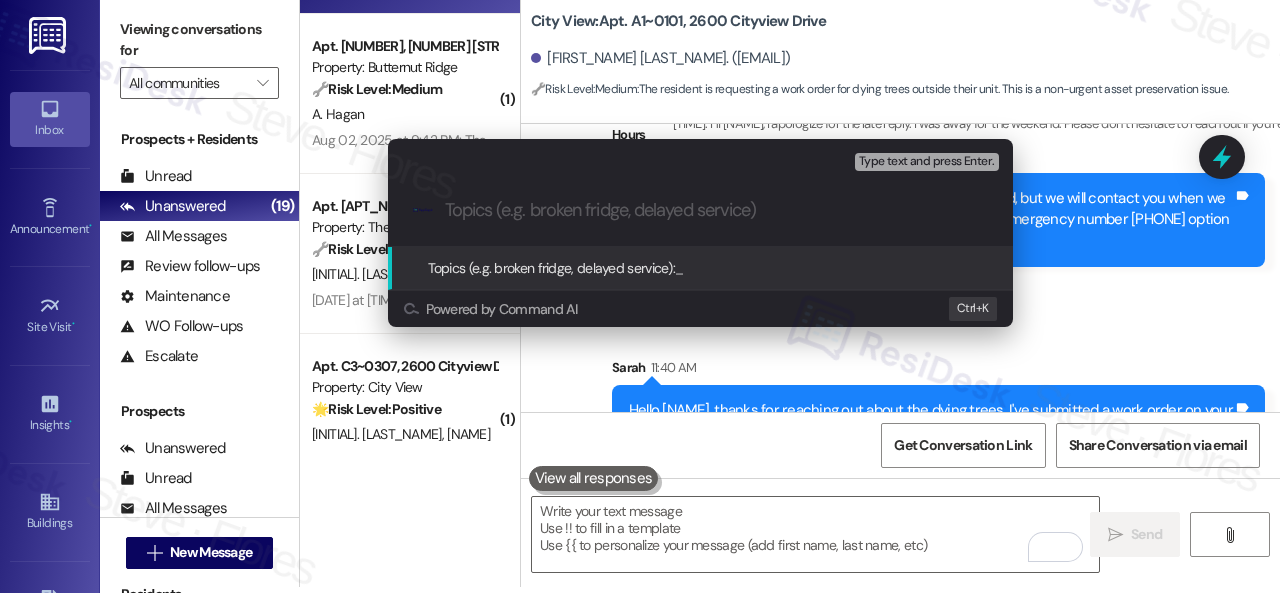 paste on "Work Order filed by ResiDesk 292039" 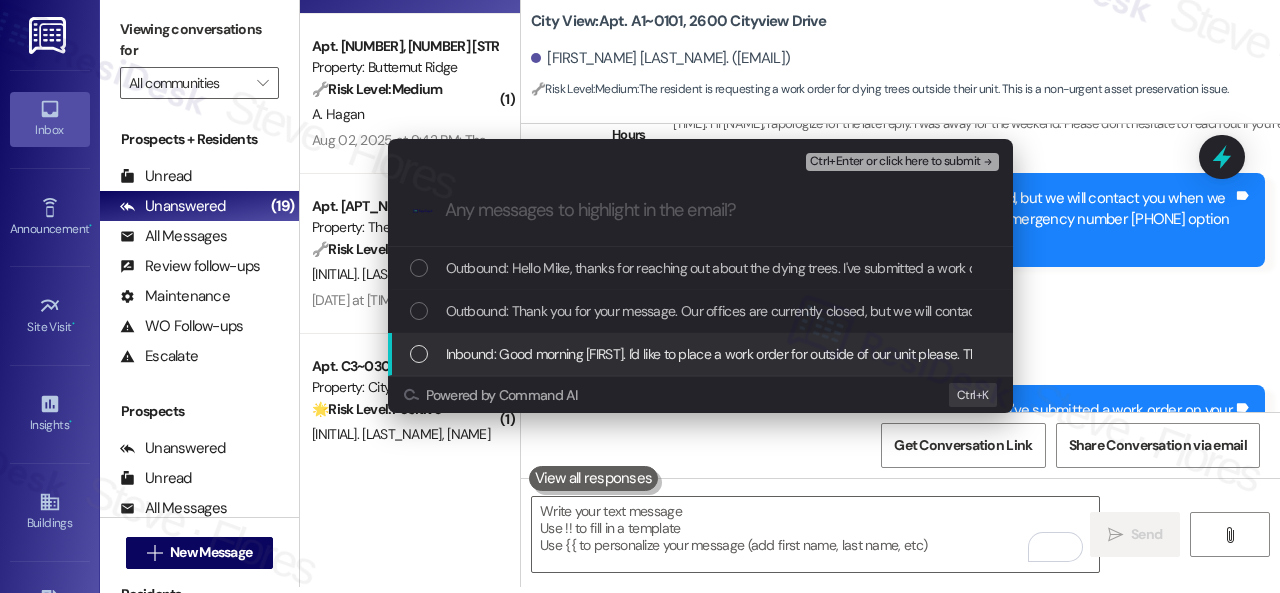 click on "Inbound: Good morning Sarah. I'd like to place a work order for outside of our unit please. The attached  pics show two evergreen trees are dying and should be removed. This has happened fairly fast over the last few weeks . They are located on the north side of the building facing 29th , and are on the northeast corner. If you have any questions please let me know and I would appreciate being kept posted on the status of this request. Thanks so much!" at bounding box center [1778, 354] 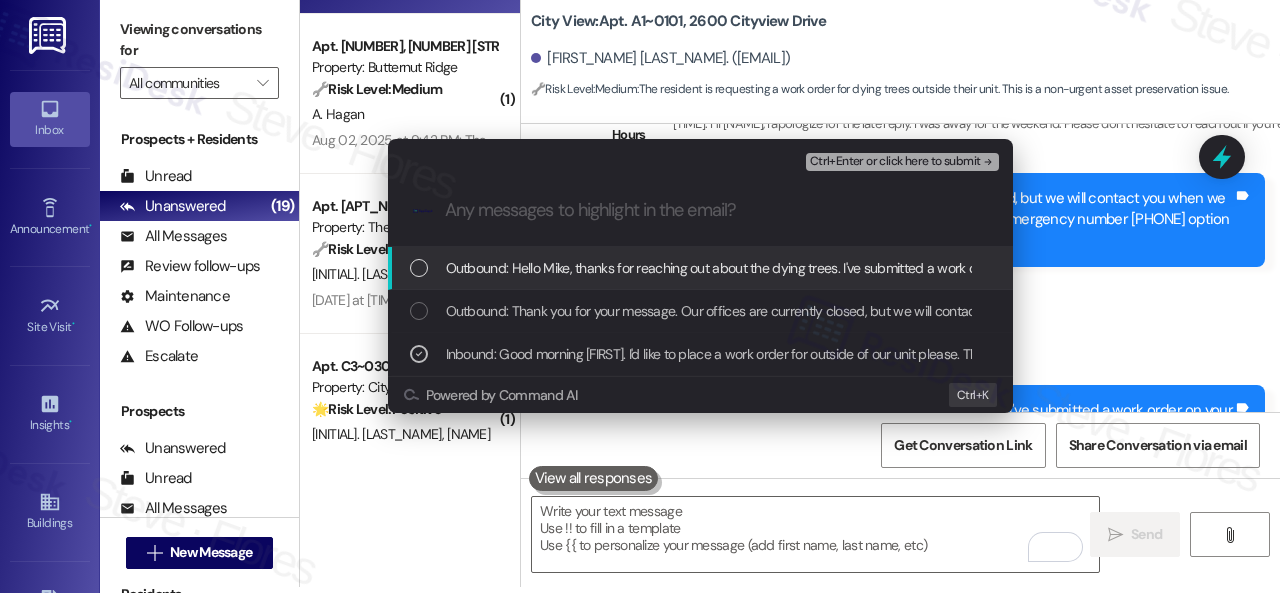 click on "Ctrl+Enter or click here to submit" at bounding box center [895, 162] 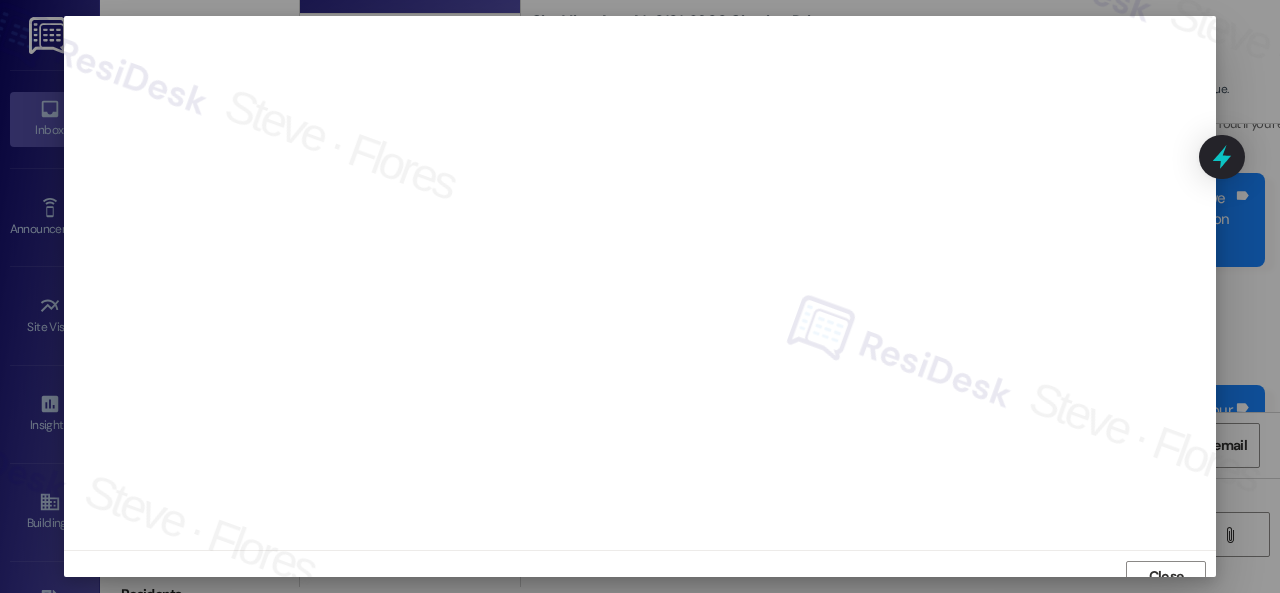 scroll, scrollTop: 15, scrollLeft: 0, axis: vertical 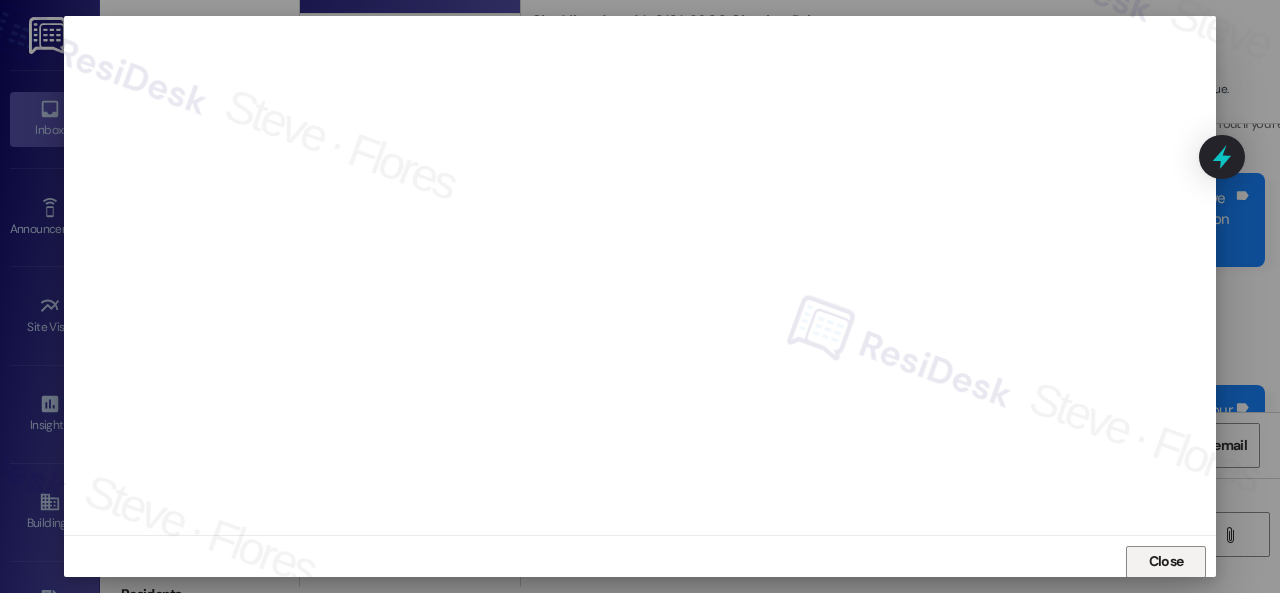 click on "Close" at bounding box center [1166, 561] 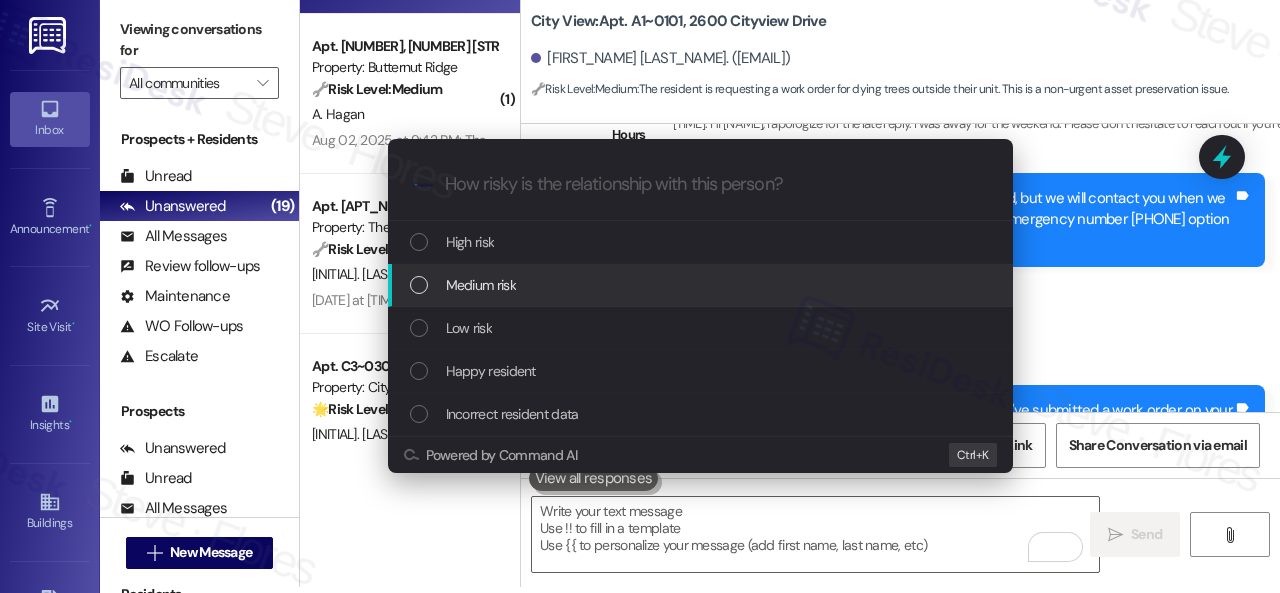 click on "Medium risk" at bounding box center [481, 285] 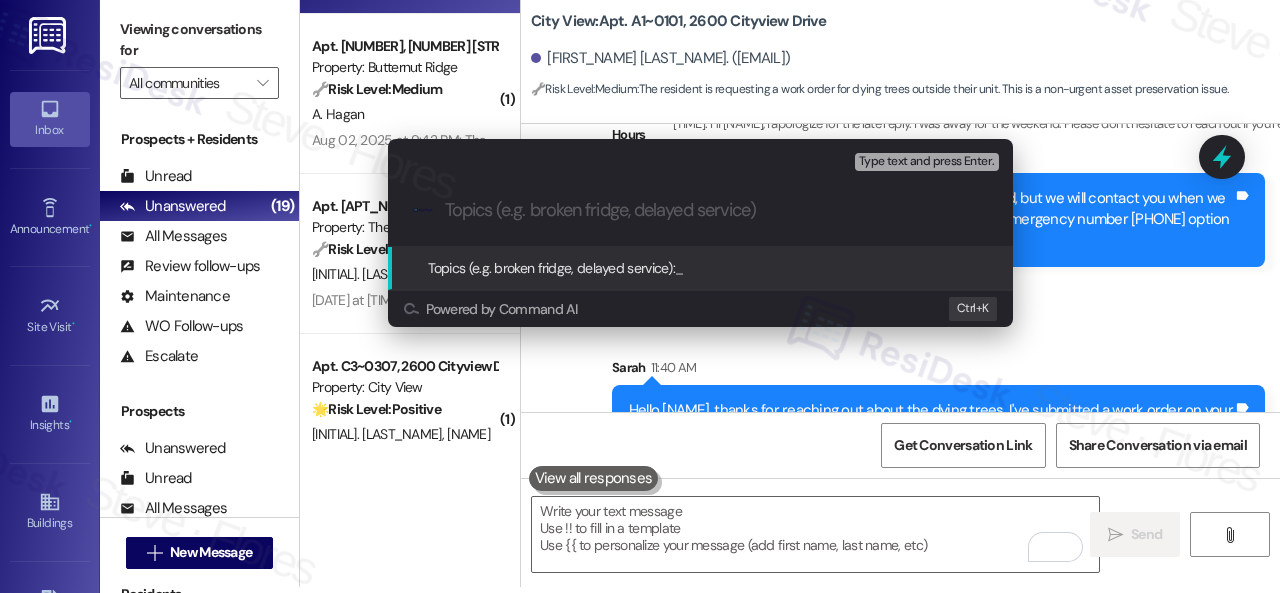 paste on "Work Order filed by ResiDesk 292039" 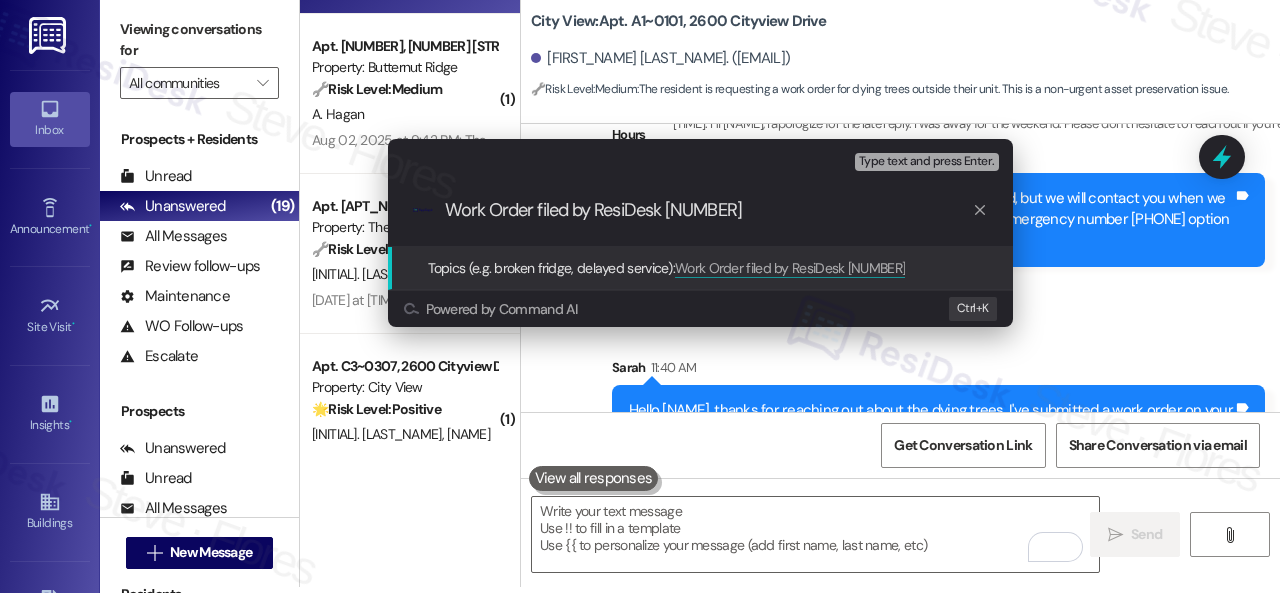 type 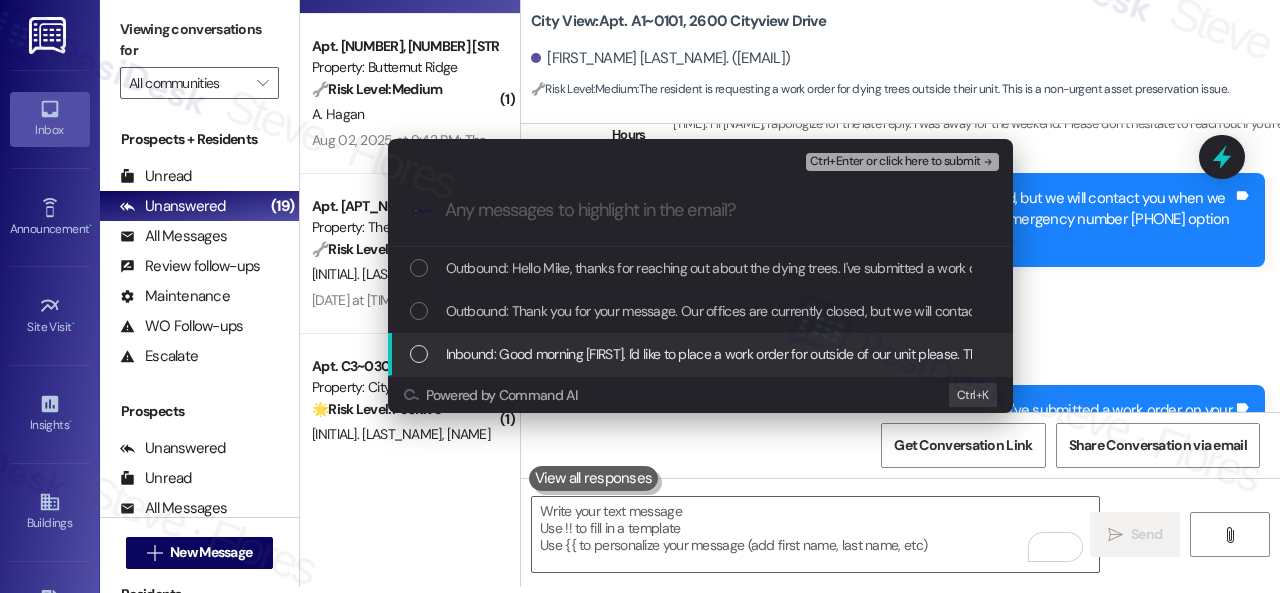 click on "Inbound: Good morning Sarah. I'd like to place a work order for outside of our unit please. The attached  pics show two evergreen trees are dying and should be removed. This has happened fairly fast over the last few weeks . They are located on the north side of the building facing 29th , and are on the northeast corner. If you have any questions please let me know and I would appreciate being kept posted on the status of this request. Thanks so much!" at bounding box center [1778, 354] 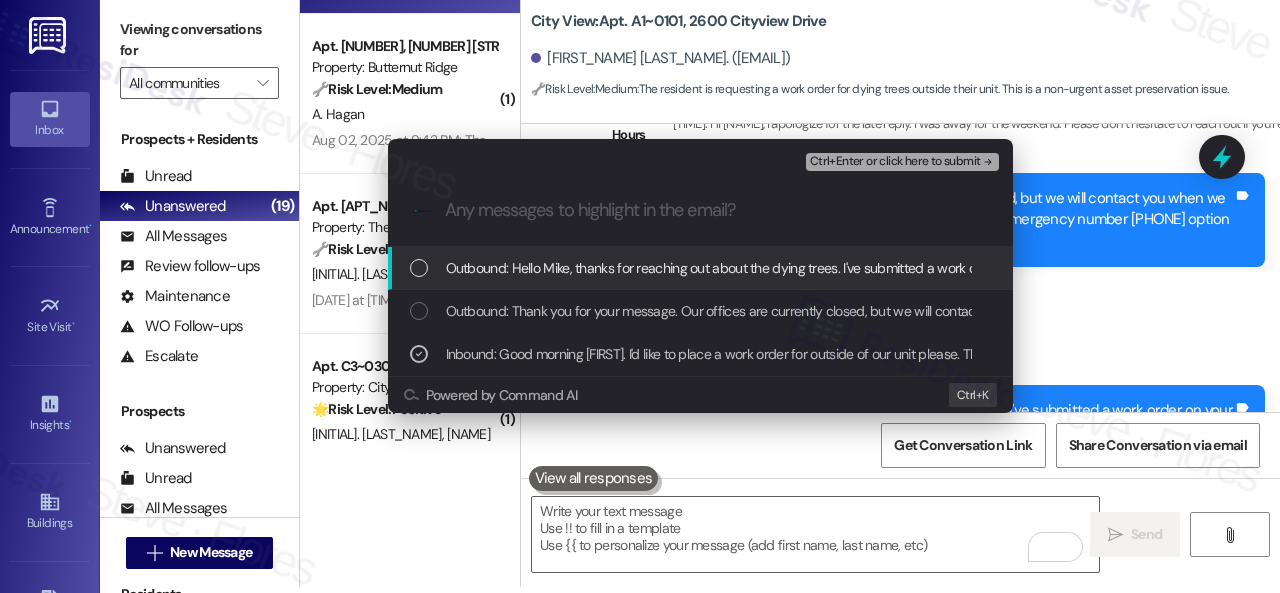 click on "Ctrl+Enter or click here to submit" at bounding box center (895, 162) 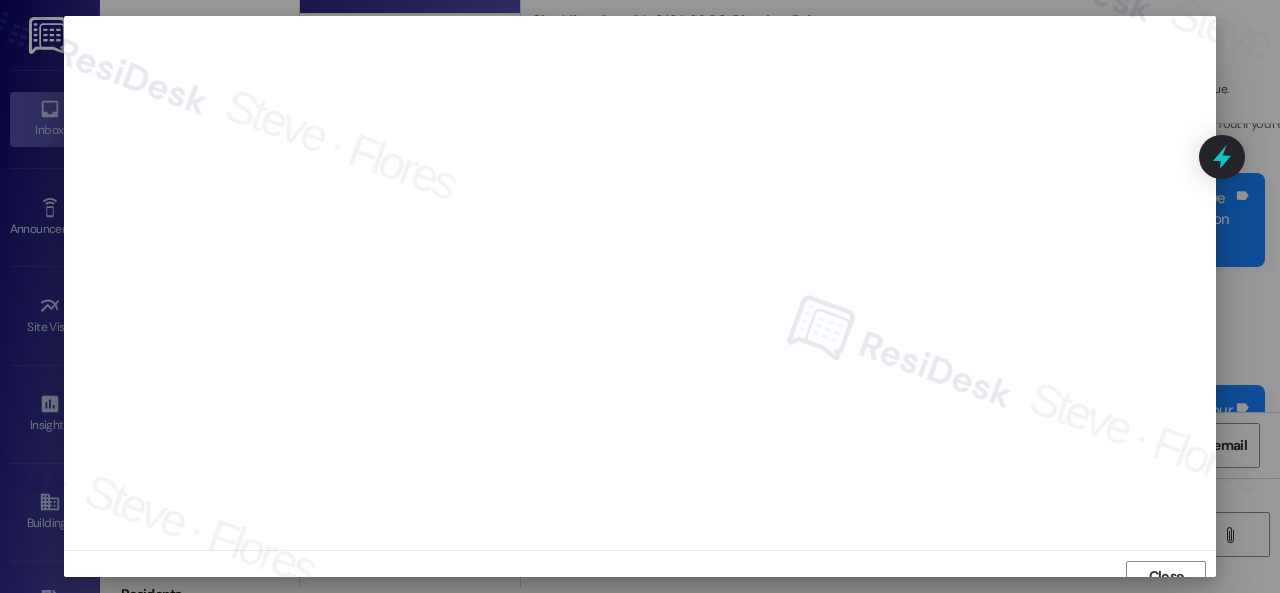 scroll, scrollTop: 15, scrollLeft: 0, axis: vertical 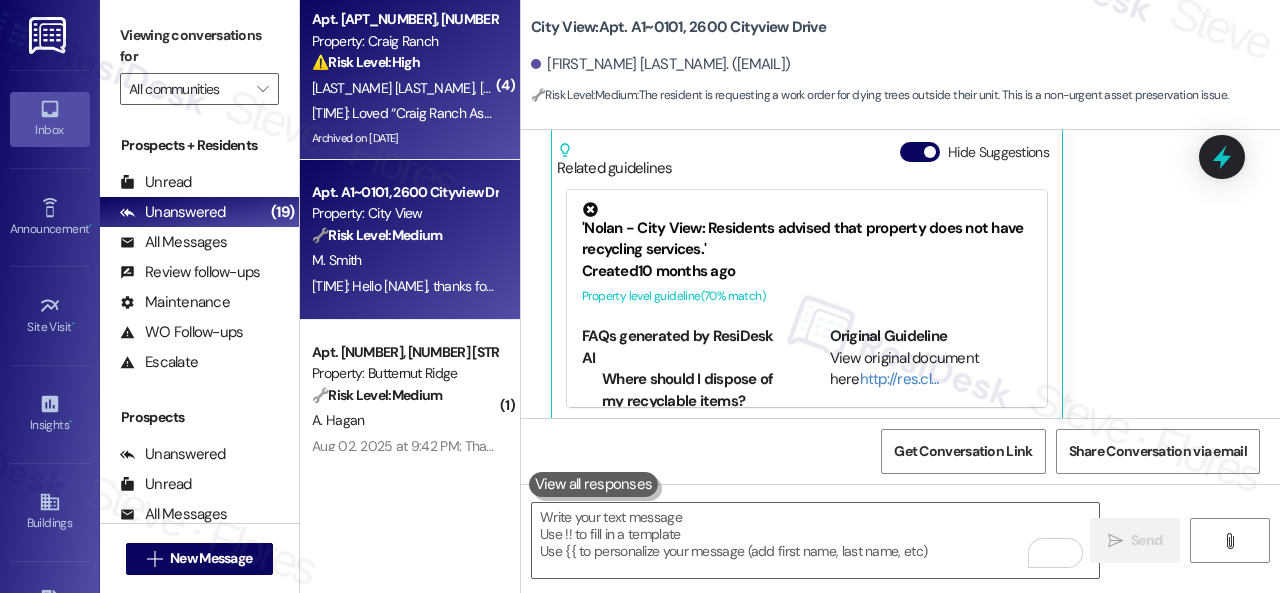 click on "R. Gowdayyanadoddi Krishnaiah P. Kothacheruvu Ravi A. Espinoza" at bounding box center [404, 88] 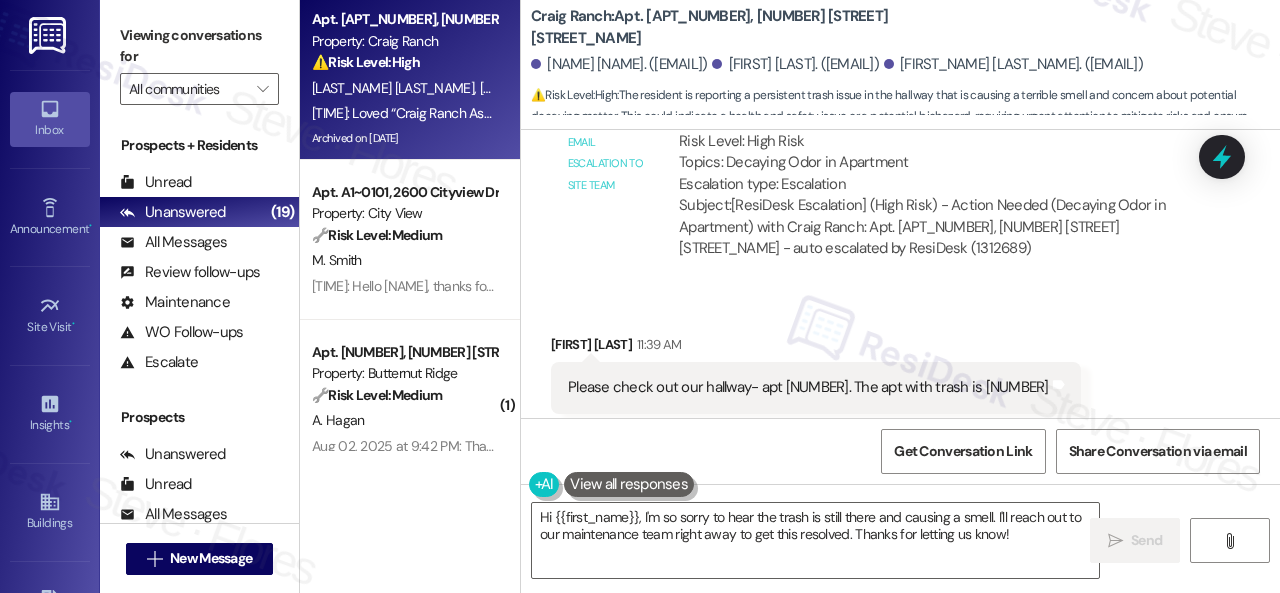 scroll, scrollTop: 9286, scrollLeft: 0, axis: vertical 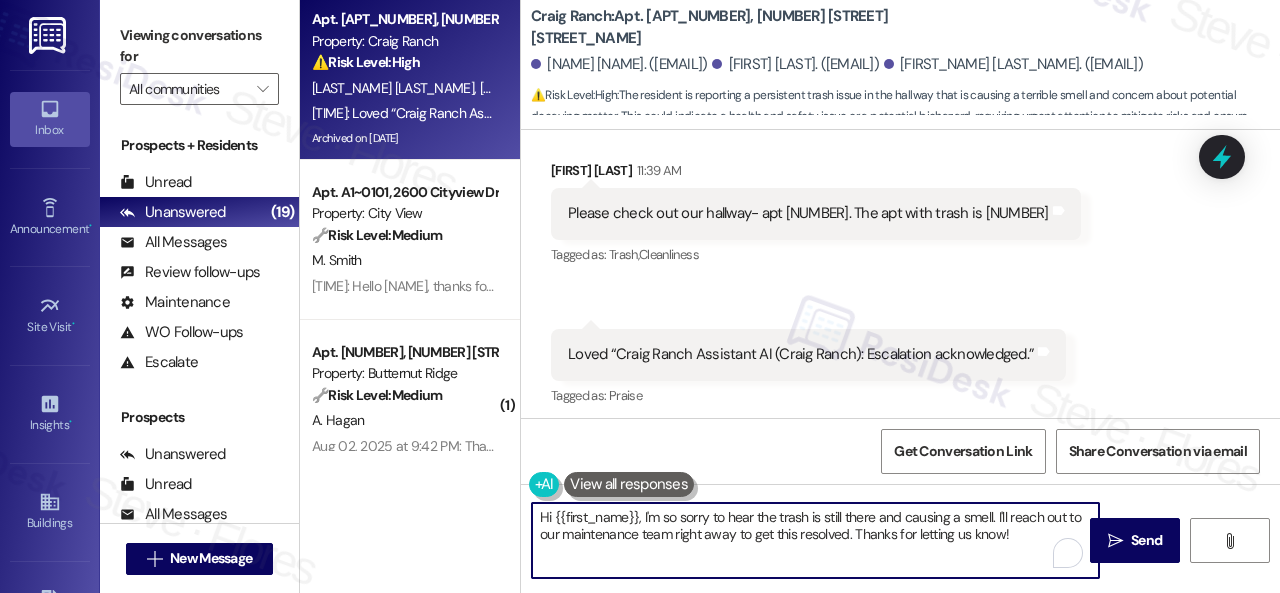 drag, startPoint x: 734, startPoint y: 530, endPoint x: 845, endPoint y: 528, distance: 111.01801 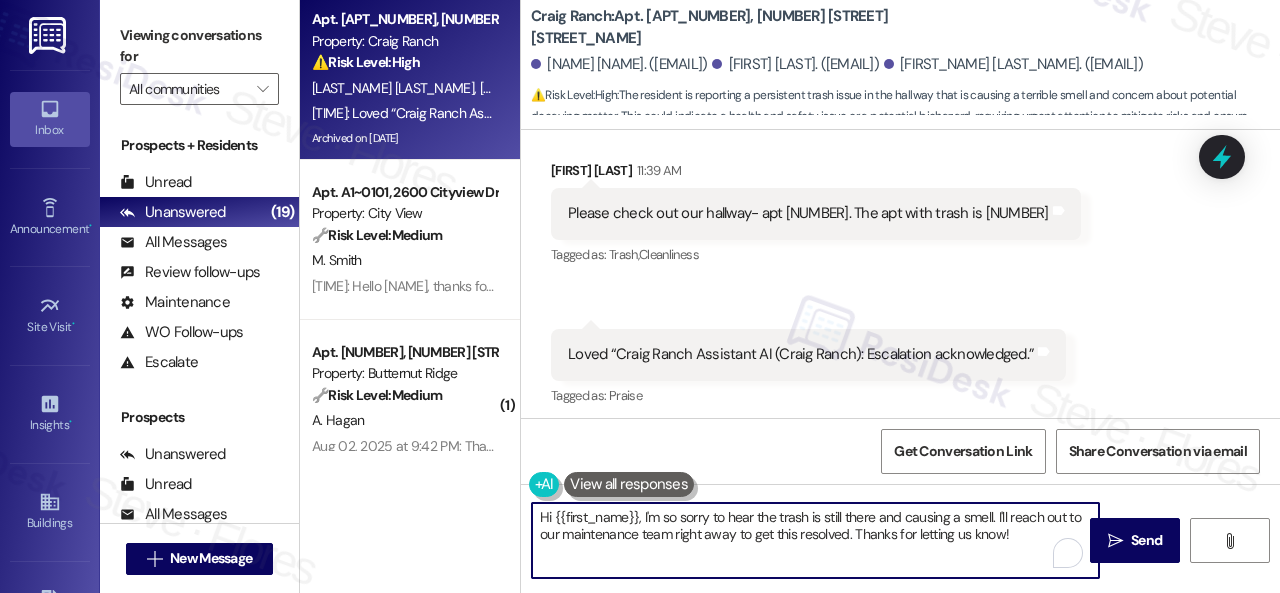 click on "Hi {{first_name}}, I'm so sorry to hear the trash is still there and causing a smell. I'll reach out to our maintenance team right away to get this resolved. Thanks for letting us know!" at bounding box center (815, 540) 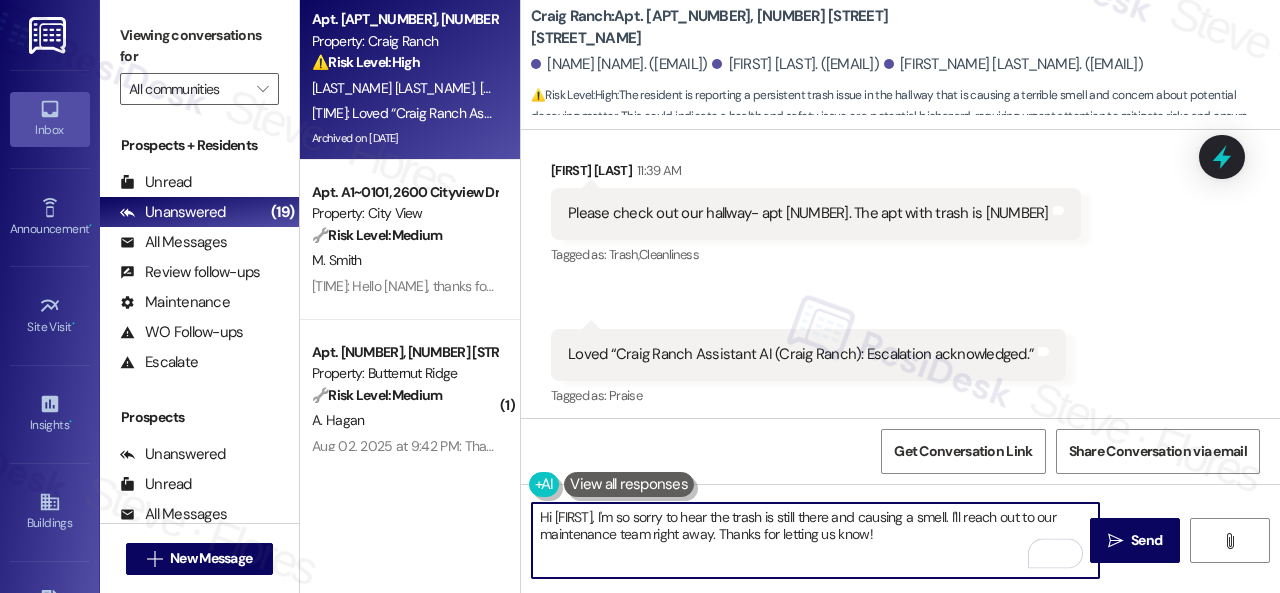 click on "Hi {{first_name}}, I'm so sorry to hear the trash is still there and causing a smell. I'll reach out to our maintenance team right away. Thanks for letting us know!" at bounding box center (815, 540) 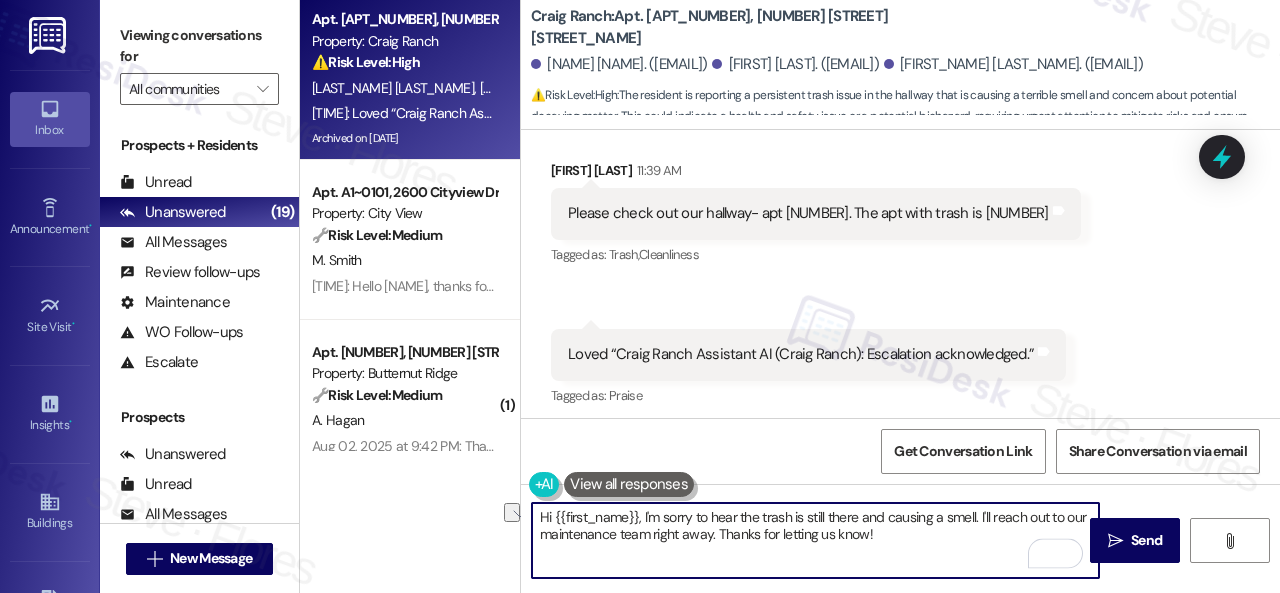 drag, startPoint x: 643, startPoint y: 517, endPoint x: 513, endPoint y: 509, distance: 130.24593 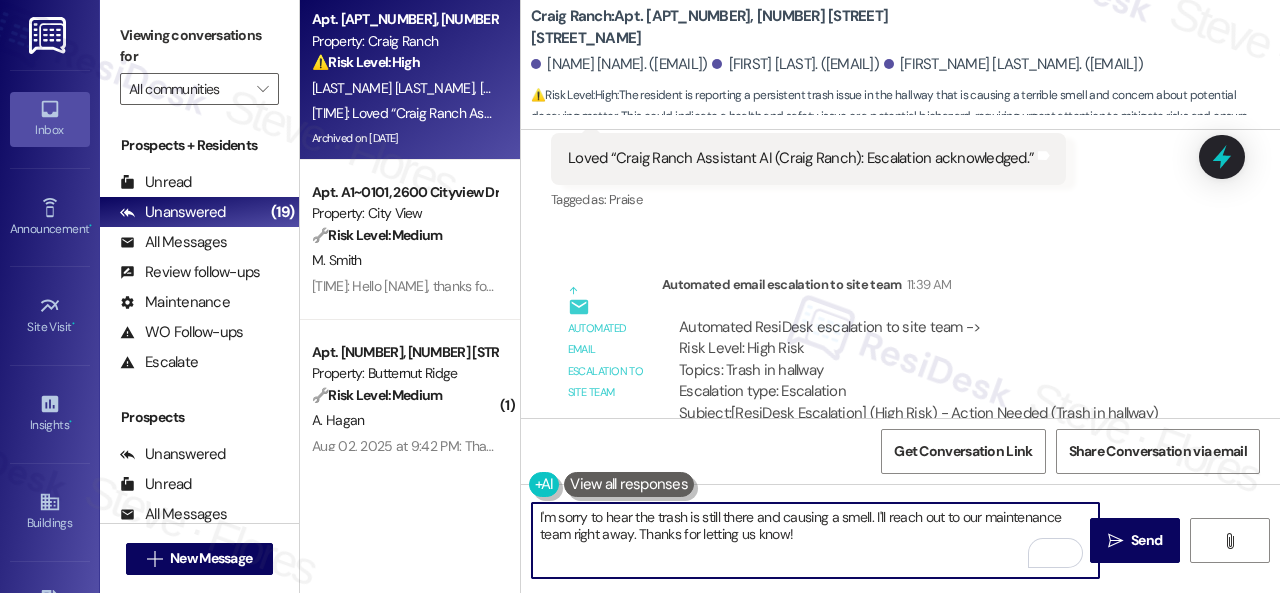 scroll, scrollTop: 9486, scrollLeft: 0, axis: vertical 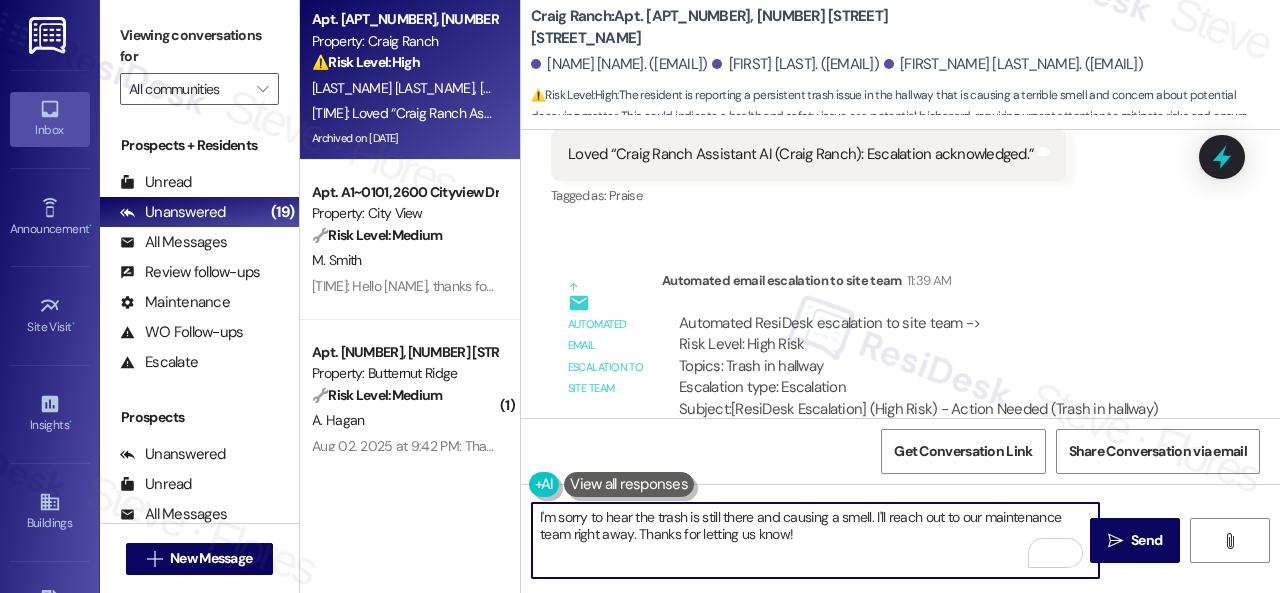 click on "I'm sorry to hear the trash is still there and causing a smell. I'll reach out to our maintenance team right away. Thanks for letting us know!" at bounding box center (815, 540) 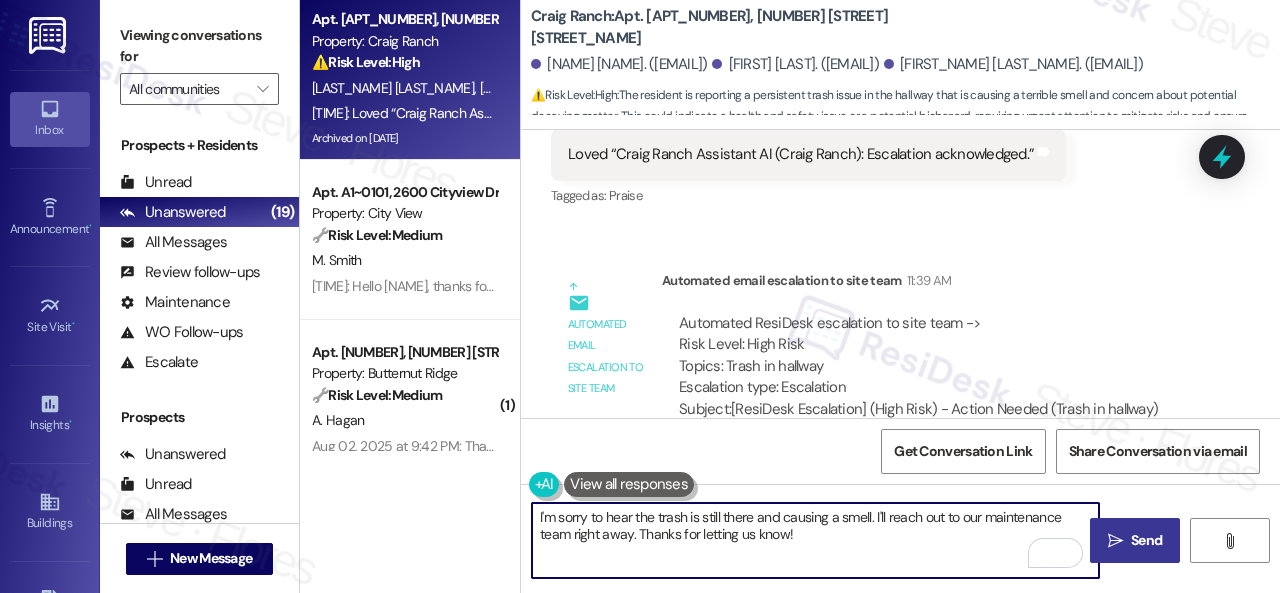 type on "I'm sorry to hear the trash is still there and causing a smell. I'll reach out to our maintenance team right away. Thanks for letting us know!" 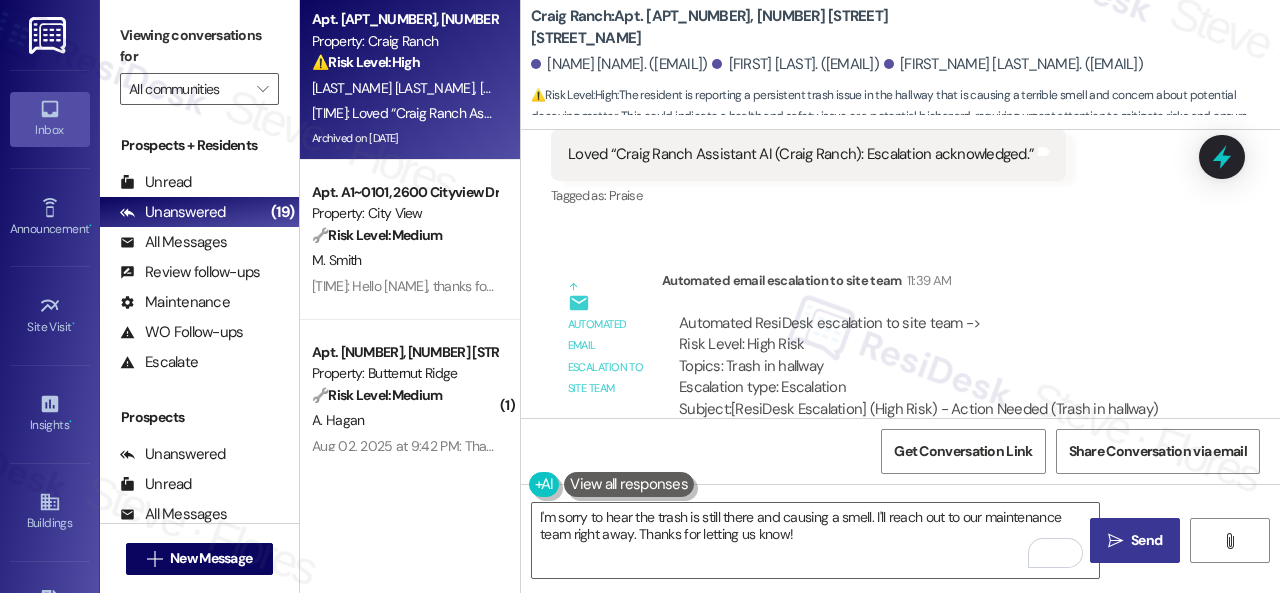 click on "" at bounding box center [1115, 541] 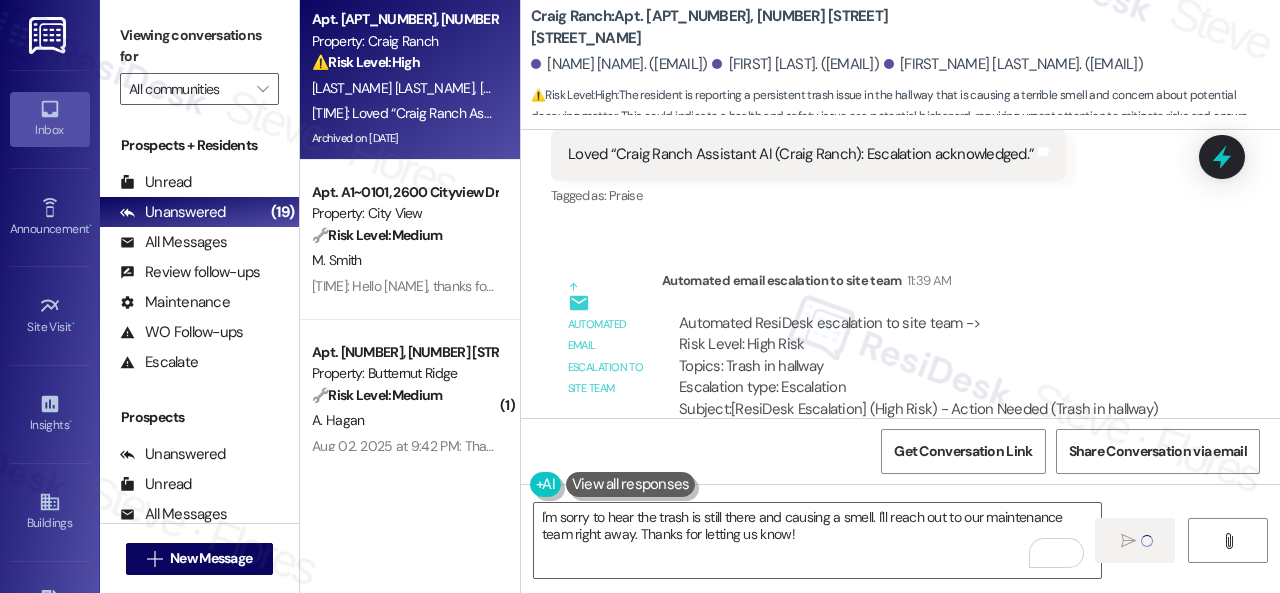 type 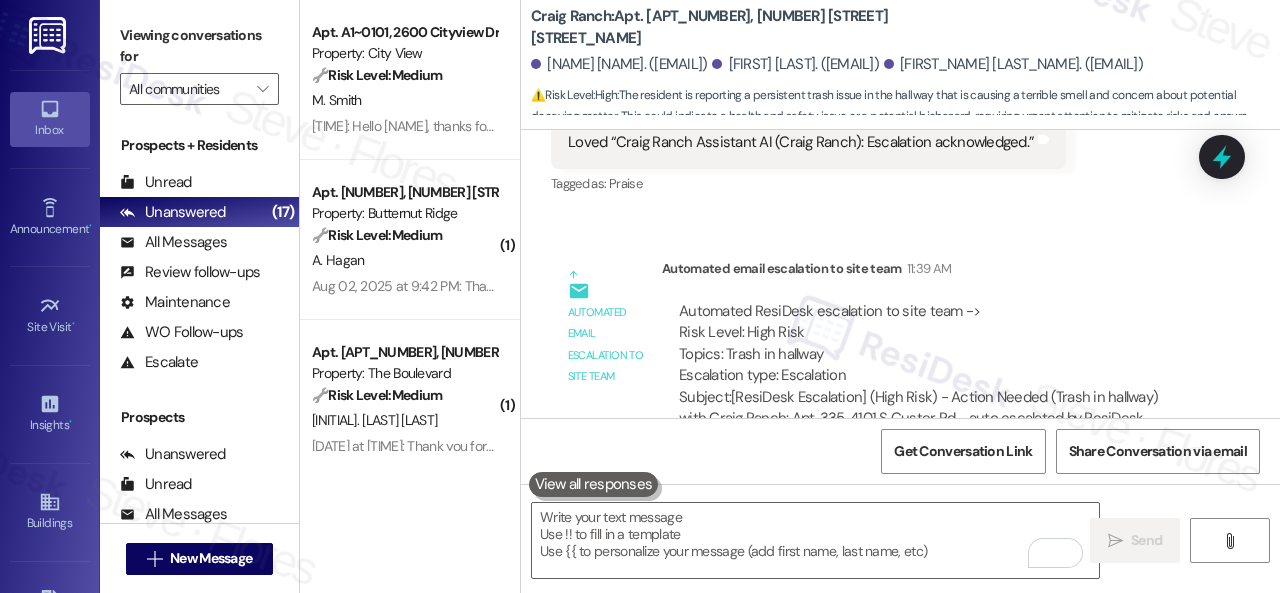 scroll, scrollTop: 9679, scrollLeft: 0, axis: vertical 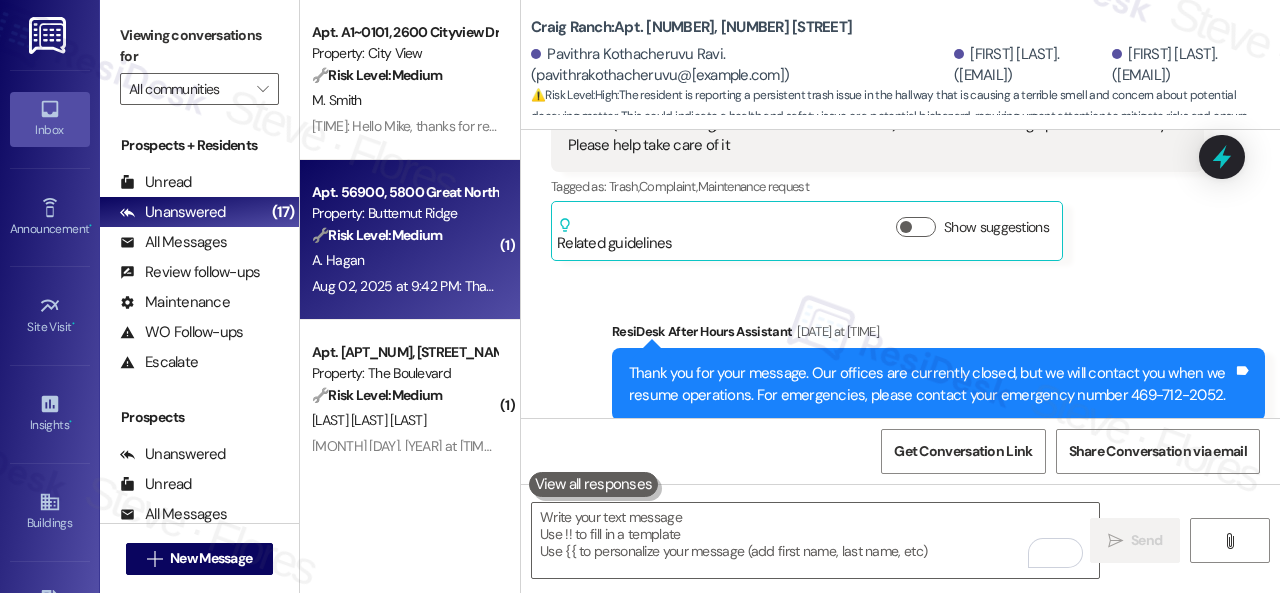 click on "Apt. [APT_NUMBER], [NUMBER] [STREET] Property: Butternut Ridge 🔧 Risk Level: Medium A broken fridge shelf is a non-urgent maintenance issue that affects asset preservation but does not pose an immediate risk to health, safety, or habitability." at bounding box center (404, 214) 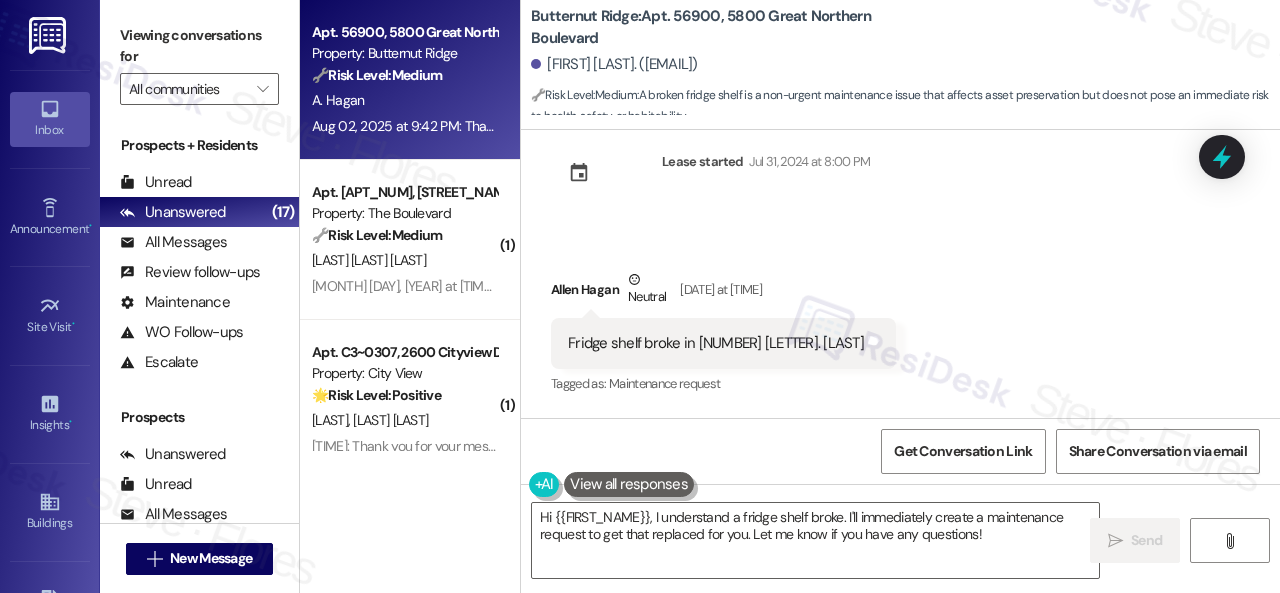 scroll, scrollTop: 26, scrollLeft: 0, axis: vertical 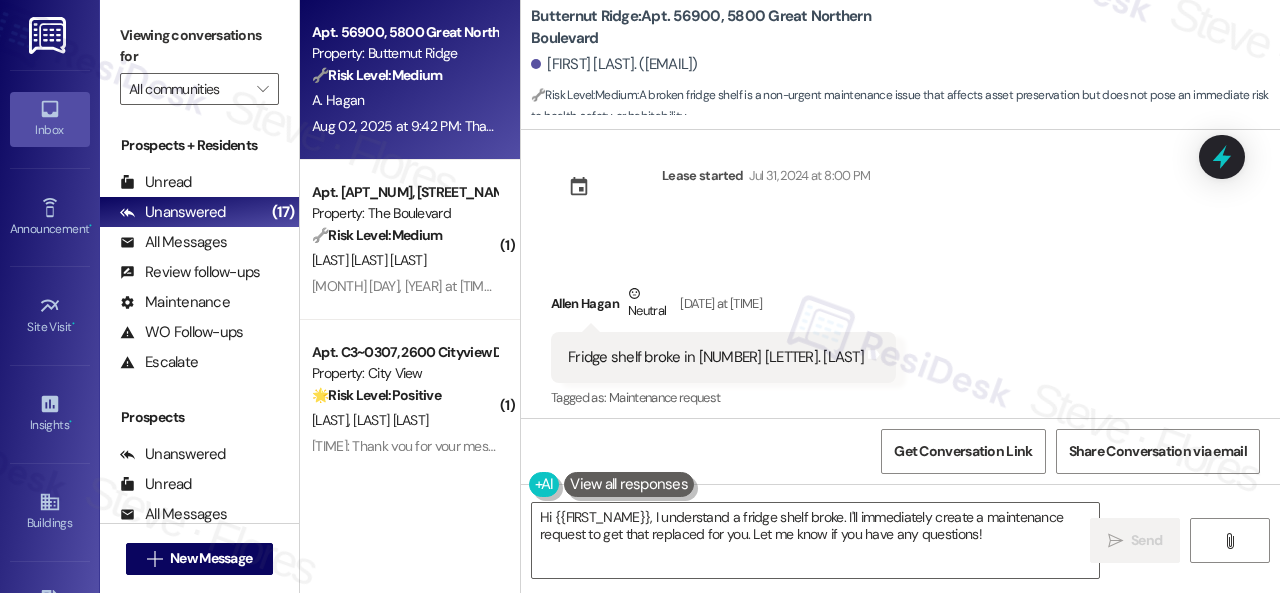 click on "Received via SMS [FIRST] [LAST]   Neutral [DATE] at [TIME] Fridge shelf broke in [APT_NUM][APT_LETTER]. [LAST] Tags and notes Tagged as:   Maintenance request Click to highlight conversations about Maintenance request" at bounding box center [900, 333] 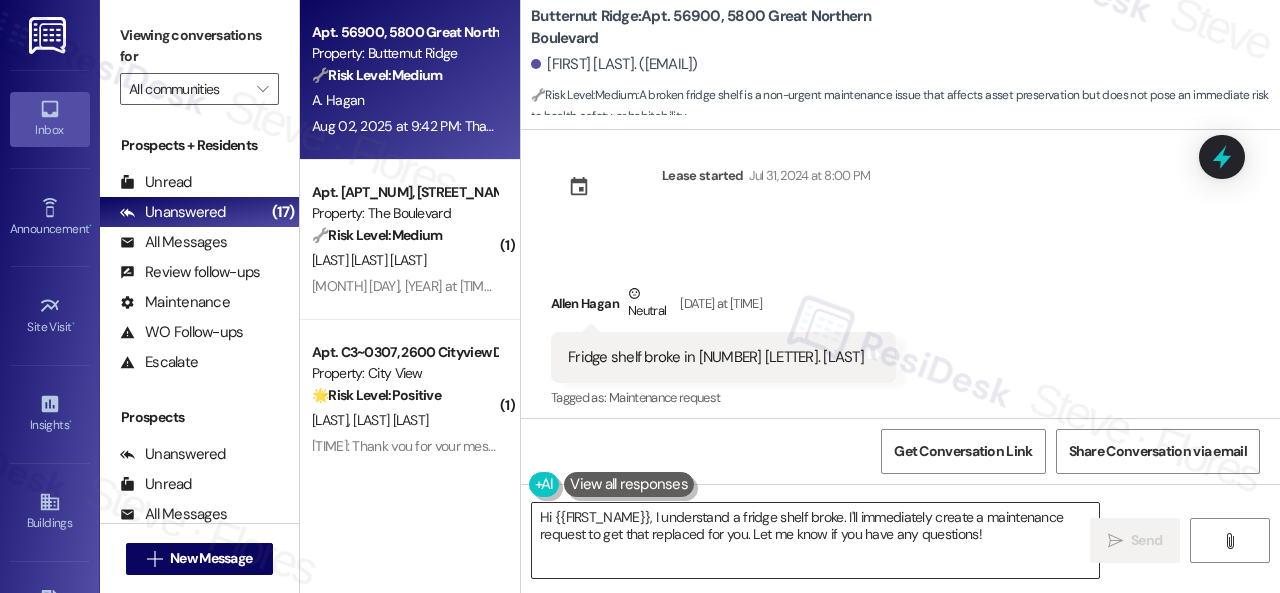 click on "Hi {{FIRST_NAME}}, I understand a fridge shelf broke. I'll immediately create a maintenance request to get that replaced for you. Let me know if you have any questions!" at bounding box center (815, 540) 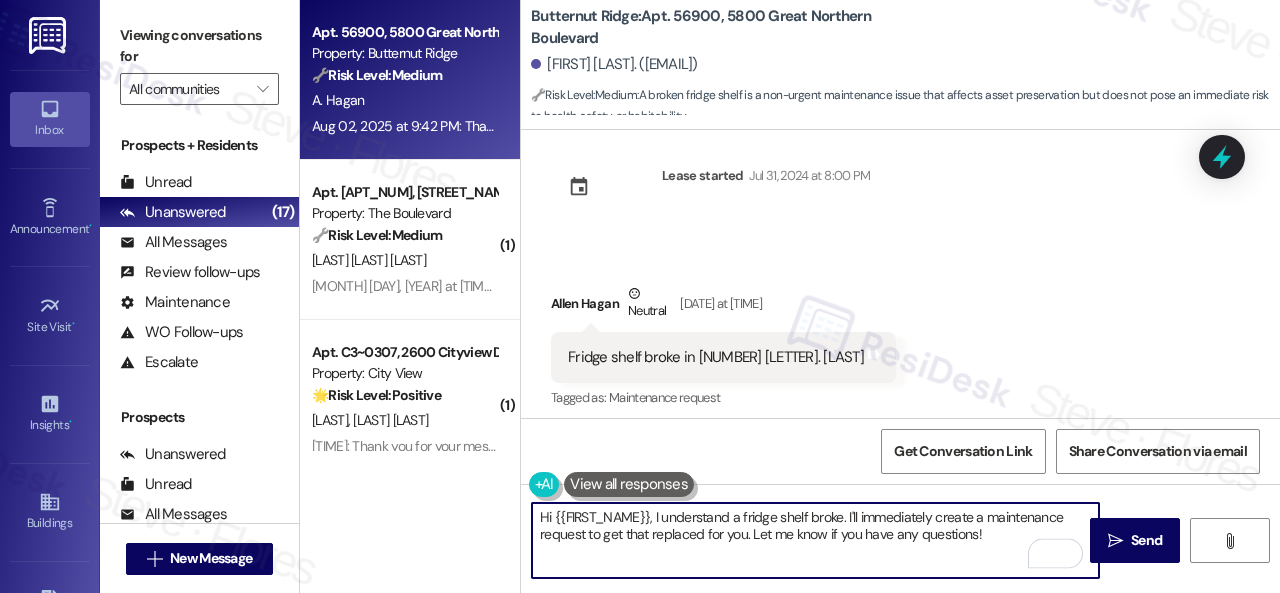 paste on "apologize for the late reply. I was away for the weekend.I" 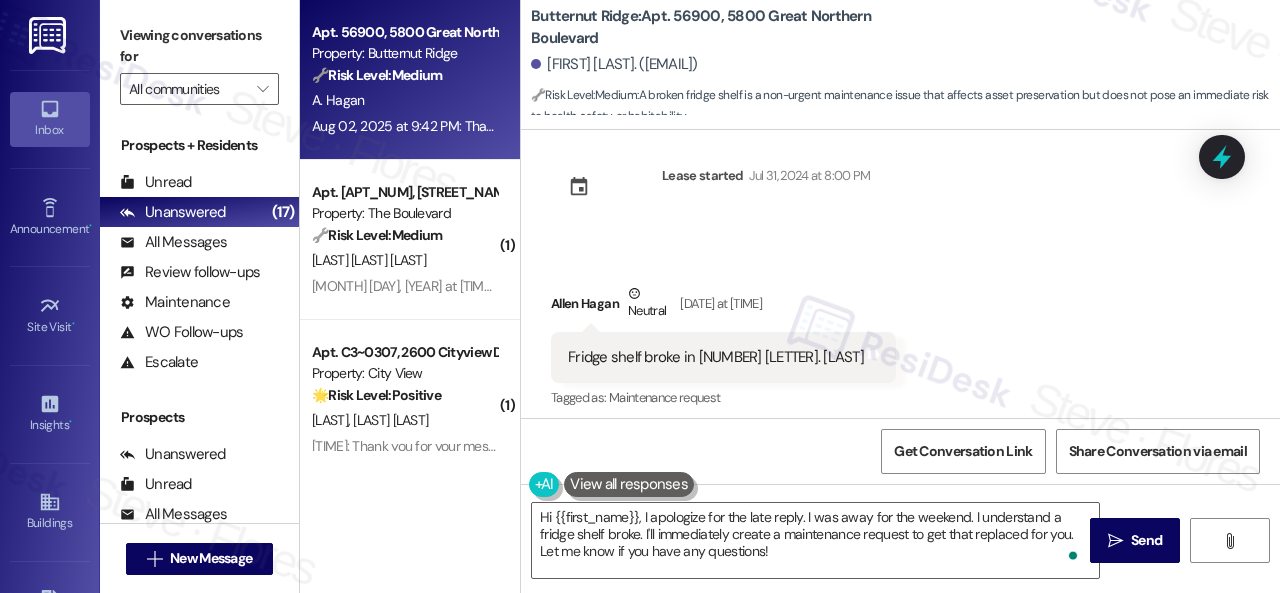 click on "Received via SMS [FIRST] [LAST]   Neutral [DATE] at [TIME] Fridge shelf broke in [APT_NUM][APT_LETTER]. [LAST] Tags and notes Tagged as:   Maintenance request Click to highlight conversations about Maintenance request" at bounding box center [900, 333] 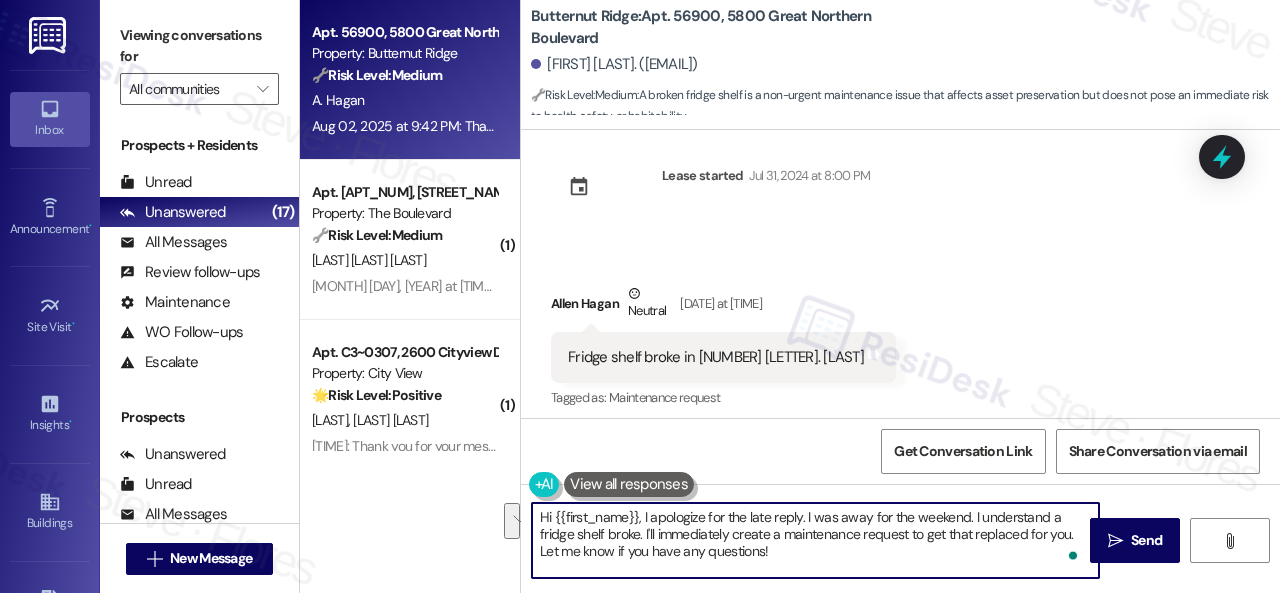 drag, startPoint x: 643, startPoint y: 533, endPoint x: 814, endPoint y: 559, distance: 172.96532 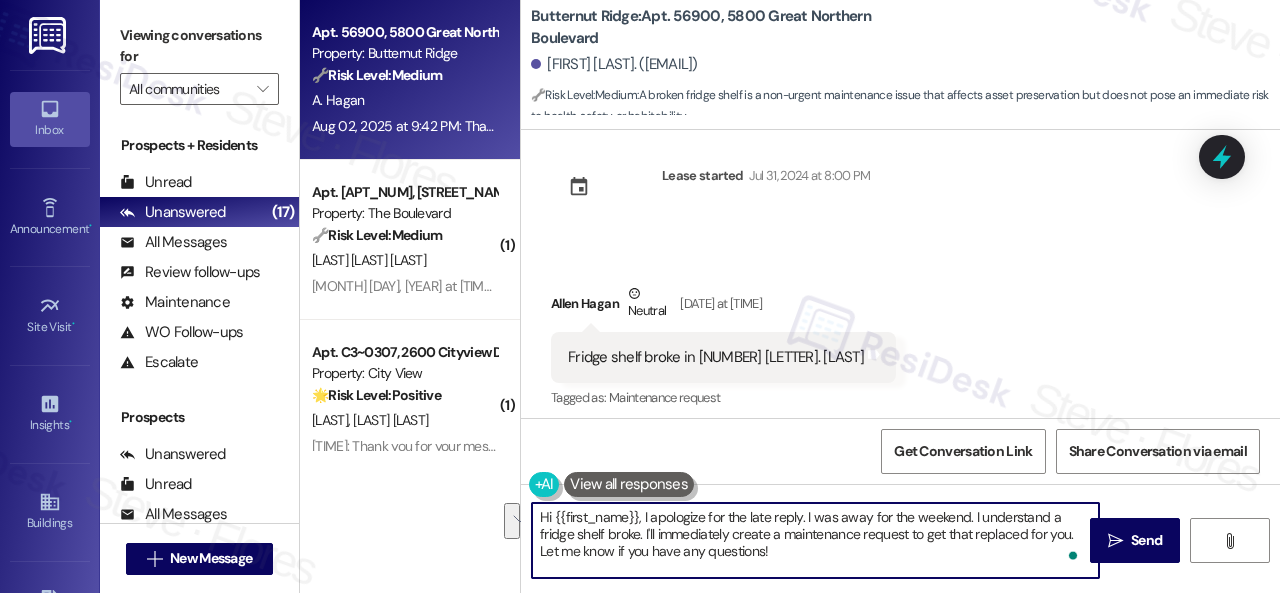 click on "Hi {{first_name}}, I apologize for the late reply. I was away for the weekend. I understand a fridge shelf broke. I'll immediately create a maintenance request to get that replaced for you. Let me know if you have any questions!" at bounding box center [815, 540] 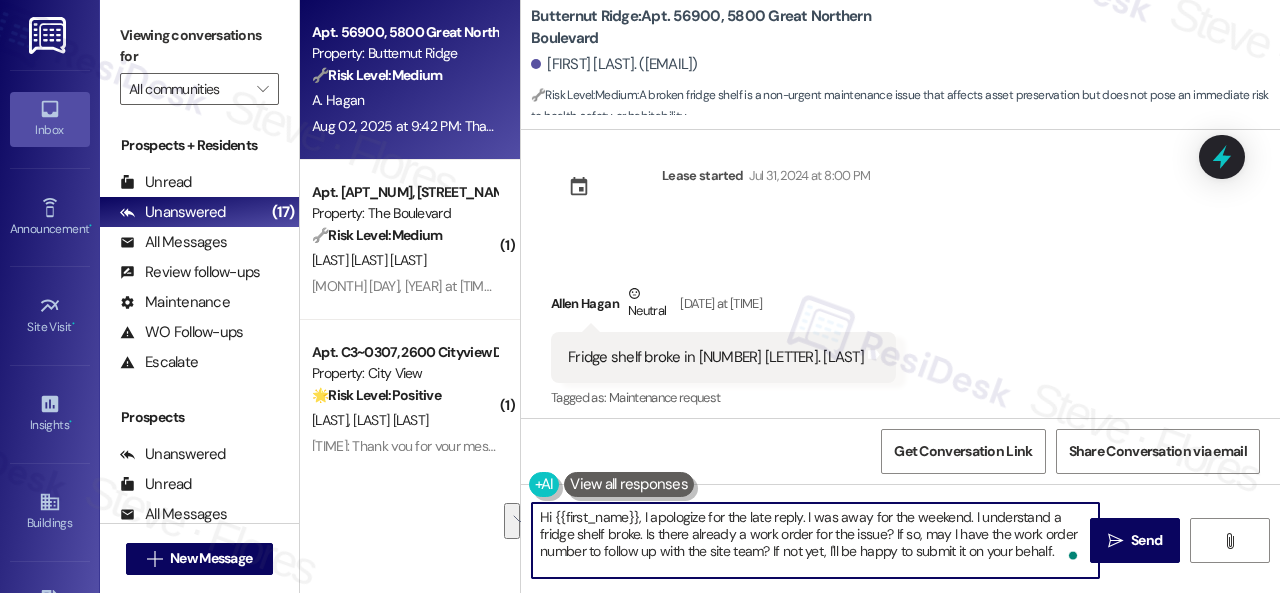 scroll, scrollTop: 68, scrollLeft: 0, axis: vertical 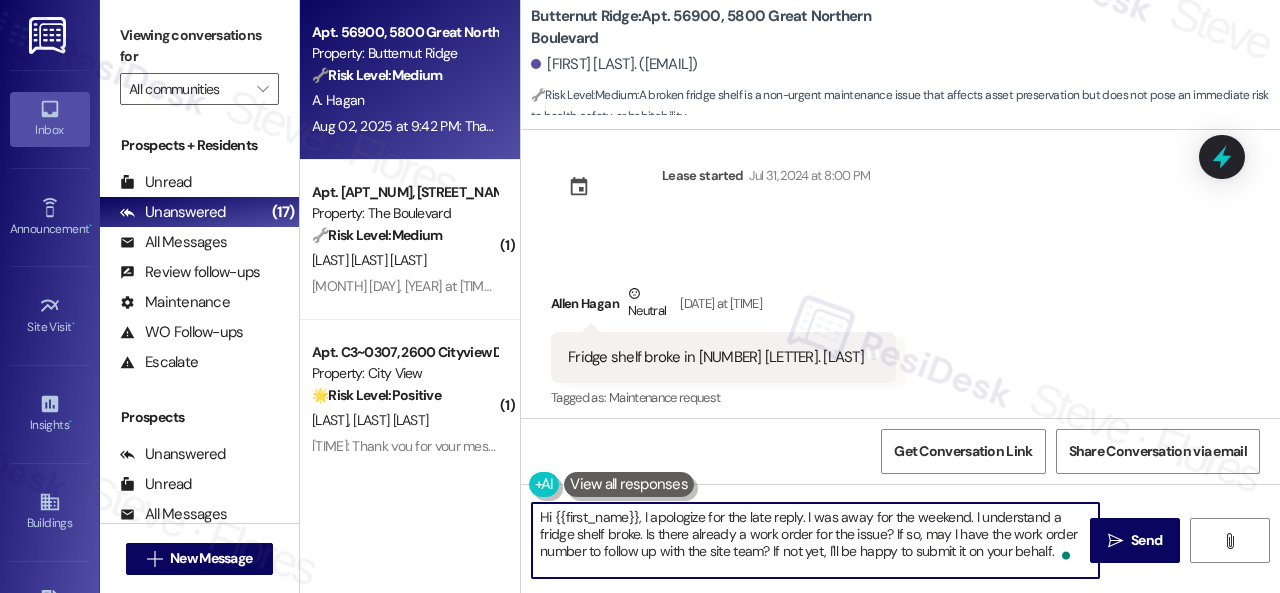 click on "Hi {{first_name}}, I apologize for the late reply. I was away for the weekend. I understand a fridge shelf broke. Is there already a work order for the issue? If so, may I have the work order number to follow up with the site team? If not yet, I'll be happy to submit it on your behalf.
Note: Due to limited availability, our maintenance team isn't able to call or schedule visits in advance. By submitting a work order, you're permitting them to enter your apartment, even if you're not home. If any children may be alone during the visit, please let me know so we can inform the team." at bounding box center (815, 540) 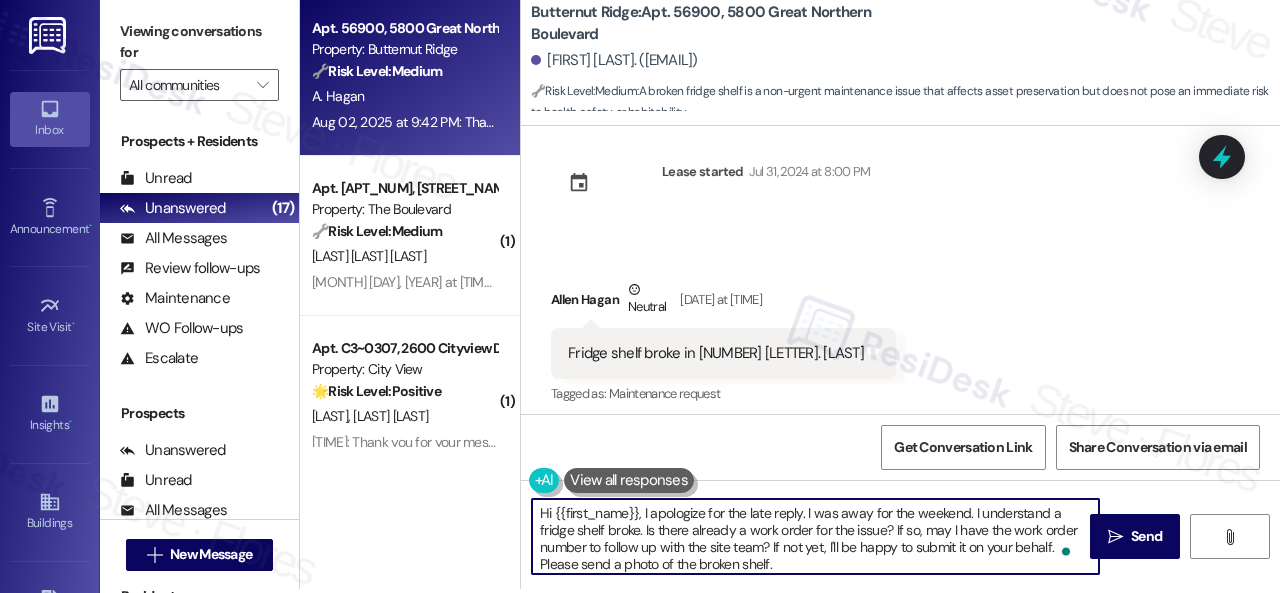 scroll, scrollTop: 6, scrollLeft: 0, axis: vertical 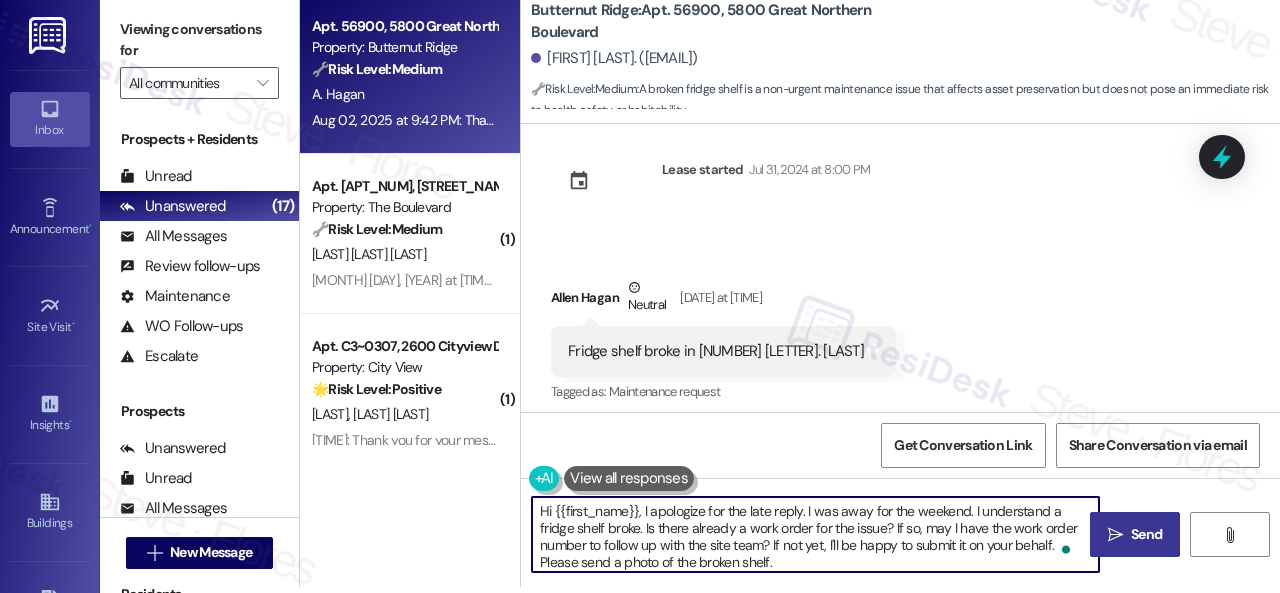 type on "Hi {{first_name}}, I apologize for the late reply. I was away for the weekend. I understand a fridge shelf broke. Is there already a work order for the issue? If so, may I have the work order number to follow up with the site team? If not yet, I'll be happy to submit it on your behalf. Please send a photo of the broken shelf.
Note: Due to limited availability, our maintenance team isn't able to call or schedule visits in advance. By submitting a work order, you're permitting them to enter your apartment, even if you're not home. If any children may be alone during the visit, please let me know so we can inform the team." 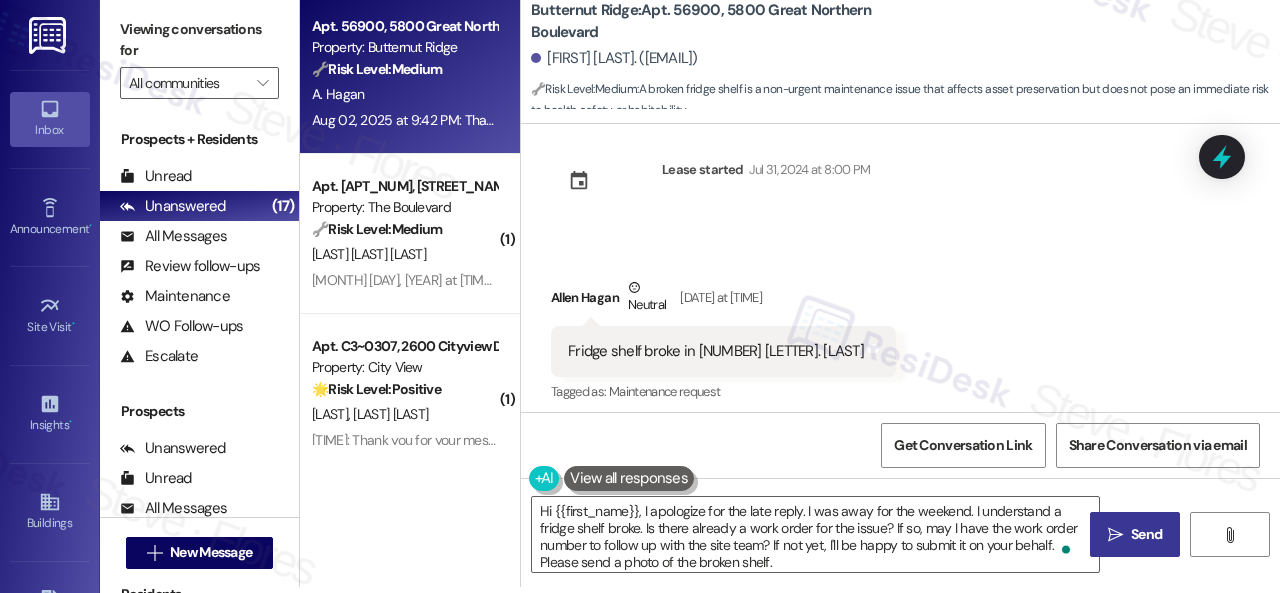 click on " Send" at bounding box center (1135, 534) 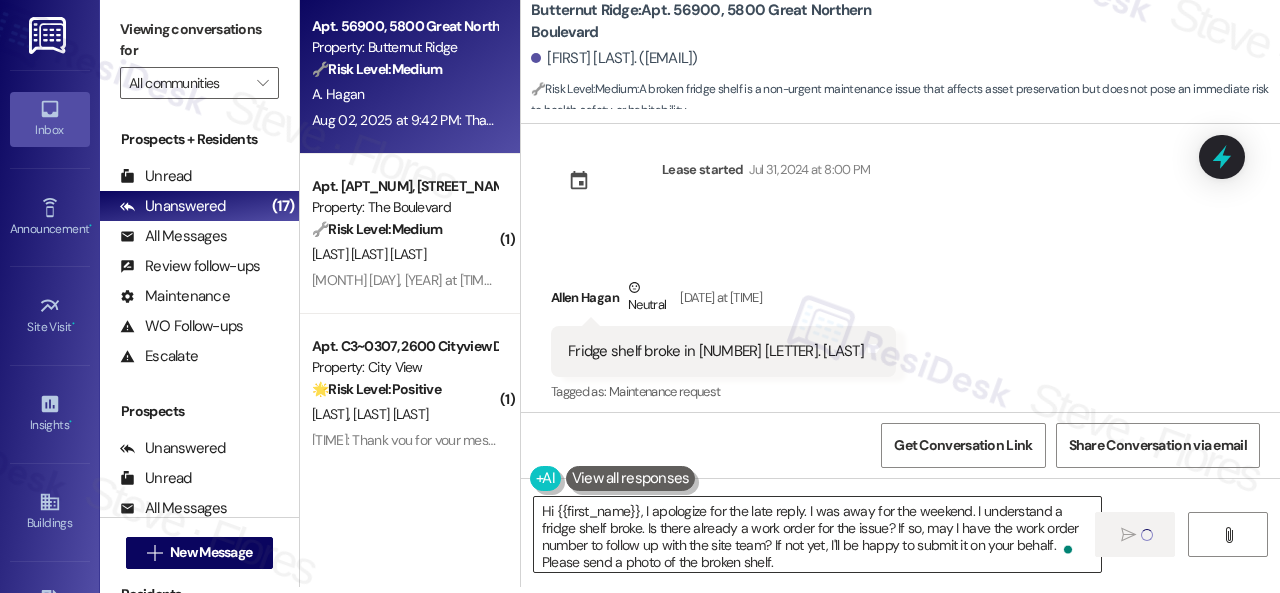 type 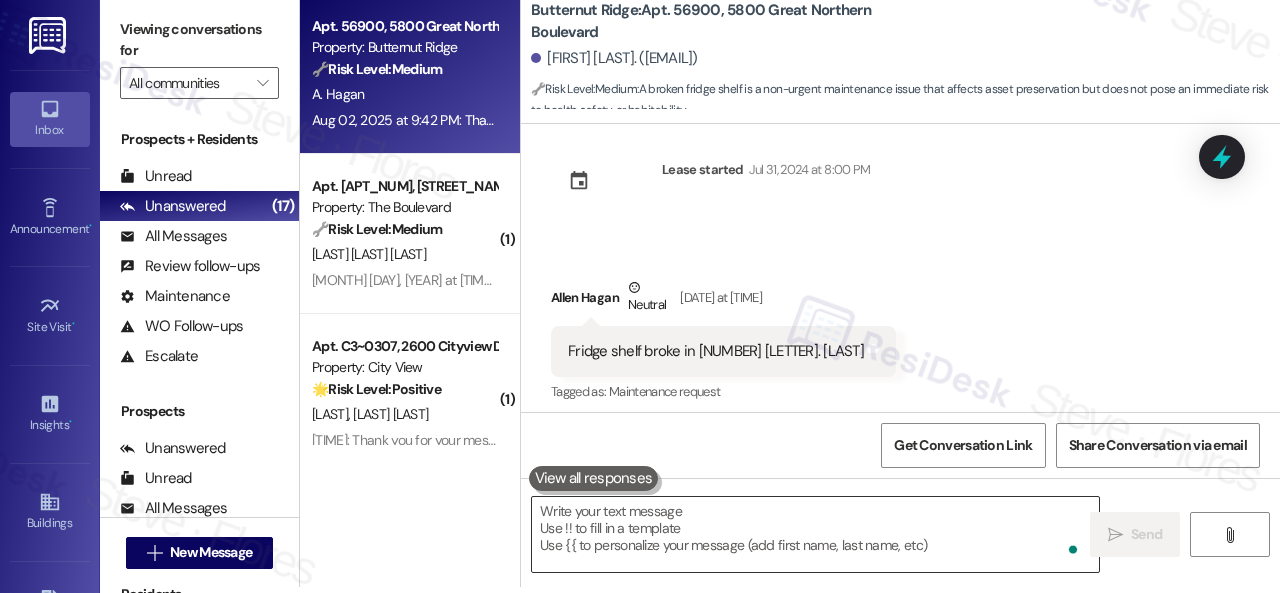 scroll, scrollTop: 0, scrollLeft: 0, axis: both 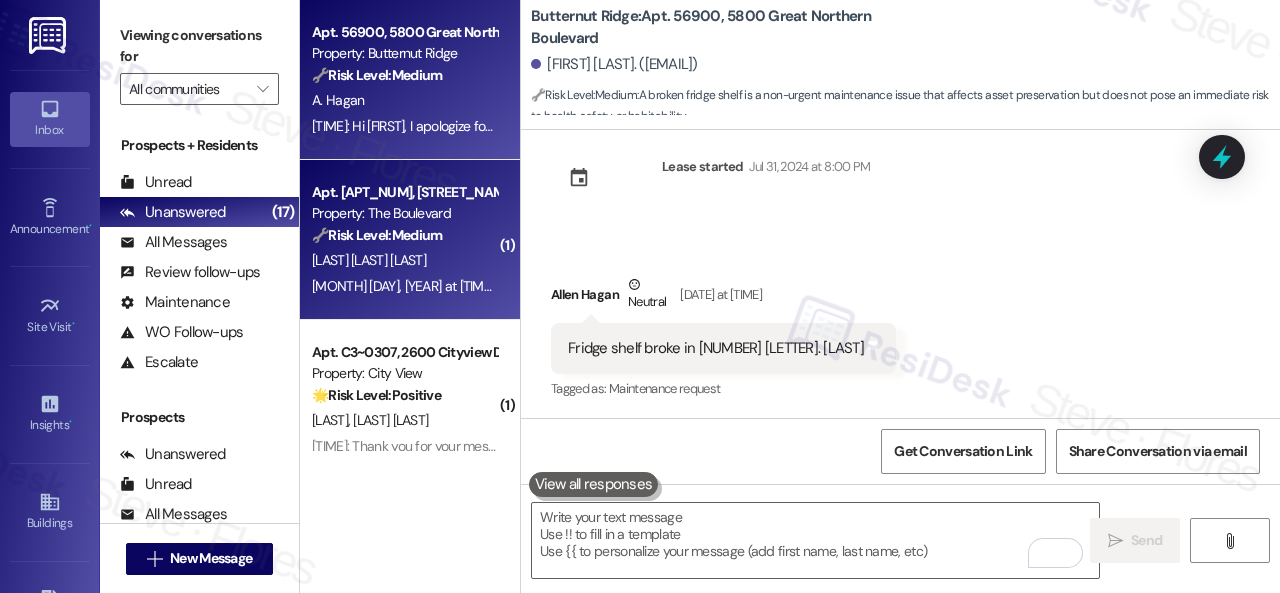 click on "D. Islas Gonzalez" at bounding box center [404, 260] 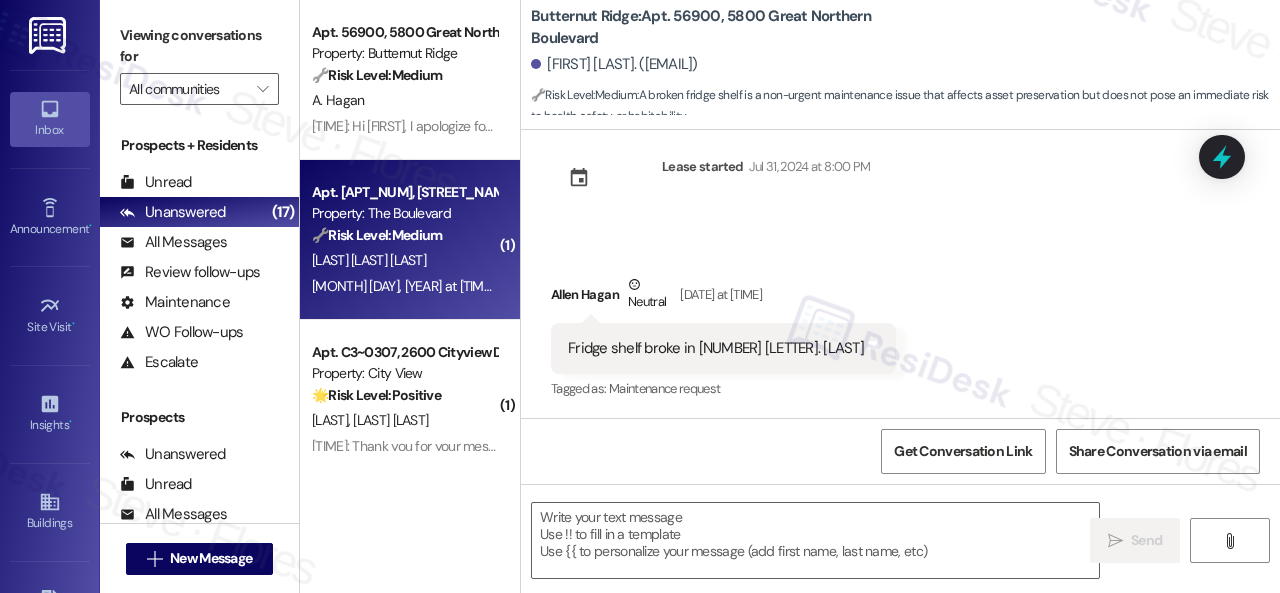 type on "Fetching suggested responses. Please feel free to read through the conversation in the meantime." 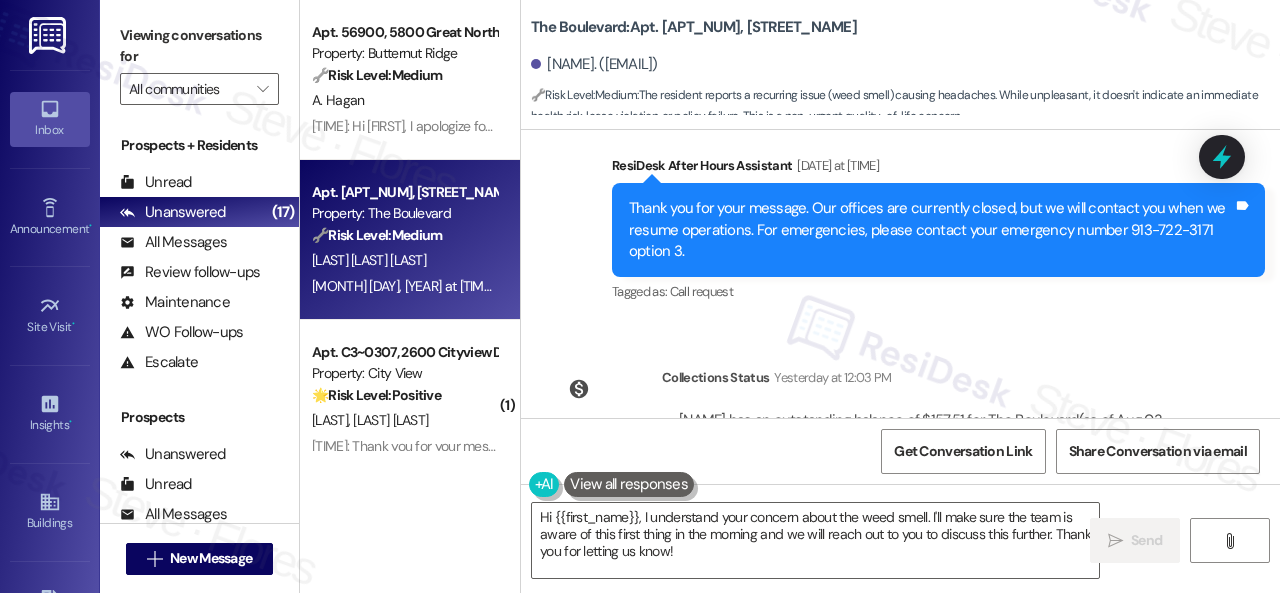 scroll, scrollTop: 10760, scrollLeft: 0, axis: vertical 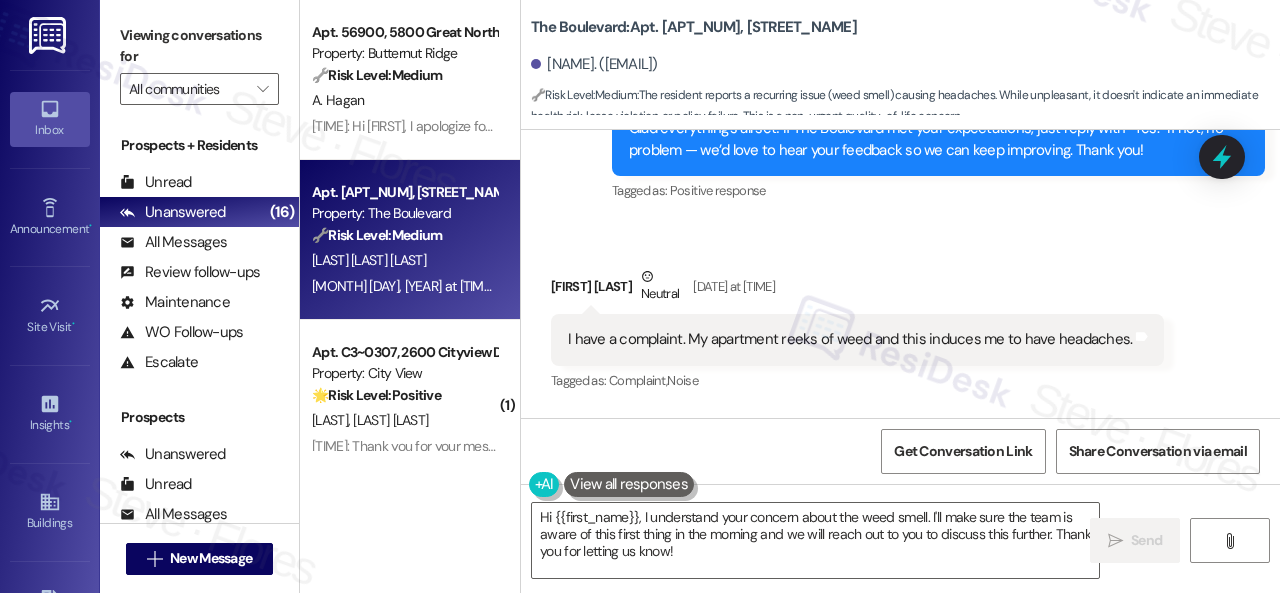 click on "Received via SMS Dalila Islas Gonzalez   Neutral Aug 02, 2025 at 7:48 PM I have a complaint. My apartment reeks of weed and this induces me to have headaches. Tags and notes Tagged as:   Complaint ,  Click to highlight conversations about Complaint Noise Click to highlight conversations about Noise" at bounding box center [857, 331] 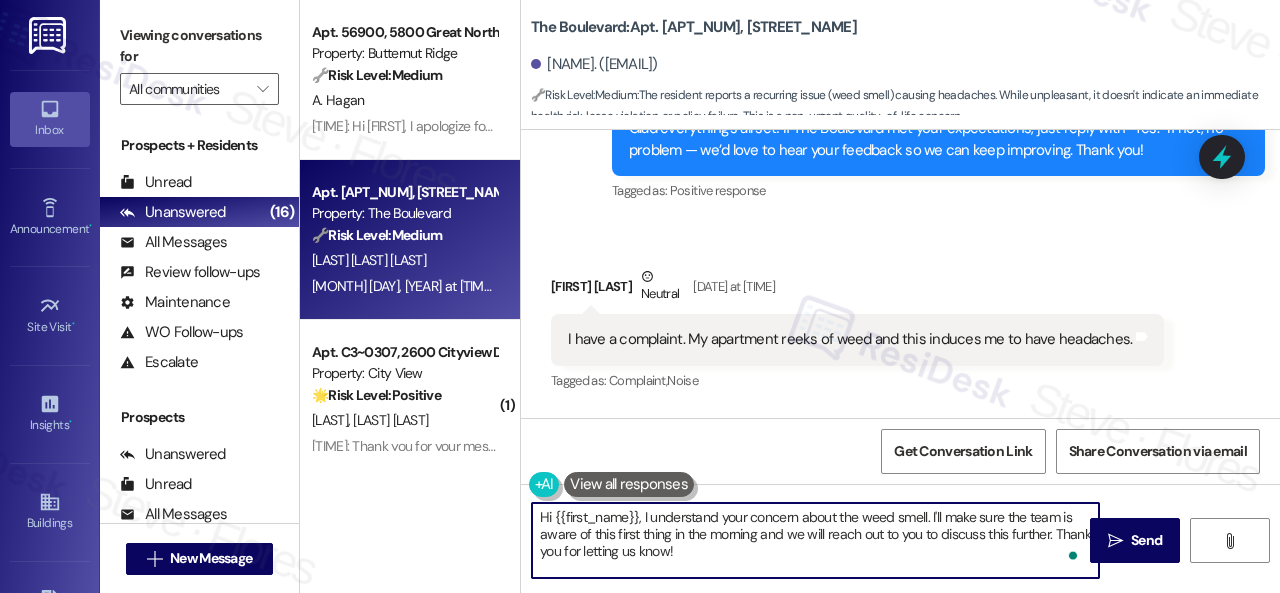 paste on "I apologize for the late reply. I was away for the weekend." 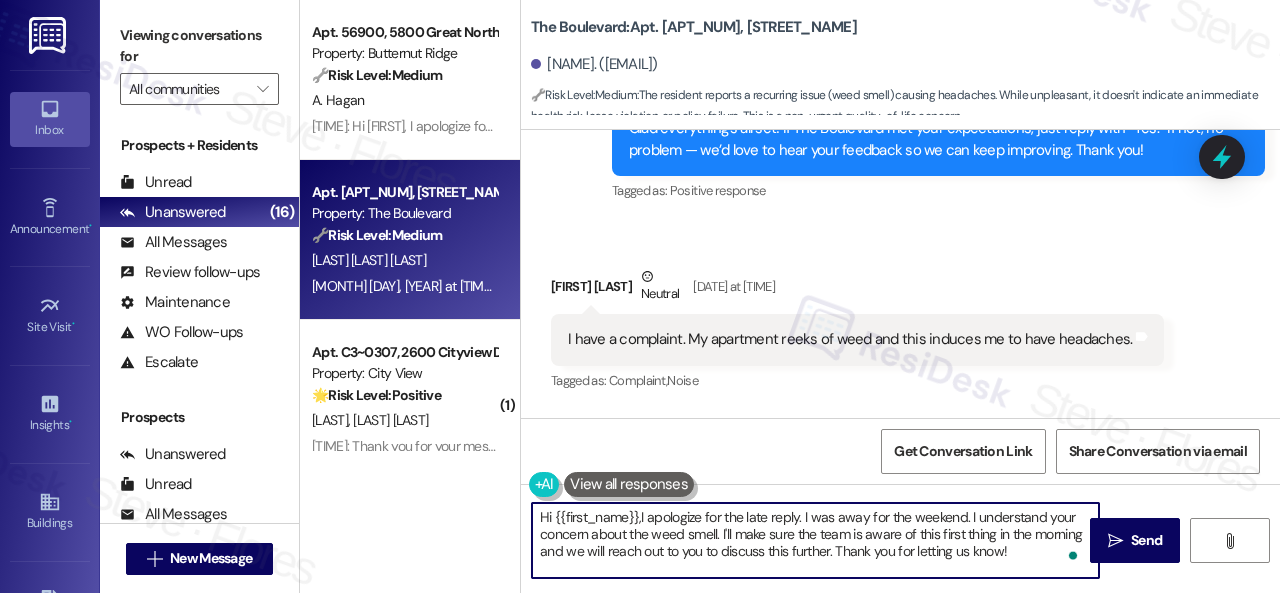 click on "Hi {{first_name}},I apologize for the late reply. I was away for the weekend. I understand your concern about the weed smell. I'll make sure the team is aware of this first thing in the morning and we will reach out to you to discuss this further. Thank you for letting us know!" at bounding box center [815, 540] 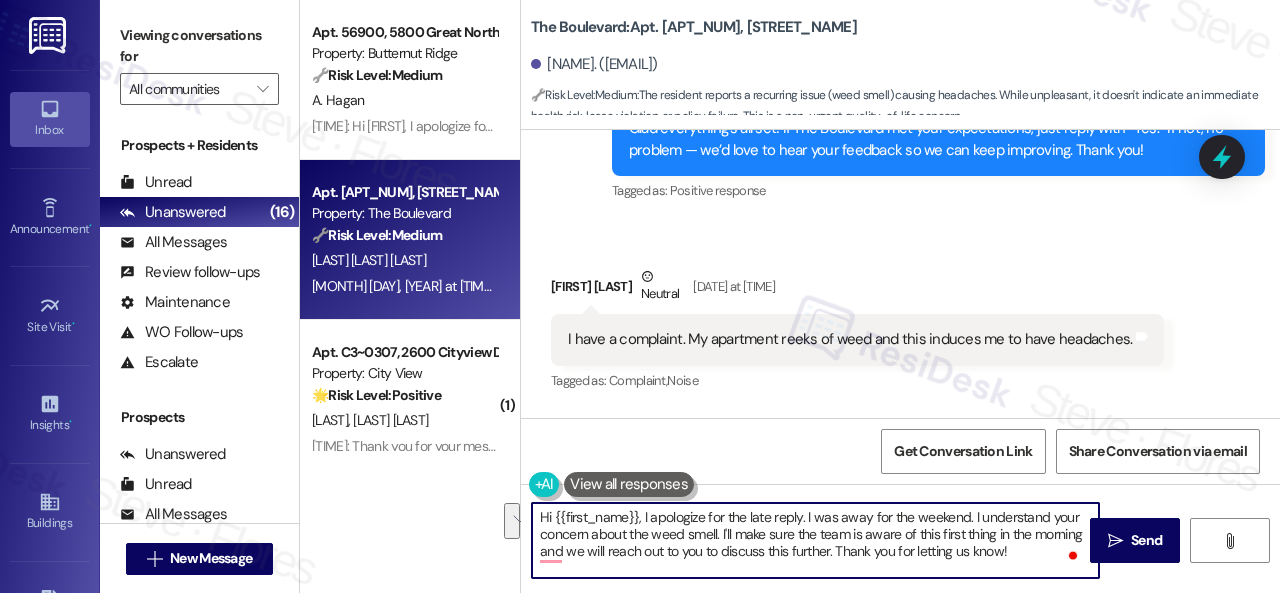 drag, startPoint x: 721, startPoint y: 535, endPoint x: 834, endPoint y: 547, distance: 113.63538 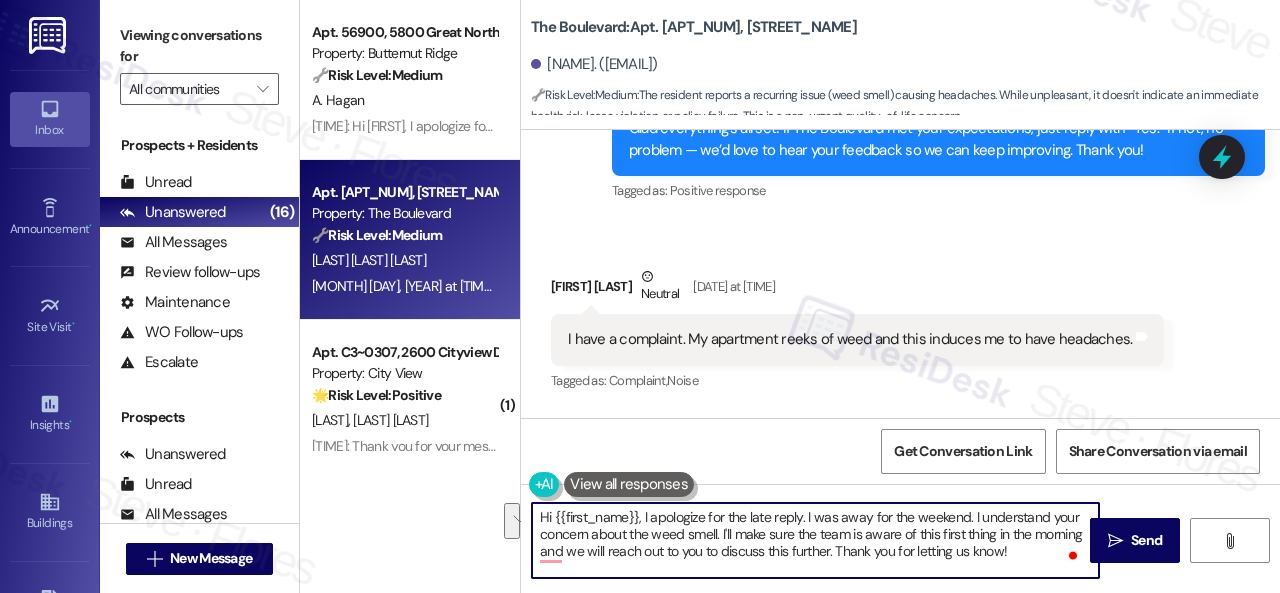click on "Hi {{first_name}}, I apologize for the late reply. I was away for the weekend. I understand your concern about the weed smell. I'll make sure the team is aware of this first thing in the morning and we will reach out to you to discuss this further. Thank you for letting us know!" at bounding box center (815, 540) 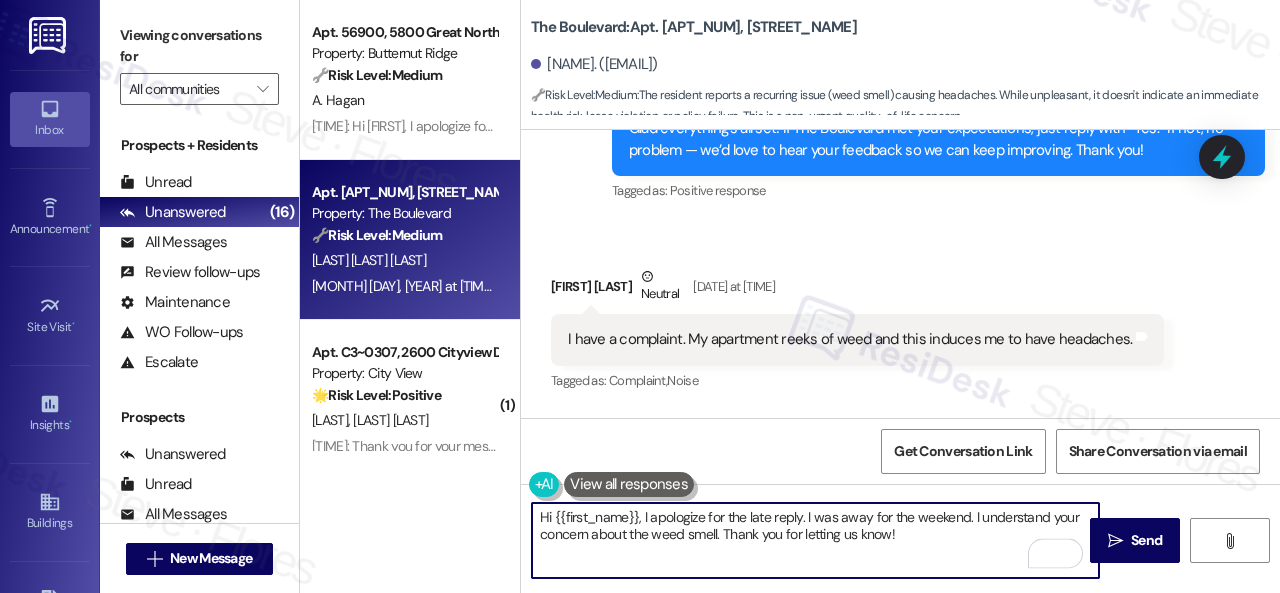 click on "Hi {{first_name}}, I apologize for the late reply. I was away for the weekend. I understand your concern about the weed smell. Thank you for letting us know!" at bounding box center (815, 540) 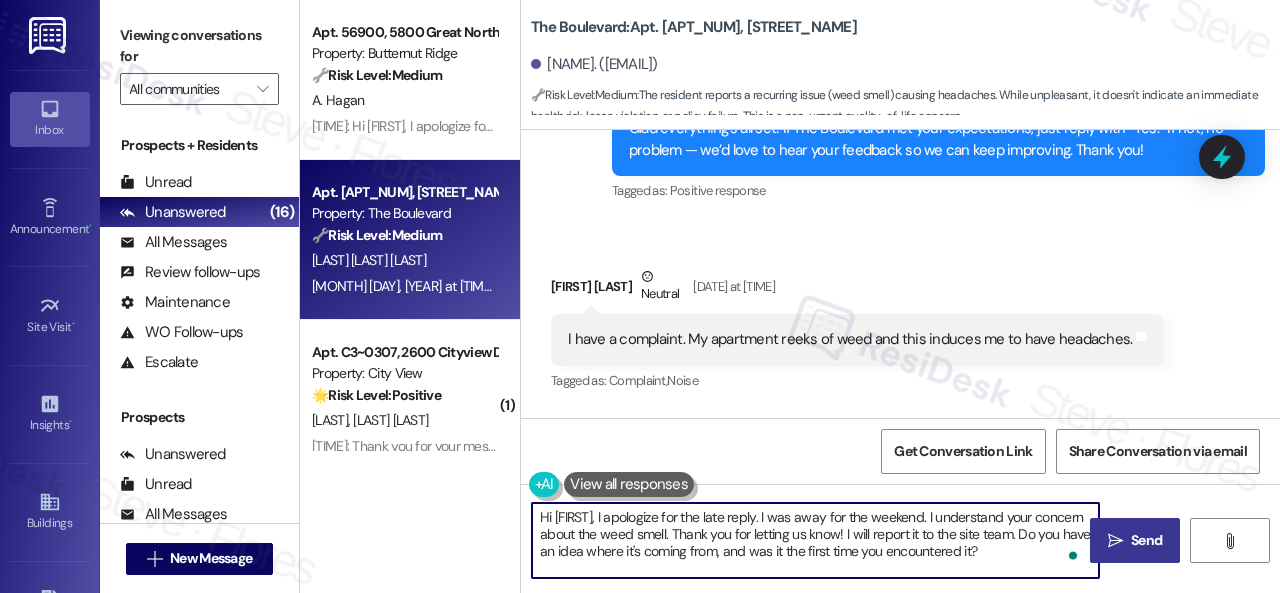 type on "Hi {{first_name}}, I apologize for the late reply. I was away for the weekend. I understand your concern about the weed smell. Thank you for letting us know! I will report it to the site team. Do you have an idea where it's coming from, and was it the first time you encountered it?" 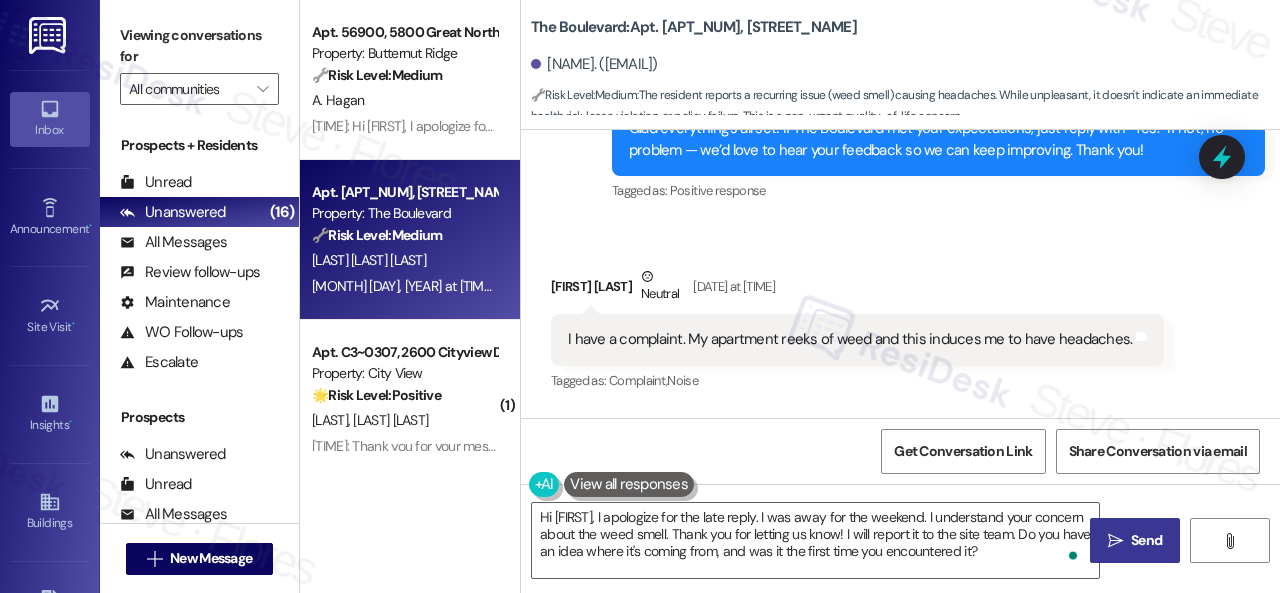 click on " Send" at bounding box center [1135, 540] 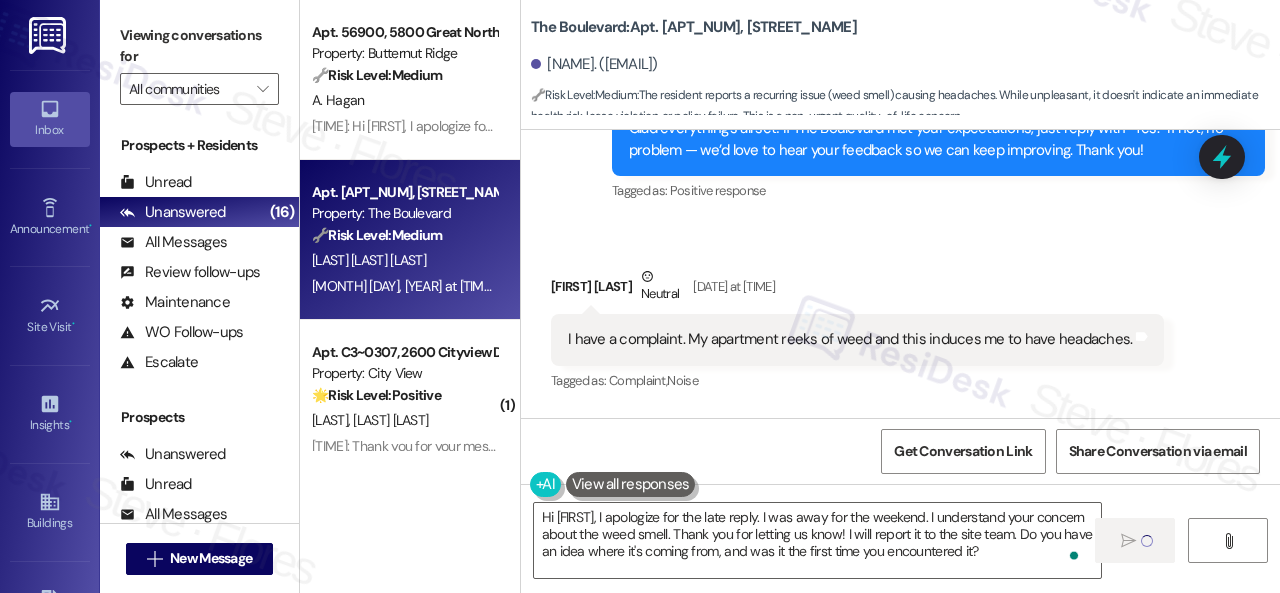type 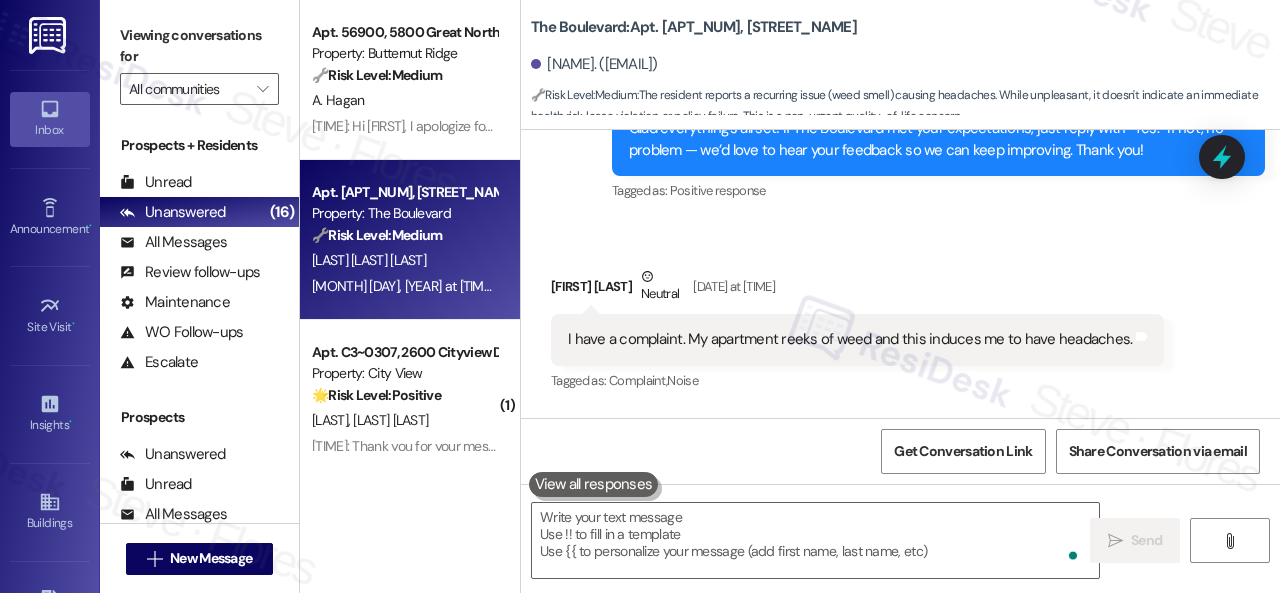 scroll, scrollTop: 10342, scrollLeft: 0, axis: vertical 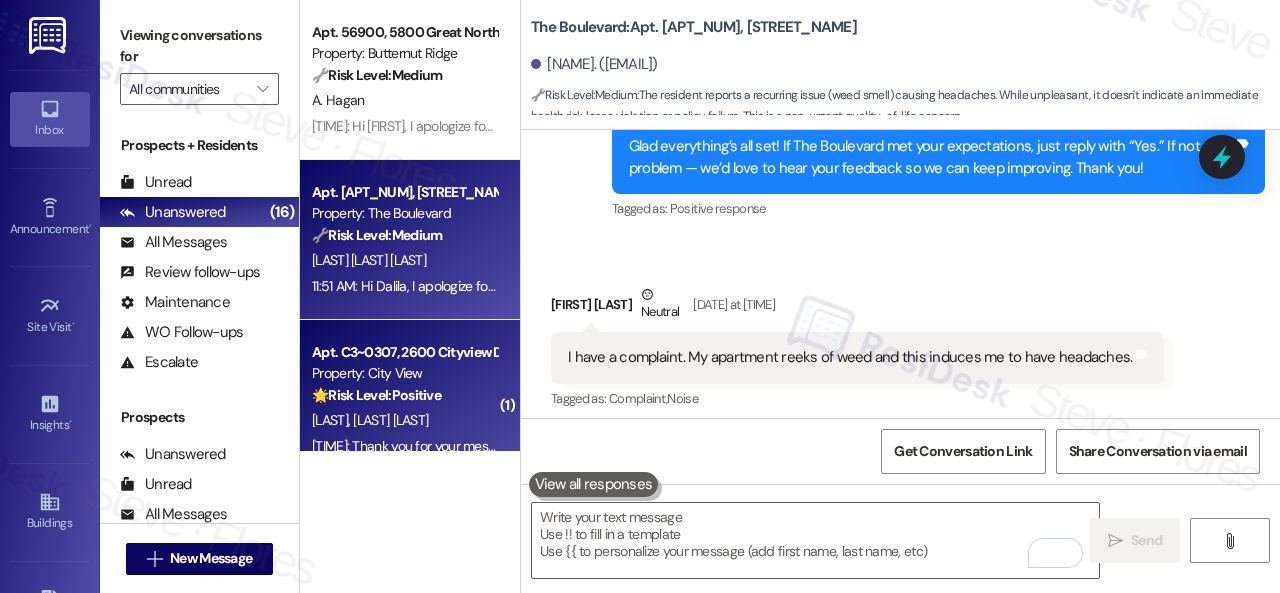 click on "🌟  Risk Level:  Positive The resident is expressing gratitude for the completed maintenance work, indicating positive engagement and resolution of the issue." at bounding box center (404, 395) 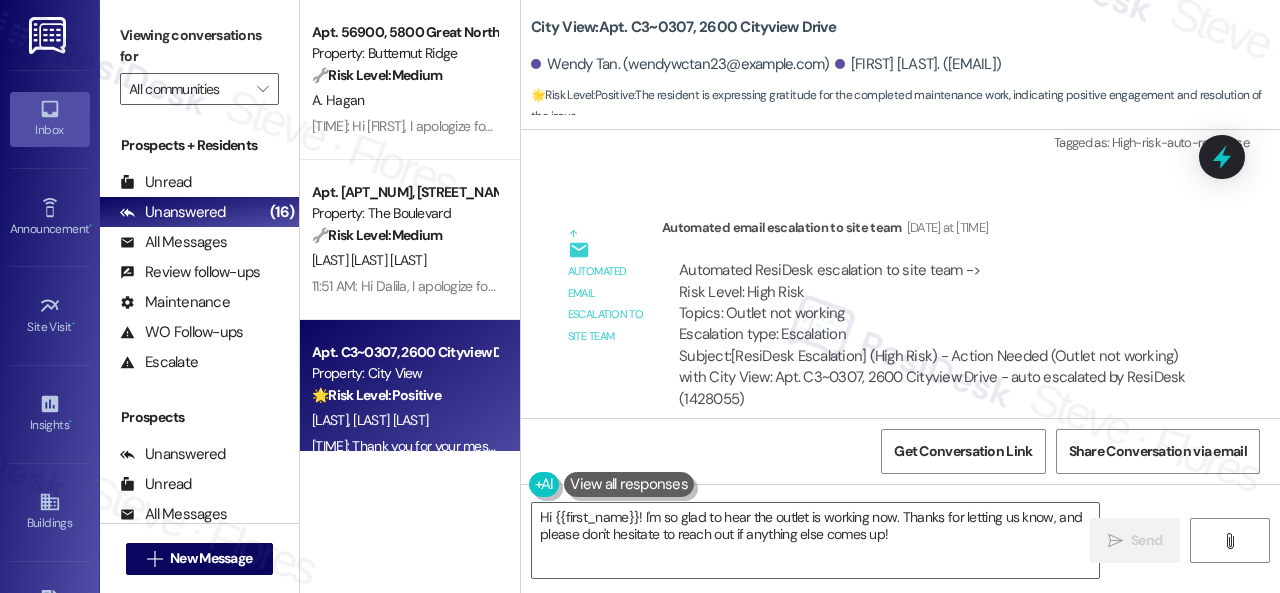 scroll, scrollTop: 2135, scrollLeft: 0, axis: vertical 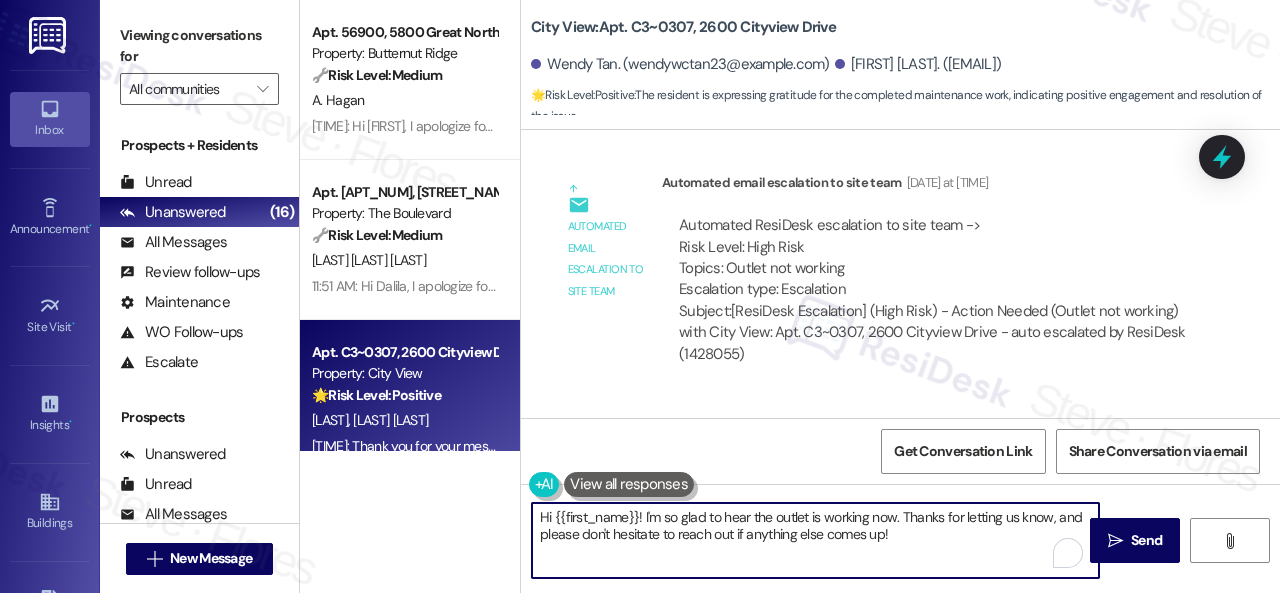 drag, startPoint x: 645, startPoint y: 519, endPoint x: 475, endPoint y: 487, distance: 172.98555 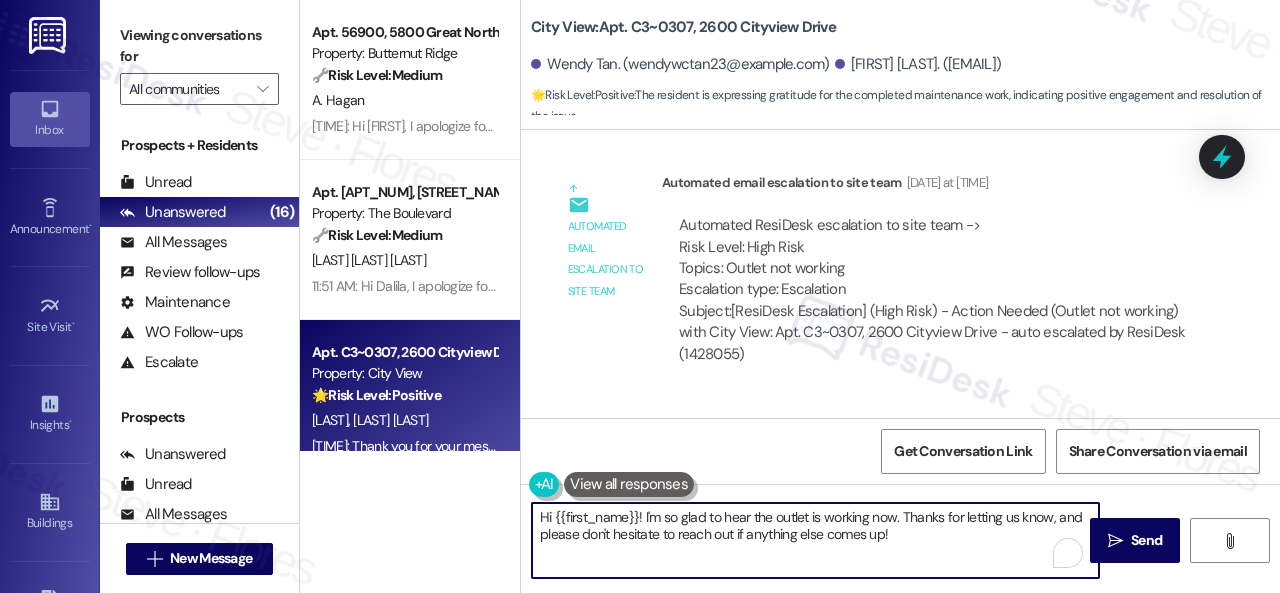 click on "Apt. 56900, 5800 Great Northern Boulevard Property: Butternut Ridge 🔧  Risk Level:  Medium A broken fridge shelf is a non-urgent maintenance issue that affects asset preservation but does not pose an immediate risk to health, safety, or habitability. A. Hagan 11:49 AM: Hi Allen, I apologize for the late reply. I was away for the weekend. I understand a fridge shelf broke. Is there already a work order for the issue? If so, may I have the work order number to follow up with the site team? If not yet, I'll be happy to submit it on your behalf. Please send a photo of the broken shelf.
Note: Due to limited availability, our maintenance team isn't able to call or schedule visits in advance. By submitting a work order, you're permitting them to enter your apartment, even if you're not home. If any children may be alone during the visit, please let me know so we can inform the team. Apt. 5174, 4800 Skyline Dr Property: The Boulevard 🔧  Risk Level:  Medium D. Islas Gonzalez Apt. C3~0307, 2600 Cityview Drive (" at bounding box center (790, 296) 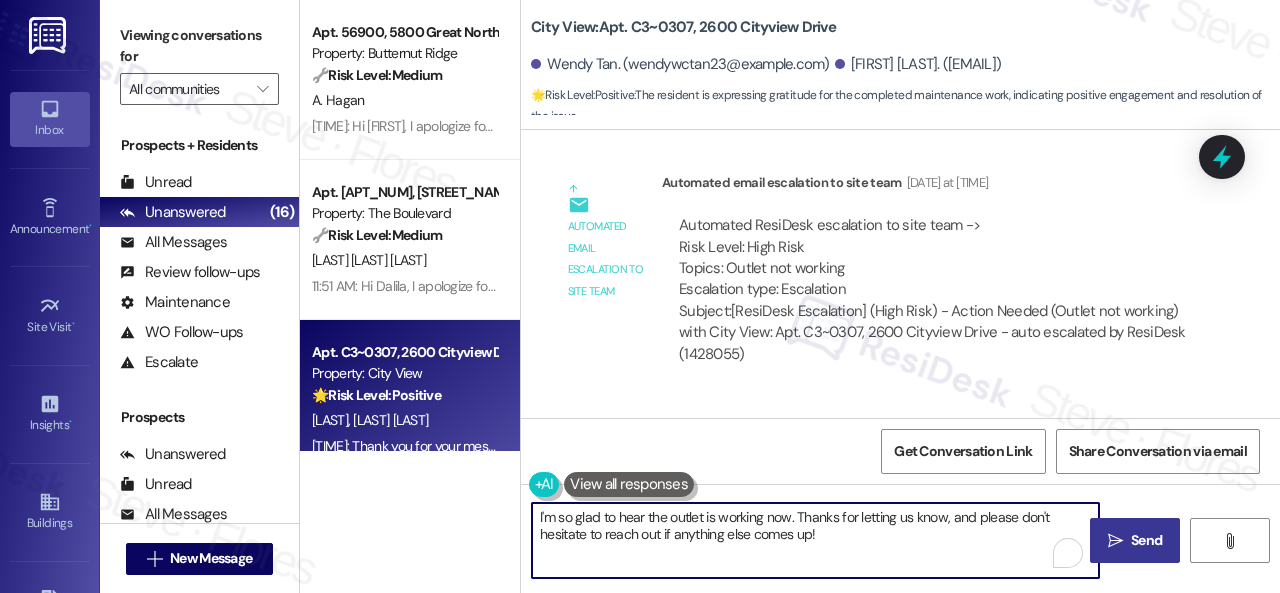 type on "I'm so glad to hear the outlet is working now. Thanks for letting us know, and please don't hesitate to reach out if anything else comes up!" 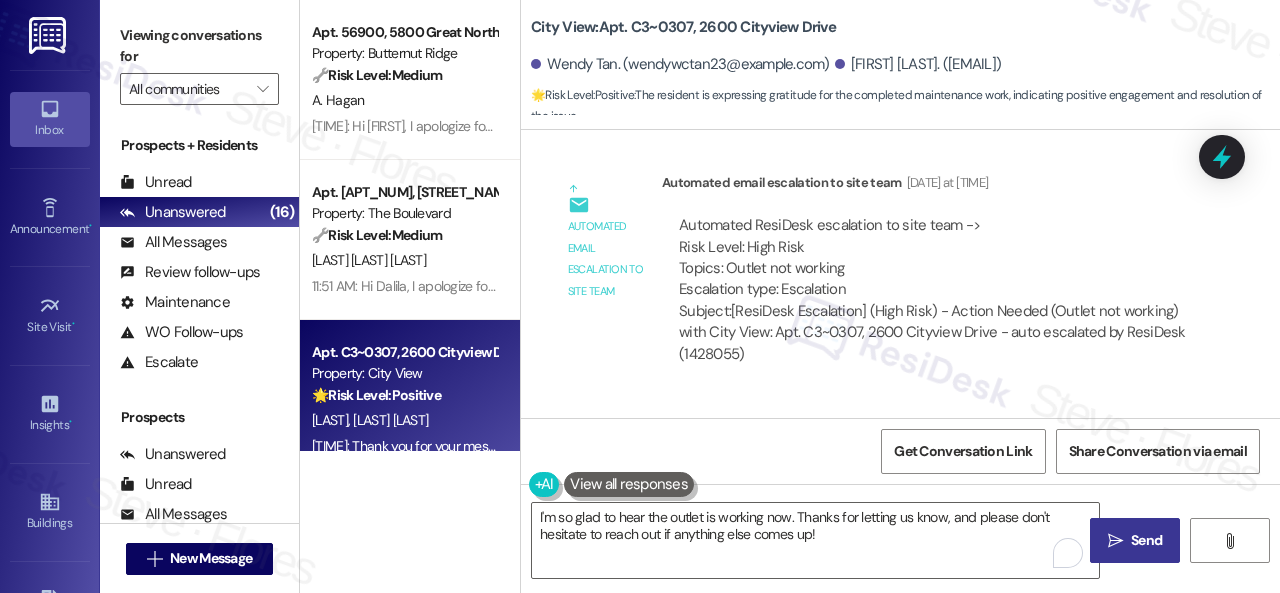 click on " Send" at bounding box center (1135, 540) 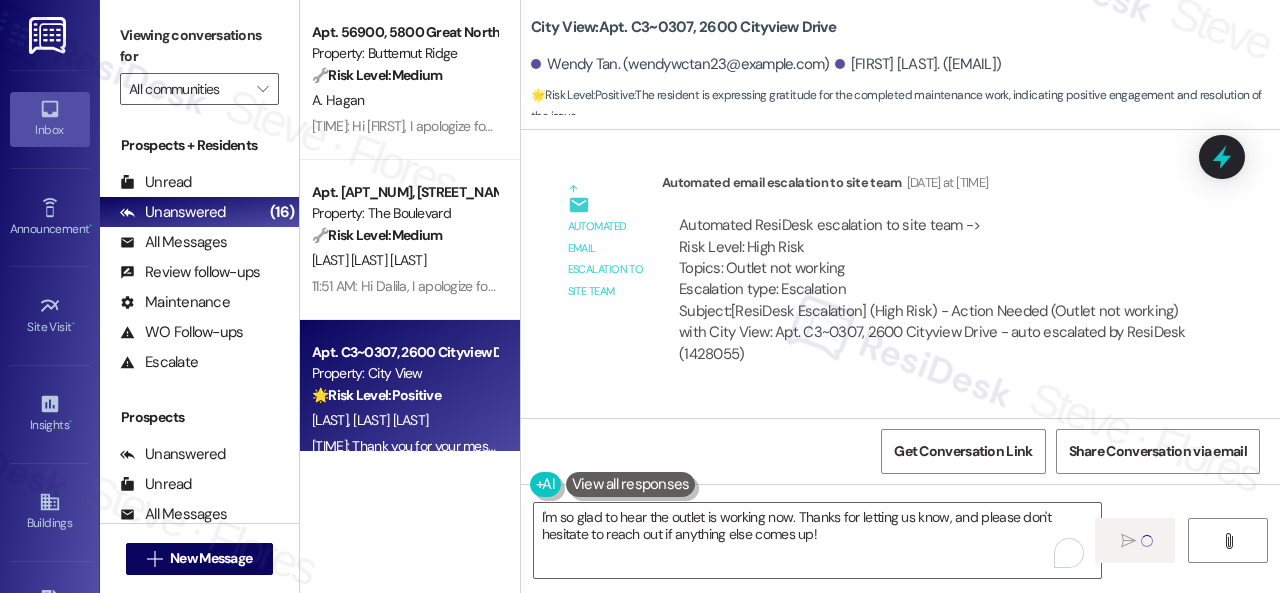 type 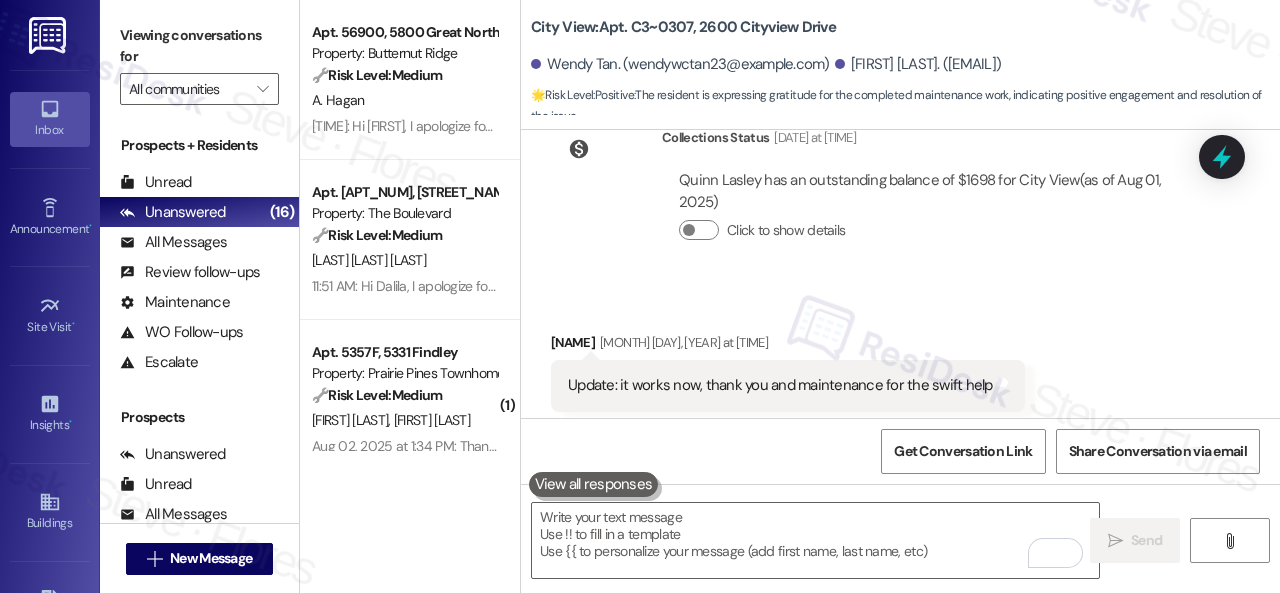 scroll, scrollTop: 2922, scrollLeft: 0, axis: vertical 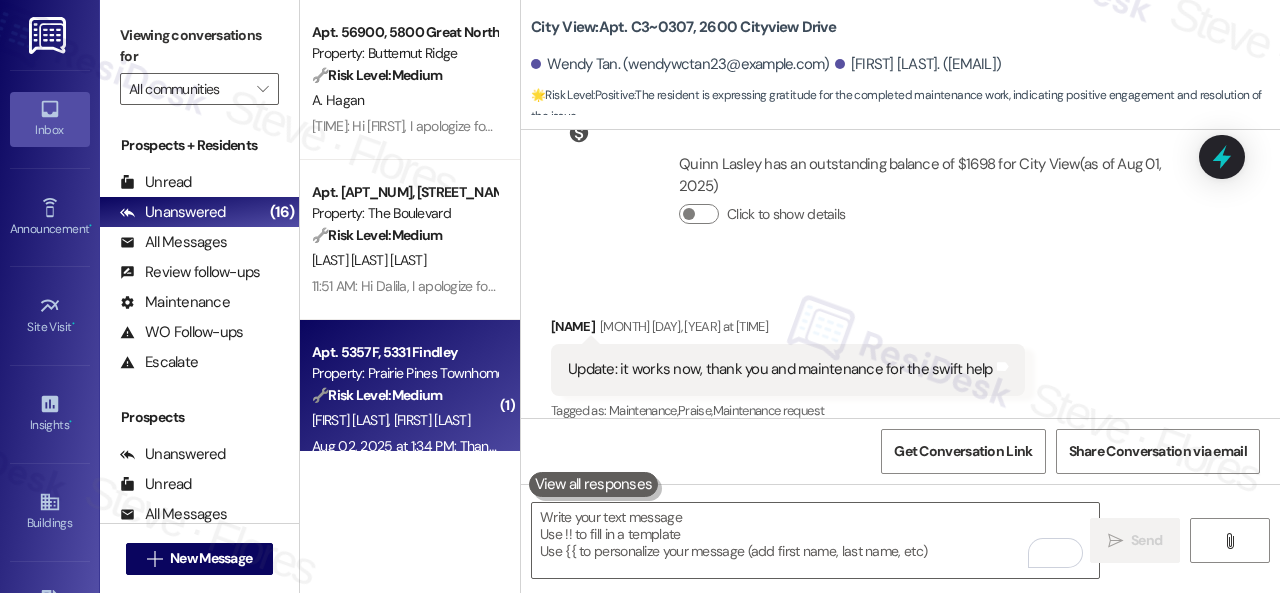 click on "🔧  Risk Level:  Medium The resident is reporting that a work order is incomplete. This falls under non-urgent maintenance as it is a follow-up on a previous request and does not indicate any immediate safety or habitability concerns." at bounding box center [404, 395] 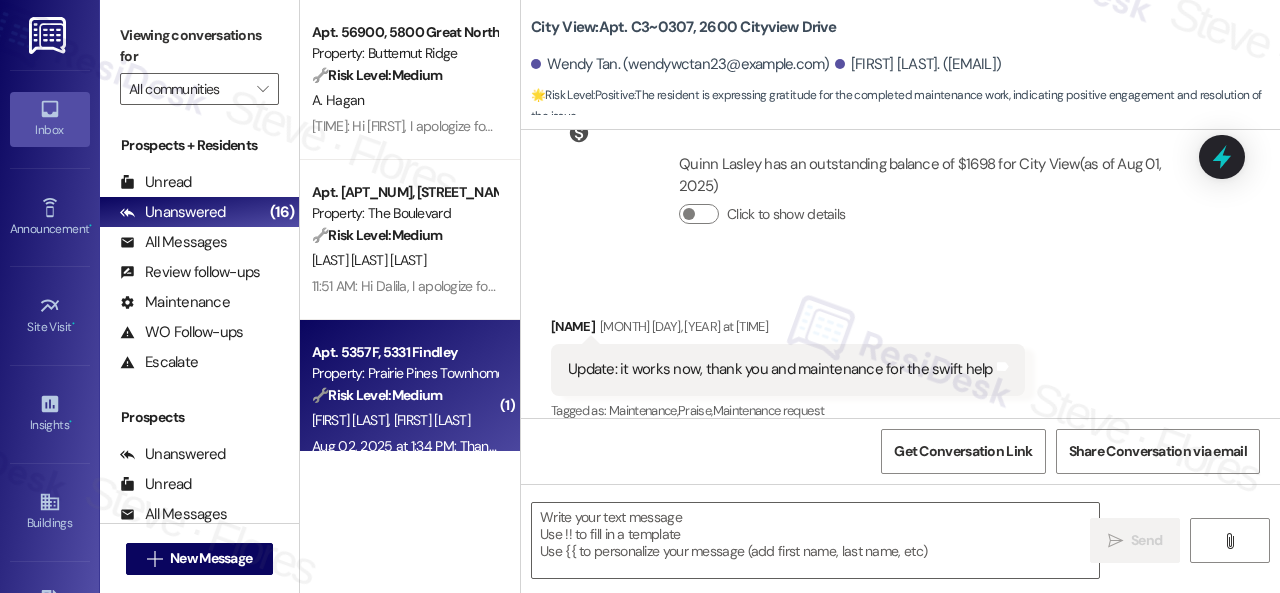 type on "Fetching suggested responses. Please feel free to read through the conversation in the meantime." 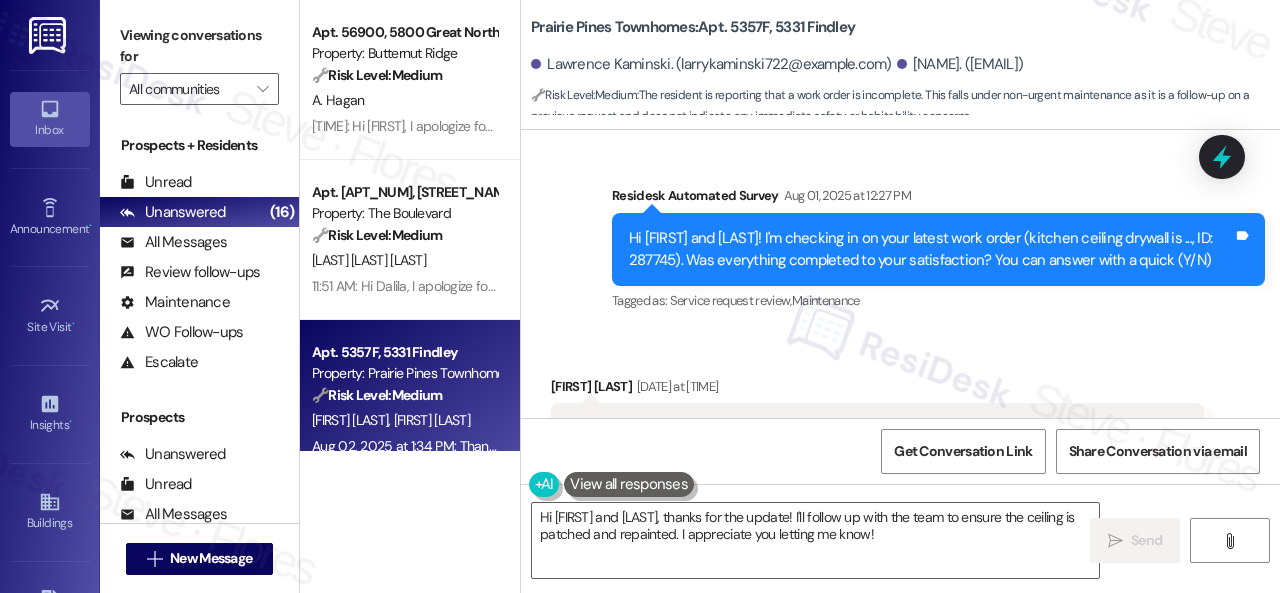 scroll, scrollTop: 4126, scrollLeft: 0, axis: vertical 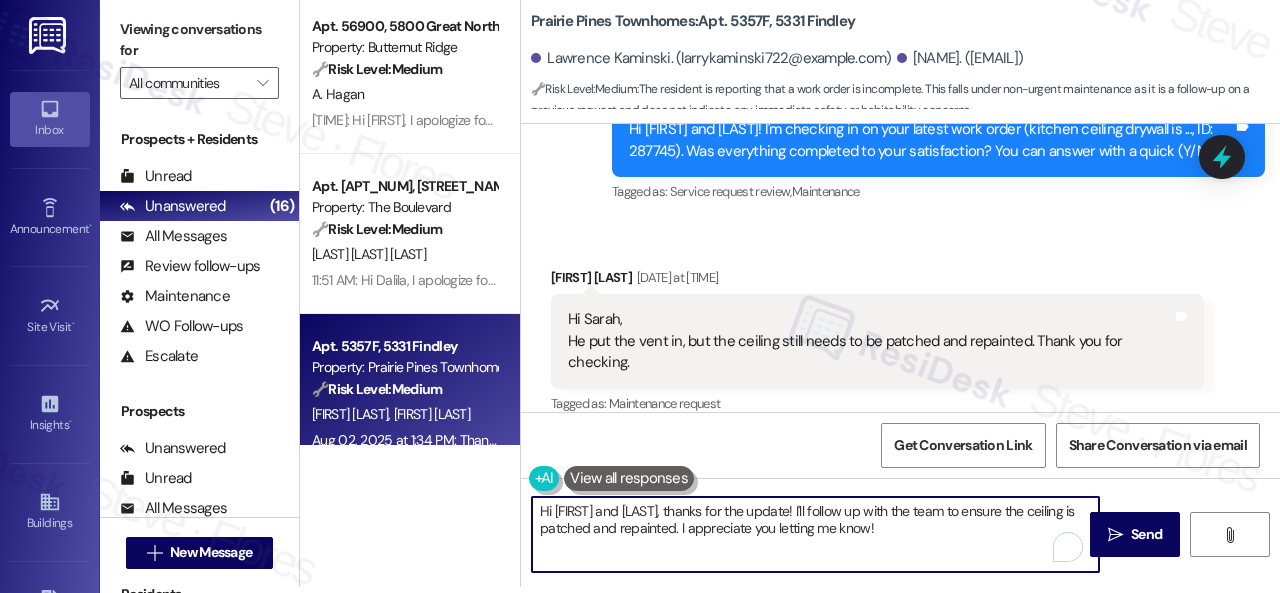 drag, startPoint x: 613, startPoint y: 513, endPoint x: 669, endPoint y: 513, distance: 56 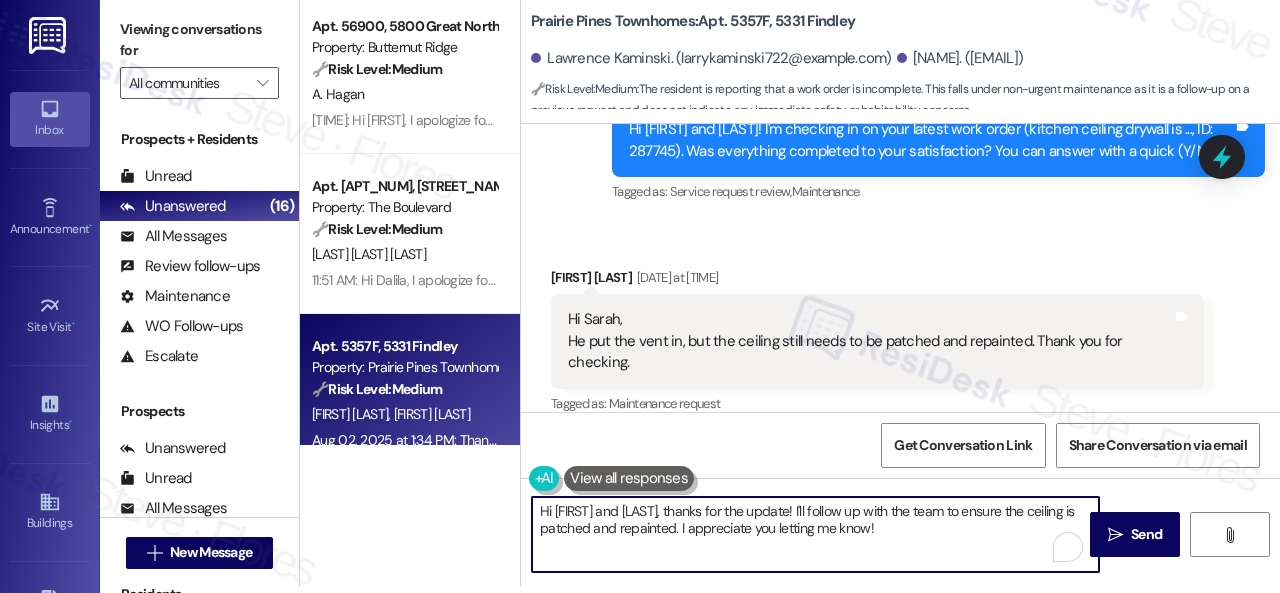 click on "Hi Lawrence and Lacie, thanks for the update! I'll follow up with the team to ensure the ceiling is patched and repainted. I appreciate you letting me know!" at bounding box center (815, 534) 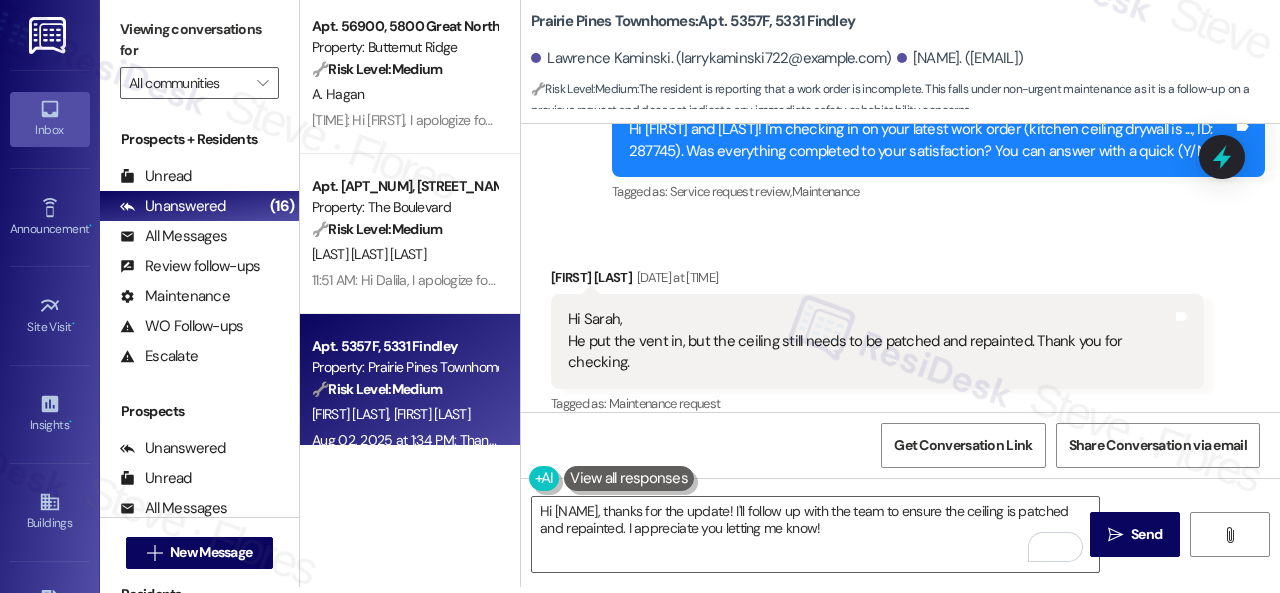 click on "Get Conversation Link Share Conversation via email" at bounding box center [900, 445] 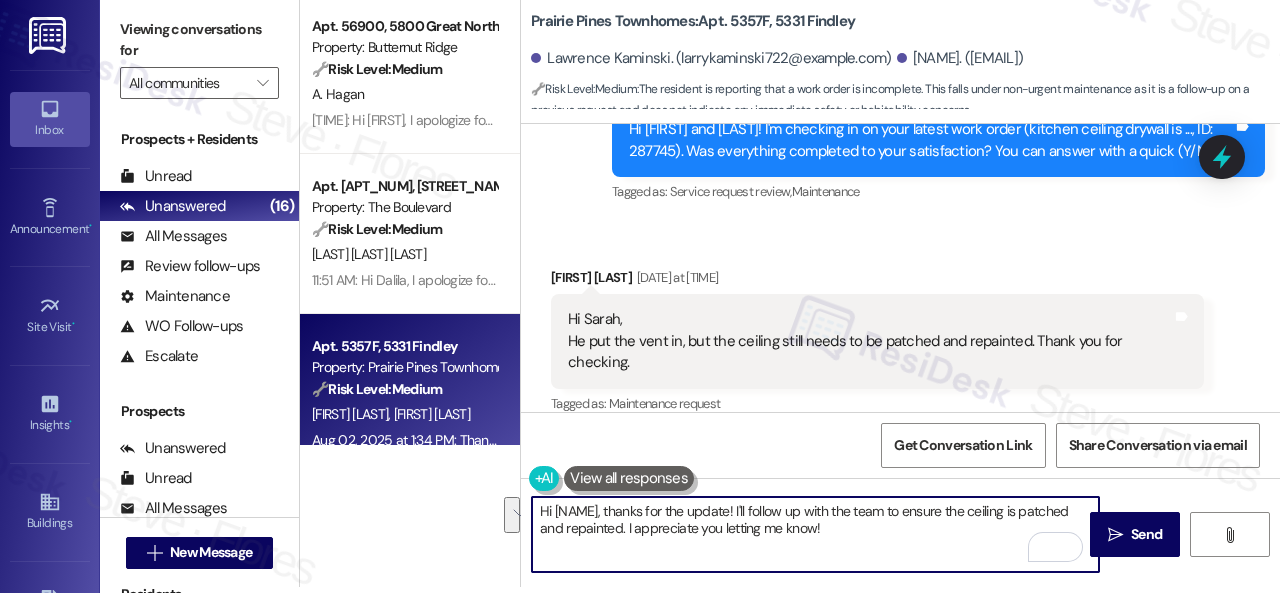 drag, startPoint x: 745, startPoint y: 511, endPoint x: 857, endPoint y: 535, distance: 114.54257 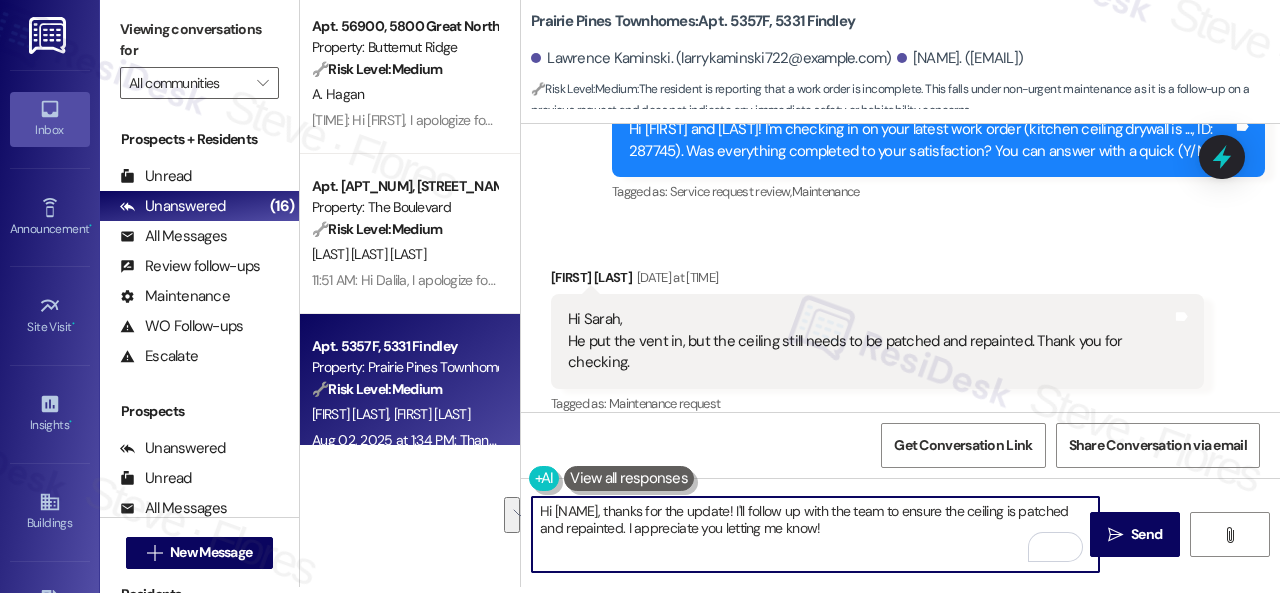 click on "Hi Lawrence, thanks for the update! I'll follow up with the team to ensure the ceiling is patched and repainted. I appreciate you letting me know!" at bounding box center (815, 534) 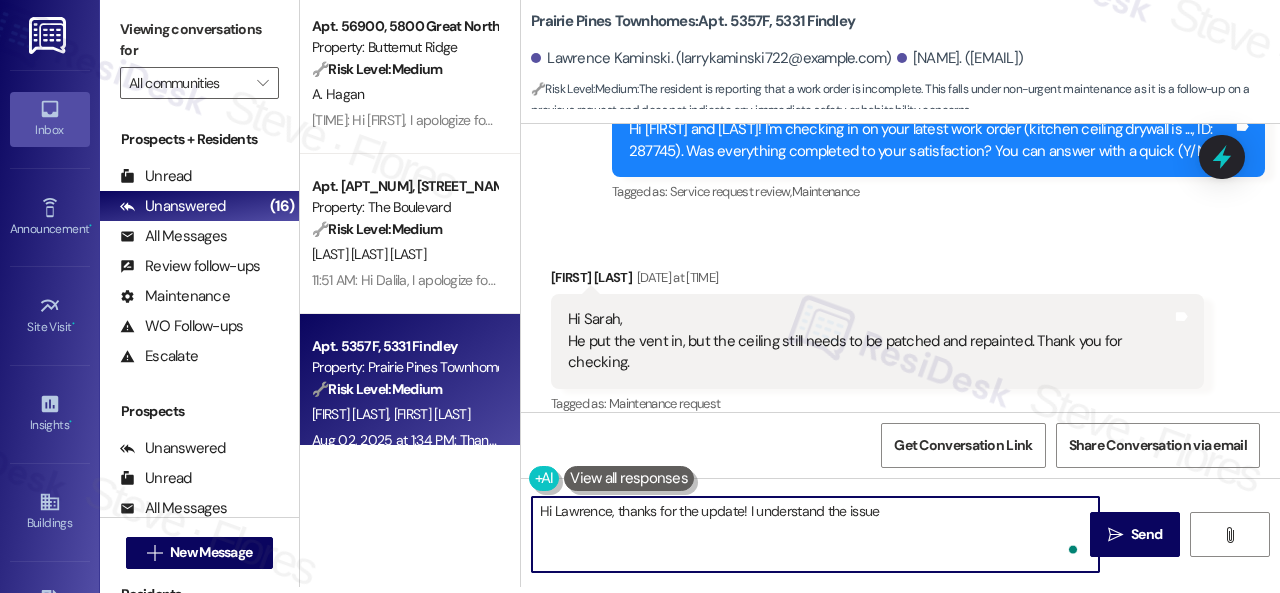 paste on "the issue hasn't been resolved yet. We apologize for the delay and any inconvenience this may have caused. Have you already submitted a new work order? If so, may I have the work order number so I can follow up with the site team? If not, I'll be happy to submit a new work order on your behalf. Please provide as much detail as possible and include photos if available.
Note: Due to limited availability, our maintenance team isn't able to call or schedule visits in advance. By submitting a work order, you're permitting them to enter your apartment, even if you're not home. If any children may be alone during the visit, please let me know so we can inform the team." 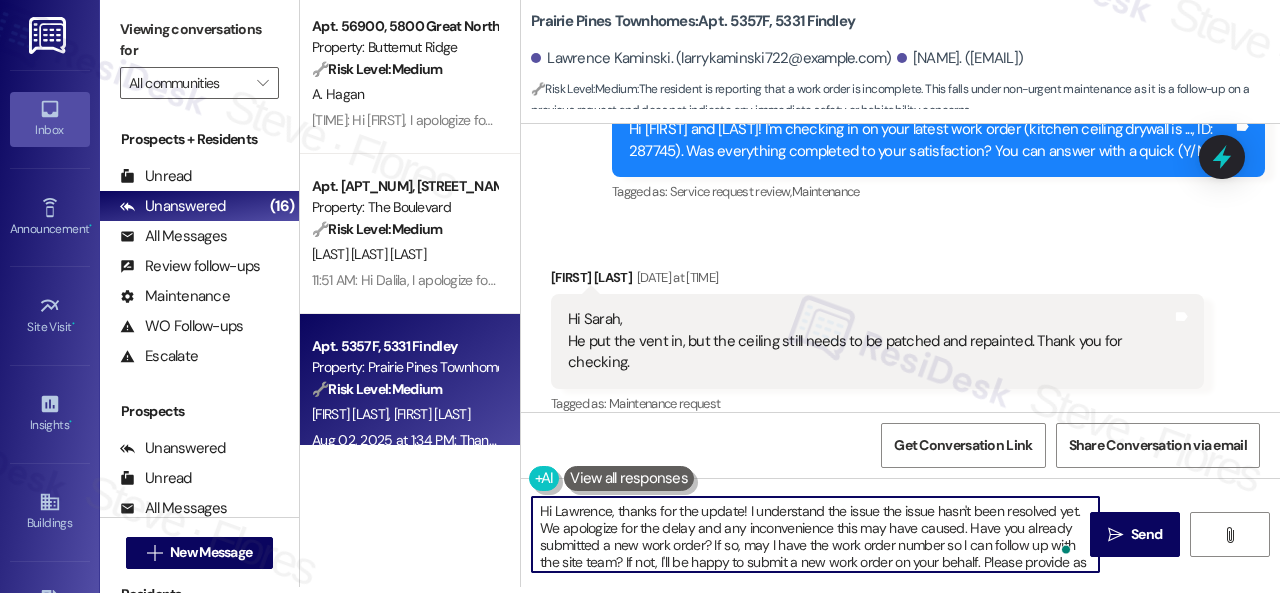 scroll, scrollTop: 102, scrollLeft: 0, axis: vertical 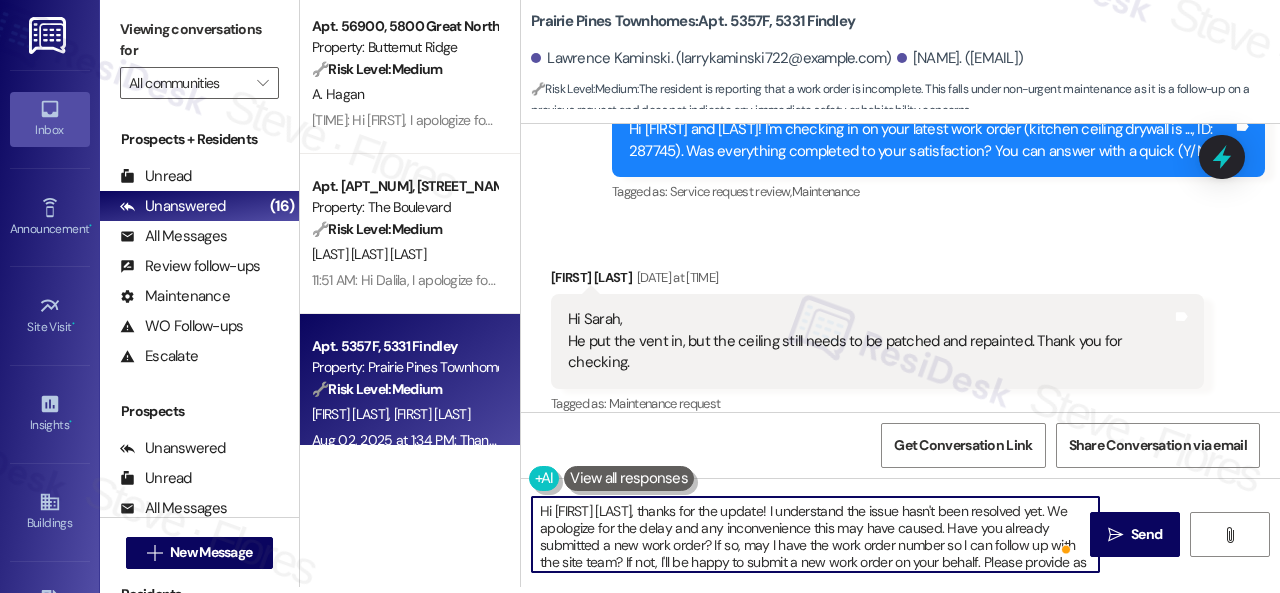 click on "Hi Lawrence, thanks for the update! I understand the issue hasn't been resolved yet. We apologize for the delay and any inconvenience this may have caused. Have you already submitted a new work order? If so, may I have the work order number so I can follow up with the site team? If not, I'll be happy to submit a new work order on your behalf. Please provide as much detail as possible and include photos if available.
Note: Due to limited availability, our maintenance team isn't able to call or schedule visits in advance. By submitting a work order, you're permitting them to enter your apartment, even if you're not home. If any children may be alone during the visit, please let me know so we can inform the team." at bounding box center [815, 534] 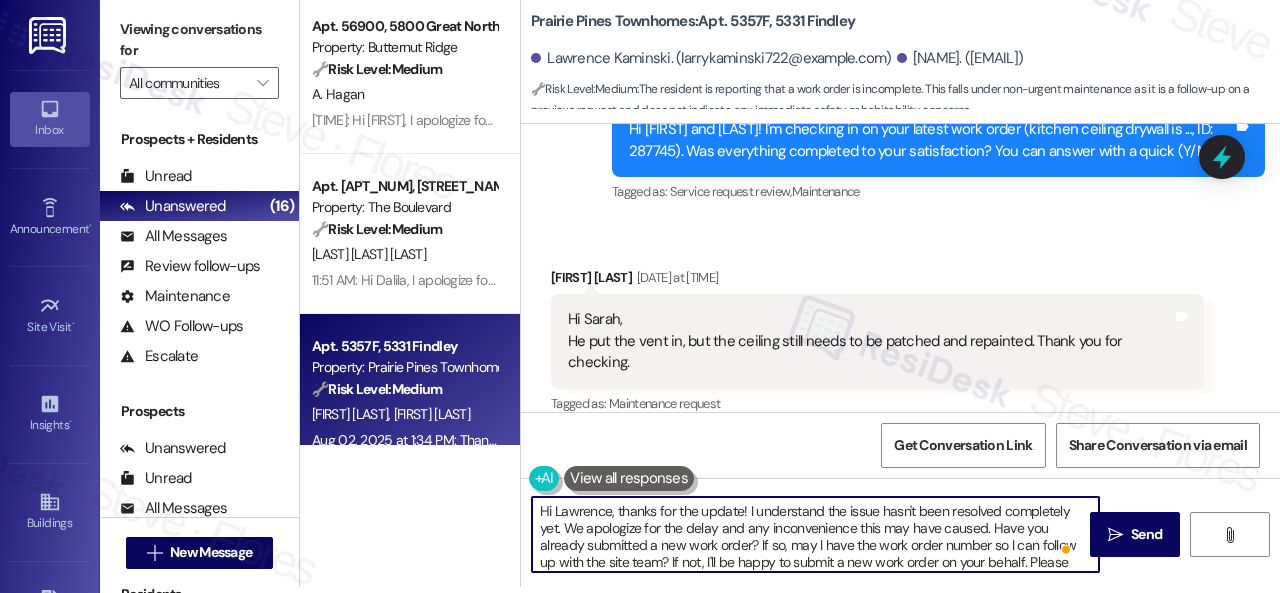 click on "Hi Lawrence, thanks for the update! I understand the issue hasn't been resolved completely yet. We apologize for the delay and any inconvenience this may have caused. Have you already submitted a new work order? If so, may I have the work order number so I can follow up with the site team? If not, I'll be happy to submit a new work order on your behalf. Please provide as much detail as possible and include photos if available.
Note: Due to limited availability, our maintenance team isn't able to call or schedule visits in advance. By submitting a work order, you're permitting them to enter your apartment, even if you're not home. If any children may be alone during the visit, please let me know so we can inform the team." at bounding box center [815, 534] 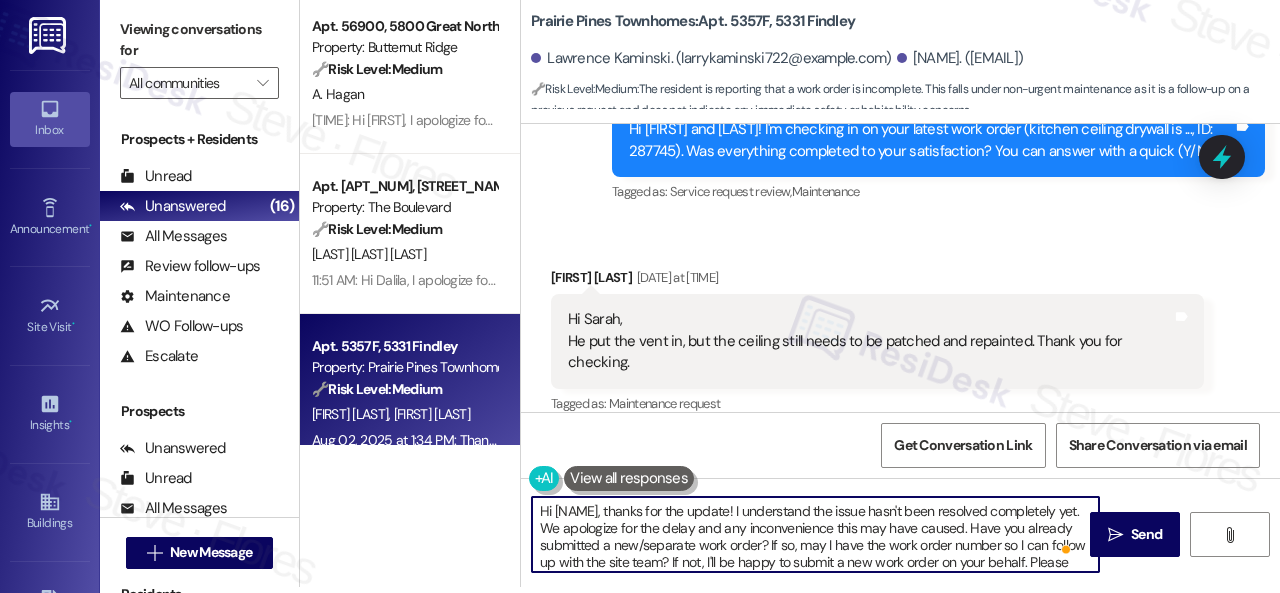 scroll, scrollTop: 71, scrollLeft: 0, axis: vertical 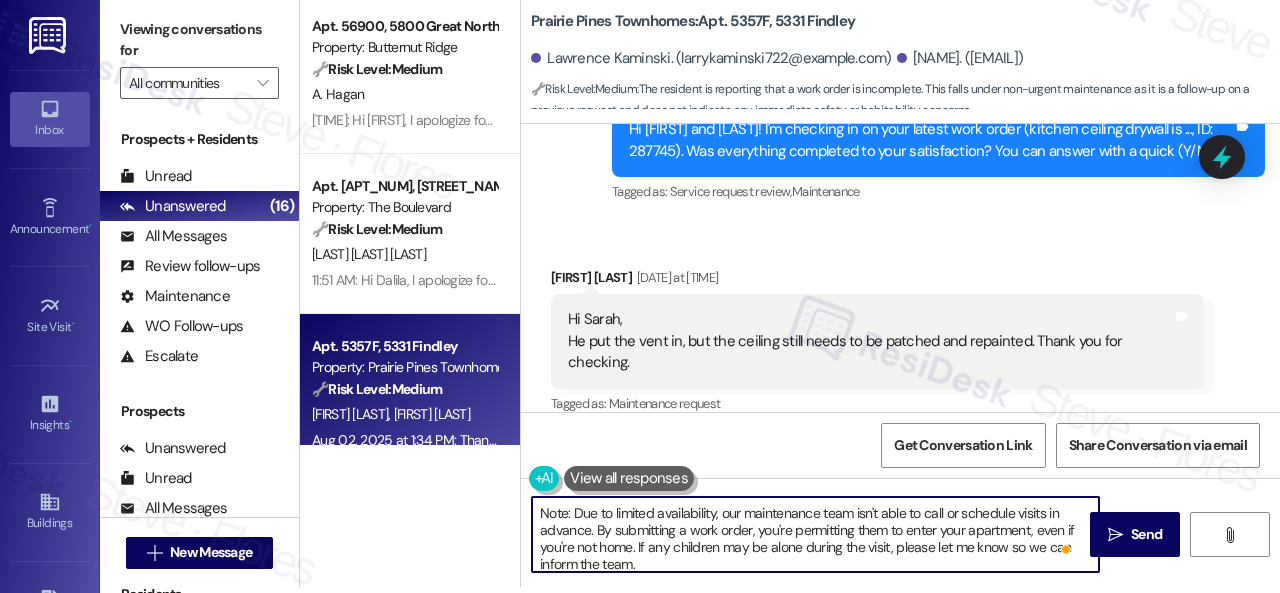 type on "Hi Lawrence, thanks for the update! I understand the issue hasn't been resolved completely yet. We apologize for the delay and any inconvenience this may have caused. Have you already submitted a new/separate work order? If so, may I have the work order number so I can follow up with the site team? If not, I'll be happy to submit a new work order on your behalf. Please provide as much detail as possible and include photos if available.
Note: Due to limited availability, our maintenance team isn't able to call or schedule visits in advance. By submitting a work order, you're permitting them to enter your apartment, even if you're not home. If any children may be alone during the visit, please let me know so we can inform the team." 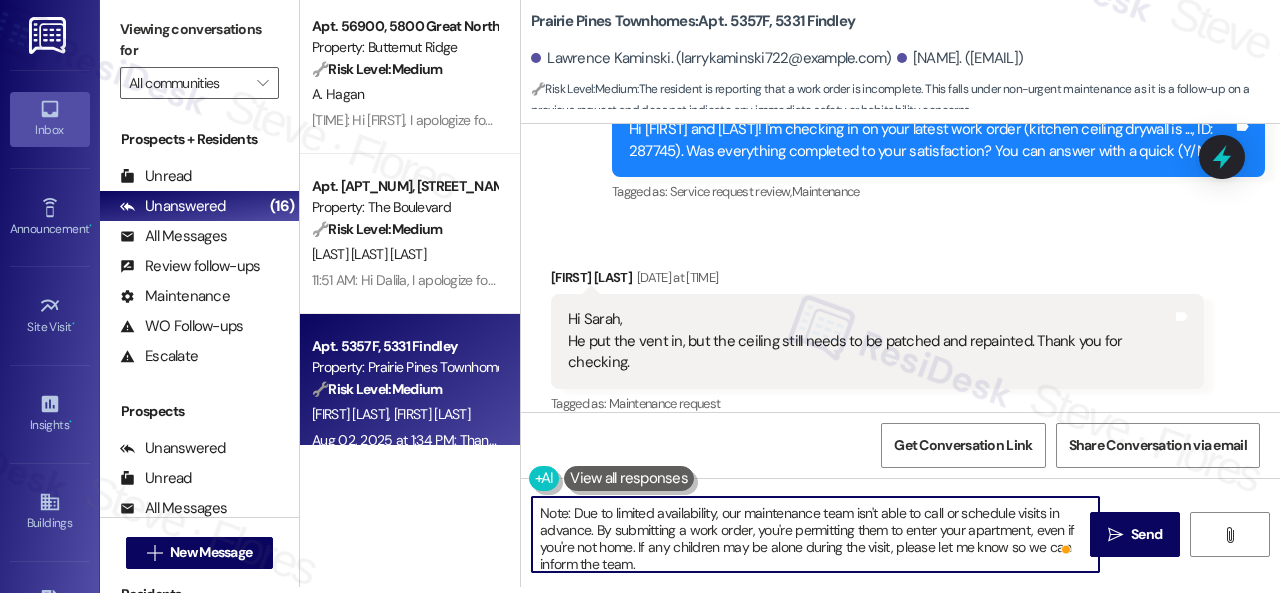 scroll, scrollTop: 84, scrollLeft: 0, axis: vertical 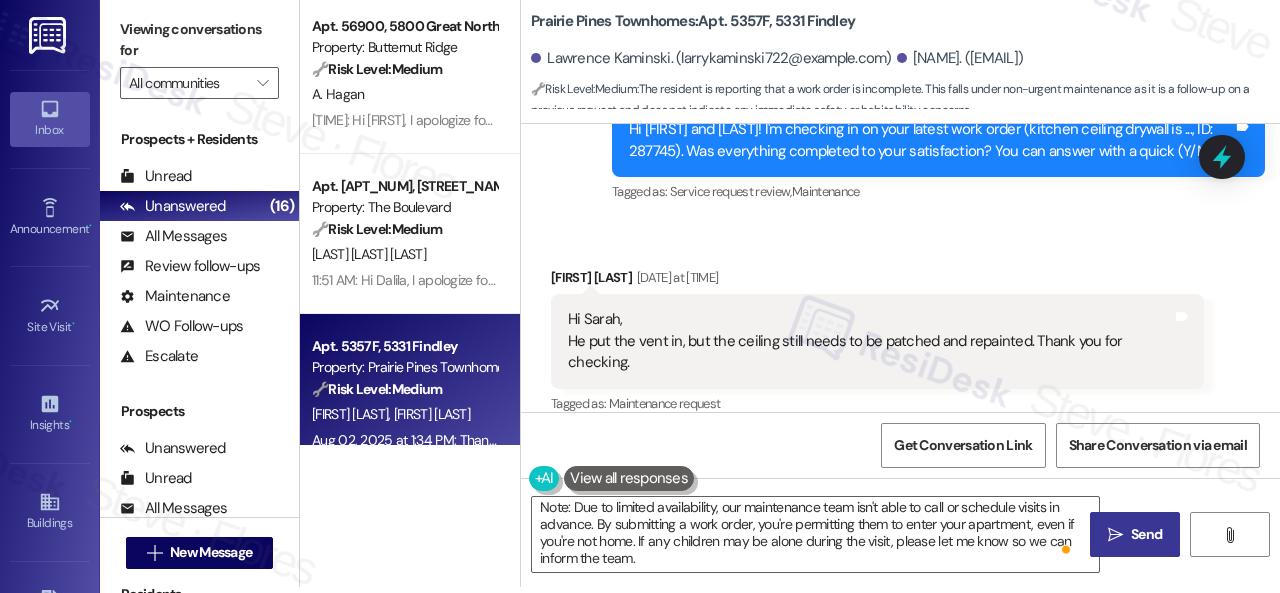 click on "Send" at bounding box center (1146, 534) 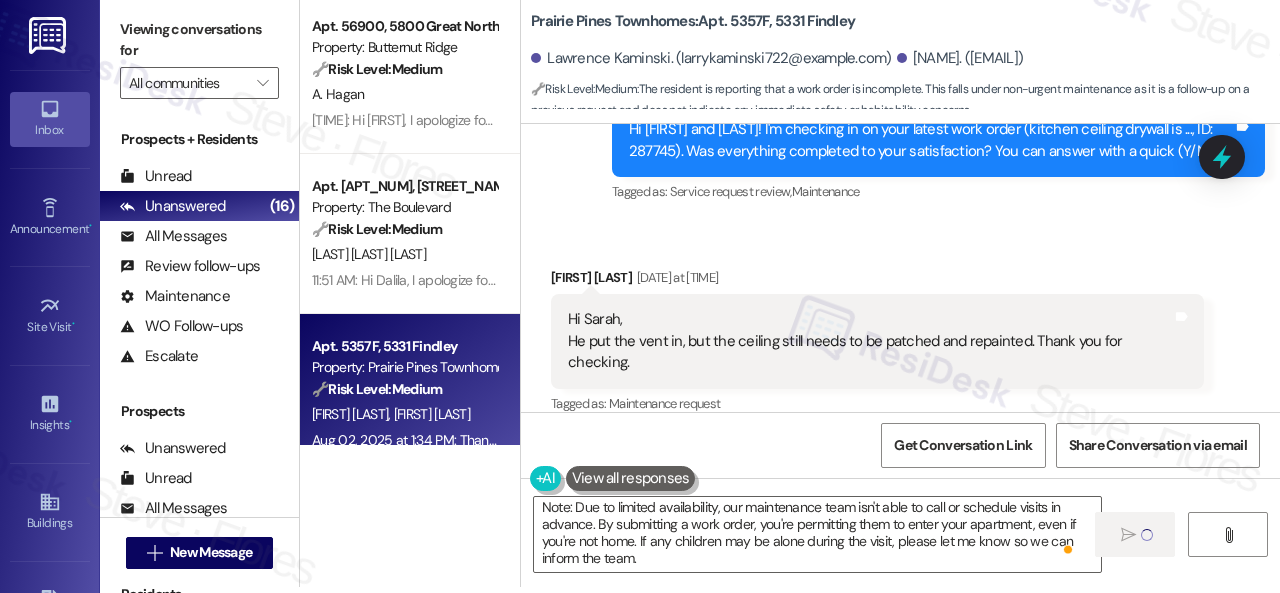 type 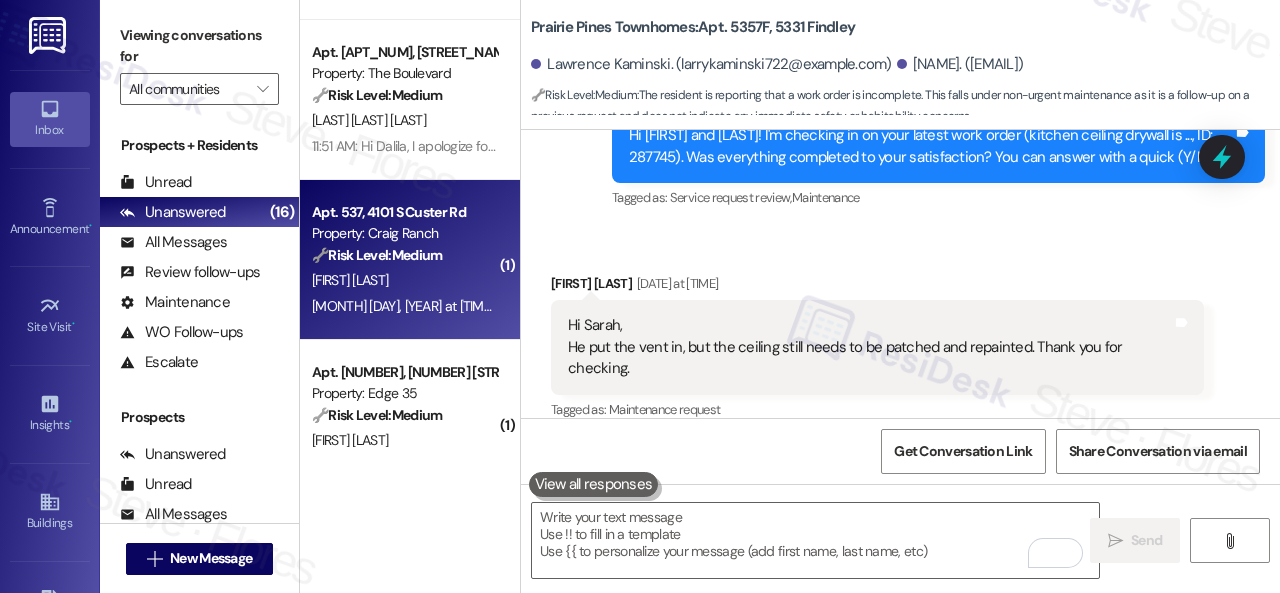 click on "C. Dcosta" at bounding box center [404, 280] 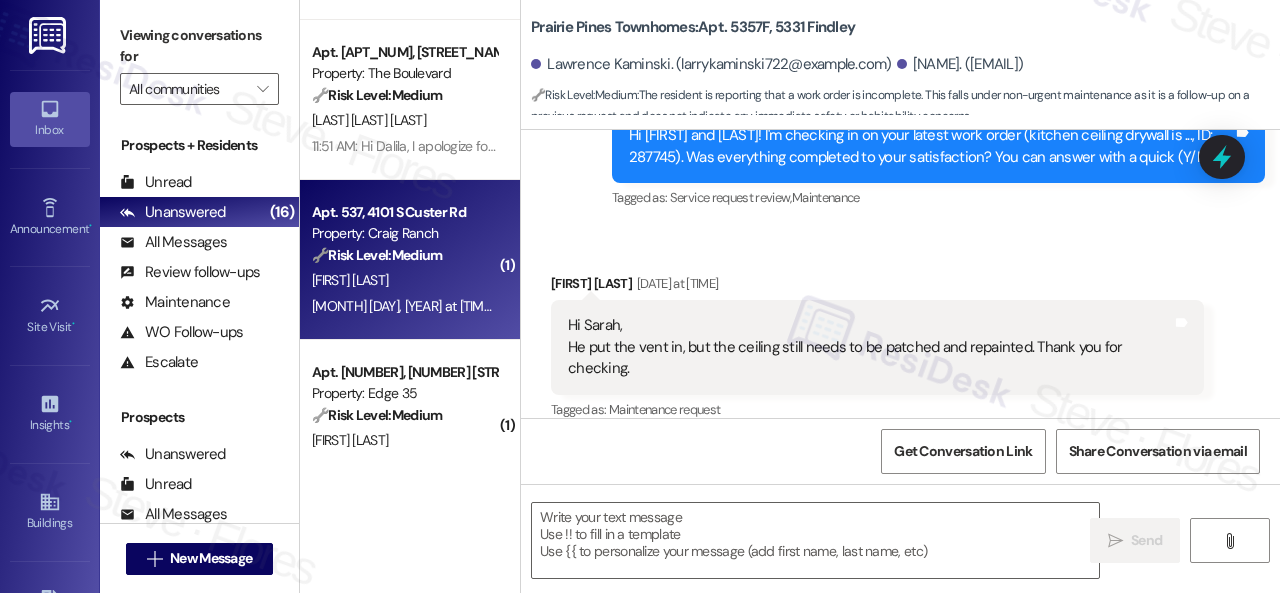 type on "Fetching suggested responses. Please feel free to read through the conversation in the meantime." 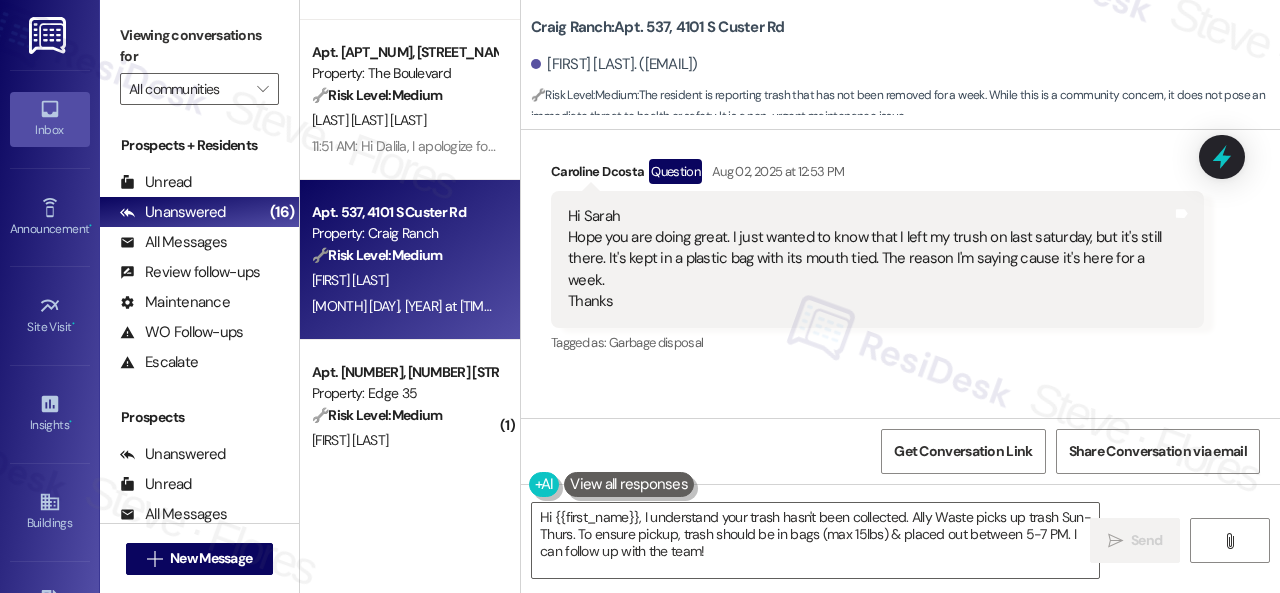 scroll, scrollTop: 20037, scrollLeft: 0, axis: vertical 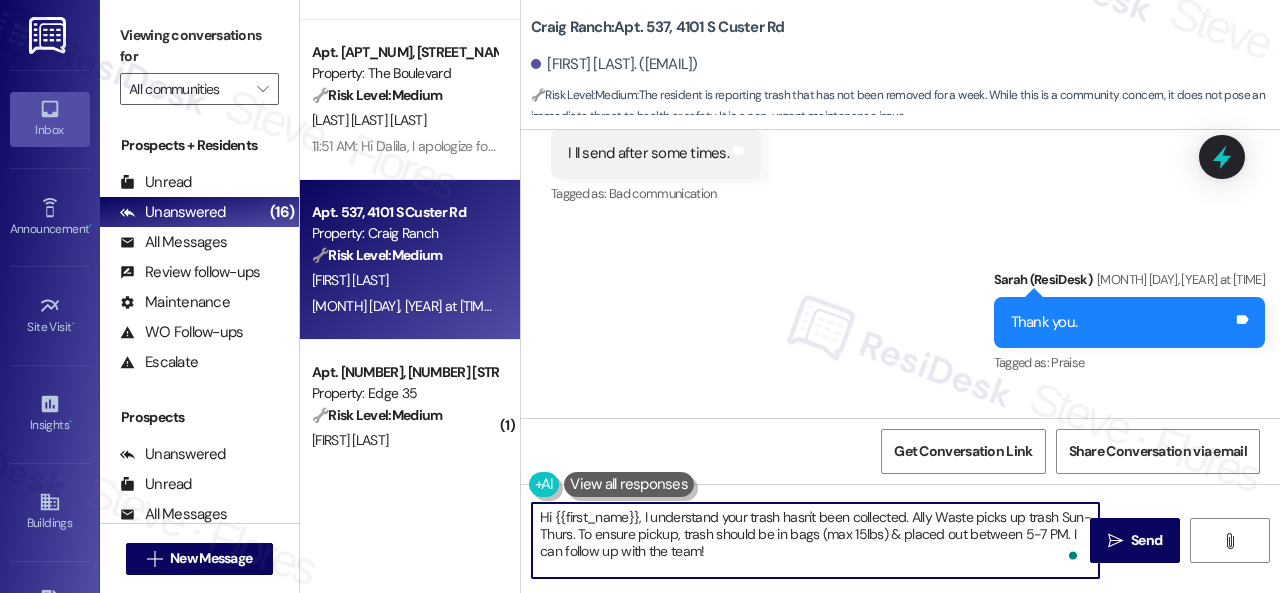 drag, startPoint x: 912, startPoint y: 515, endPoint x: 920, endPoint y: 549, distance: 34.928497 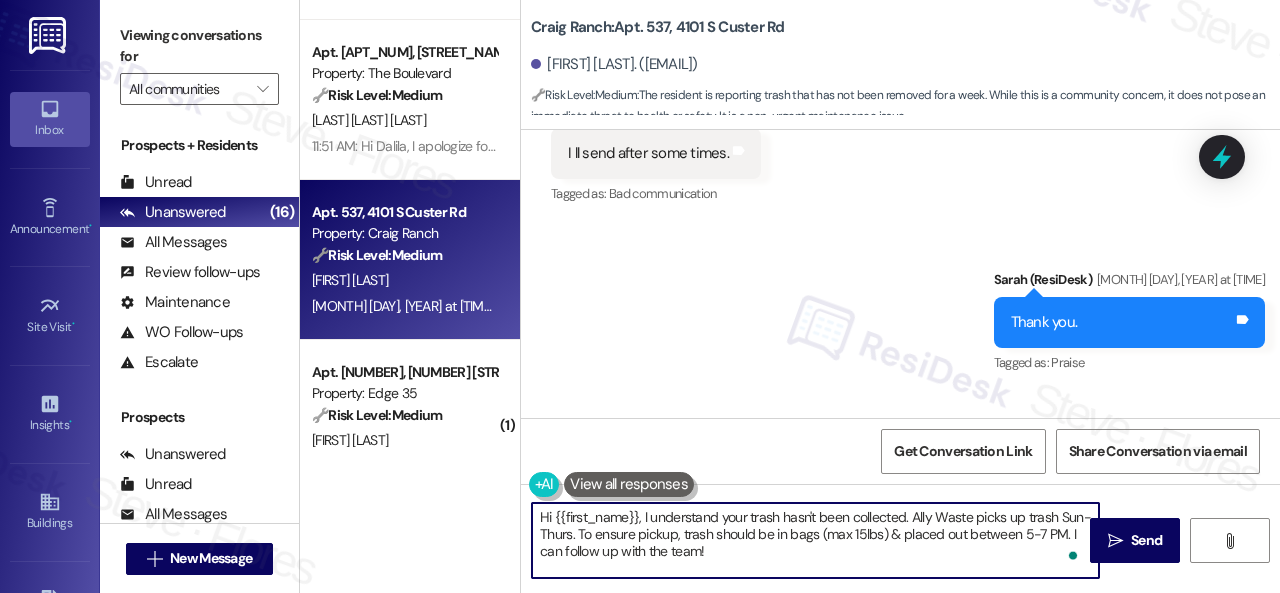 click on "Hi {{first_name}}, I understand your trash hasn't been collected. Ally Waste picks up trash Sun-Thurs. To ensure pickup, trash should be in bags (max 15lbs) & placed out between 5-7 PM. I can follow up with the team!" at bounding box center [815, 540] 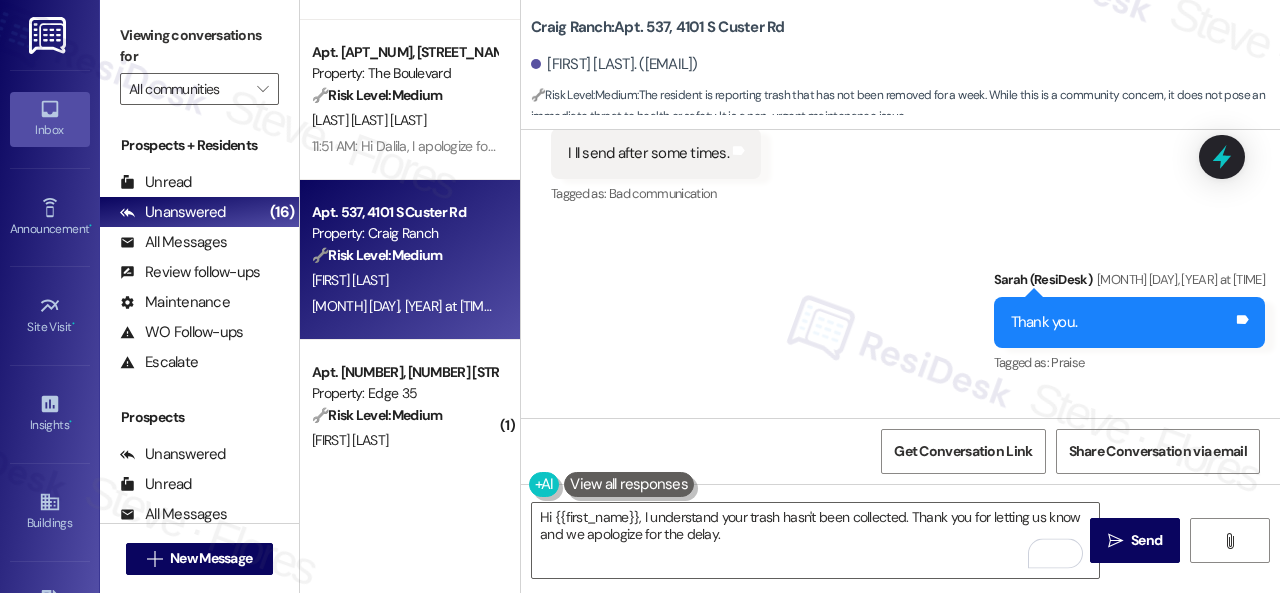 click on "Sent via SMS Sarah   (ResiDesk) Jul 10, 2025 at 3:11 PM Thank you. Tags and notes Tagged as:   Praise Click to highlight conversations about Praise" at bounding box center (900, 308) 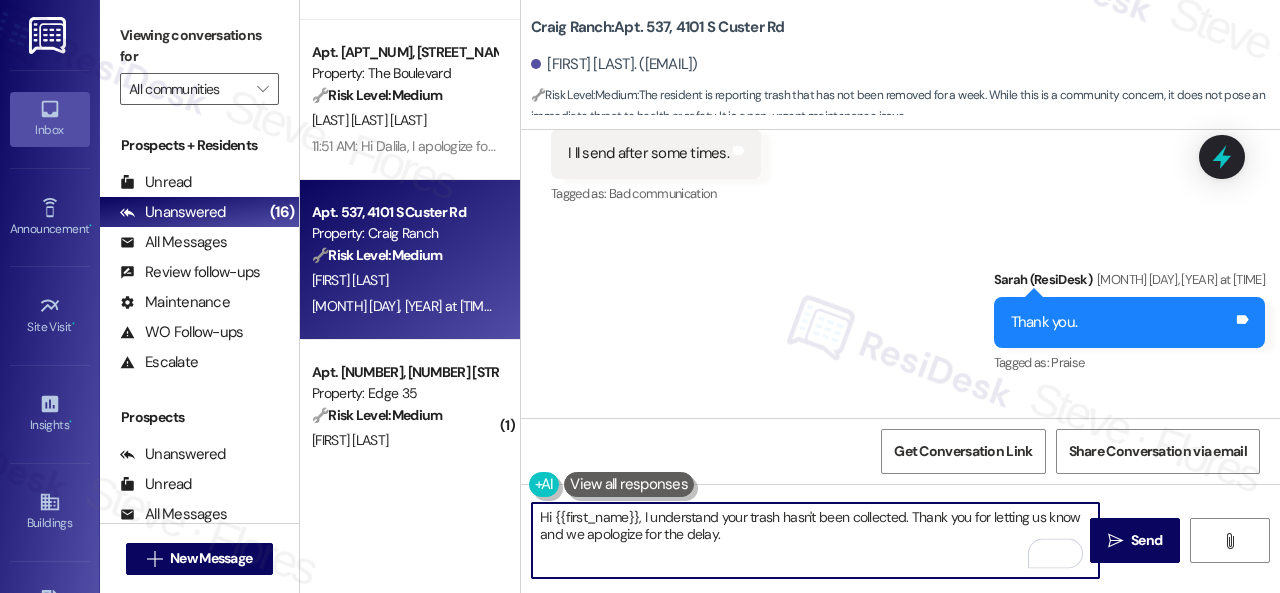 click on "Hi {{first_name}}, I understand your trash hasn't been collected. Thank you for letting us know and we apologize for the delay." at bounding box center [815, 540] 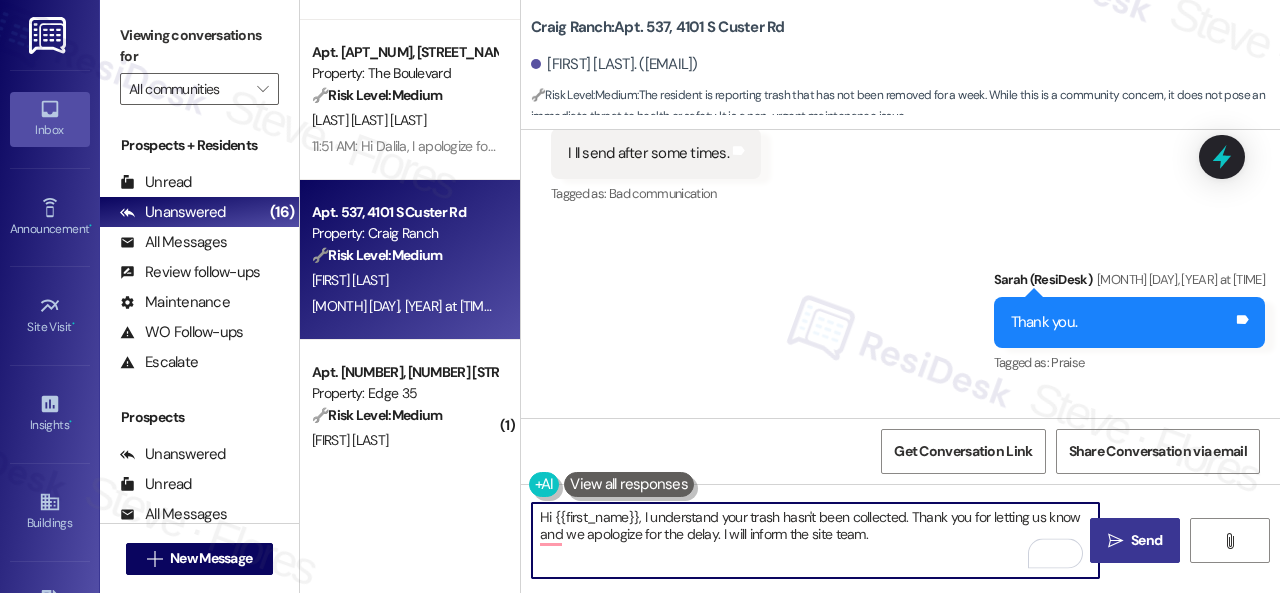 type on "Hi {{first_name}}, I understand your trash hasn't been collected. Thank you for letting us know and we apologize for the delay. I will inform the site team." 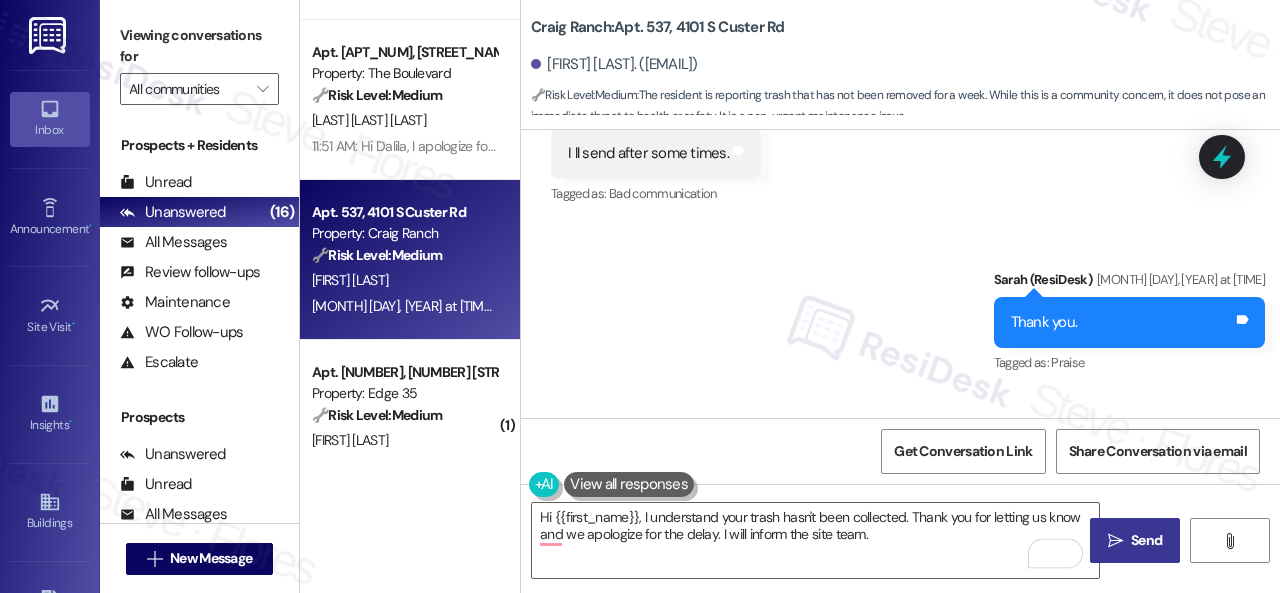 click on "Send" at bounding box center (1146, 540) 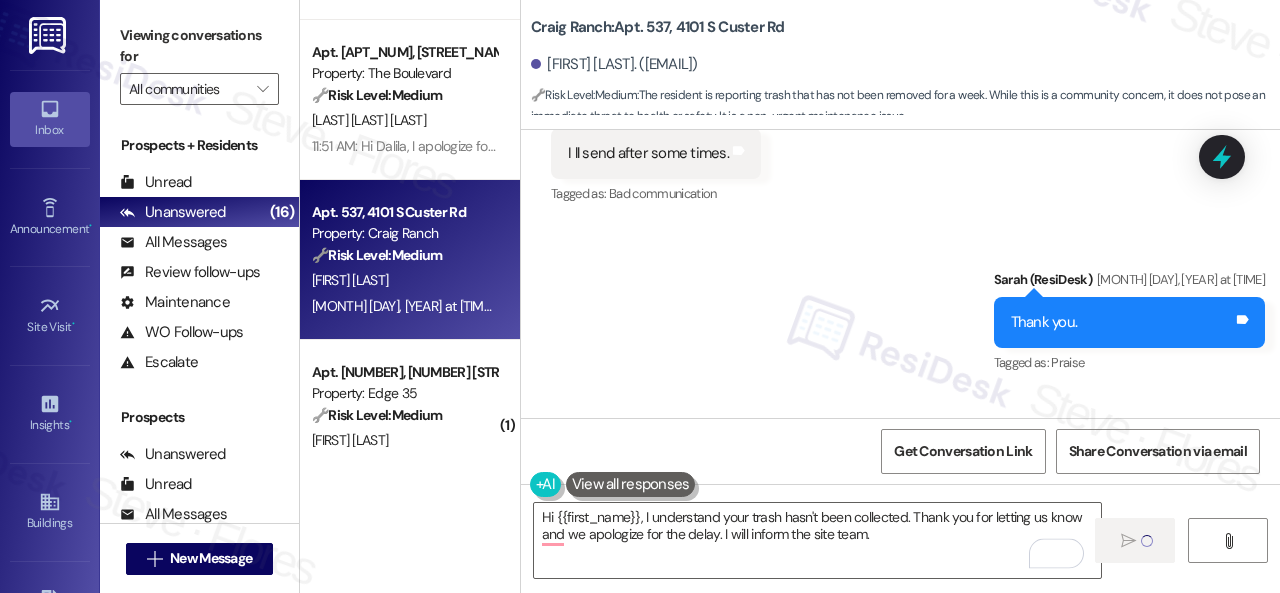 type 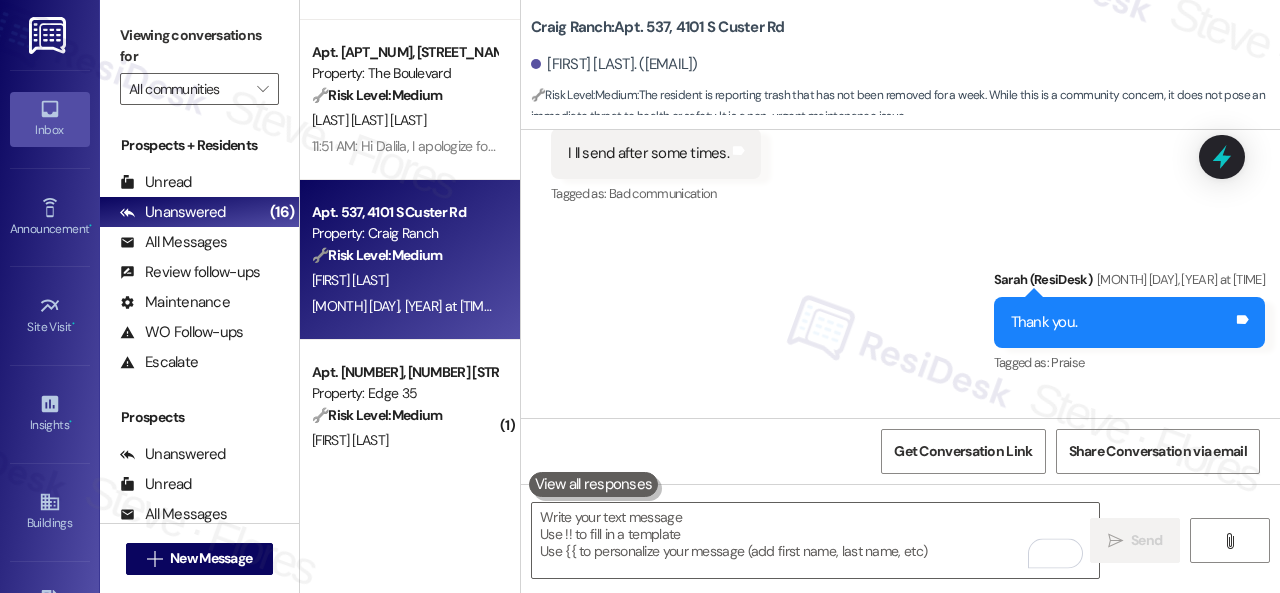 scroll, scrollTop: 19845, scrollLeft: 0, axis: vertical 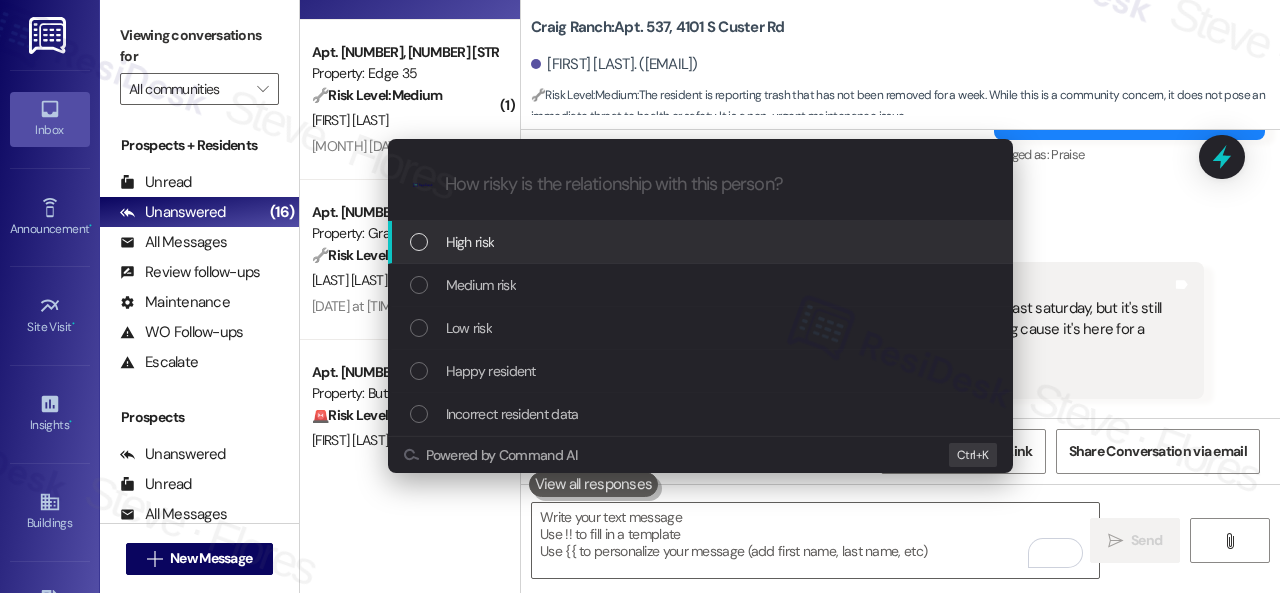 click on "High risk" at bounding box center (470, 242) 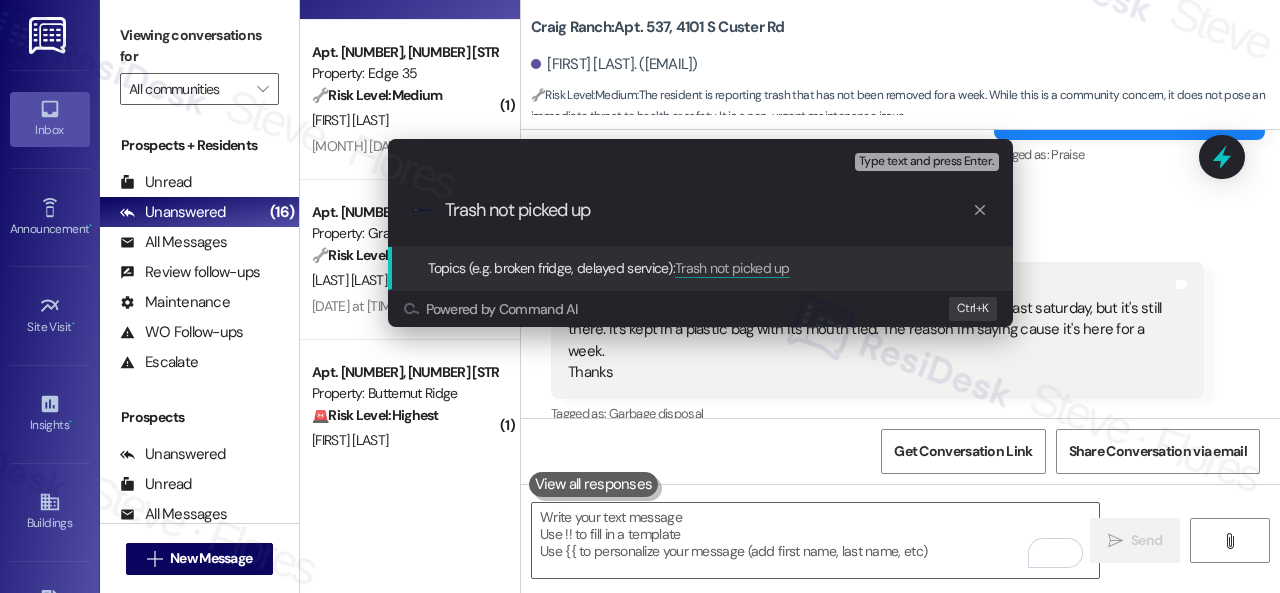 type on "Trash not picked up." 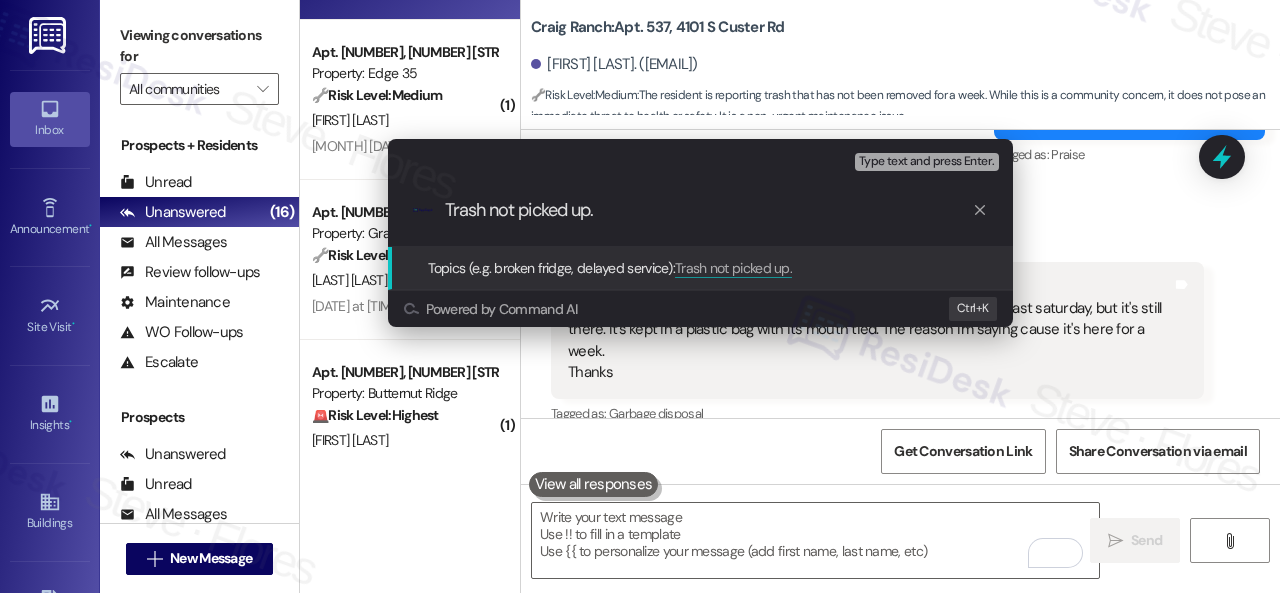 type 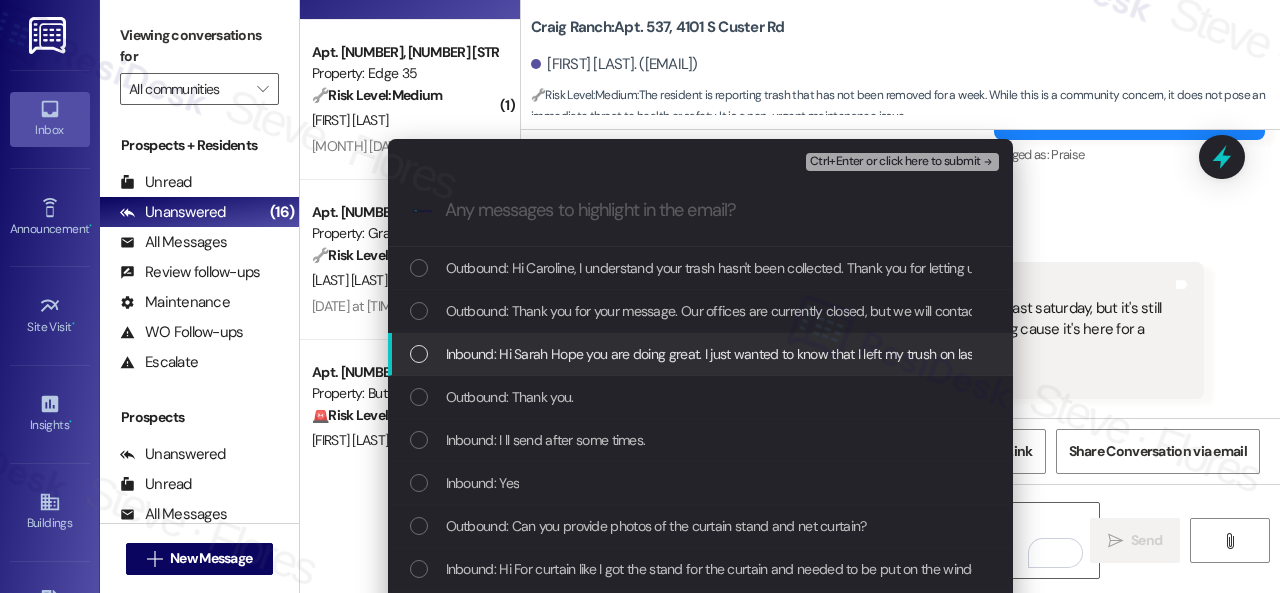 click on "Inbound: Hi Sarah
Hope you are doing great. I just wanted to know that I left my  trush on last saturday, but it's still there. It's kept in a plastic bag with its mouth tied. The reason I'm saying cause it's here for a week.
Thanks" at bounding box center [1076, 354] 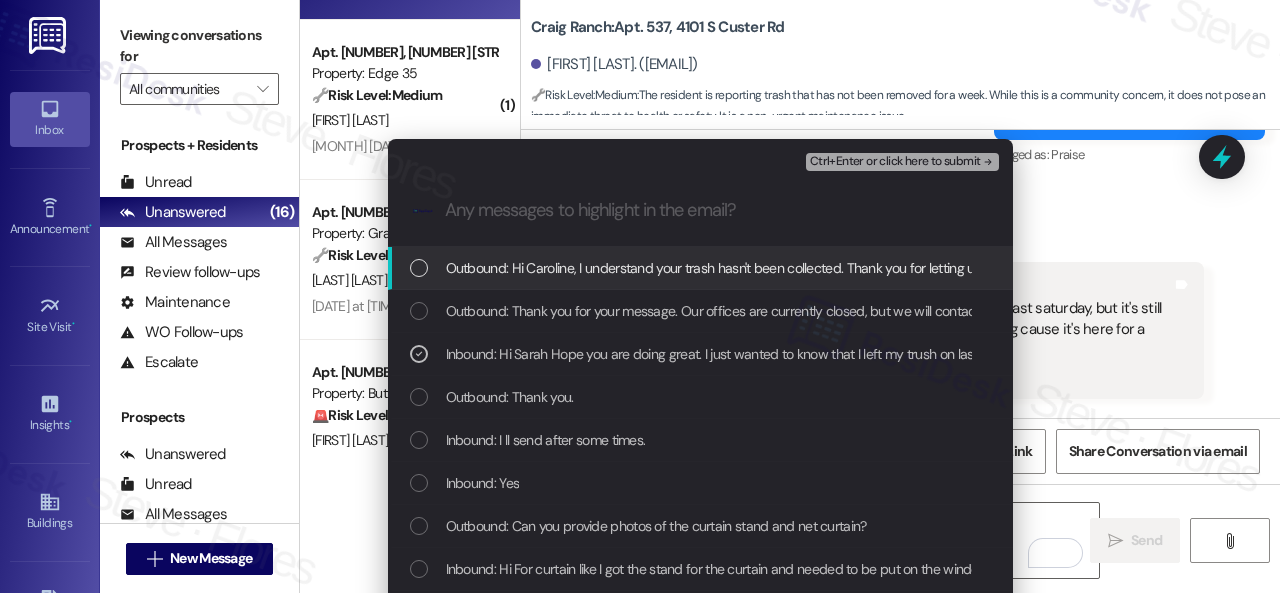 click on "Ctrl+Enter or click here to submit" at bounding box center [895, 162] 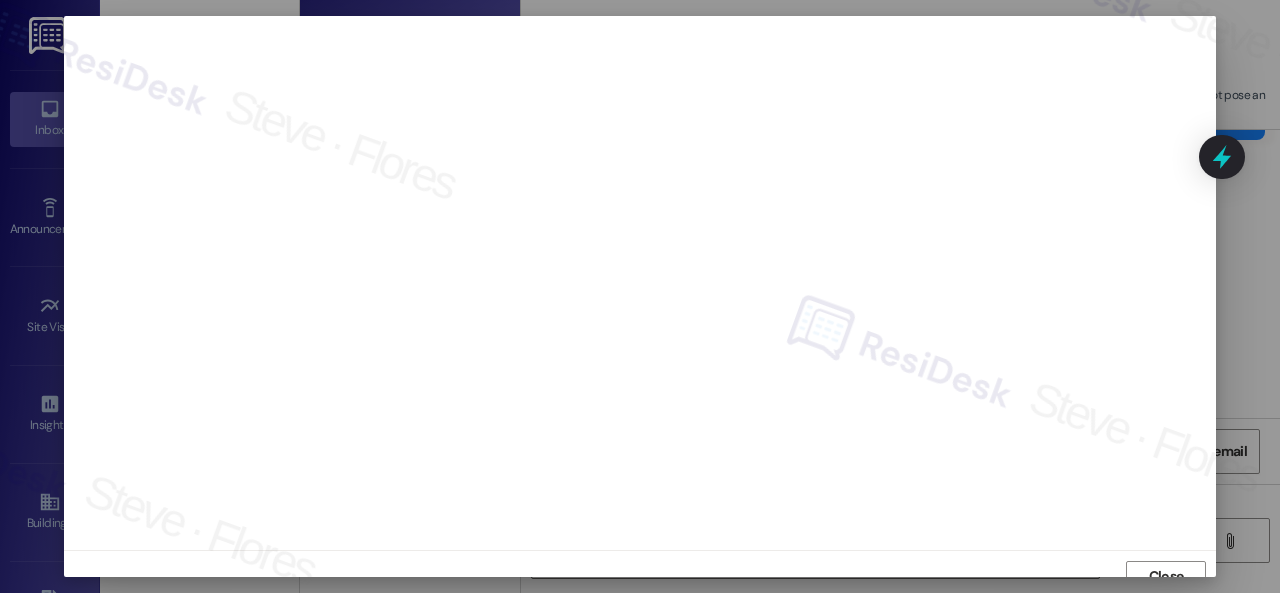 scroll, scrollTop: 15, scrollLeft: 0, axis: vertical 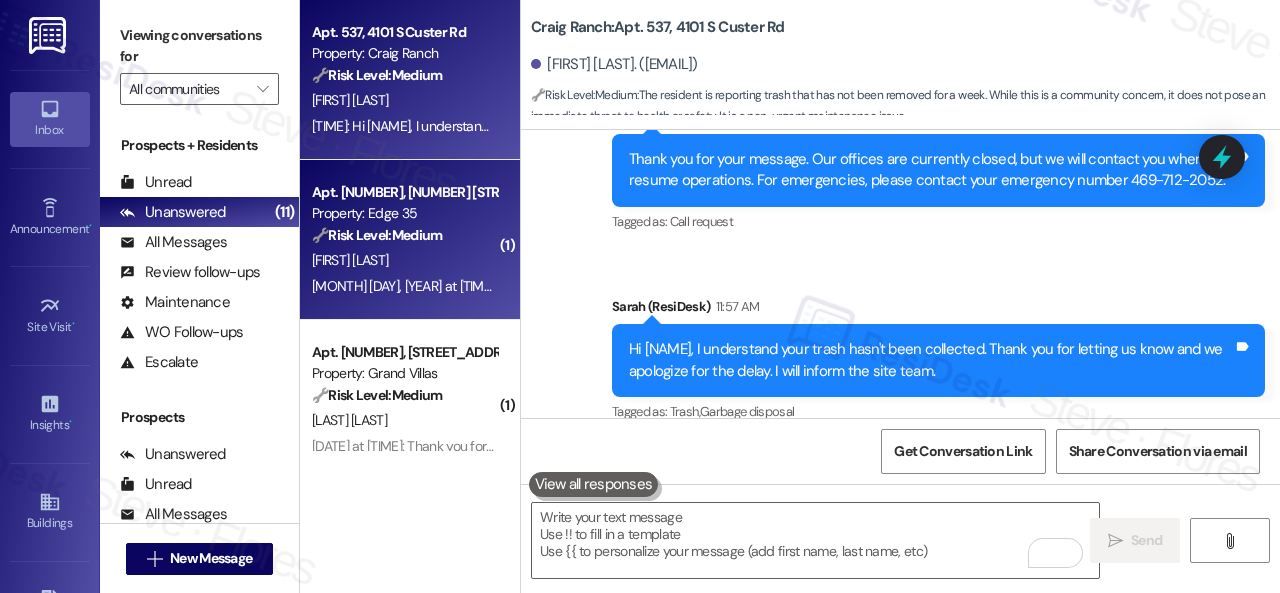 click on "🔧  Risk Level:  Medium" at bounding box center (377, 235) 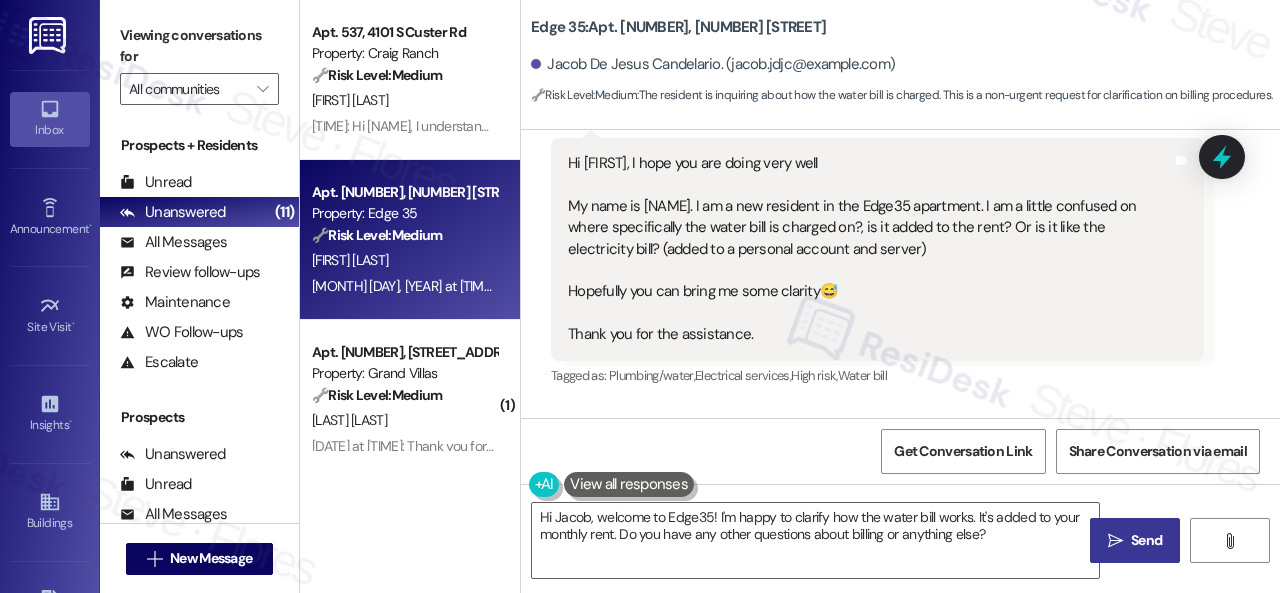 scroll, scrollTop: 200, scrollLeft: 0, axis: vertical 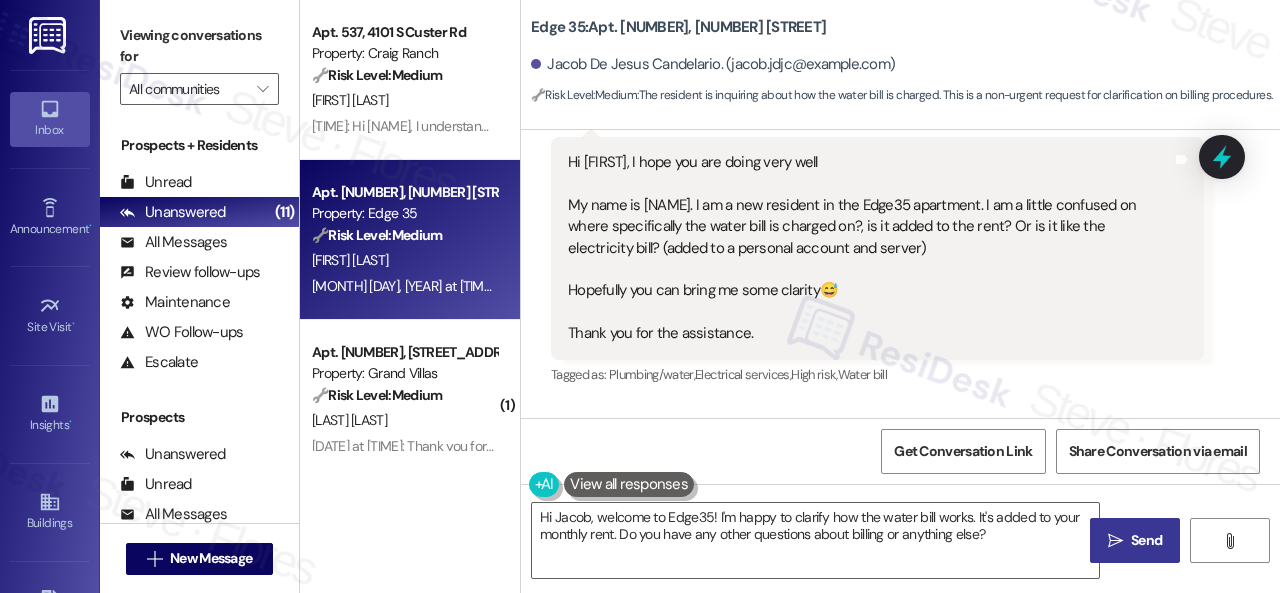drag, startPoint x: 990, startPoint y: 385, endPoint x: 913, endPoint y: 403, distance: 79.07591 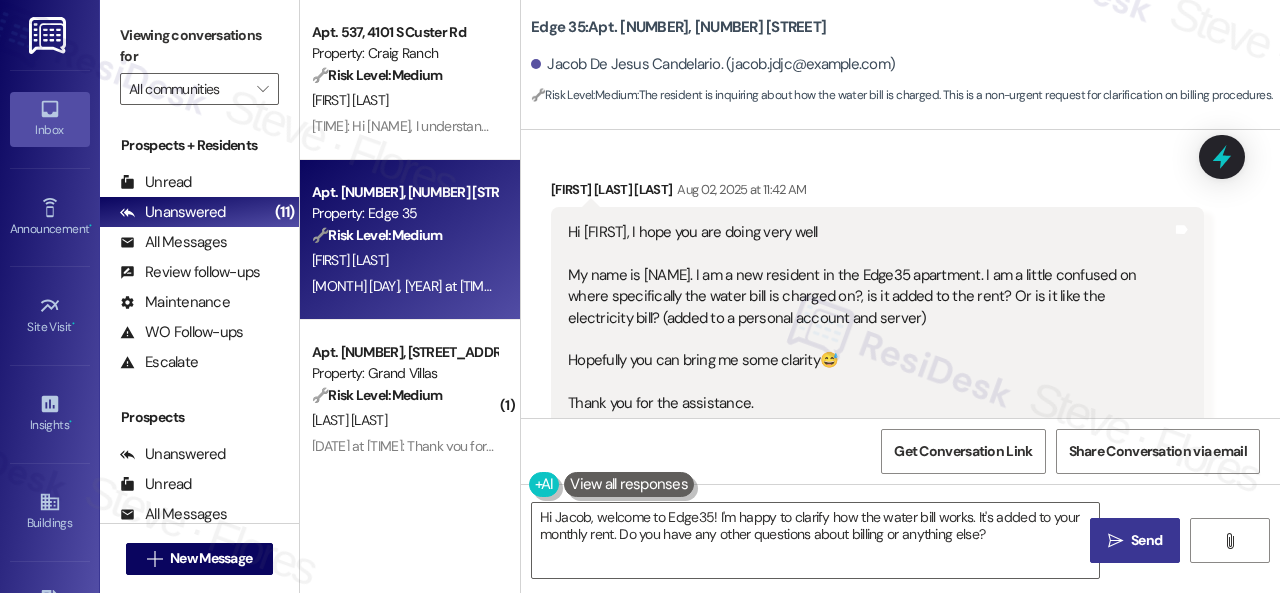 scroll, scrollTop: 100, scrollLeft: 0, axis: vertical 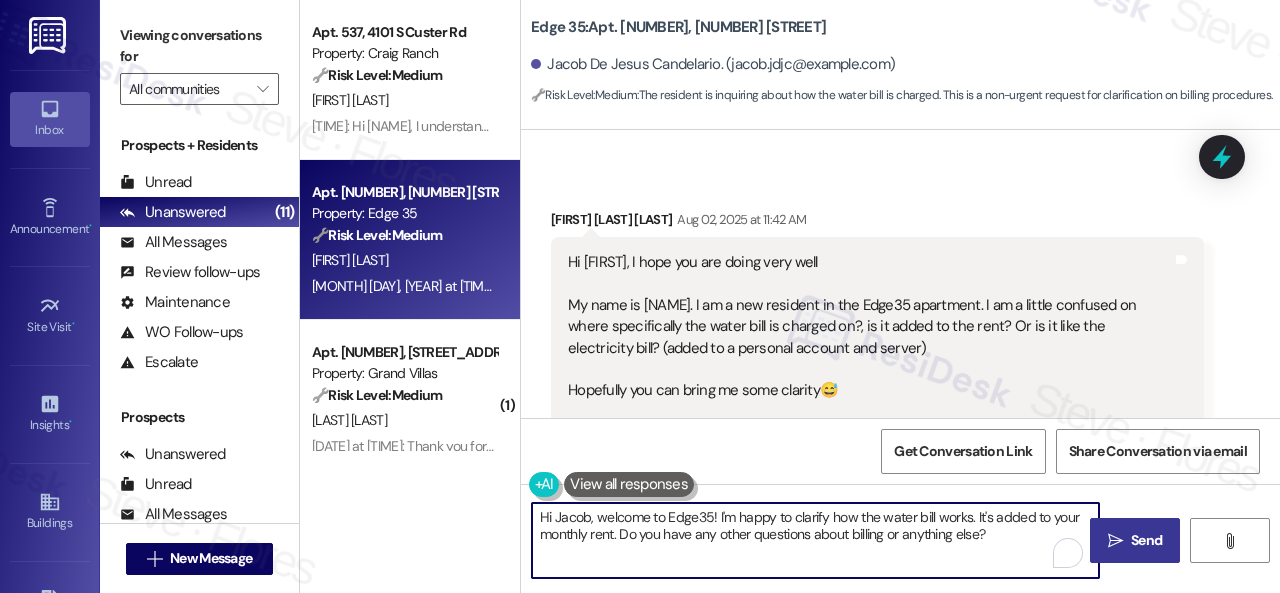drag, startPoint x: 716, startPoint y: 519, endPoint x: 990, endPoint y: 537, distance: 274.5906 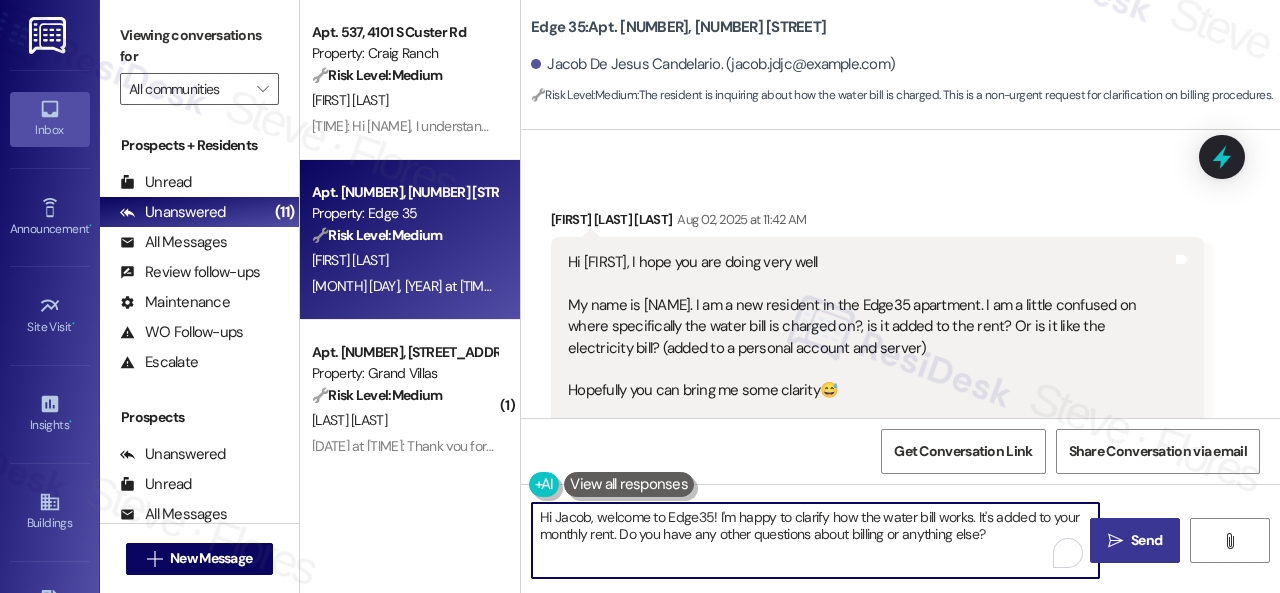 click on "Hi Jacob, welcome to Edge35! I'm happy to clarify how the water bill works. It's added to your monthly rent. Do you have any other questions about billing or anything else?" at bounding box center (815, 540) 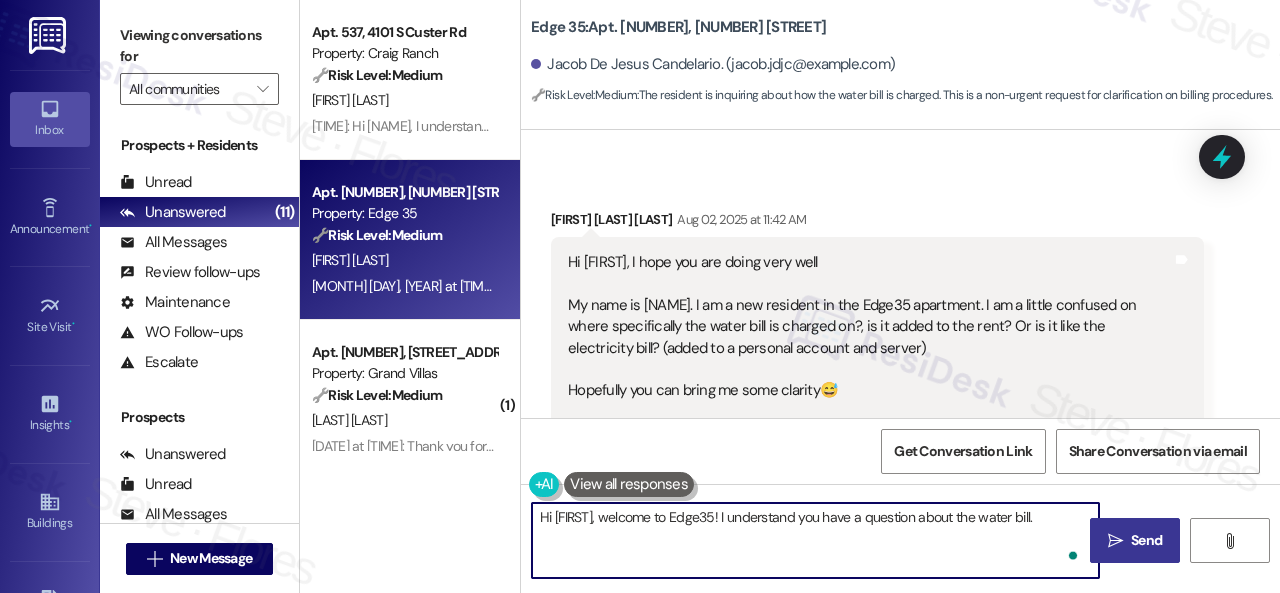 paste on "I will forward your inquiry to the site team and get back to you as soon as I receive a response. I appreciate your patience." 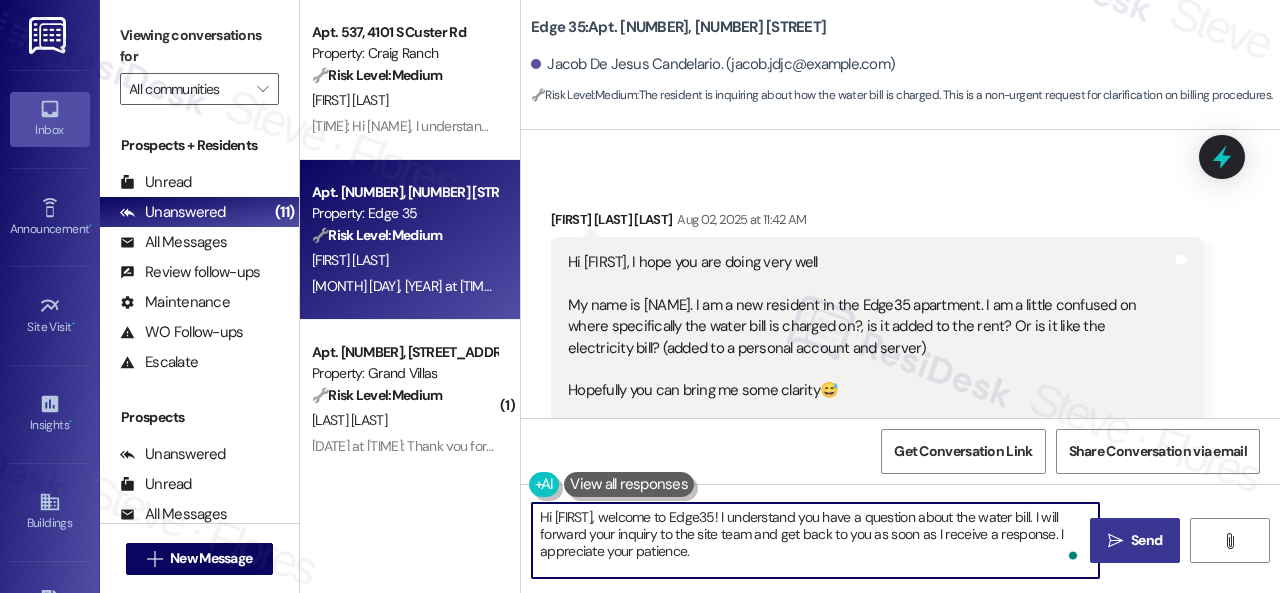 type on "Hi Jacob, welcome to Edge35! I understand you have a question about the water bill. I will forward your inquiry to the site team and get back to you as soon as I receive a response. I appreciate your patience." 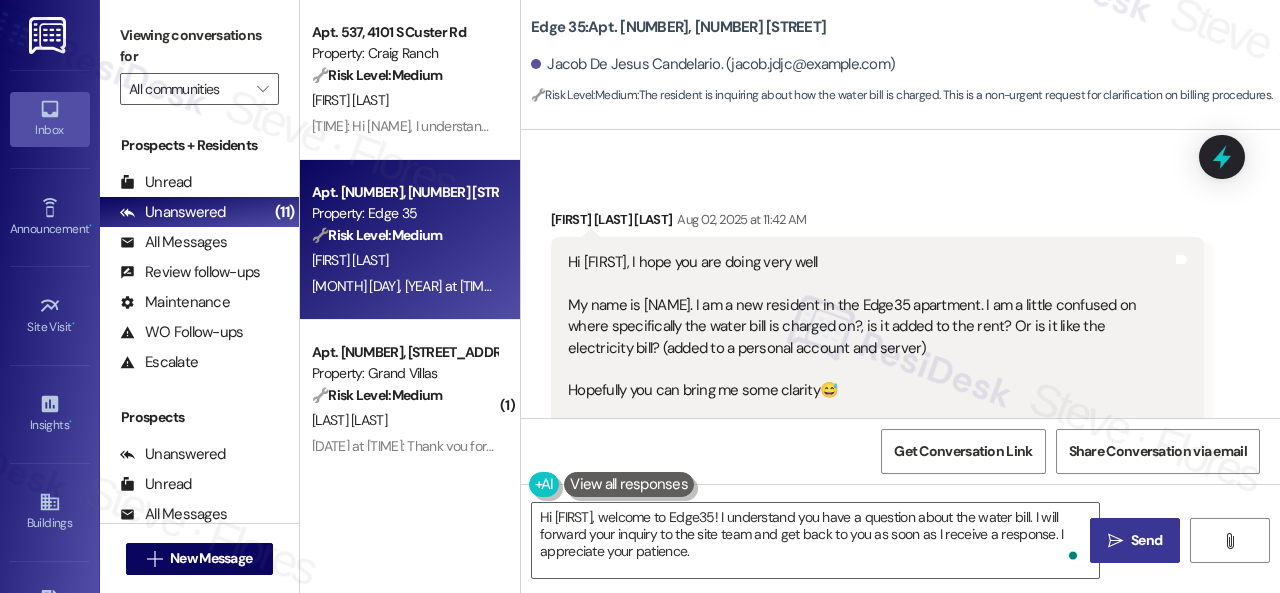 click on "Send" at bounding box center [1146, 540] 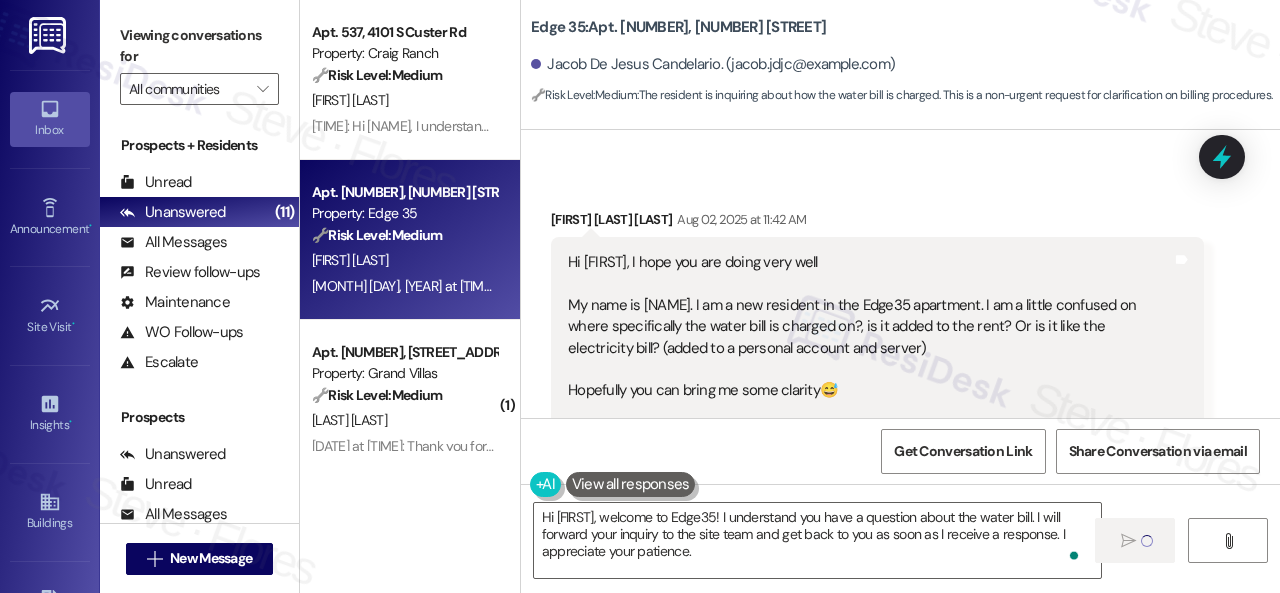 type 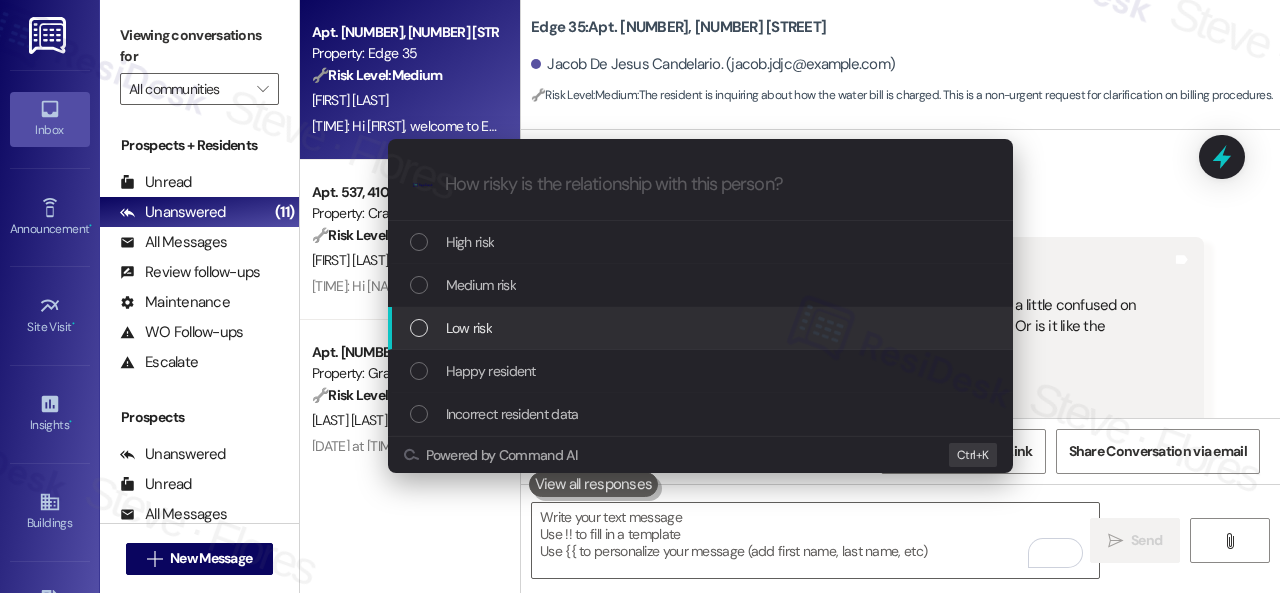 click on "Low risk" at bounding box center (469, 328) 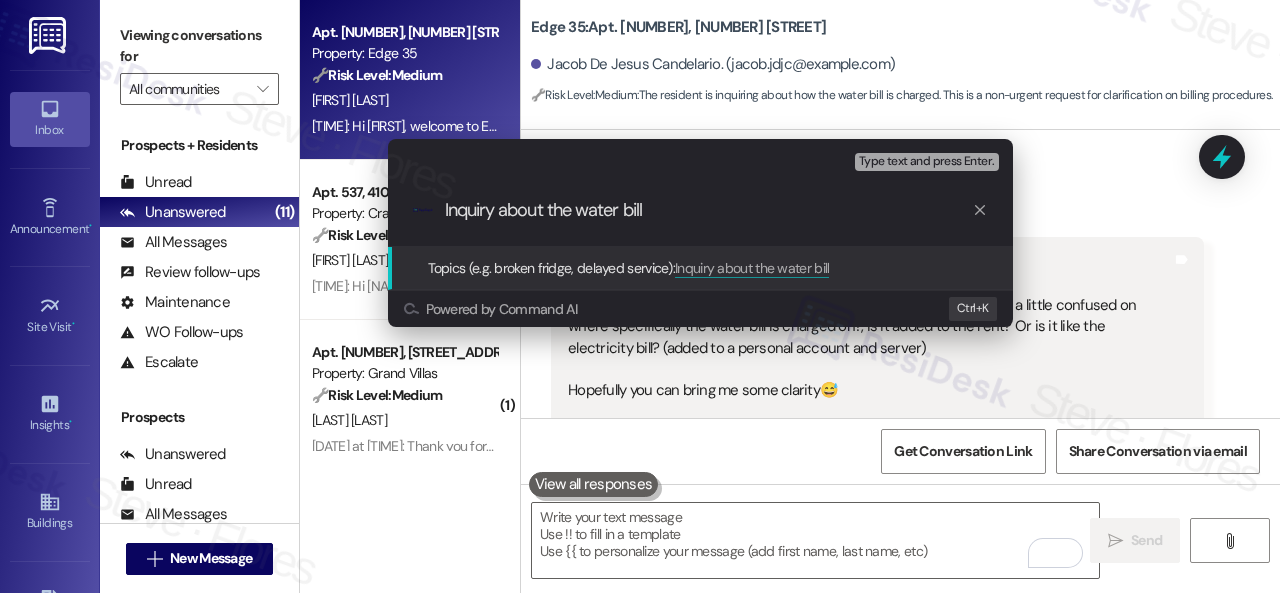 type on "Inquiry about the water bill." 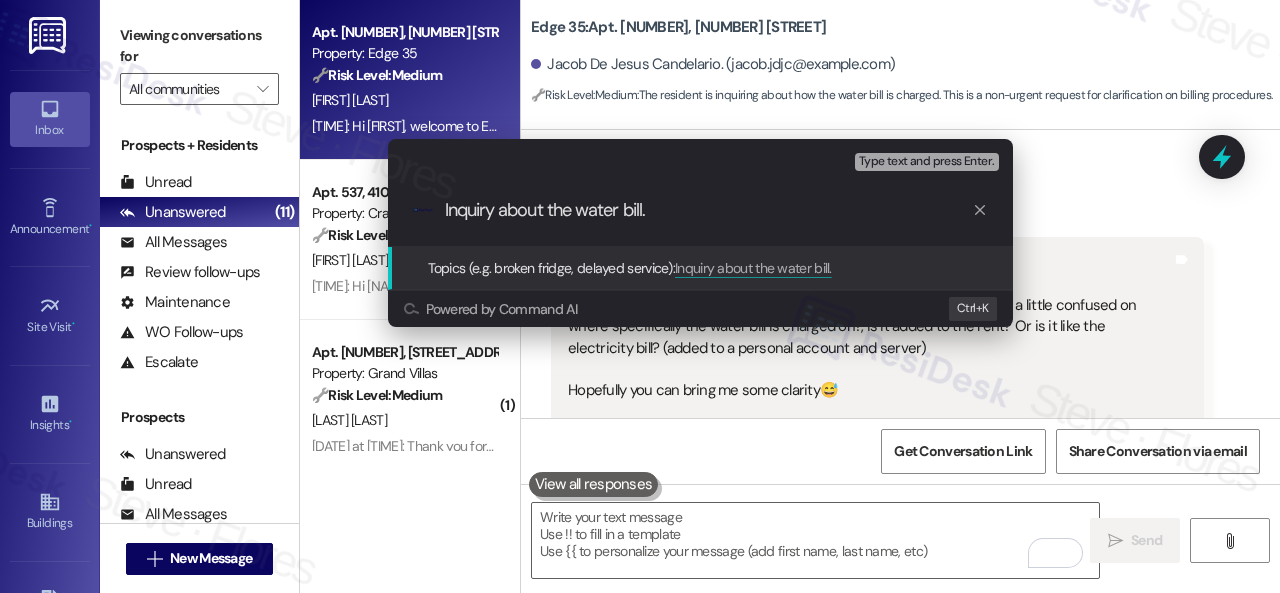 type 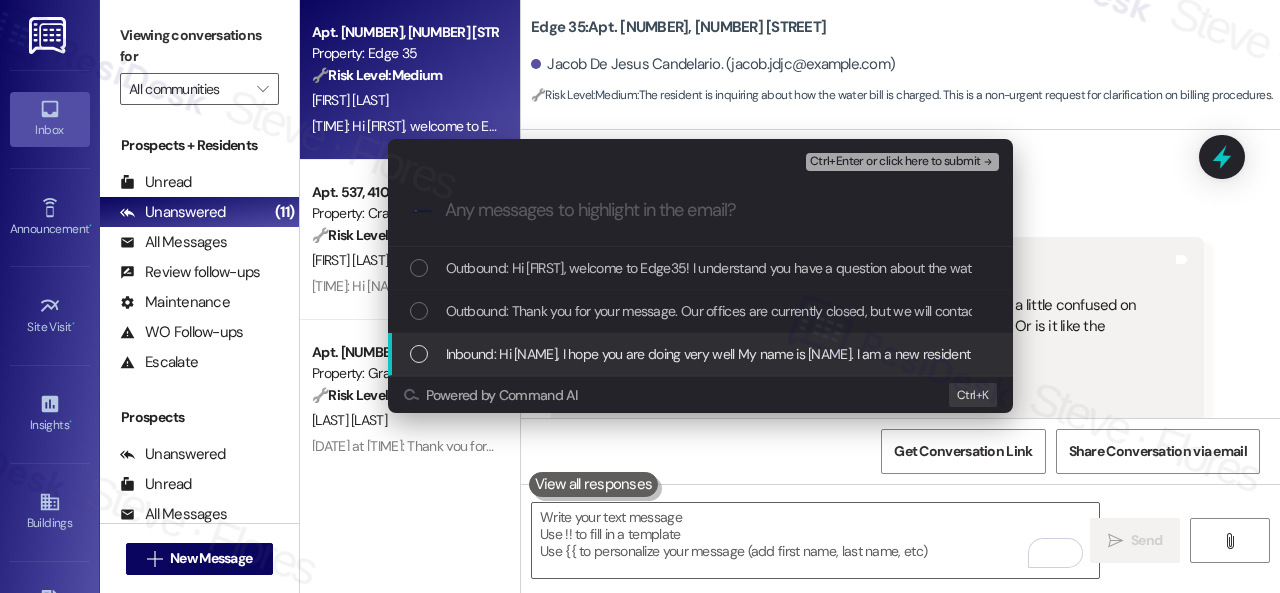 click on "Inbound: Hi Sarah, I hope you are doing very well
My name is Jacob. I am a new resident in the Edge35 apartment. I am a little confused on where specifically the water bill is charged on?, is it added to the rent? Or is it like the electricity bill? (added to a personal account and server)
Hopefully you can bring me some clarity😅
Thank you for the assistance." at bounding box center (1478, 354) 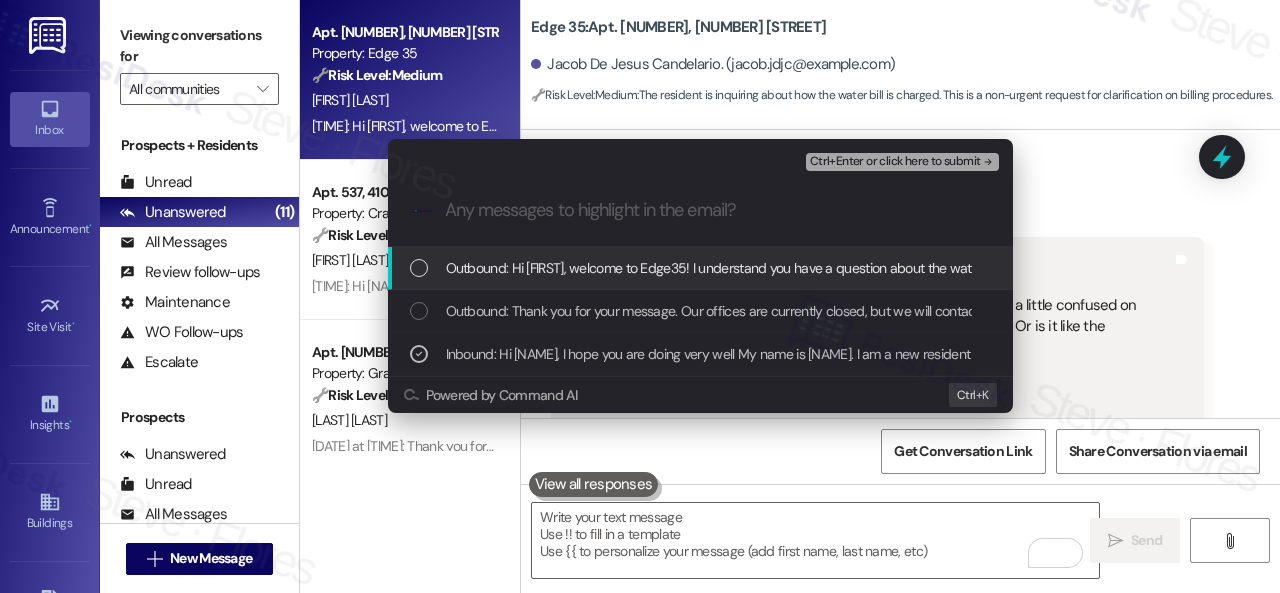 click on "Ctrl+Enter or click here to submit" at bounding box center (895, 162) 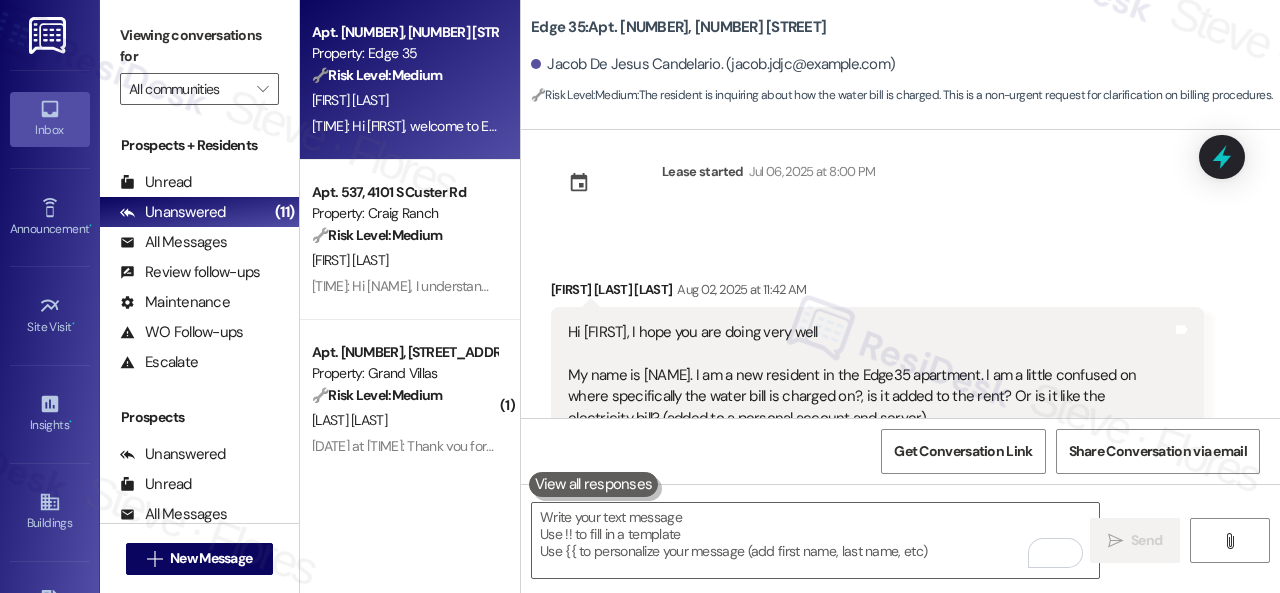 scroll, scrollTop: 0, scrollLeft: 0, axis: both 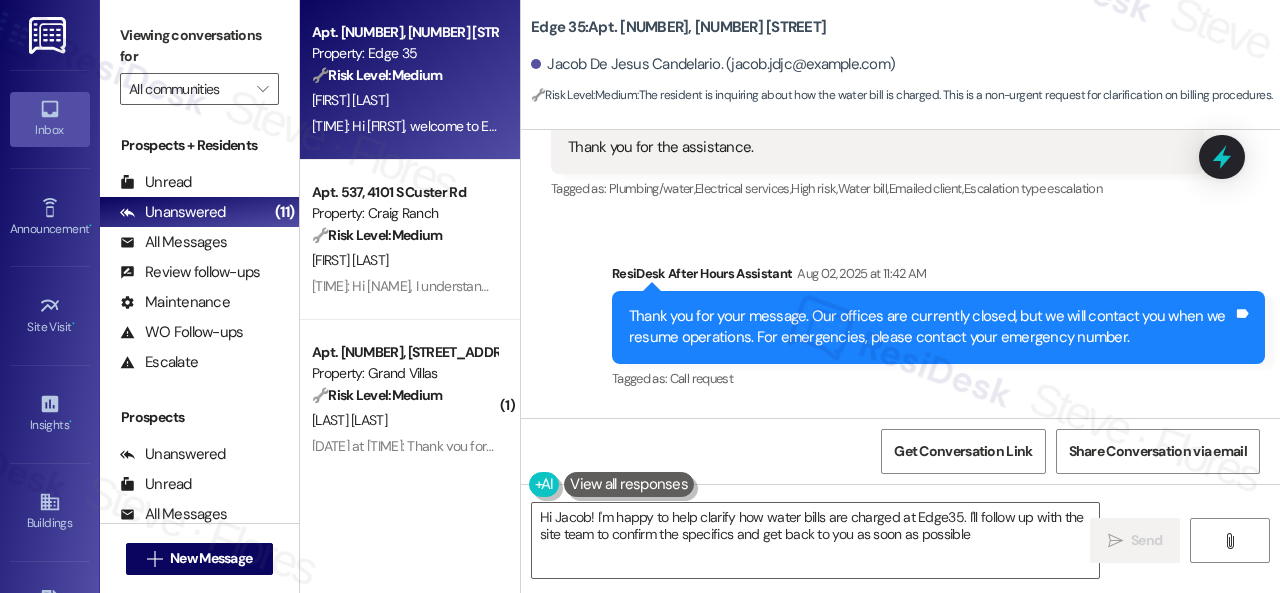 type on "Hi Jacob! I'm happy to help clarify how water bills are charged at Edge35. I'll follow up with the site team to confirm the specifics and get back to you as soon as possible!" 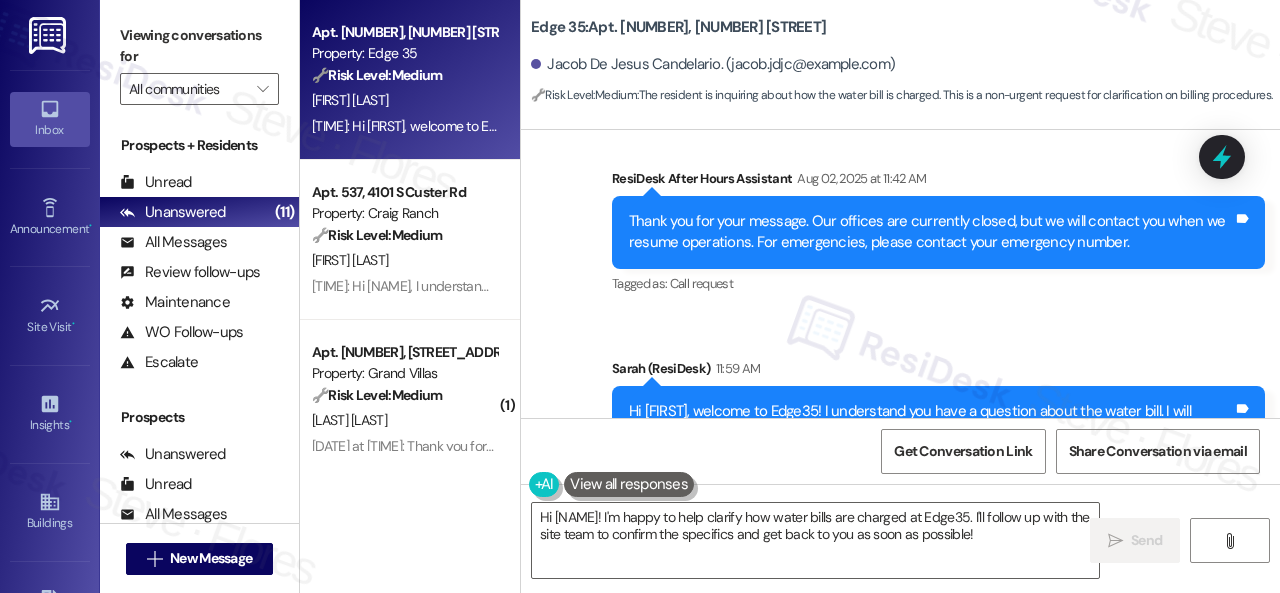 scroll, scrollTop: 588, scrollLeft: 0, axis: vertical 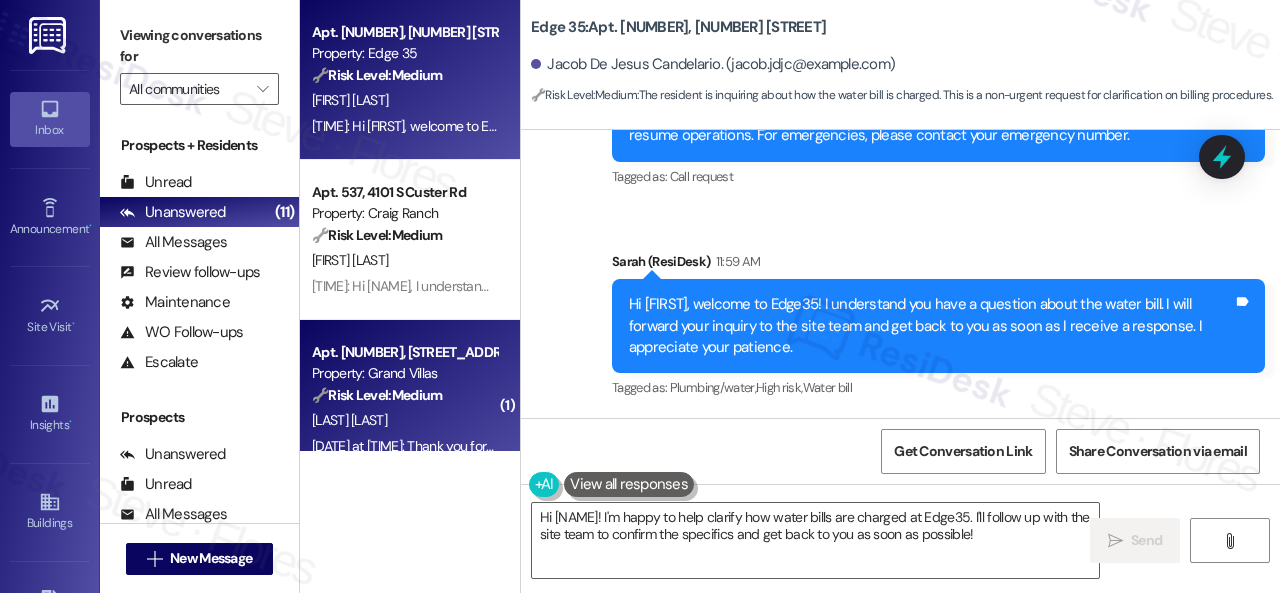 click on "D. Mire" at bounding box center [404, 420] 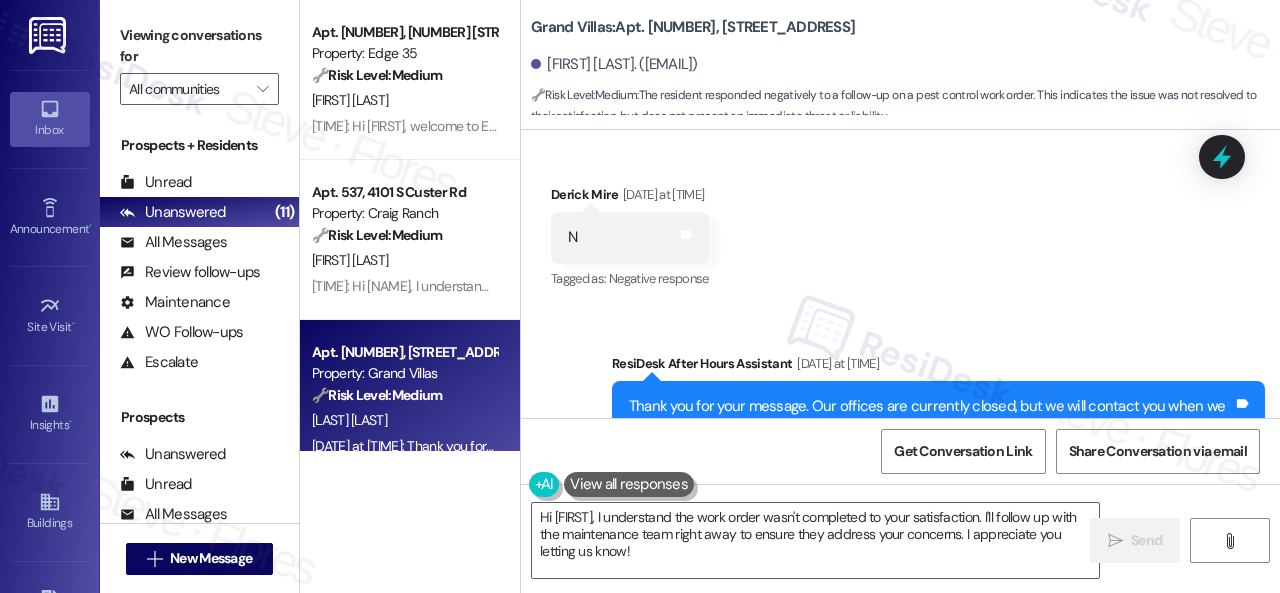 scroll, scrollTop: 1386, scrollLeft: 0, axis: vertical 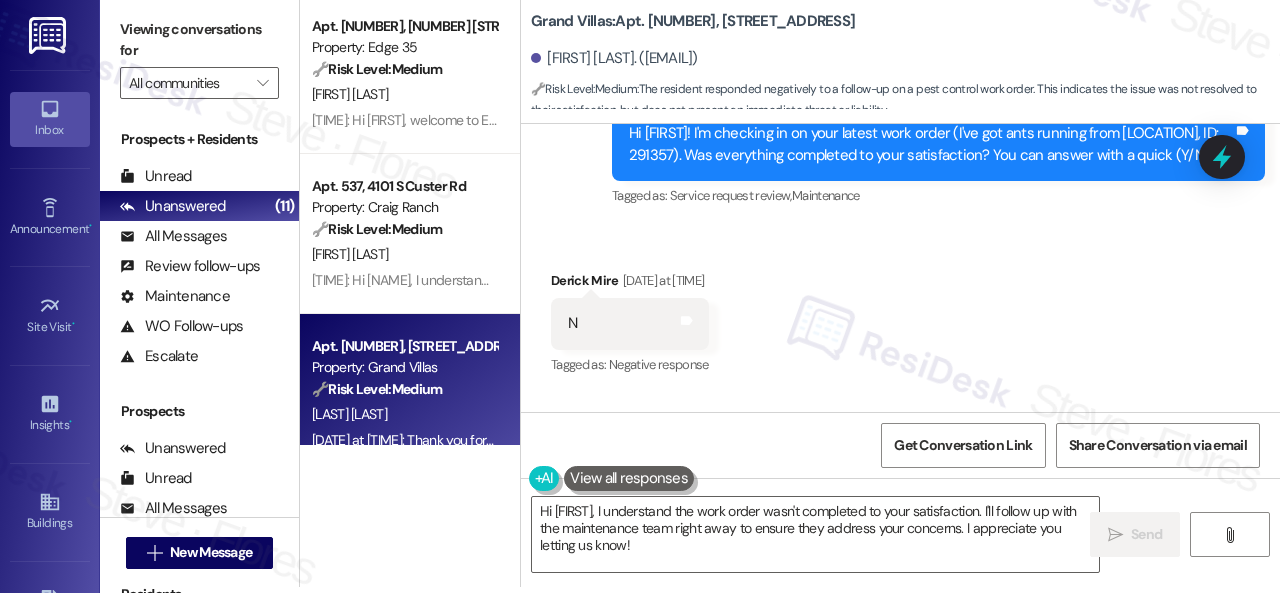 click on "Received via SMS Derick Mire Aug 01, 2025 at 8:32 PM N Tags and notes Tagged as:   Negative response Click to highlight conversations about Negative response" at bounding box center (630, 324) 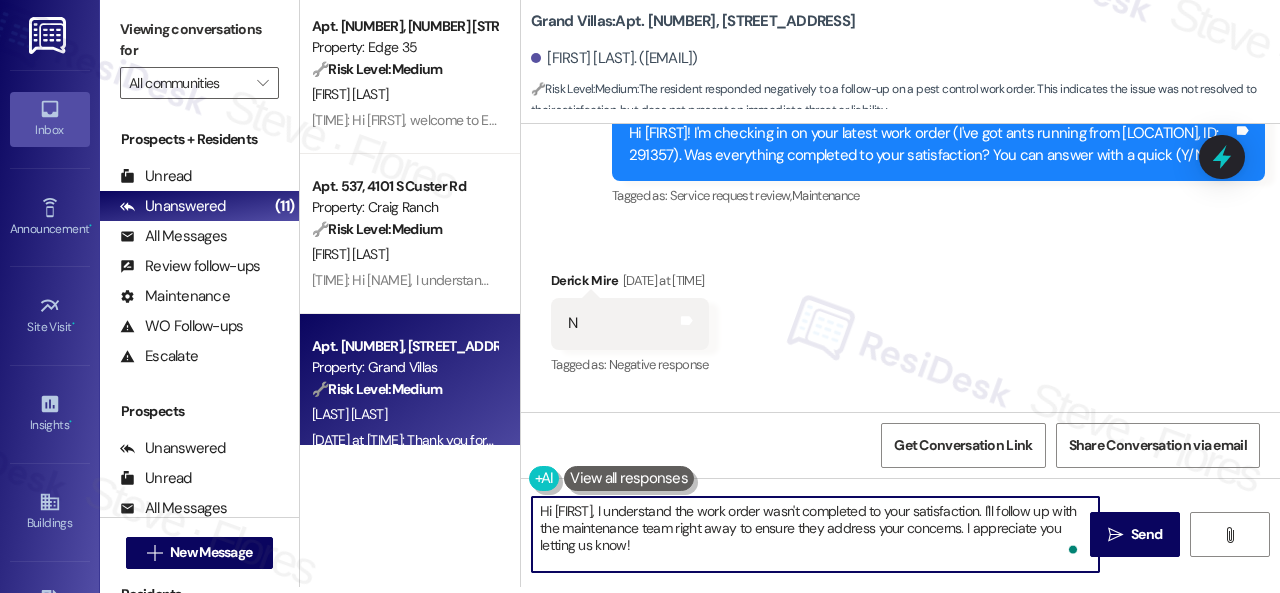 drag, startPoint x: 593, startPoint y: 504, endPoint x: 670, endPoint y: 546, distance: 87.70975 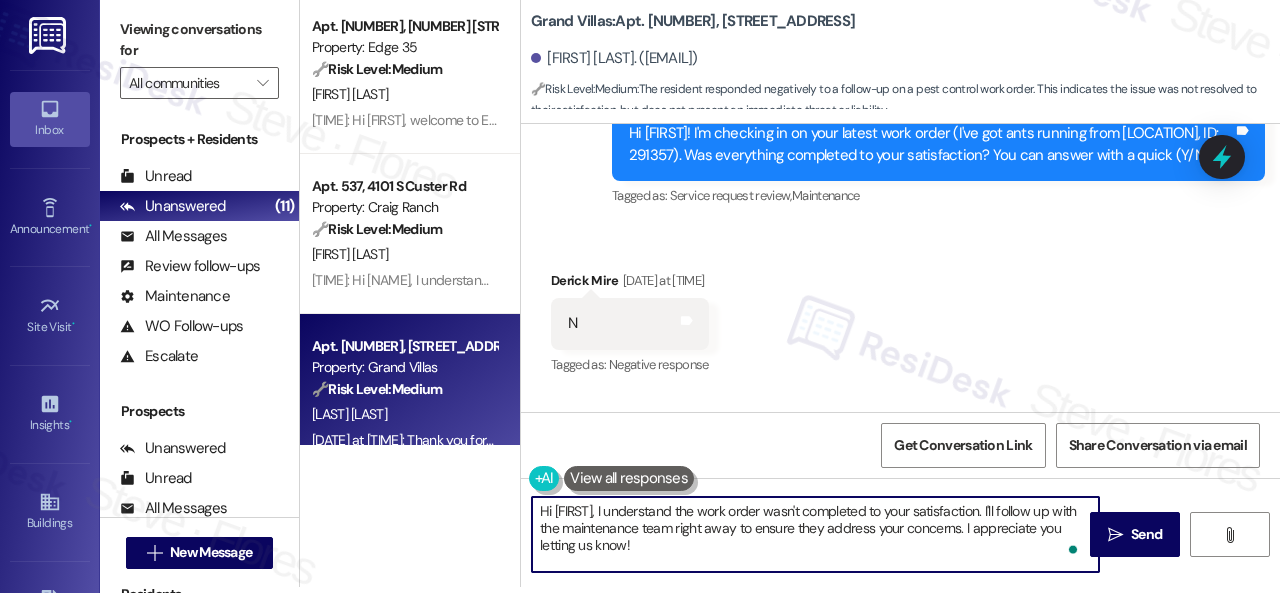 click on "Hi Derick, I understand the work order wasn't completed to your satisfaction. I'll follow up with the maintenance team right away to ensure they address your concerns. I appreciate you letting us know!" at bounding box center [815, 534] 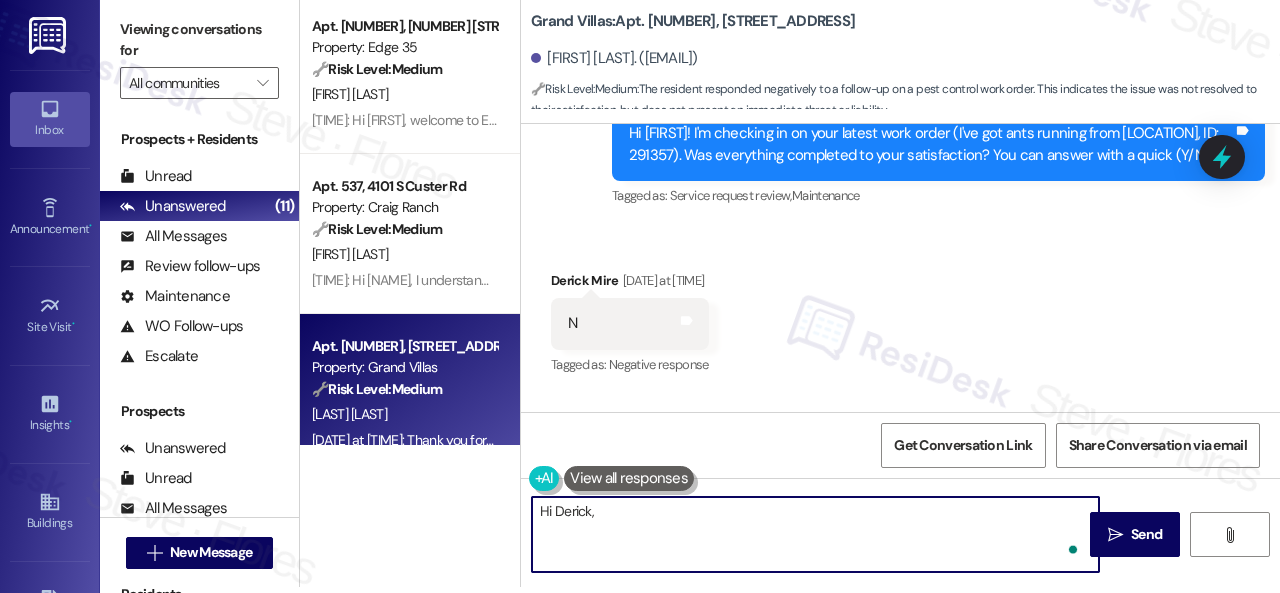 paste on "I'm sorry to hear the issue hasn't been resolved yet. We apologize for the delay and any inconvenience this may have caused. Have you already submitted a new work order? If so, may I have the work order number so I can follow up with the site team? If not, I'll be happy to submit a new work order on your behalf. Please provide as much detail as possible and include photos if available.
Note: Due to limited availability, our maintenance team isn't able to call or schedule visits in advance. By submitting a work order, you're permitting them to enter your apartment, even if you're not home. If any children may be alone during the visit, please let me know so we can inform the team." 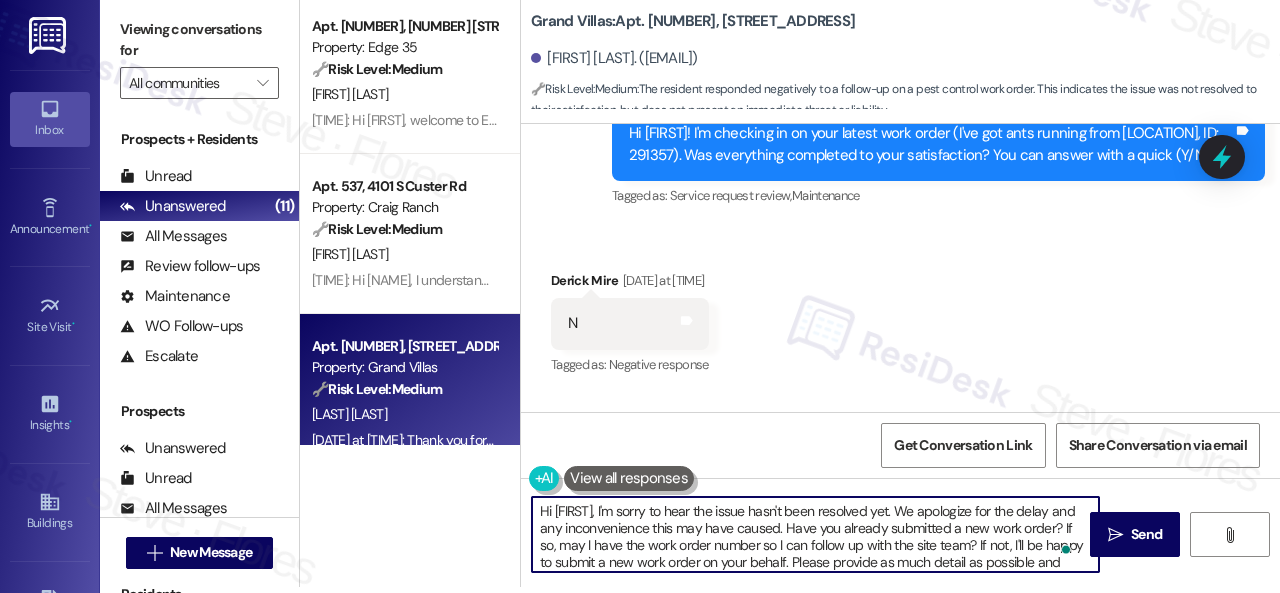 scroll, scrollTop: 102, scrollLeft: 0, axis: vertical 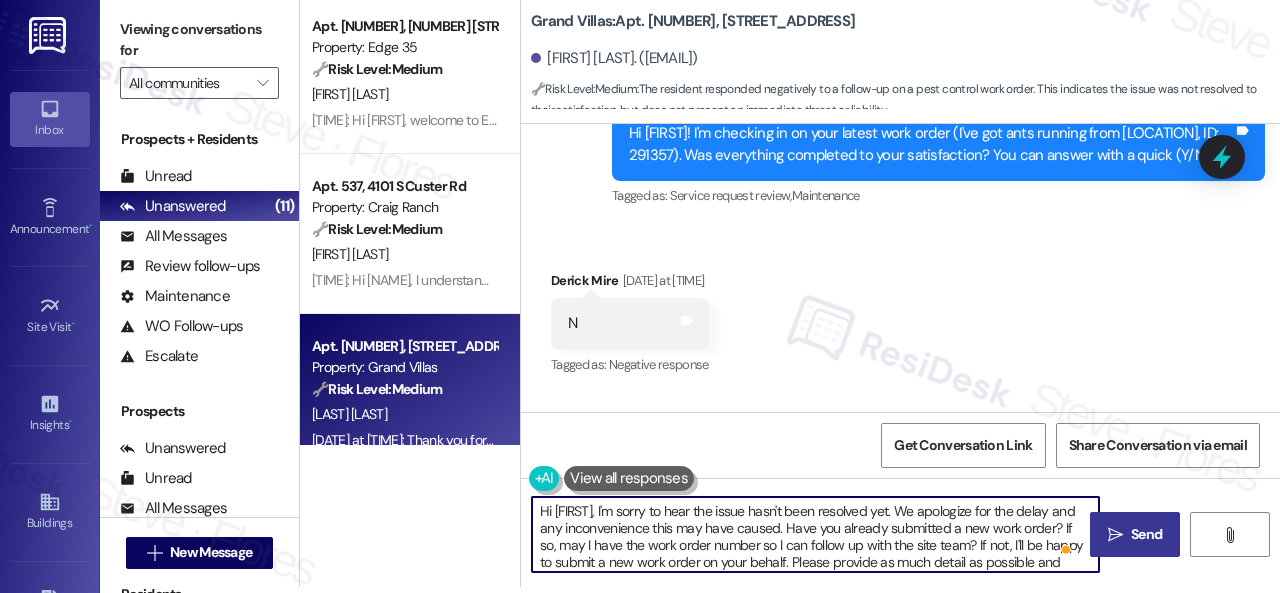 type on "Hi Derick, I'm sorry to hear the issue hasn't been resolved yet. We apologize for the delay and any inconvenience this may have caused. Have you already submitted a new work order? If so, may I have the work order number so I can follow up with the site team? If not, I'll be happy to submit a new work order on your behalf. Please provide as much detail as possible and include photos if available.
Note: Due to limited availability, our maintenance team isn't able to call or schedule visits in advance. By submitting a work order, you're permitting them to enter your apartment, even if you're not home. If any children may be alone during the visit, please let me know so we can inform the team." 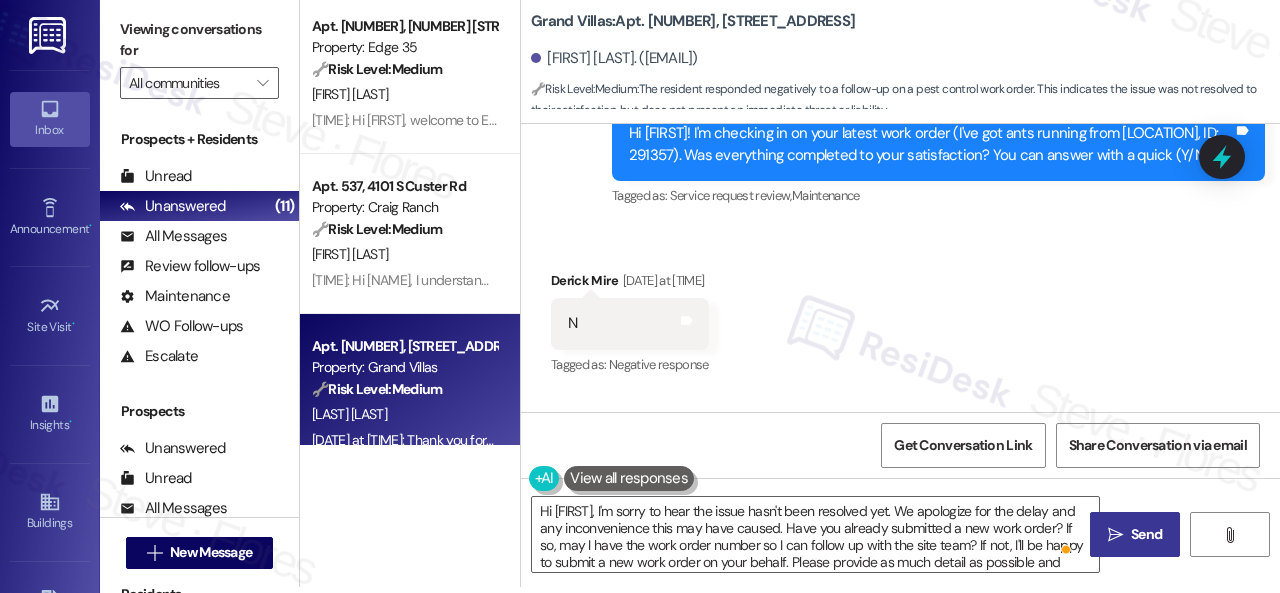 click on "" at bounding box center (1115, 535) 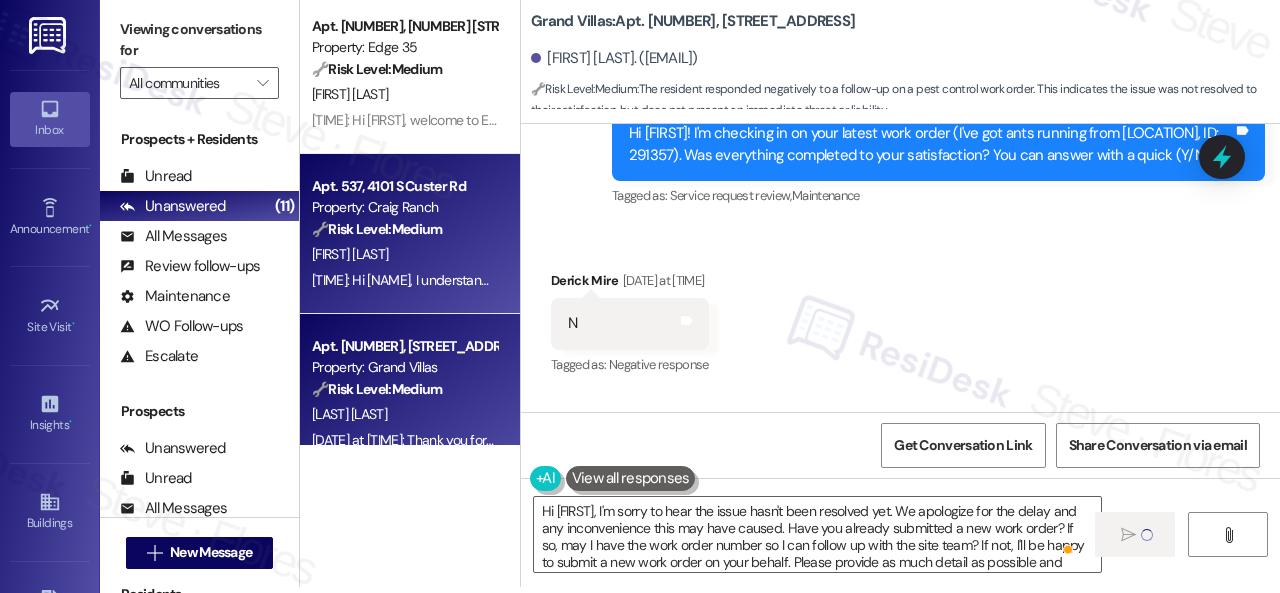 type 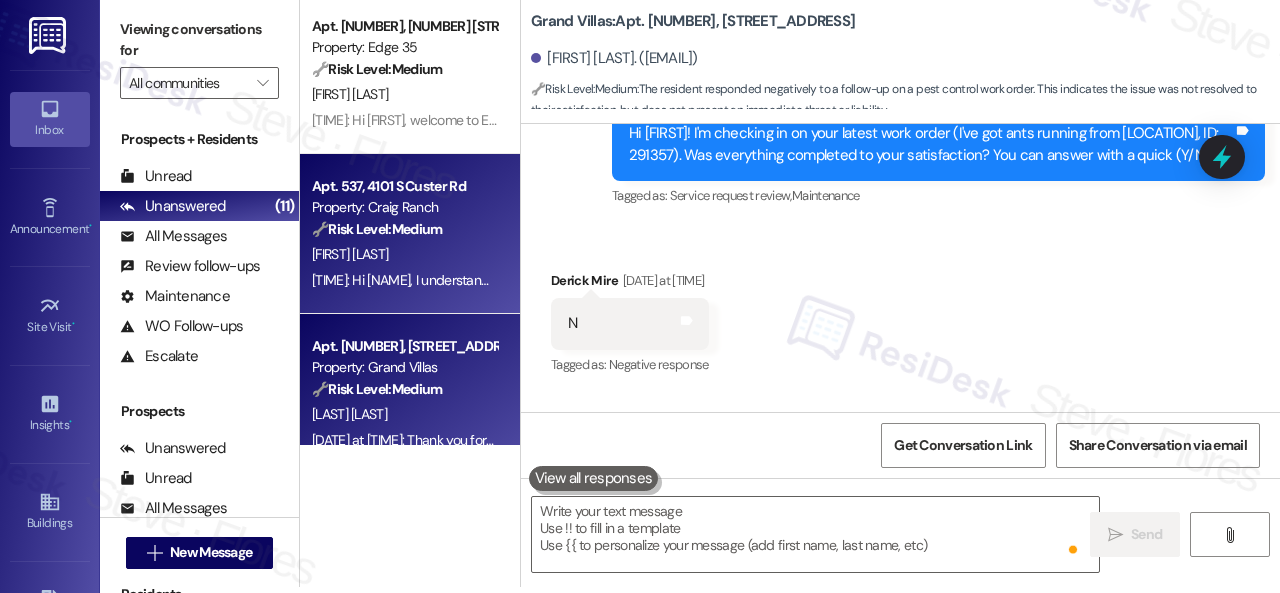 scroll, scrollTop: 0, scrollLeft: 0, axis: both 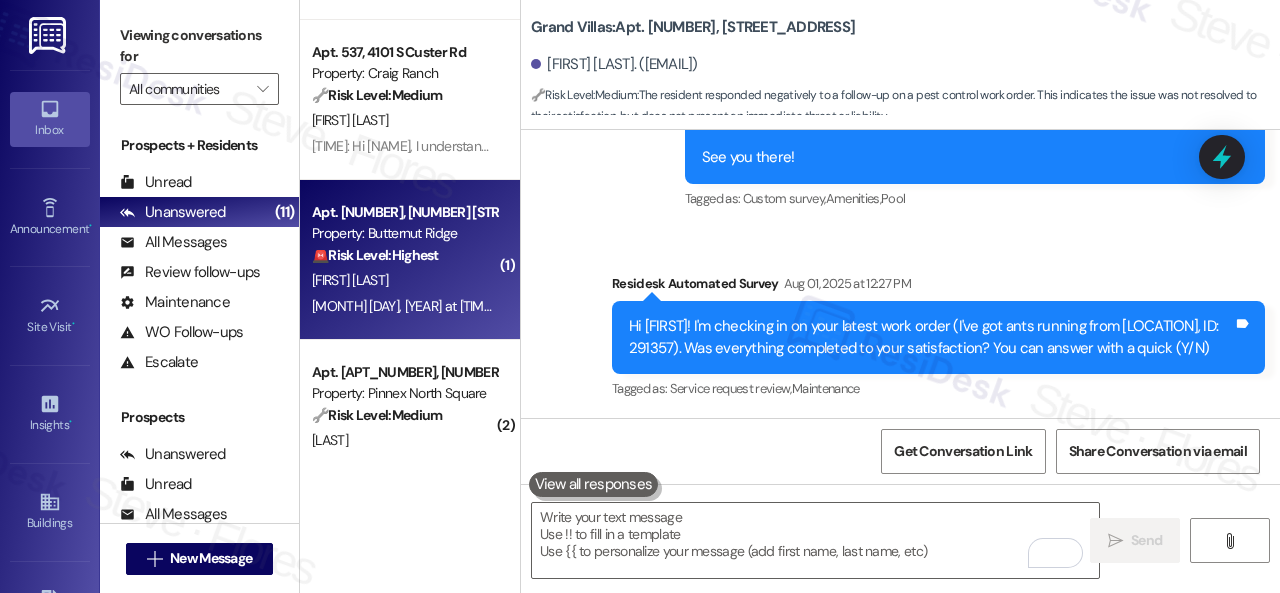 click on "J. Lutseck" at bounding box center [404, 280] 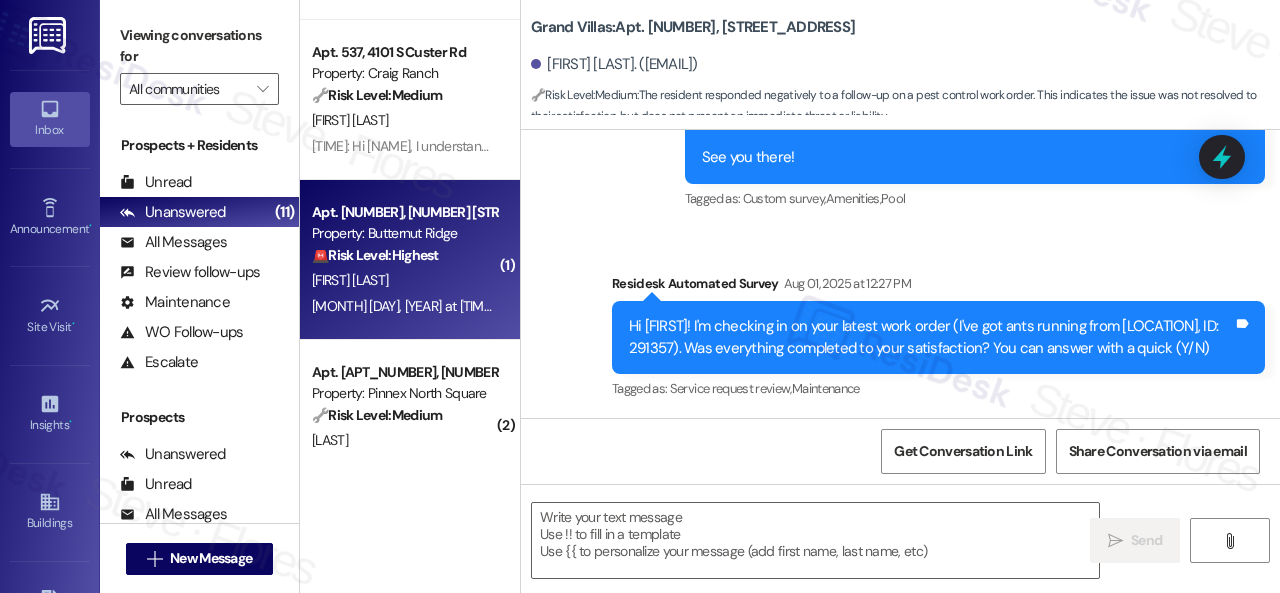 type on "Fetching suggested responses. Please feel free to read through the conversation in the meantime." 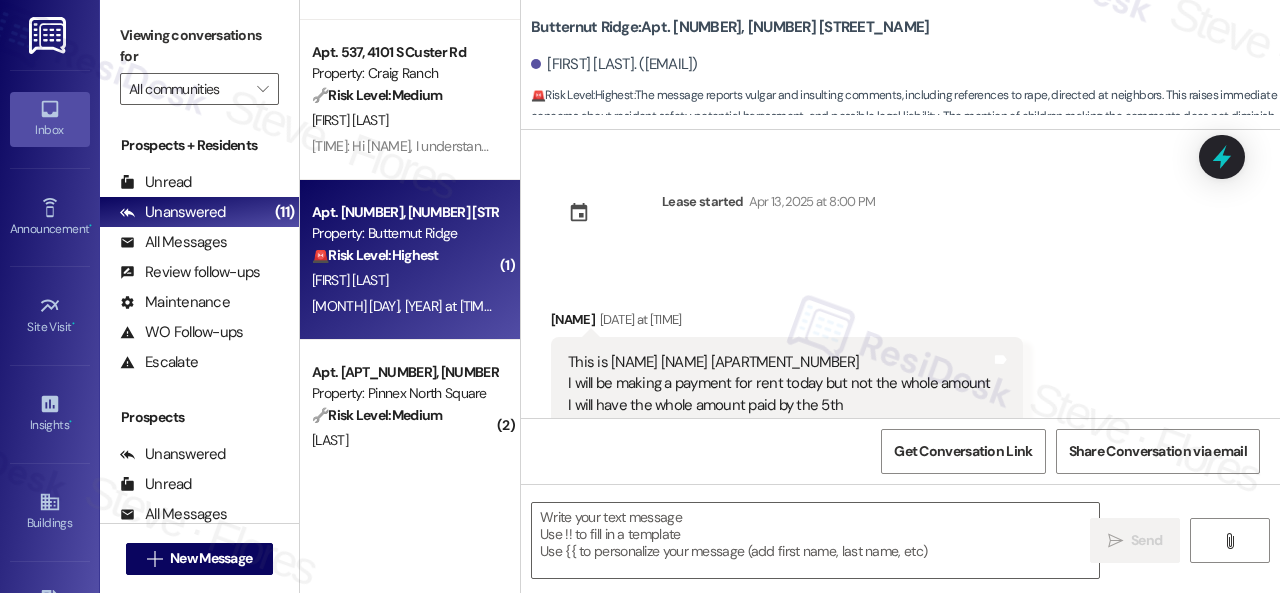 type on "Fetching suggested responses. Please feel free to read through the conversation in the meantime." 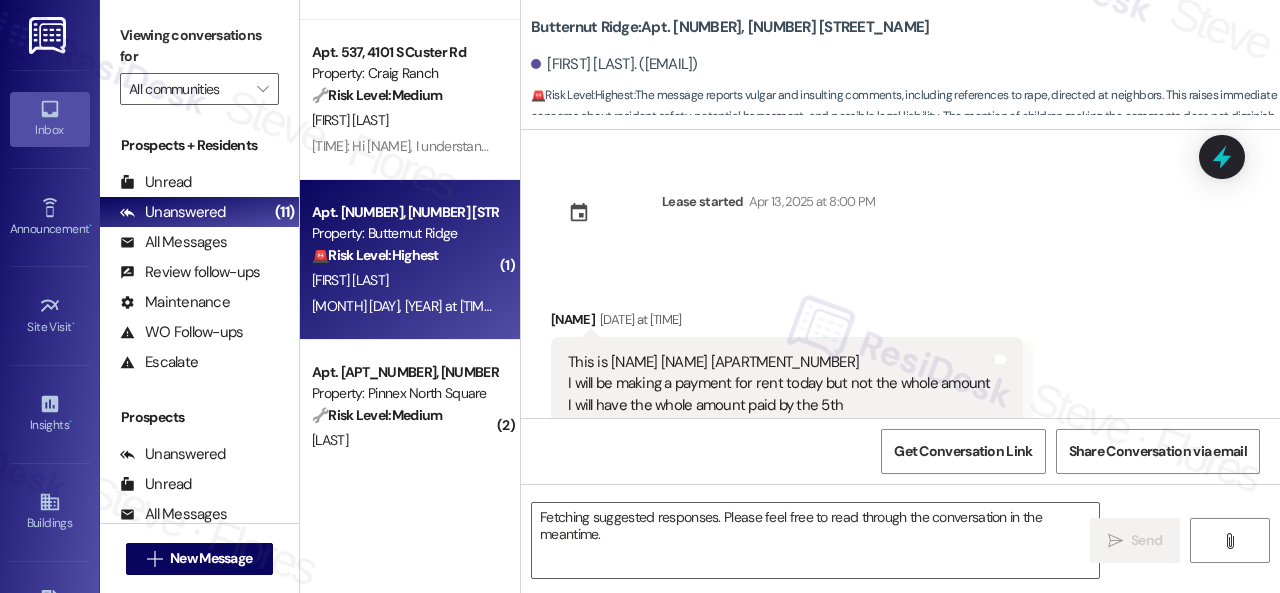 scroll, scrollTop: 14006, scrollLeft: 0, axis: vertical 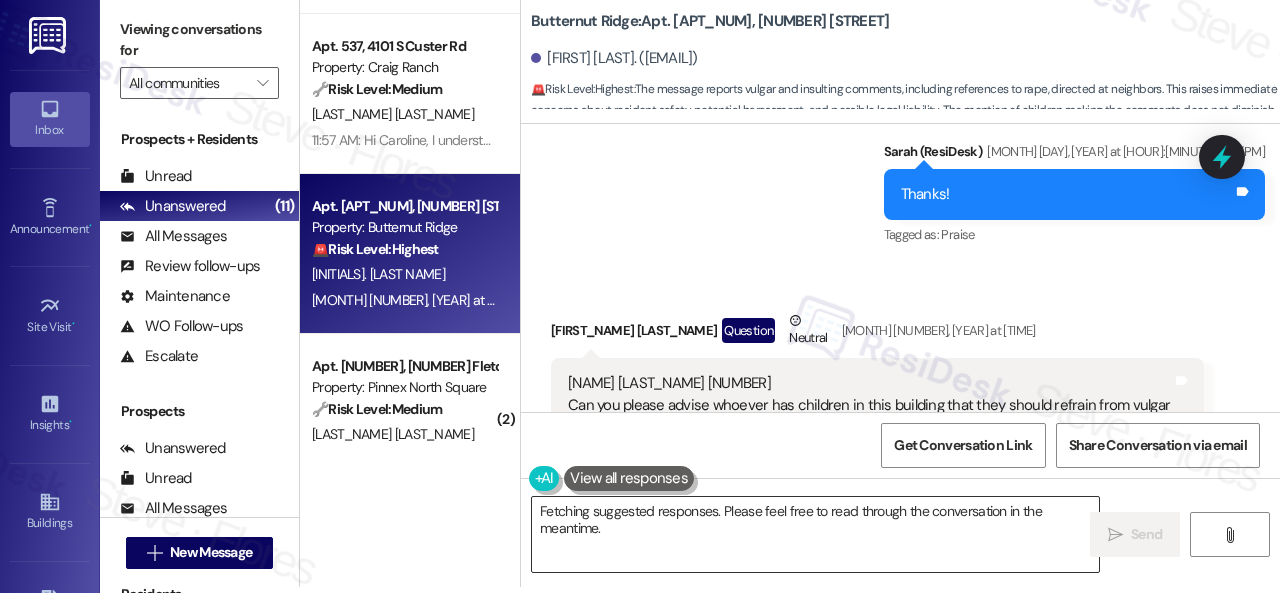 click on "Hi {{first_name}}, I understand your concern about the children's behavior. I will forward this to the appropriate team for review. We want to ensure a respectful community for all residents. Thanks for letting us know." at bounding box center [815, 534] 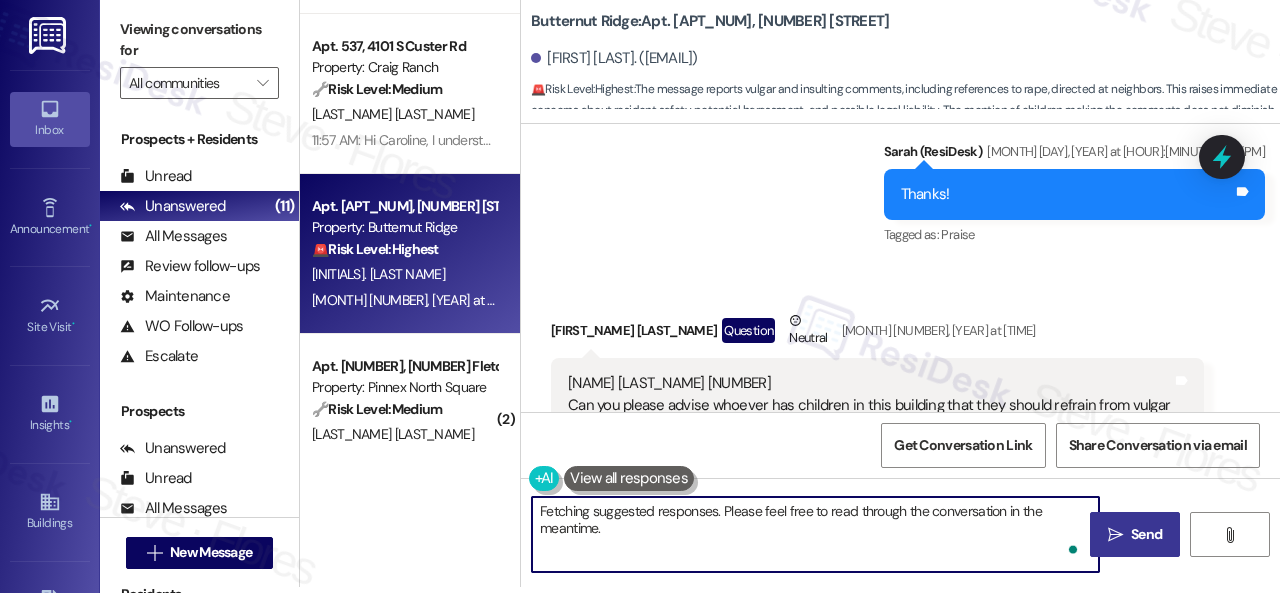 click on "Send" at bounding box center (1146, 534) 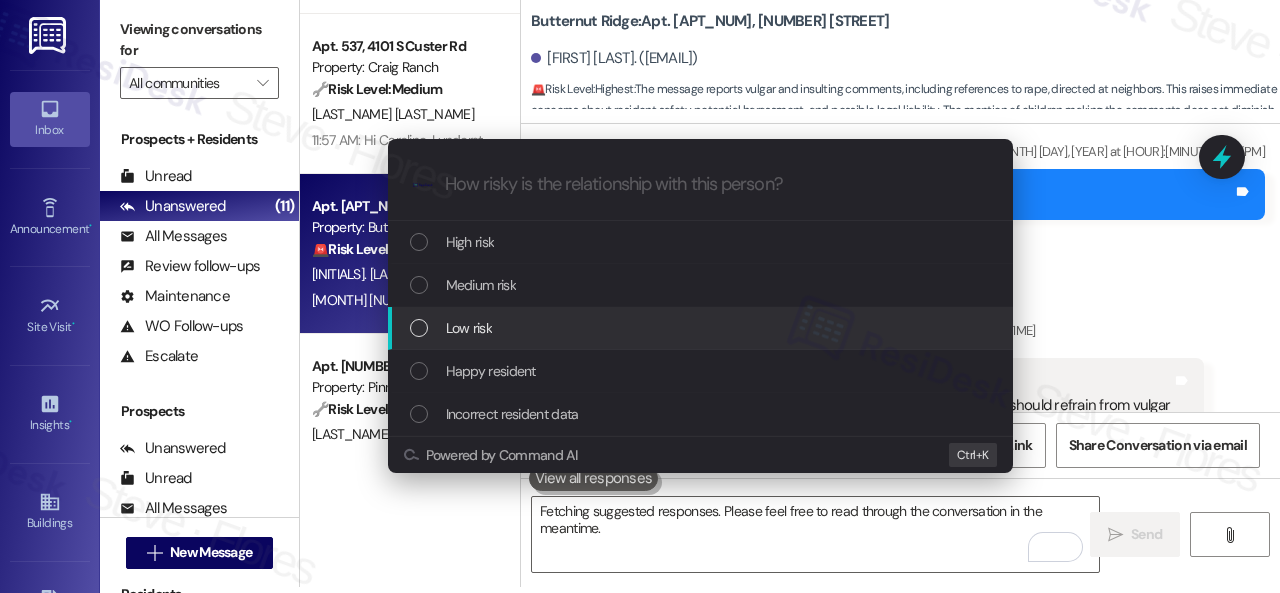 click on "Low risk" at bounding box center (469, 328) 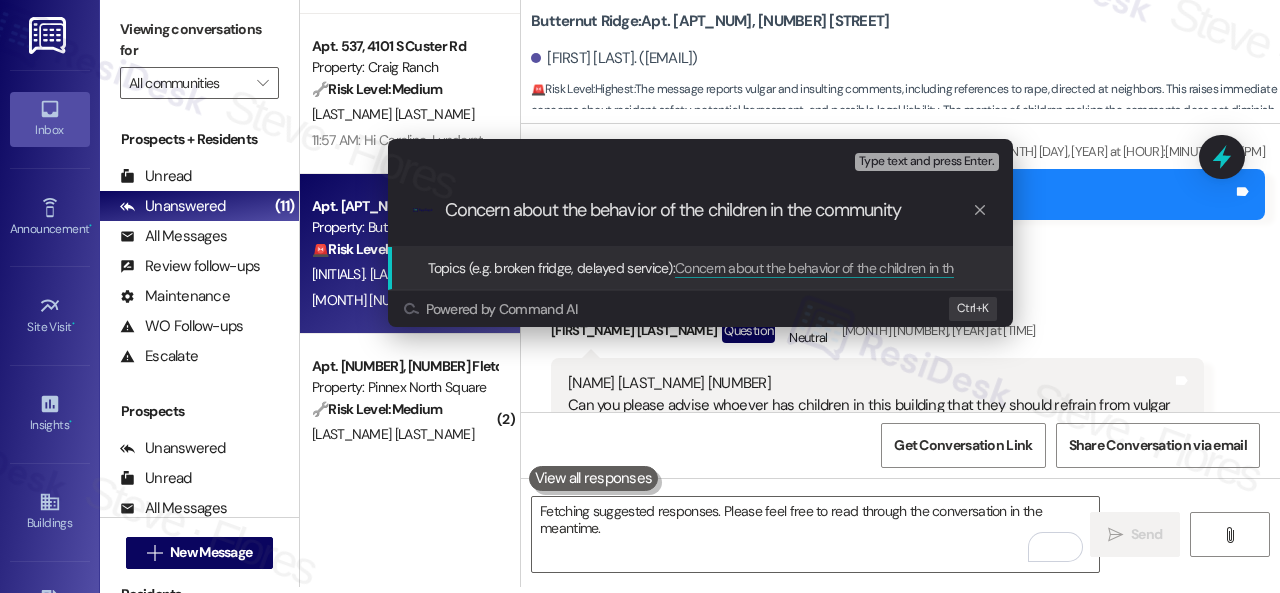 type on "Concern about the behavior of the children in the community." 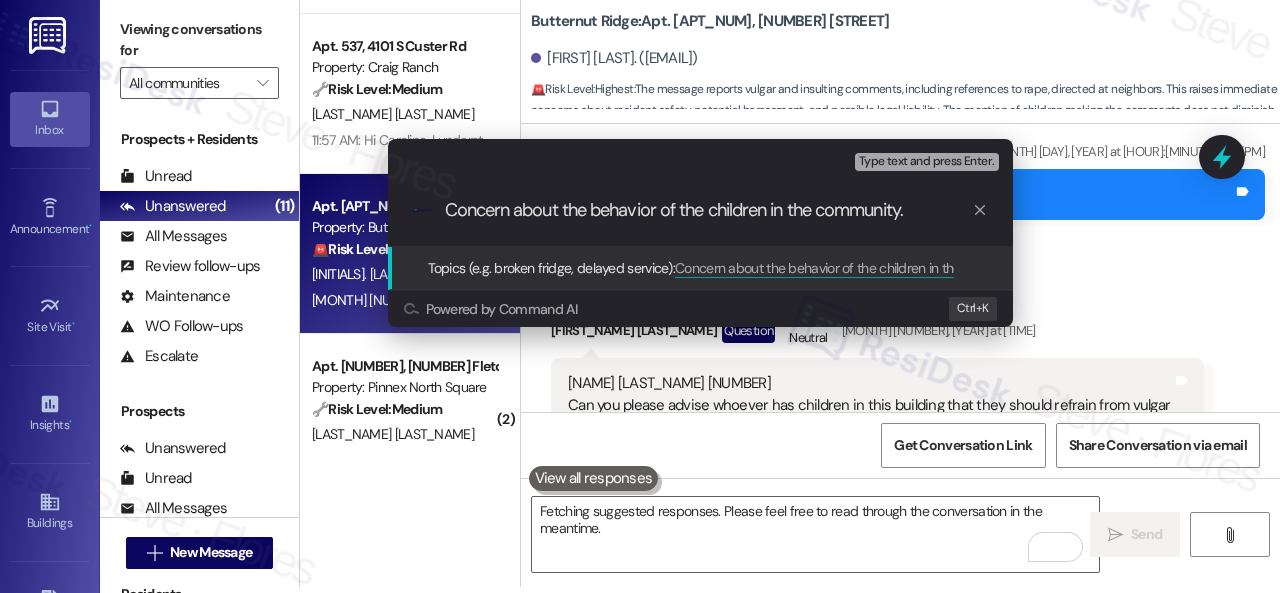 type 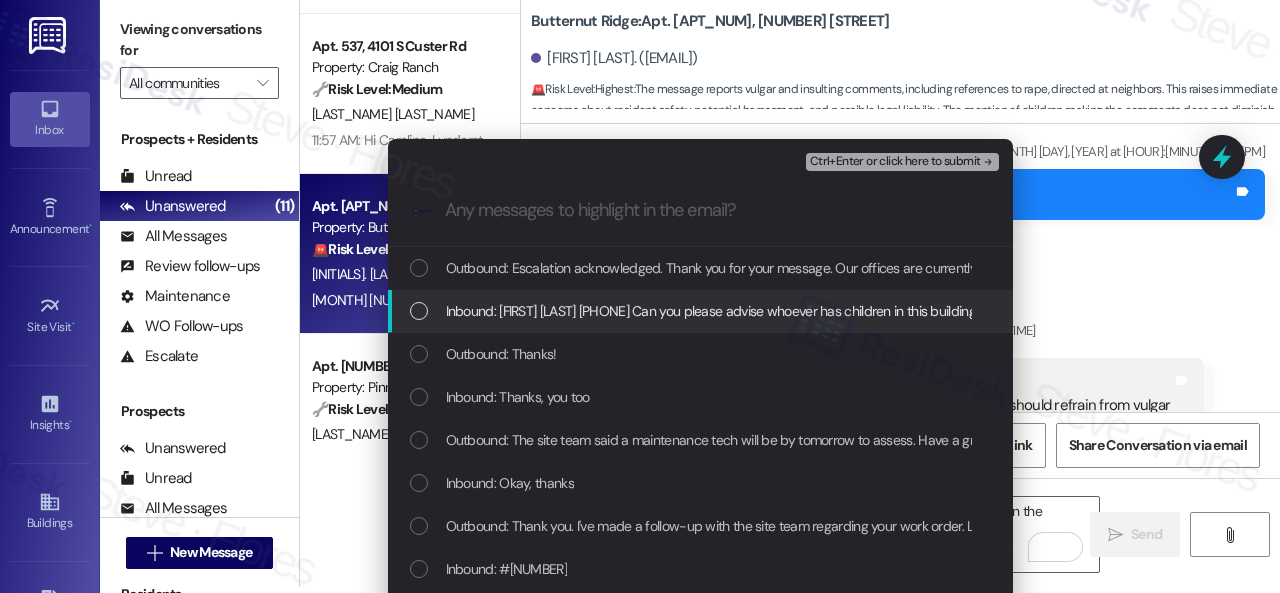 click on "Inbound: [FIRST] [LAST] [PHONE]
Can you please advise whoever has children in this building that they should refrain from vulgar and insulting comments on their neighbors being raped" at bounding box center (977, 311) 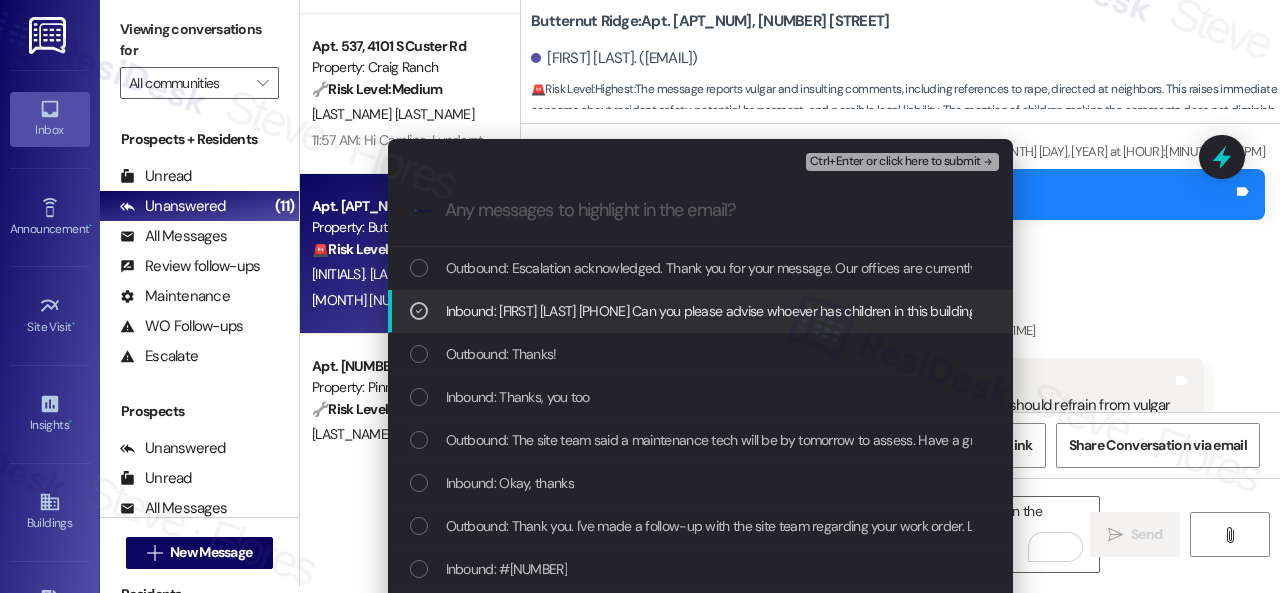 click on "Ctrl+Enter or click here to submit" at bounding box center (895, 162) 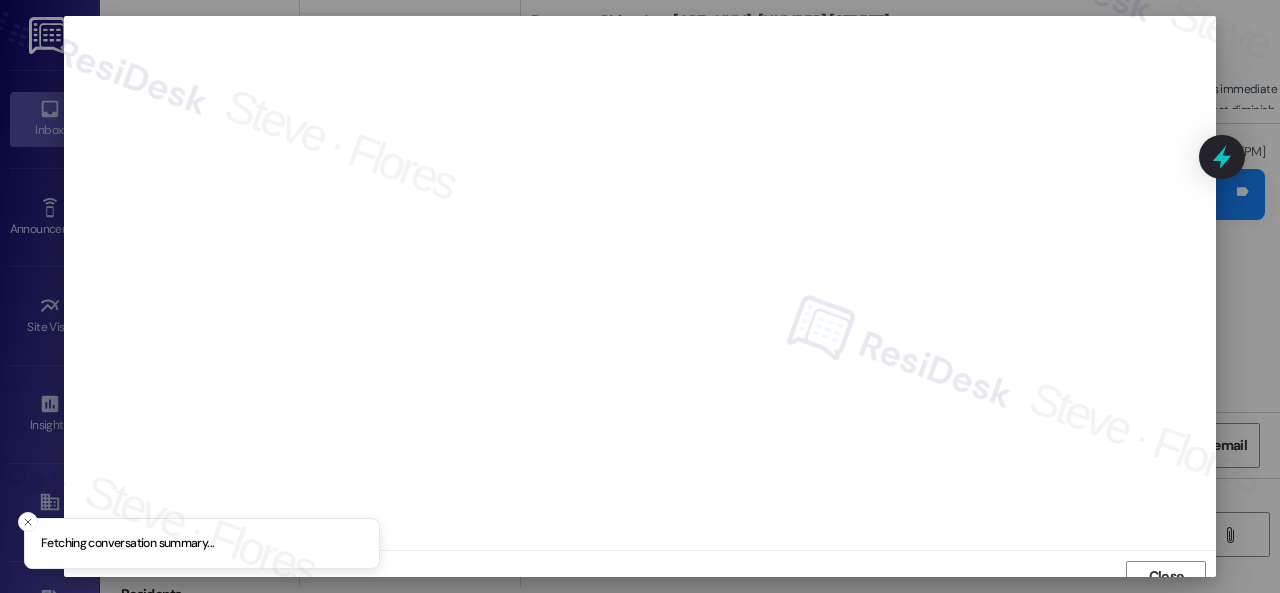 scroll, scrollTop: 15, scrollLeft: 0, axis: vertical 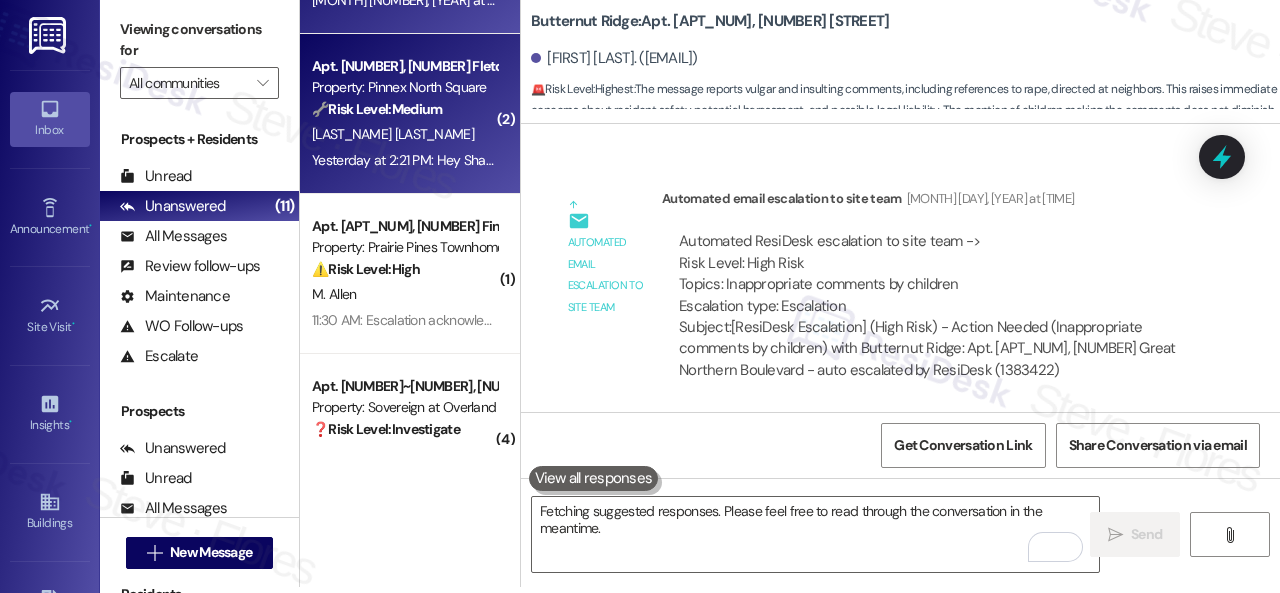 click on "S. Sharpe" at bounding box center [404, 134] 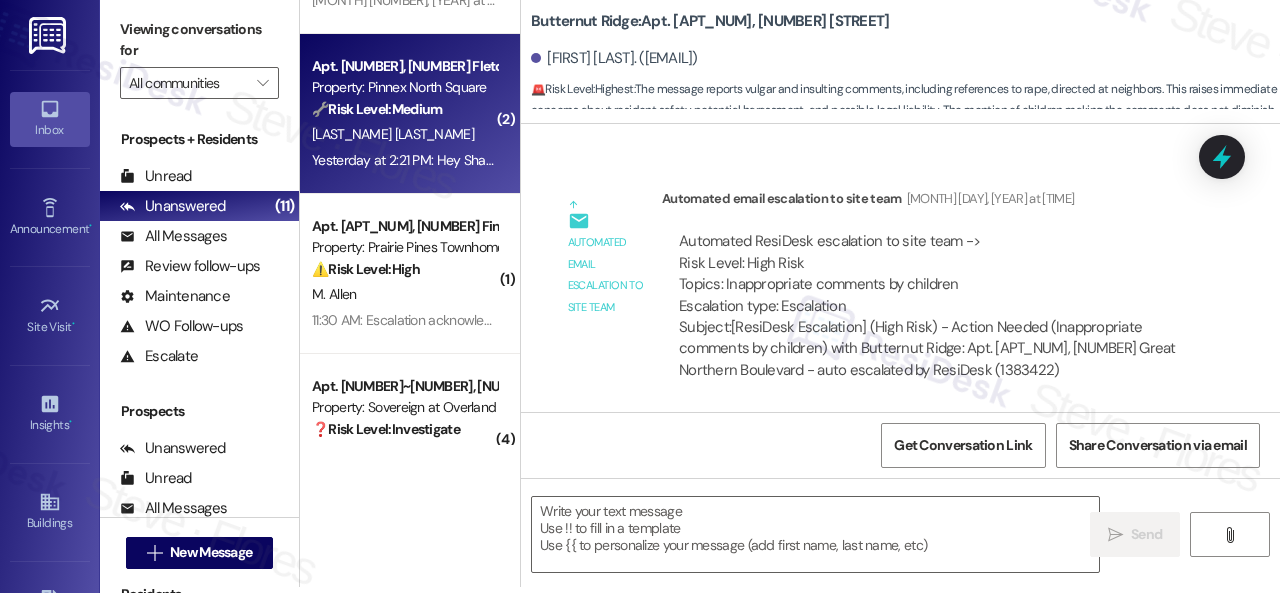 type on "Fetching suggested responses. Please feel free to read through the conversation in the meantime." 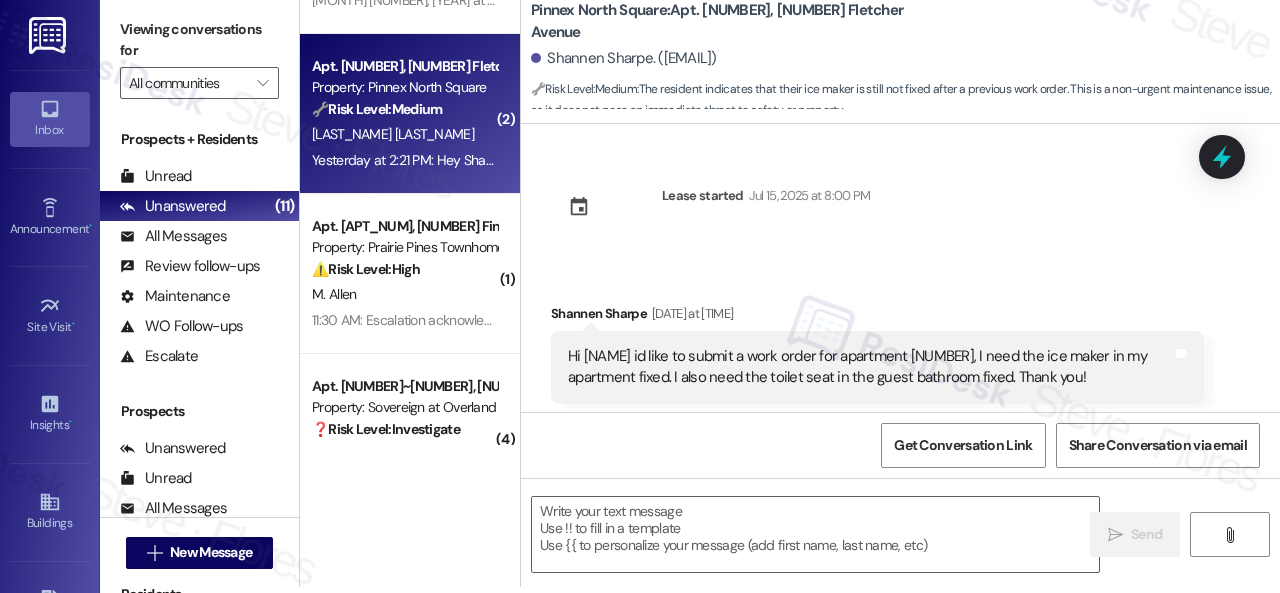 scroll, scrollTop: 0, scrollLeft: 0, axis: both 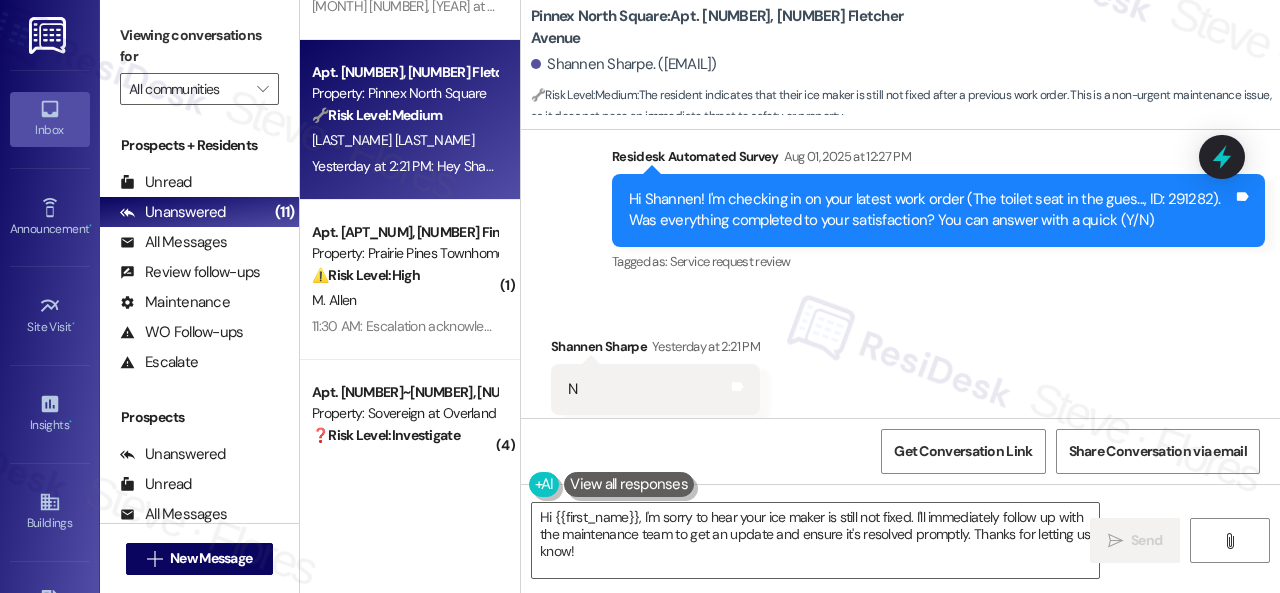 click on "Received via SMS Shannen Sharpe Yesterday at 2:21 PM N Tags and notes Tagged as:   Negative response Click to highlight conversations about Negative response" at bounding box center [655, 390] 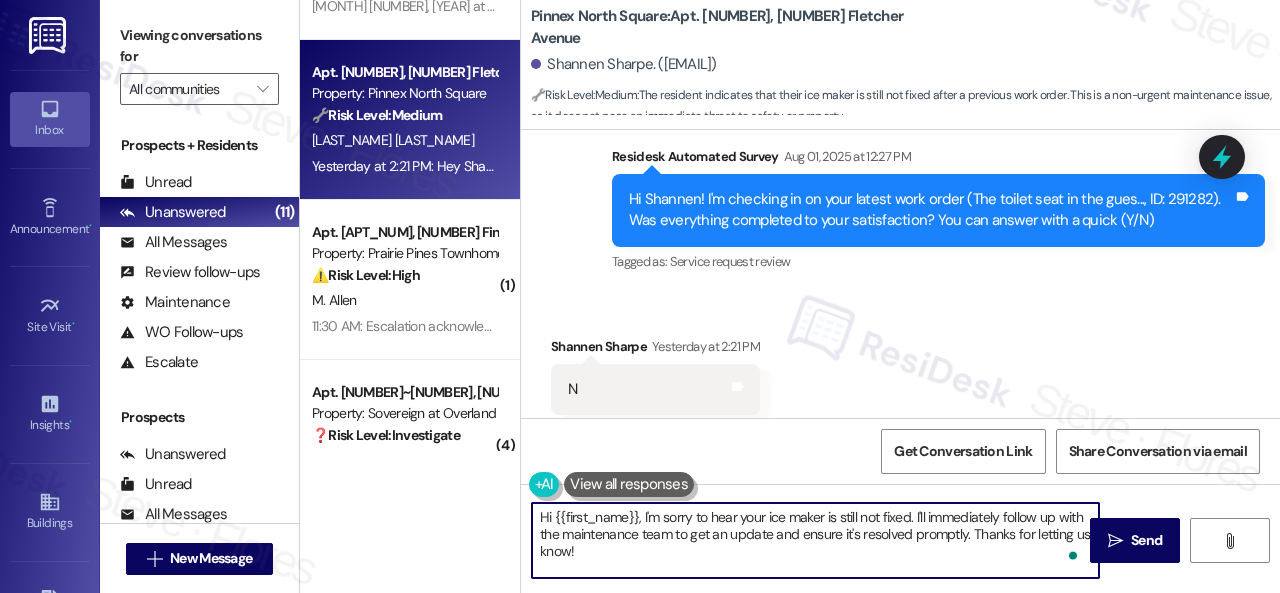 drag, startPoint x: 916, startPoint y: 517, endPoint x: 949, endPoint y: 577, distance: 68.47627 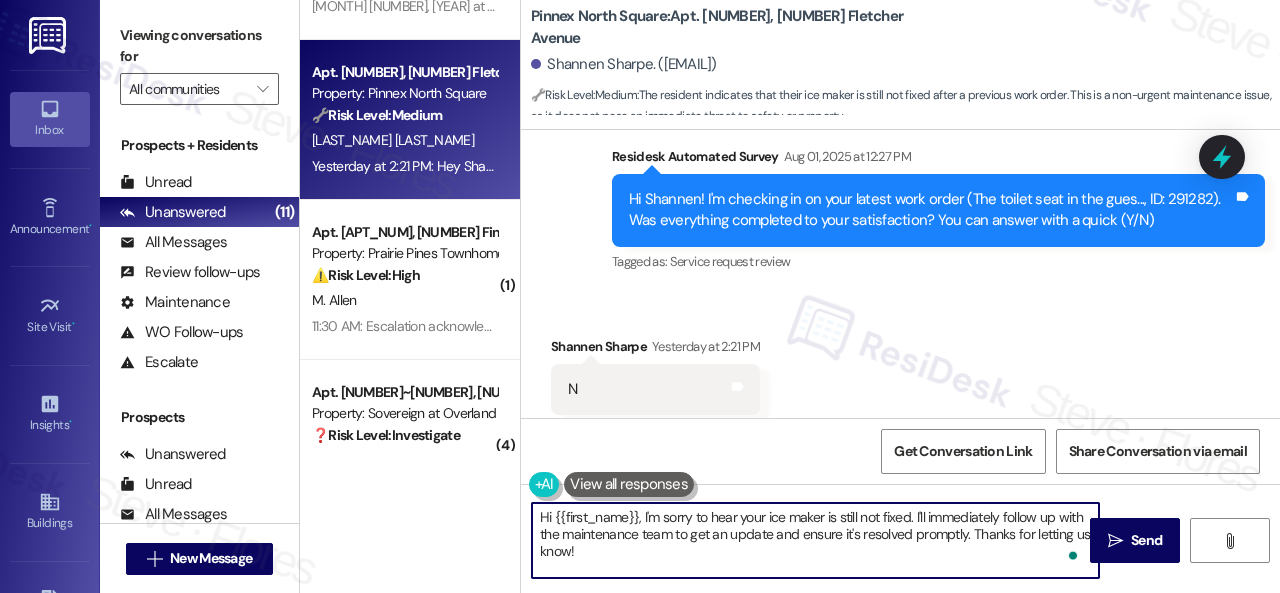 click on "Hi {{first_name}}, I'm sorry to hear your ice maker is still not fixed. I'll immediately follow up with the maintenance team to get an update and ensure it's resolved promptly. Thanks for letting us know!" at bounding box center [815, 540] 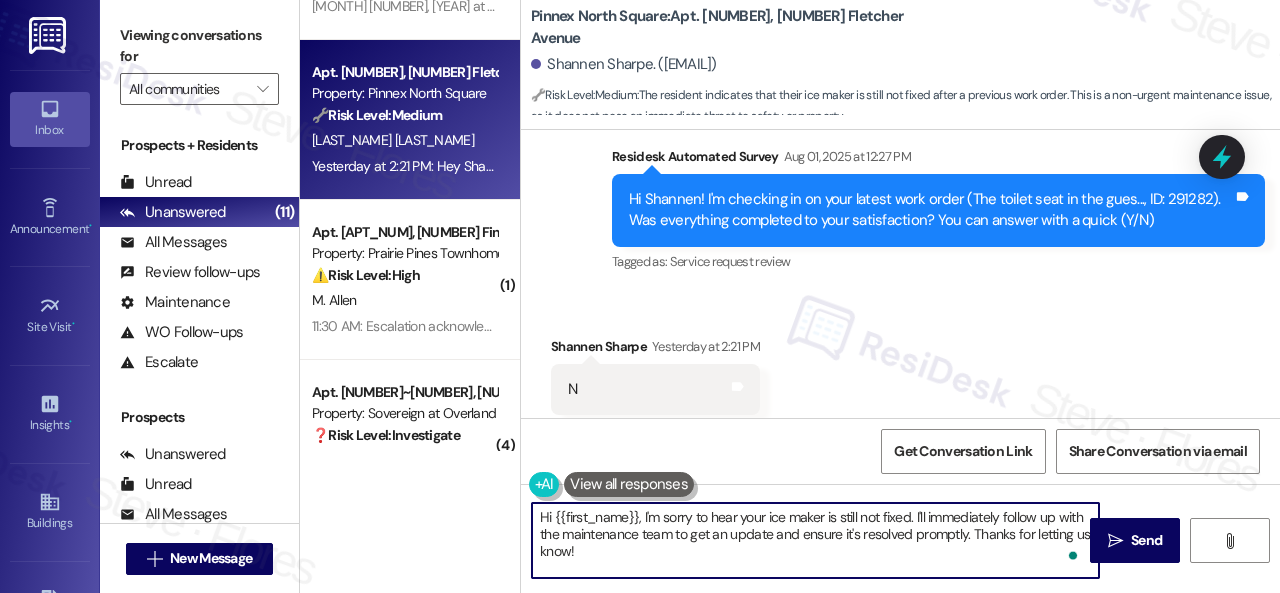 paste on "We apologize for the delay and any inconvenience this may have caused. Have you already submitted a new work order? If so, may I have the work order number so I can follow up with the site team? If not, I'll be happy to submit a new work order on your behalf. Please provide as much detail as possible and include photos if available.
Note: Due to limited availability, our maintenance team isn't able to call or schedule visits in advance. By submitting a work order, you're permitting them to enter your apartment, even if you're not home. If any children may be alone during the visit, please let me know so we can inform the team." 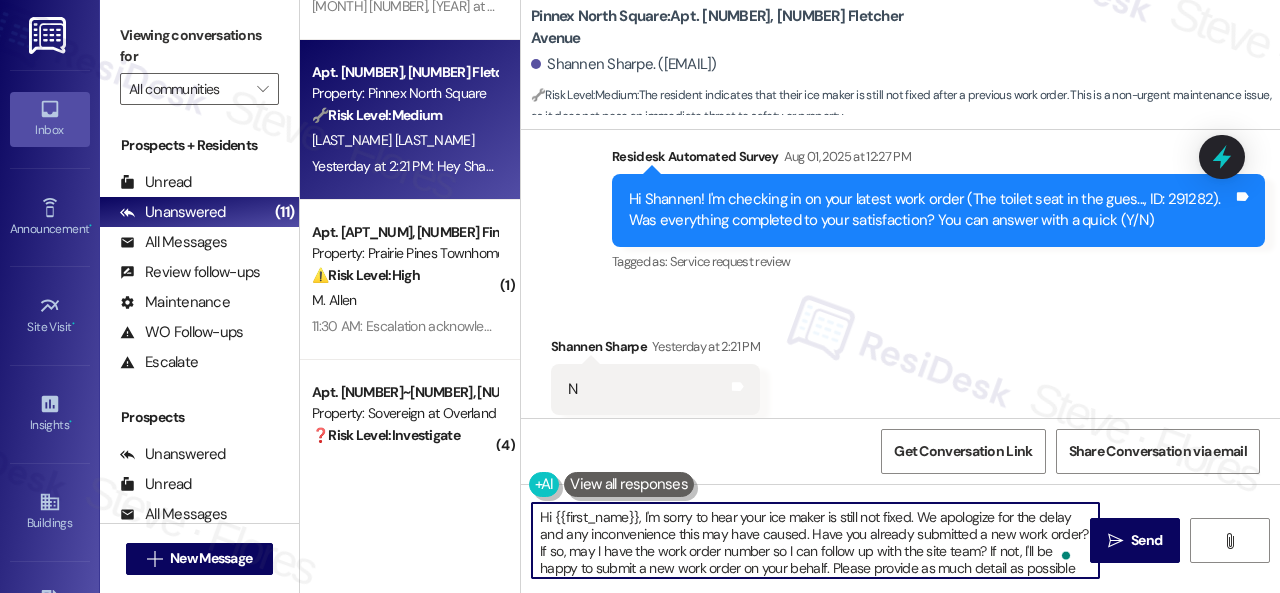 scroll, scrollTop: 102, scrollLeft: 0, axis: vertical 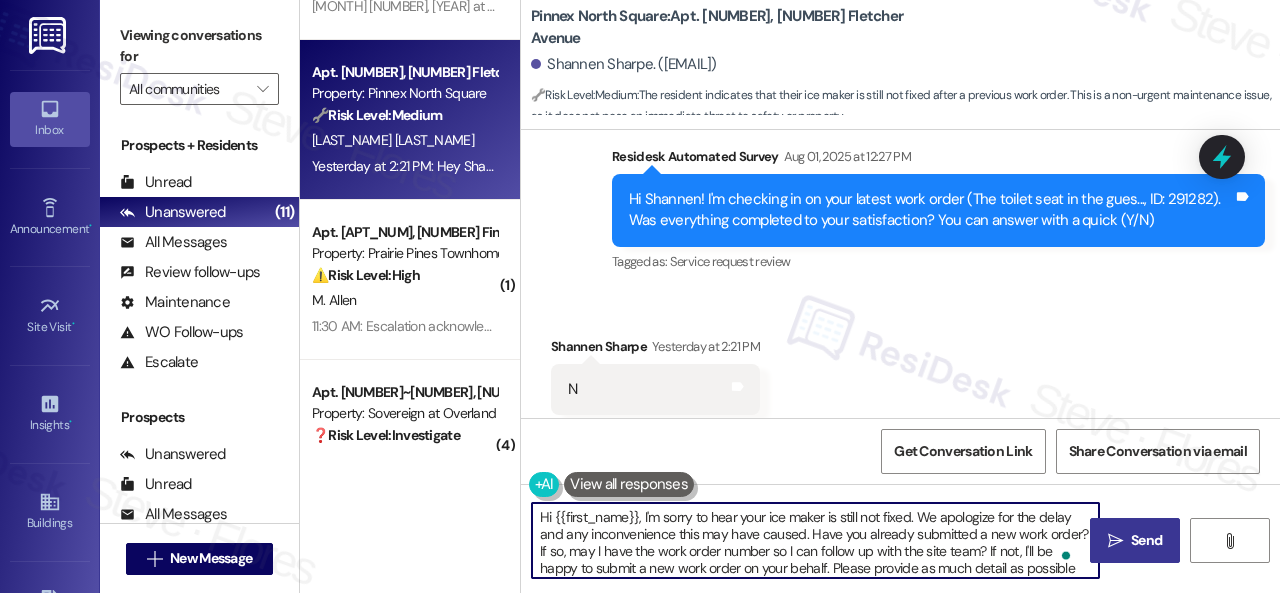 type on "Hi {{first_name}}, I'm sorry to hear your ice maker is still not fixed. We apologize for the delay and any inconvenience this may have caused. Have you already submitted a new work order? If so, may I have the work order number so I can follow up with the site team? If not, I'll be happy to submit a new work order on your behalf. Please provide as much detail as possible and include photos if available.
Note: Due to limited availability, our maintenance team isn't able to call or schedule visits in advance. By submitting a work order, you're permitting them to enter your apartment, even if you're not home. If any children may be alone during the visit, please let me know so we can inform the team." 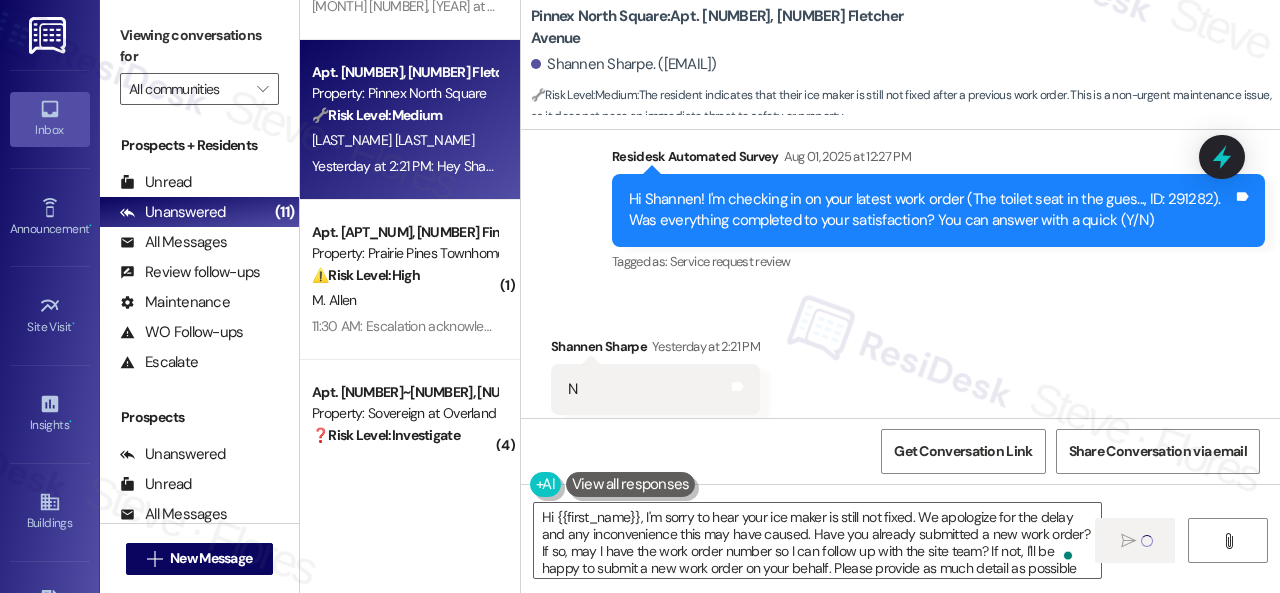 type 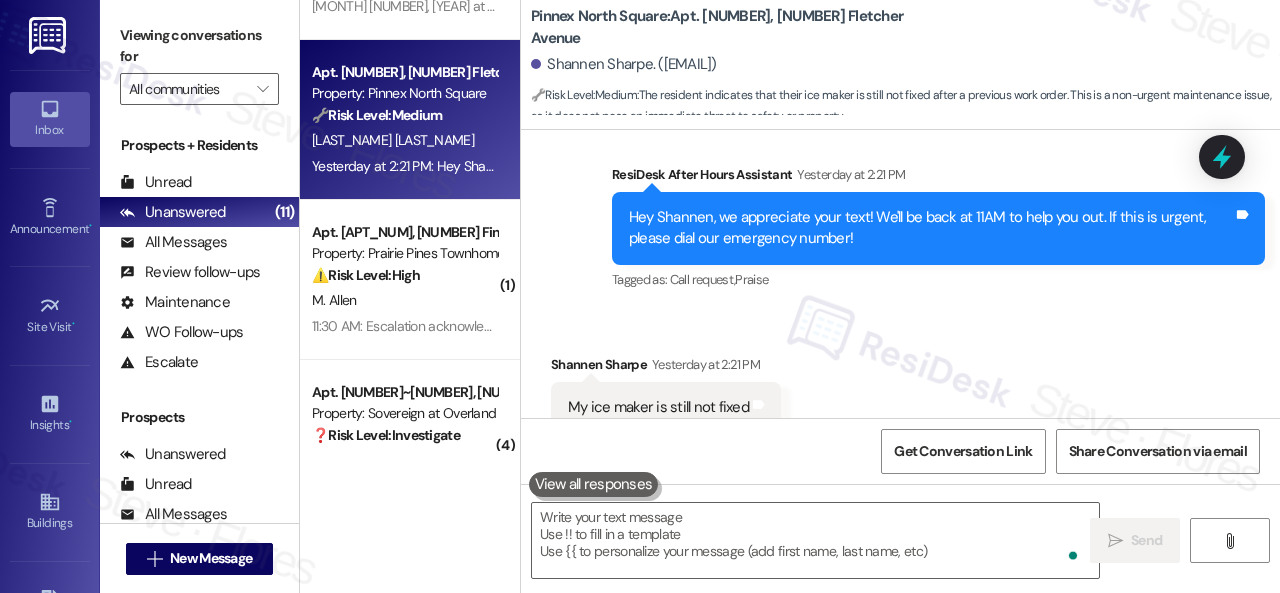 scroll, scrollTop: 1927, scrollLeft: 0, axis: vertical 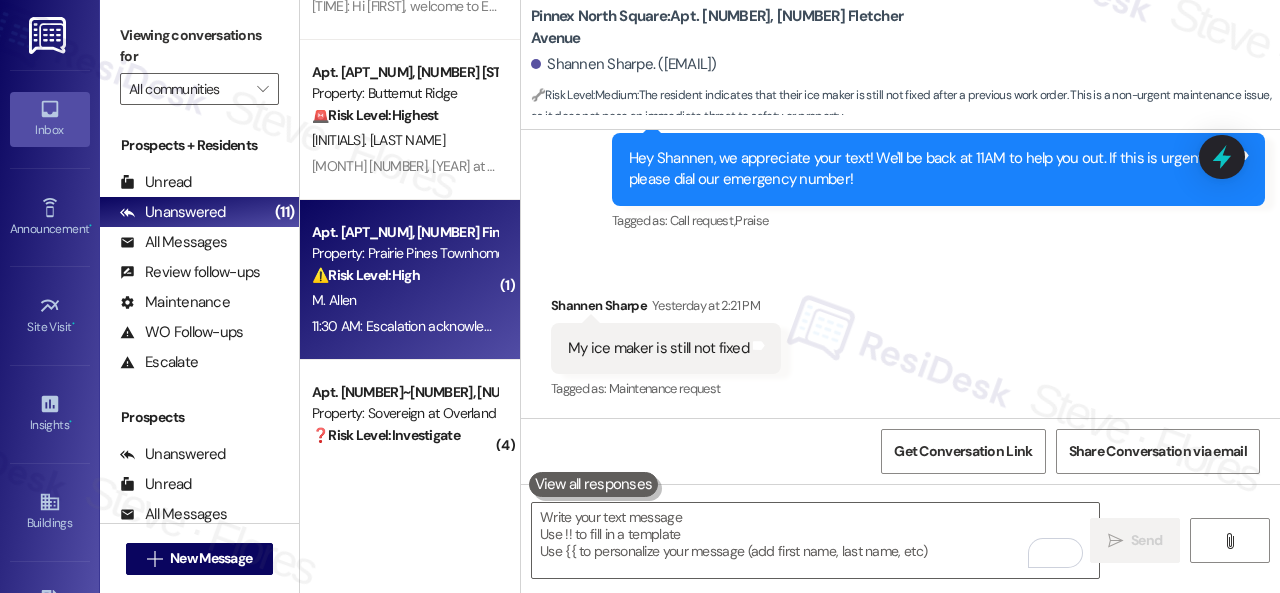 click on "M. Allen" at bounding box center (404, 300) 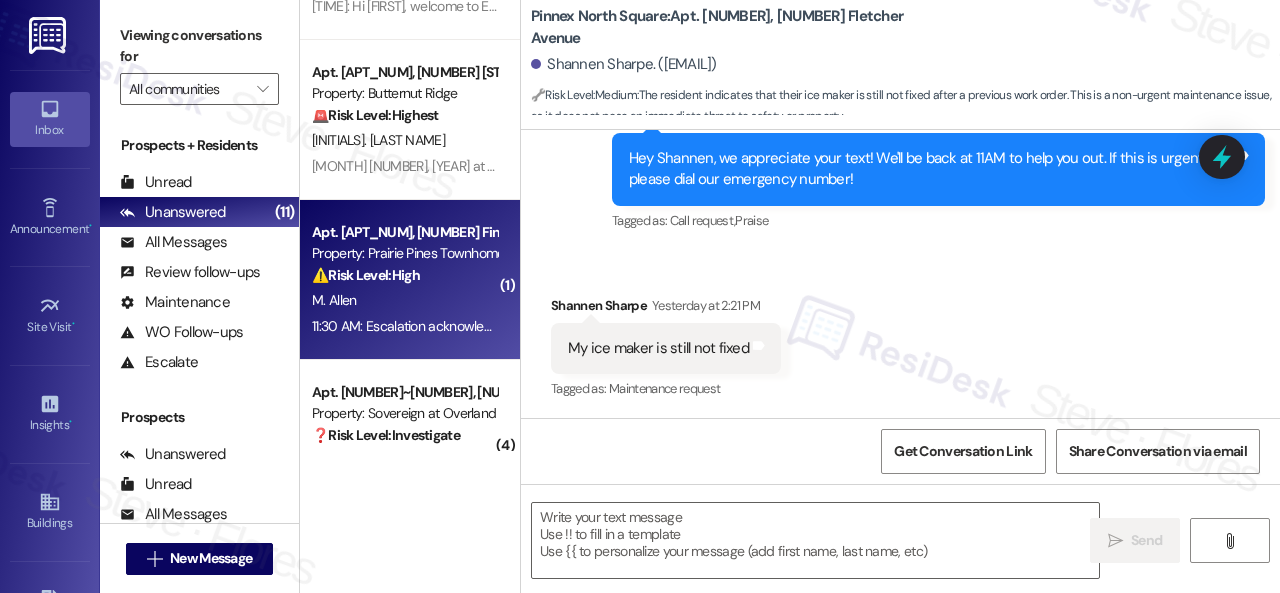 type on "Fetching suggested responses. Please feel free to read through the conversation in the meantime." 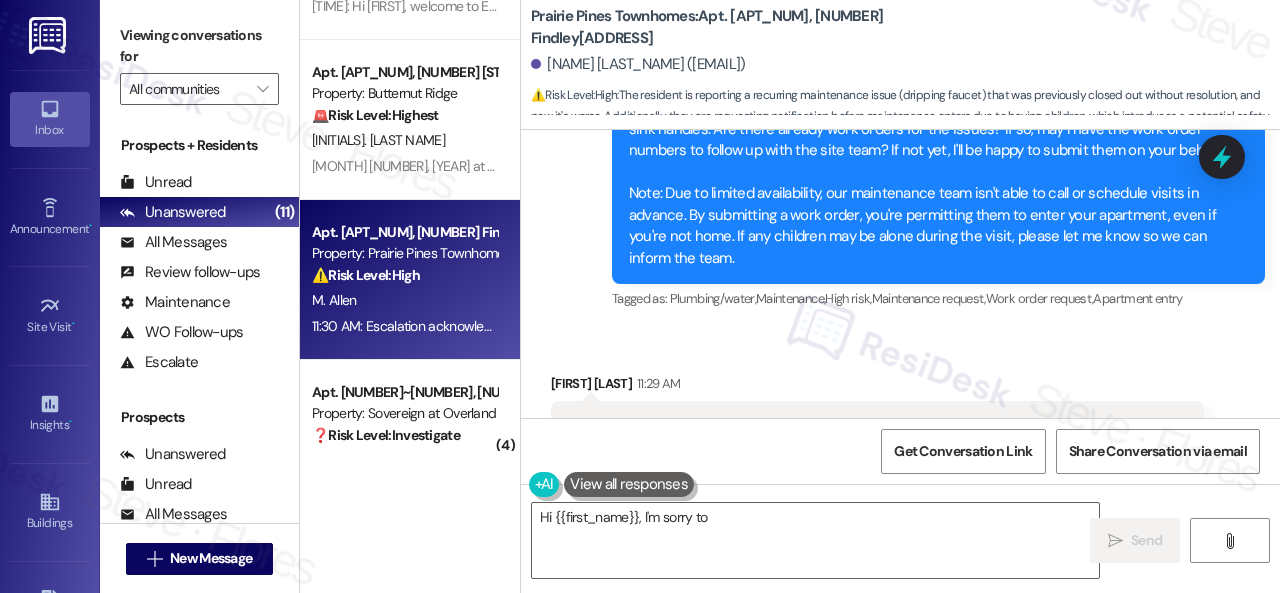 scroll, scrollTop: 9942, scrollLeft: 0, axis: vertical 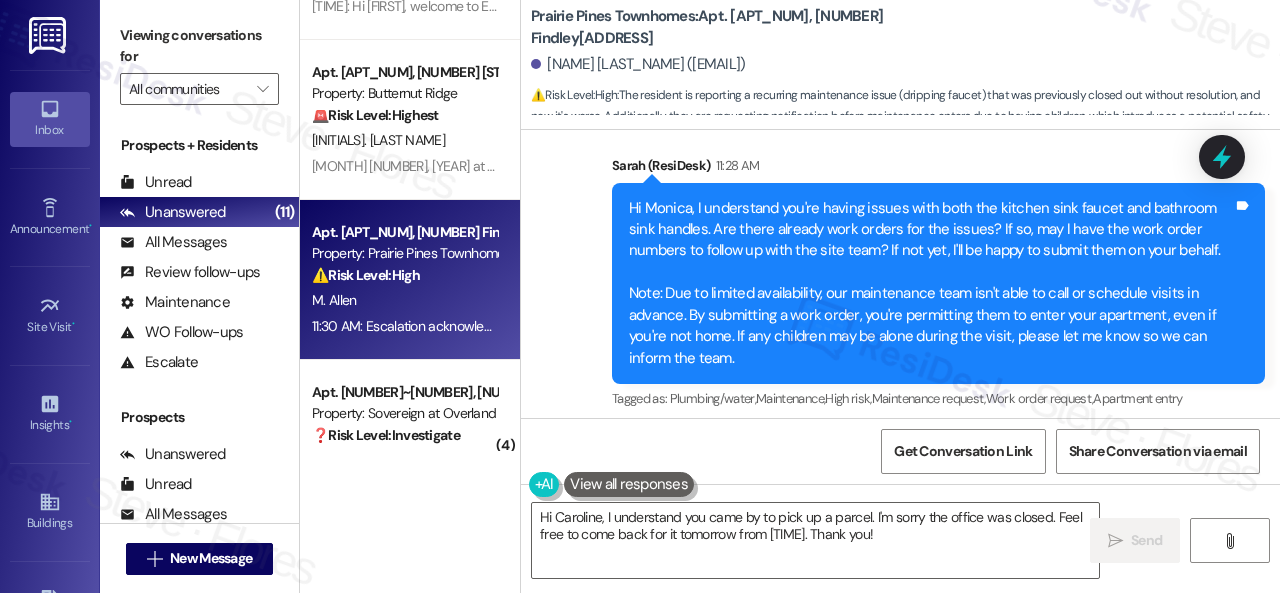 type on "Hi {{first_name}}, I'm sorry to hear the kitchen sink issue is worse and the bathroom sink handles need tightening. I'll submit new work orders for both. I'll also let the team know you need a heads up due to having kids." 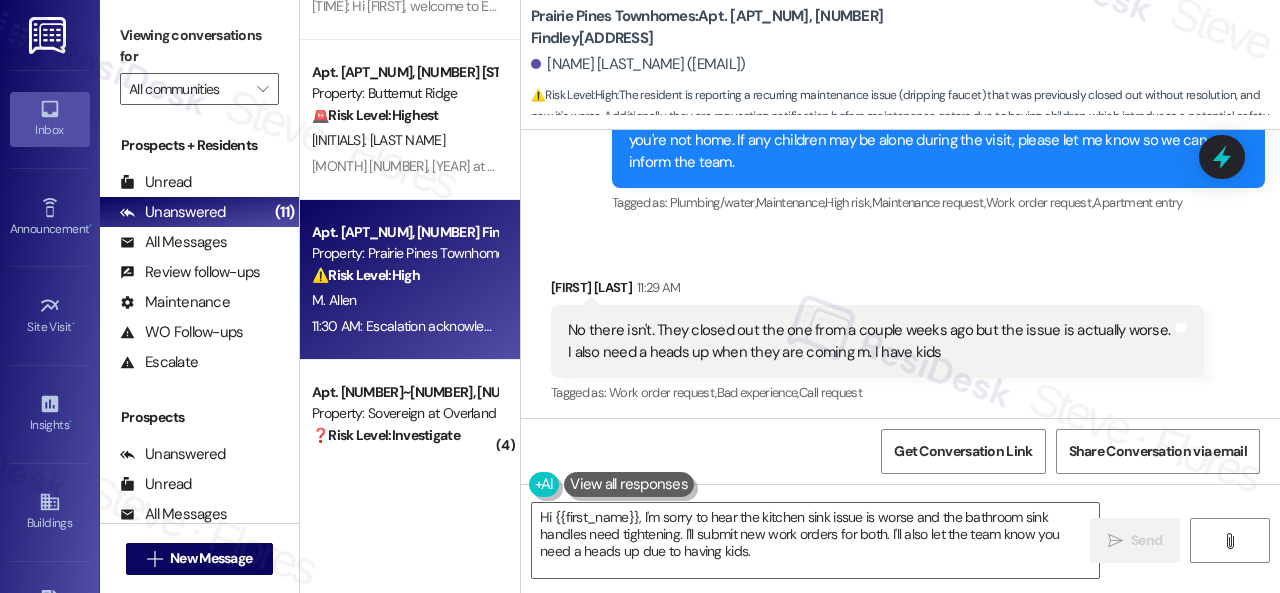 scroll, scrollTop: 10142, scrollLeft: 0, axis: vertical 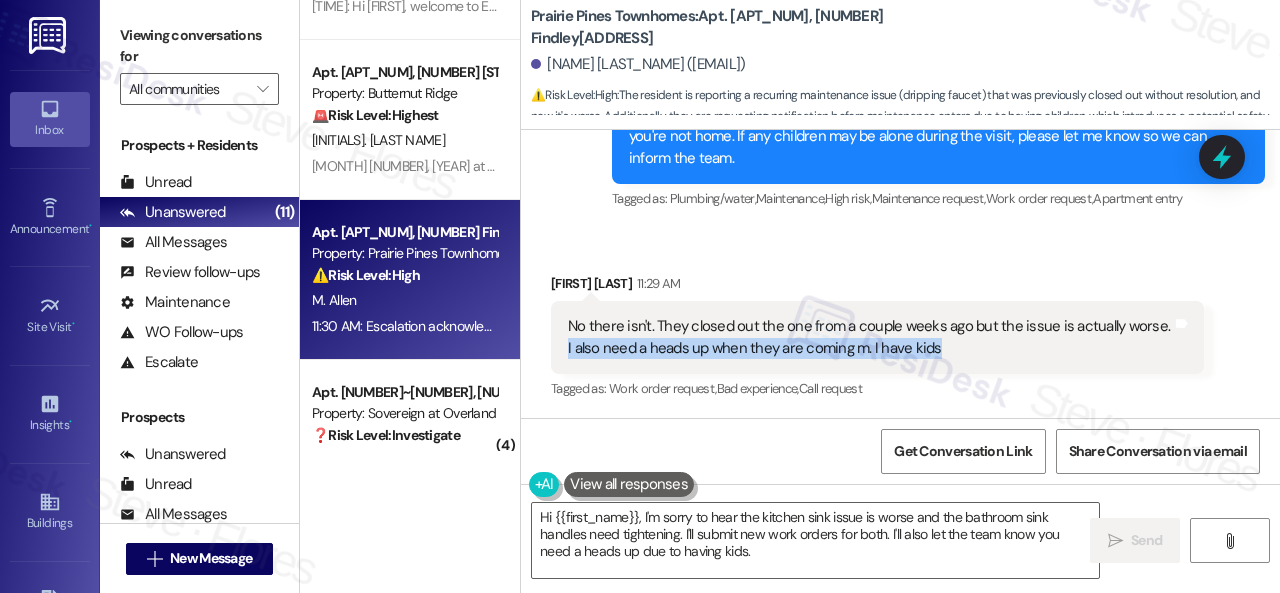 drag, startPoint x: 566, startPoint y: 351, endPoint x: 958, endPoint y: 354, distance: 392.01147 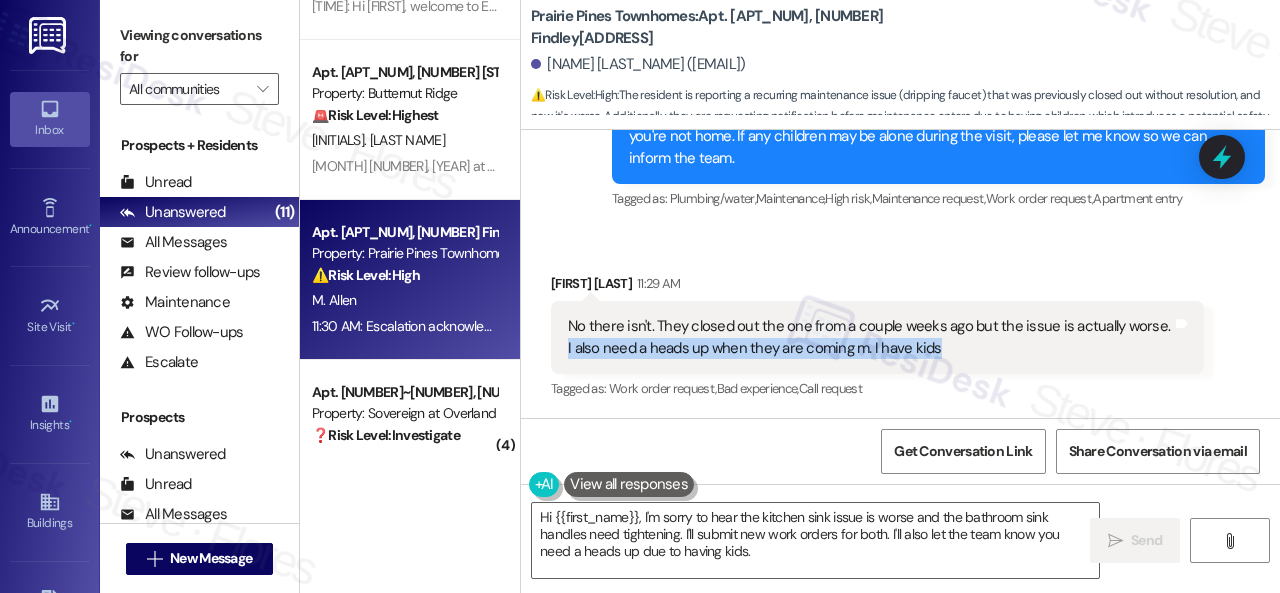 copy on "I also need a heads up when they are coming m. I have kids" 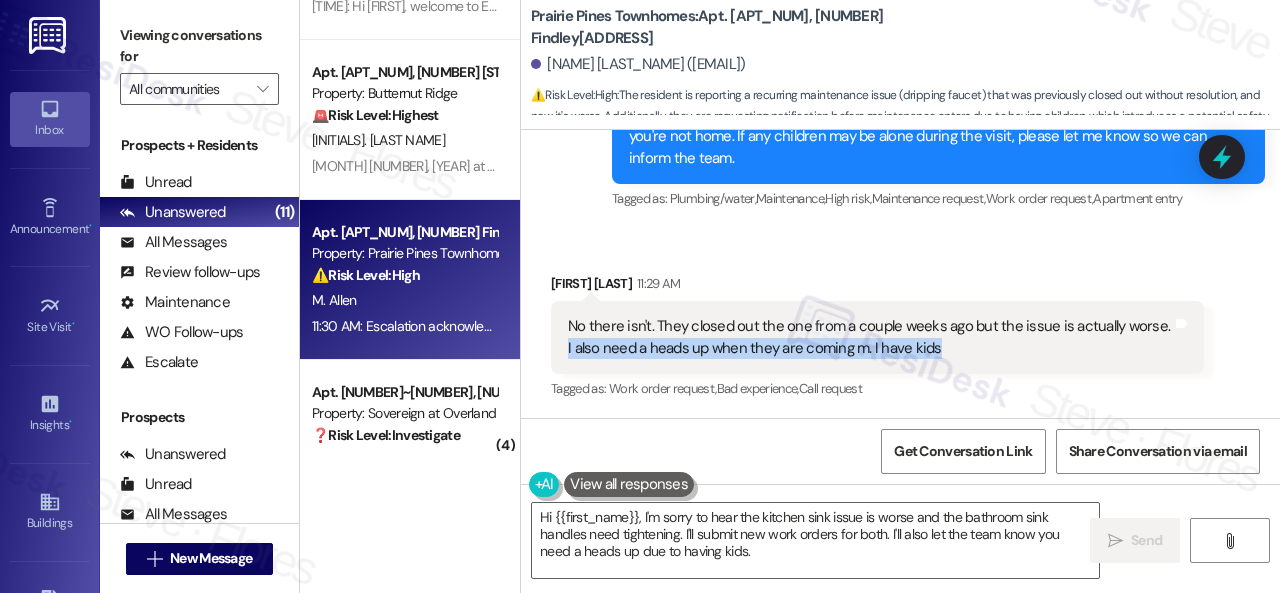 click on "Tagged as:   Work order request ,  Click to highlight conversations about Work order request Bad experience ,  Click to highlight conversations about Bad experience Call request Click to highlight conversations about Call request" at bounding box center [877, 388] 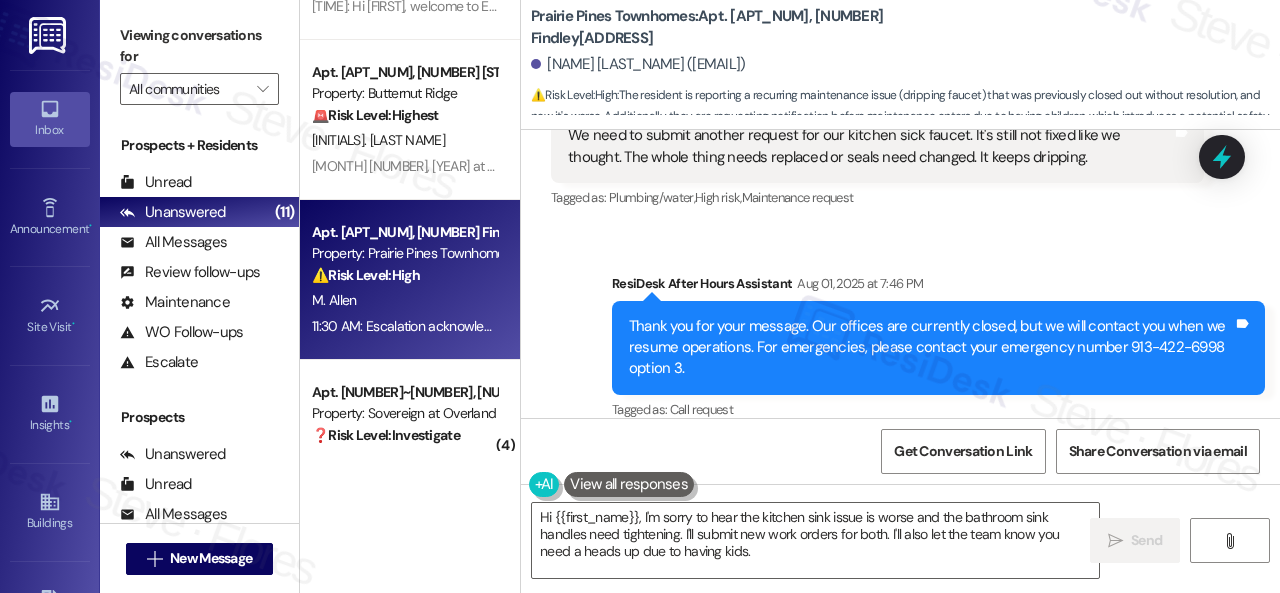 scroll, scrollTop: 9142, scrollLeft: 0, axis: vertical 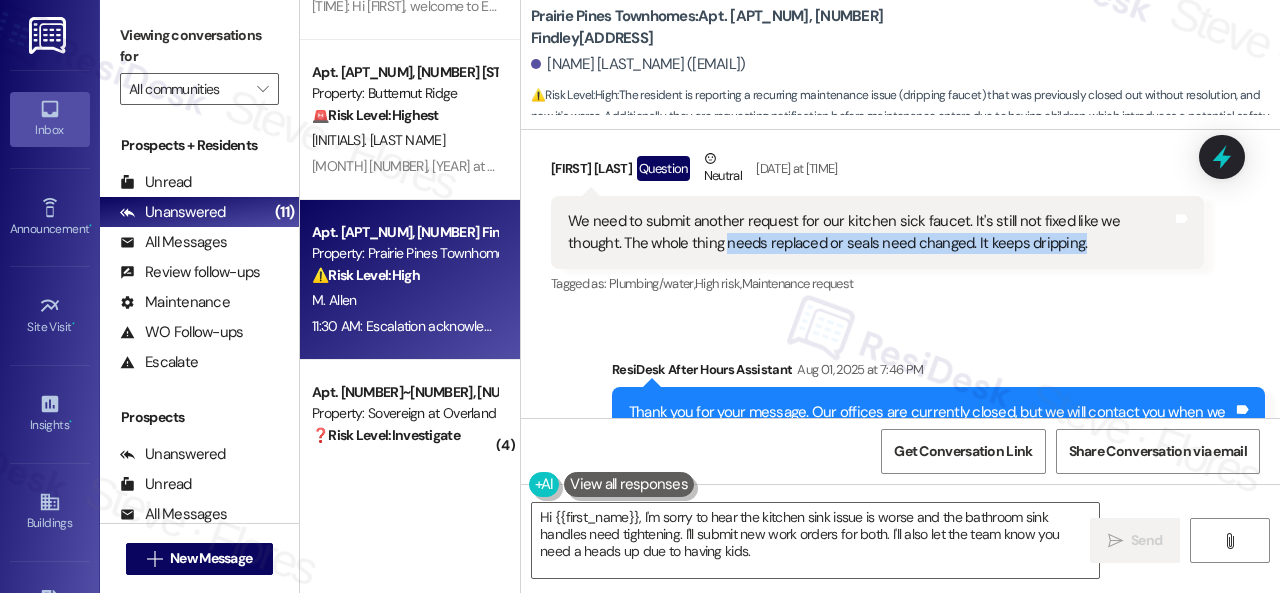 drag, startPoint x: 669, startPoint y: 241, endPoint x: 1040, endPoint y: 235, distance: 371.04852 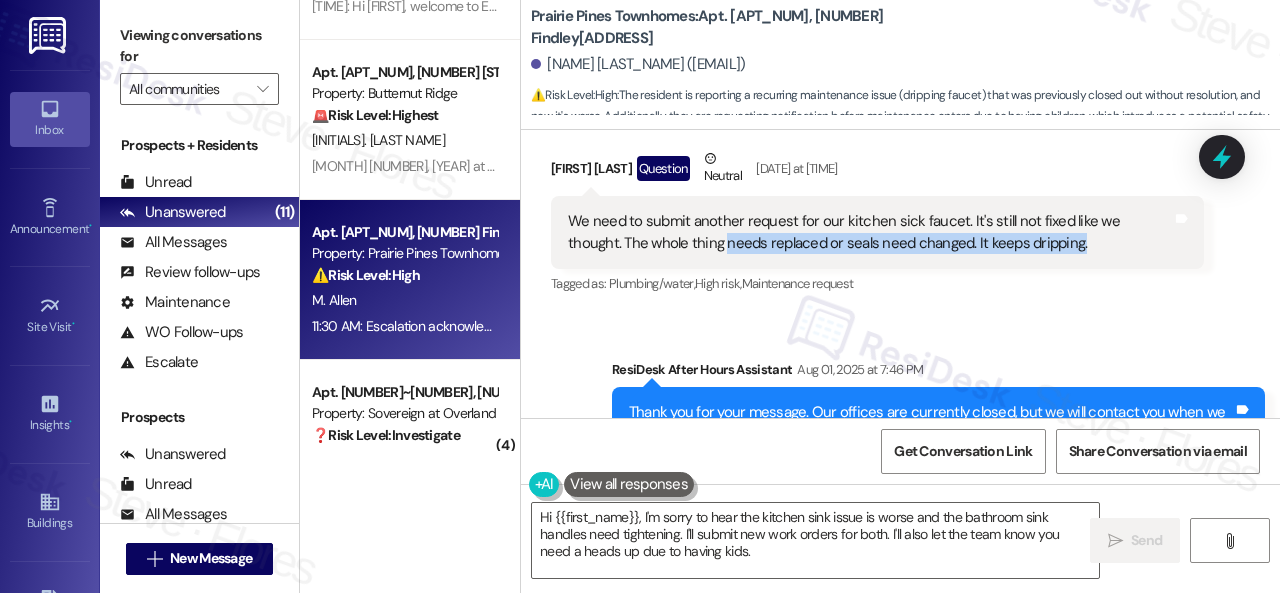 copy on "needs replaced or seals need changed. It keeps dripping." 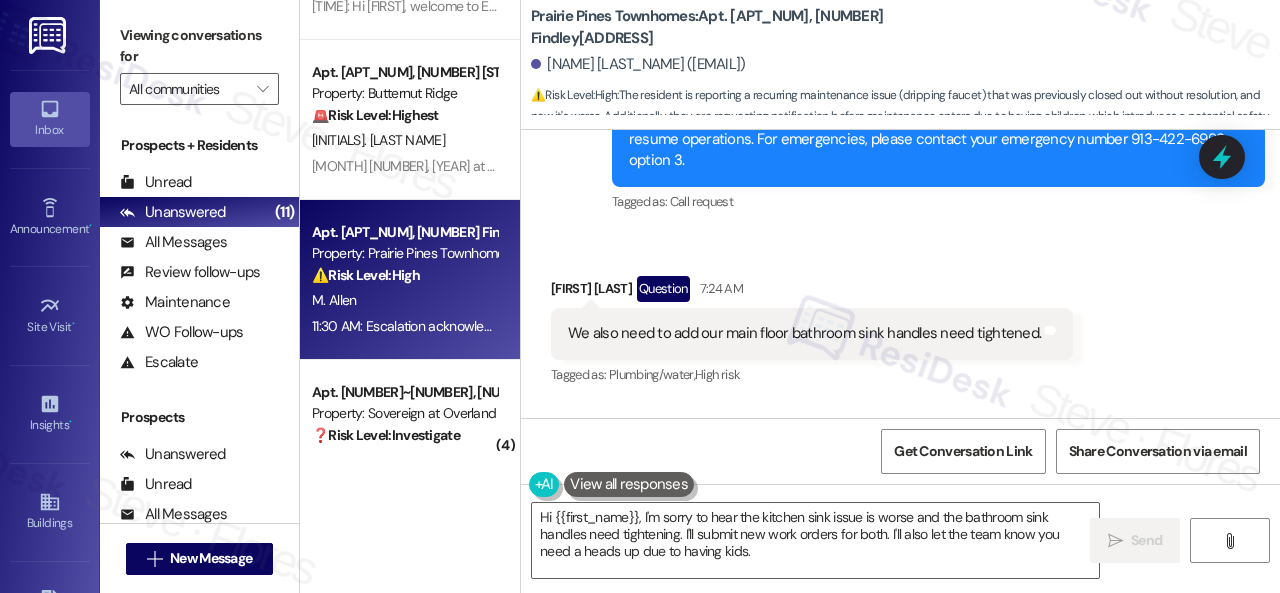 scroll, scrollTop: 9442, scrollLeft: 0, axis: vertical 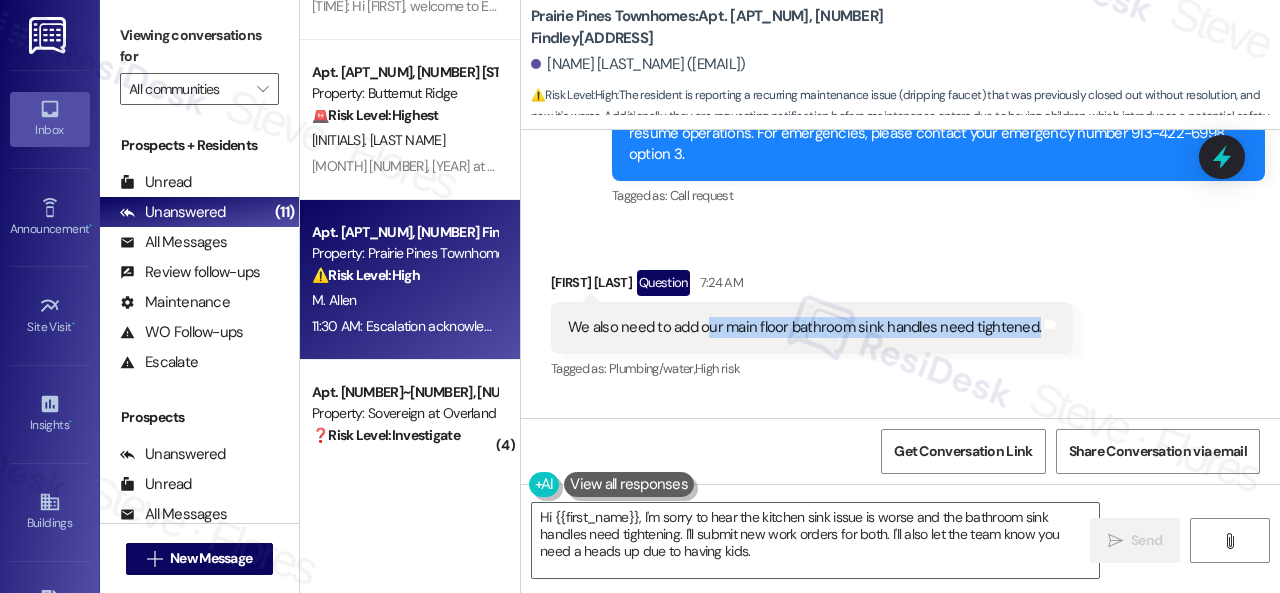 drag, startPoint x: 711, startPoint y: 329, endPoint x: 1031, endPoint y: 329, distance: 320 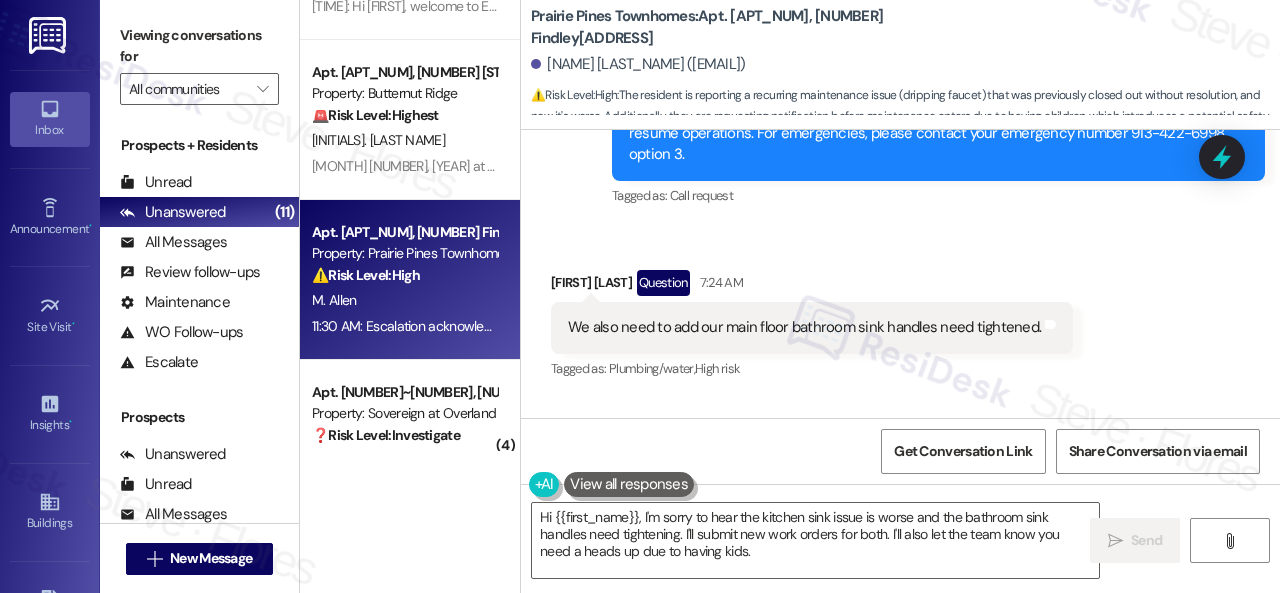 click on "Received via SMS Monica Allen Question 7:24 AM We also need to add our main floor bathroom sink handles need tightened.  Tags and notes Tagged as:   Plumbing/water ,  Click to highlight conversations about Plumbing/water High risk Click to highlight conversations about High risk" at bounding box center (900, 311) 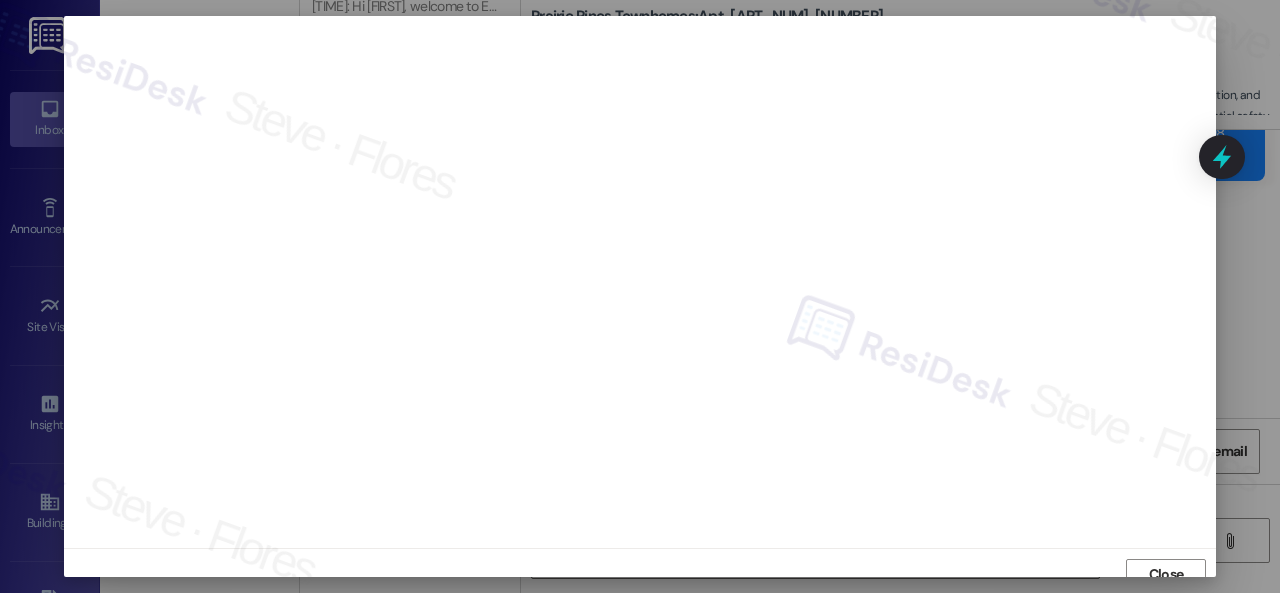 scroll, scrollTop: 0, scrollLeft: 0, axis: both 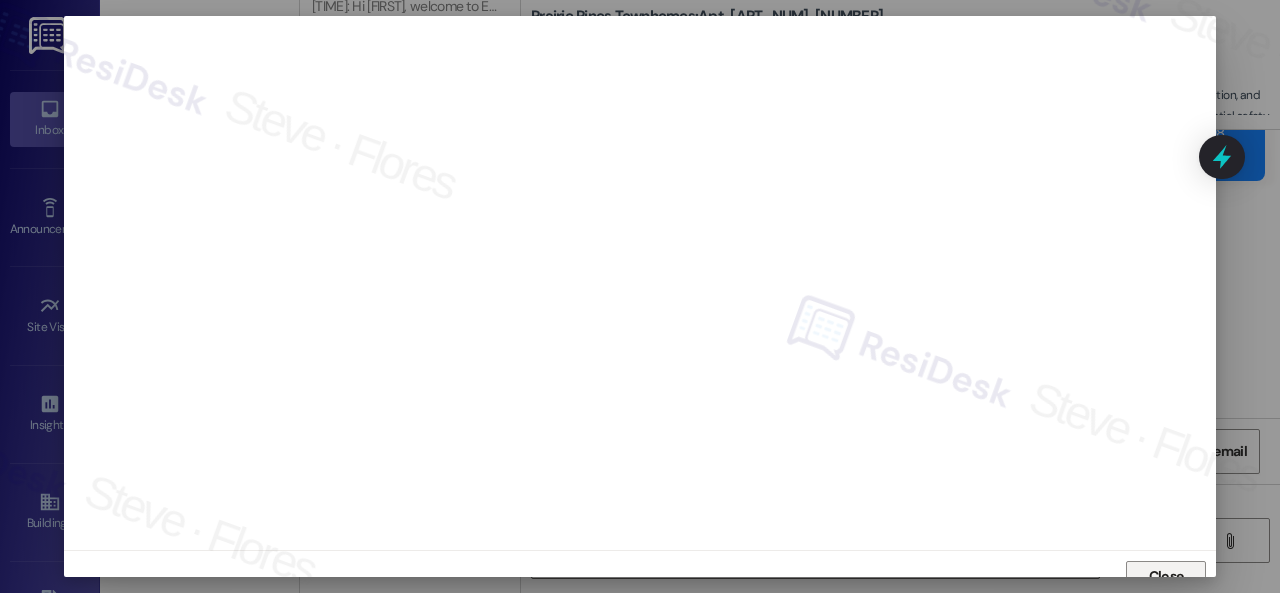 click on "Close" at bounding box center [1166, 577] 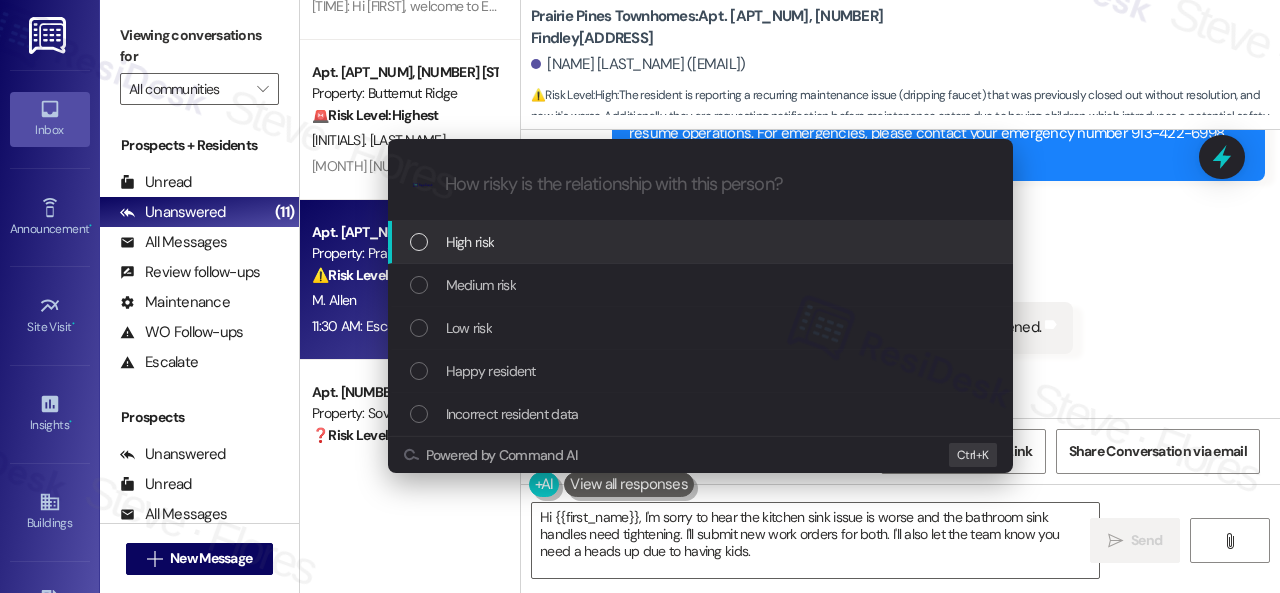 click on "High risk" at bounding box center [470, 242] 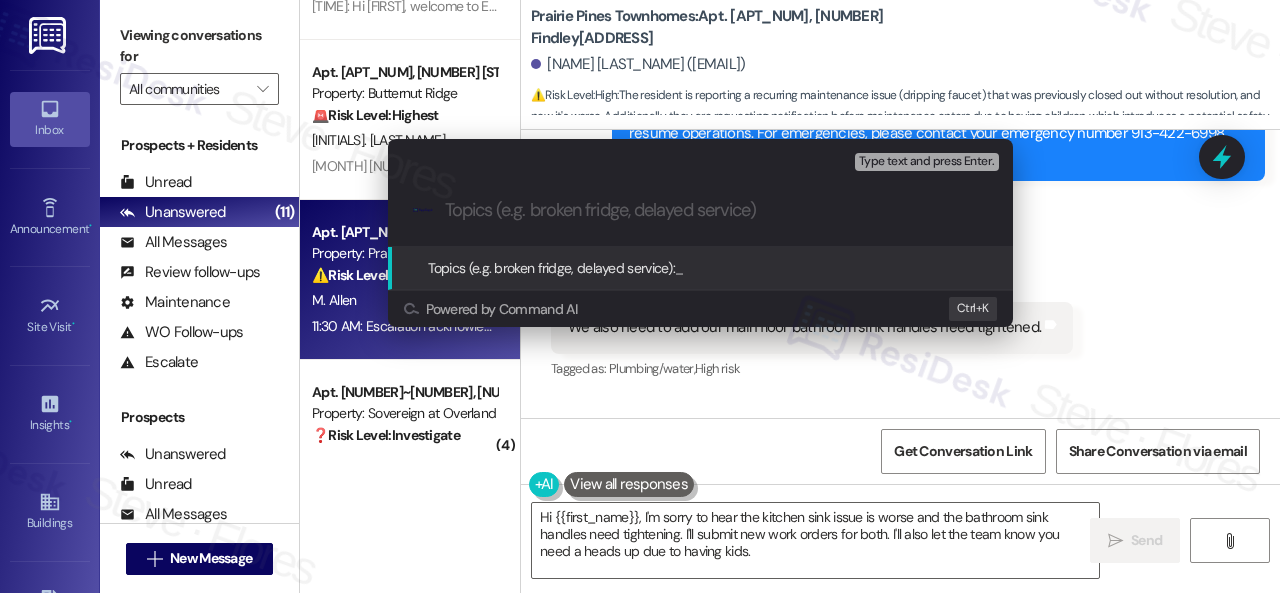 paste on "Work Order filed by ResiDesk 292045" 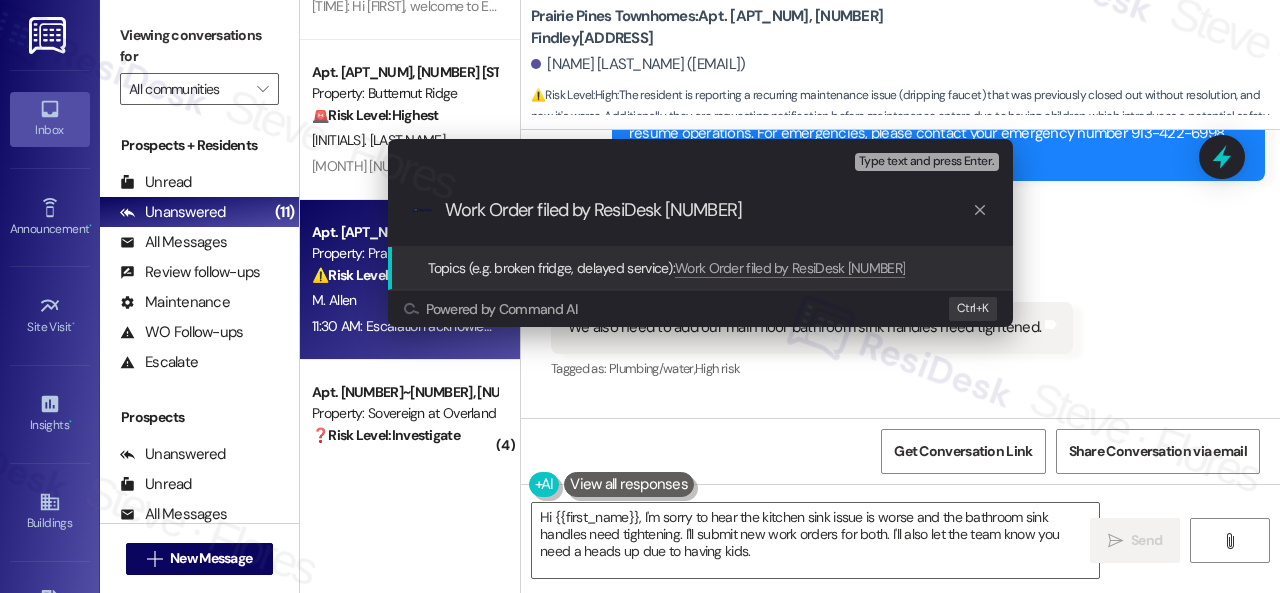 type 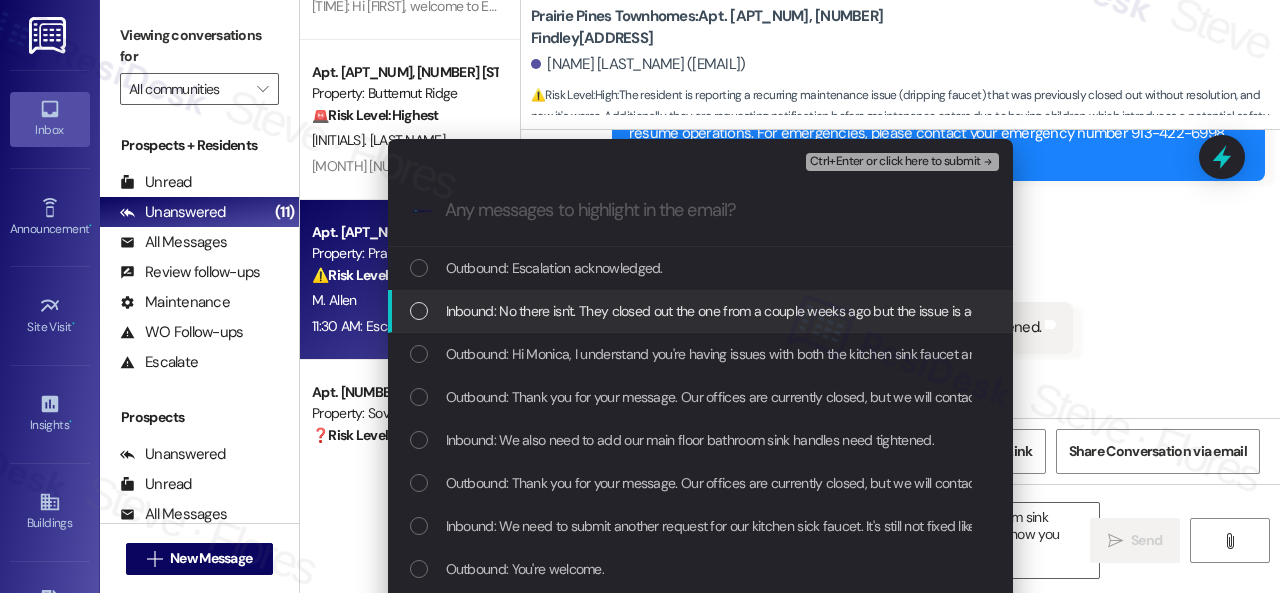 click on "Inbound: No there isn't. They closed out the one from a couple weeks ago but the issue is actually worse. I also need a heads up when they are coming m. I have kids" at bounding box center (922, 311) 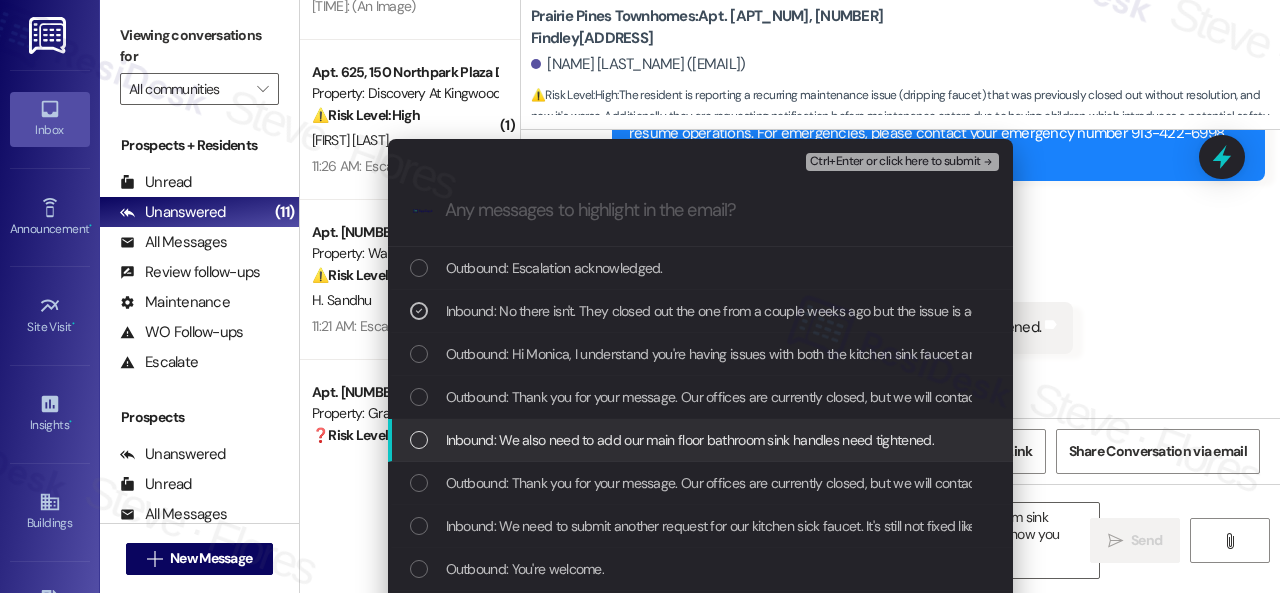 click on "Inbound: We also need to add our main floor bathroom sink handles need tightened." at bounding box center [690, 440] 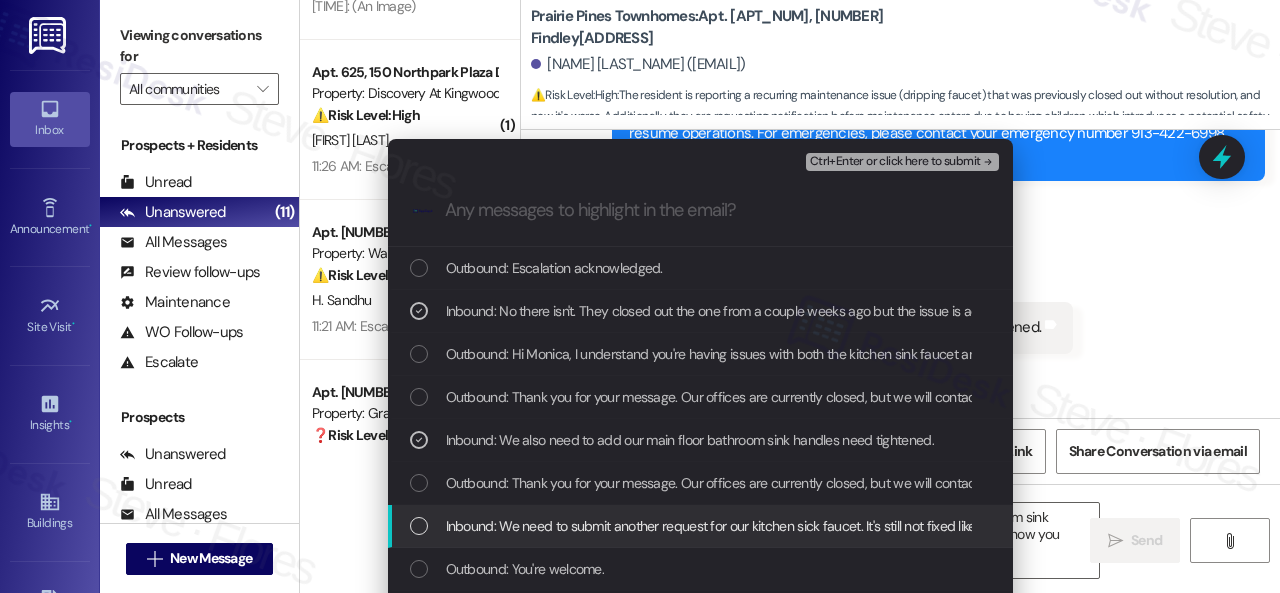 click on "Inbound: We need to submit another request for our kitchen sick faucet. It's still not fixed like we thought. The whole thing needs replaced or seals need changed. It keeps dripping." at bounding box center [962, 526] 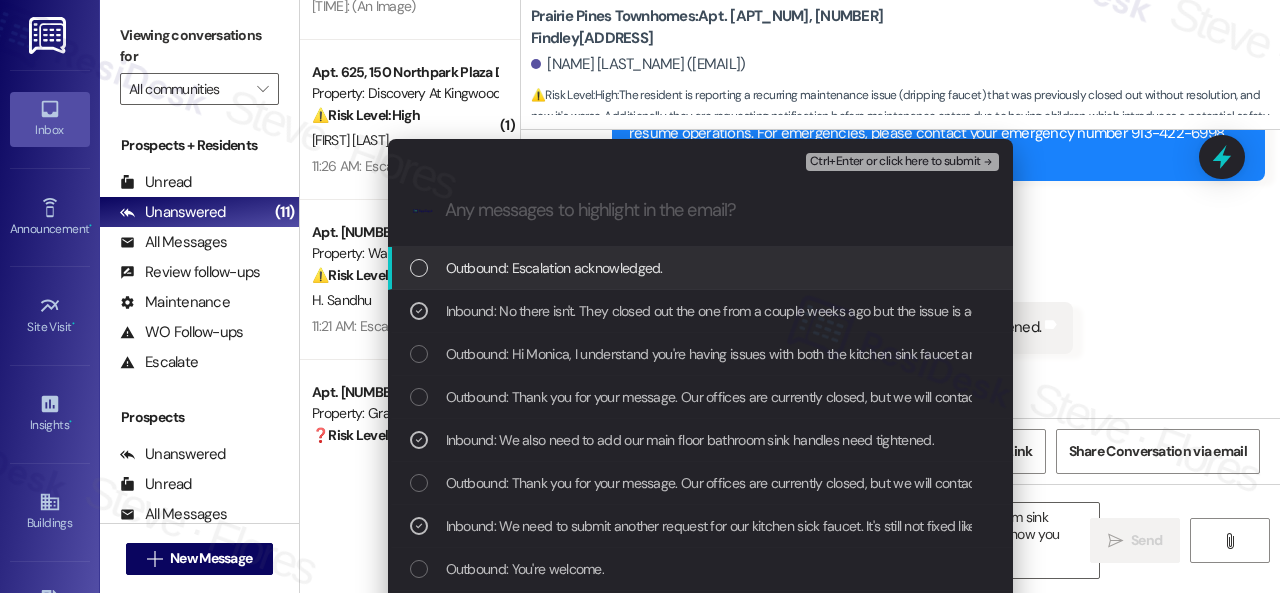 drag, startPoint x: 848, startPoint y: 158, endPoint x: 840, endPoint y: 173, distance: 17 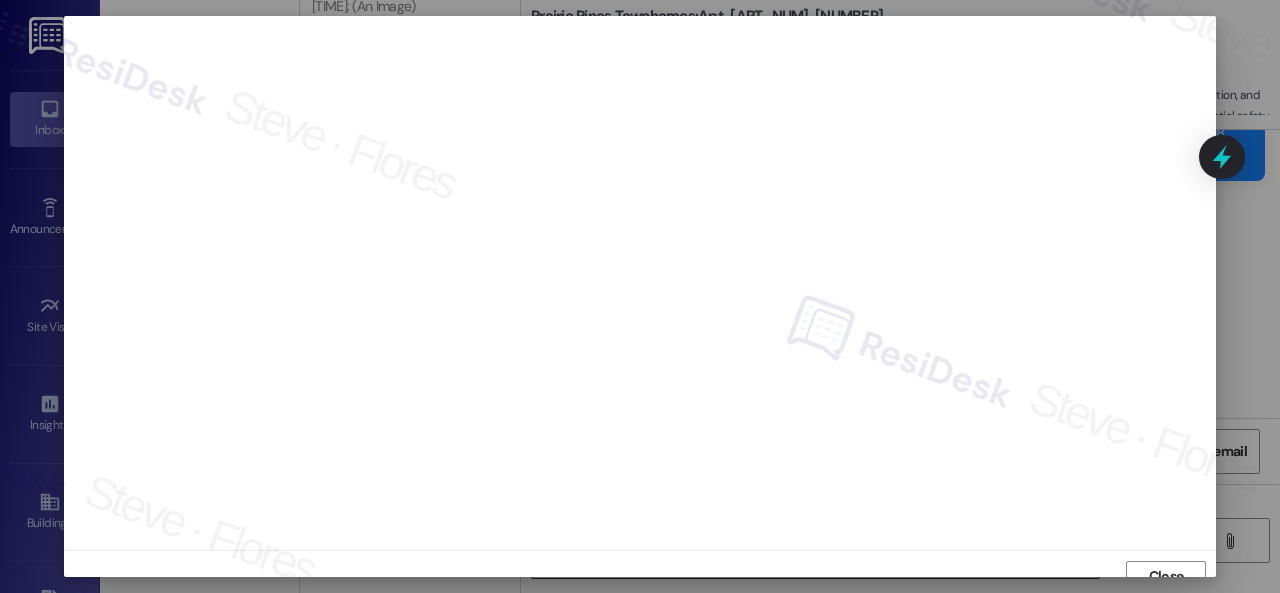 scroll, scrollTop: 15, scrollLeft: 0, axis: vertical 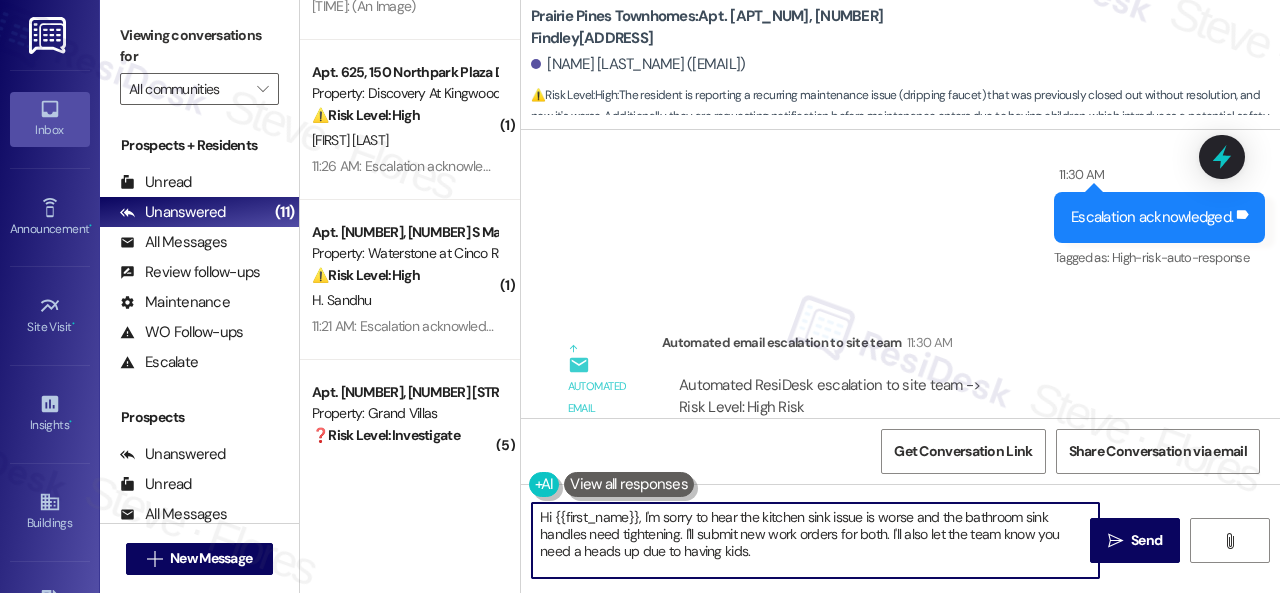 drag, startPoint x: 494, startPoint y: 510, endPoint x: 456, endPoint y: 500, distance: 39.293766 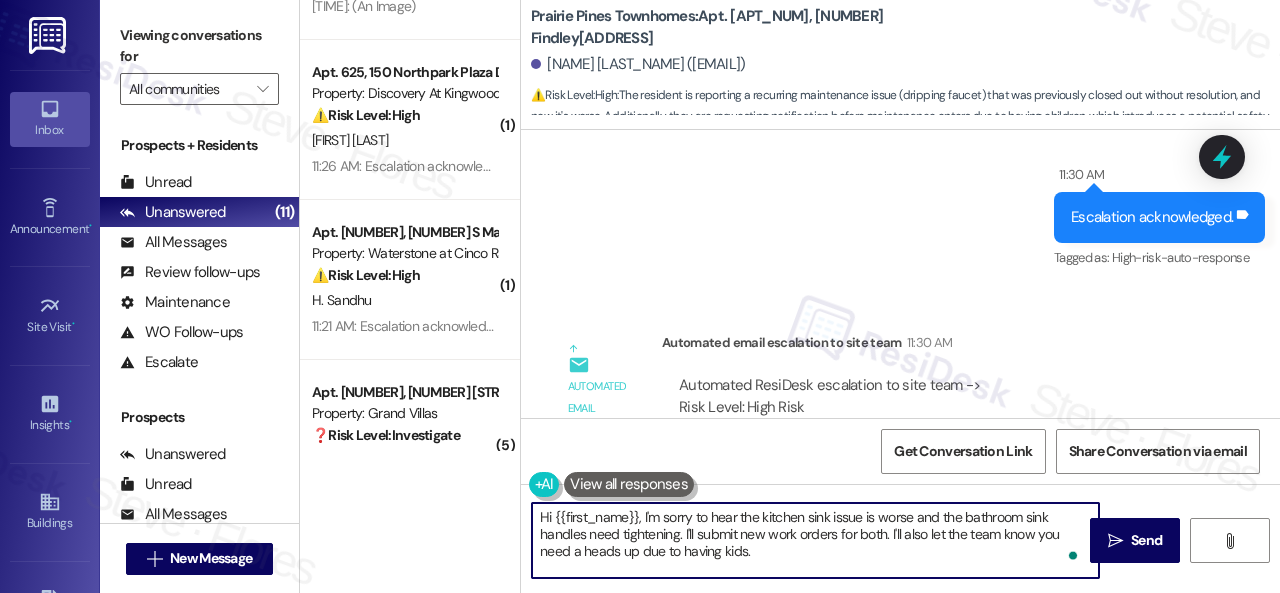paste on "Thank you. I've submitted a work order on your behalf and notified the site team. Please let me know if you have an update or need anything else" 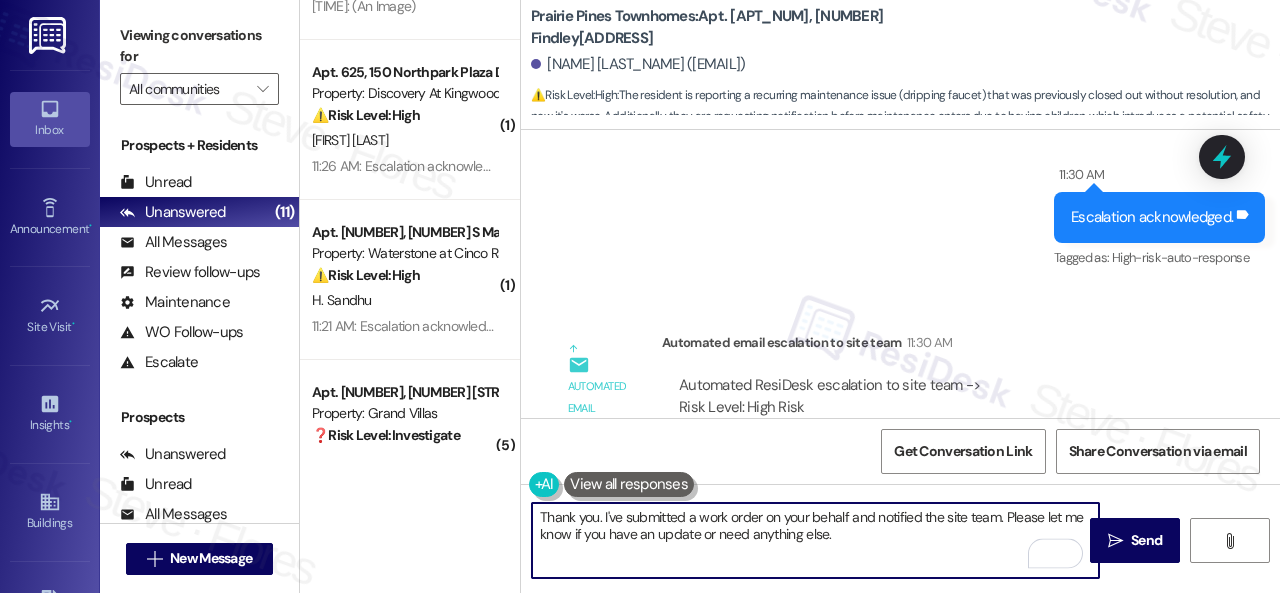 click on "Thank you. I've submitted a work order on your behalf and notified the site team. Please let me know if you have an update or need anything else." at bounding box center [815, 540] 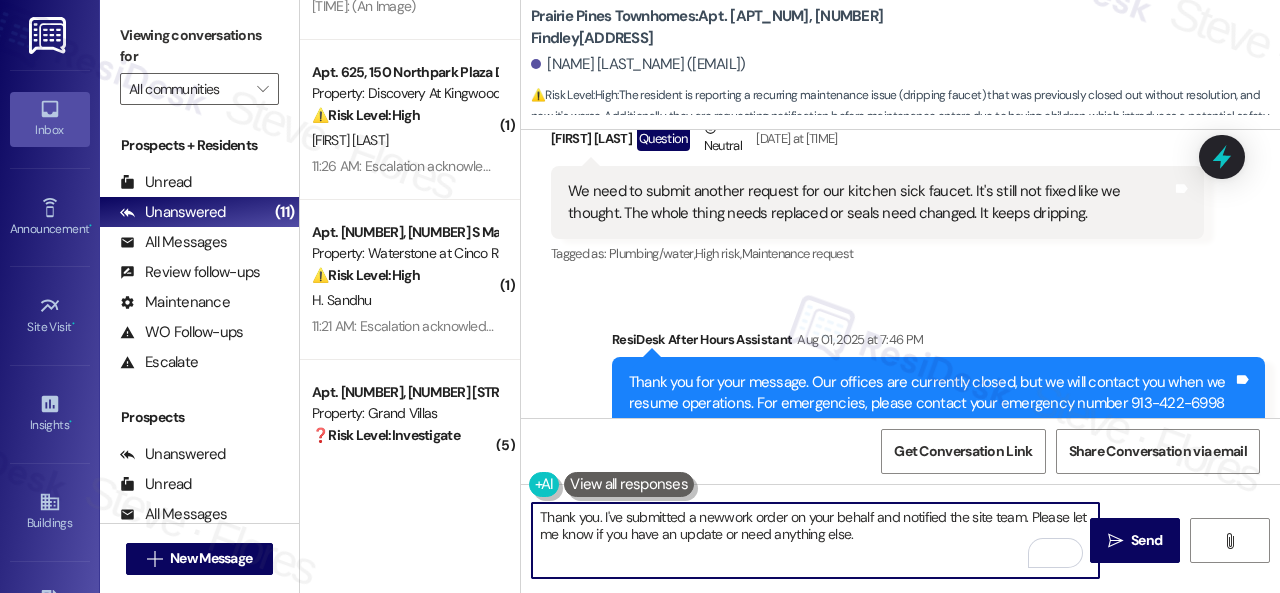scroll, scrollTop: 9042, scrollLeft: 0, axis: vertical 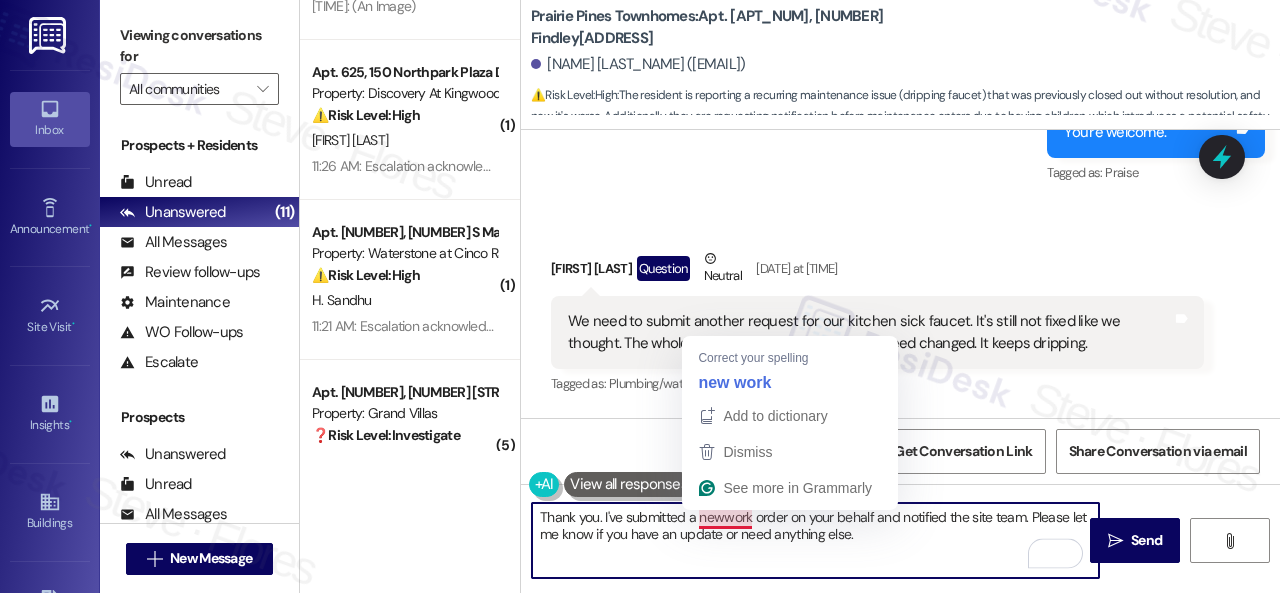 click on "Thank you. I've submitted a newwork order on your behalf and notified the site team. Please let me know if you have an update or need anything else." at bounding box center (815, 540) 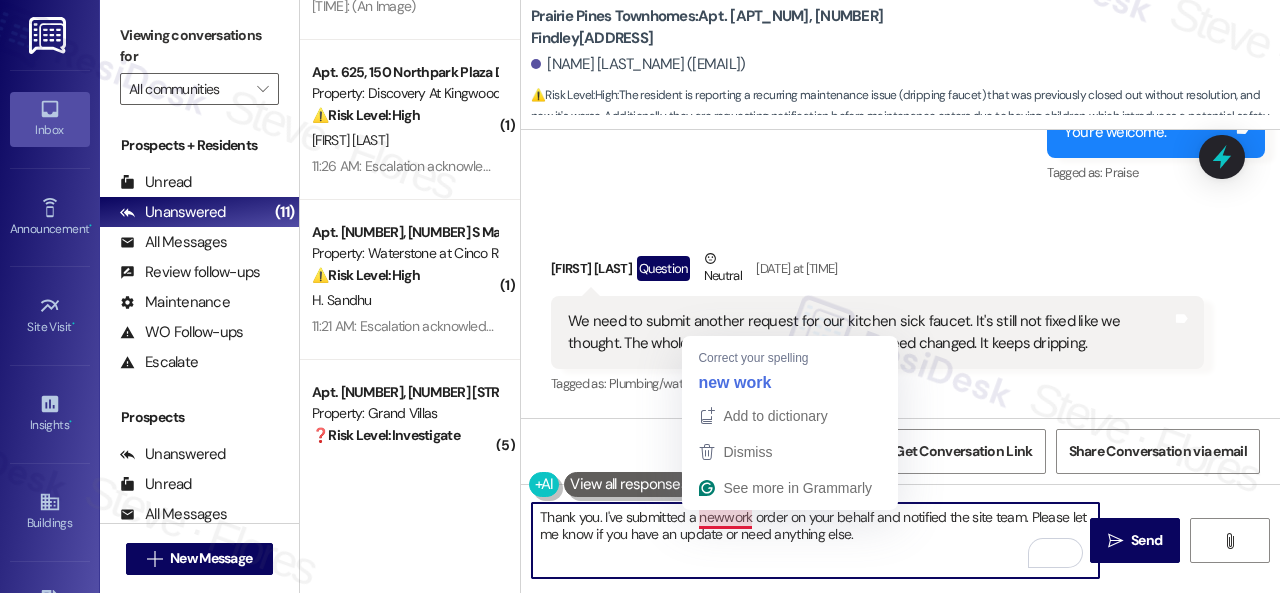 click on "Thank you. I've submitted a newwork order on your behalf and notified the site team. Please let me know if you have an update or need anything else." at bounding box center (815, 540) 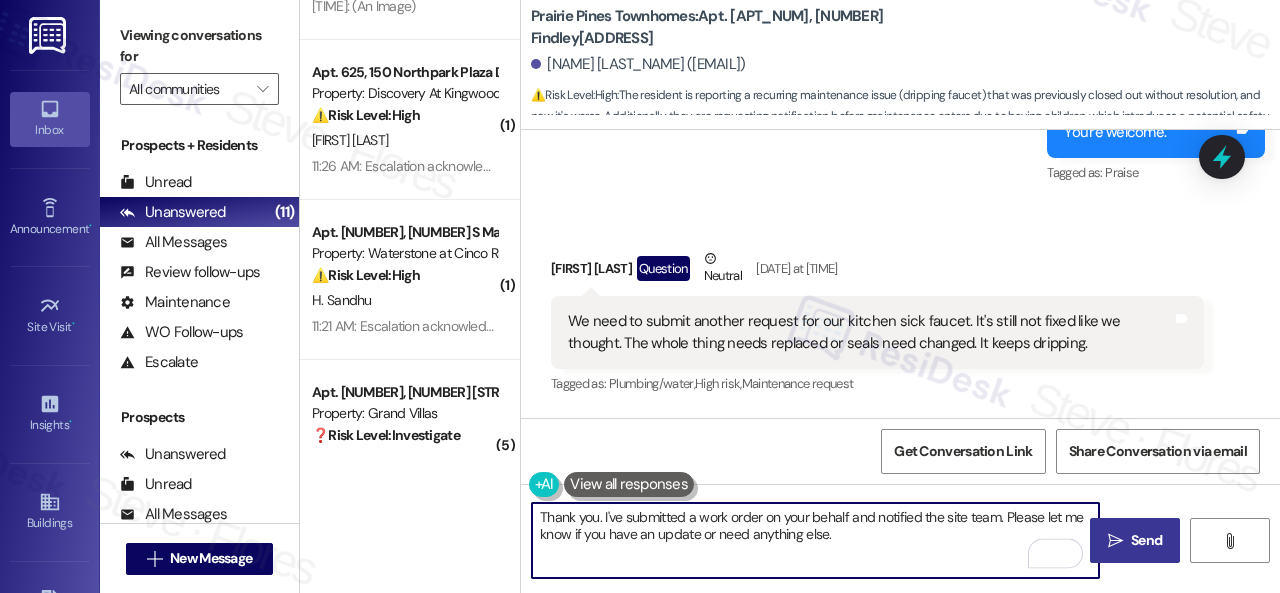 type on "Thank you. I've submitted a work order on your behalf and notified the site team. Please let me know if you have an update or need anything else." 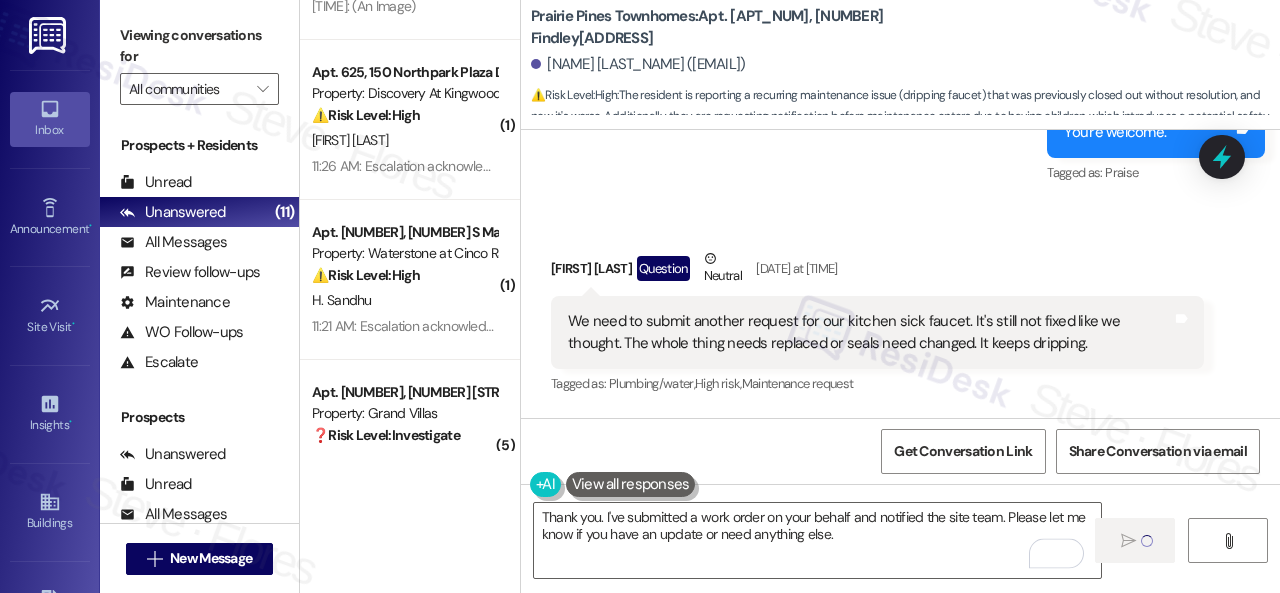 type 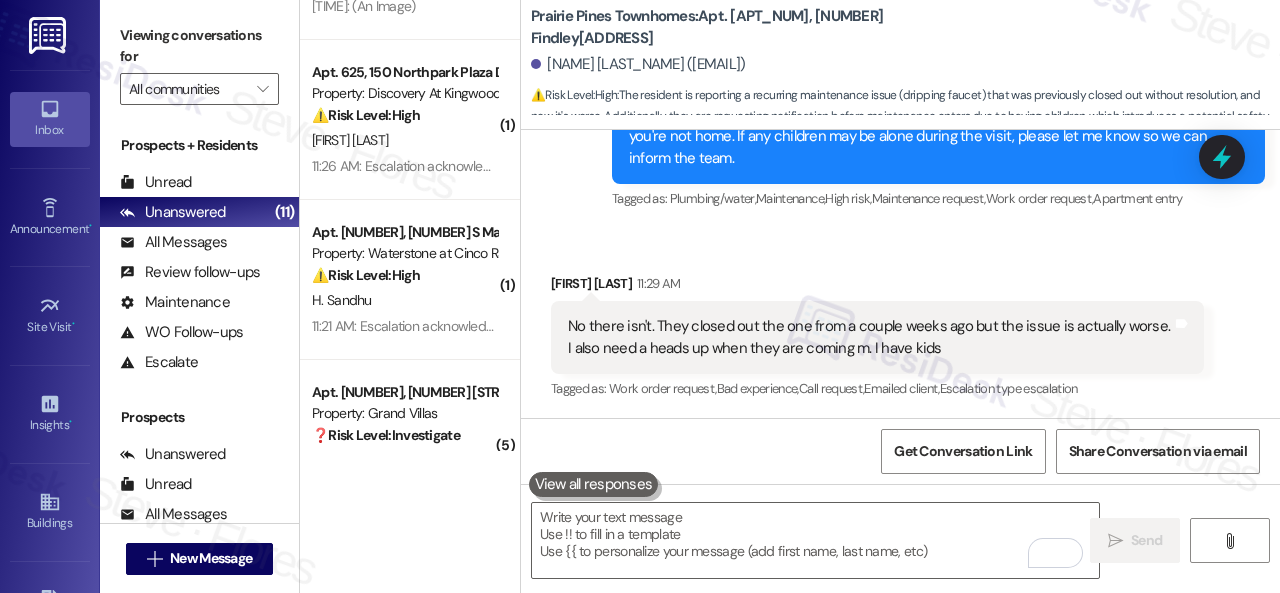 scroll, scrollTop: 10142, scrollLeft: 0, axis: vertical 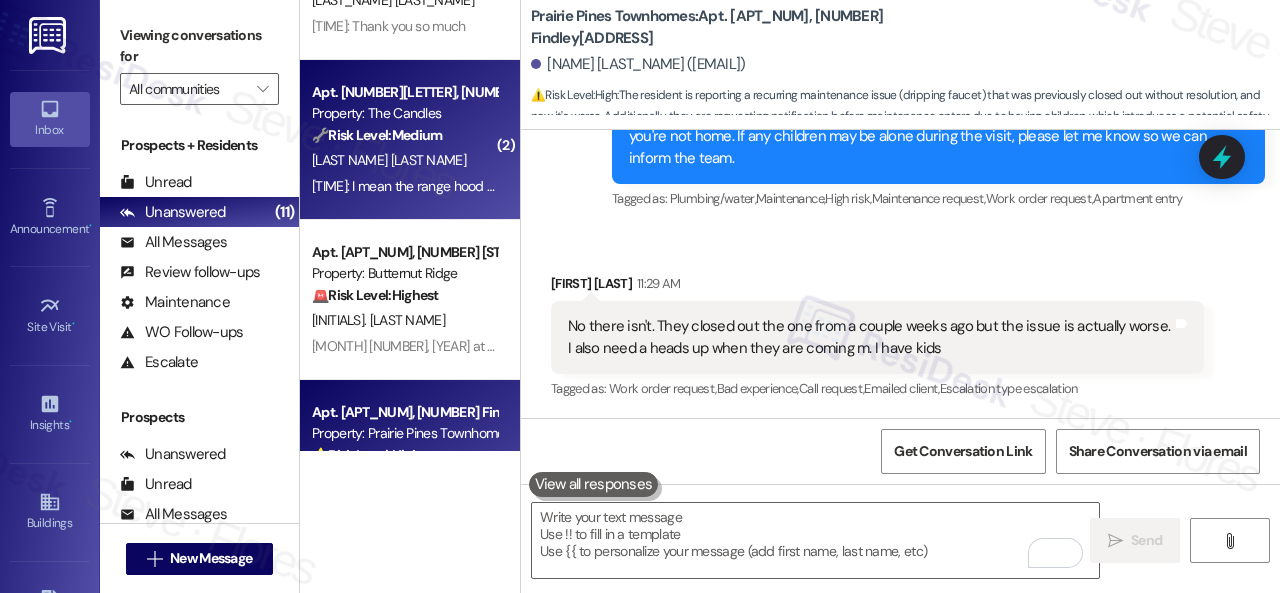 click on "D. Khanna" at bounding box center (404, 160) 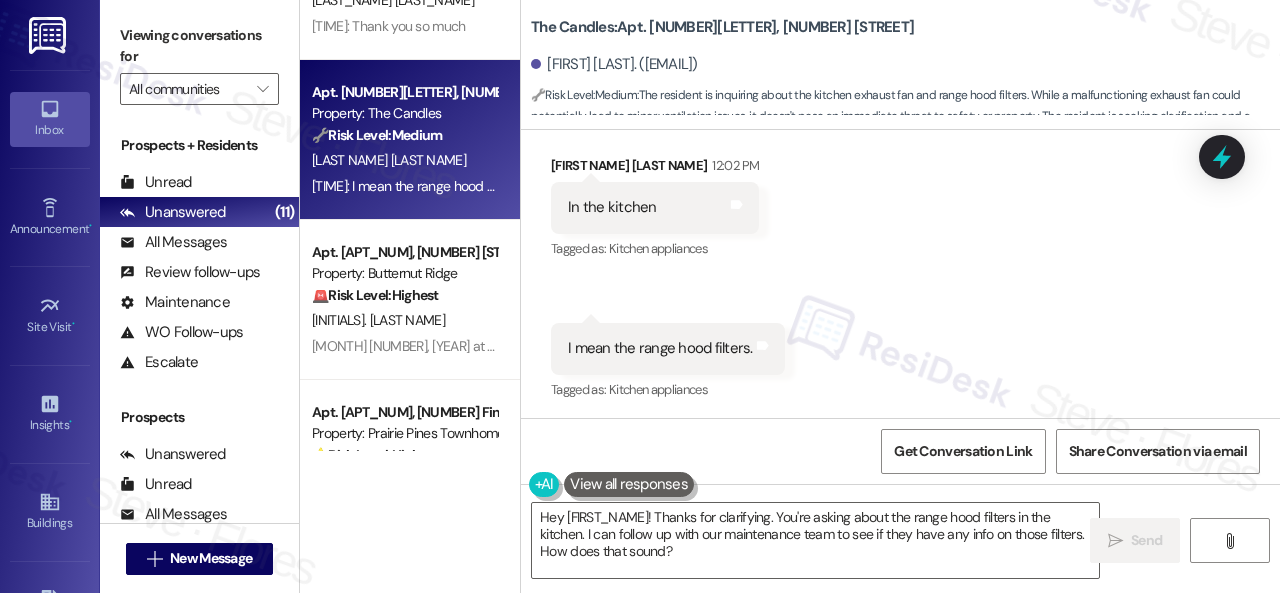 scroll, scrollTop: 1634, scrollLeft: 0, axis: vertical 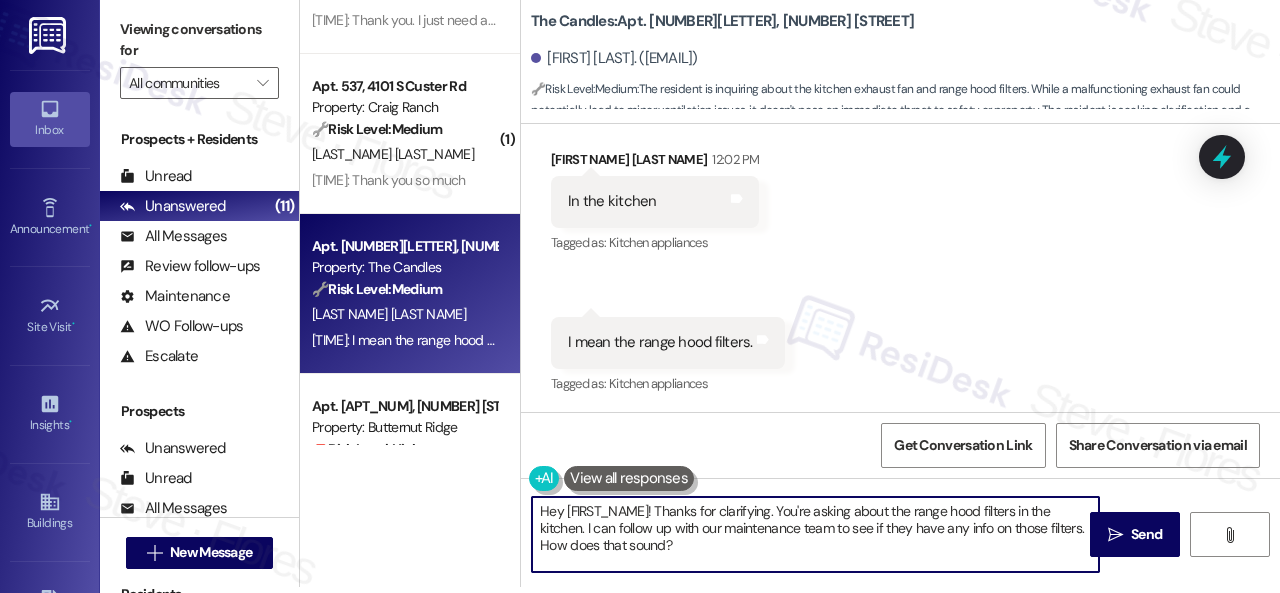 drag, startPoint x: 600, startPoint y: 510, endPoint x: 507, endPoint y: 489, distance: 95.34149 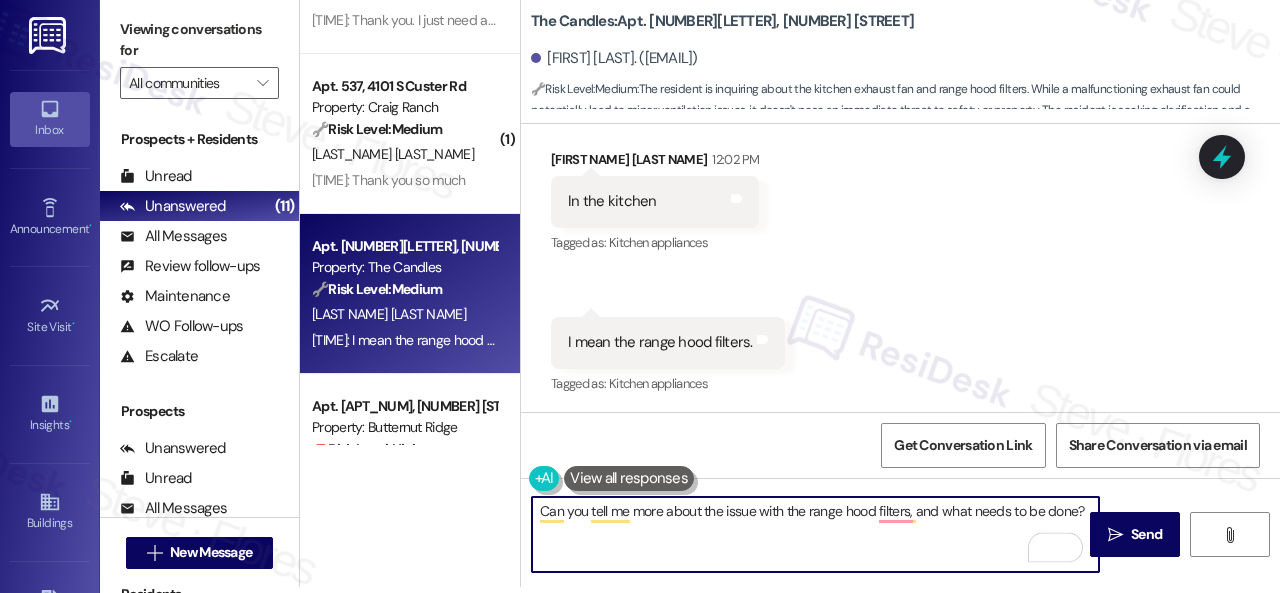 paste on "ould you please provide more information about the issue with the range hood filters" 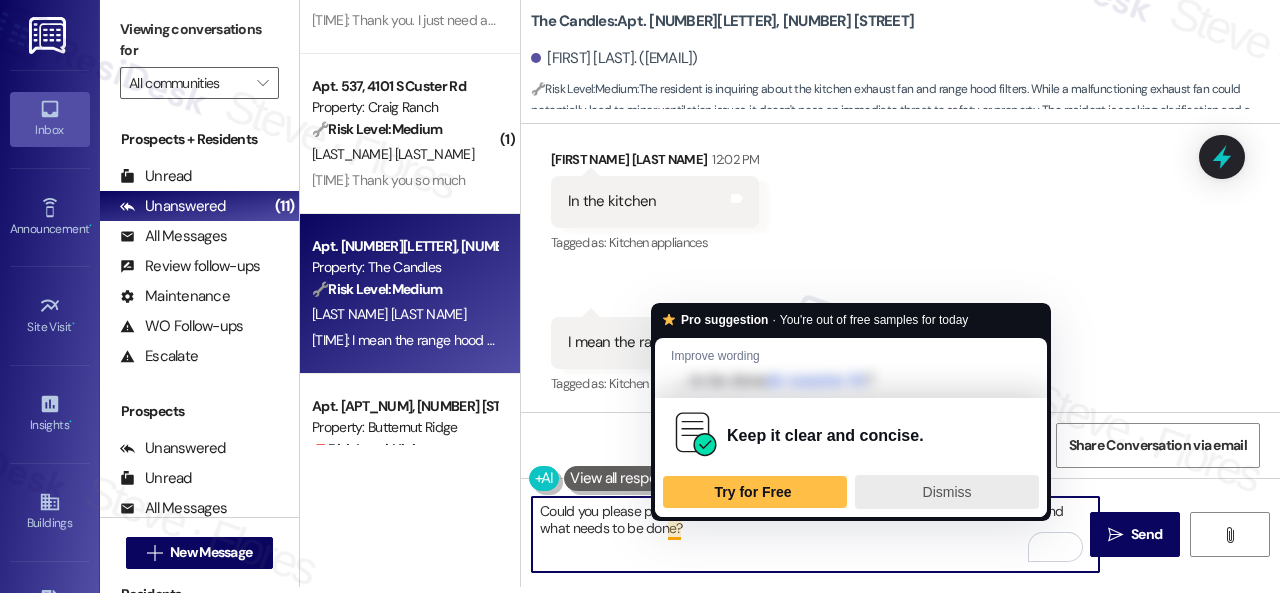 click on "Dismiss" at bounding box center [947, 492] 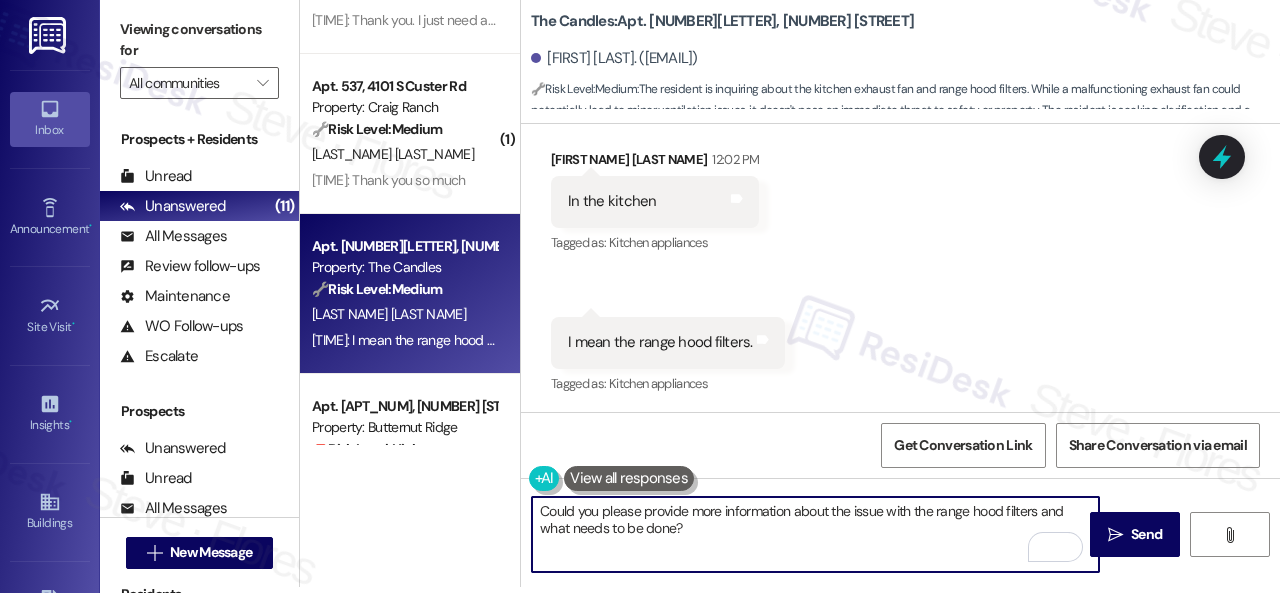 click on "Could you please provide more information about the issue with the range hood filters and what needs to be done?" at bounding box center [815, 534] 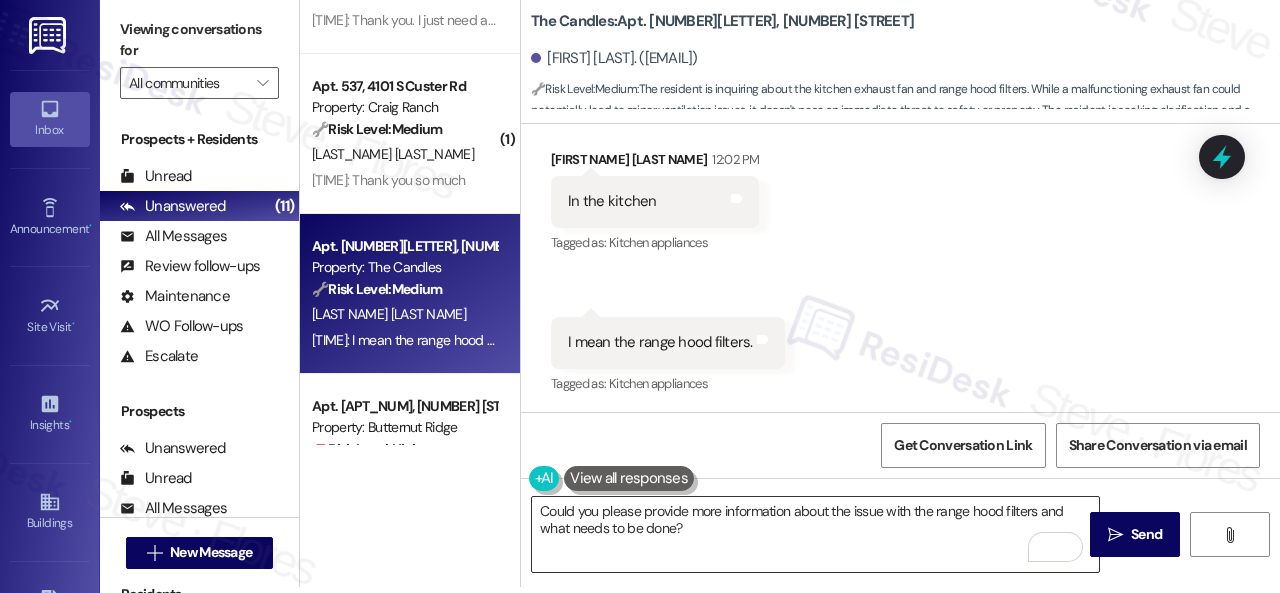 click on "Could you please provide more information about the issue with the range hood filters and what needs to be done?" at bounding box center (815, 534) 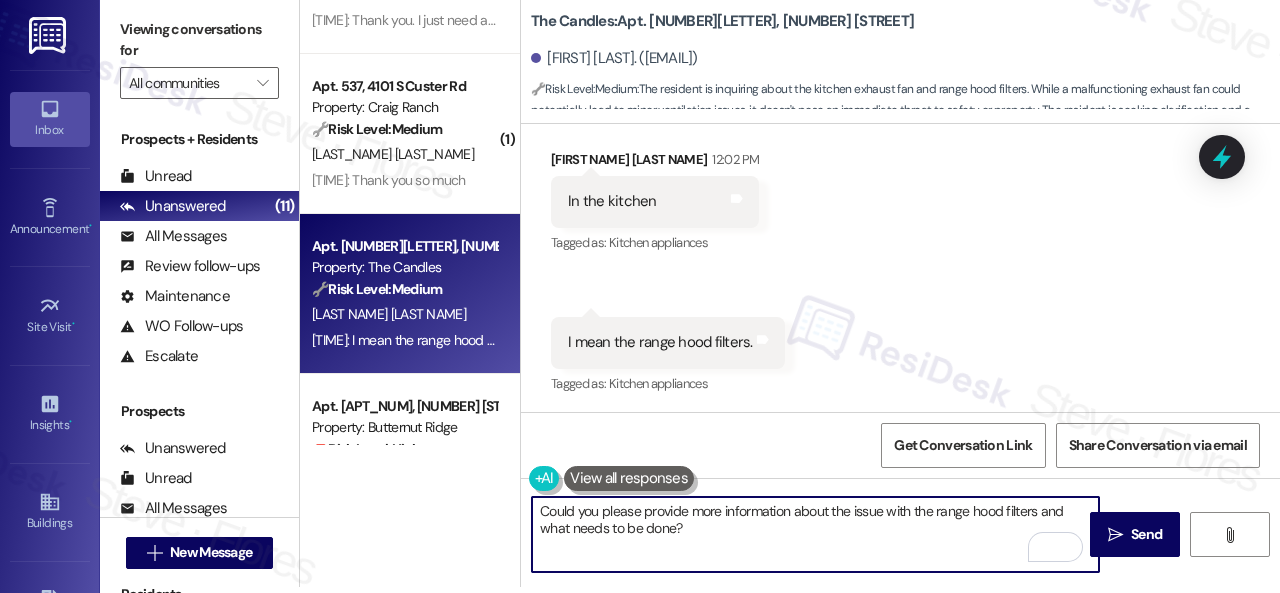 paste on "Is there already a work order for the issue? If so, may I have the work order number to follow up with the site team? If not yet, I'll be happy to submit it on your behalf.
Note: Due to limited availability, our maintenance team isn't able to call or schedule visits in advance. By submitting a work order, you're permitting them to enter your apartment, even if you're not home. If any children may be alone during the visit, please let me know so we can inform the team." 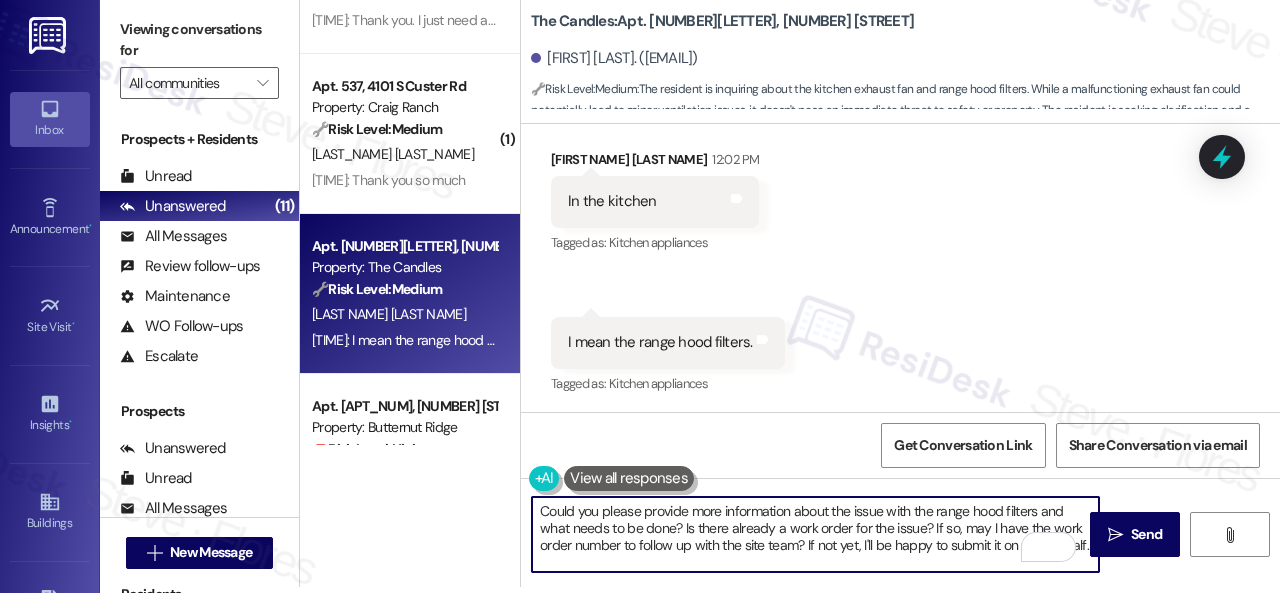 scroll, scrollTop: 84, scrollLeft: 0, axis: vertical 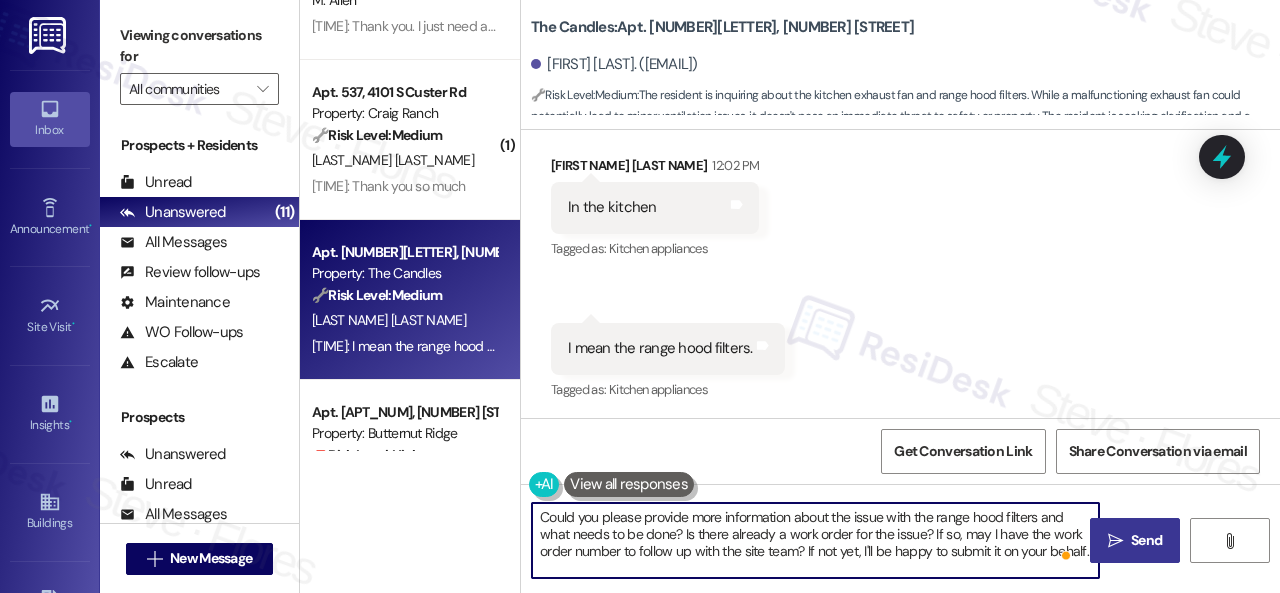 type on "Could you please provide more information about the issue with the range hood filters and what needs to be done? Is there already a work order for the issue? If so, may I have the work order number to follow up with the site team? If not yet, I'll be happy to submit it on your behalf.
Note: Due to limited availability, our maintenance team isn't able to call or schedule visits in advance. By submitting a work order, you're permitting them to enter your apartment, even if you're not home. If any children may be alone during the visit, please let me know so we can inform the team." 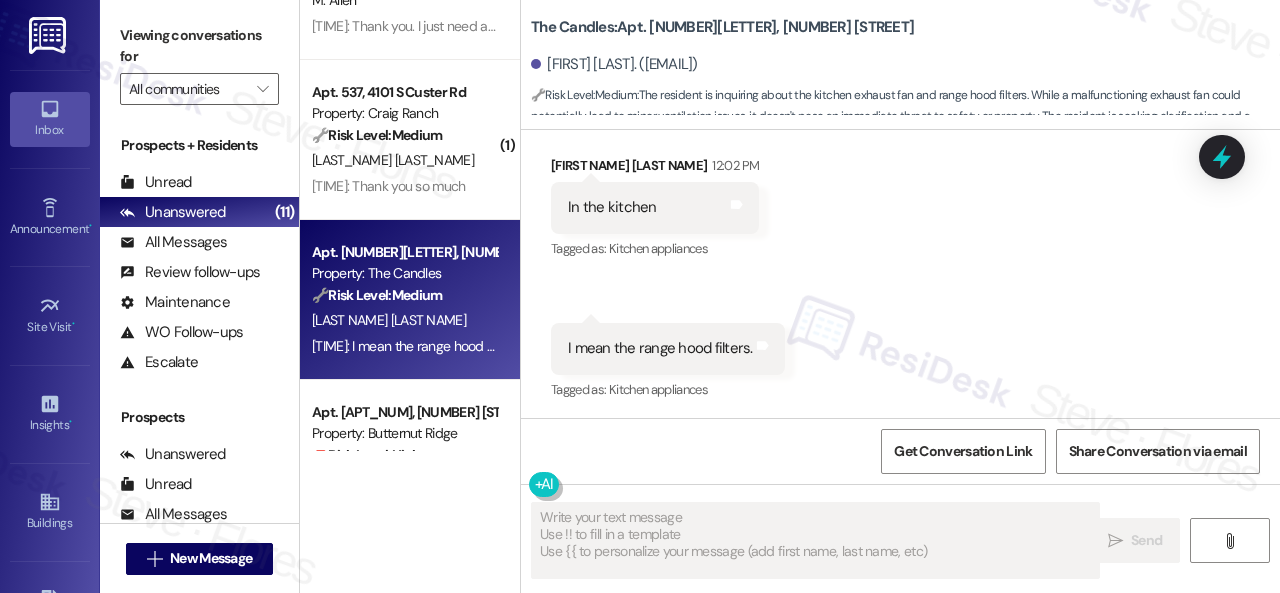 type on "Fetching suggested responses. Please feel free to read through the conversation in the meantime." 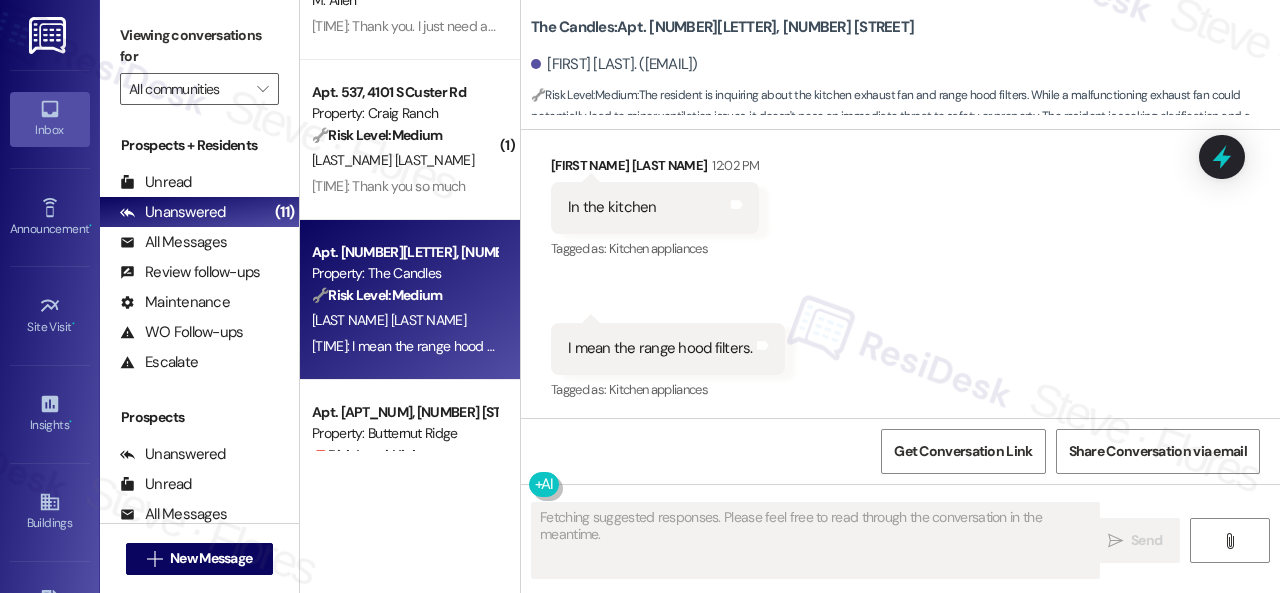 scroll, scrollTop: 1633, scrollLeft: 0, axis: vertical 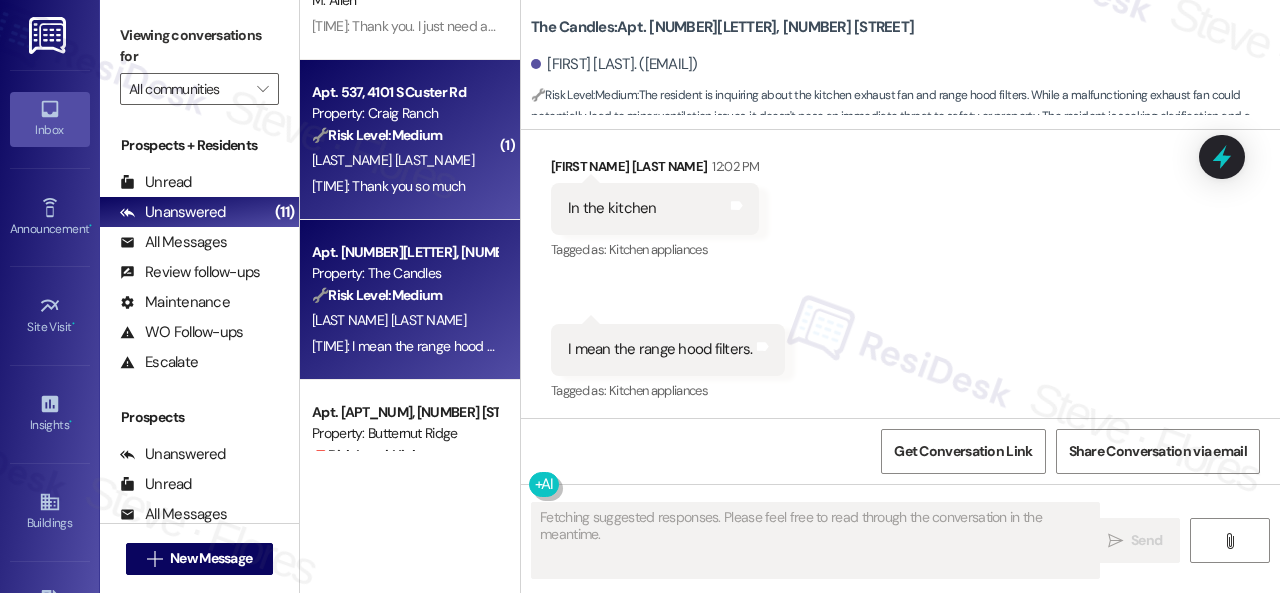 click on "[INITIAL]. [LAST]" at bounding box center (404, 160) 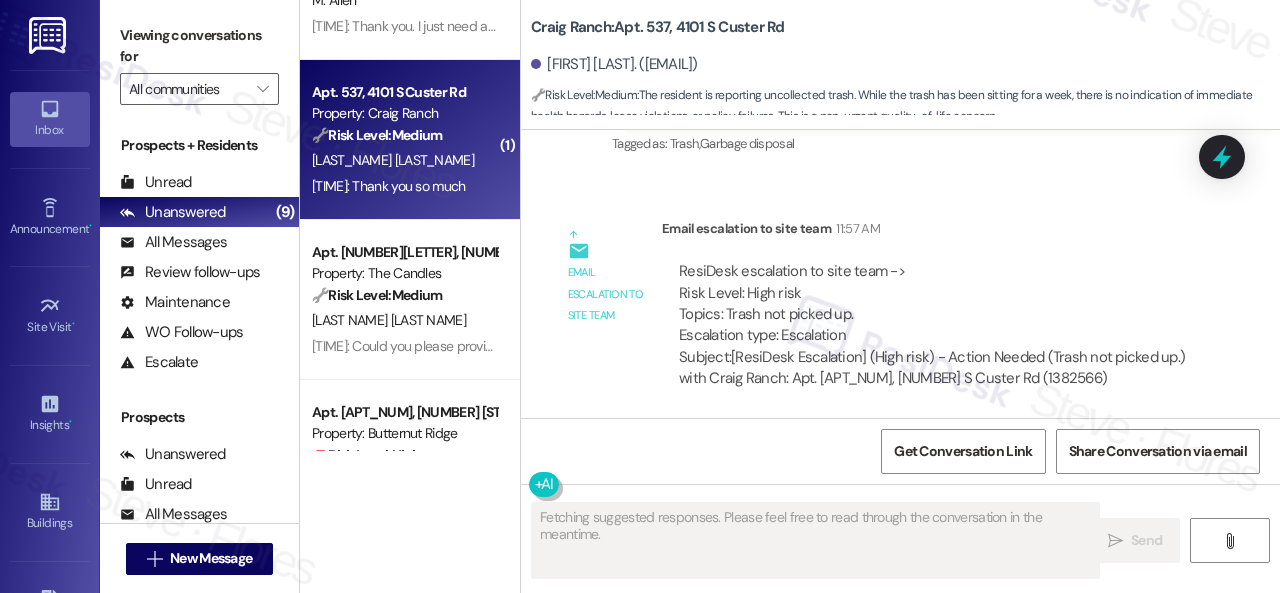 scroll, scrollTop: 20441, scrollLeft: 0, axis: vertical 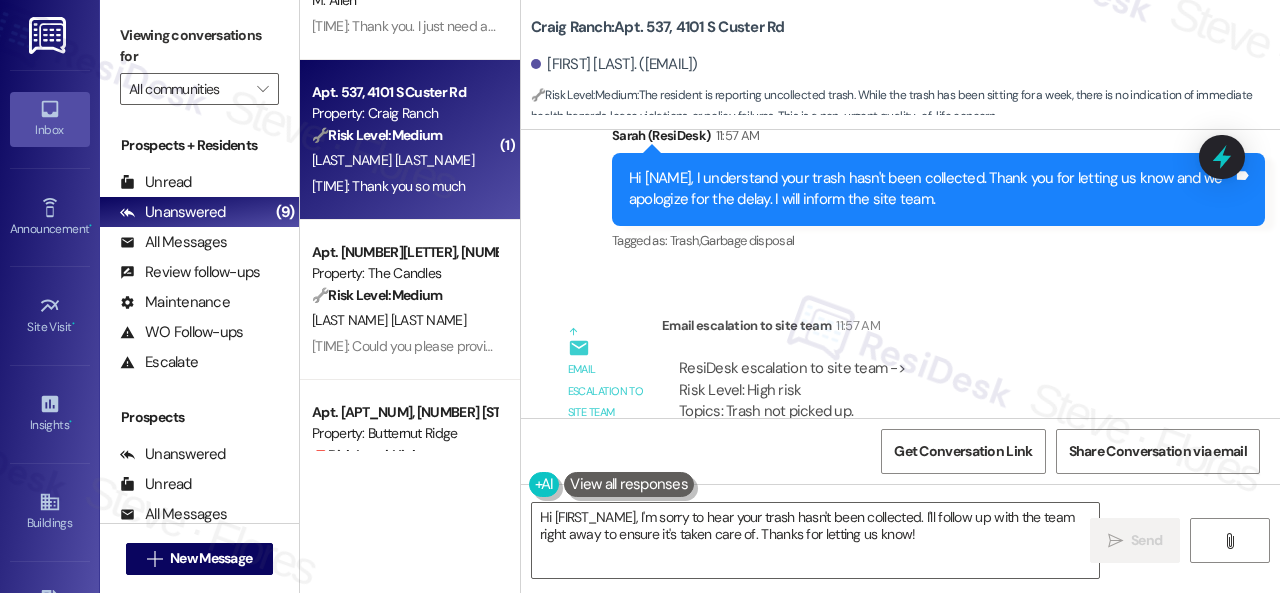 click on "( 1 ) Apt. 5346H, 5331 Findley Property: Prairie Pines Townhomes ⚠️  Risk Level:  High The resident indicates that a previous work order was closed without resolving the issue, and the problem has worsened. Additionally, the resident requests notification before maintenance enters due to having children, which introduces a safety concern if ignored. This requires urgent attention to ensure resident safety and address the unresolved maintenance issue. M. Allen 12:10 PM: Thank you. I just need a time before they enter.  12:10 PM: Thank you. I just need a time before they enter.  ( 1 ) Apt. 537, 4101 S Custer Rd Property: Craig Ranch 🔧  Risk Level:  Medium The resident is reporting uncollected trash. While the trash has been sitting for a week, there is no indication of immediate health hazards, lease violations, or policy failures. This is a non-urgent quality-of-life concern. C. Dcosta 12:03 PM: Thank you so much  12:03 PM: Thank you so much  Apt. 14W07, 9 Candlelight Dr Property: The Candles 🔧 🚨" at bounding box center (790, 296) 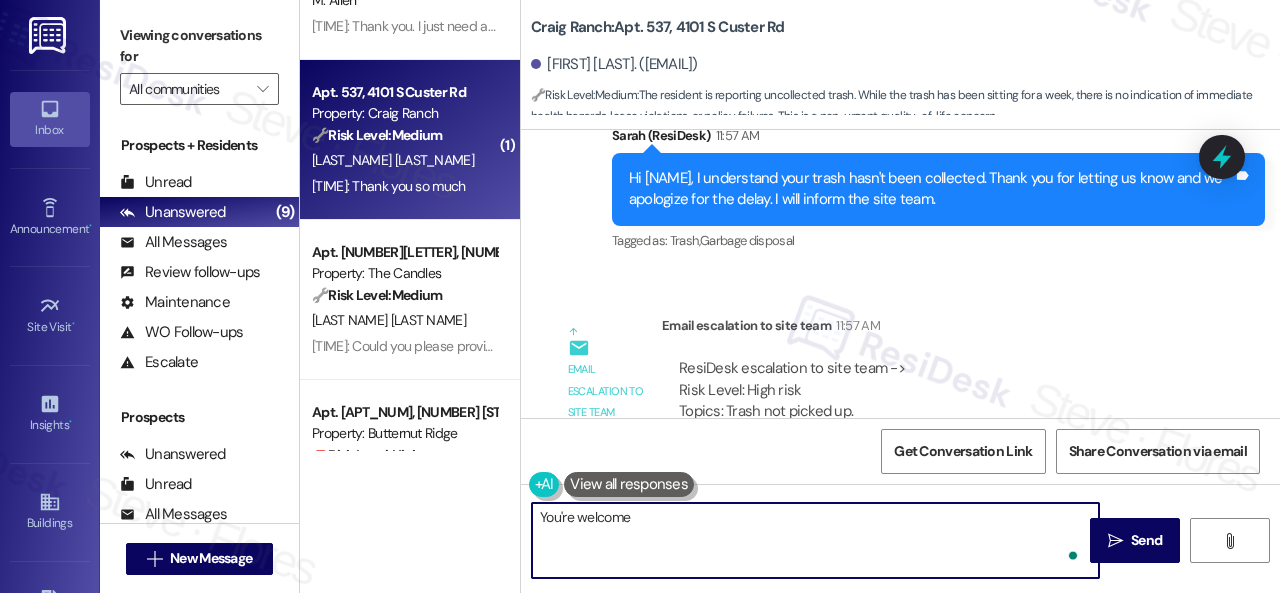 type on "You're welcome!" 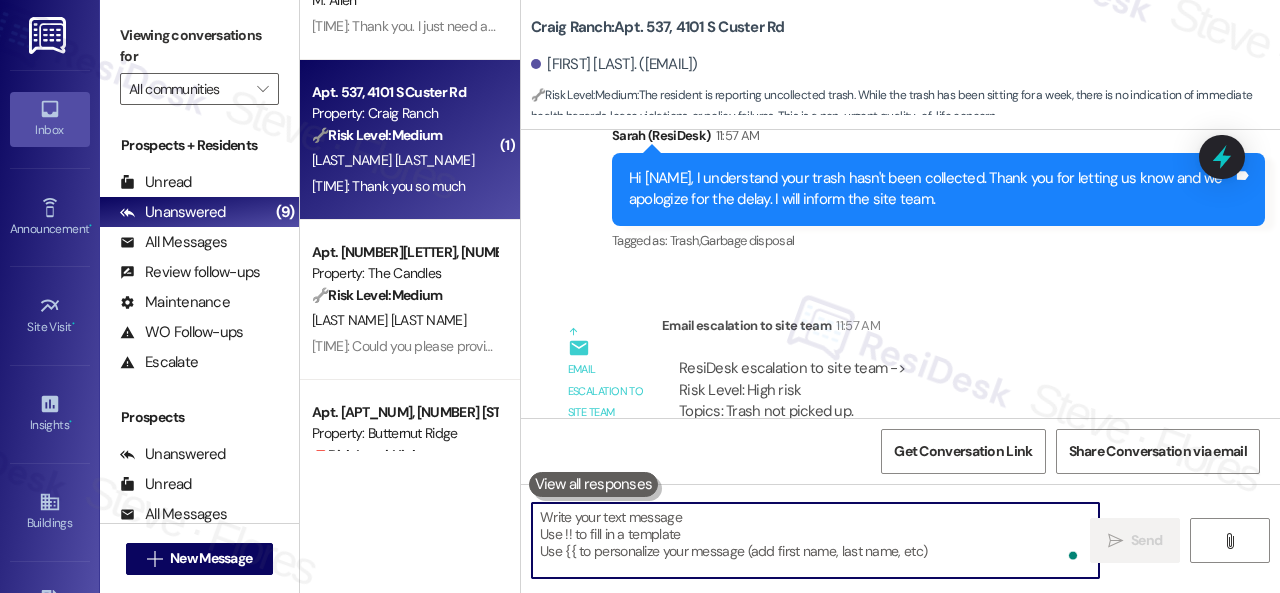 type 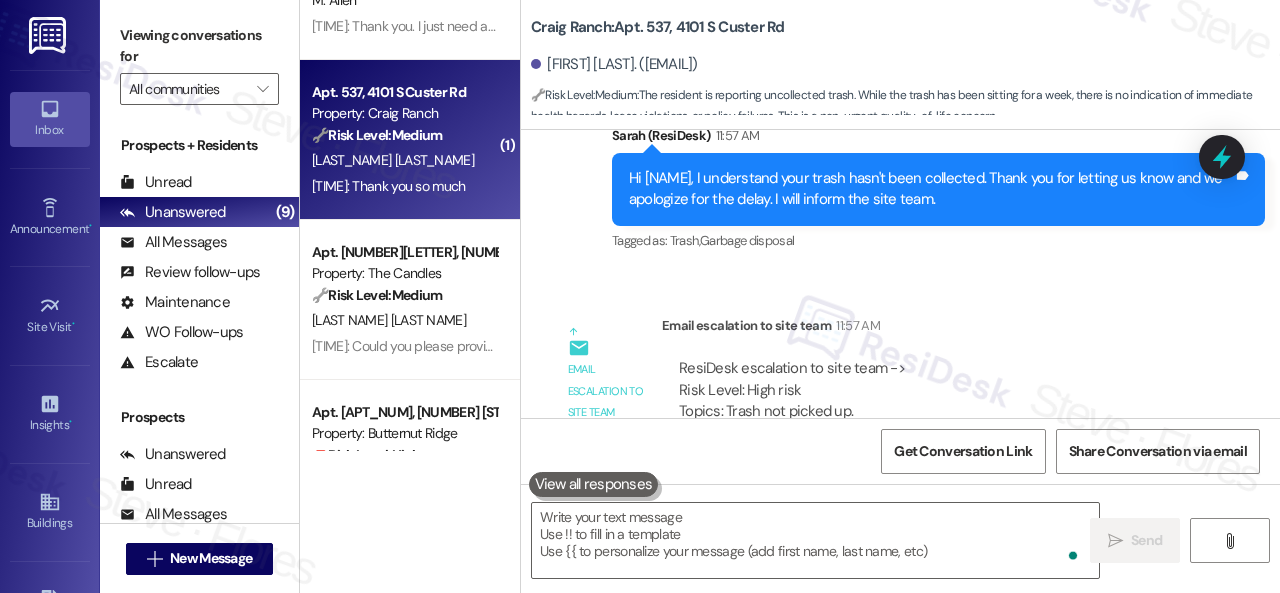 scroll, scrollTop: 0, scrollLeft: 0, axis: both 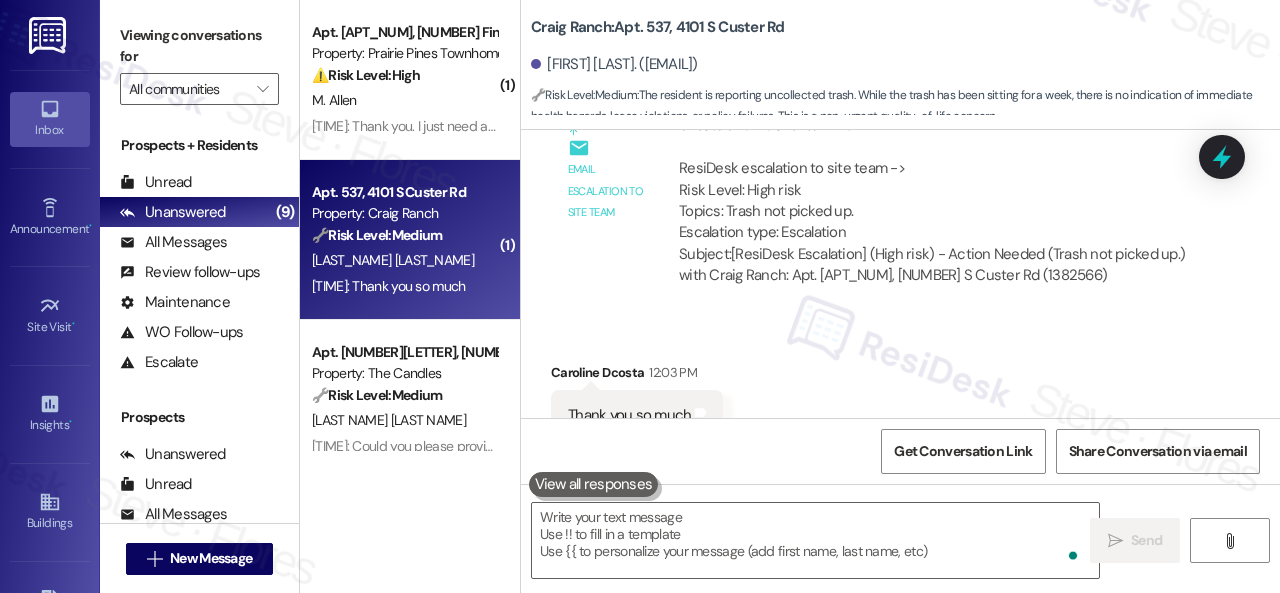 click on "M. Allen" at bounding box center [404, 100] 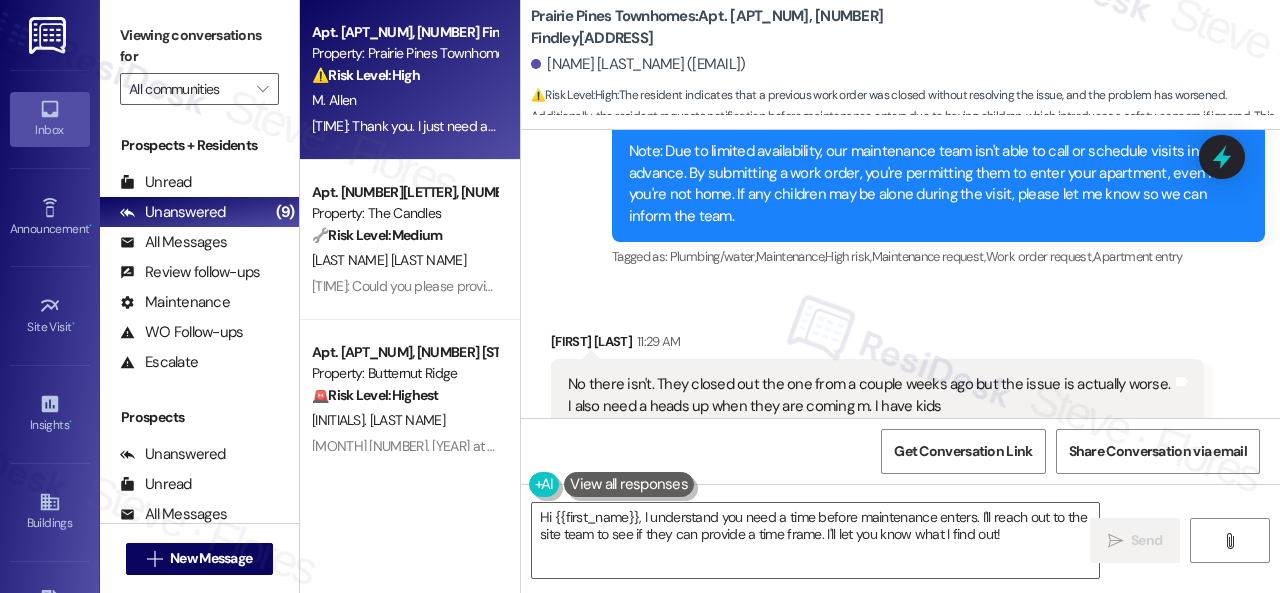 scroll, scrollTop: 10684, scrollLeft: 0, axis: vertical 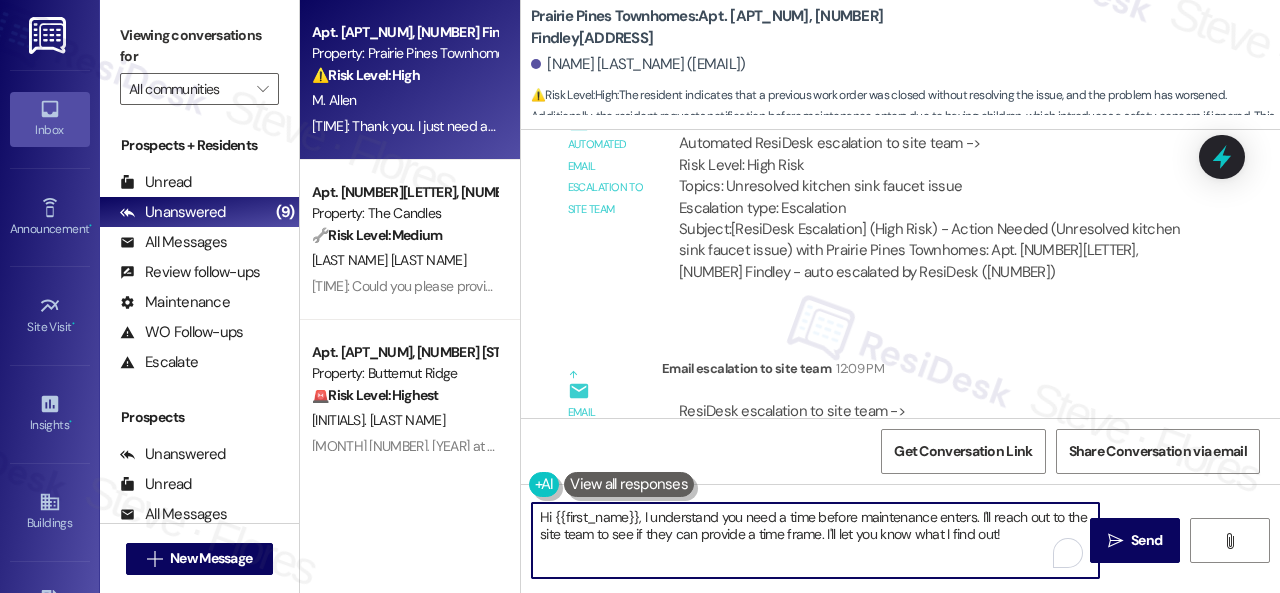 drag, startPoint x: 1012, startPoint y: 533, endPoint x: 347, endPoint y: 465, distance: 668.46765 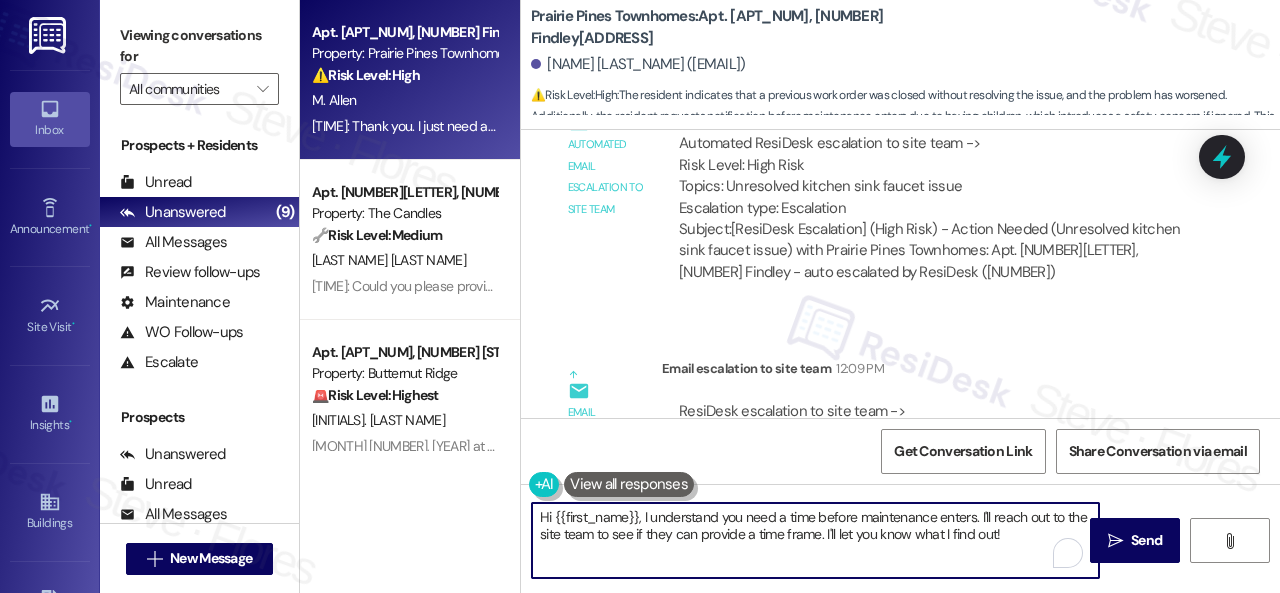 click on "Apt. 5346H, 5331 Findley Property: Prairie Pines Townhomes ⚠️  Risk Level:  High The resident indicates that a previous work order was closed without resolving the issue, and the problem has worsened. Additionally, the resident requests notification before maintenance enters due to having children, which introduces a safety concern if ignored. This requires urgent attention to ensure resident safety and address the unresolved maintenance issue. M. Allen 12:10 PM: Thank you. I just need a time before they enter.  12:10 PM: Thank you. I just need a time before they enter.  Apt. 14W07, 9 Candlelight Dr Property: The Candles 🔧  Risk Level:  Medium The resident is inquiring about the kitchen exhaust fan and range hood filters. While a malfunctioning exhaust fan could potentially lead to minor ventilation issues, it doesn't pose an immediate threat to safety or property. The resident is seeking clarification and a possible work order, indicating a non-urgent maintenance request. D. Khanna 🚨  Risk Level:" at bounding box center [790, 296] 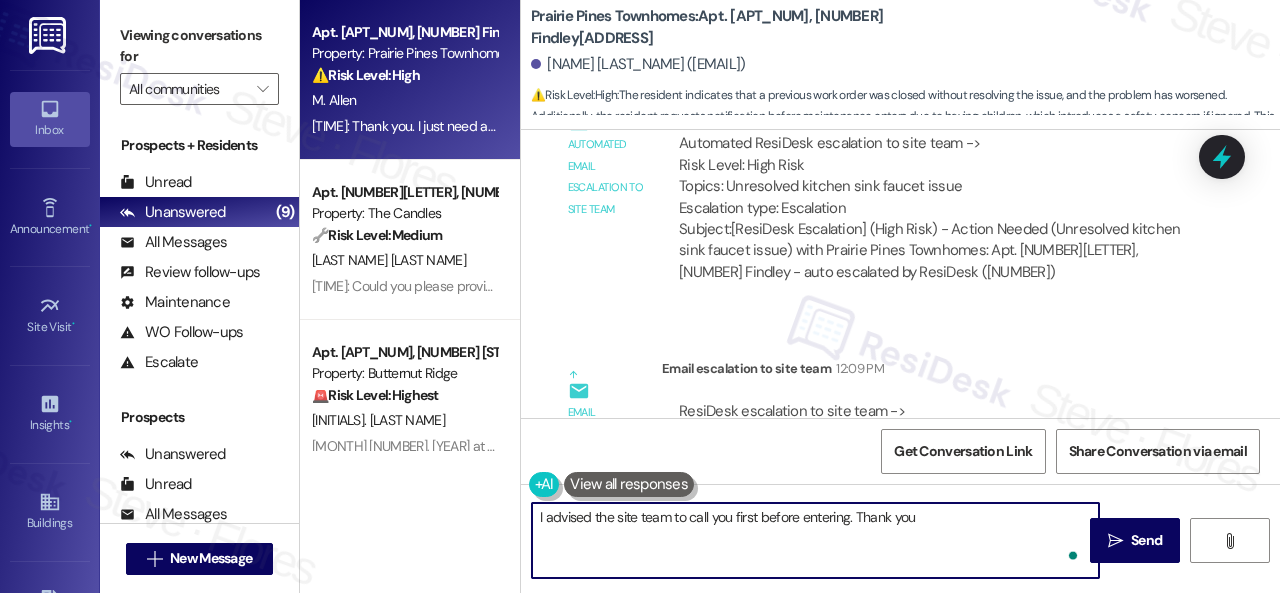 type on "I advised the site team to call you first before entering. Thank you." 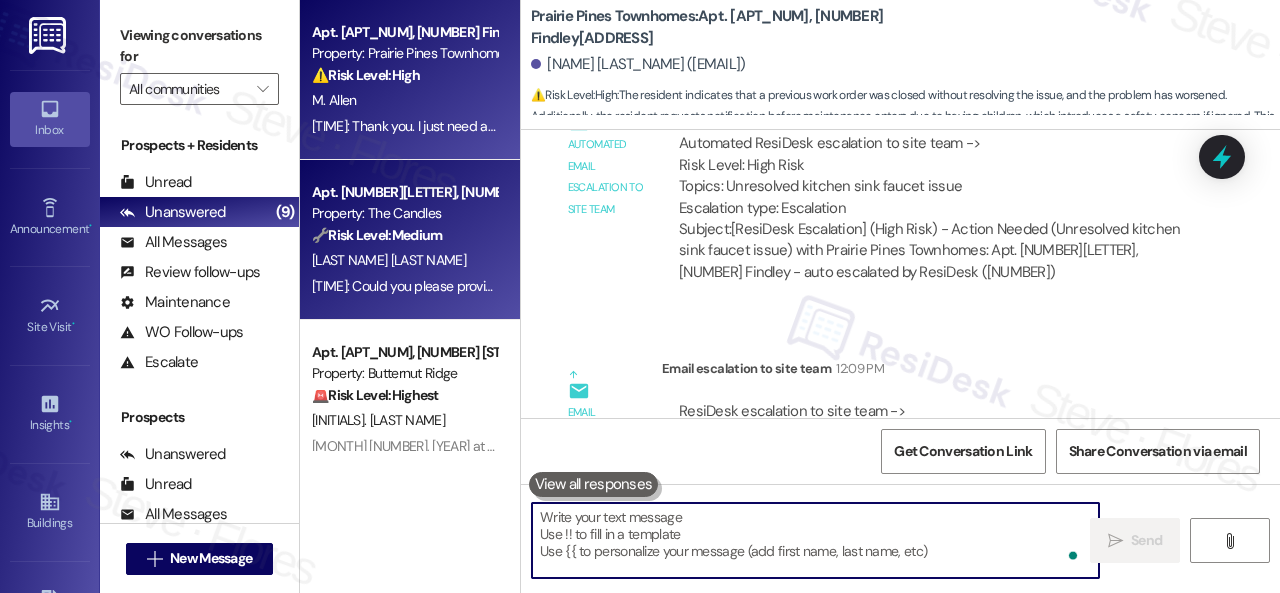 scroll, scrollTop: 11184, scrollLeft: 0, axis: vertical 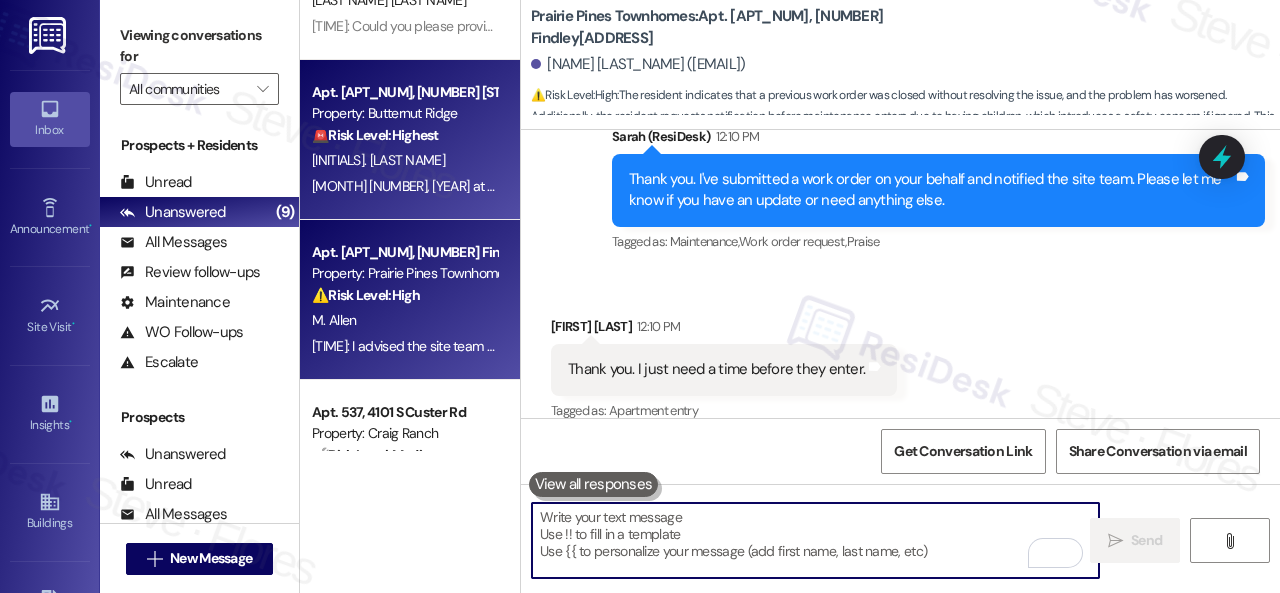 type 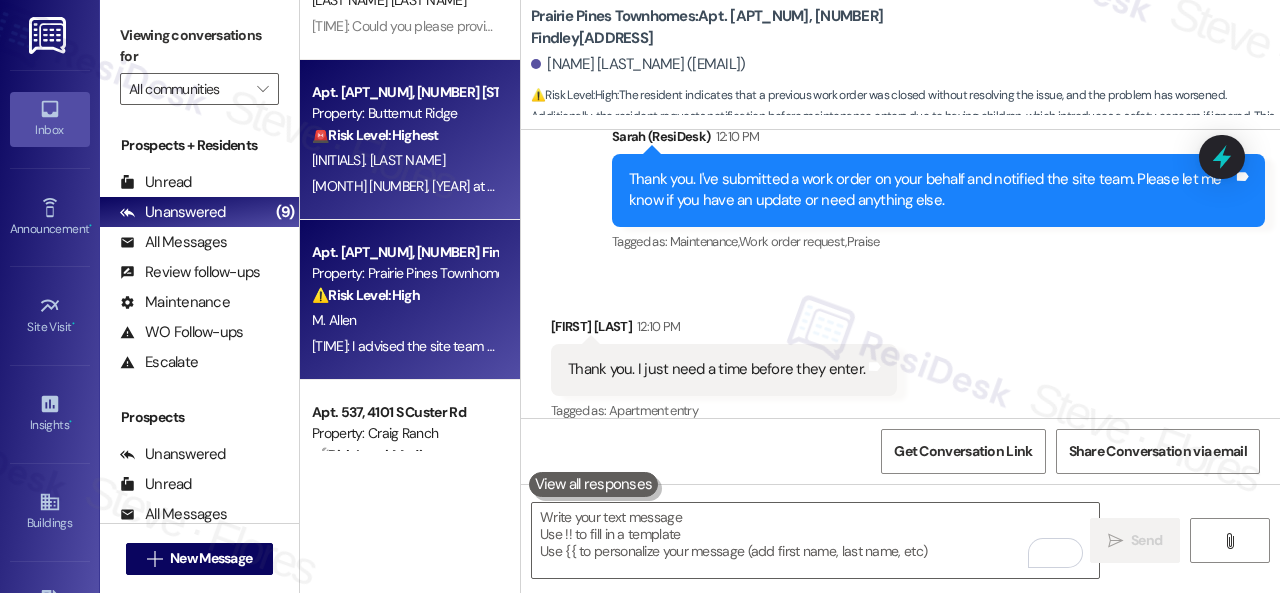 click on "Aug 01, 2025 at 8:15 PM: Escalation acknowledged.
Thank you for your message. Our offices are currently closed, but we will contact you when we resume operations. For emergencies, please contact your emergency number. Aug 01, 2025 at 8:15 PM: Escalation acknowledged.
Thank you for your message. Our offices are currently closed, but we will contact you when we resume operations. For emergencies, please contact your emergency number." at bounding box center [999, 186] 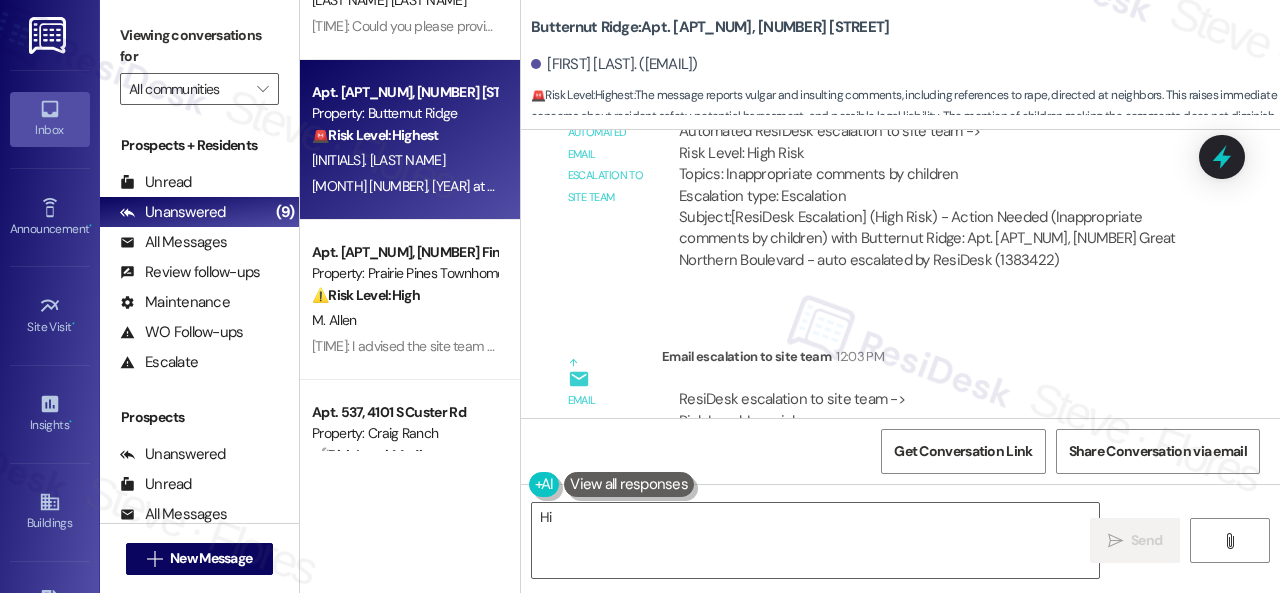 scroll, scrollTop: 14274, scrollLeft: 0, axis: vertical 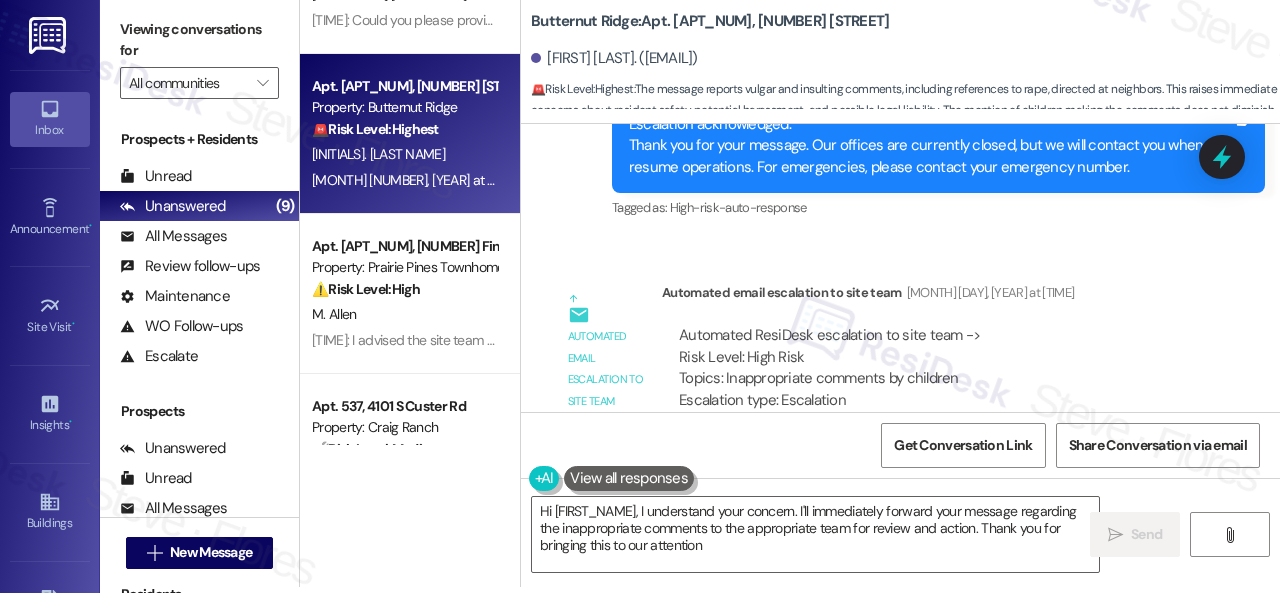 type on "Hi {{first_name}}, I understand your concern. I'll immediately forward your message regarding the inappropriate comments to the appropriate team for review and action. Thank you for bringing this to our attention." 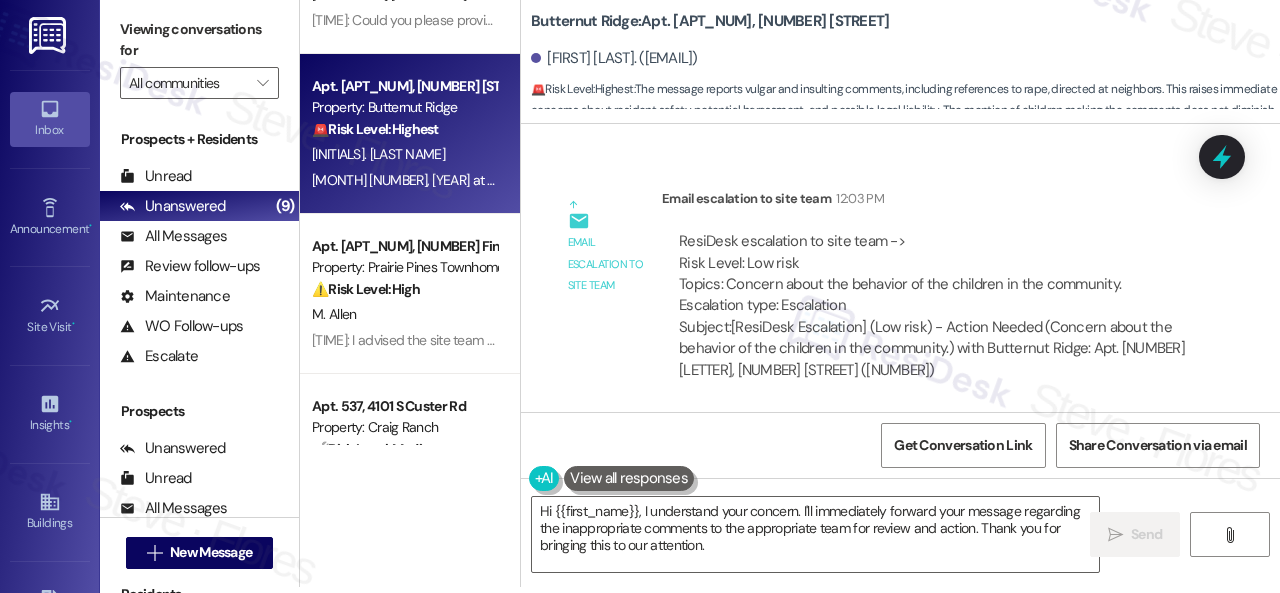 scroll, scrollTop: 12974, scrollLeft: 0, axis: vertical 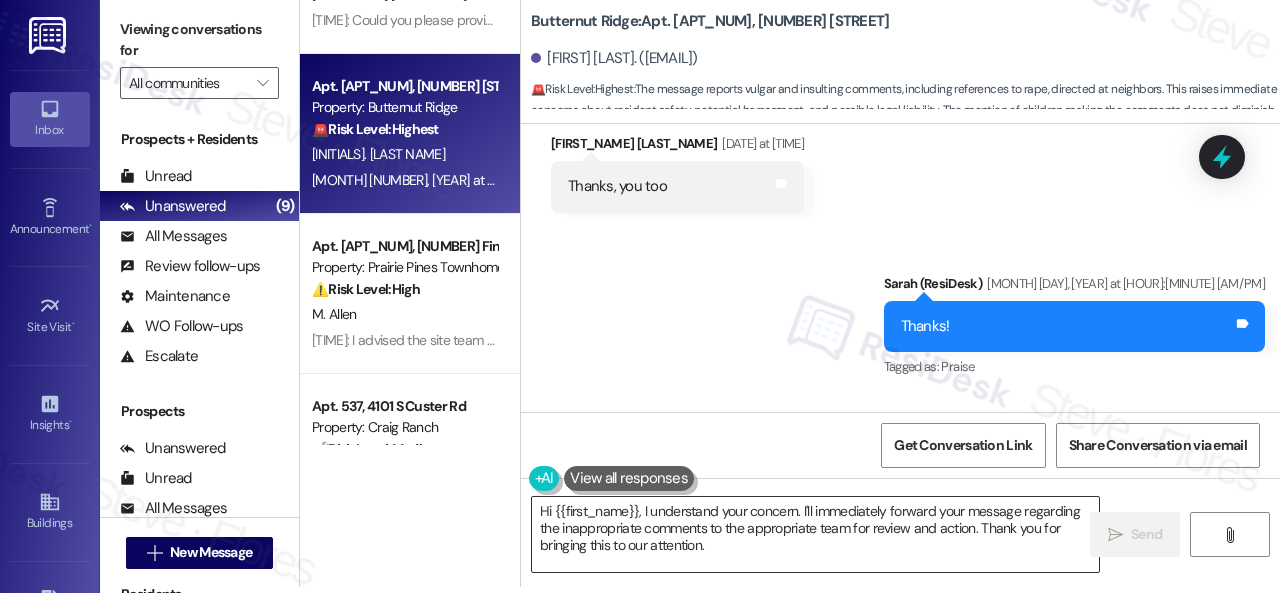 click on "Hi {{first_name}}, I understand your concern. I'll immediately forward your message regarding the inappropriate comments to the appropriate team for review and action. Thank you for bringing this to our attention." at bounding box center (815, 534) 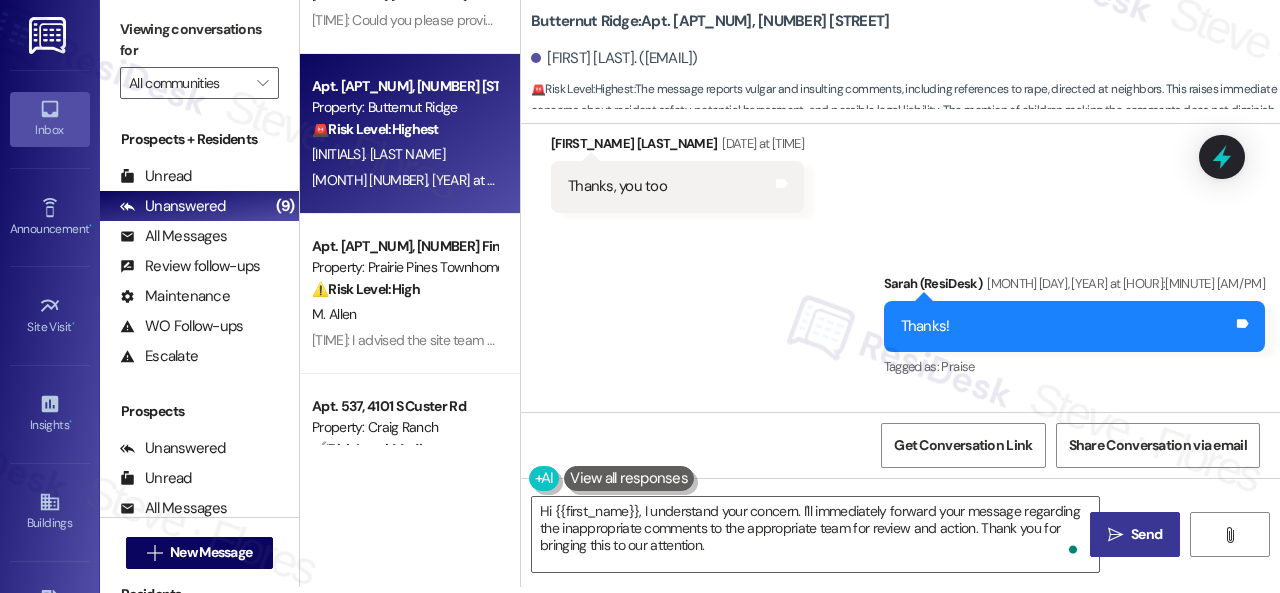 click on "" at bounding box center [1115, 535] 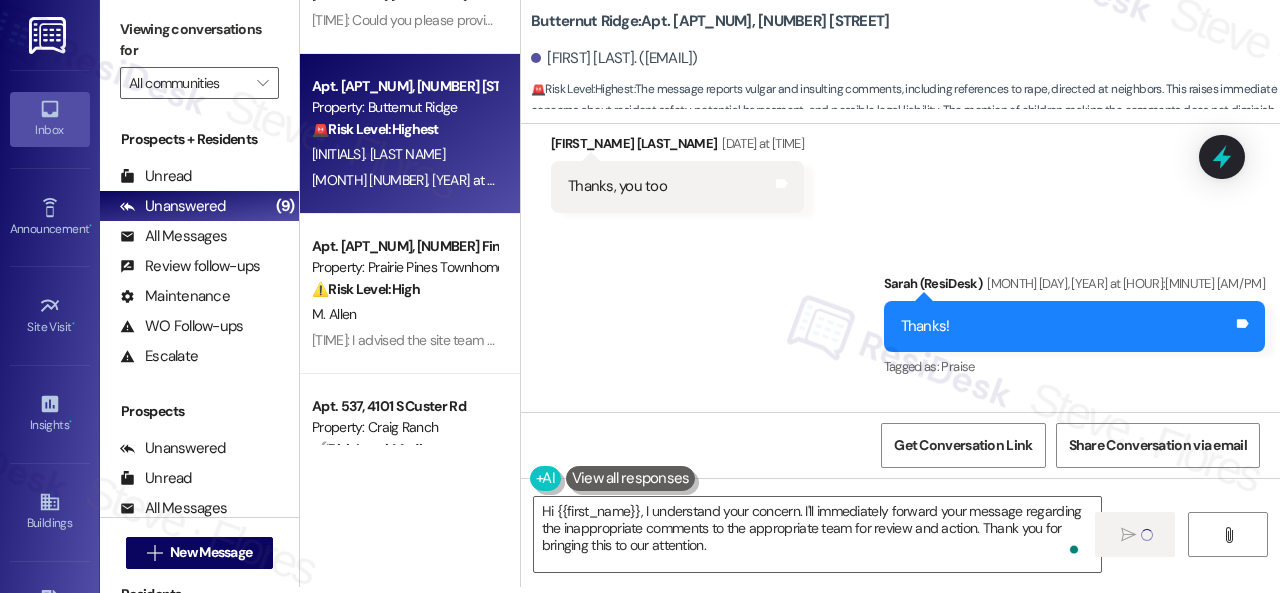 type 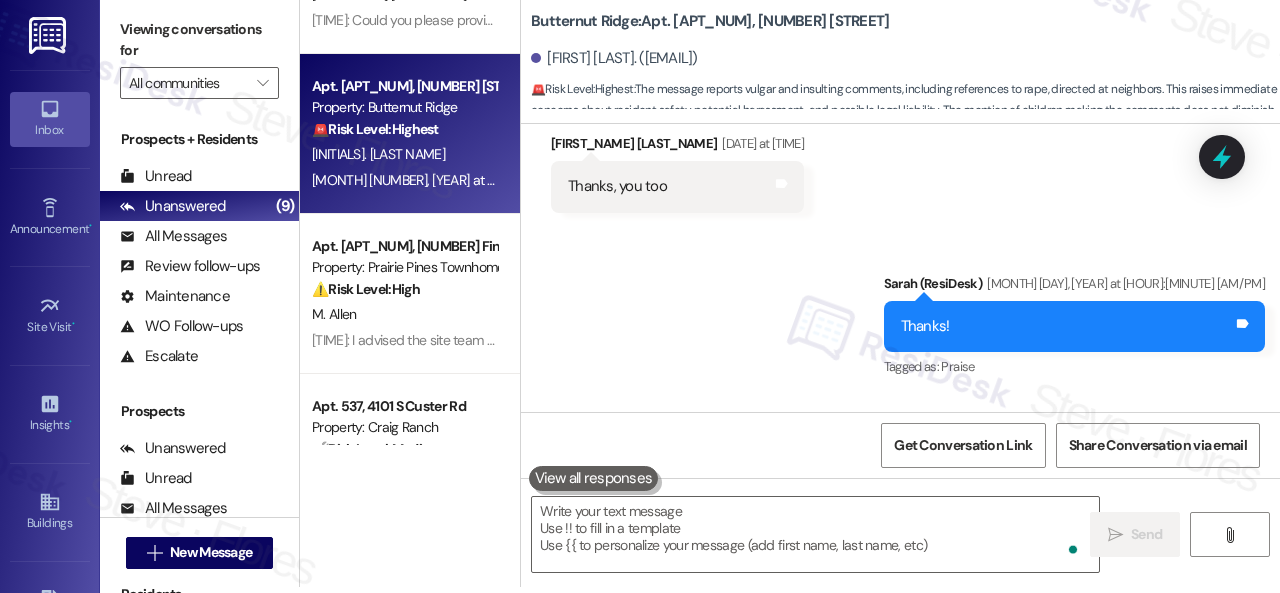 scroll, scrollTop: 0, scrollLeft: 0, axis: both 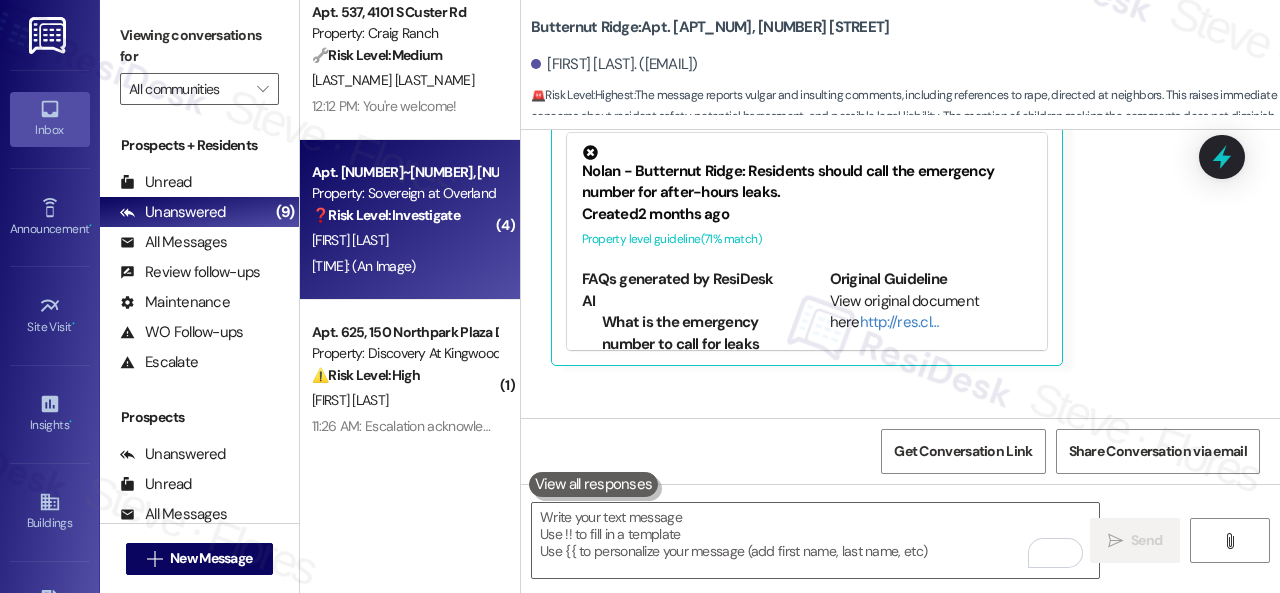 click on "J. Eden" at bounding box center (404, 240) 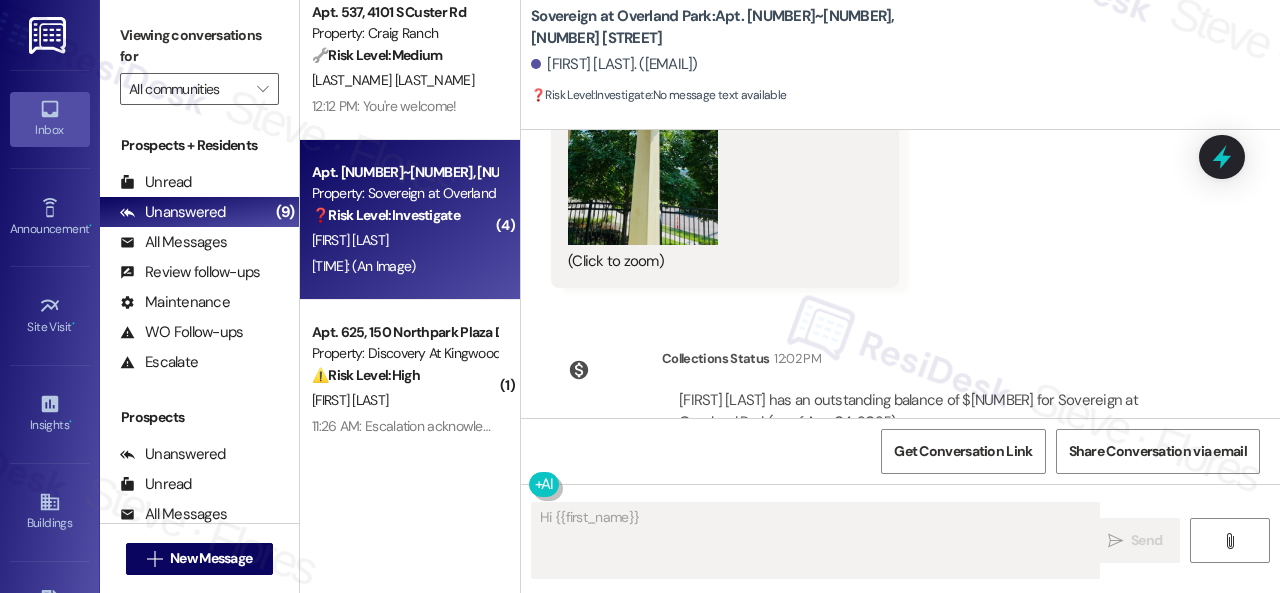 scroll, scrollTop: 6045, scrollLeft: 0, axis: vertical 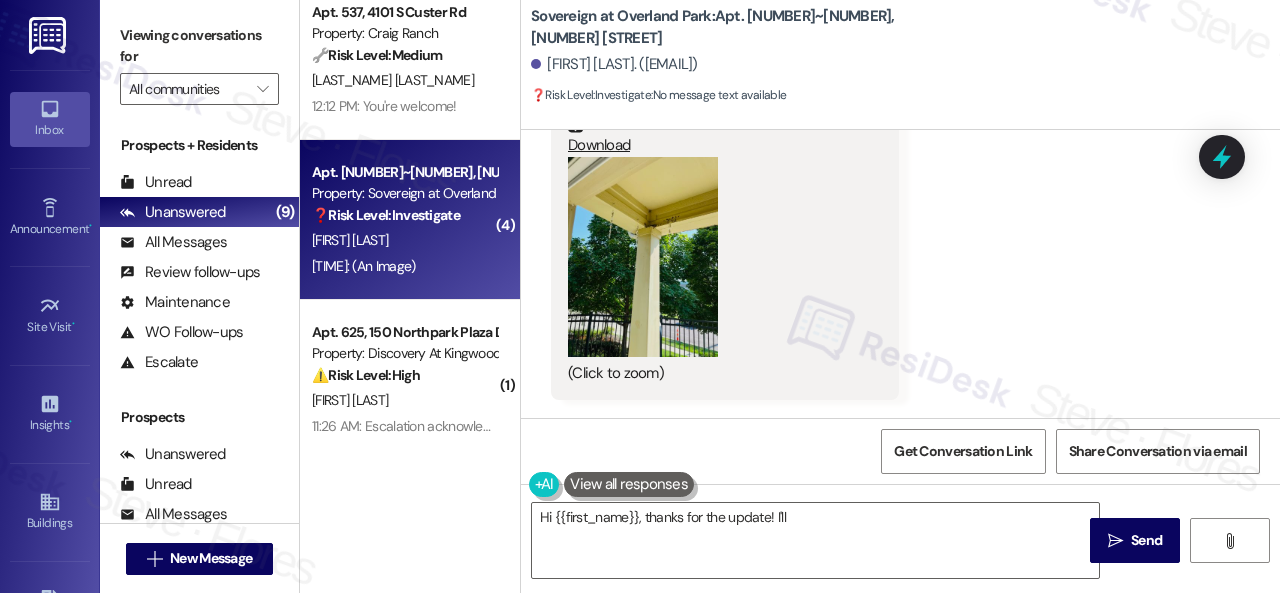 click at bounding box center [643, 257] 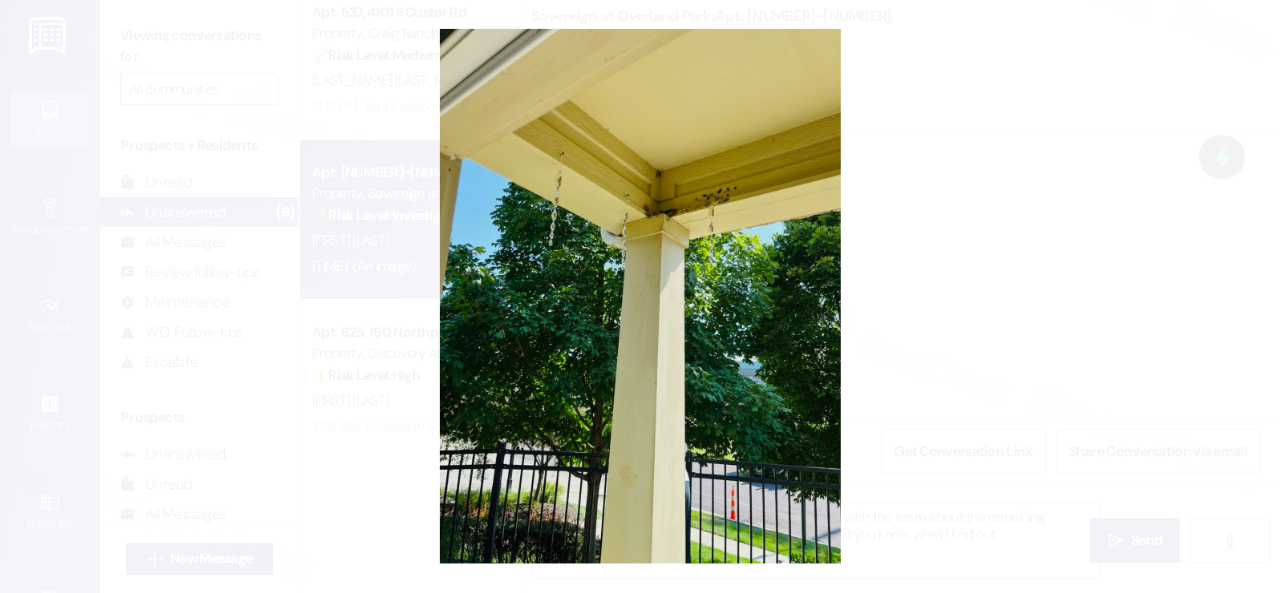 type on "Hi {{first_name}}, thanks for the update! I'll follow up with the team about the remaining cabinet doors and the small space on the porch. I'll let you know what I find out!" 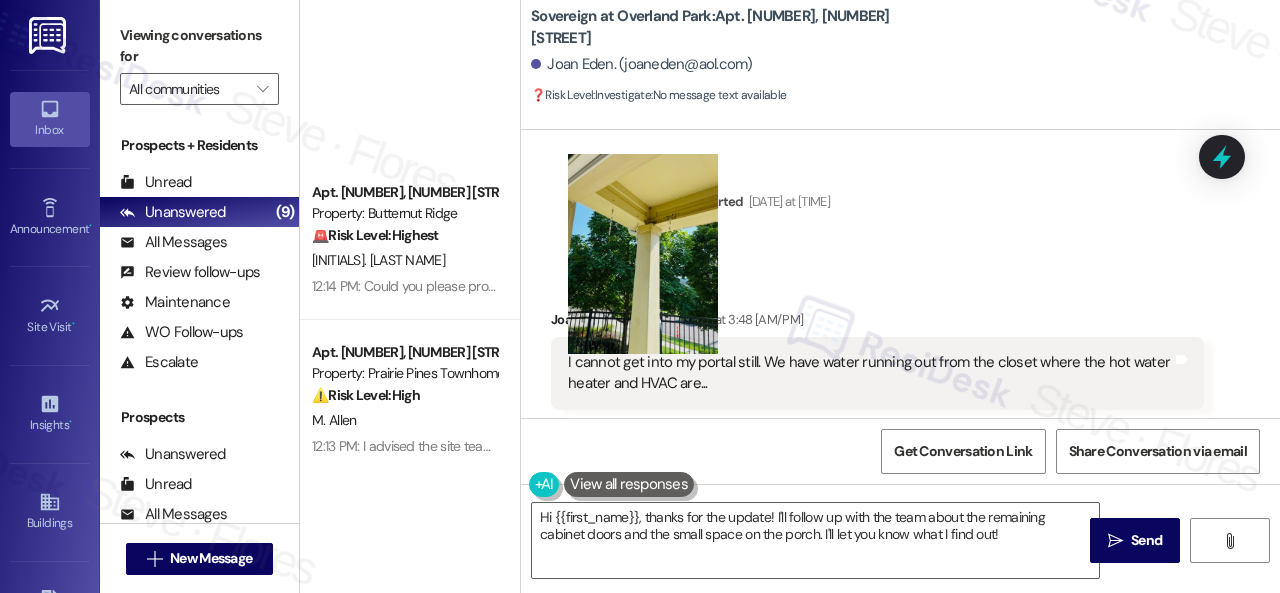 scroll, scrollTop: 0, scrollLeft: 0, axis: both 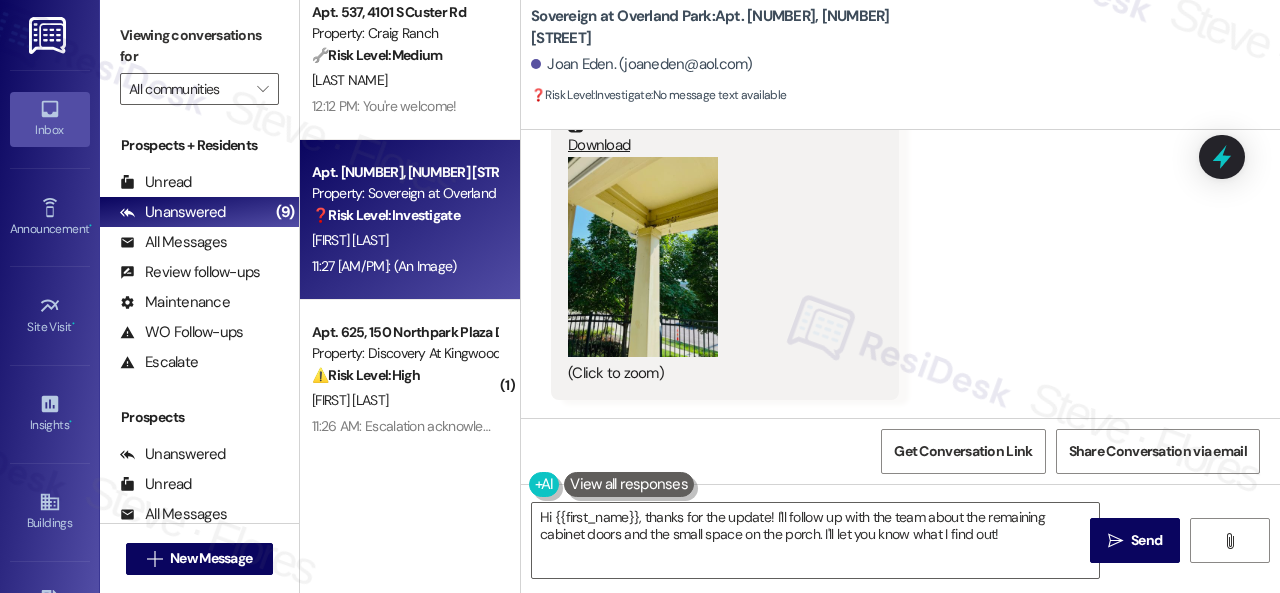 click at bounding box center (643, 257) 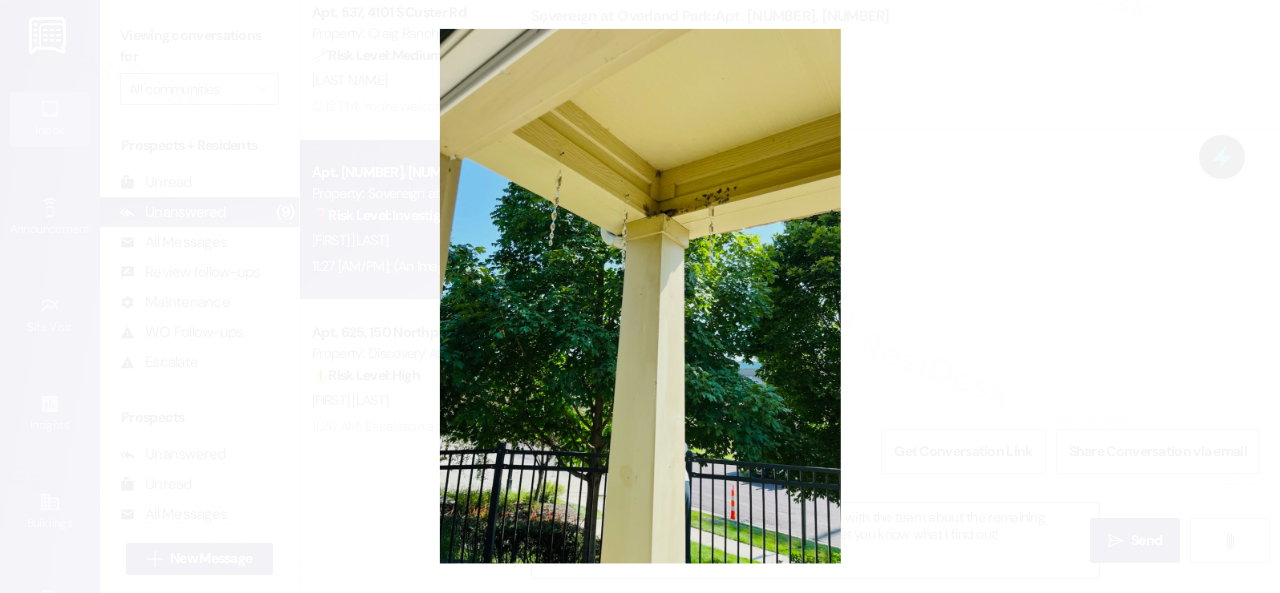 click at bounding box center [640, 296] 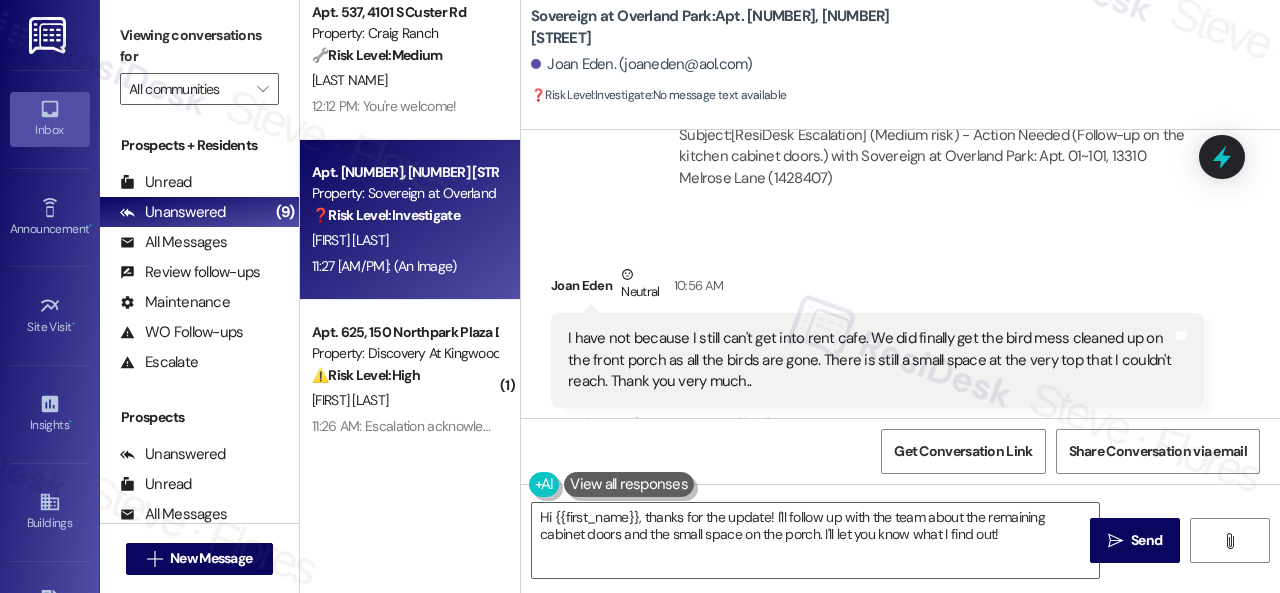 scroll, scrollTop: 3945, scrollLeft: 0, axis: vertical 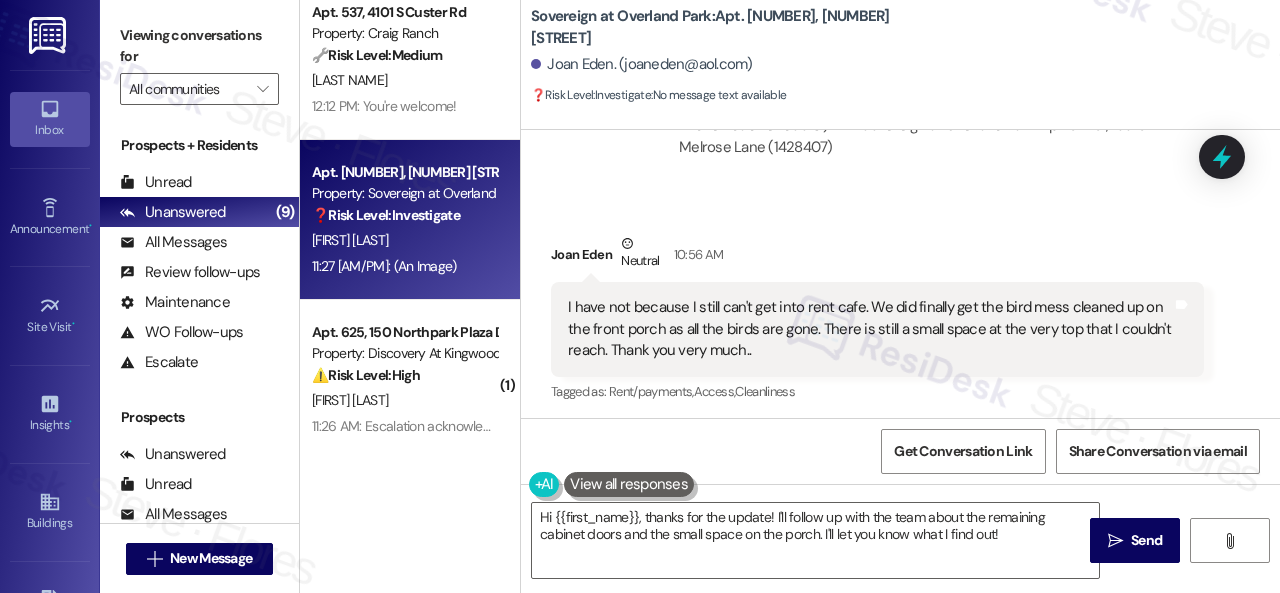 drag, startPoint x: 1006, startPoint y: 538, endPoint x: 378, endPoint y: 499, distance: 629.20984 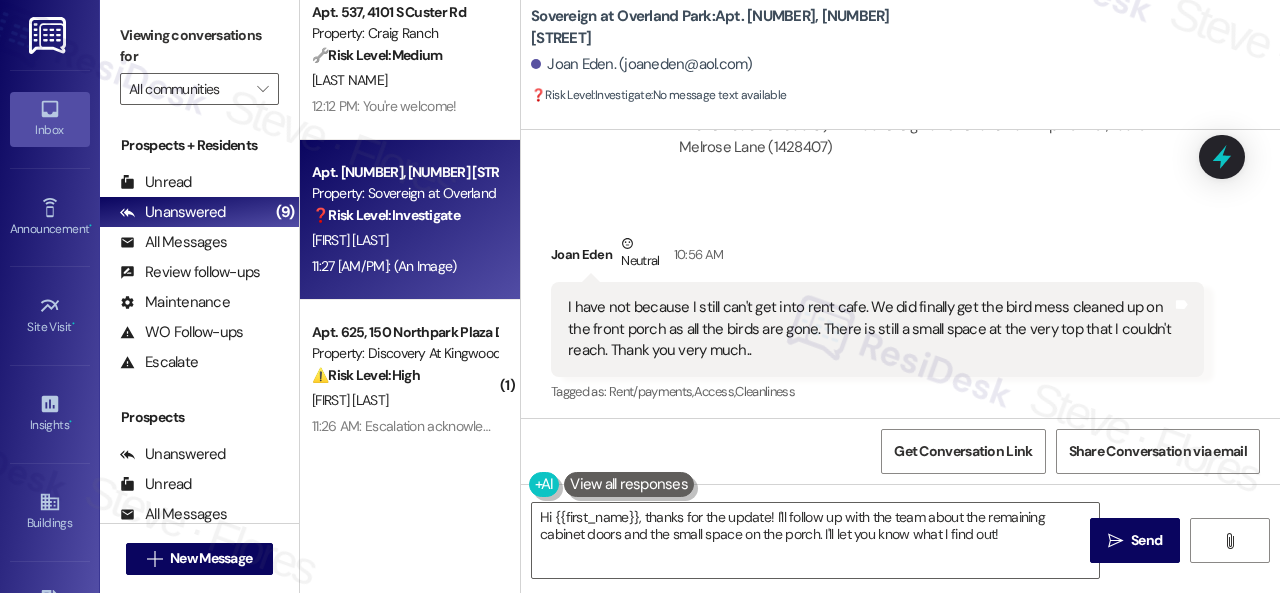 click on "Apt. 14W07, 9 Candlelight Dr Property: The Candles 🔧  Risk Level:  Medium The resident is inquiring about the kitchen exhaust fan and range hood filters. While a malfunctioning exhaust fan could potentially lead to minor ventilation issues, it doesn't pose an immediate threat to safety or property. The resident is seeking clarification and a possible work order, indicating a non-urgent maintenance request. D. Khanna 12:12 PM: Could you please provide more information about the issue with the range hood filters and what needs to be done? Is there already a work order for the issue? If so, may I have the work order number to follow up with the site team? If not yet, I'll be happy to submit it on your behalf.
Note: Due to limited availability, our maintenance team isn't able to call or schedule visits in advance. By submitting a work order, you're permitting them to enter your apartment, even if you're not home. If any children may be alone during the visit, please let me know so we can inform the team. 🚨" at bounding box center [790, 296] 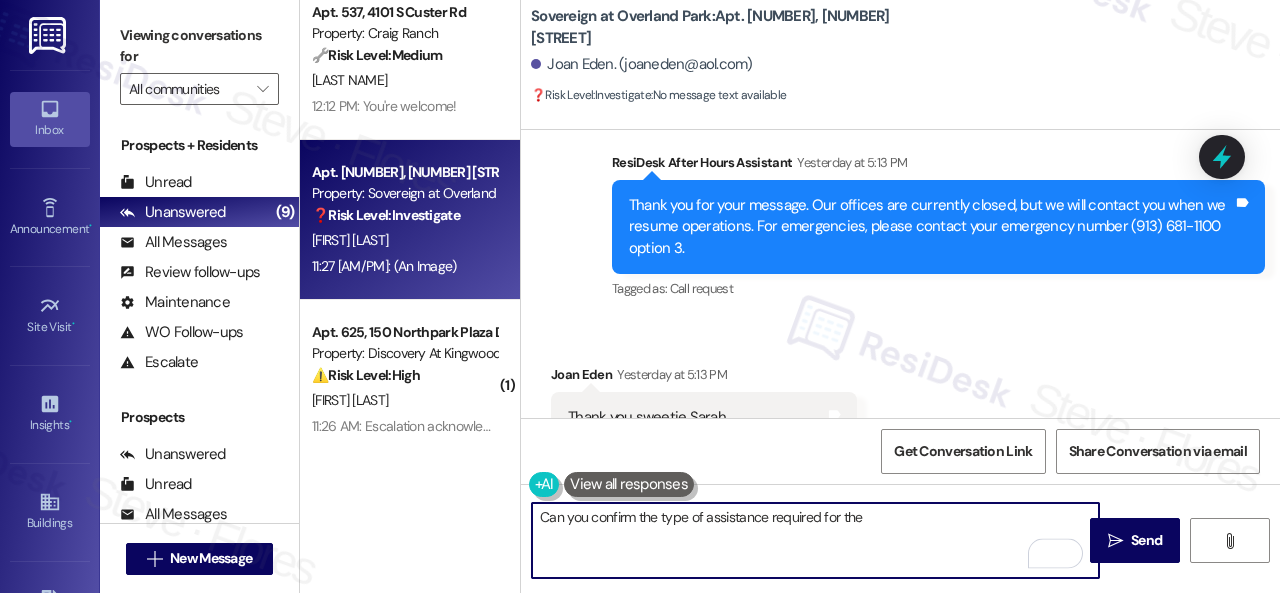 scroll, scrollTop: 2945, scrollLeft: 0, axis: vertical 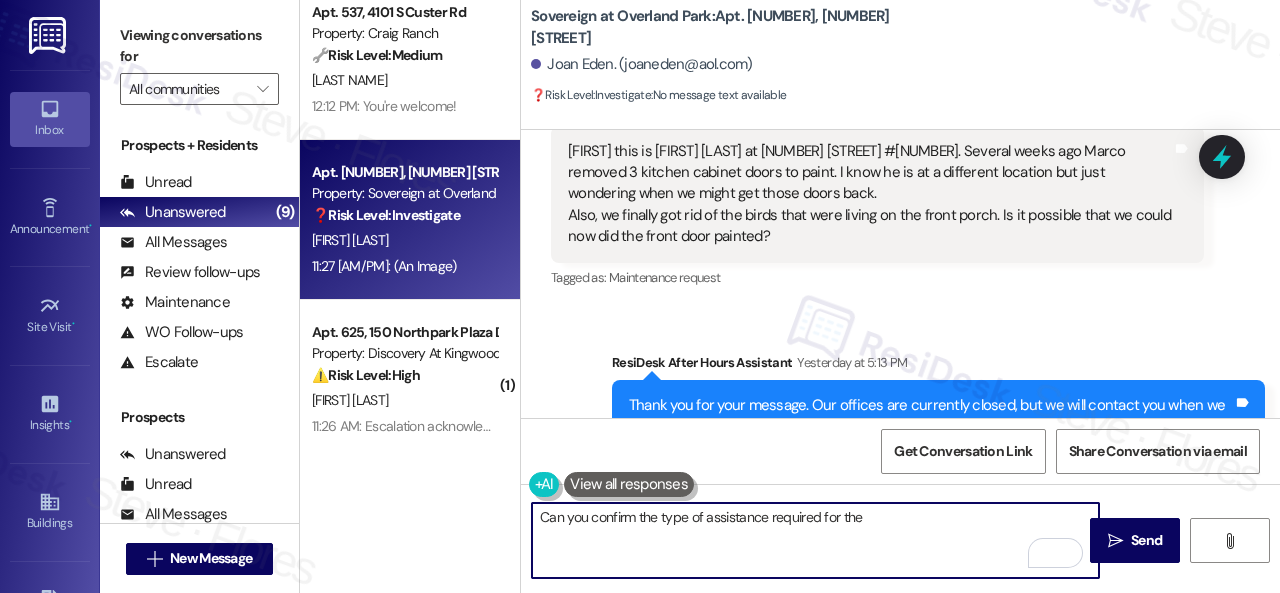 drag, startPoint x: 820, startPoint y: 515, endPoint x: 909, endPoint y: 515, distance: 89 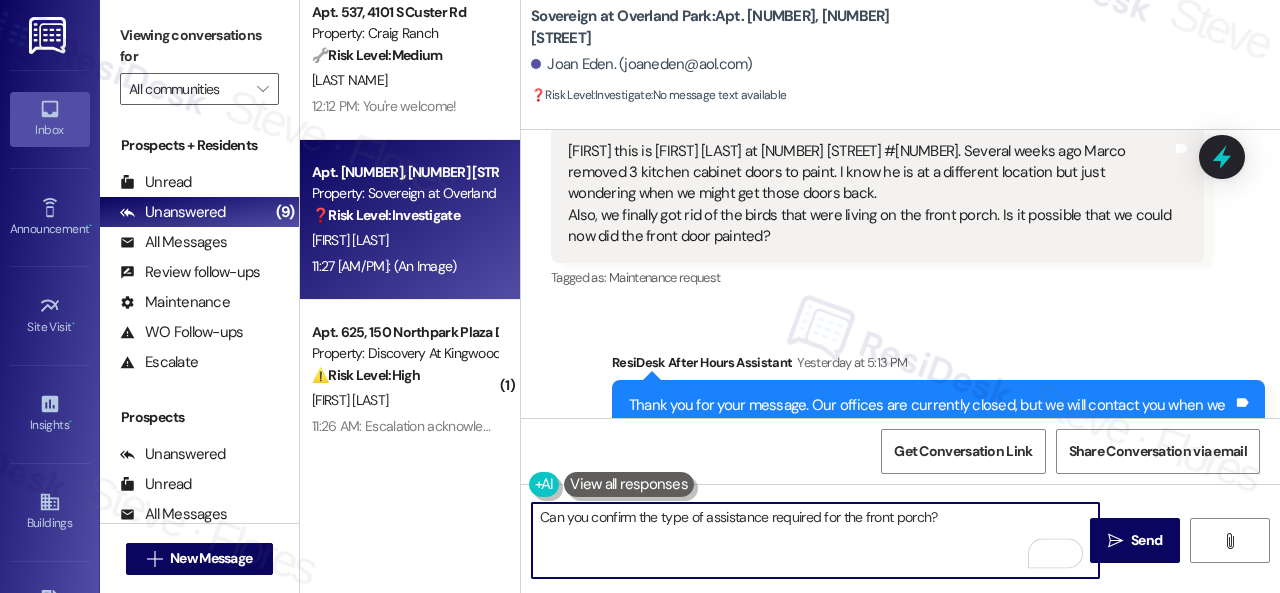 click on "Can you confirm the type of assistance required for the front porch?" at bounding box center [815, 540] 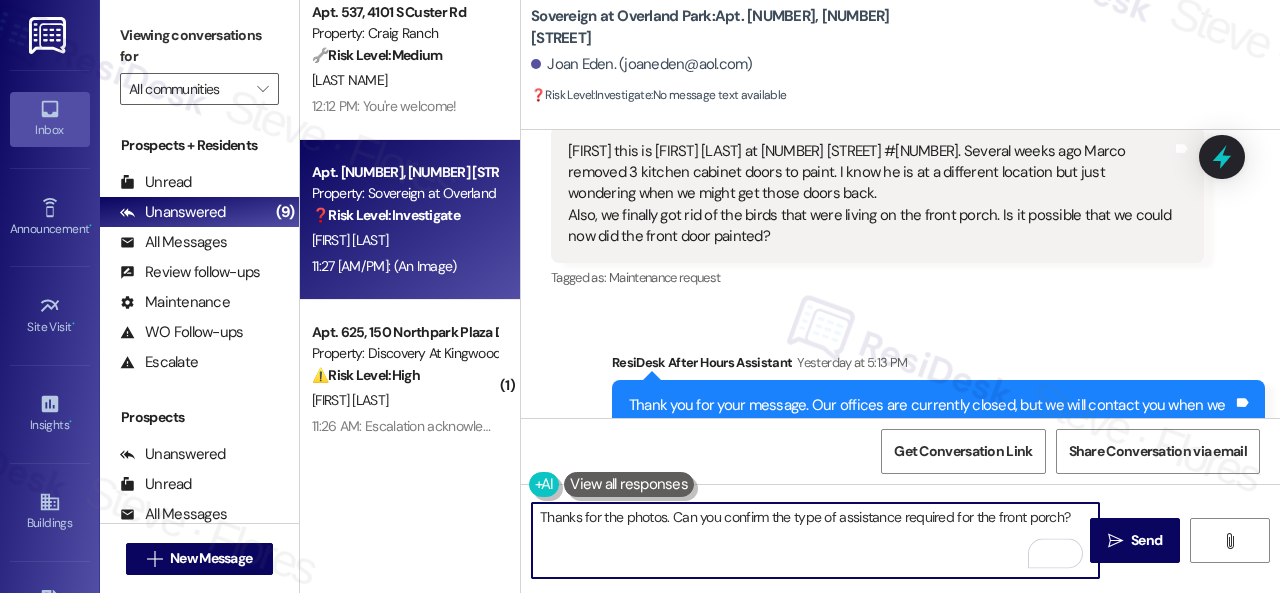 click on "Thanks for the photos. Can you confirm the type of assistance required for the front porch?" at bounding box center (815, 540) 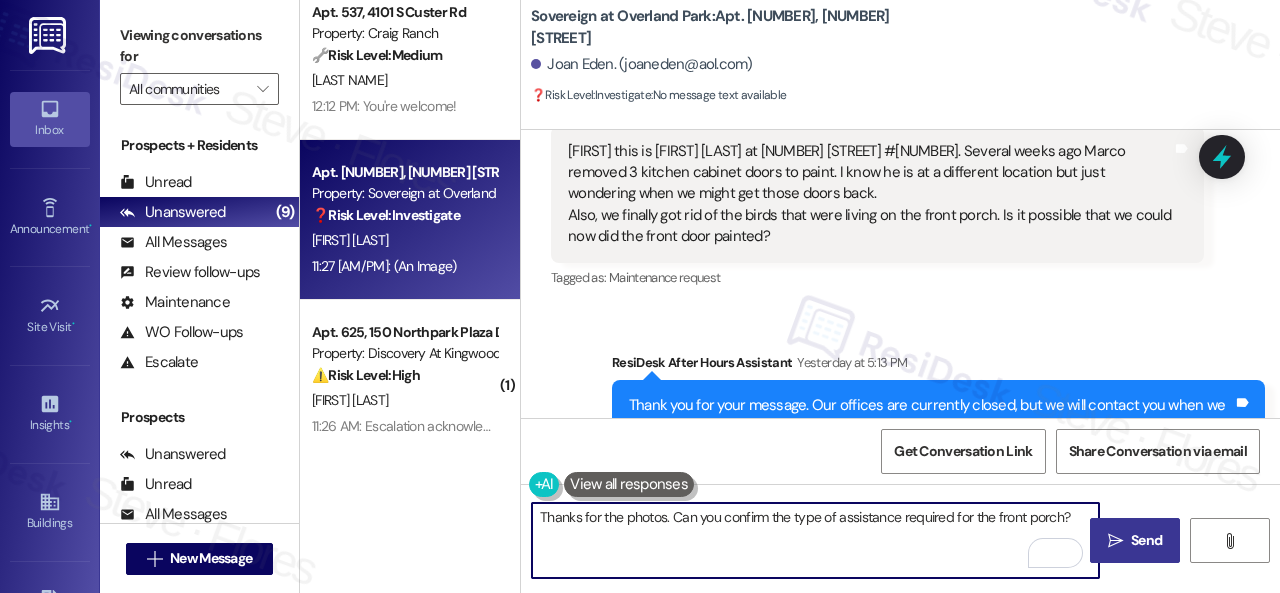 type on "Thanks for the photos. Can you confirm the type of assistance required for the front porch?" 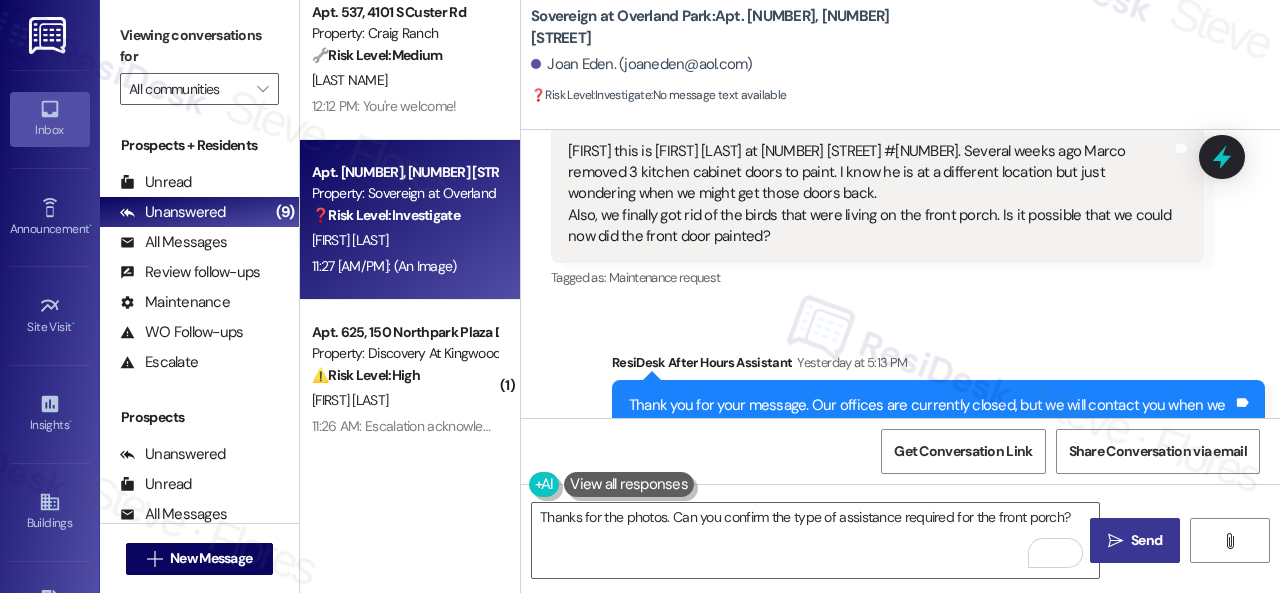 click on " Send" at bounding box center [1135, 540] 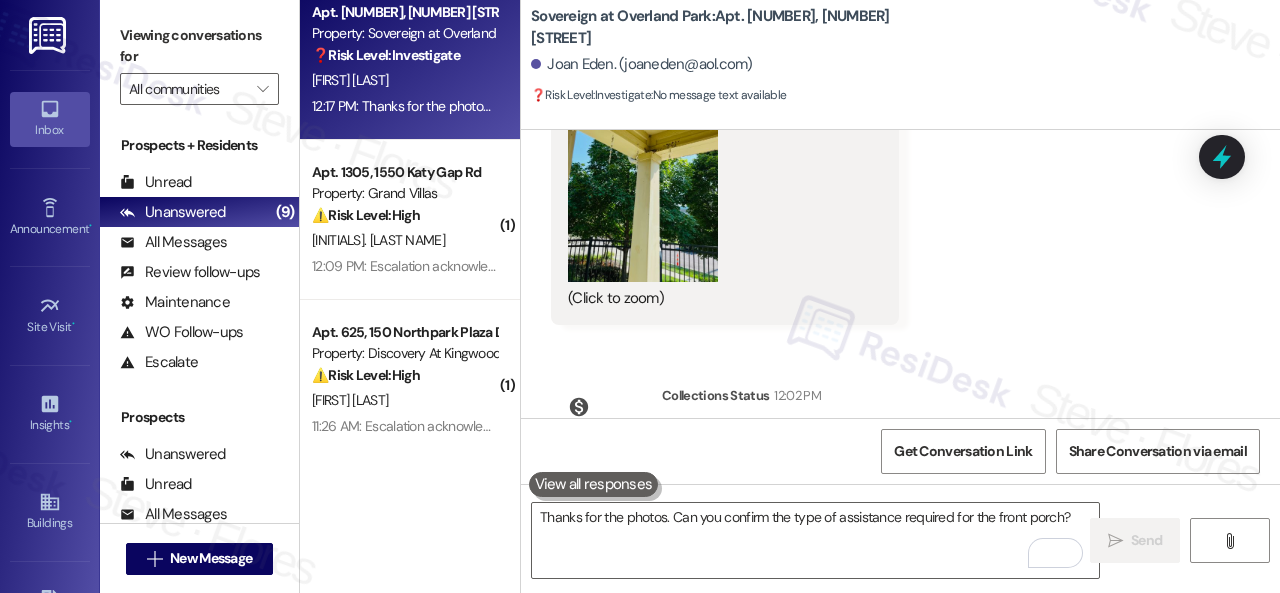 scroll, scrollTop: 6544, scrollLeft: 0, axis: vertical 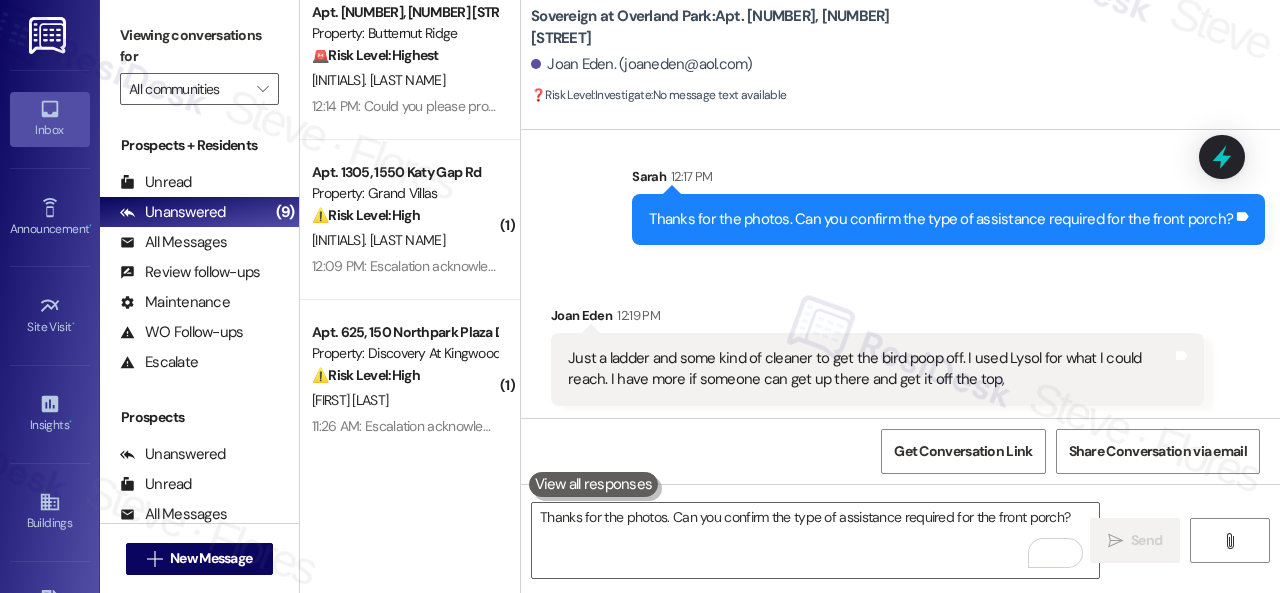 click on "Received via SMS Joan Eden 12:19 PM Just a ladder and some kind of cleaner to get the bird poop off.  I used Lysol for what I could reach.  I have more if someone can get up there and get it off the top, Tags and notes" at bounding box center (900, 340) 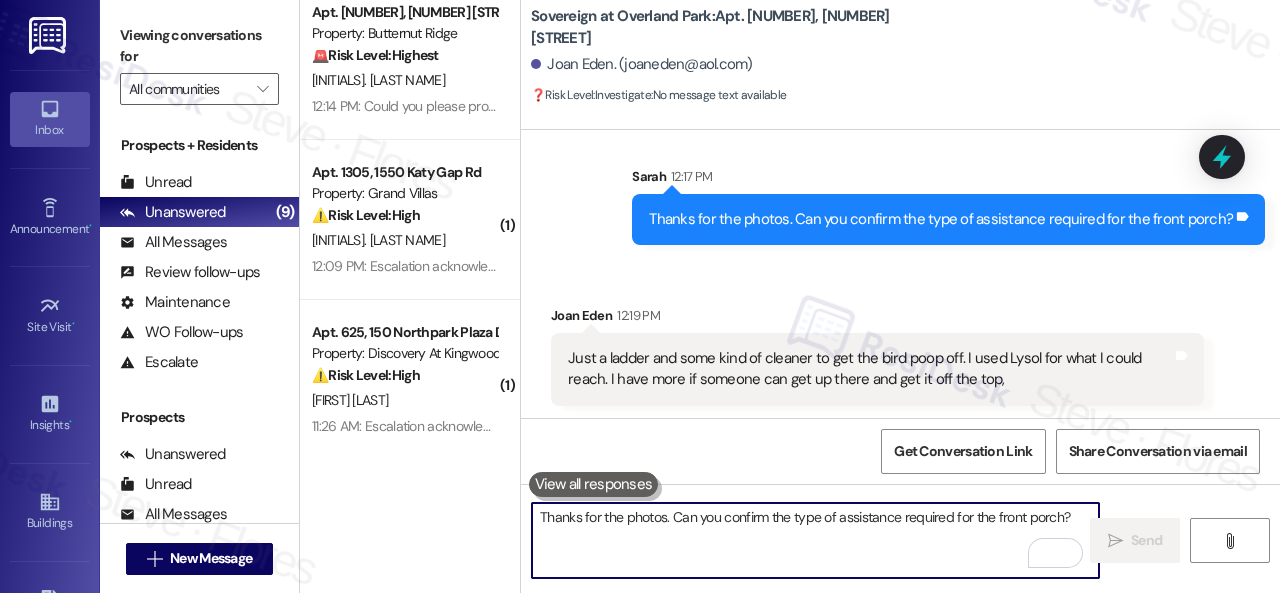 click on "Thanks for the photos. Can you confirm the type of assistance required for the front porch?" at bounding box center (815, 540) 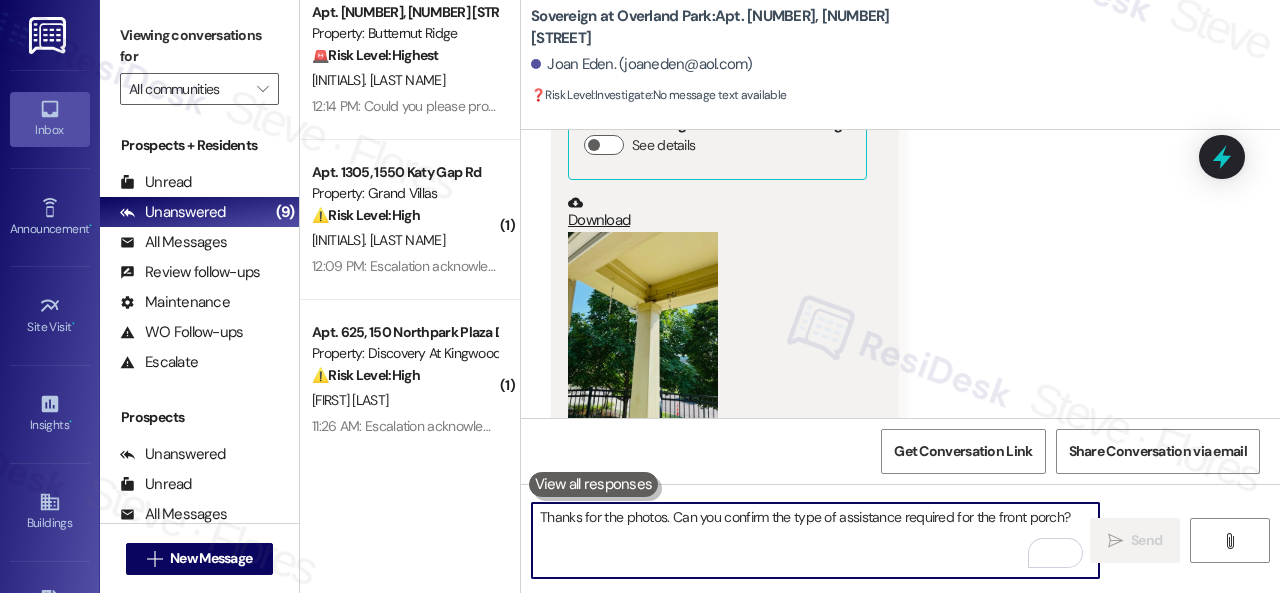 scroll, scrollTop: 5944, scrollLeft: 0, axis: vertical 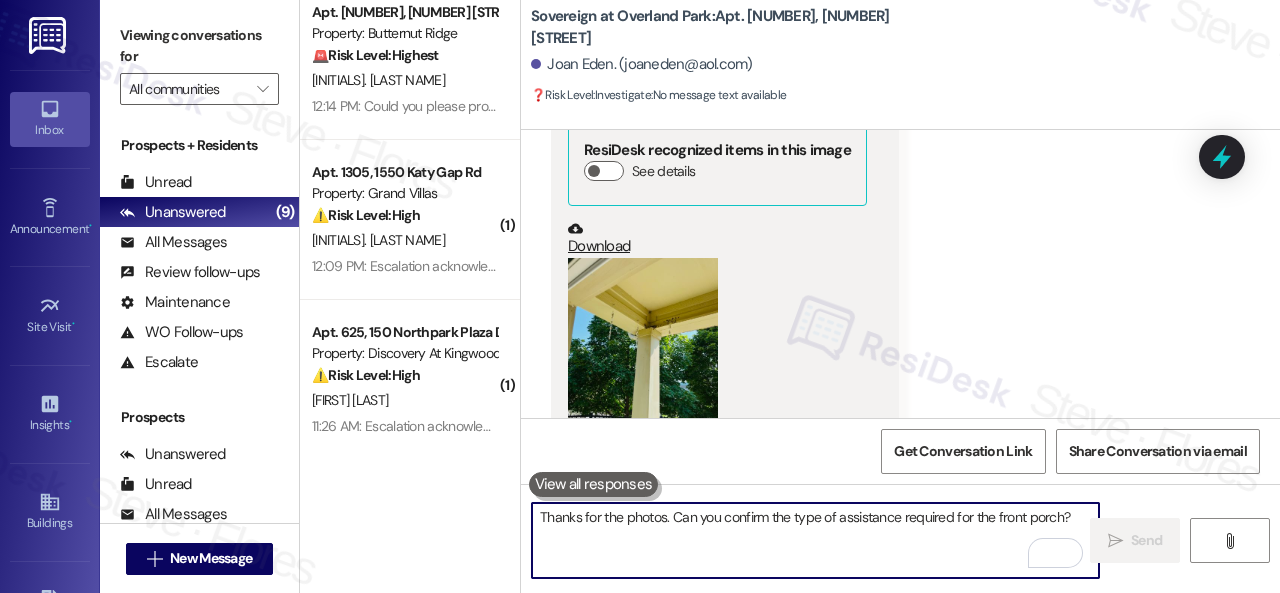 click at bounding box center (643, 358) 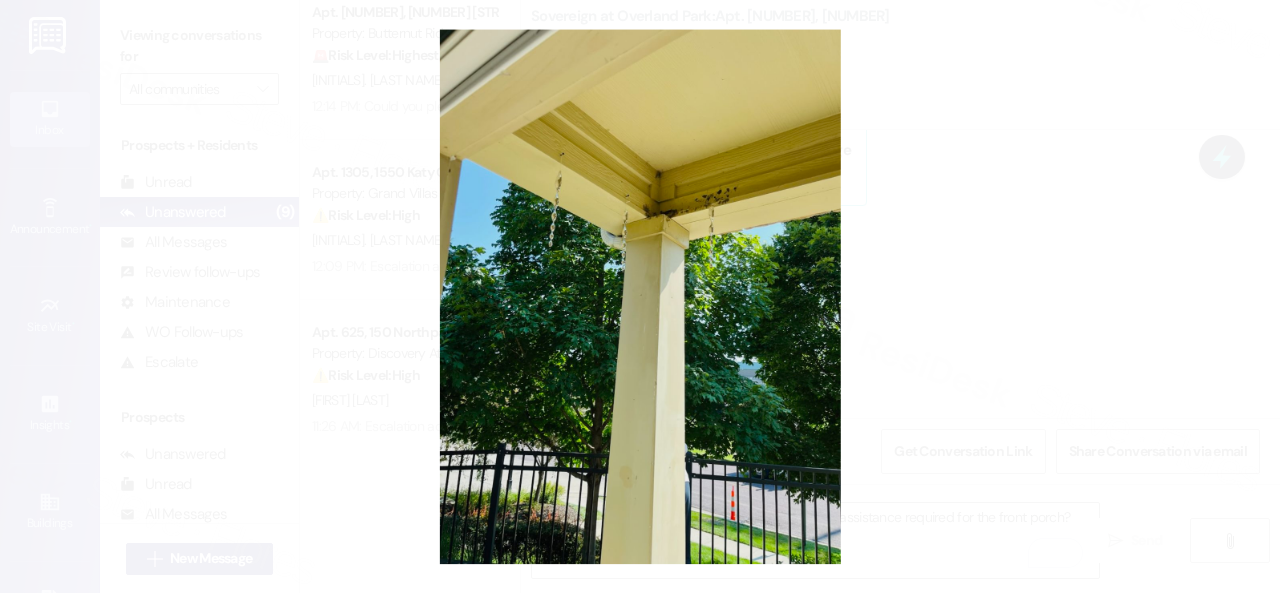 type 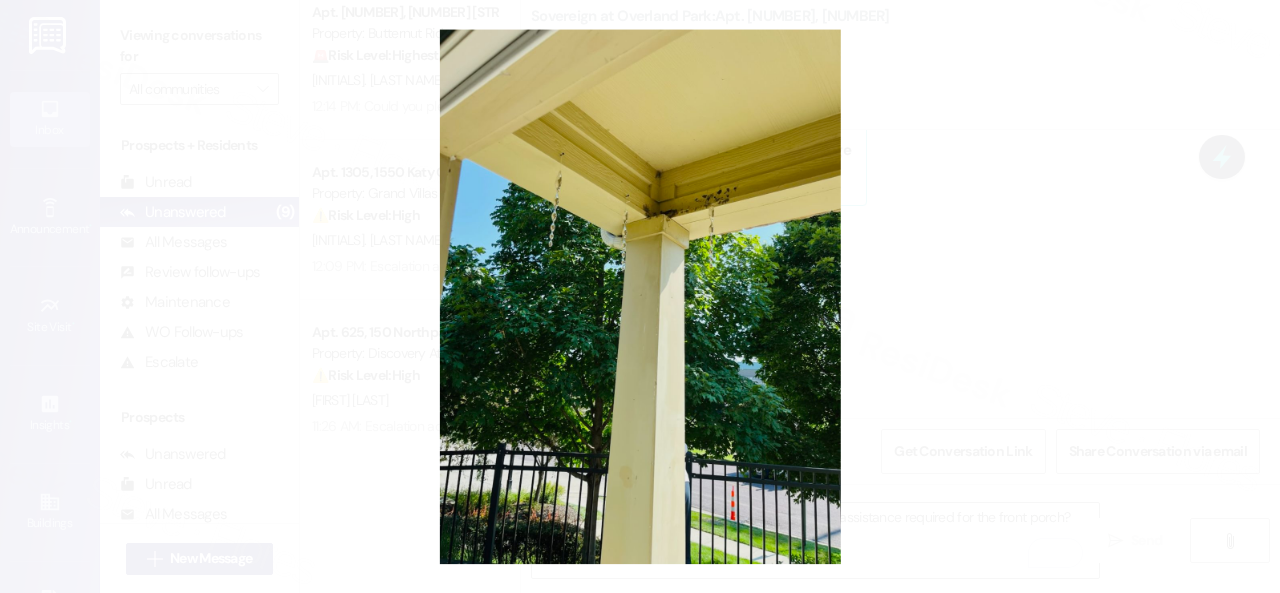 click at bounding box center [640, 296] 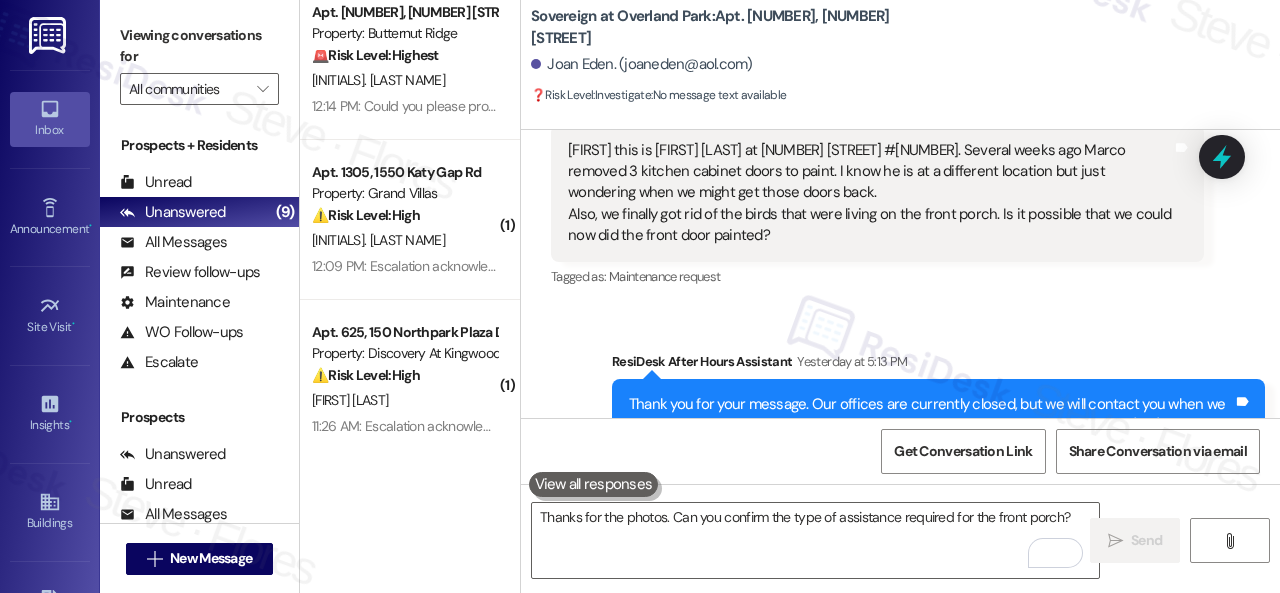 scroll, scrollTop: 2945, scrollLeft: 0, axis: vertical 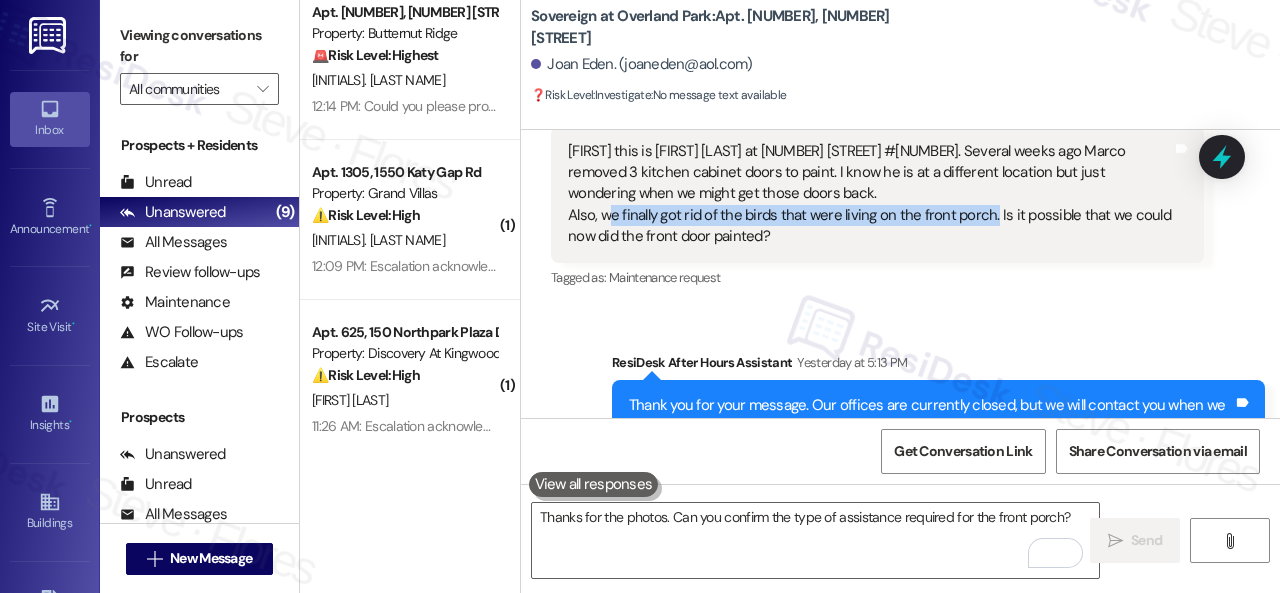drag, startPoint x: 610, startPoint y: 215, endPoint x: 990, endPoint y: 213, distance: 380.00525 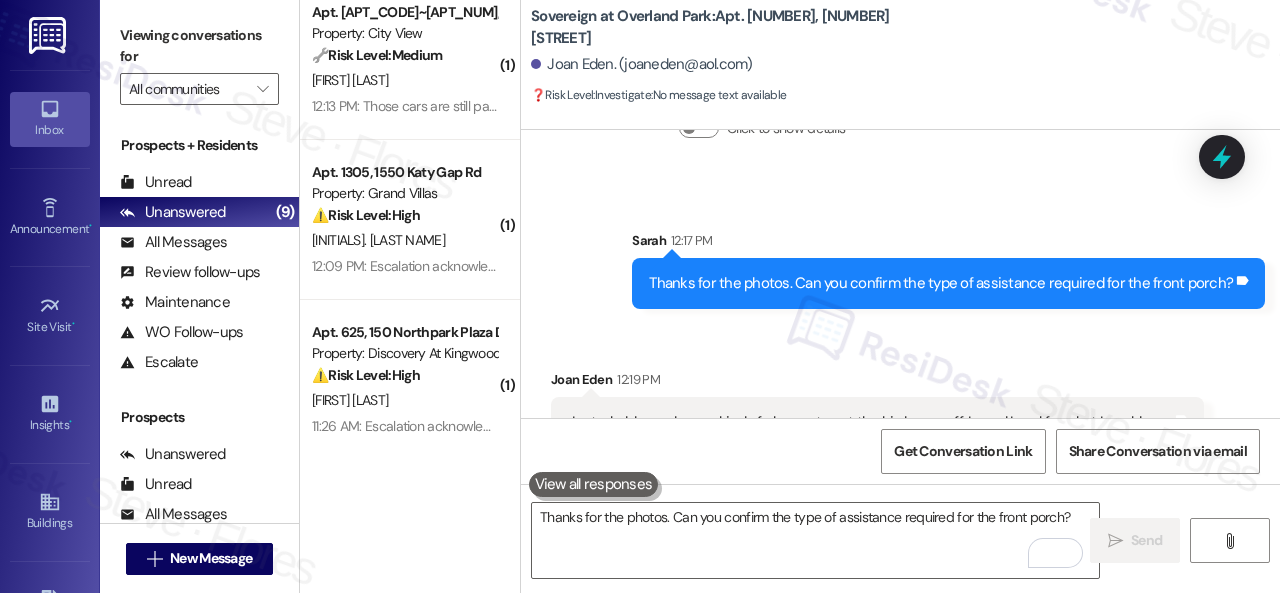 scroll, scrollTop: 6545, scrollLeft: 0, axis: vertical 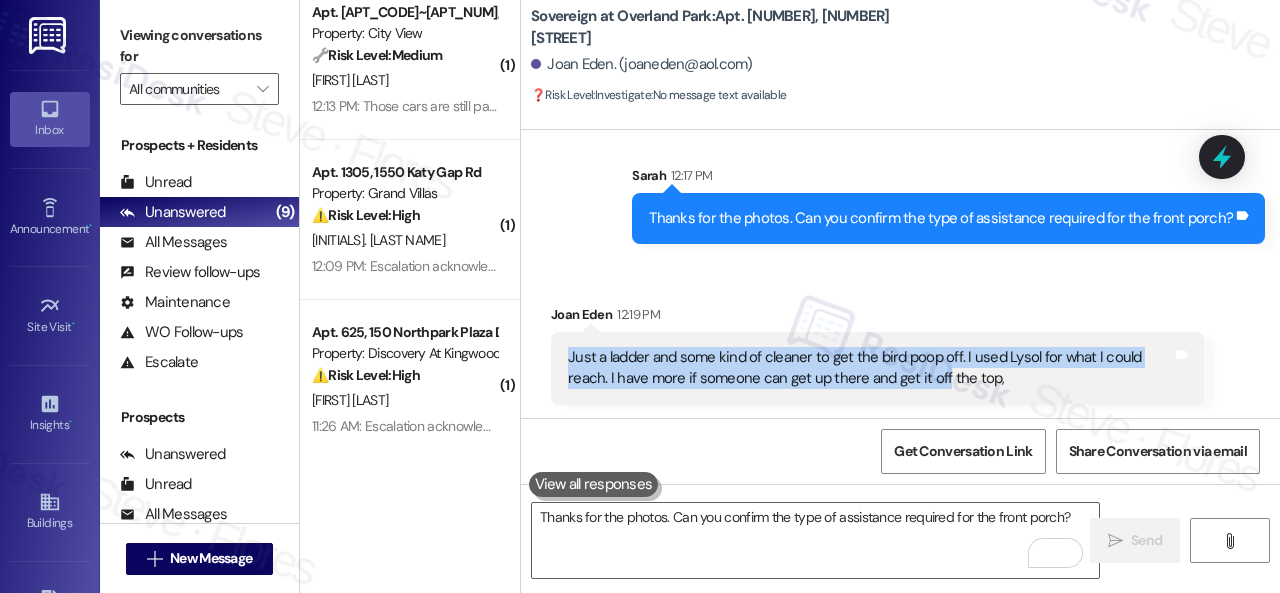 drag, startPoint x: 941, startPoint y: 377, endPoint x: 565, endPoint y: 353, distance: 376.76517 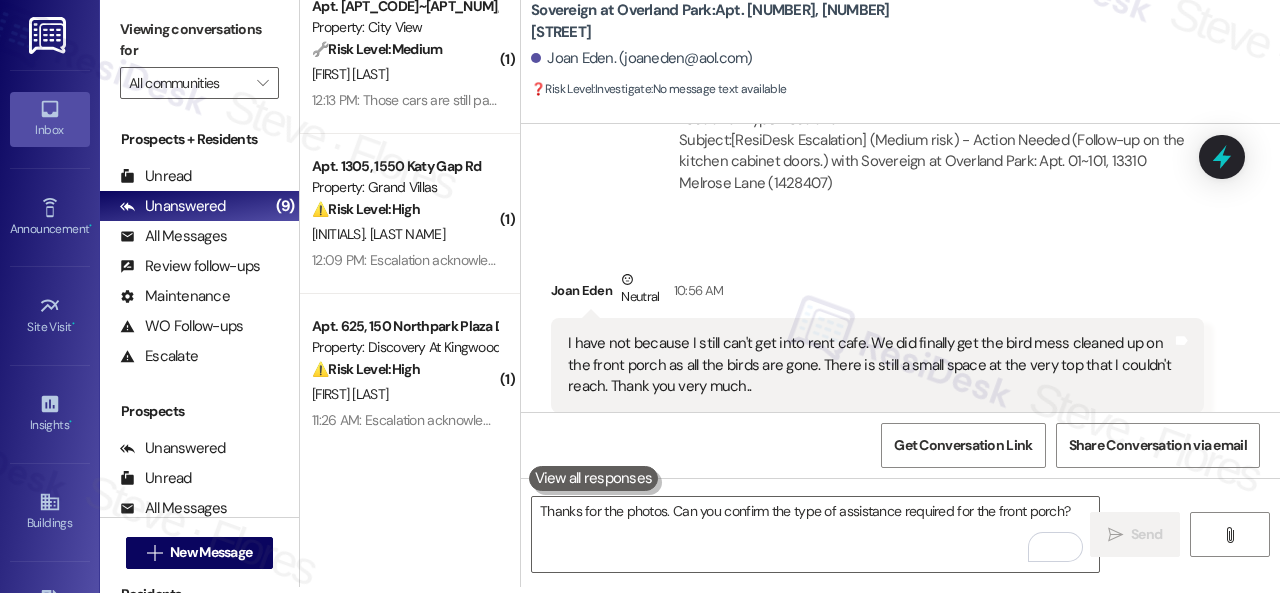 scroll, scrollTop: 3945, scrollLeft: 0, axis: vertical 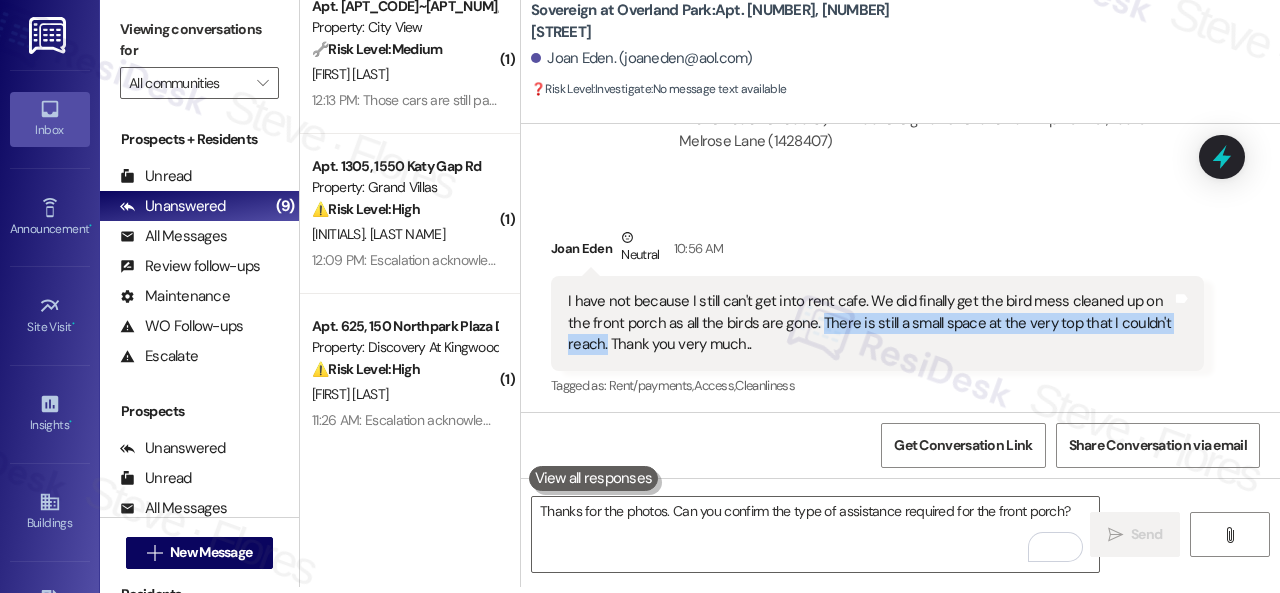 drag, startPoint x: 816, startPoint y: 323, endPoint x: 605, endPoint y: 349, distance: 212.59586 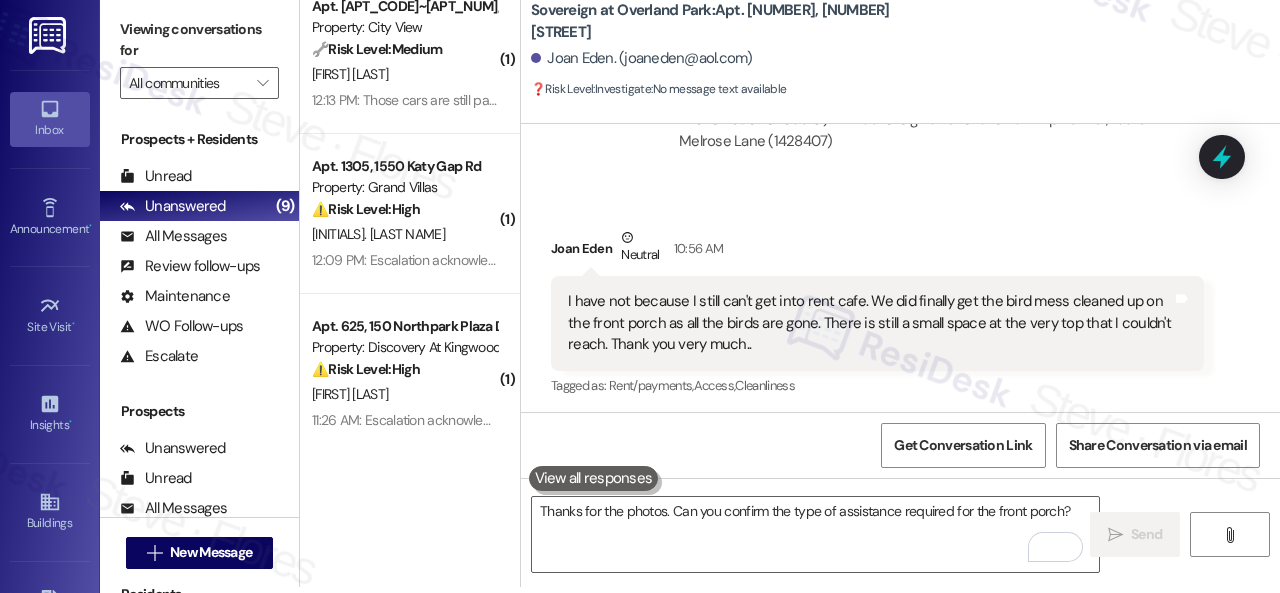 click on "Received via SMS Joan Eden   Neutral 10:56 AM I have not because I still can't get into rent cafe.  We did finally get the bird mess cleaned up on the front porch as all the birds are gone.  There is still a small space at the very top that I couldn't reach.  Thank you very much.. Tags and notes Tagged as:   Rent/payments ,  Click to highlight conversations about Rent/payments Access ,  Click to highlight conversations about Access Cleanliness Click to highlight conversations about Cleanliness" at bounding box center [900, 298] 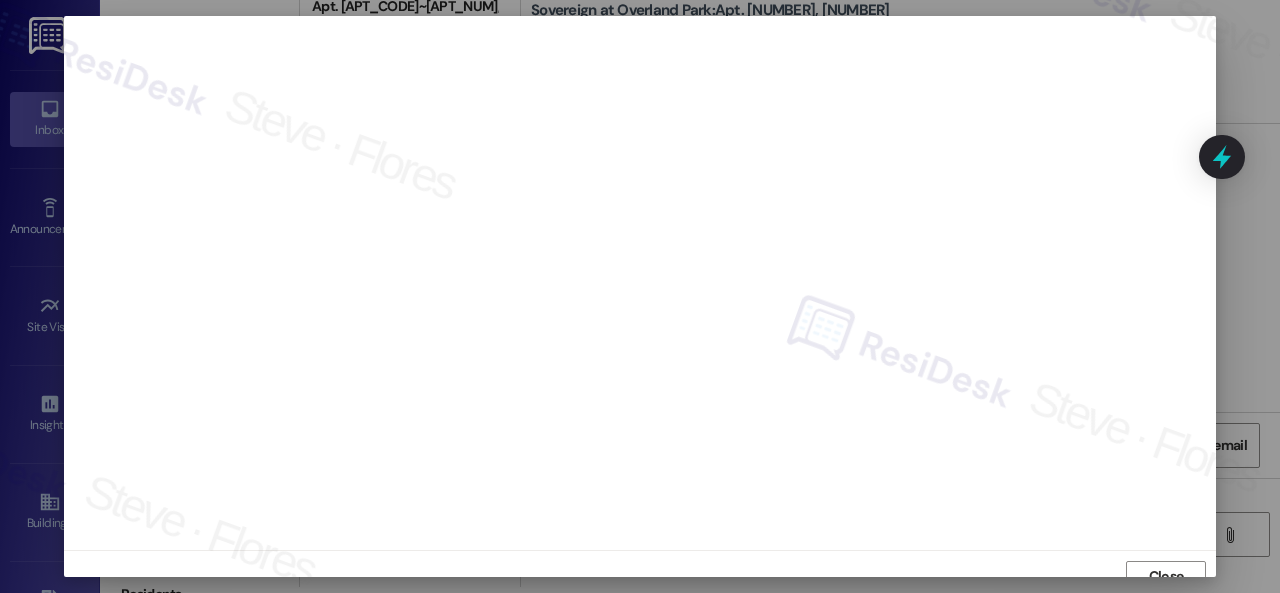 scroll, scrollTop: 15, scrollLeft: 0, axis: vertical 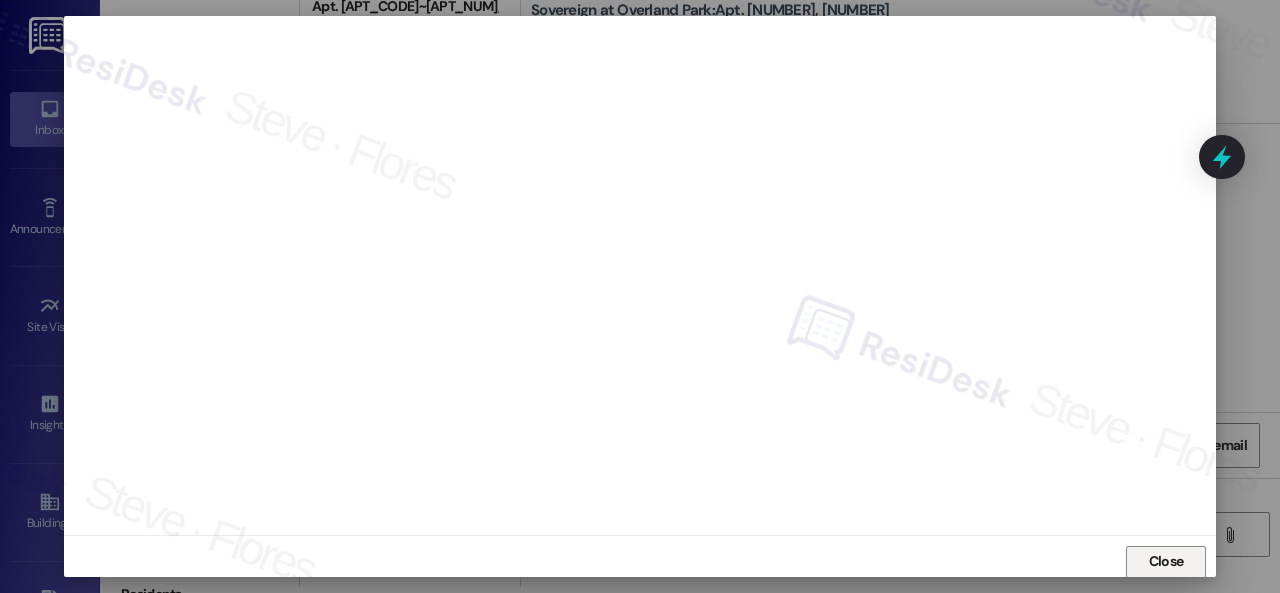 click on "Close" at bounding box center [1166, 561] 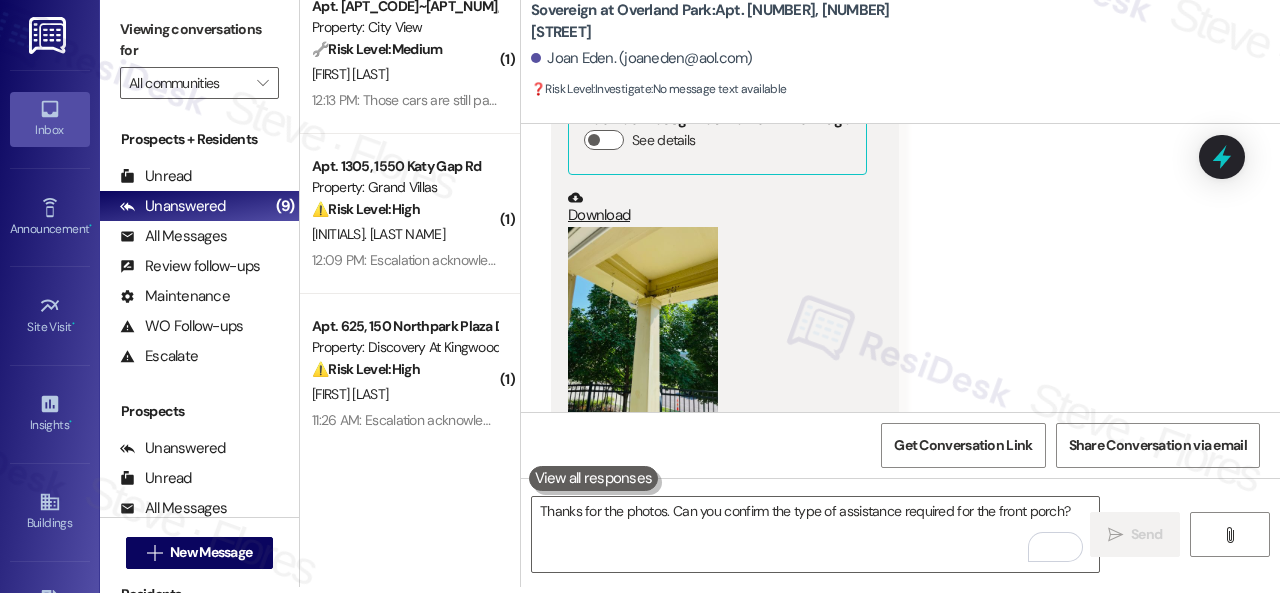scroll, scrollTop: 6045, scrollLeft: 0, axis: vertical 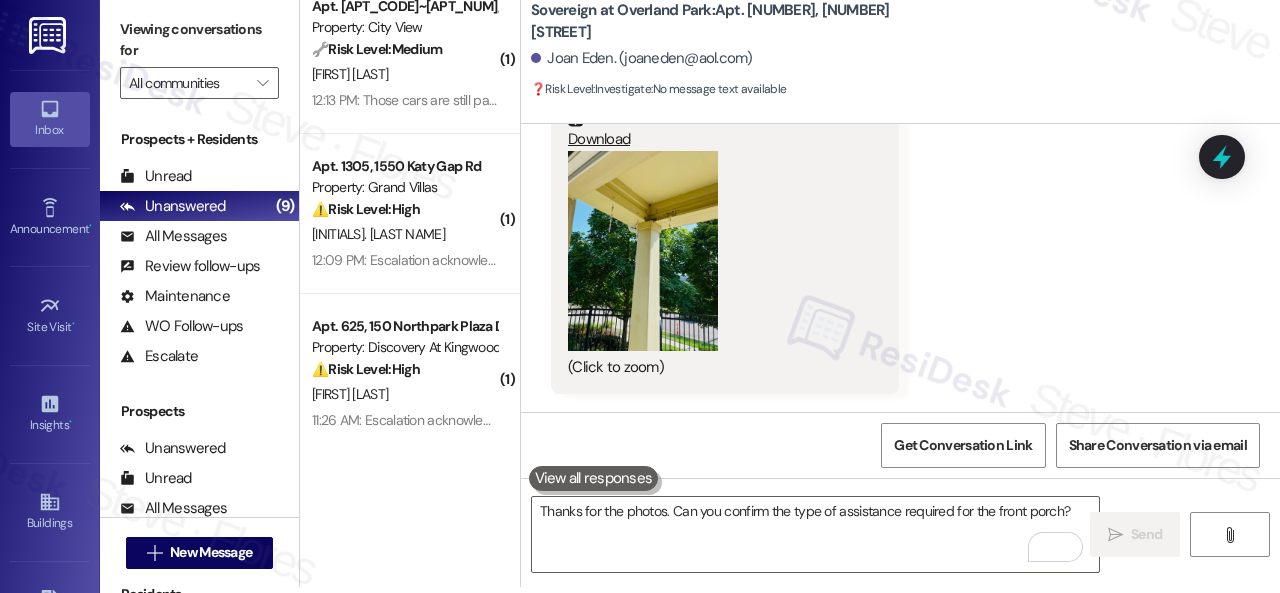 click on "Received via SMS Joan Eden 11:24 AM Marco took the doors to paint.  He painted the first three and put them back on and then took the other three and still has them.  Yes they can enter anytime and no we have no pets.   Tags and notes Tagged as:   Apartment entry ,  Click to highlight conversations about Apartment entry Pet policy ,  Click to highlight conversations about Pet policy Maintenance request Click to highlight conversations about Maintenance request Received via SMS 11:26 AM Joan Eden 11:26 AM JPG  attachment ResiDesk recognized items in this image See details     Download   (Click to zoom) Tags and notes Received via SMS 11:26 AM Joan Eden 11:26 AM JPG  attachment ResiDesk recognized items in this image See details     Download   (Click to zoom) Tags and notes Received via SMS 11:27 AM Joan Eden 11:27 AM JPG  attachment ResiDesk recognized items in this image See details     Download   (Click to zoom) Tags and notes" at bounding box center [900, -427] 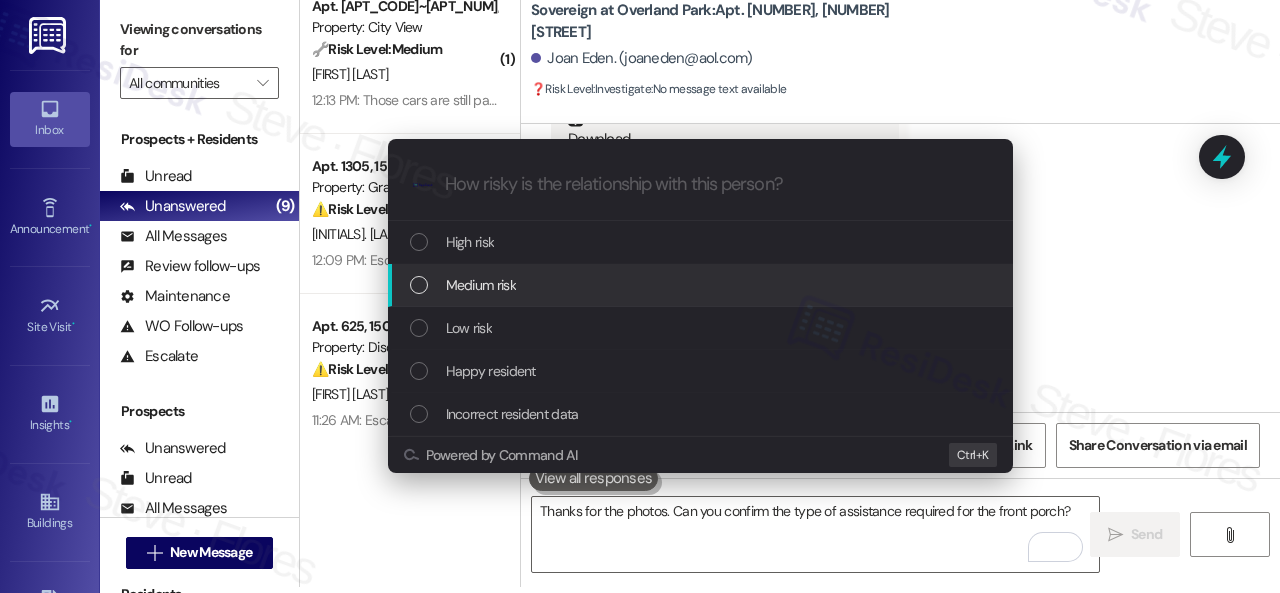 click on "Medium risk" at bounding box center [481, 285] 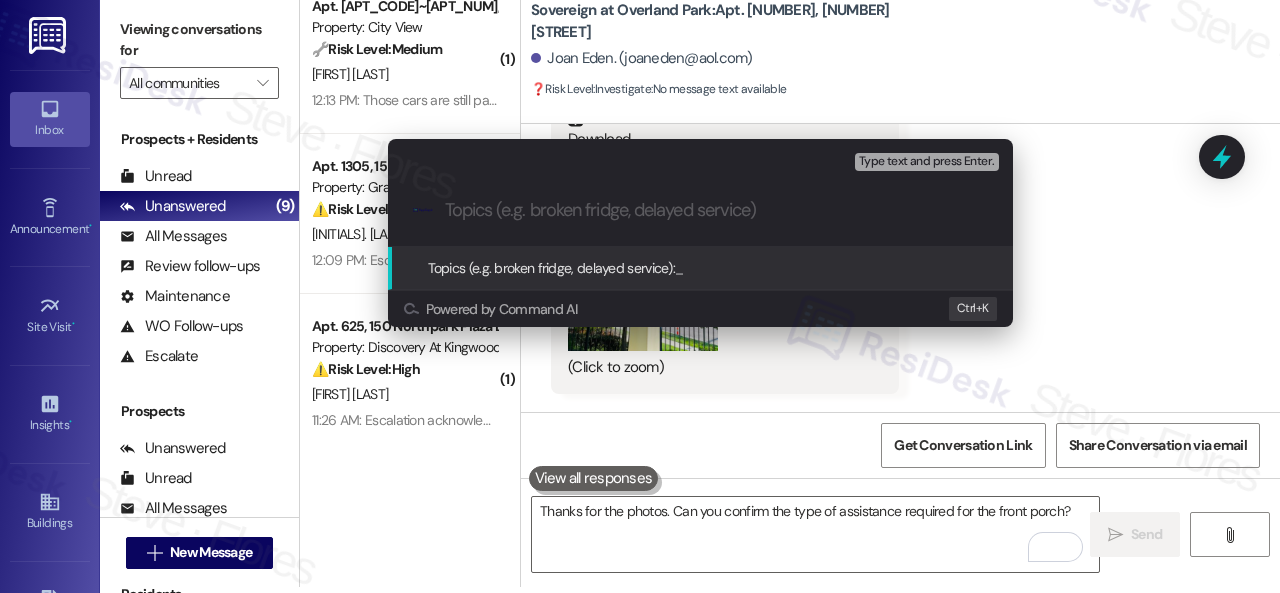 paste on "Work Order filed by ResiDesk 292056" 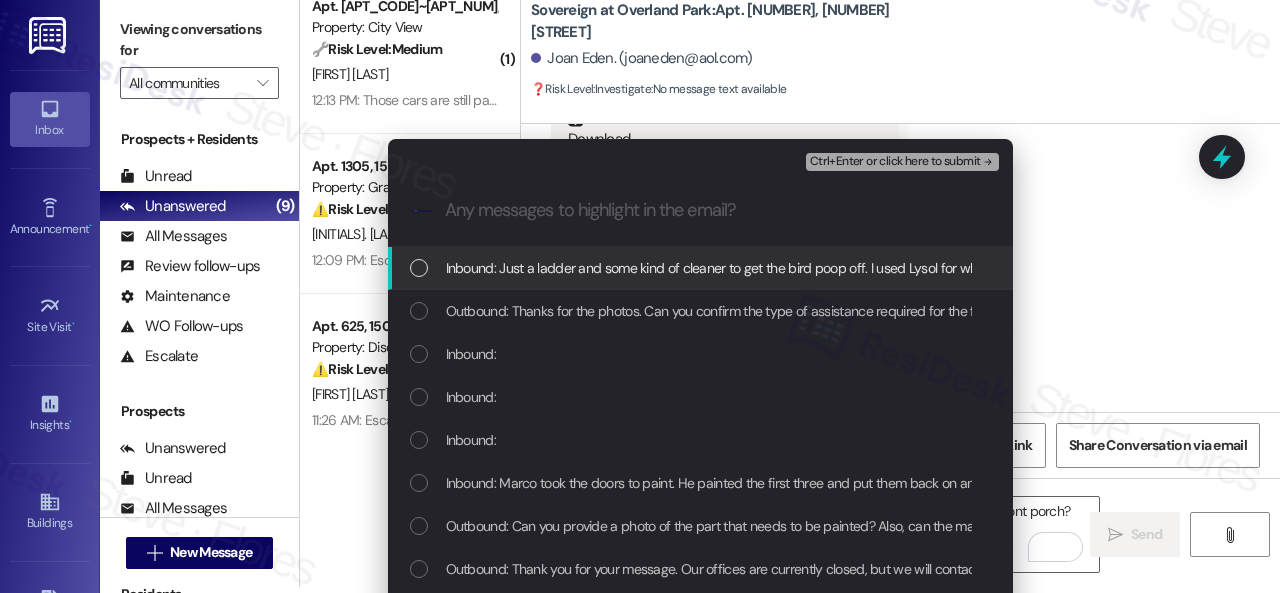 click on "Inbound: Just a ladder and some kind of cleaner to get the bird poop off.  I used Lysol for what I could reach.  I have more if someone can get up there and get it off the top," at bounding box center [939, 268] 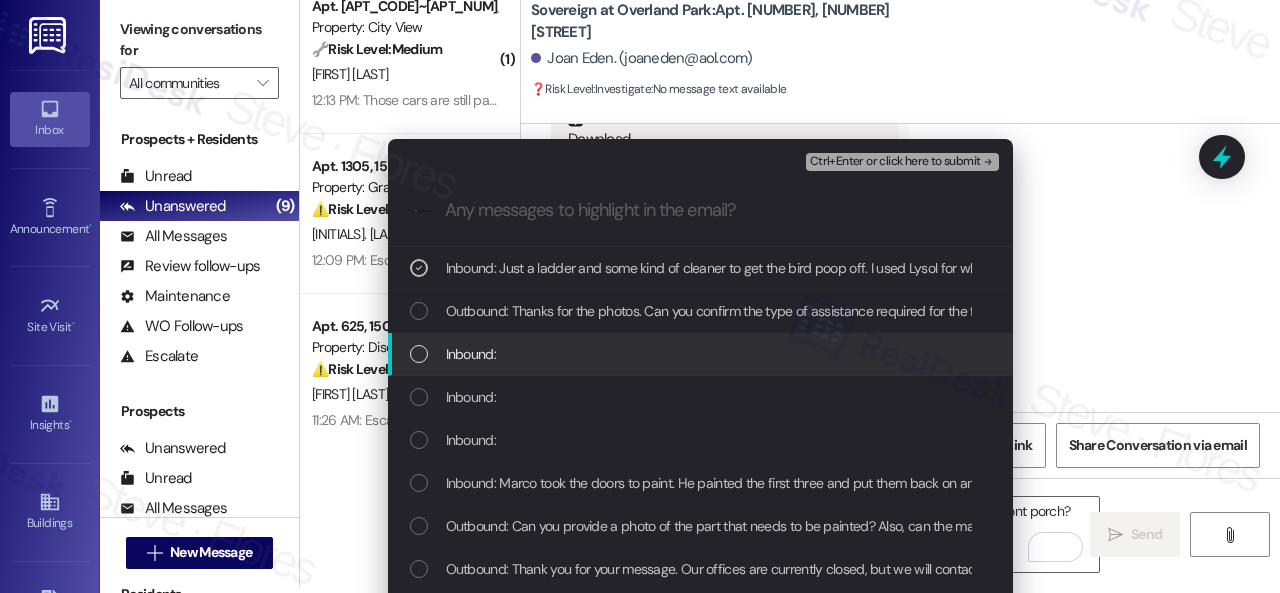 click on "Inbound:" at bounding box center (471, 354) 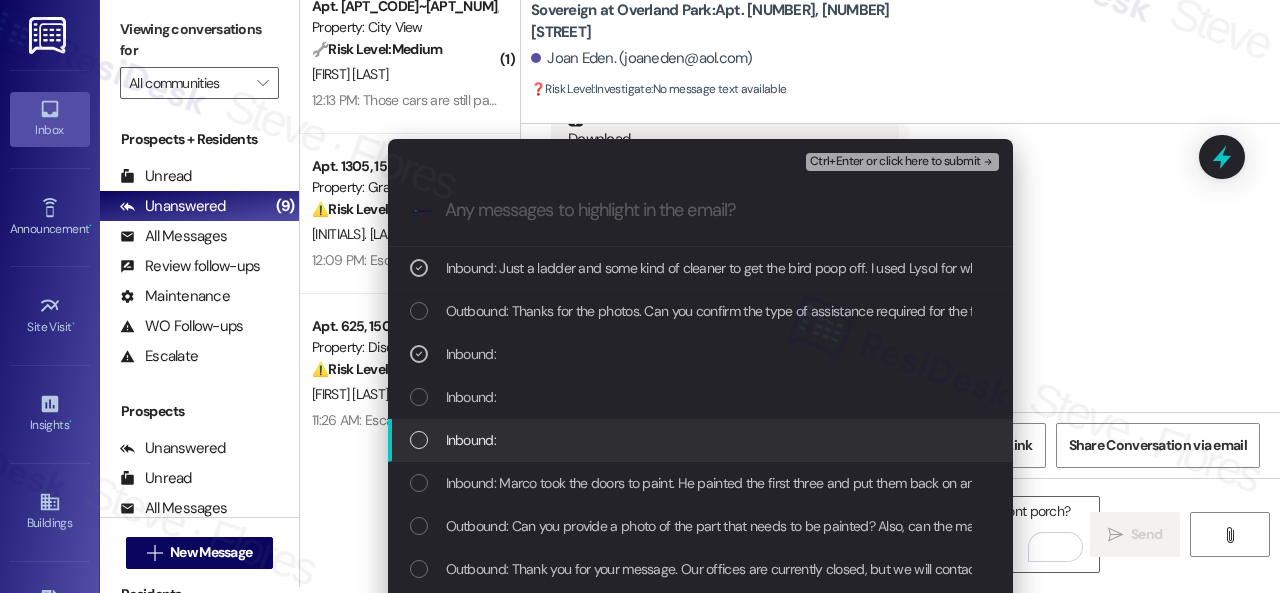 scroll, scrollTop: 100, scrollLeft: 0, axis: vertical 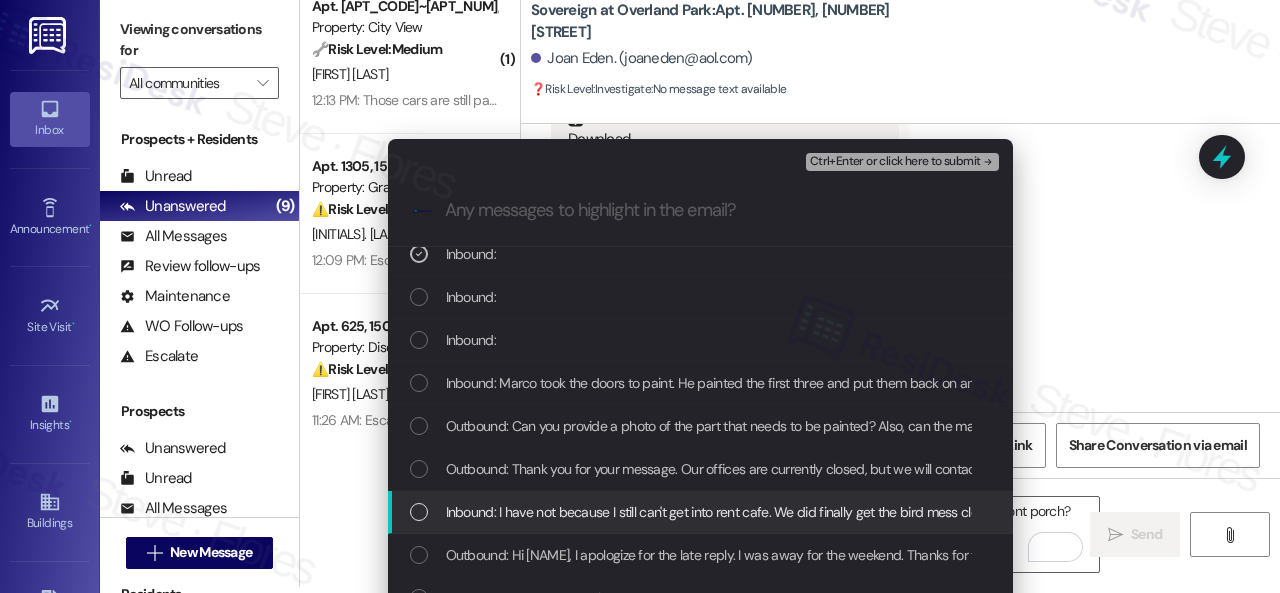 click on "Inbound: I have not because I still can't get into rent cafe.  We did finally get the bird mess cleaned up on the front porch as all the birds are gone.  There is still a small space at the very top that I couldn't reach.  Thank you very much.." at bounding box center (1109, 512) 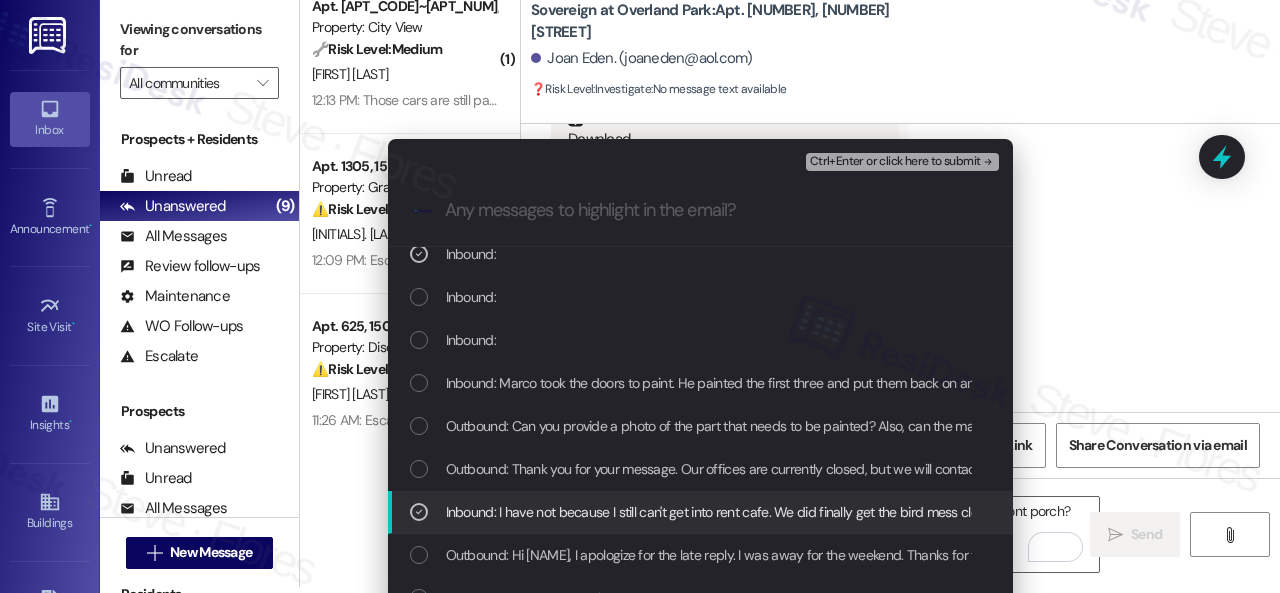 scroll, scrollTop: 300, scrollLeft: 0, axis: vertical 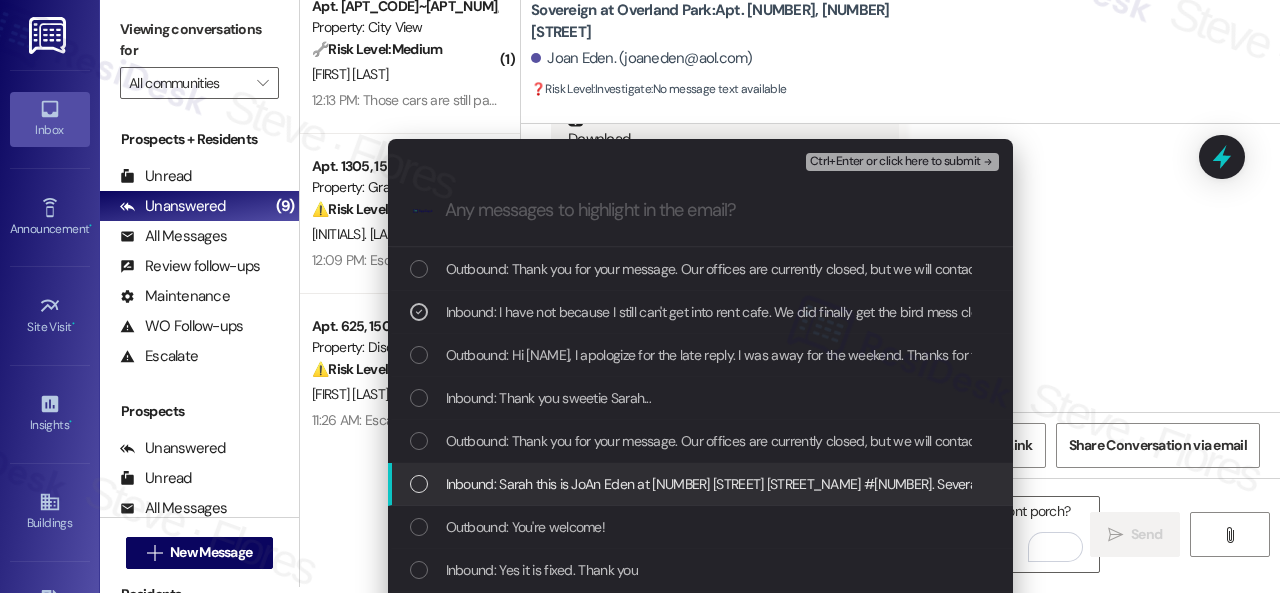 click on "Inbound: Sarah this is JoAn Eden at 13403 Melrose lane #101.  Several weeks ago Marco removed 3 kitchen cabinet doors to paint.  I know he is at a different location but just wondering when we might get those doors back.
Also, we finally got rid of the birds that were living on the front porch.  Is it possible that we could now did the front door painted?" at bounding box center [1526, 484] 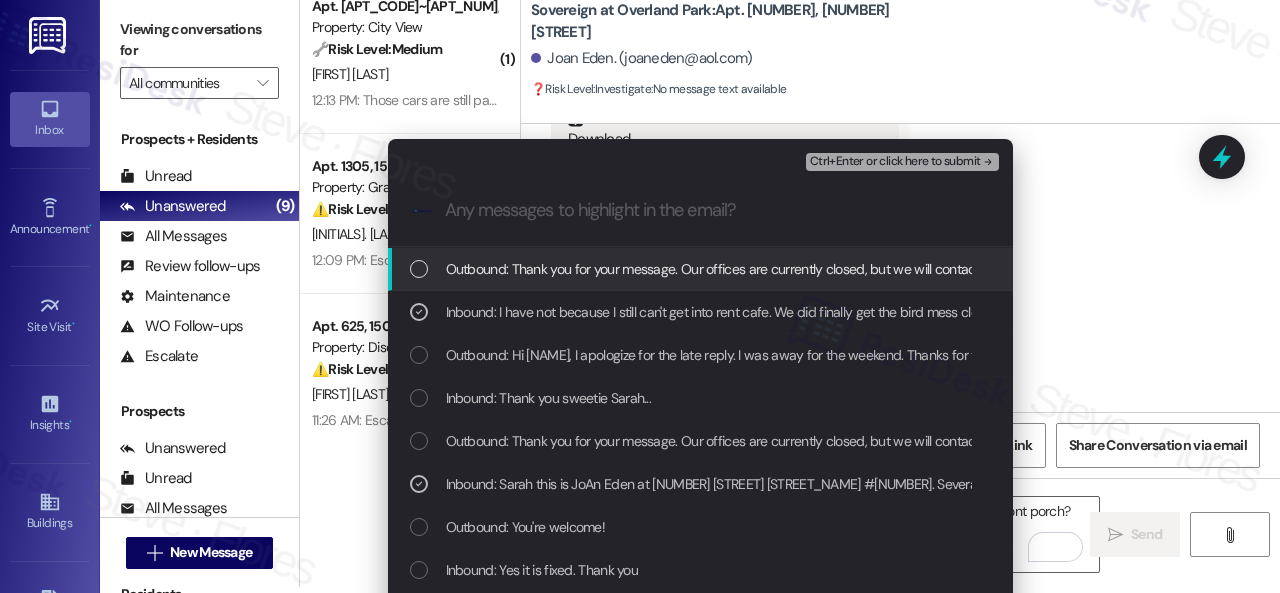 click on "Ctrl+Enter or click here to submit" at bounding box center [895, 162] 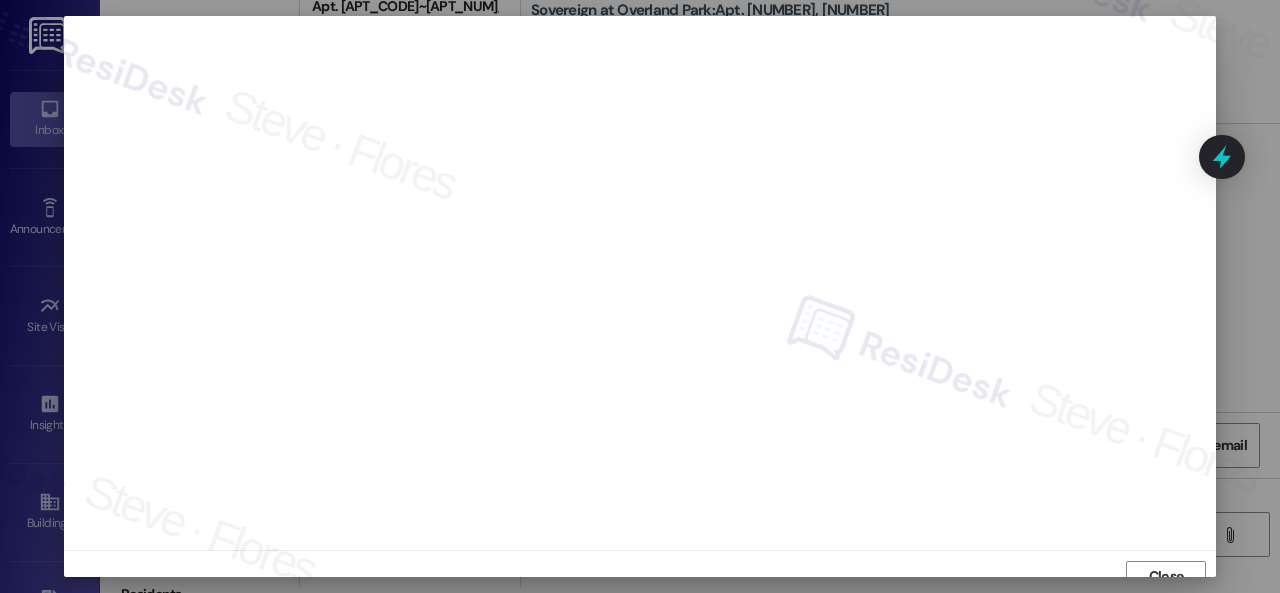 scroll, scrollTop: 15, scrollLeft: 0, axis: vertical 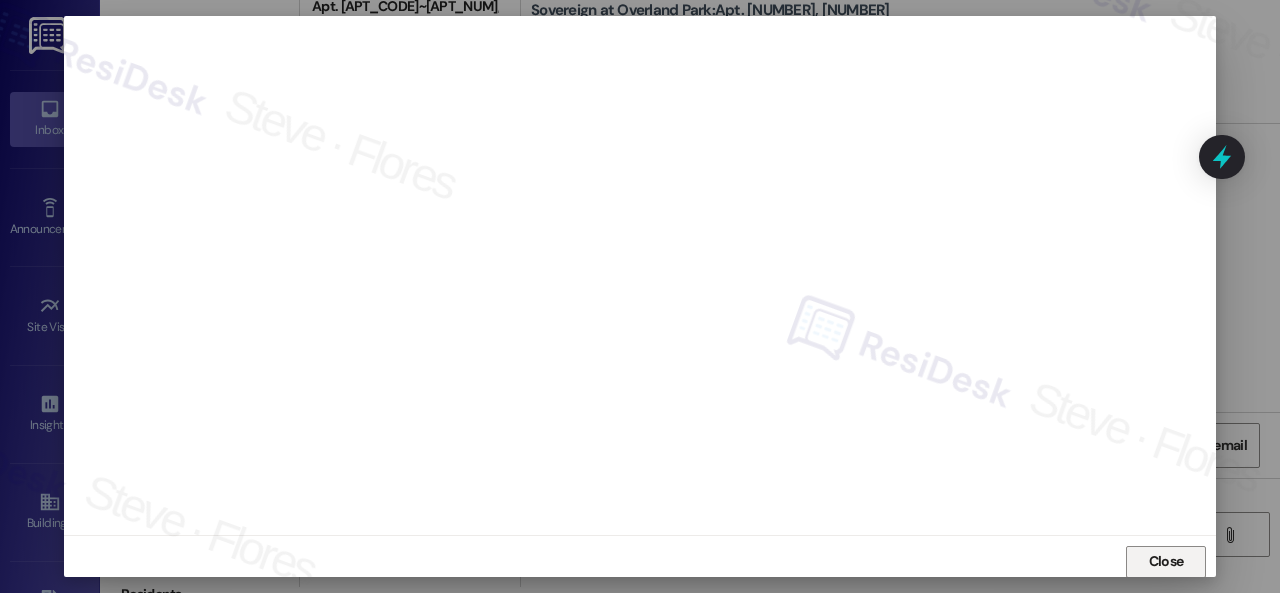 click on "Close" at bounding box center (1166, 562) 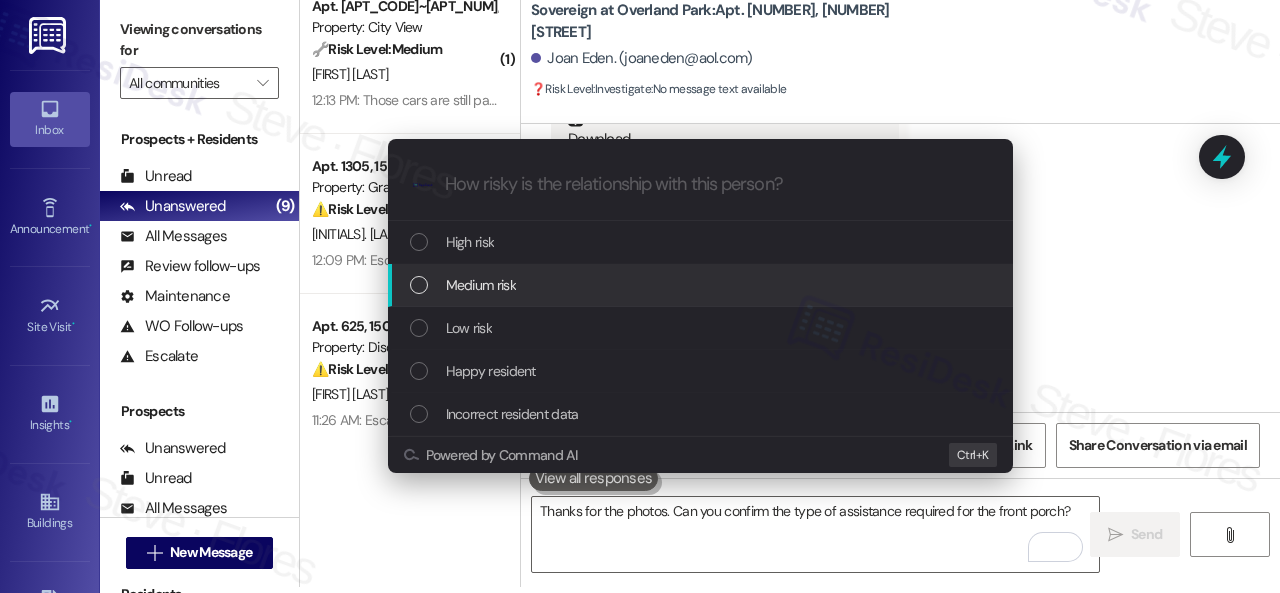click on "Medium risk" at bounding box center [481, 285] 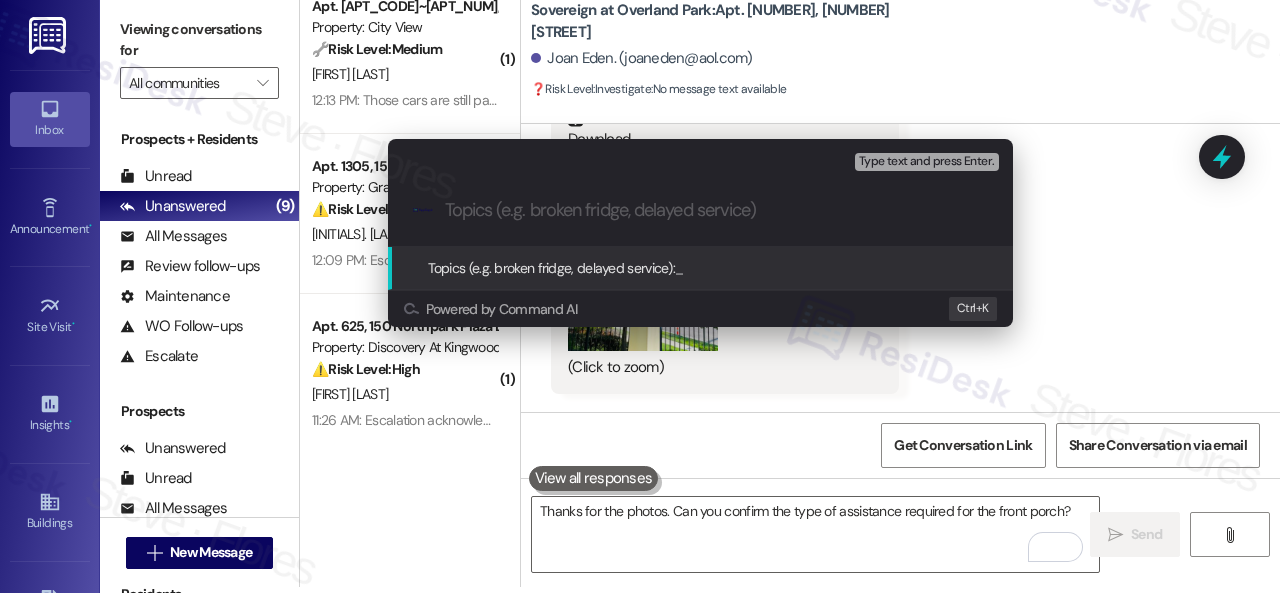 paste on "Work Order filed by ResiDesk 292056" 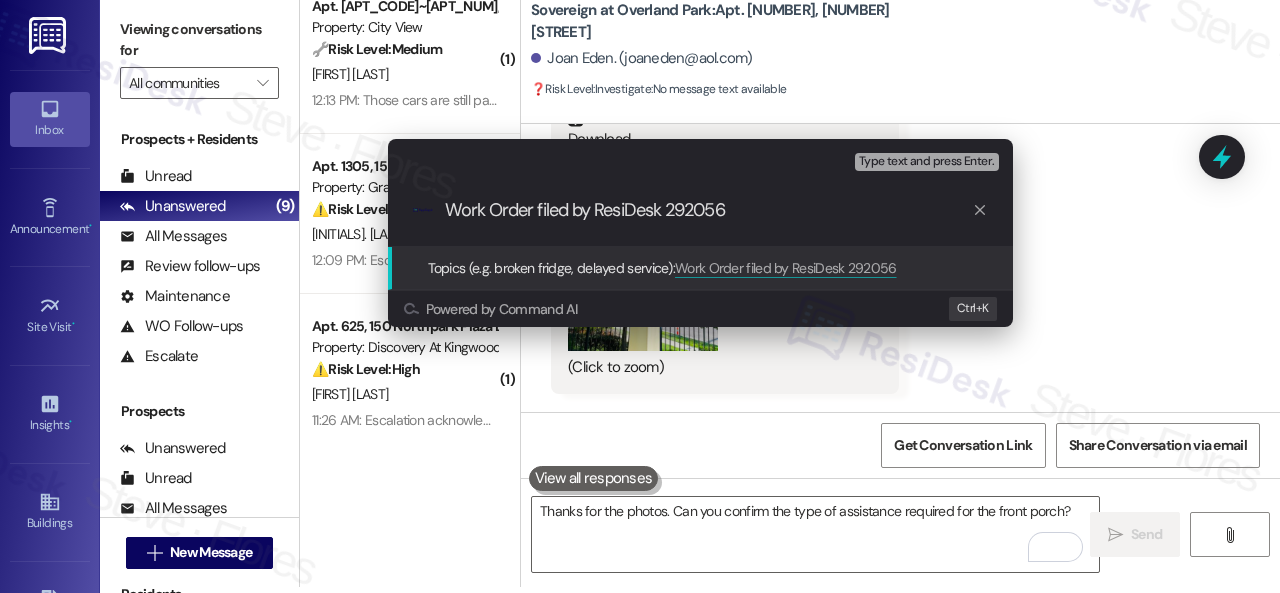 type 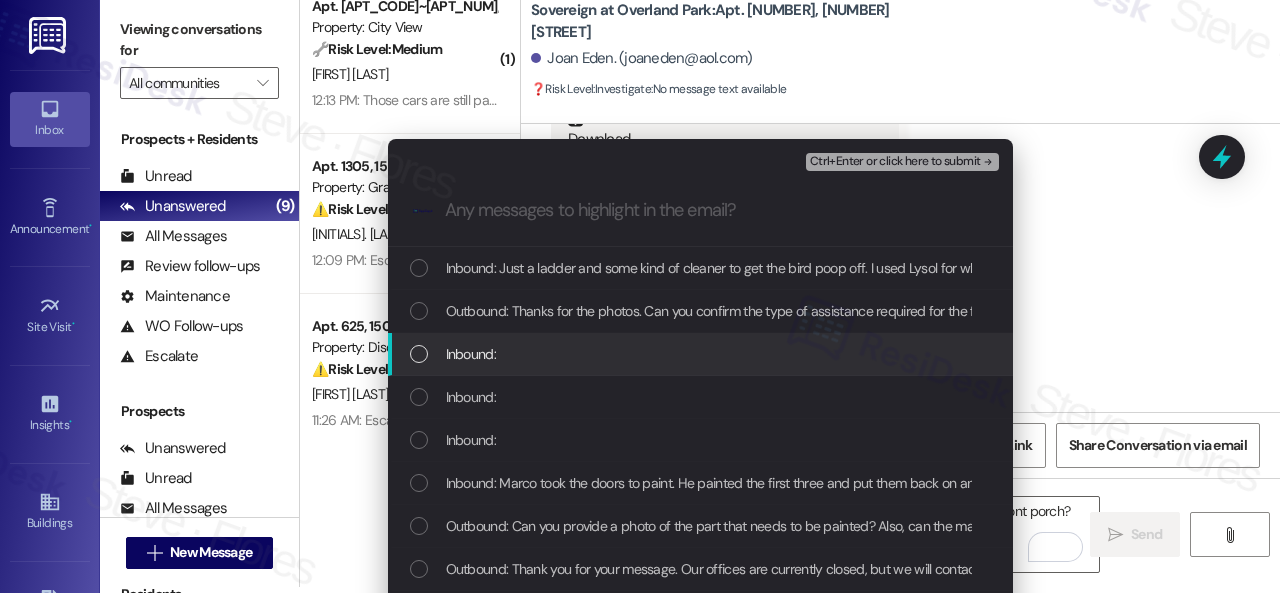 click on "Inbound:" at bounding box center (471, 354) 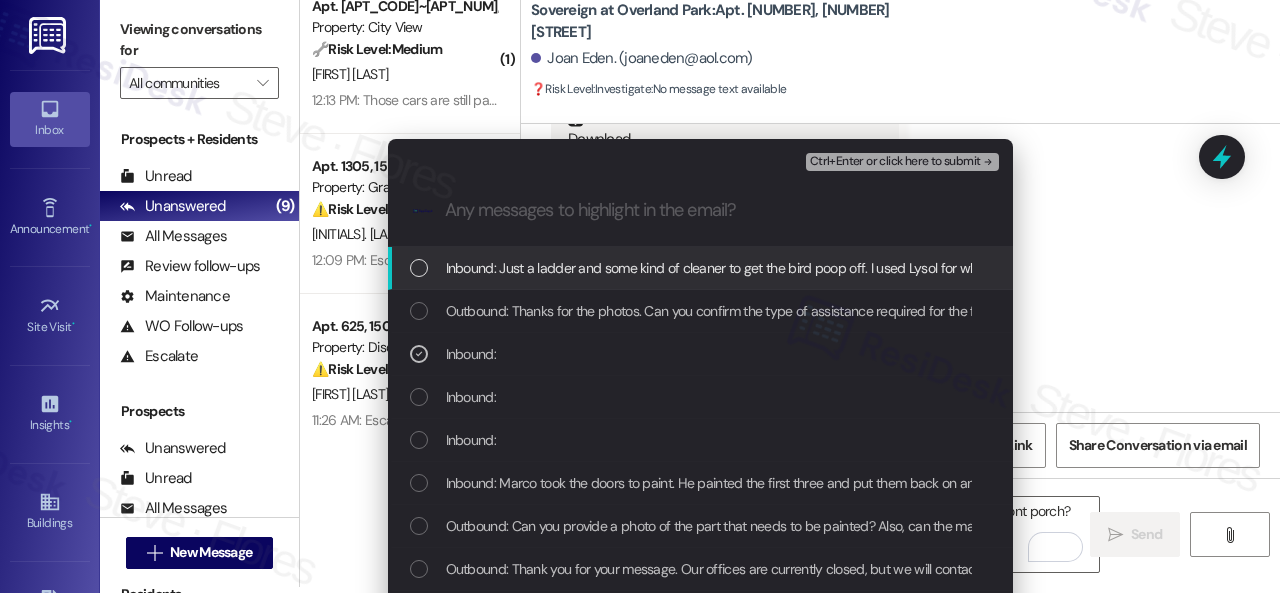 click on "Inbound: Just a ladder and some kind of cleaner to get the bird poop off.  I used Lysol for what I could reach.  I have more if someone can get up there and get it off the top," at bounding box center (939, 268) 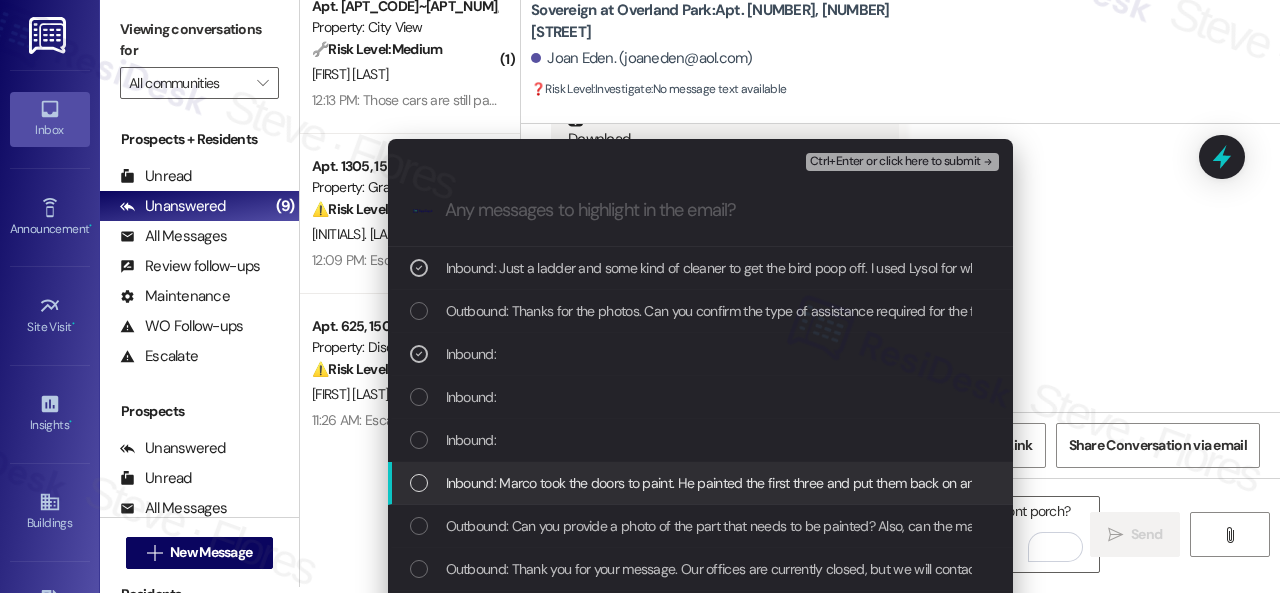 click on "Inbound: Marco took the doors to paint.  He painted the first three and put them back on and then took the other three and still has them.  Yes they can enter anytime and no we have no pets." at bounding box center [996, 483] 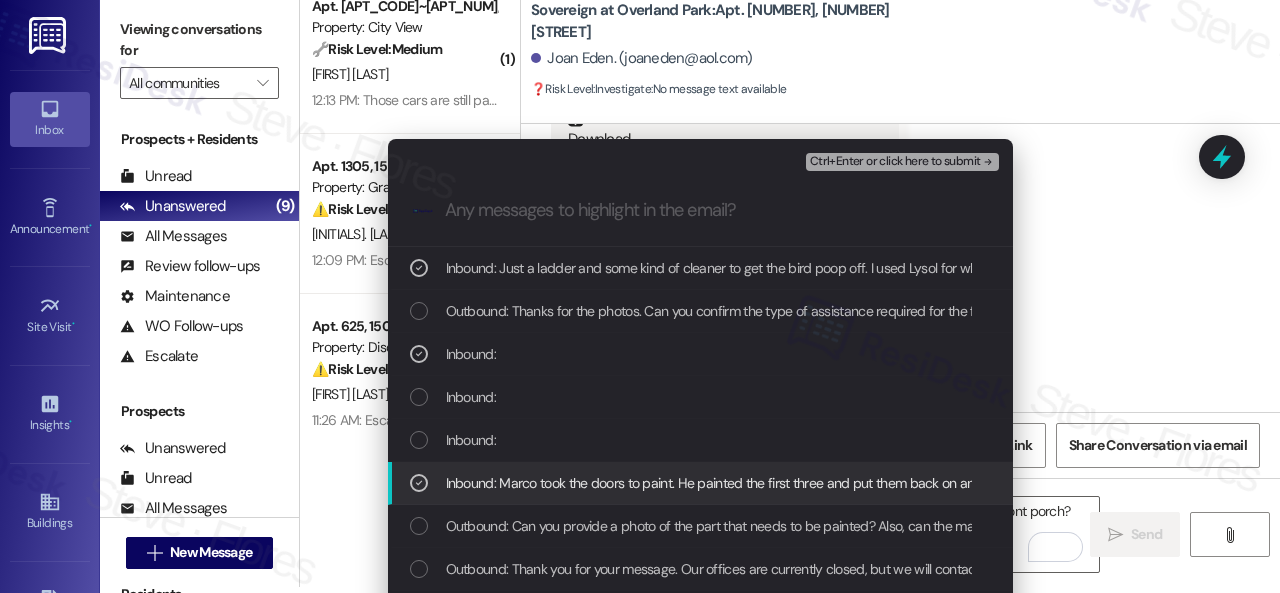 scroll, scrollTop: 200, scrollLeft: 0, axis: vertical 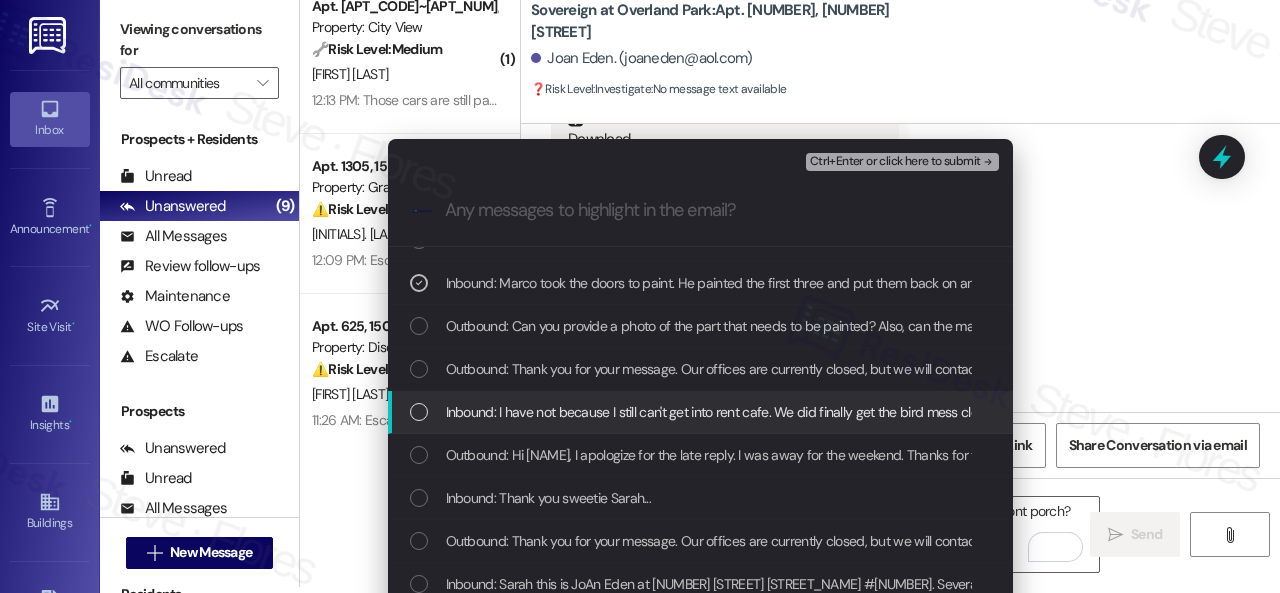 click on "Inbound: I have not because I still can't get into rent cafe.  We did finally get the bird mess cleaned up on the front porch as all the birds are gone.  There is still a small space at the very top that I couldn't reach.  Thank you very much.." at bounding box center [1109, 412] 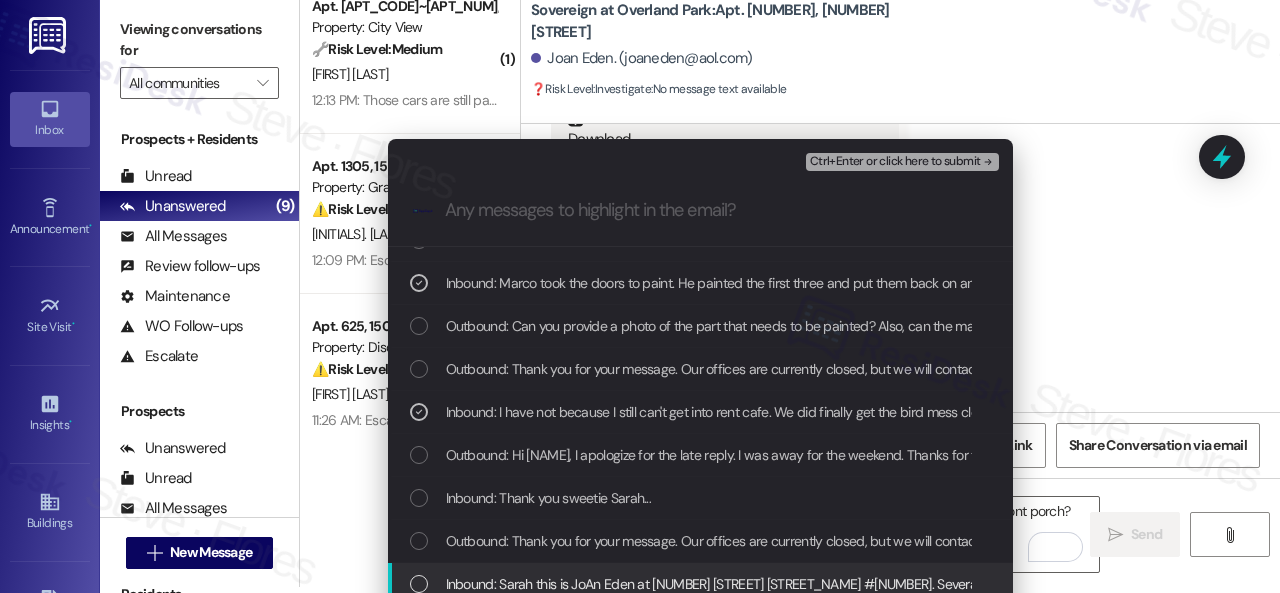 click on "Inbound: Sarah this is JoAn Eden at 13403 Melrose lane #101.  Several weeks ago Marco removed 3 kitchen cabinet doors to paint.  I know he is at a different location but just wondering when we might get those doors back.
Also, we finally got rid of the birds that were living on the front porch.  Is it possible that we could now did the front door painted?" at bounding box center [1526, 584] 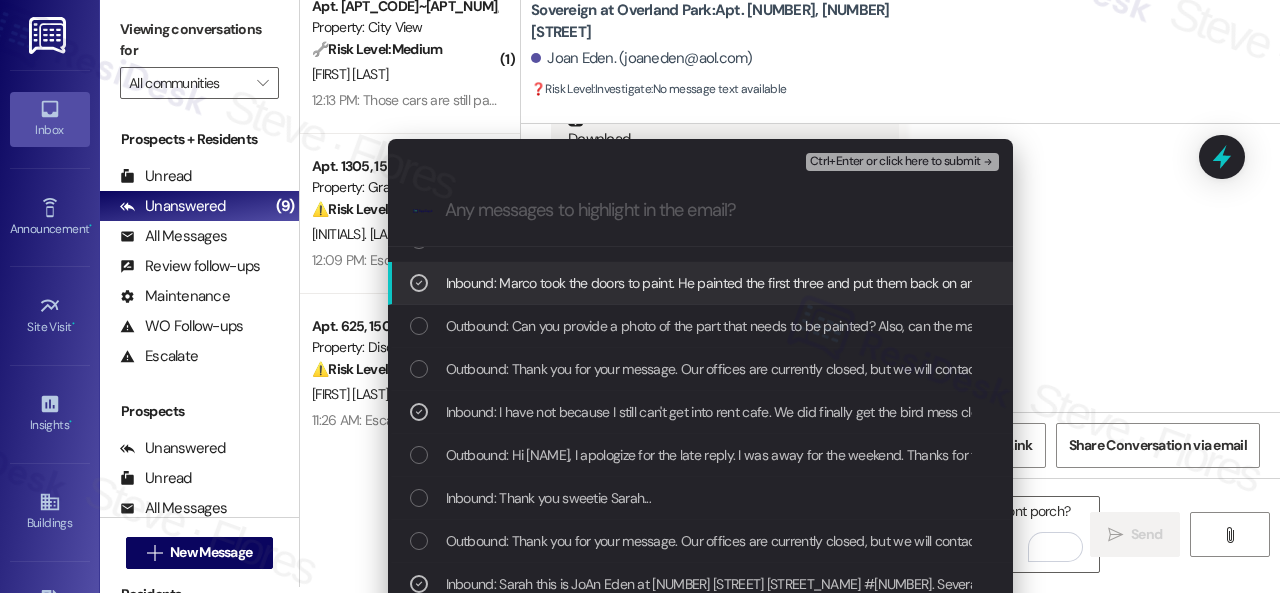 click on "Ctrl+Enter or click here to submit" at bounding box center [895, 162] 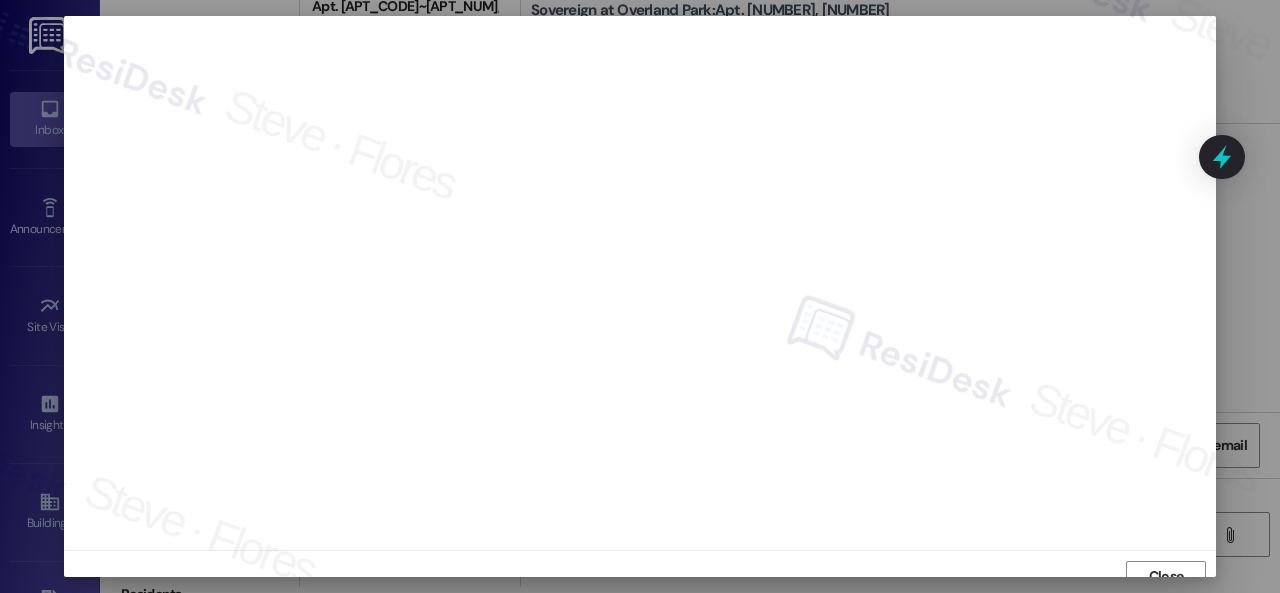 scroll, scrollTop: 15, scrollLeft: 0, axis: vertical 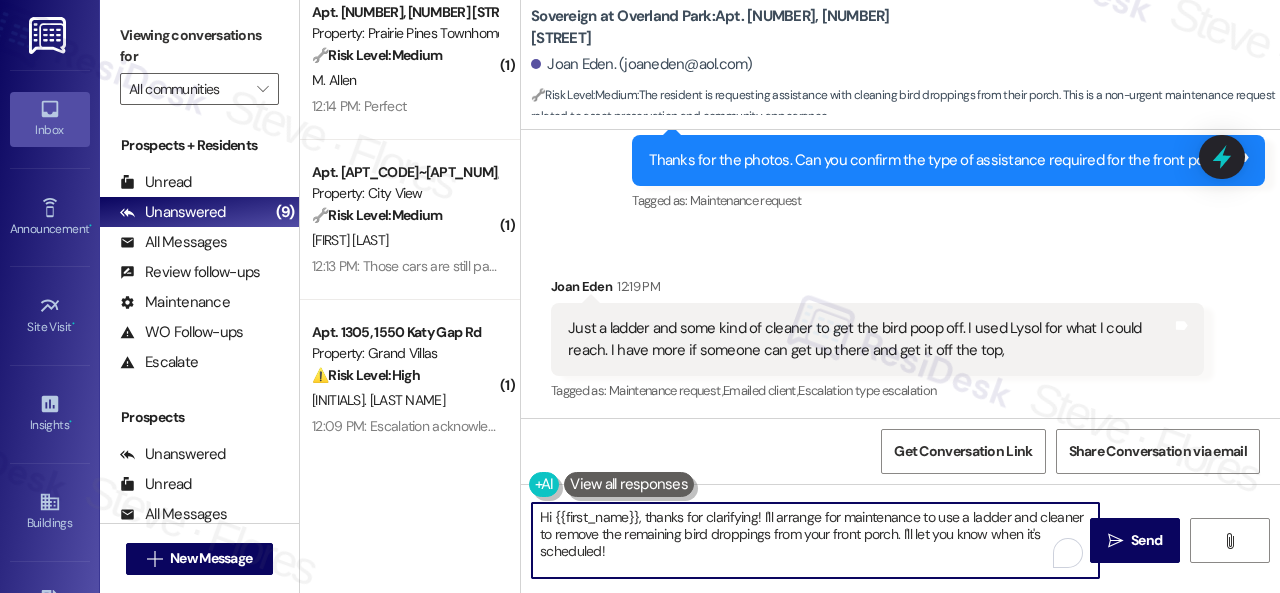 drag, startPoint x: 652, startPoint y: 557, endPoint x: 453, endPoint y: 494, distance: 208.73428 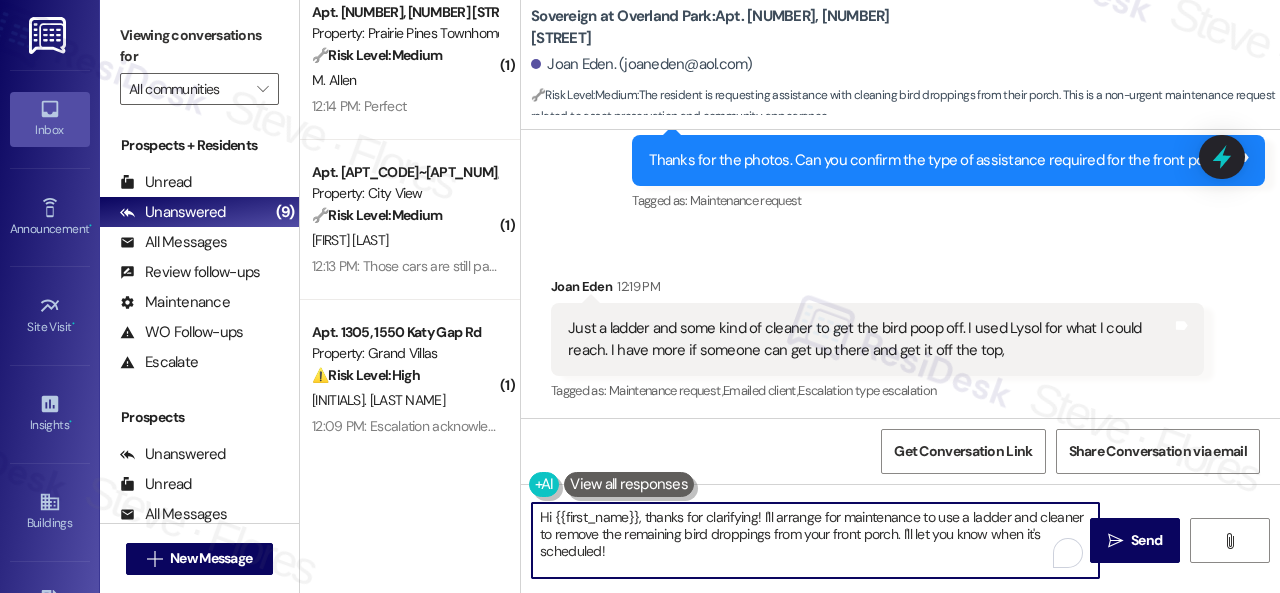 click on "( 7 ) Apt. 537, 4101 S Custer Rd Property: Craig Ranch 🔧  Risk Level:  Medium The resident is reporting an issue with the trash can being full and is asking for advice on how to dispose of their trash. This is a community concern and a non-urgent maintenance issue related to property upkeep. C. Dcosta 12:27 PM: If it's not clear on a regular basis, it is supposed to increase in side. Thanks 12:27 PM: If it's not clear on a regular basis, it is supposed to increase in side. Thanks Apt. 01~101, 13310 Melrose Lane Property: Sovereign at Overland Park 🔧  Risk Level:  Medium The resident is requesting assistance with cleaning bird droppings from their porch. This is a non-urgent maintenance request related to asset preservation and community appearance. J. Eden 12:19 PM: Just a ladder and some kind of cleaner to get the bird poop off.  I used Lysol for what I could reach.  I have more if someone can get up there and get it off the top, ( 1 ) Apt. 5346H, 5331 Findley Property: Prairie Pines Townhomes 🔧 ( 1" at bounding box center (790, 296) 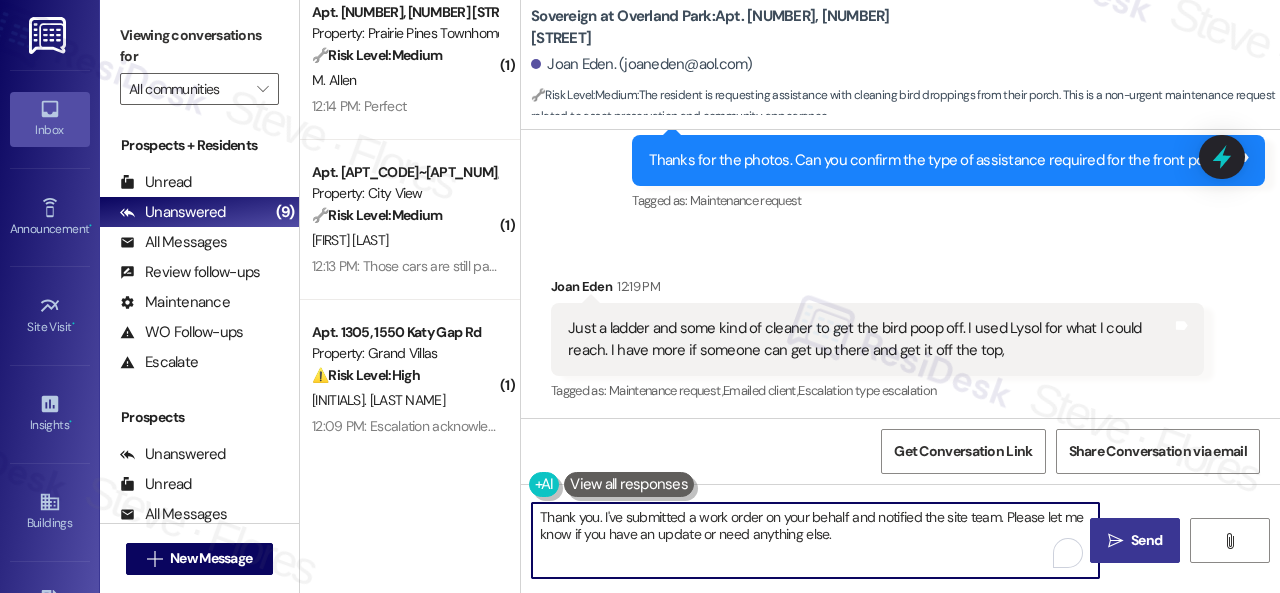 type on "Thank you. I've submitted a work order on your behalf and notified the site team. Please let me know if you have an update or need anything else." 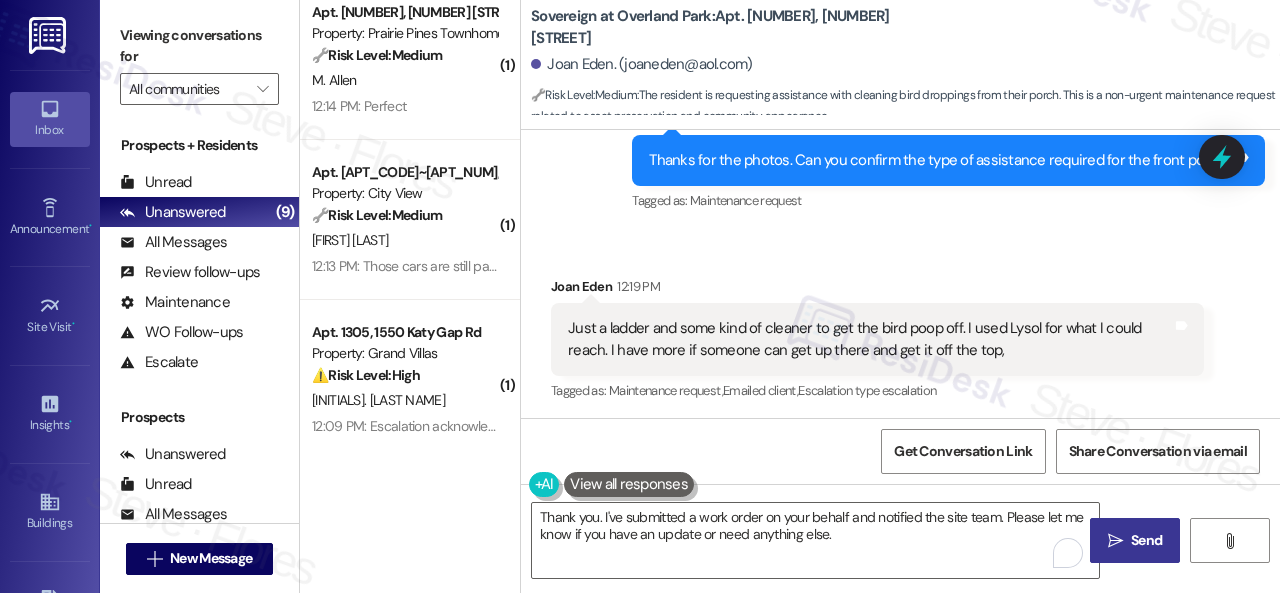 click on "Send" at bounding box center (1146, 540) 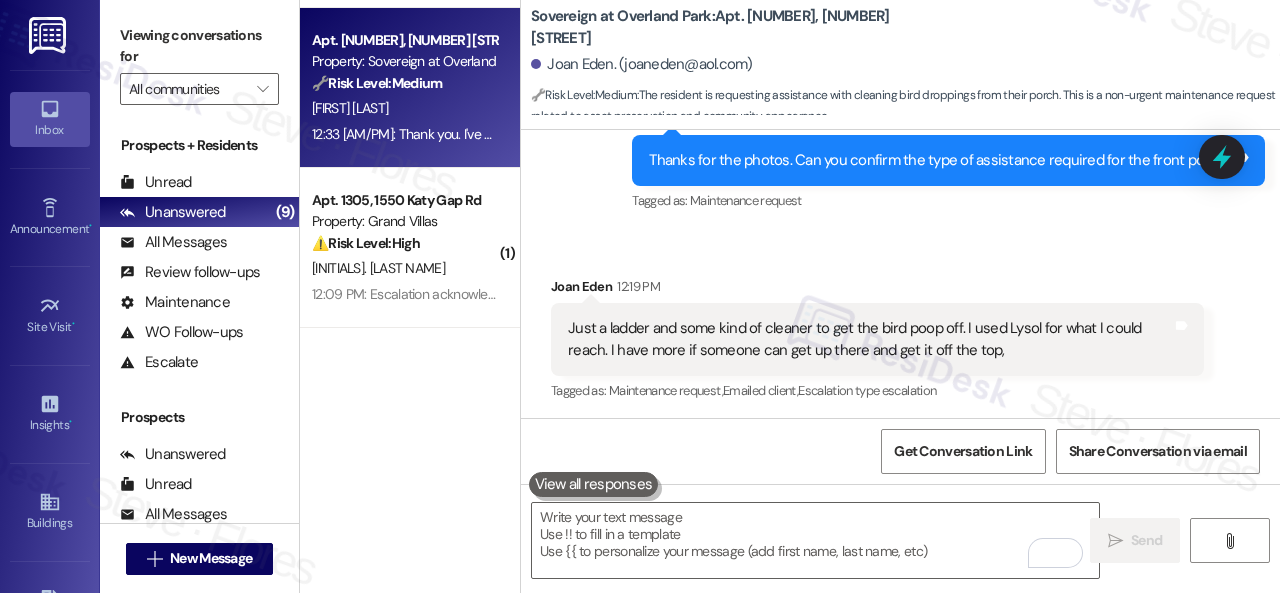 scroll, scrollTop: 308, scrollLeft: 0, axis: vertical 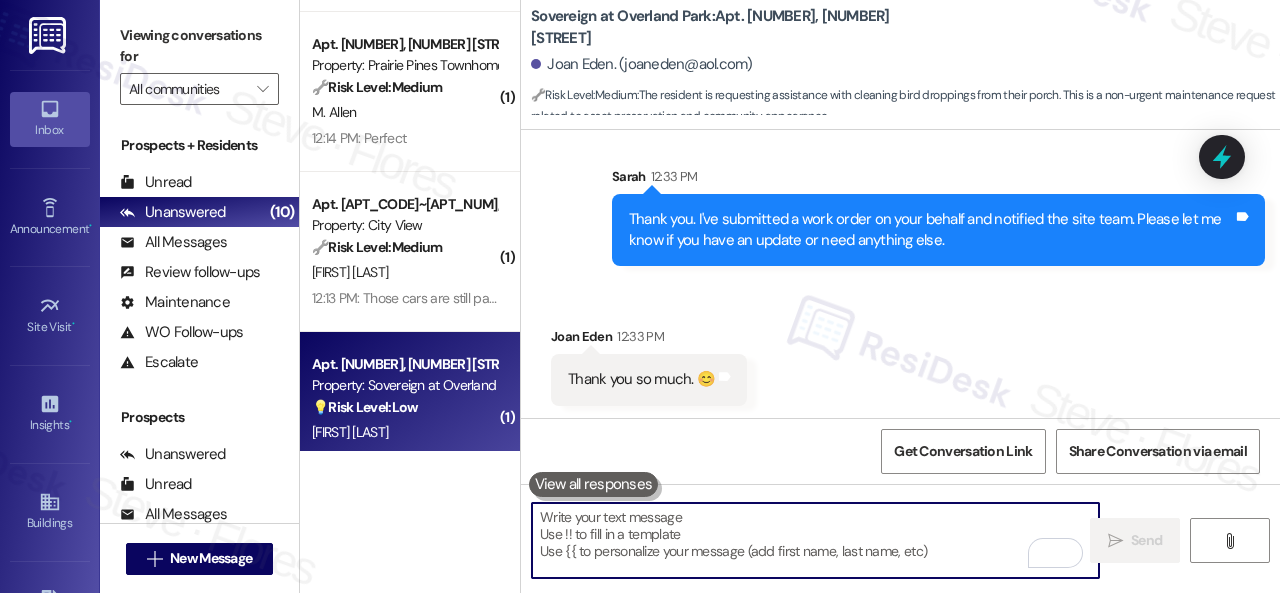 click at bounding box center [815, 540] 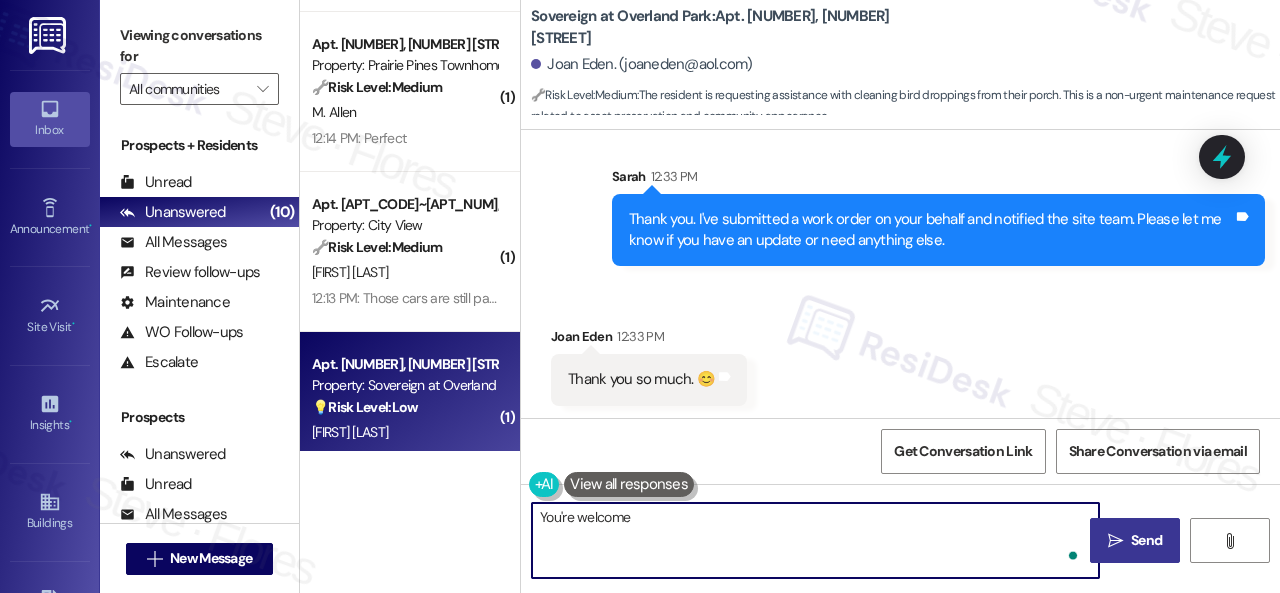 type on "You're welcome!" 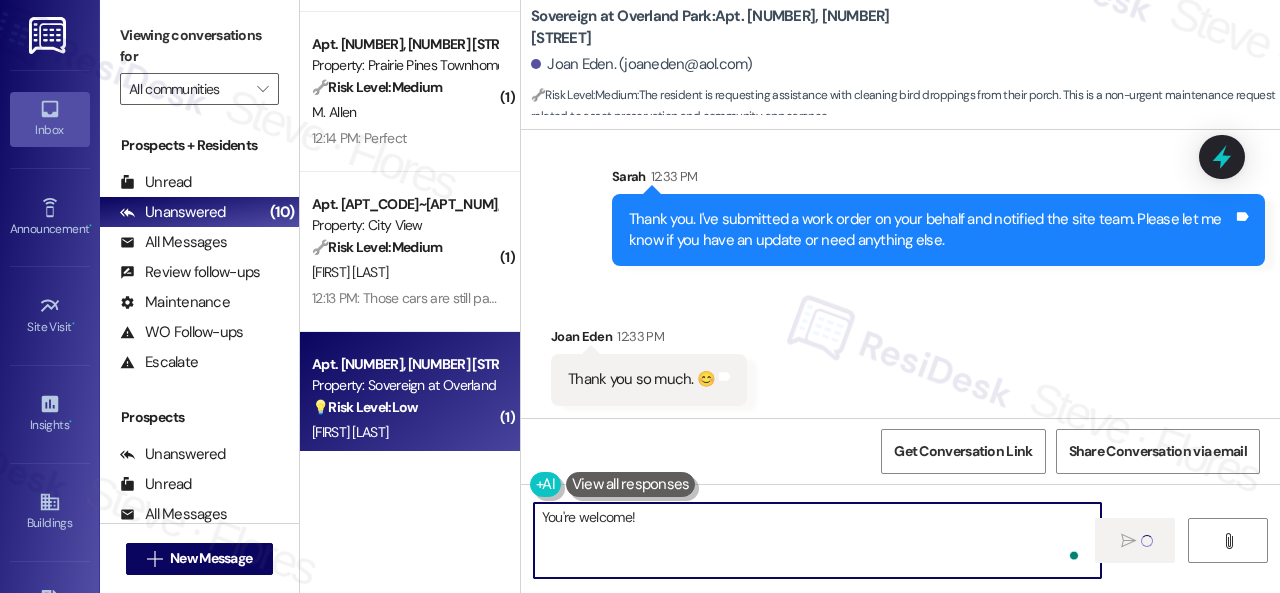 type 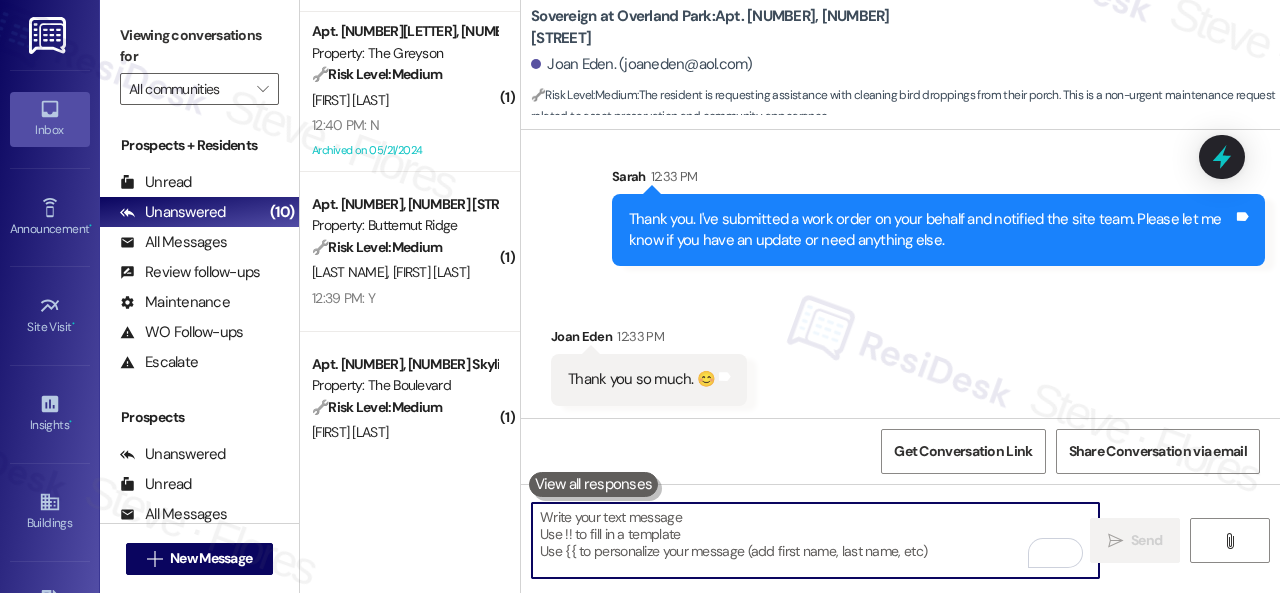 scroll, scrollTop: 7044, scrollLeft: 0, axis: vertical 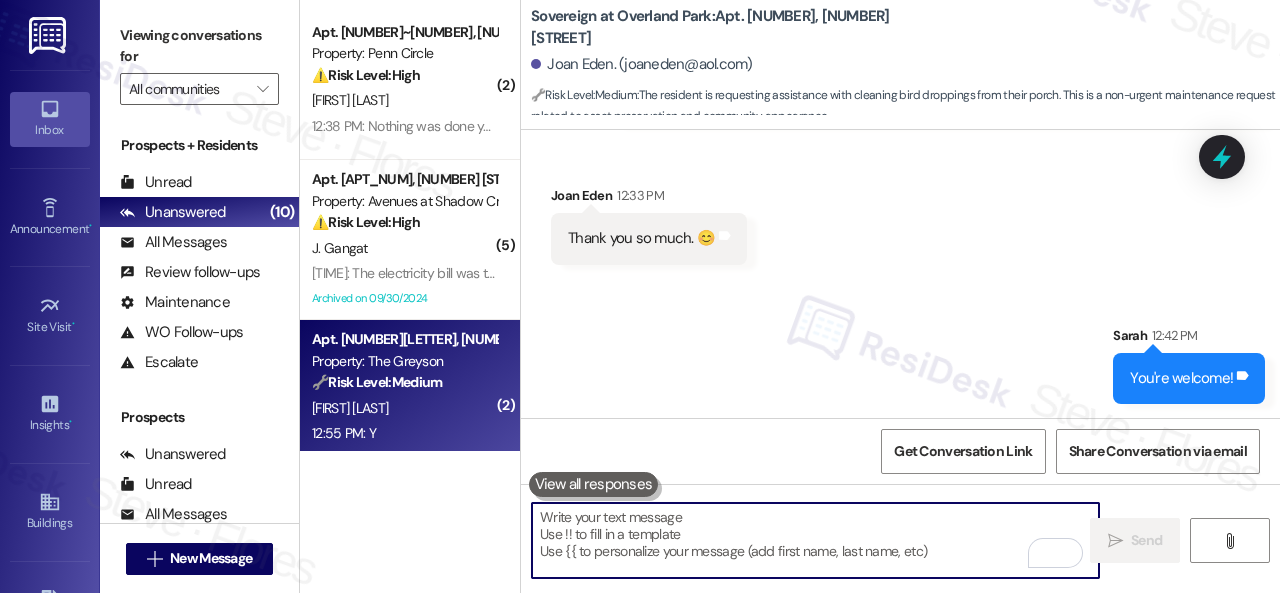 click on "R. Busic" at bounding box center (404, 408) 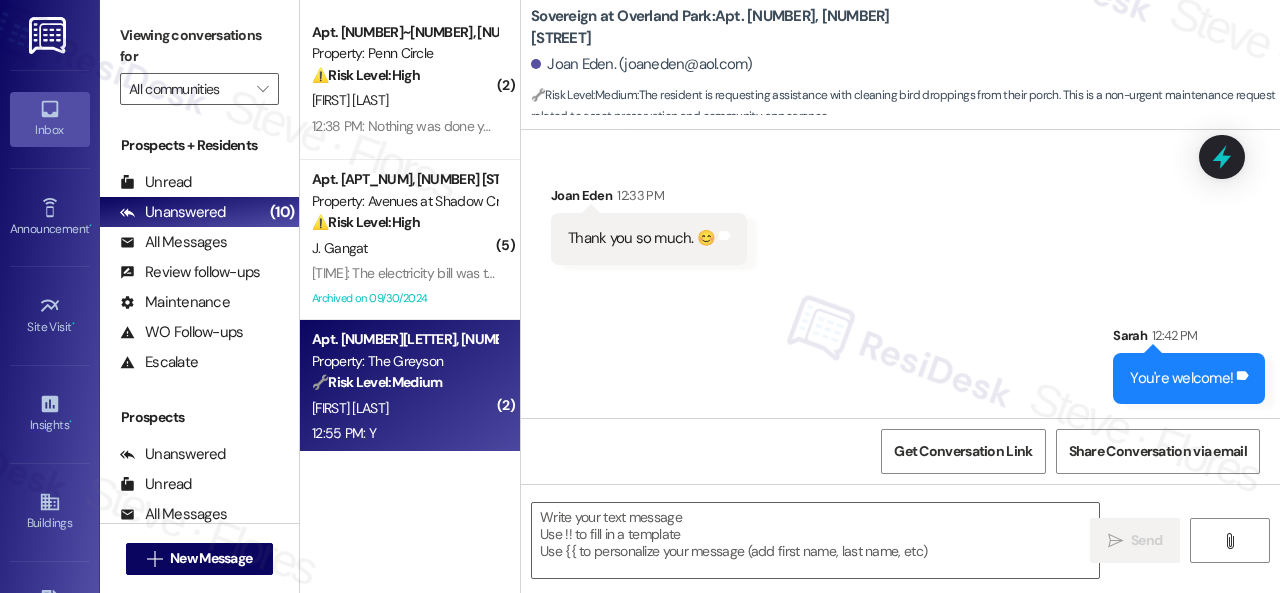 type on "Fetching suggested responses. Please feel free to read through the conversation in the meantime." 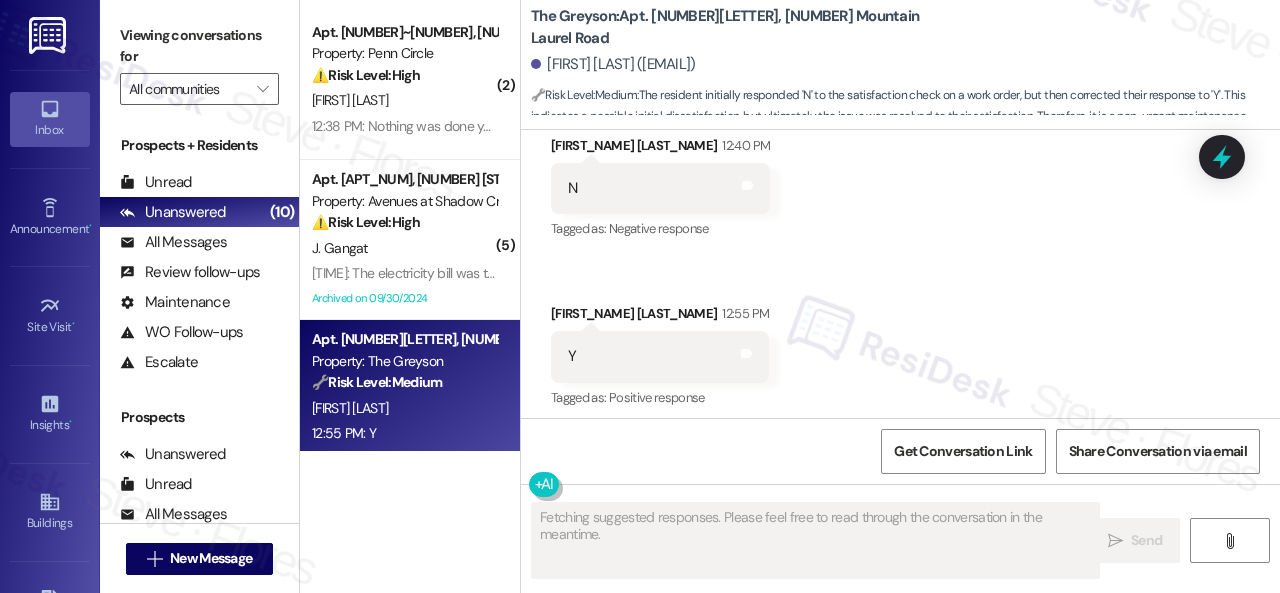 scroll, scrollTop: 7912, scrollLeft: 0, axis: vertical 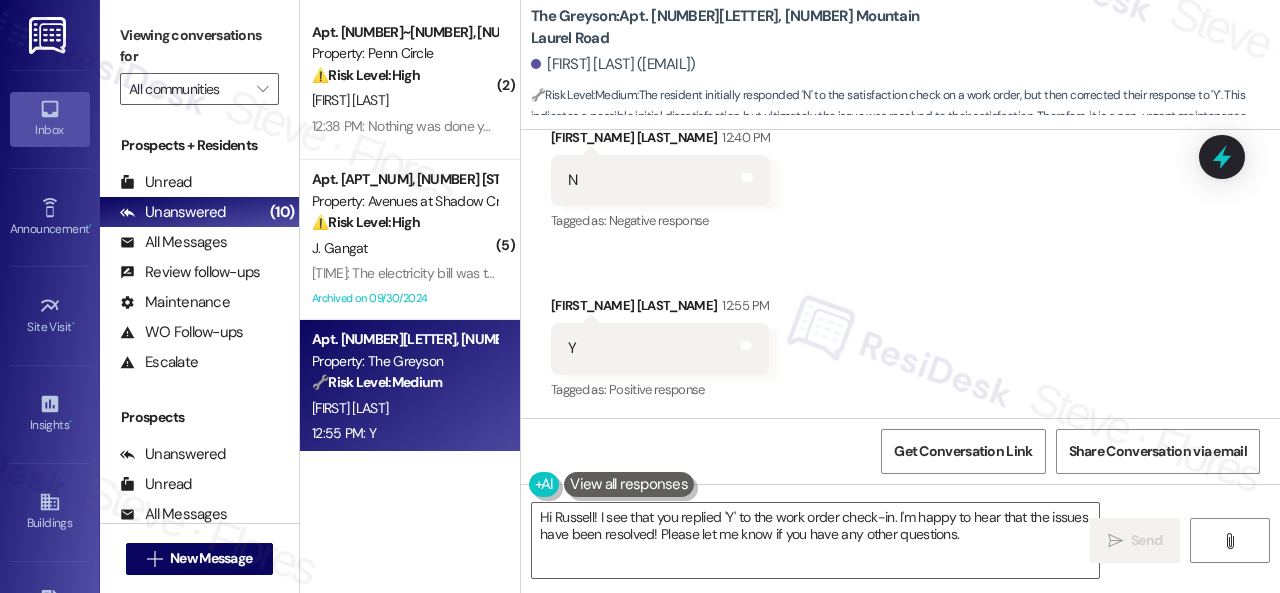 drag, startPoint x: 638, startPoint y: 269, endPoint x: 645, endPoint y: 372, distance: 103.23759 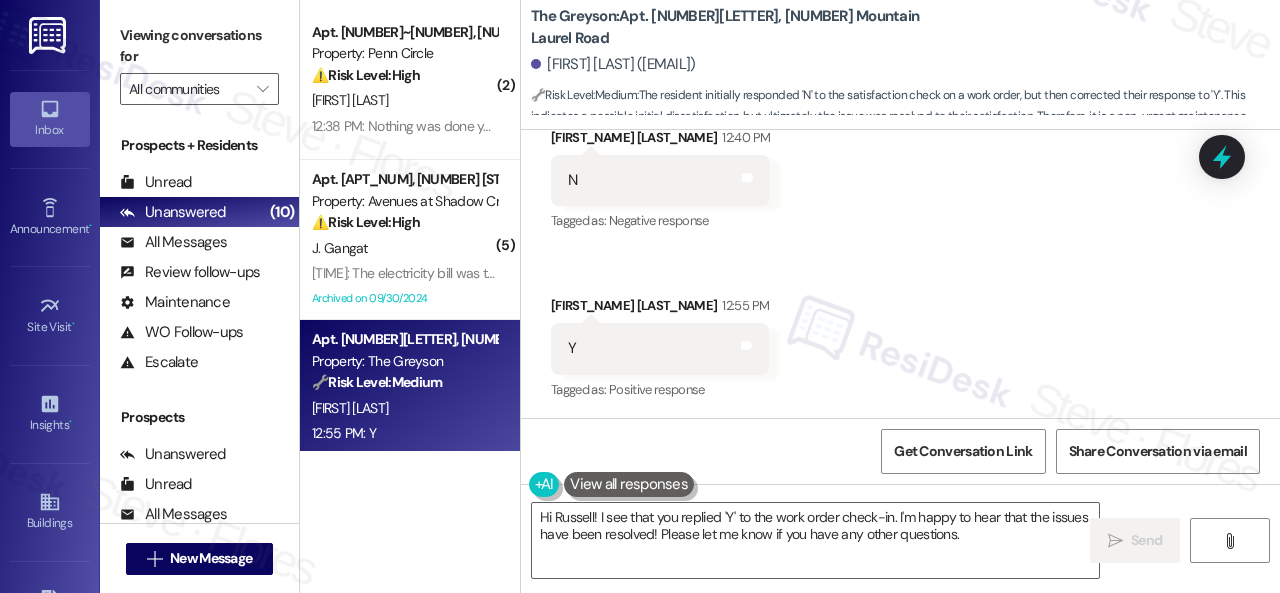 click on "Received via SMS Russell Busic 12:40 PM N Tags and notes Tagged as:   Negative response Click to highlight conversations about Negative response Received via SMS Russell Busic 12:55 PM Y Tags and notes Tagged as:   Positive response Click to highlight conversations about Positive response" at bounding box center (900, 251) 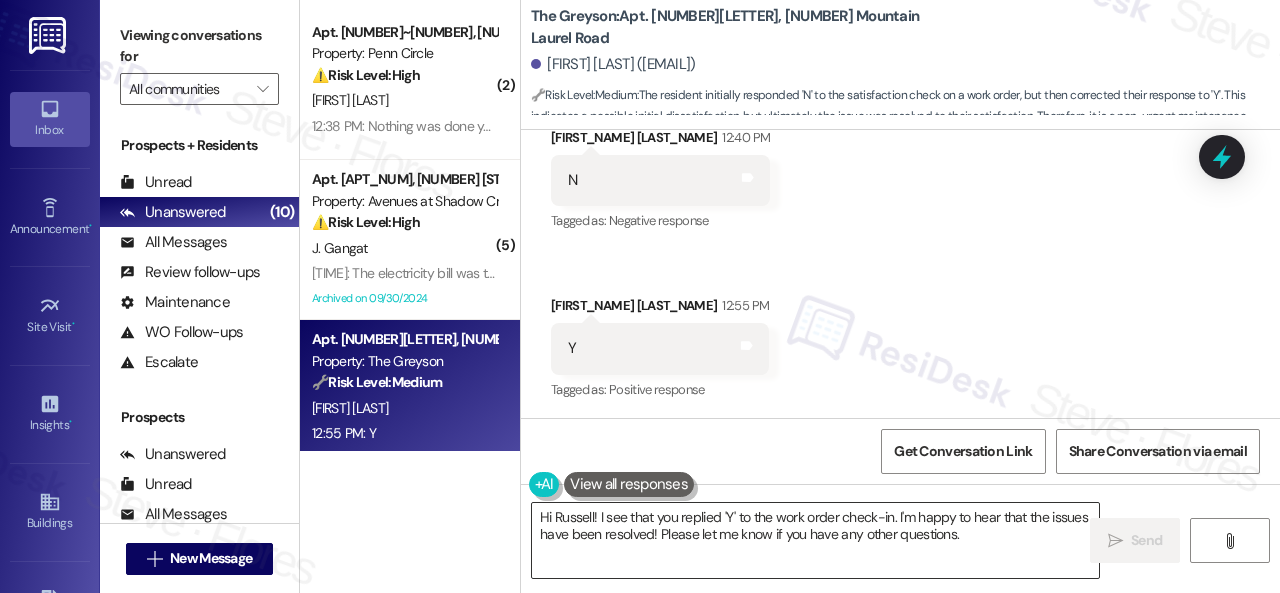 click on "Hi Russell! I see that you replied 'Y' to the work order check-in. I'm happy to hear that the issues have been resolved! Please let me know if you have any other questions." at bounding box center (815, 540) 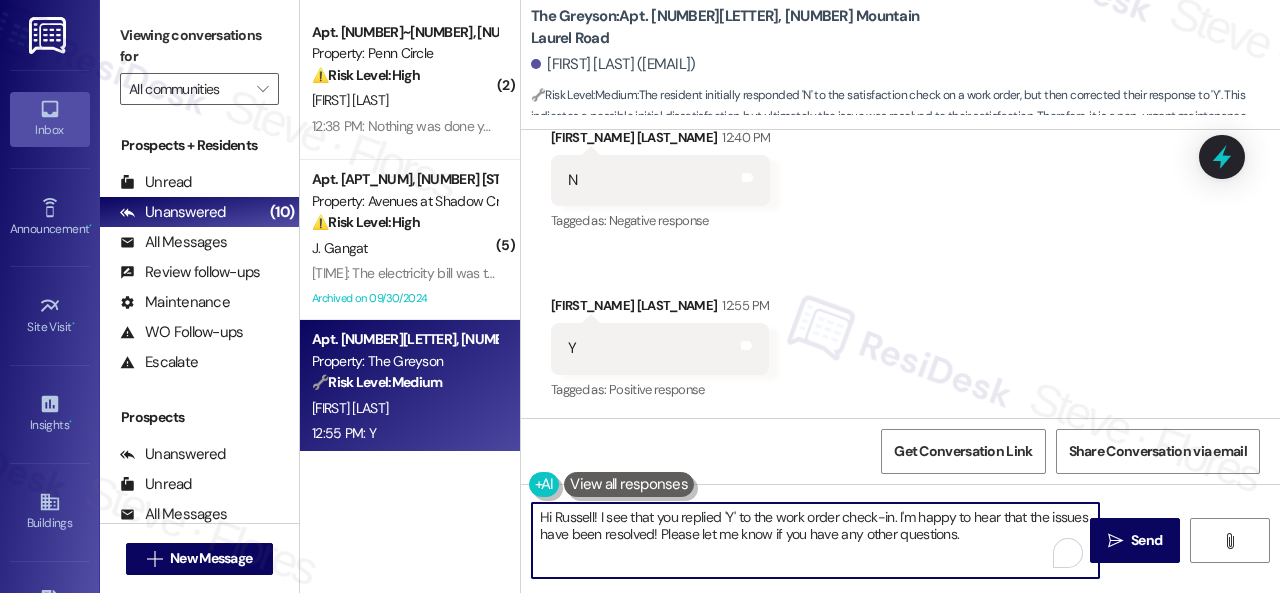 paste on "Thanks for your feedback. We appreciate it. Enjoy your day!" 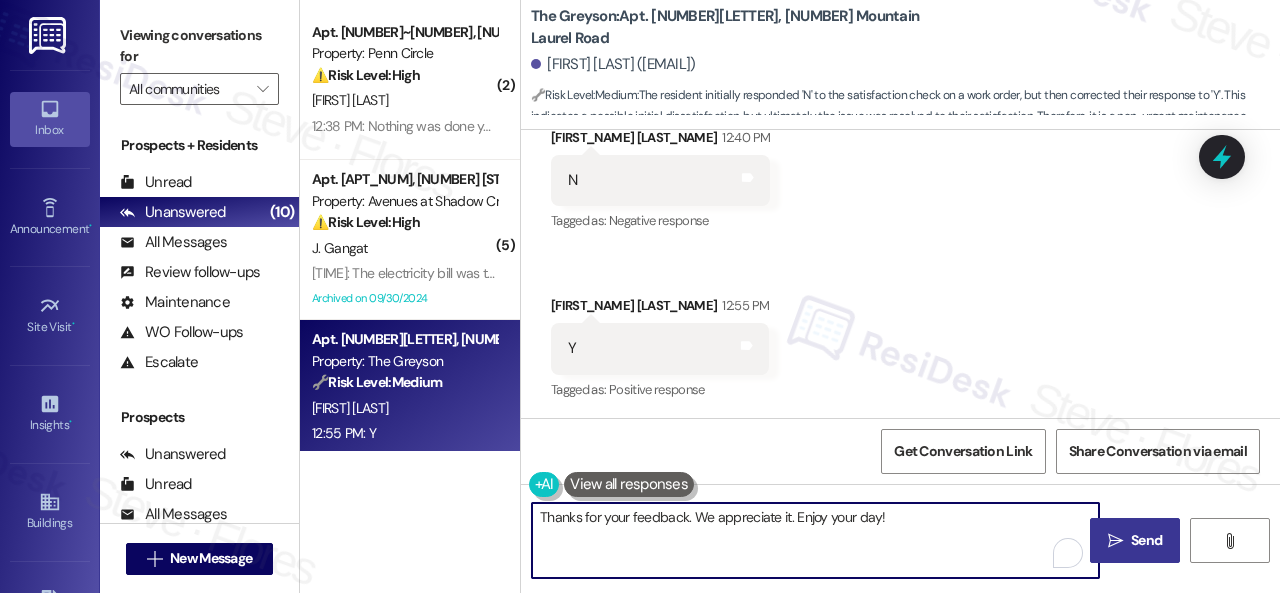 type on "Thanks for your feedback. We appreciate it. Enjoy your day!" 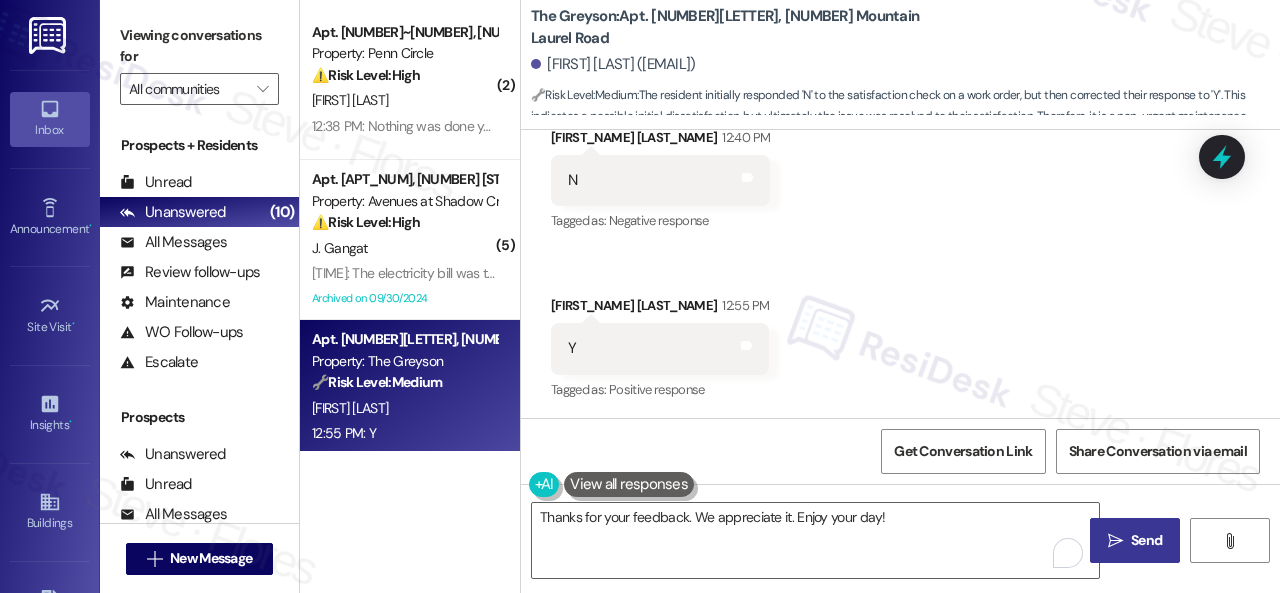 click on "Send" at bounding box center [1146, 540] 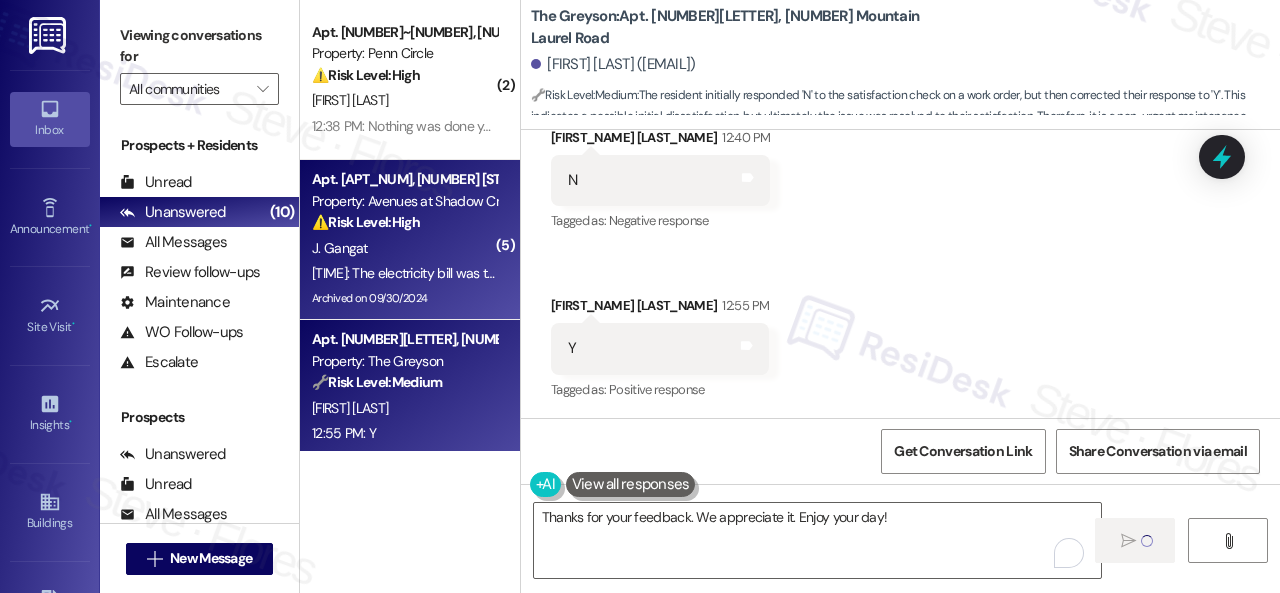type 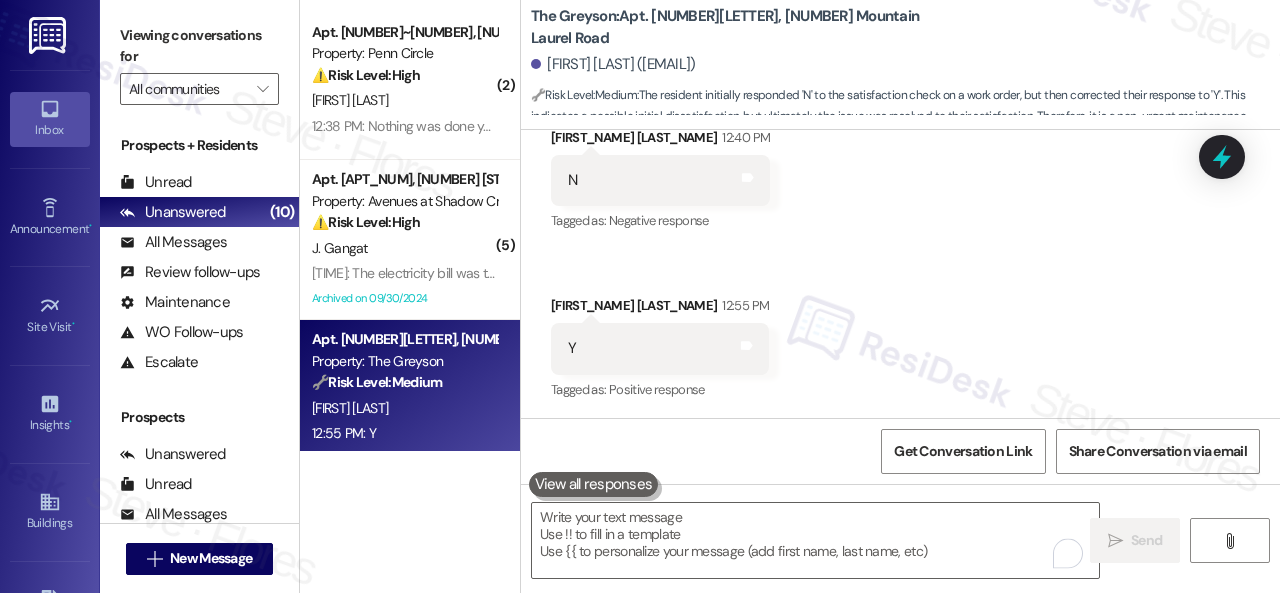scroll, scrollTop: 200, scrollLeft: 0, axis: vertical 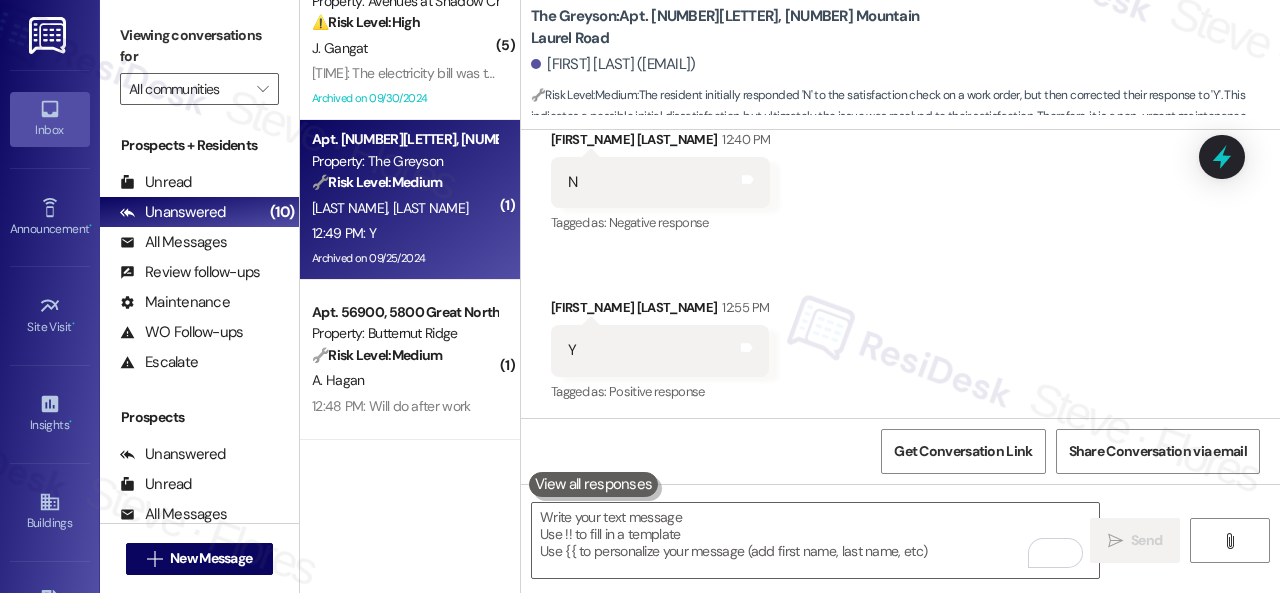 click on "12:49 PM: Y 12:49 PM: Y" at bounding box center [404, 233] 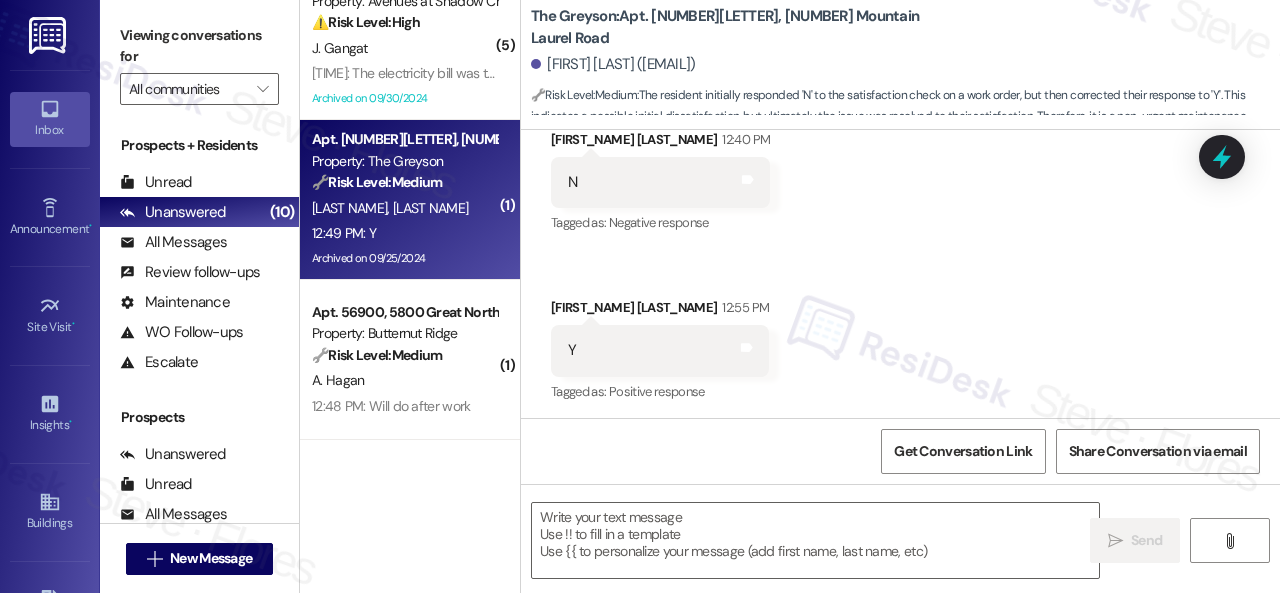 type on "Fetching suggested responses. Please feel free to read through the conversation in the meantime." 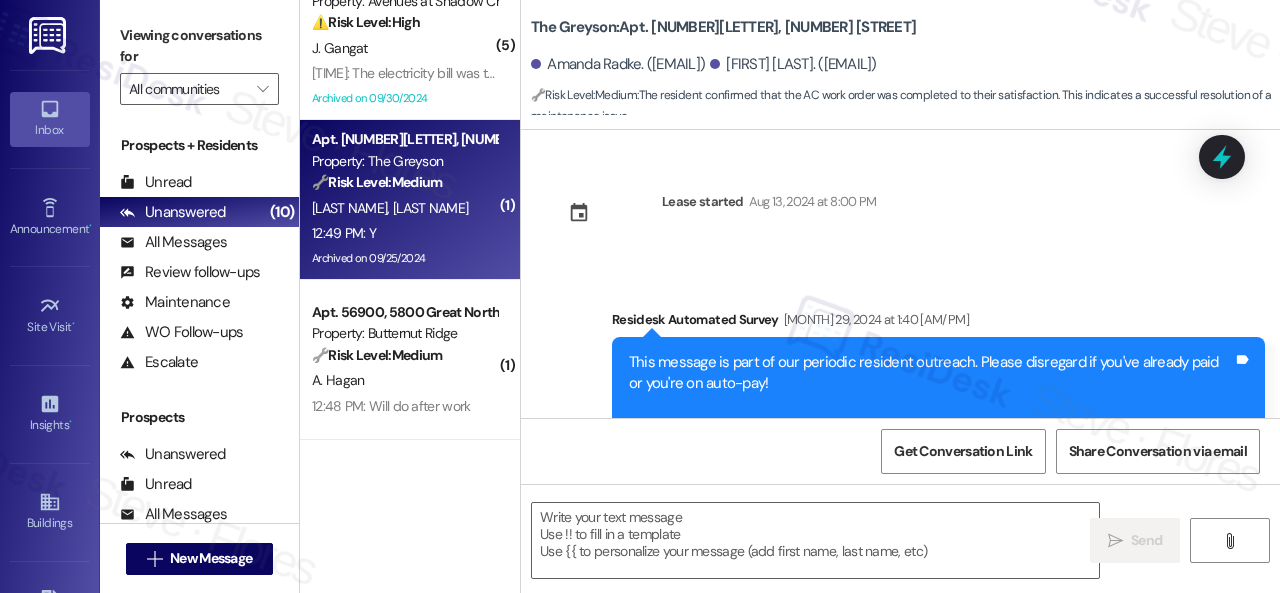 type on "Fetching suggested responses. Please feel free to read through the conversation in the meantime." 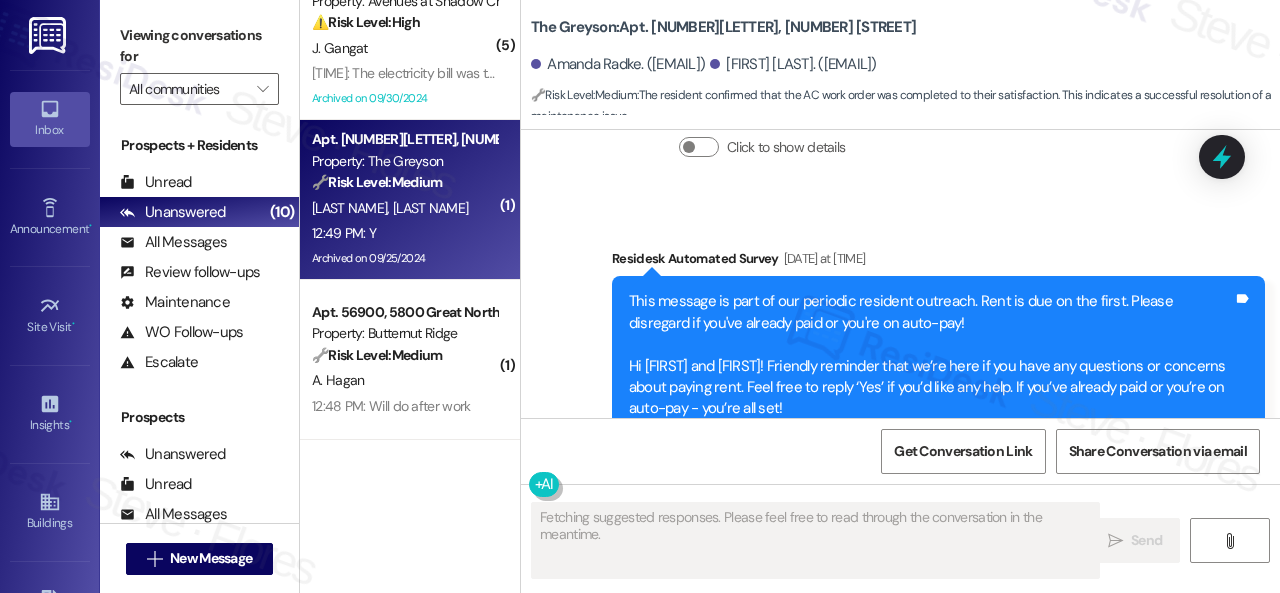 scroll, scrollTop: 6996, scrollLeft: 0, axis: vertical 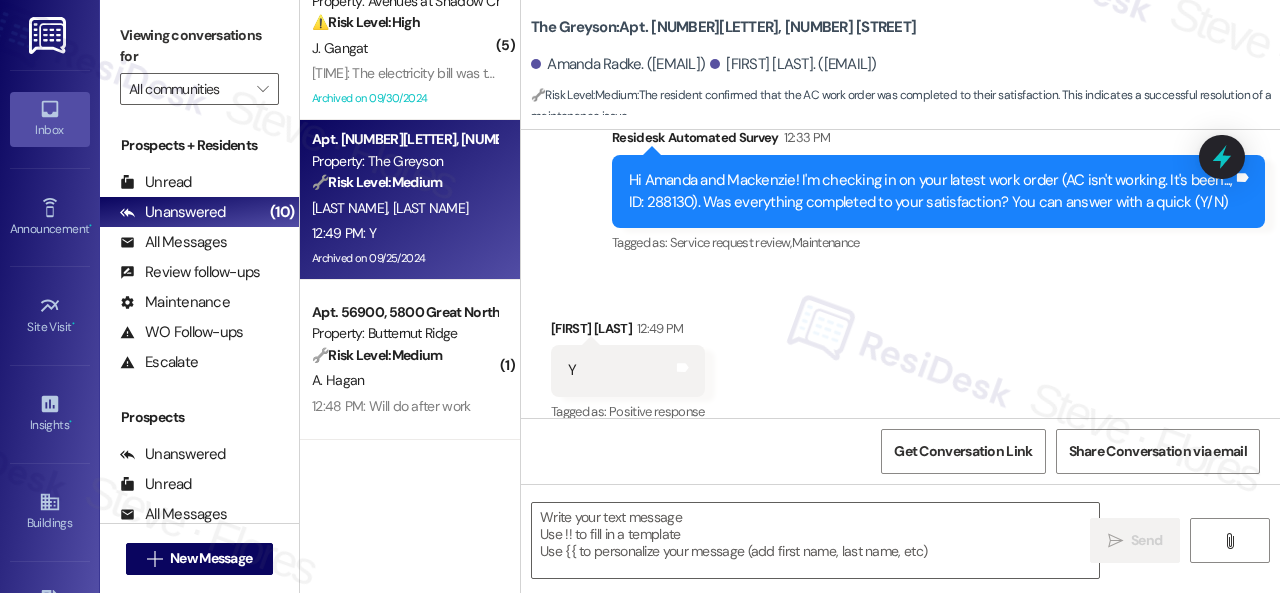 drag, startPoint x: 568, startPoint y: 211, endPoint x: 589, endPoint y: 262, distance: 55.154327 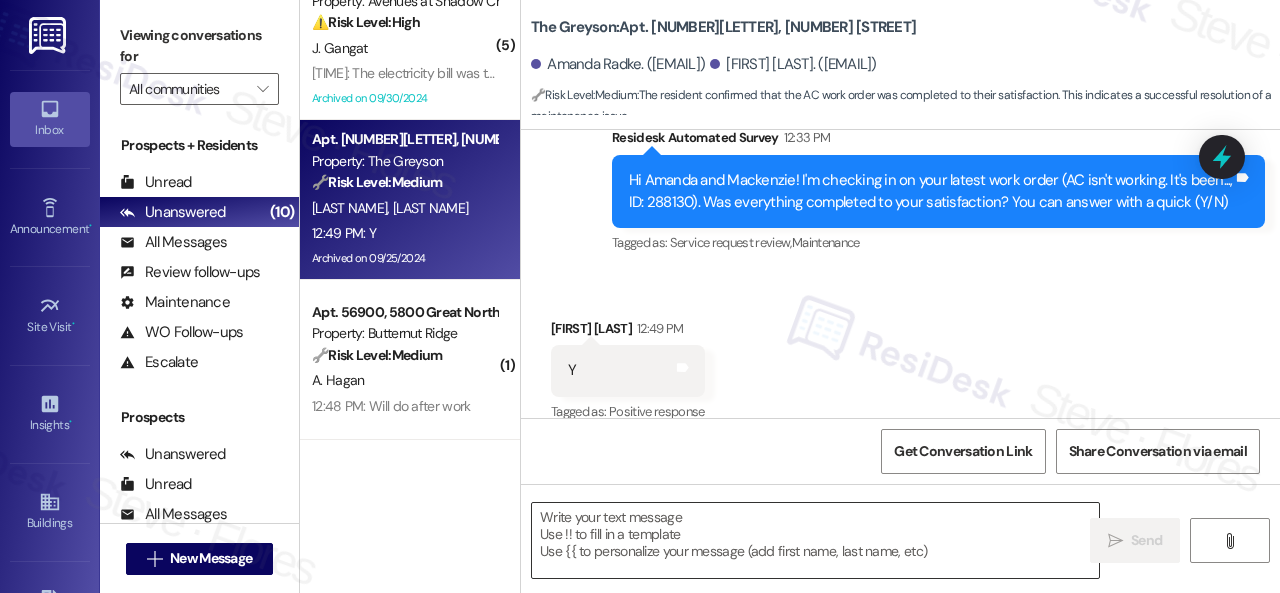 click at bounding box center (815, 540) 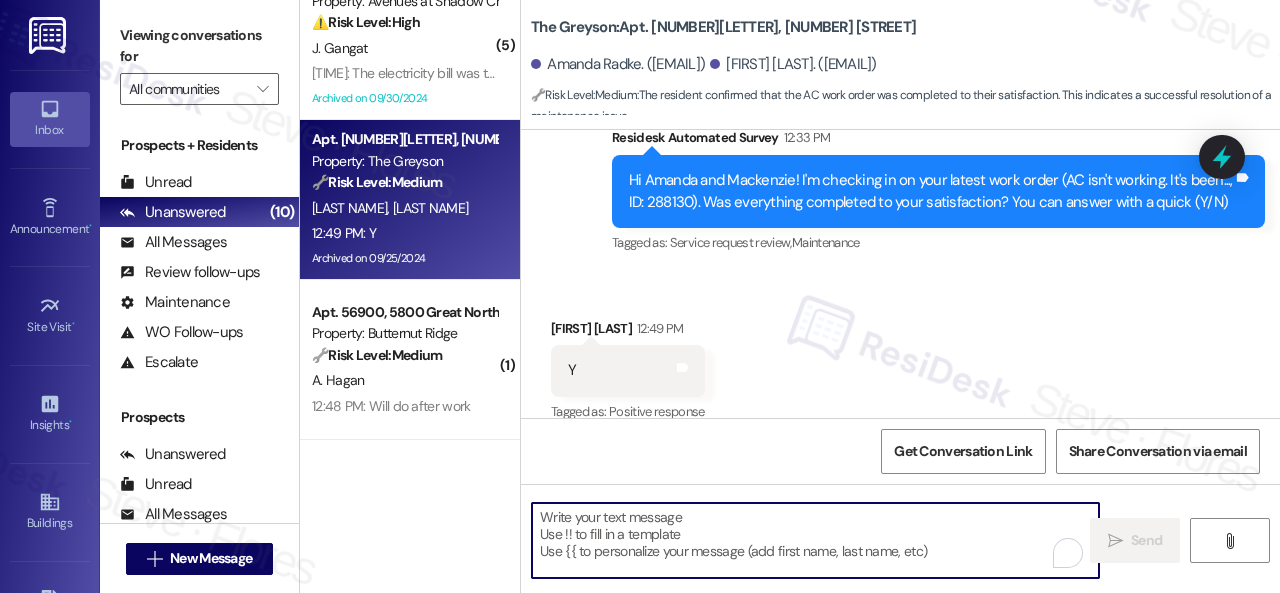 paste on "Glad everything’s all set! If {{property}} met your expectations, just reply with “Yes.” If not, no problem — we’d love to hear your feedback so we can continue to improve. Thank you!" 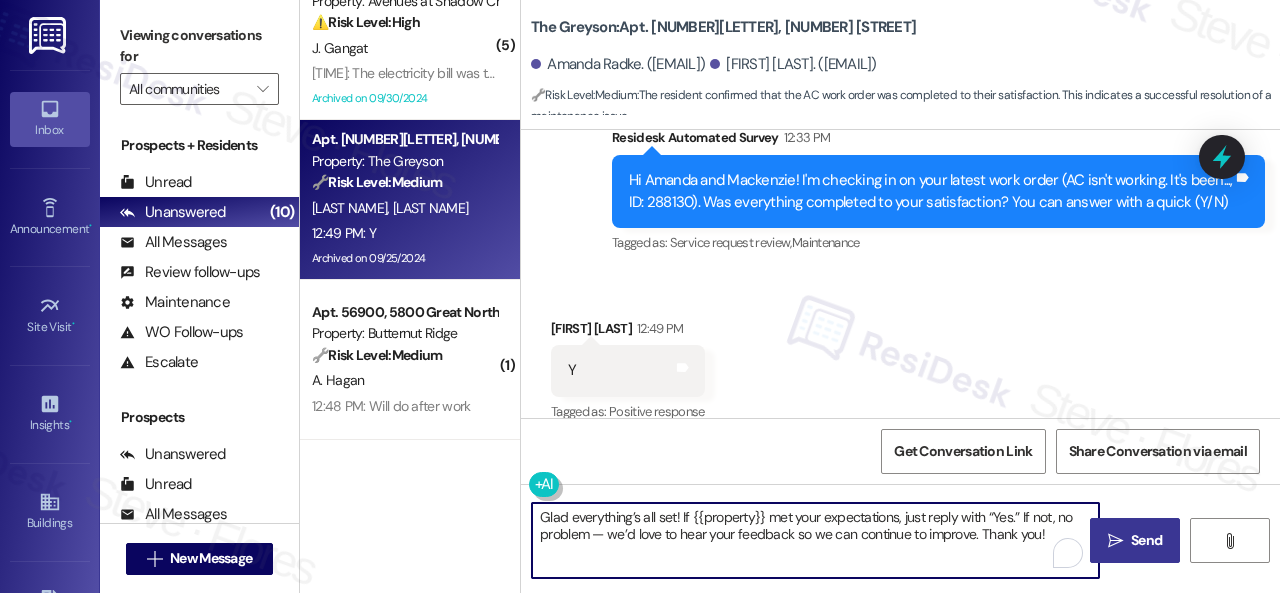 type on "Glad everything’s all set! If {{property}} met your expectations, just reply with “Yes.” If not, no problem — we’d love to hear your feedback so we can continue to improve. Thank you!" 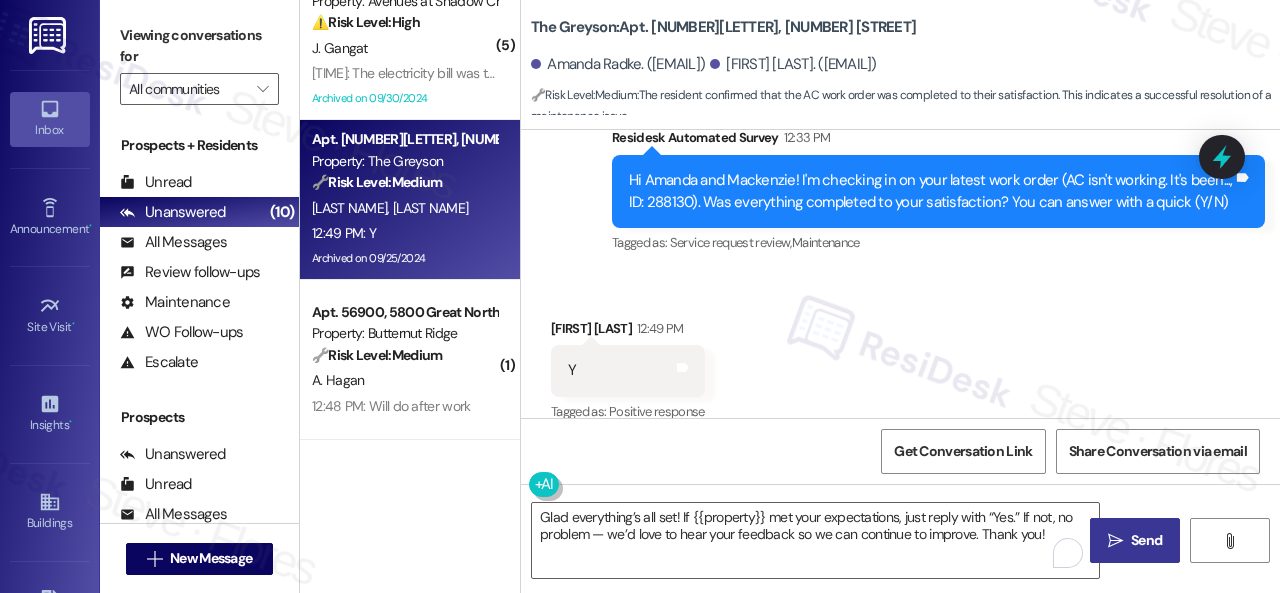 click on " Send" at bounding box center (1135, 540) 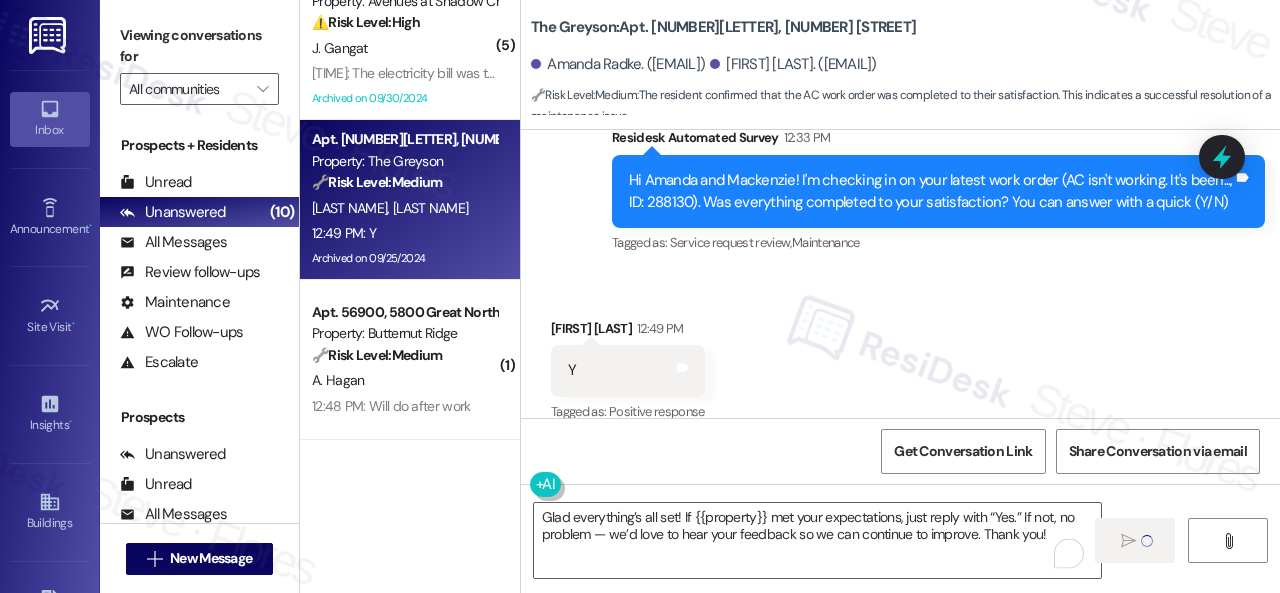 type 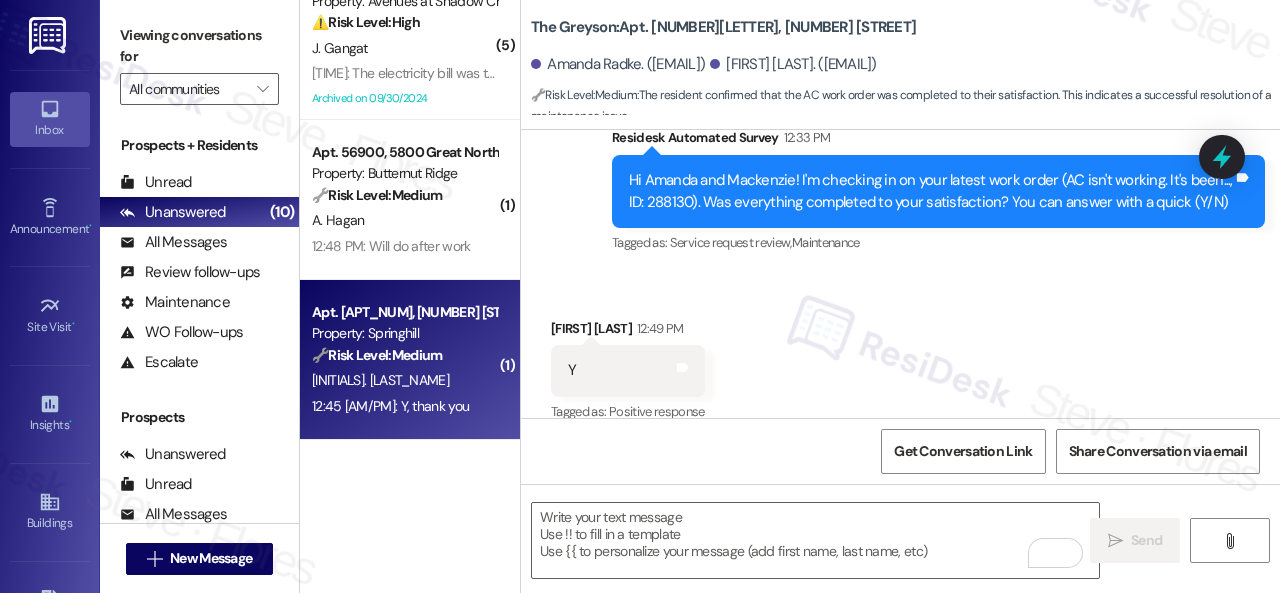 click on "J. Bracamonte" at bounding box center [404, 380] 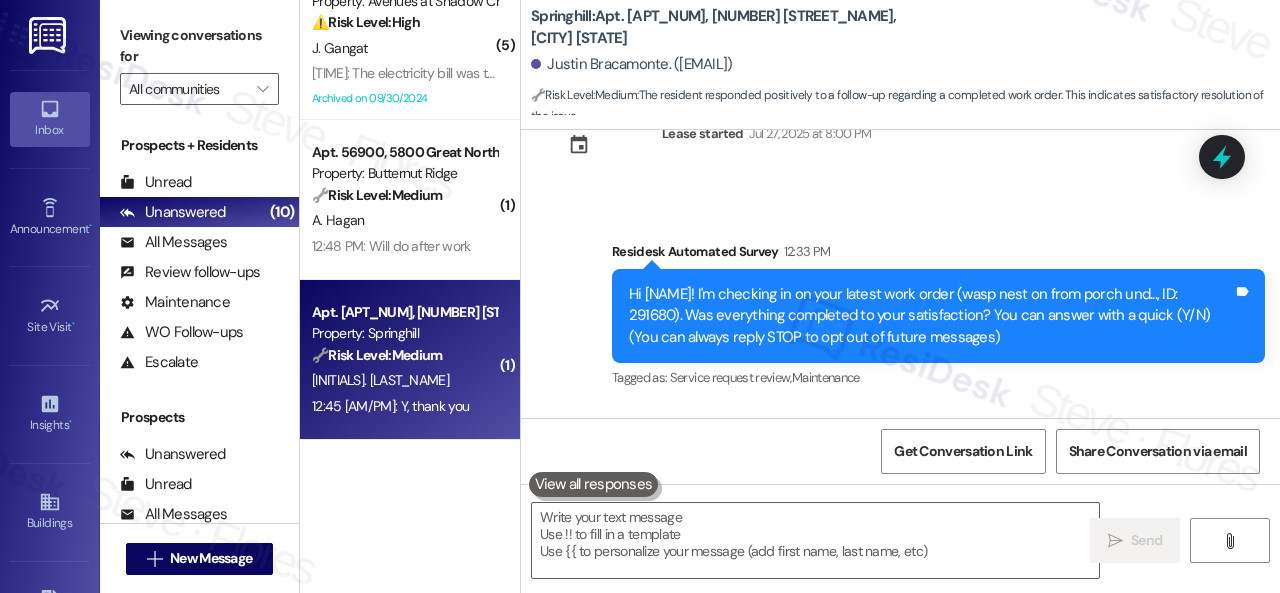 scroll, scrollTop: 226, scrollLeft: 0, axis: vertical 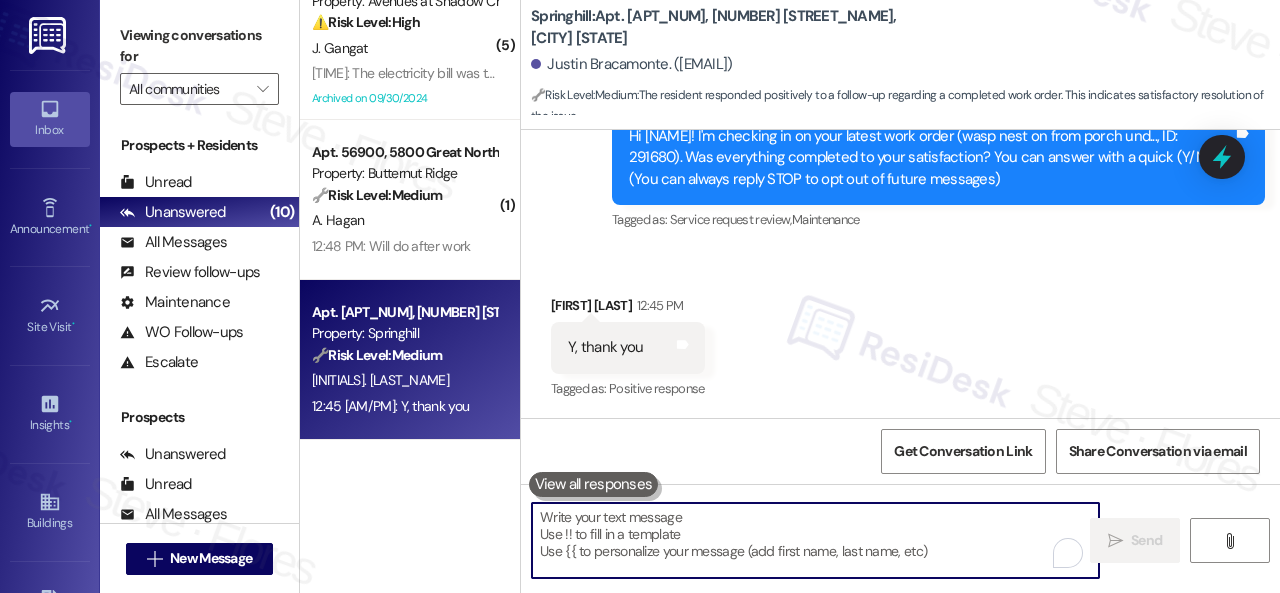 drag, startPoint x: 711, startPoint y: 531, endPoint x: 768, endPoint y: 527, distance: 57.14018 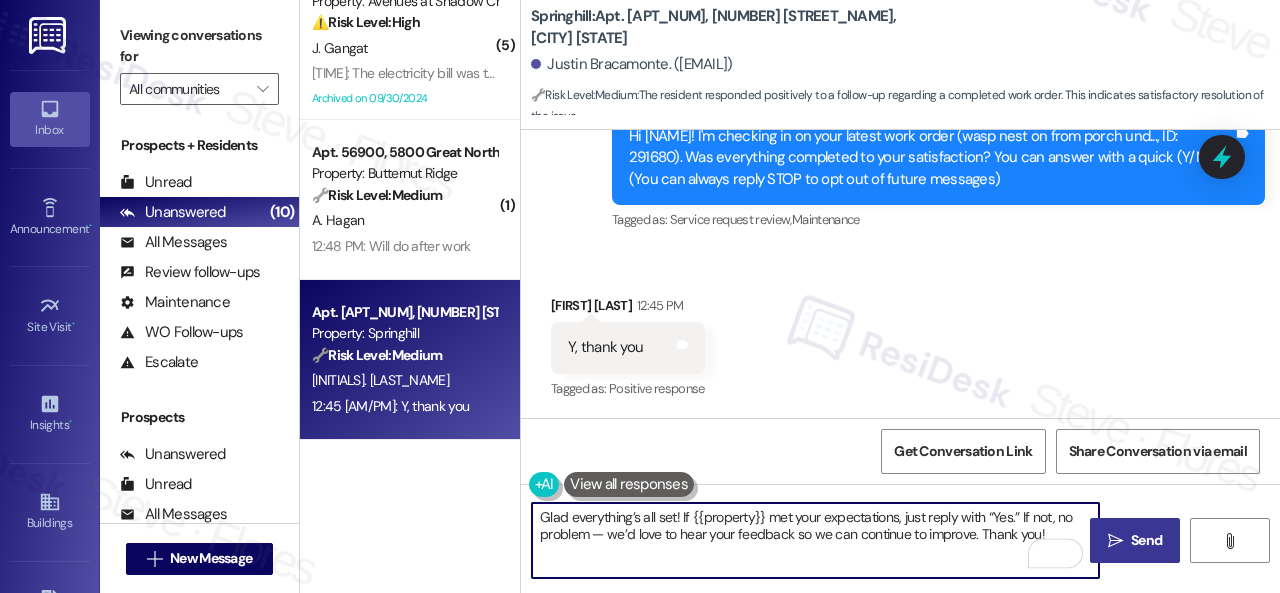 type on "Glad everything’s all set! If {{property}} met your expectations, just reply with “Yes.” If not, no problem — we’d love to hear your feedback so we can continue to improve. Thank you!" 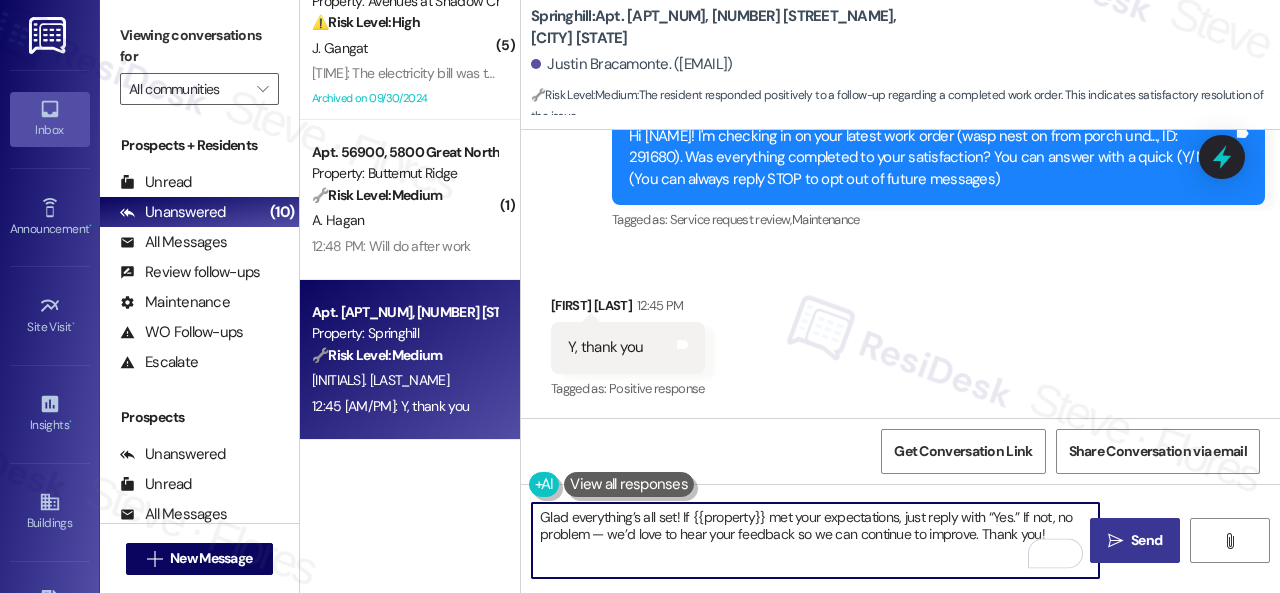 click on " Send" at bounding box center [1135, 540] 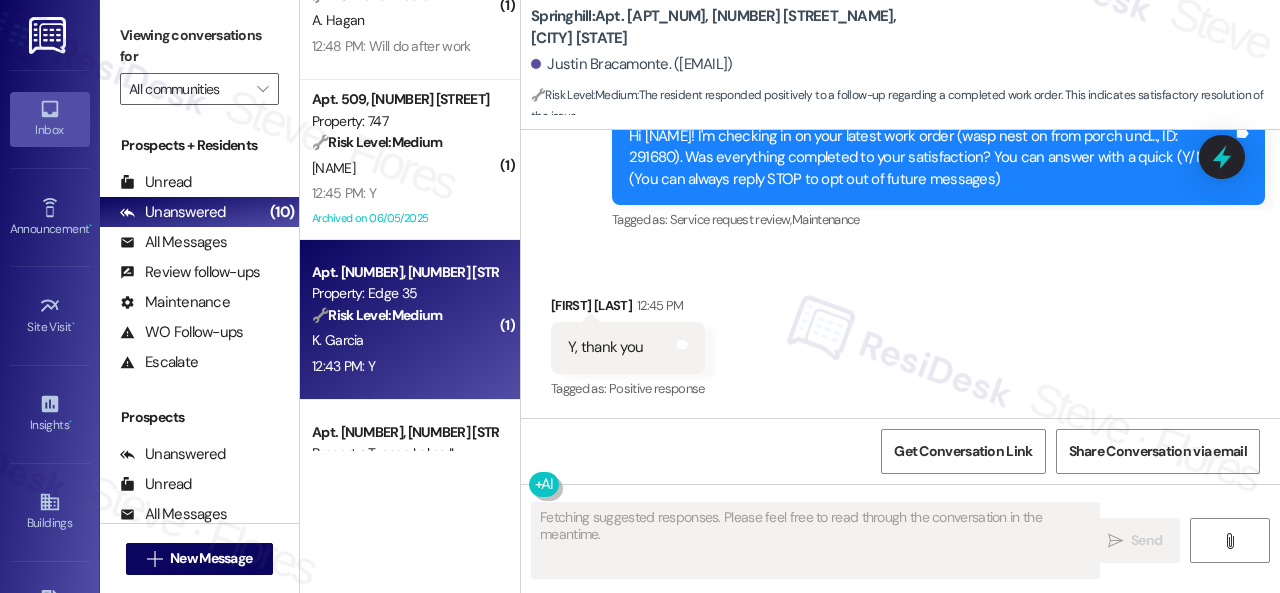 scroll, scrollTop: 300, scrollLeft: 0, axis: vertical 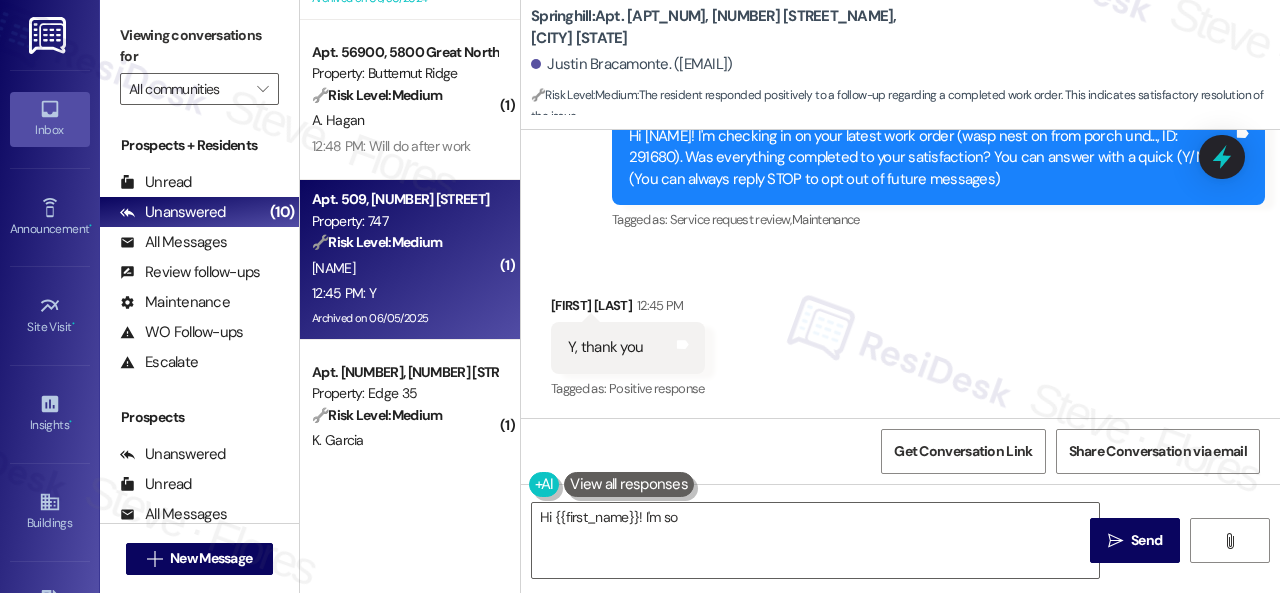type on "Hi {{first_name}}! I'm so glad" 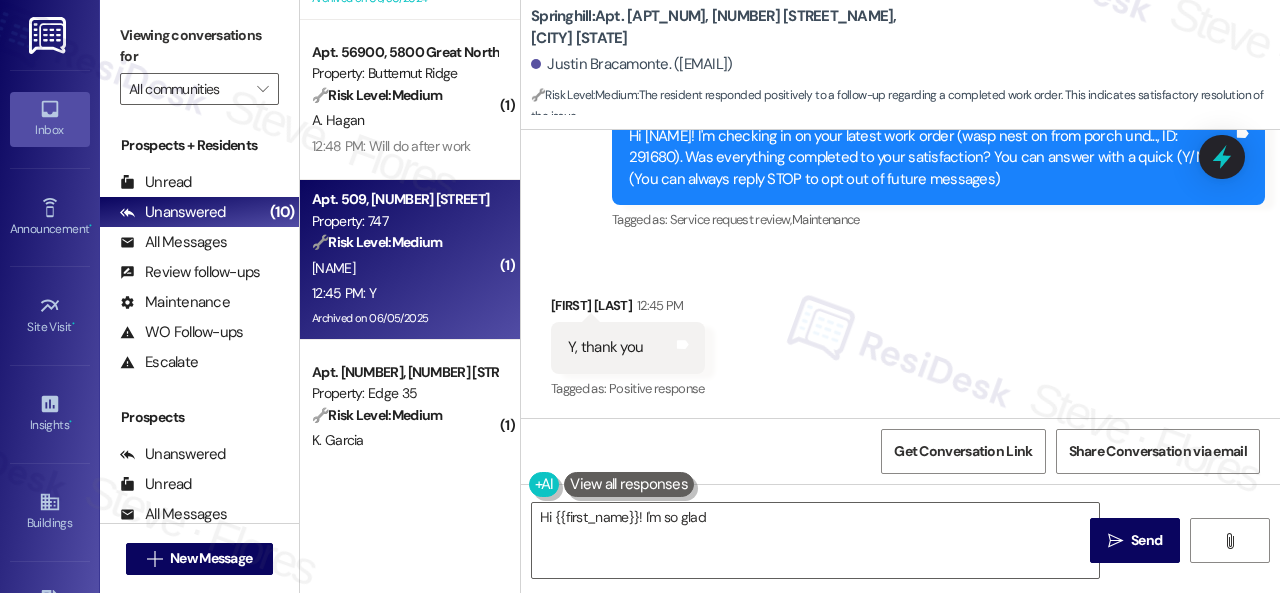click on "M. Thompson" at bounding box center [404, 268] 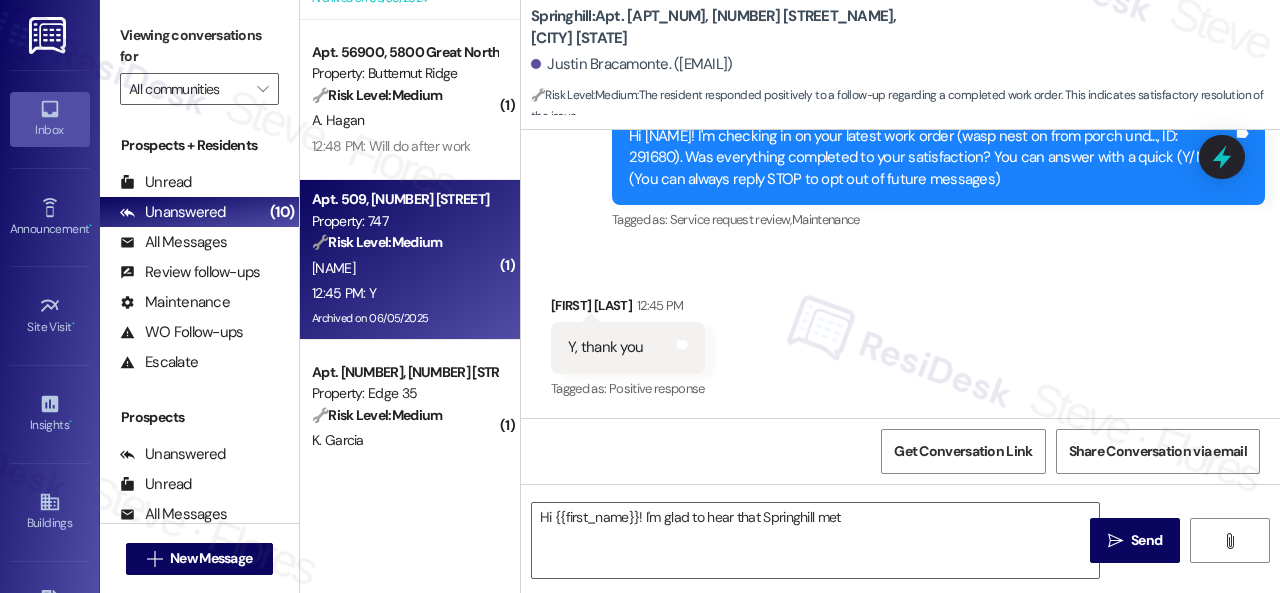 type on "Hi {{first_name}}! I'm so glad to hear that Springhill met your" 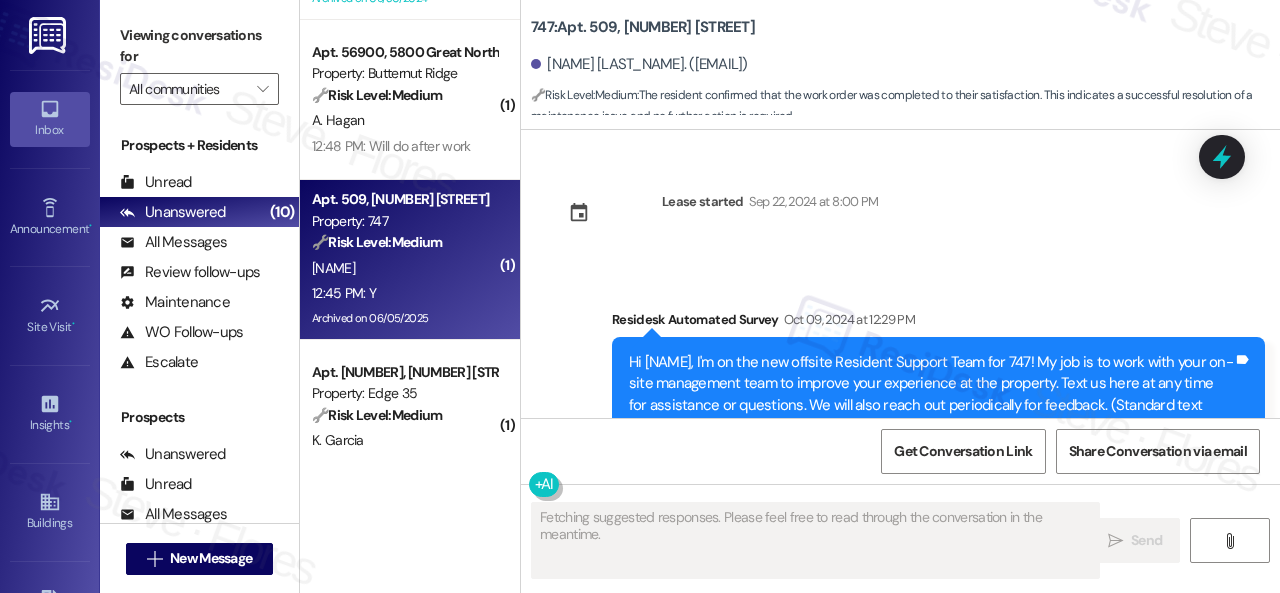 type on "Fetching suggested responses. Please feel free to read through the conversation in the meantime." 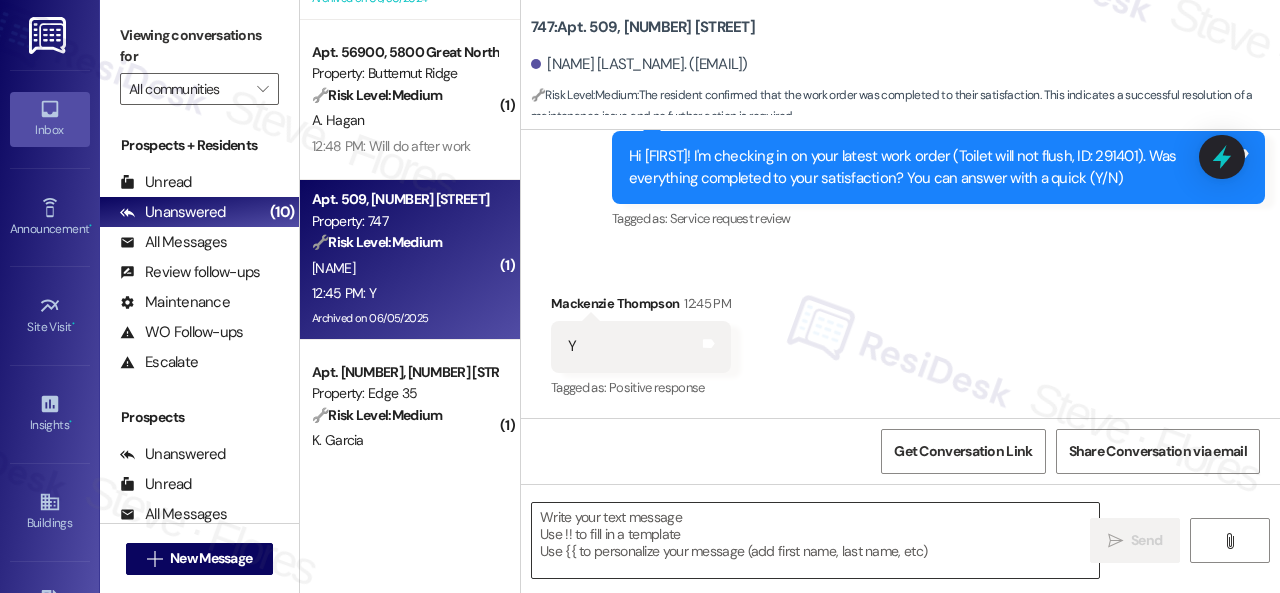 click at bounding box center [815, 540] 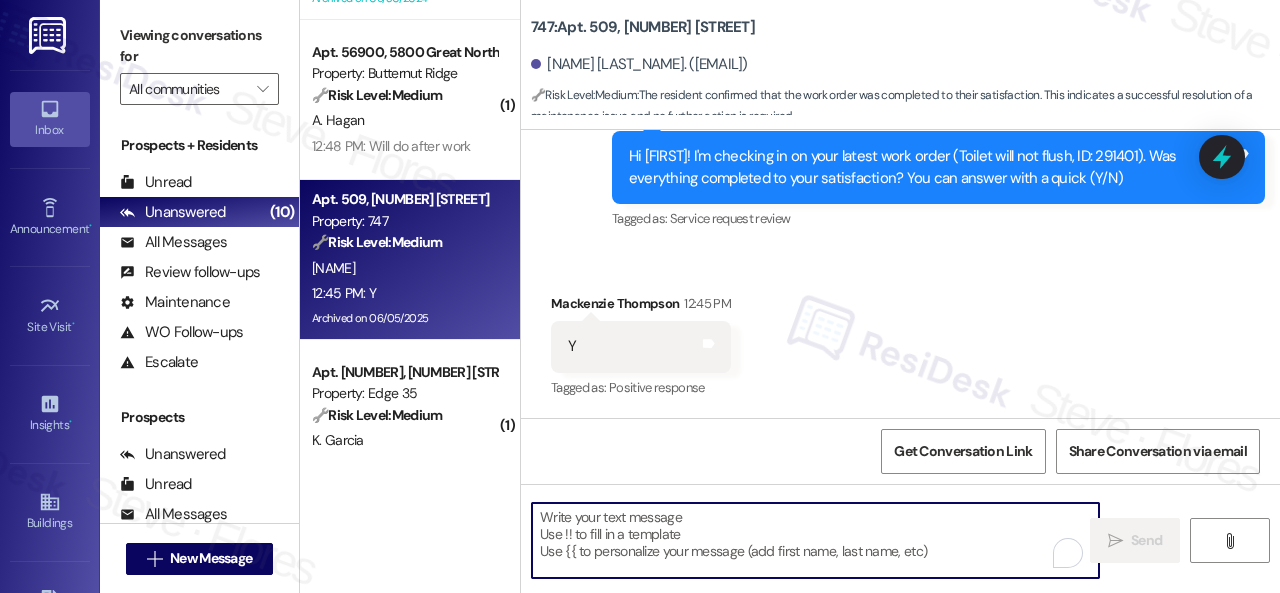 paste on "Glad everything’s all set! If {{property}} met your expectations, just reply with “Yes.” If not, no problem — we’d love to hear your feedback so we can continue to improve. Thank you!" 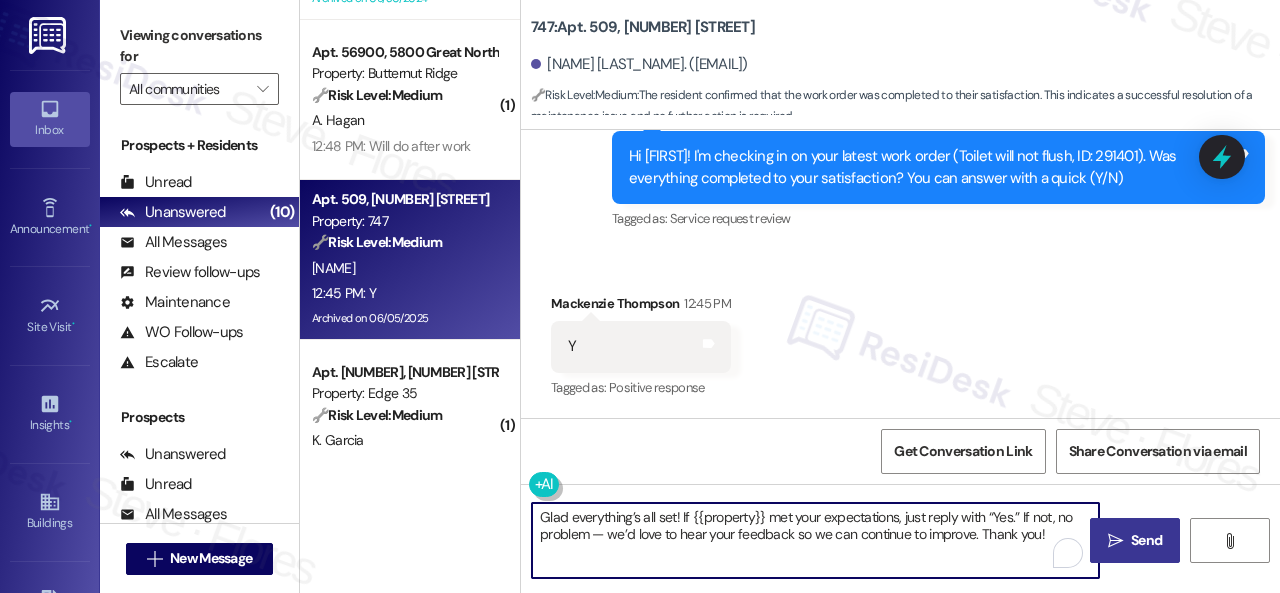type on "Glad everything’s all set! If {{property}} met your expectations, just reply with “Yes.” If not, no problem — we’d love to hear your feedback so we can continue to improve. Thank you!" 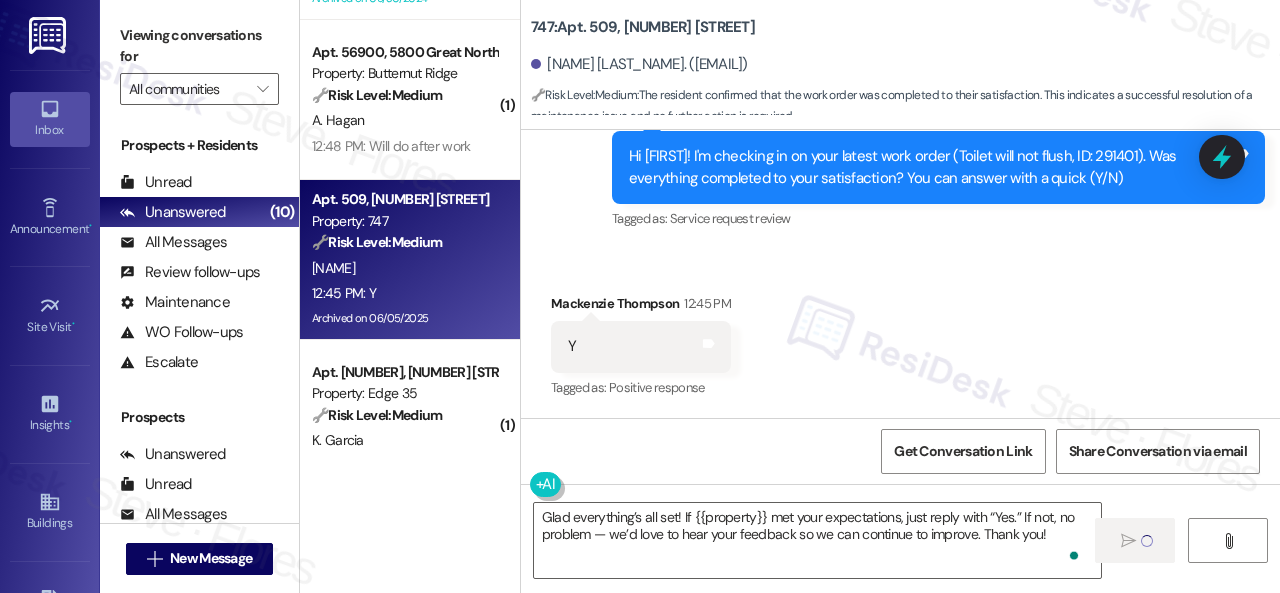 type 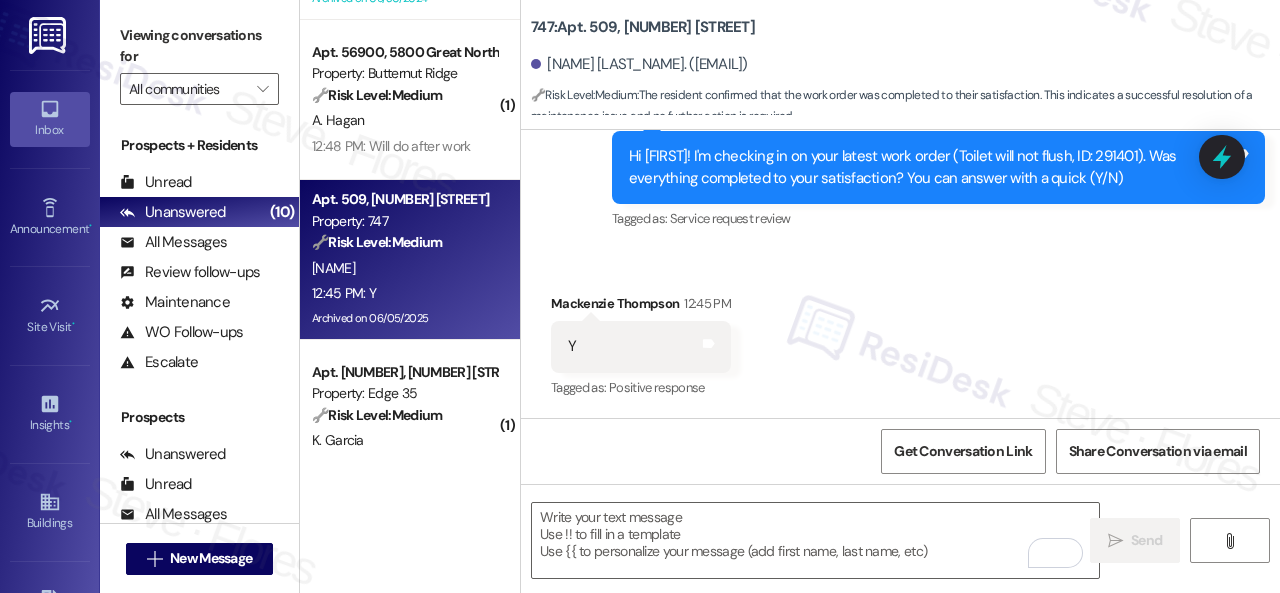 scroll, scrollTop: 400, scrollLeft: 0, axis: vertical 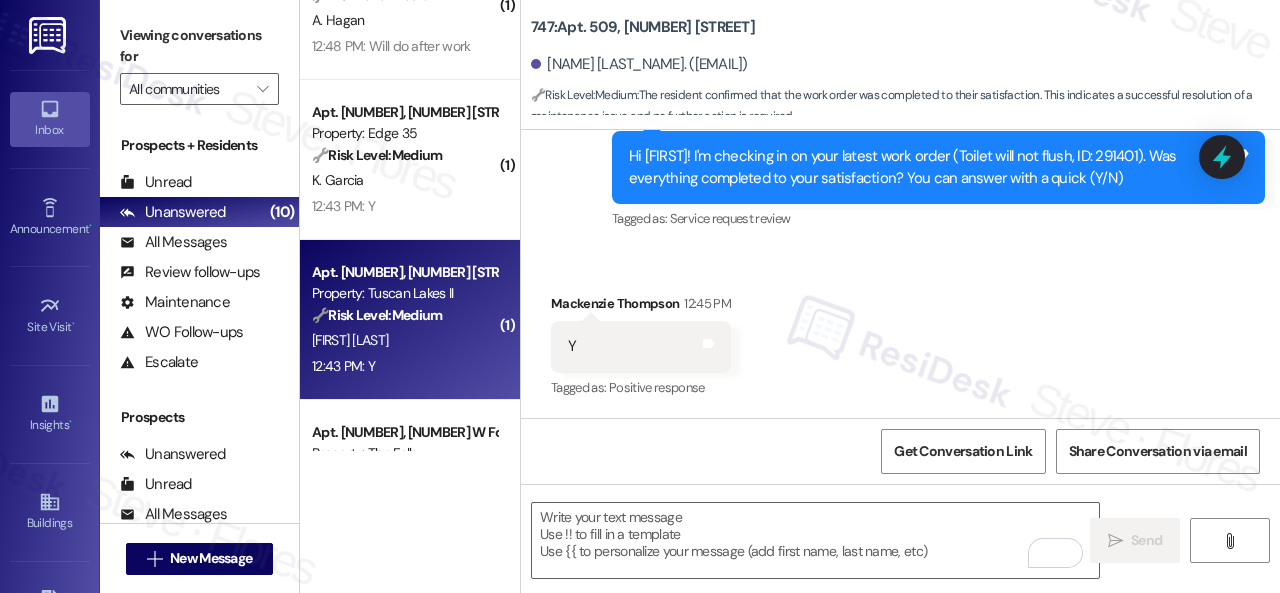 click on "12:43 PM: Y 12:43 PM: Y" at bounding box center [404, 366] 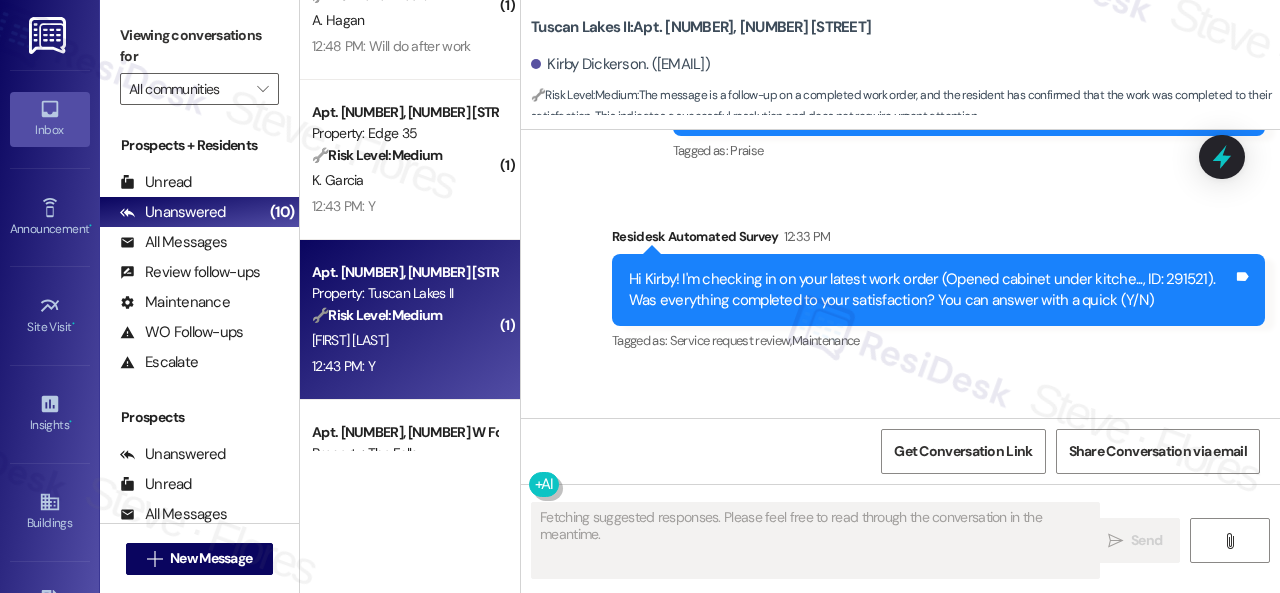 scroll, scrollTop: 2936, scrollLeft: 0, axis: vertical 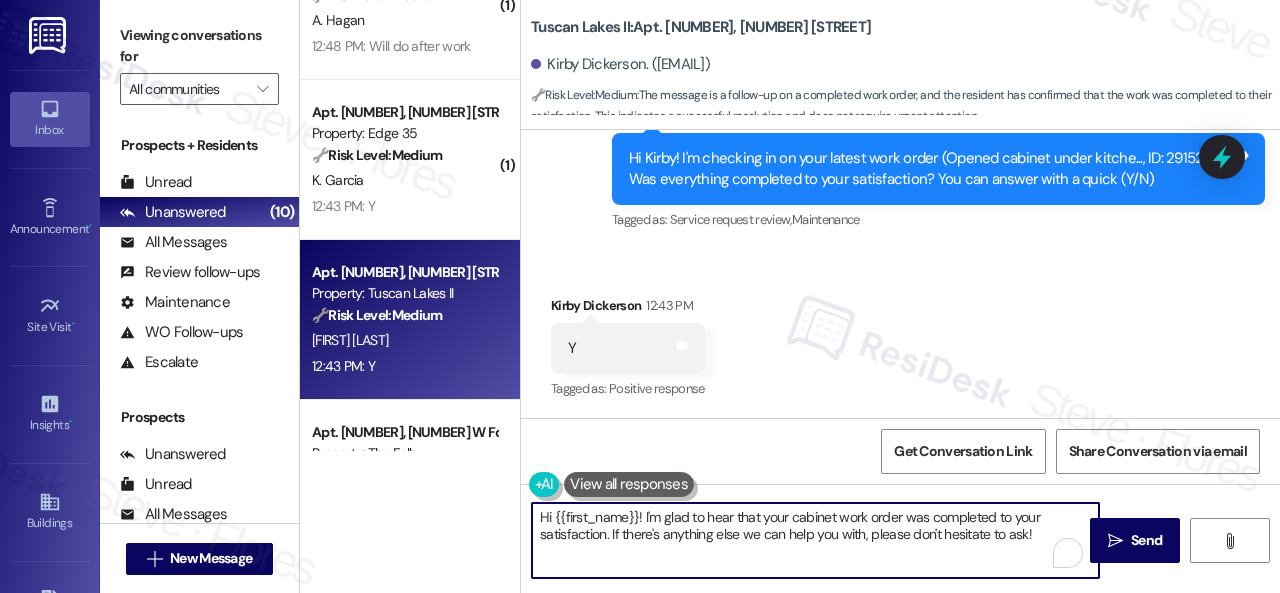 drag, startPoint x: 1063, startPoint y: 531, endPoint x: 435, endPoint y: 479, distance: 630.1492 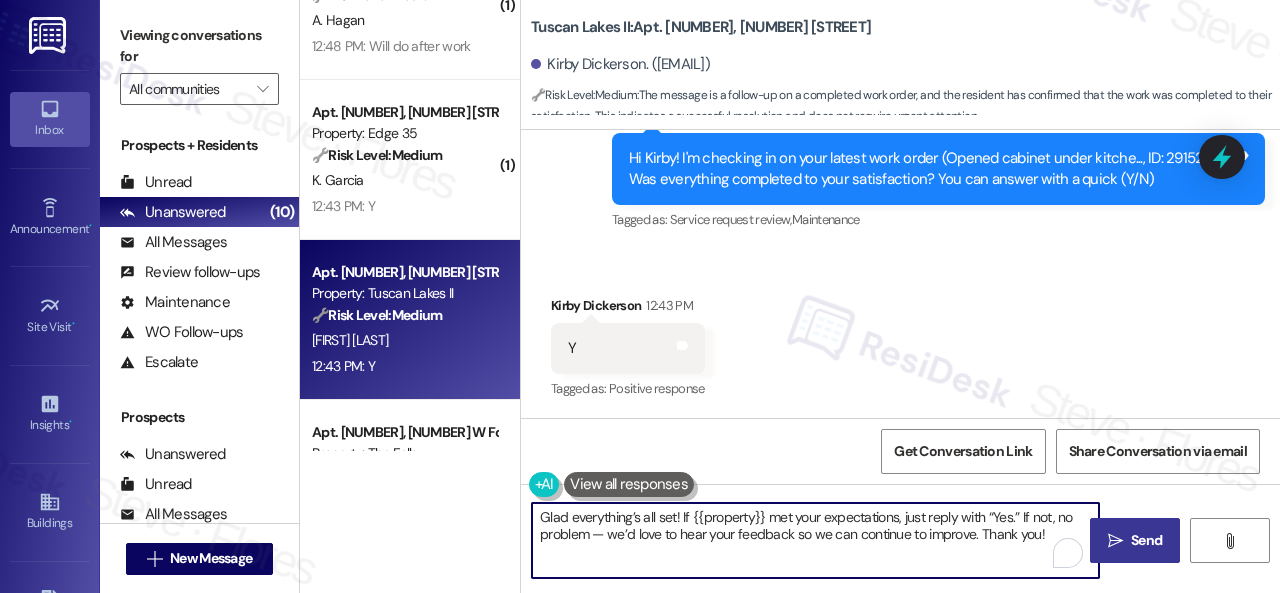 type on "Glad everything’s all set! If {{property}} met your expectations, just reply with “Yes.” If not, no problem — we’d love to hear your feedback so we can continue to improve. Thank you!" 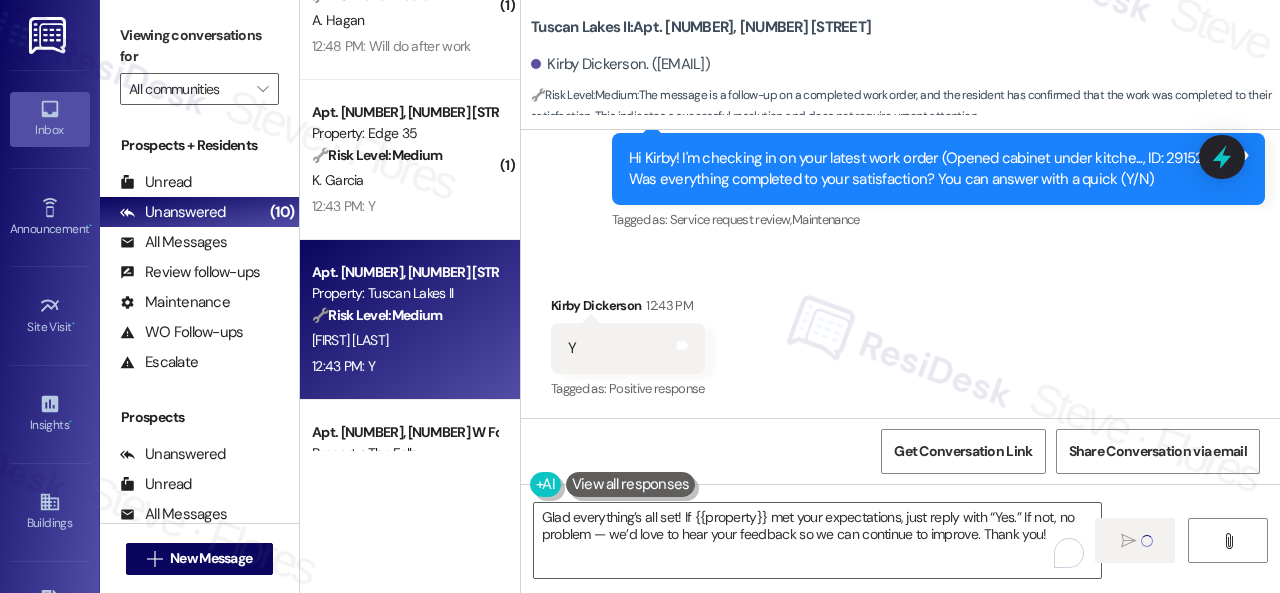 type 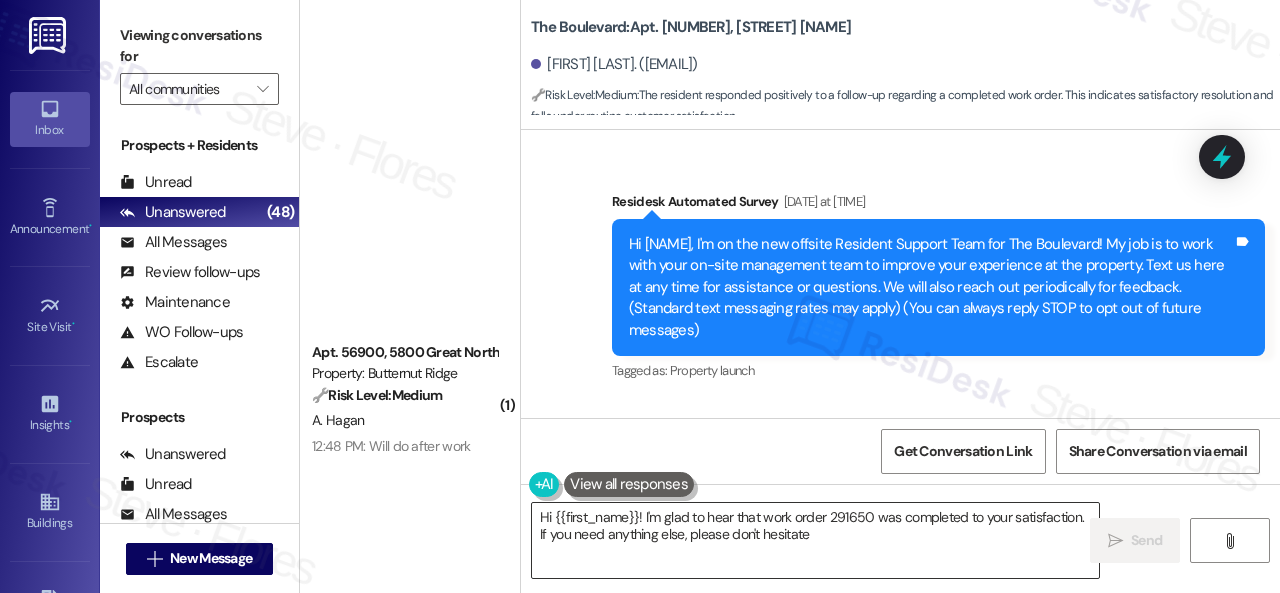 scroll, scrollTop: 0, scrollLeft: 0, axis: both 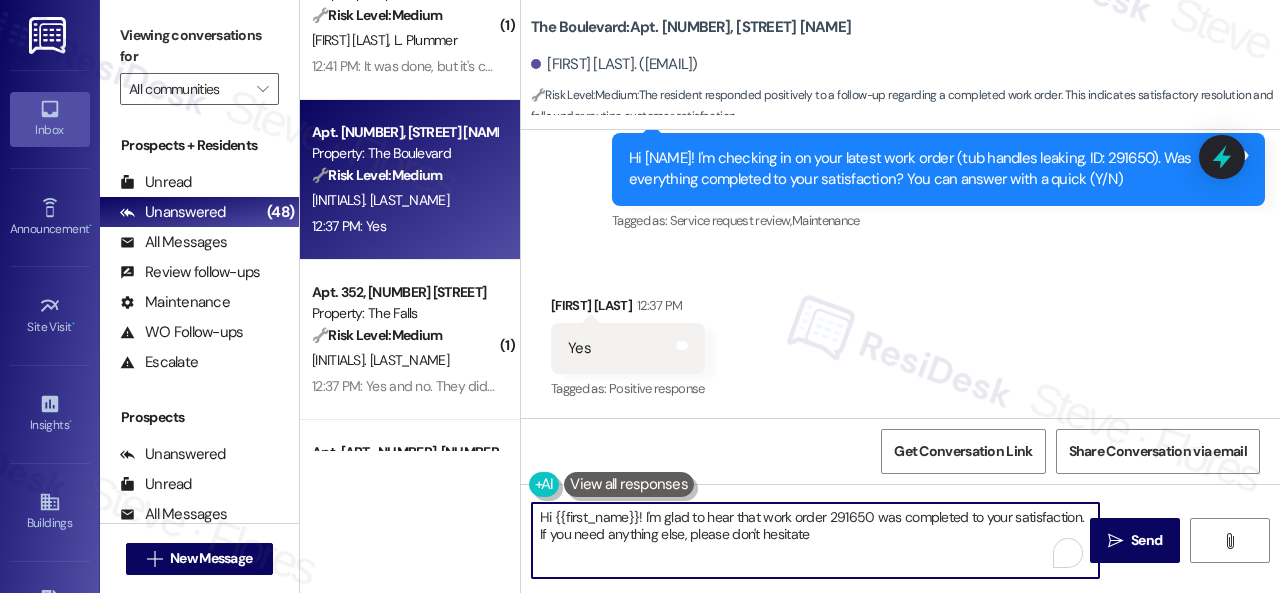 drag, startPoint x: 572, startPoint y: 513, endPoint x: 446, endPoint y: 481, distance: 130 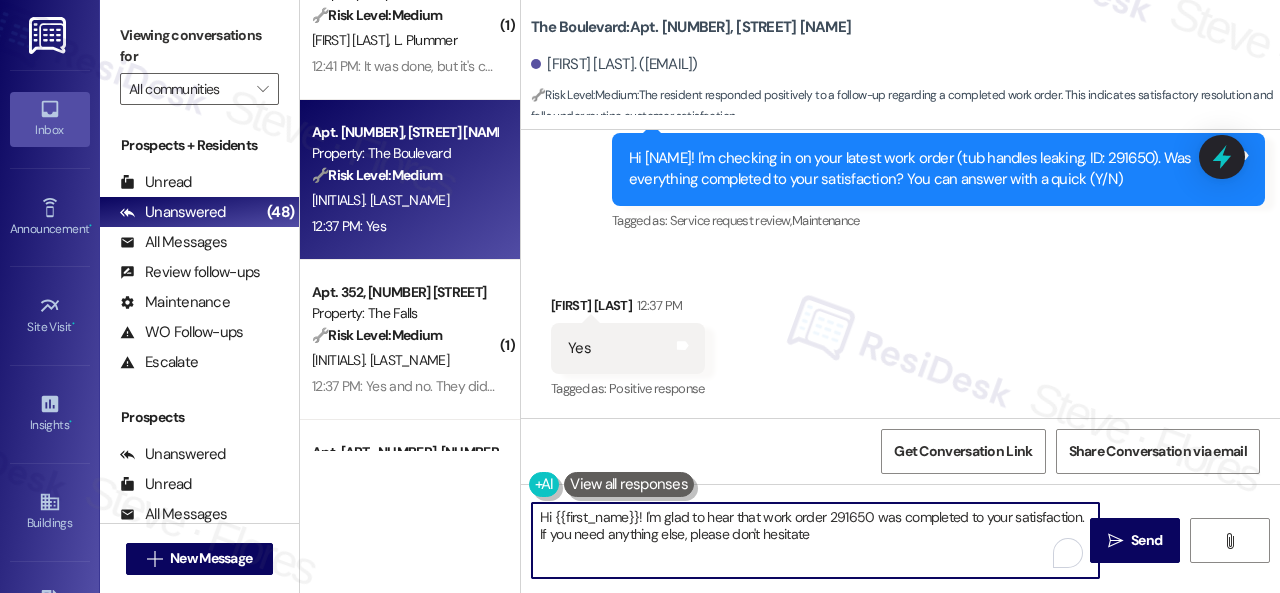 click on "( 1 ) Apt. 56900, [NUMBER] [STREET] Property: Butternut Ridge 🔧  Risk Level:  Medium The resident is responding to a request for a photo of the broken fridge shelf. This is a standard maintenance request and does not pose an immediate threat or risk. [INITIALS]. [TIME]: Will do after work  [TIME]: Will do after work  ( 1 ) Apt. 2112, [NUMBER] [STREET] Property: The Falls 🔧  Risk Level:  Medium The resident responded negatively to a work order satisfaction check-in. This indicates a potential issue with the completed work order that requires further investigation and resolution. [INITIALS]-[INITIALS] [TIME]: No [TIME]: No ( 1 ) Apt. B5~0308, [NUMBER] [STREET] Property: City View 🔧  Risk Level:  Medium [INITIALS]. [INITIALS] [TIME]: It was done, but it's connected to our underglow light switch so it's prettt bright. Our preference would be for it to be connected to our overhead lights in the kitchen instead of the underglows. But other than that it looks great!  🔧 Medium ( 1 )" at bounding box center (790, 296) 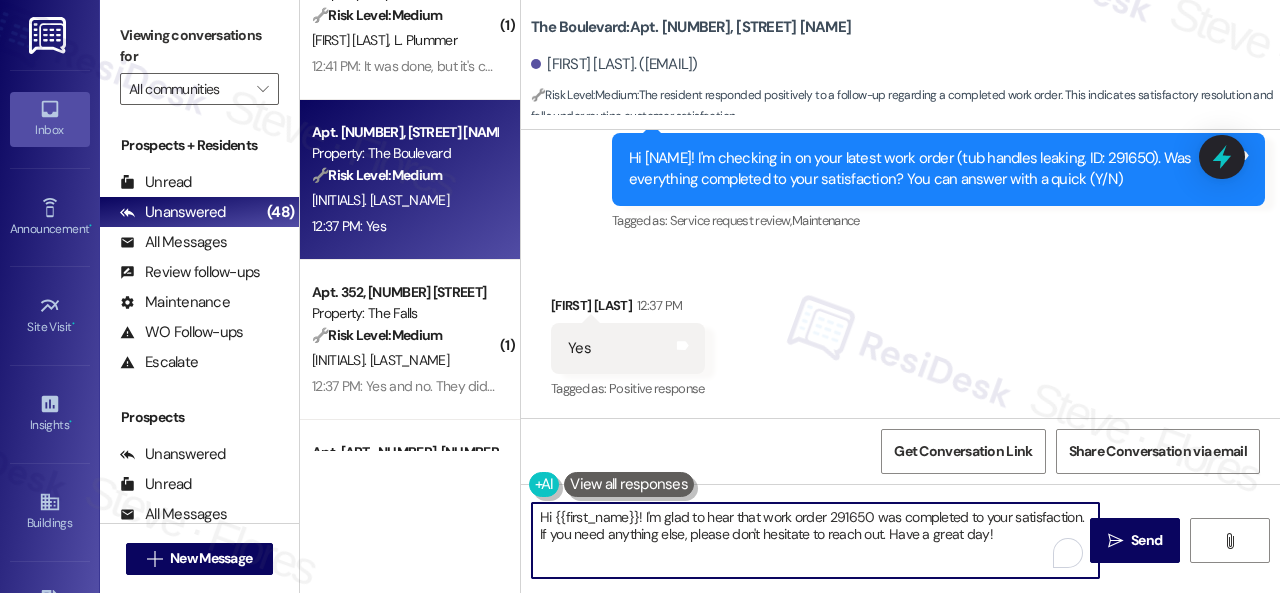 paste on "Glad everything’s all set! If {{property}} met your expectations, just reply with “Yes.” If not, no problem — we’d love to hear your feedback so we can continue to improve. Thank you" 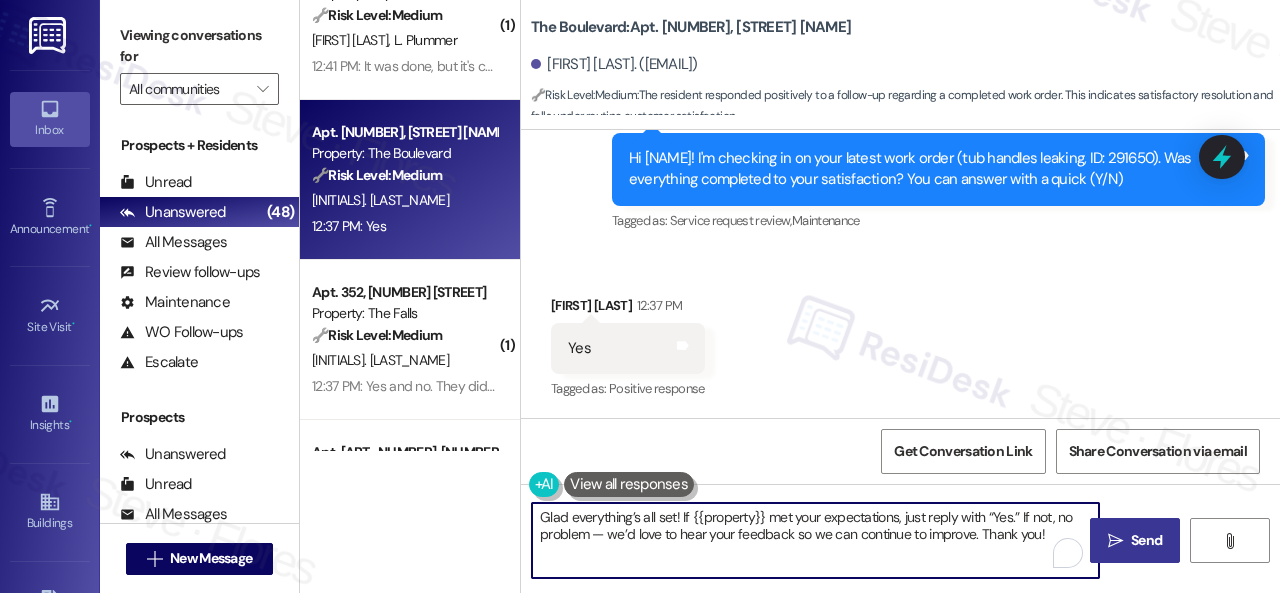 type on "Glad everything’s all set! If {{property}} met your expectations, just reply with “Yes.” If not, no problem — we’d love to hear your feedback so we can continue to improve. Thank you!" 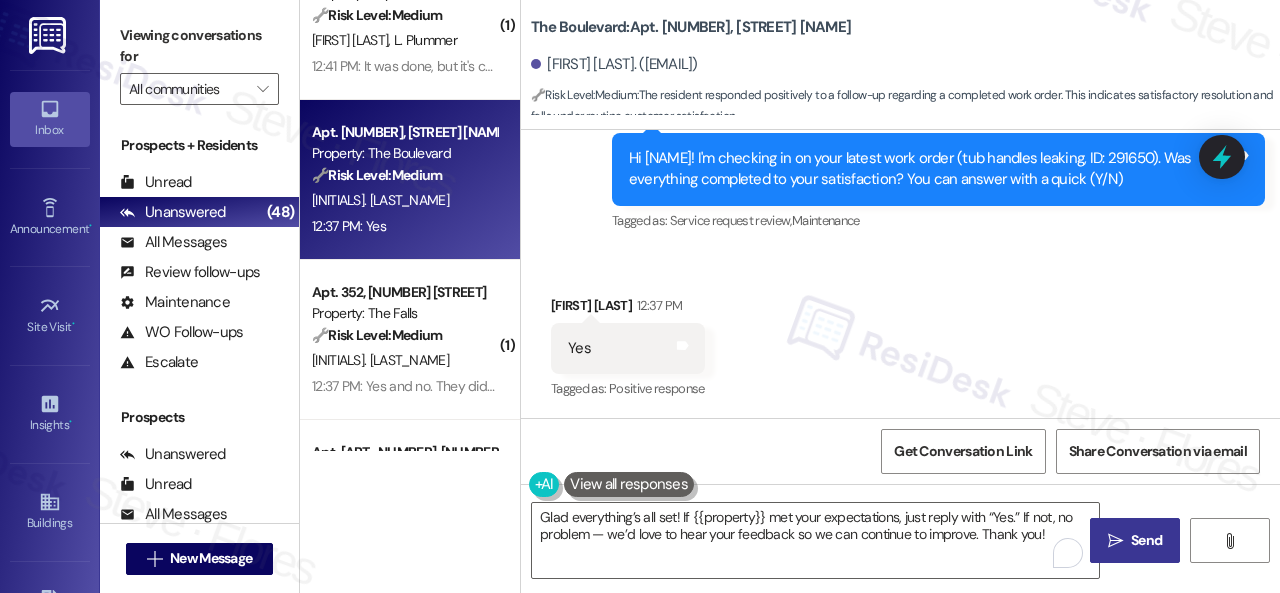 click on " Send" at bounding box center (1135, 540) 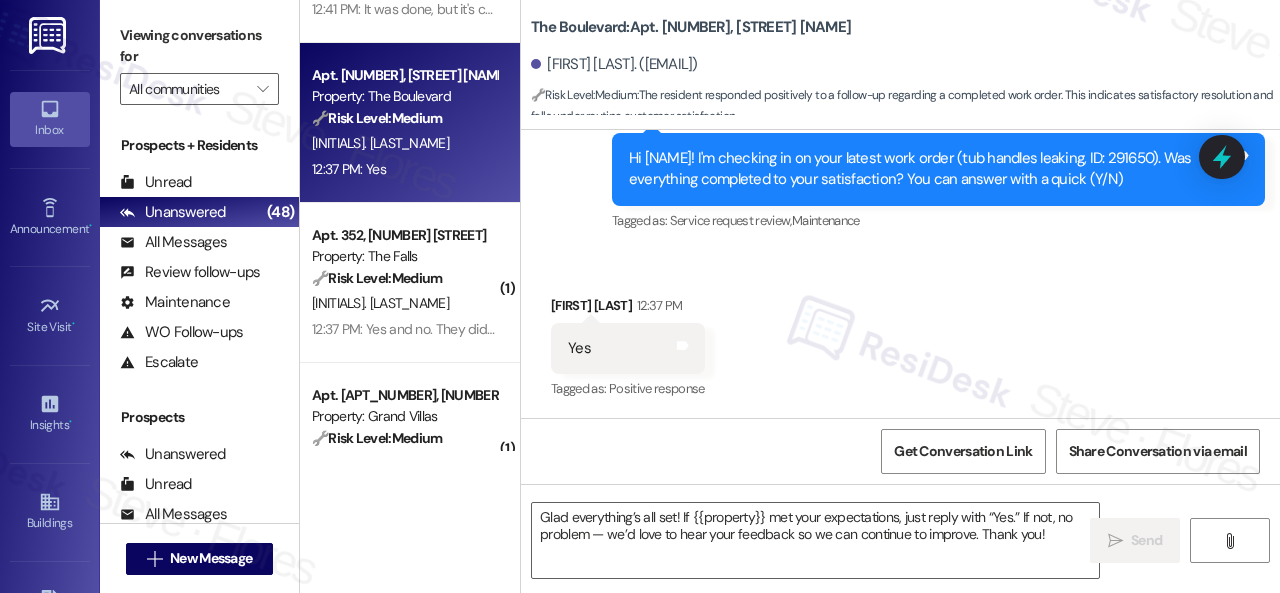 scroll, scrollTop: 900, scrollLeft: 0, axis: vertical 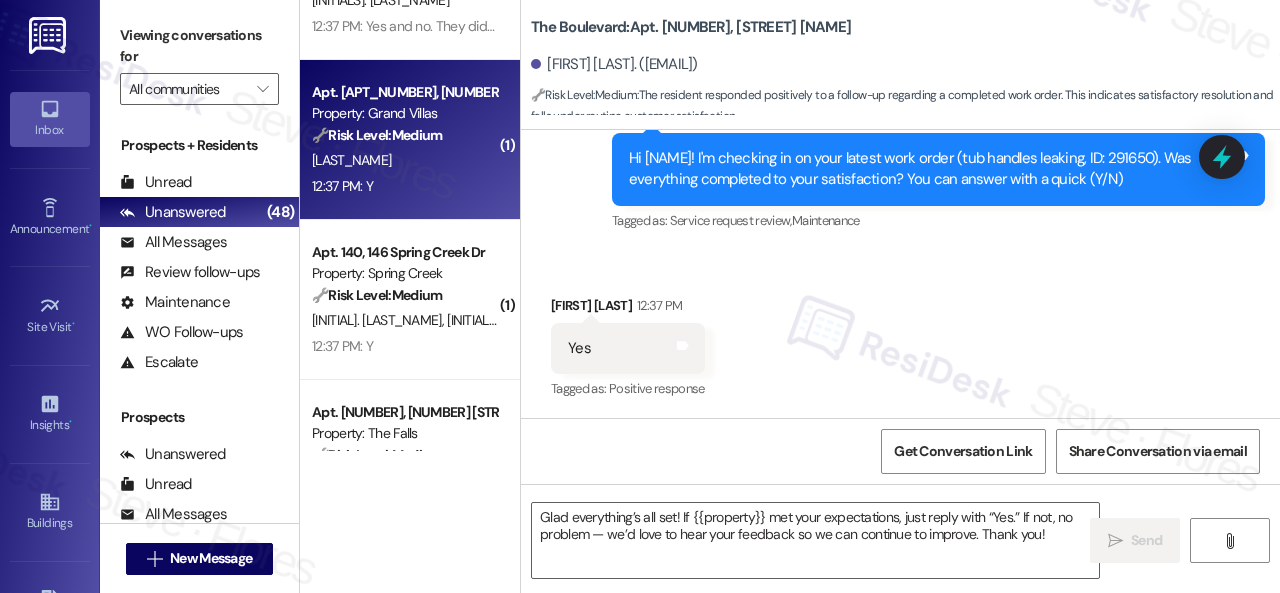 click on "12:37 PM: Y 12:37 PM: Y" at bounding box center (404, 186) 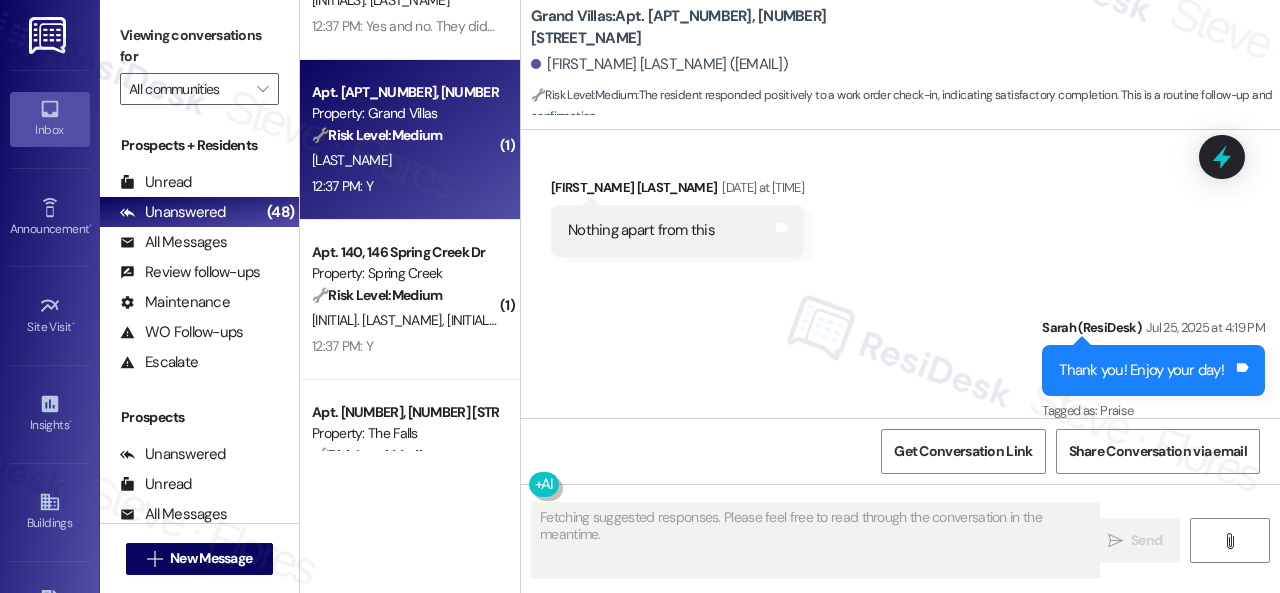 scroll, scrollTop: 3291, scrollLeft: 0, axis: vertical 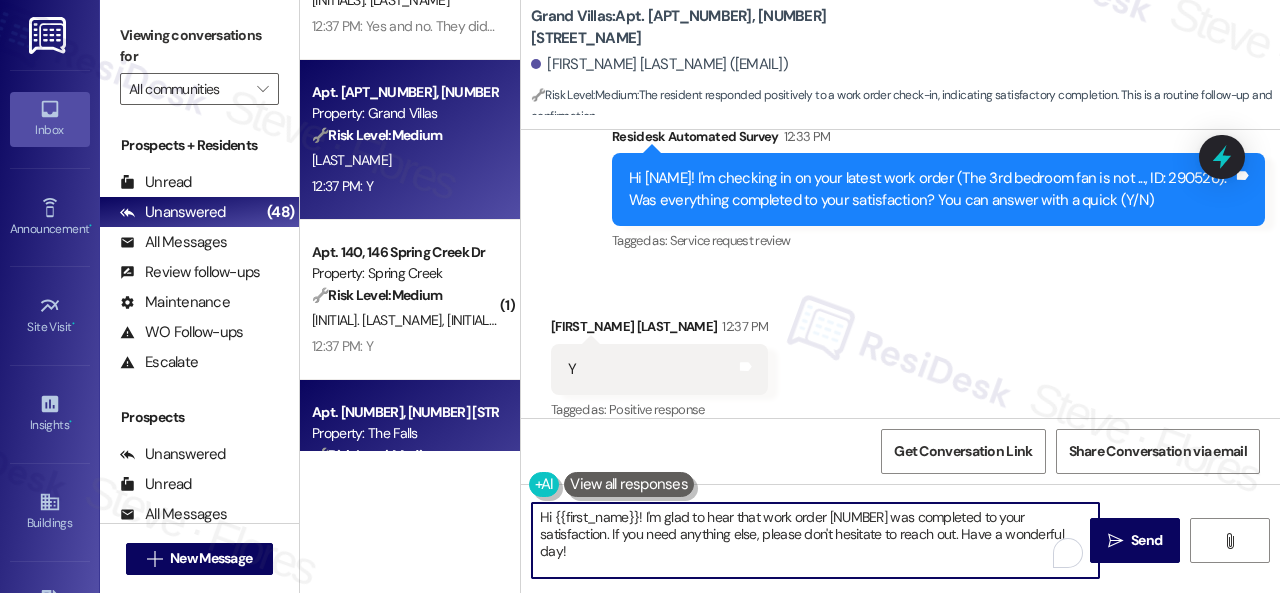 drag, startPoint x: 566, startPoint y: 455, endPoint x: 336, endPoint y: 399, distance: 236.71924 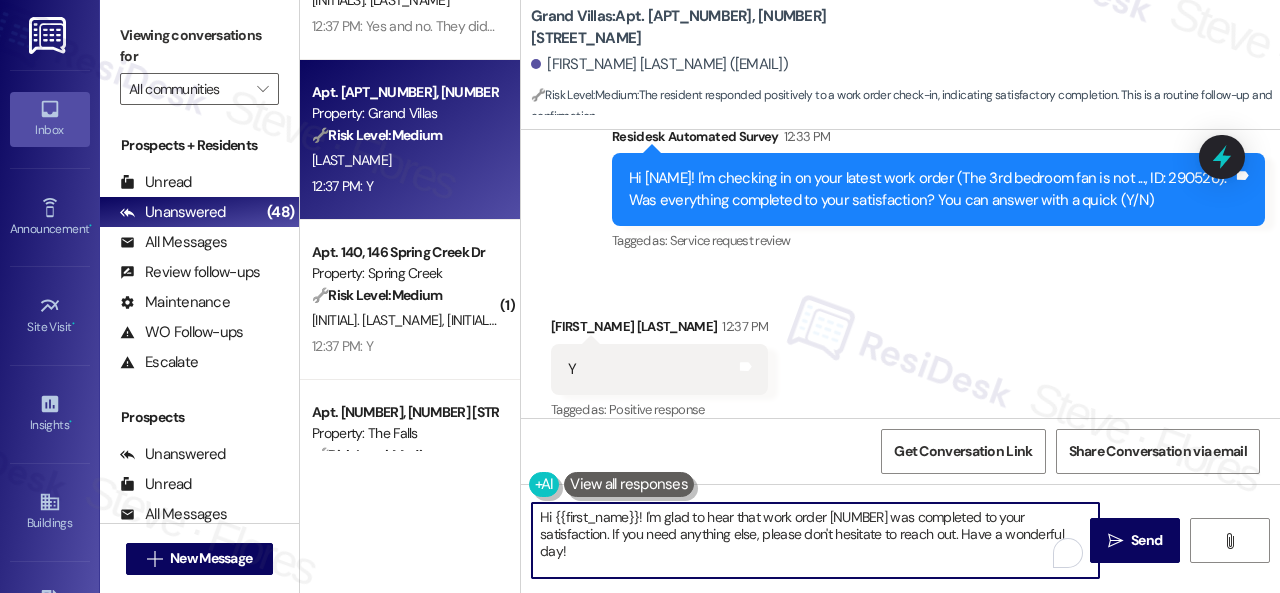 paste on "Glad everything’s all set! If {{property}} met your expectations, just reply with “Yes.” If not, no problem — we’d love to hear your feedback so we can continue to improve. Thank you" 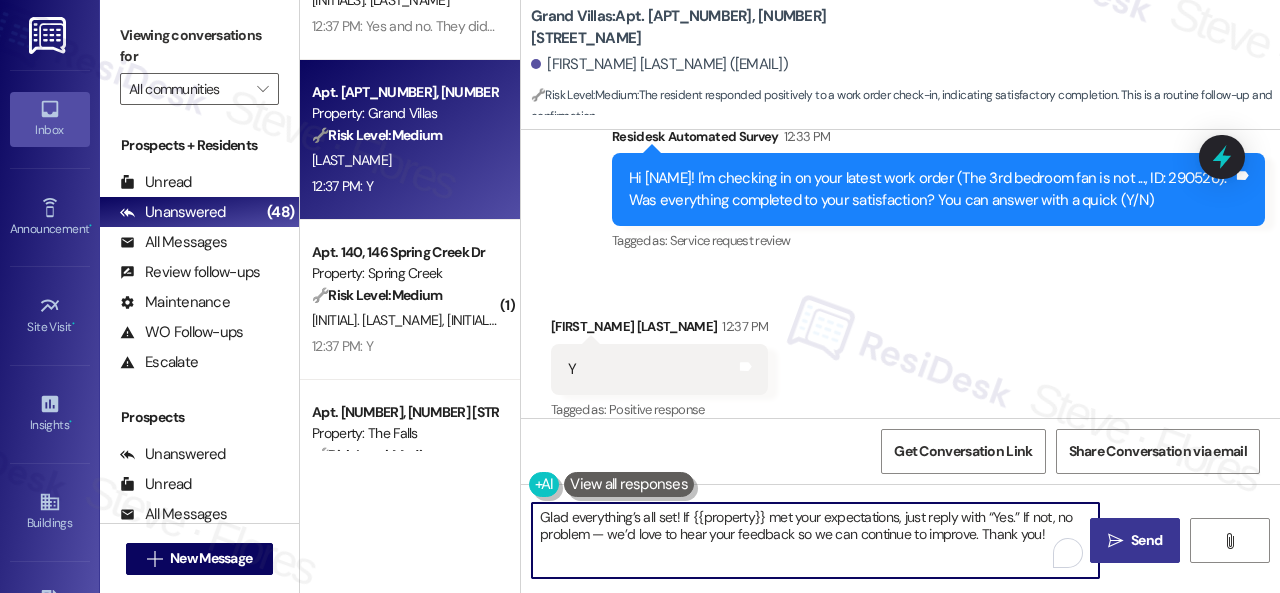 type on "Glad everything’s all set! If {{property}} met your expectations, just reply with “Yes.” If not, no problem — we’d love to hear your feedback so we can continue to improve. Thank you!" 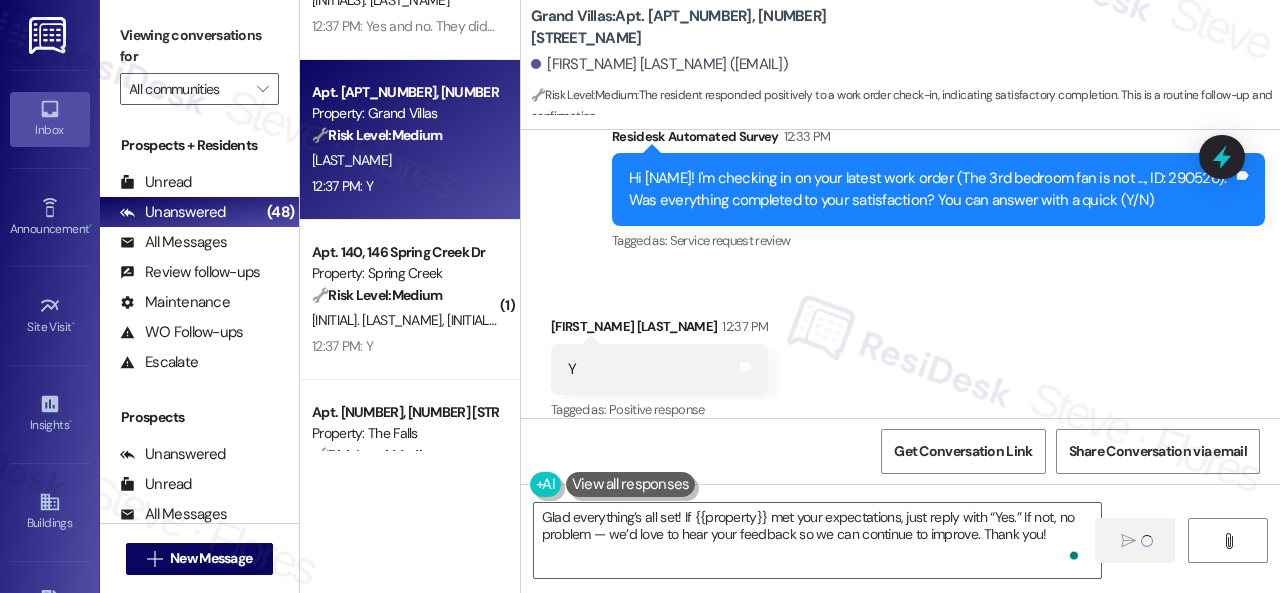 type 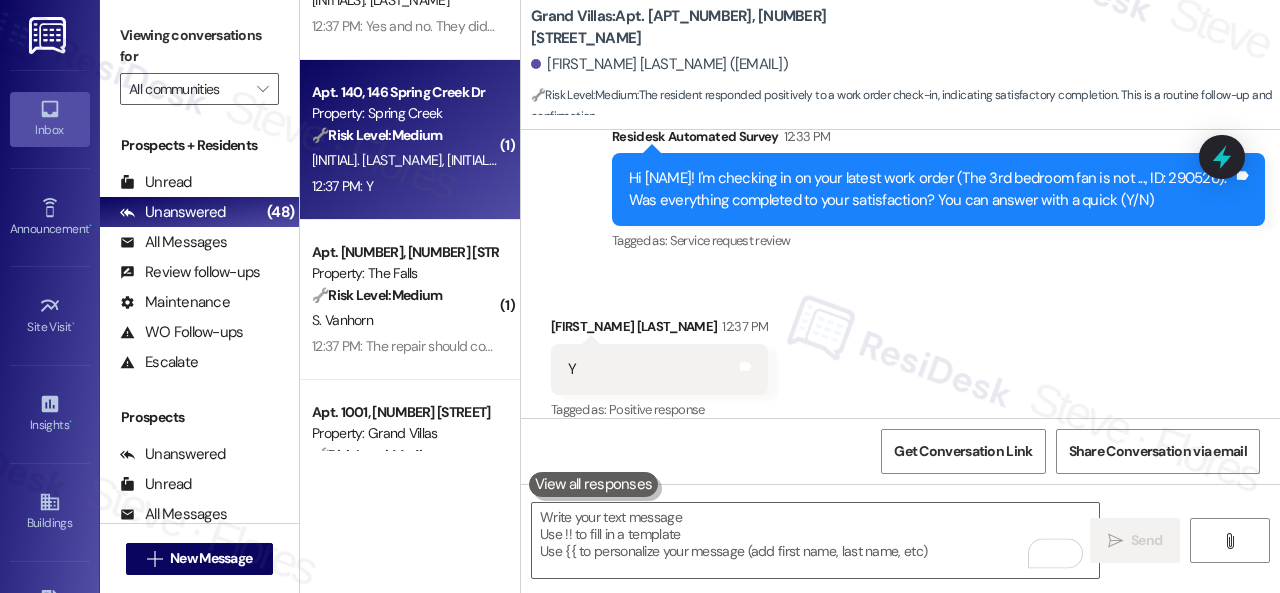 click on "[INITIALS]. [LAST_NAME] [INITIALS]. [LAST_NAME]" at bounding box center (404, 160) 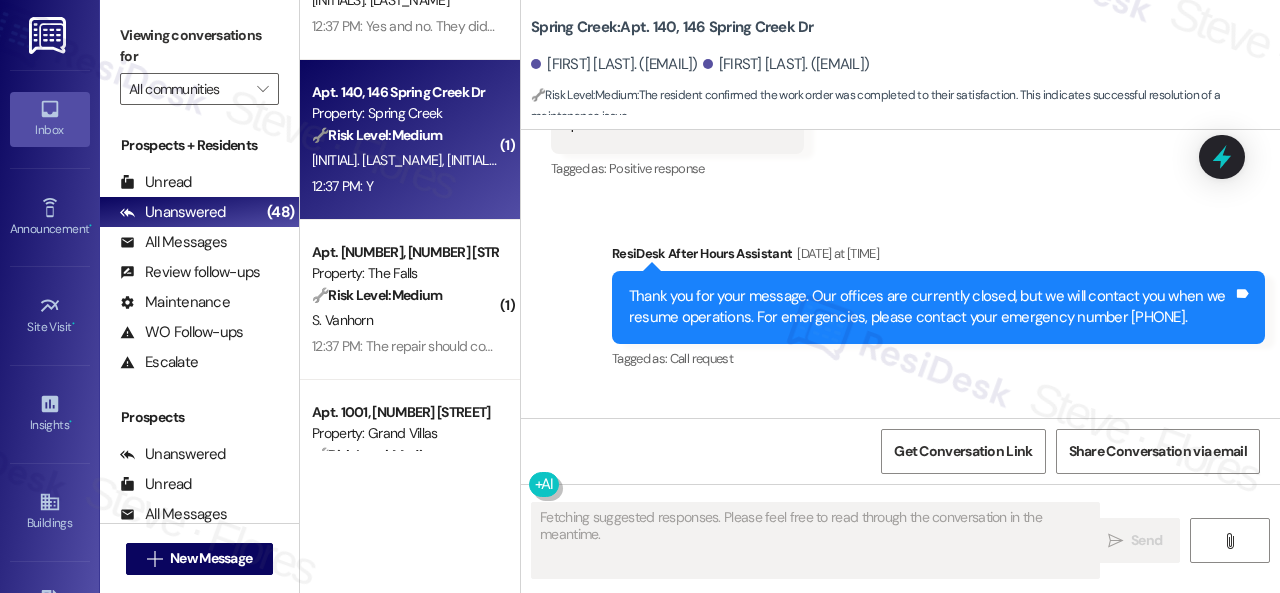 scroll, scrollTop: 3852, scrollLeft: 0, axis: vertical 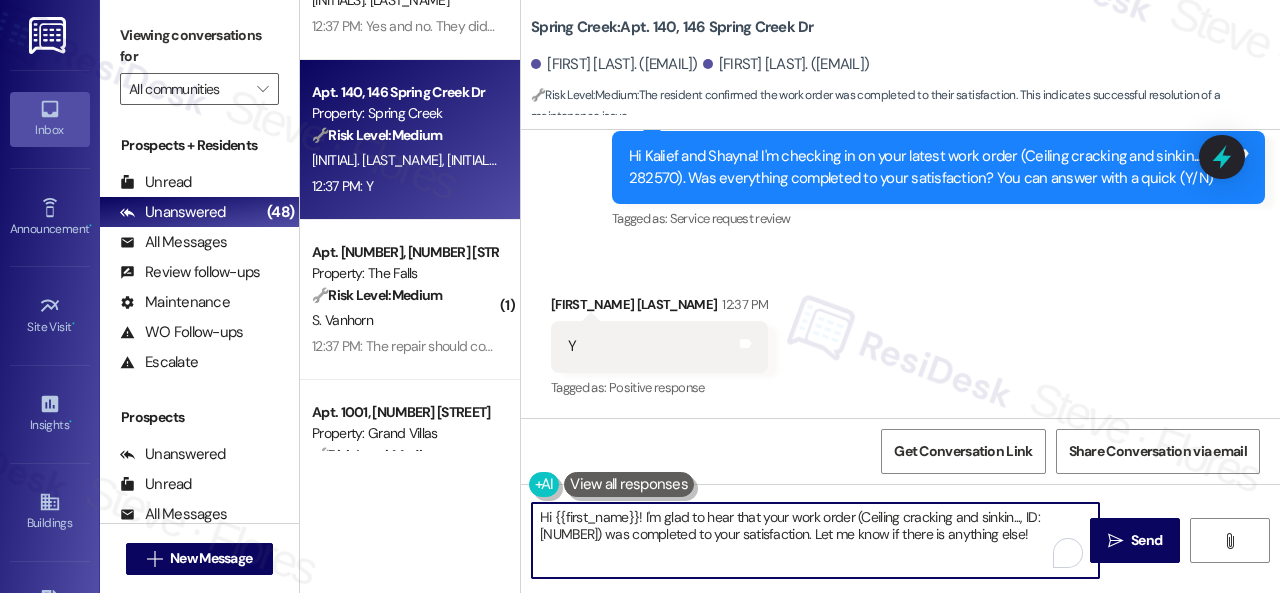 drag, startPoint x: 526, startPoint y: 517, endPoint x: 432, endPoint y: 493, distance: 97.015465 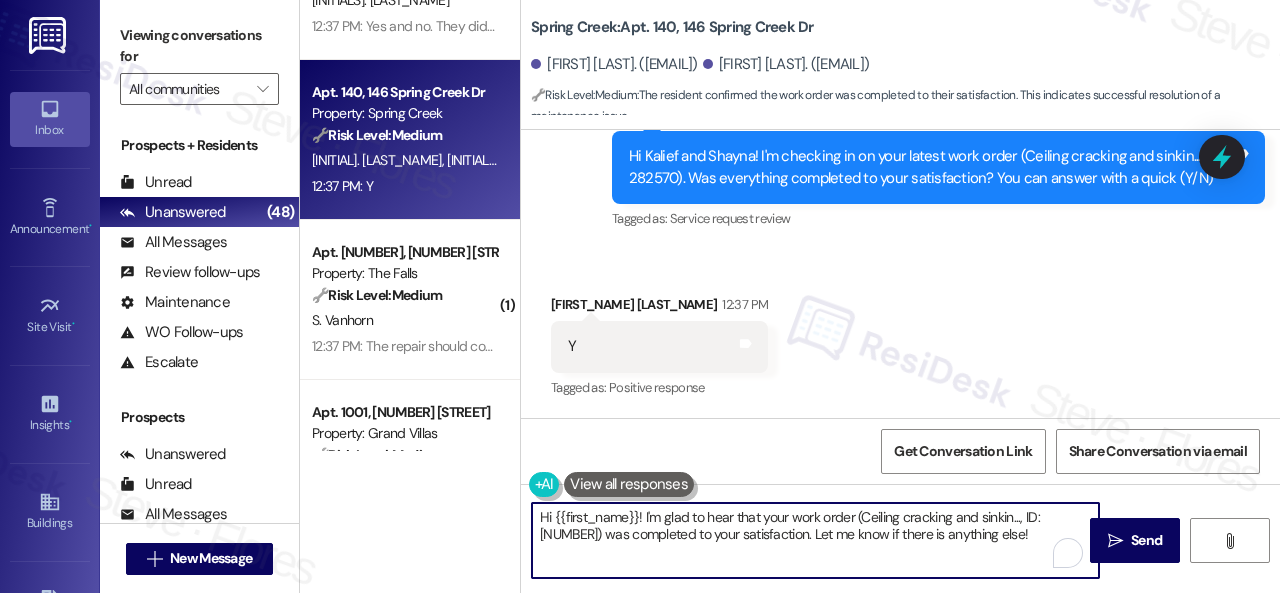 paste on "Glad everything’s all set! If {{property}} met your expectations, just reply with “Yes.” If not, no problem — we’d love to hear your feedback so we can continue to improve. Thank you" 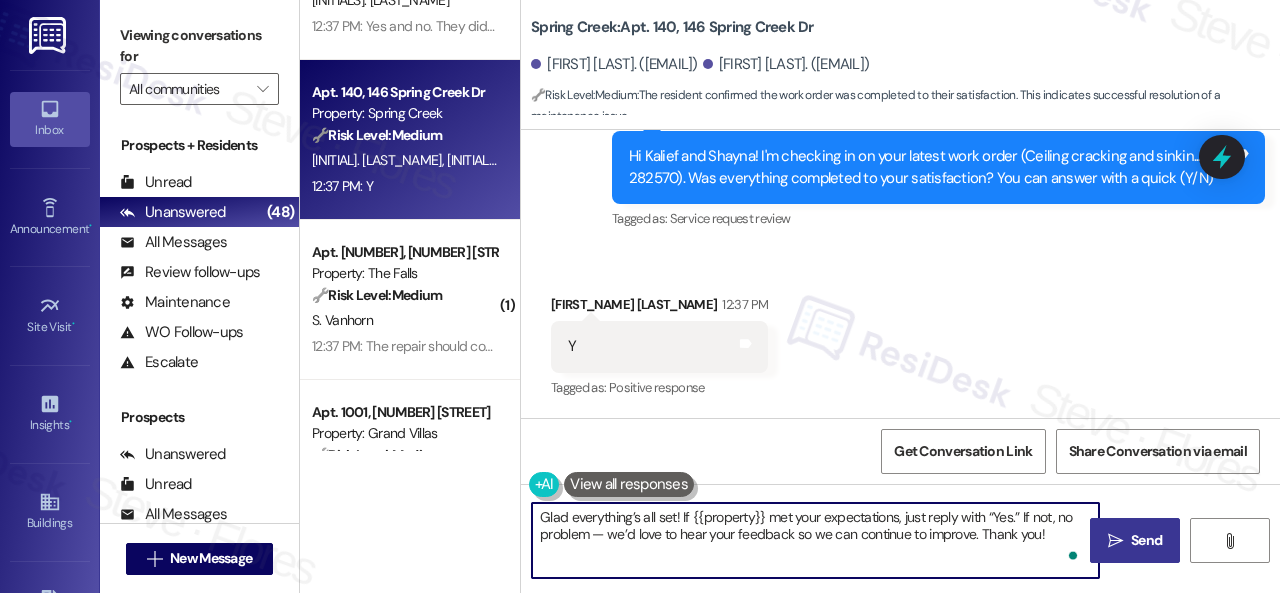 type on "Glad everything’s all set! If {{property}} met your expectations, just reply with “Yes.” If not, no problem — we’d love to hear your feedback so we can continue to improve. Thank you!" 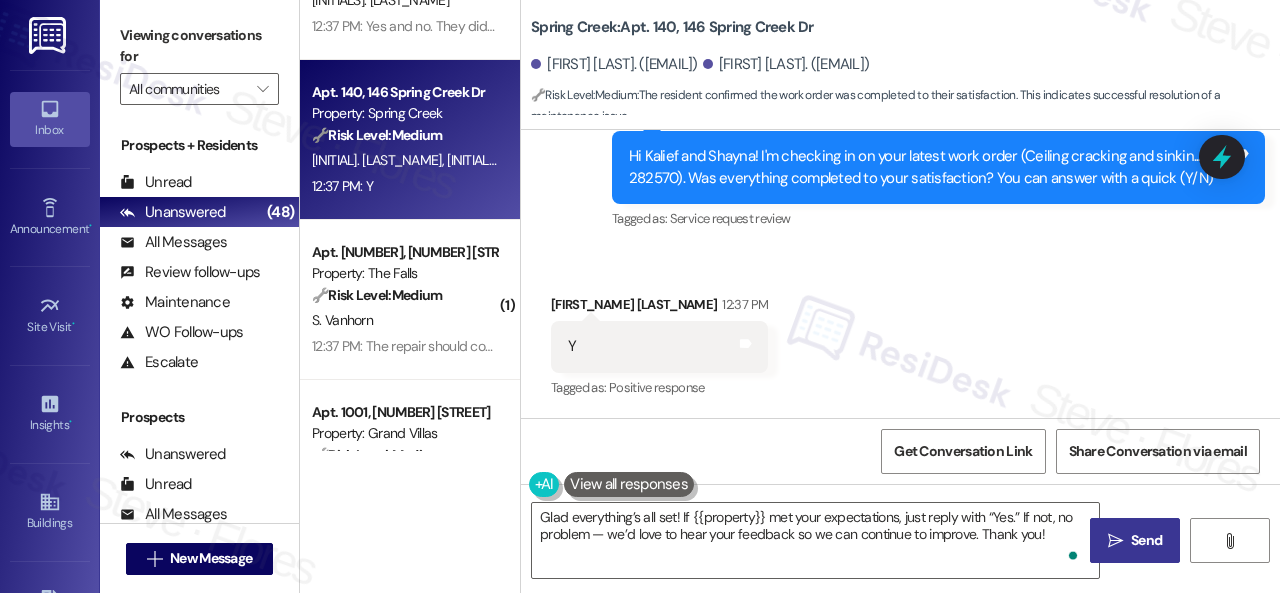 click on "Send" at bounding box center (1146, 540) 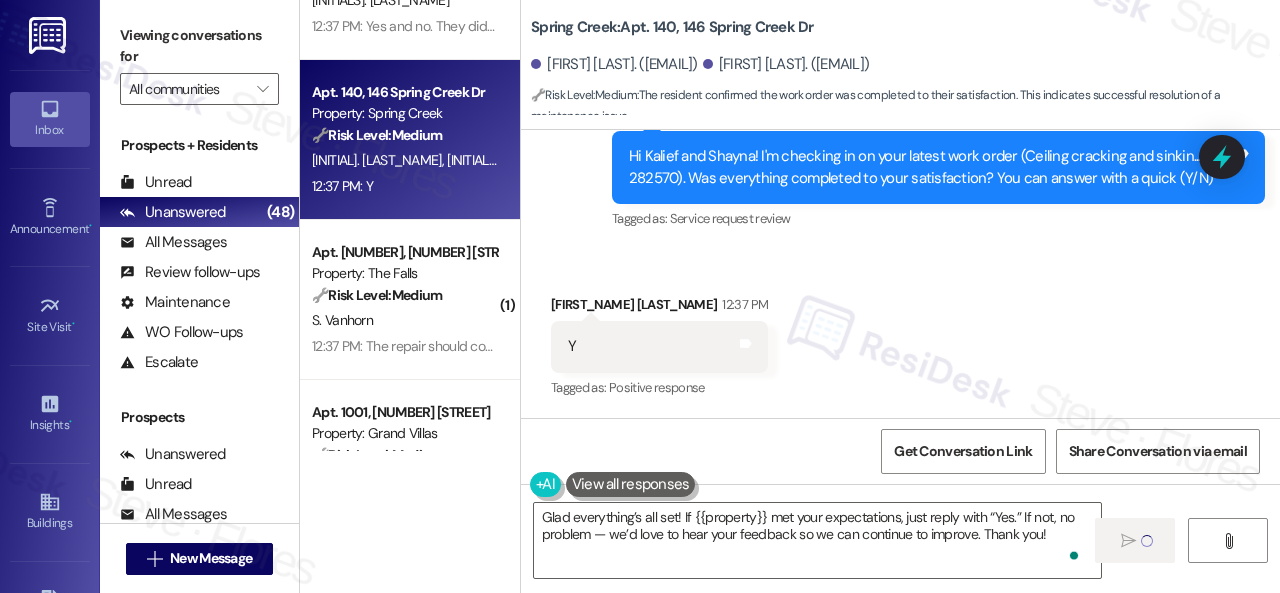 type 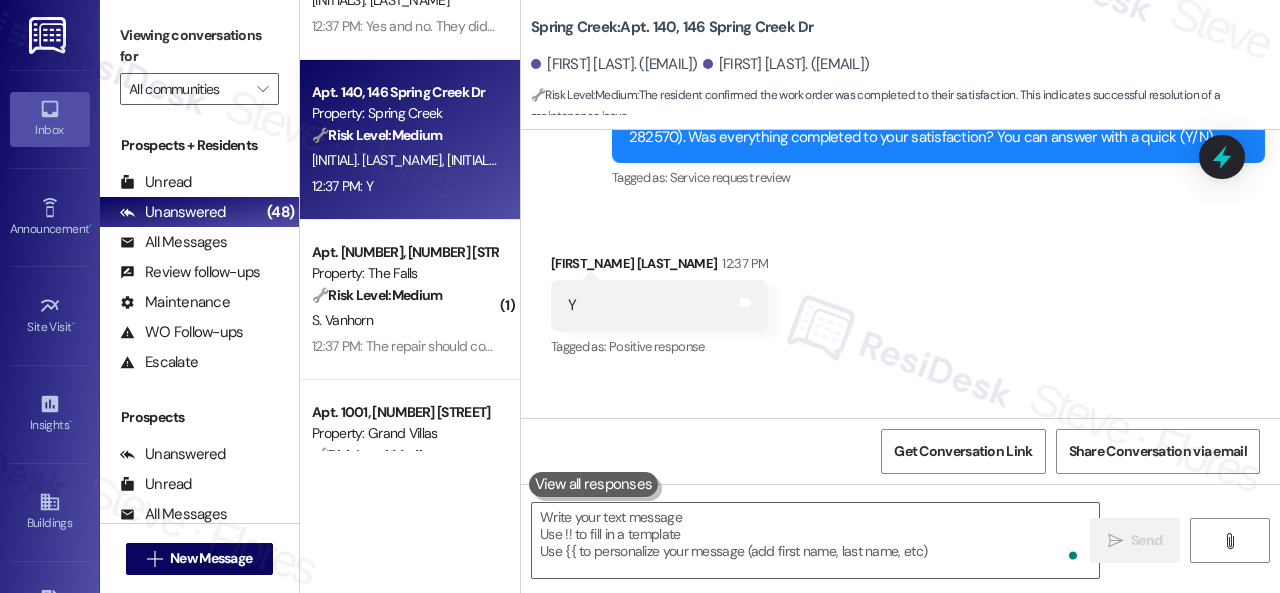scroll, scrollTop: 4013, scrollLeft: 0, axis: vertical 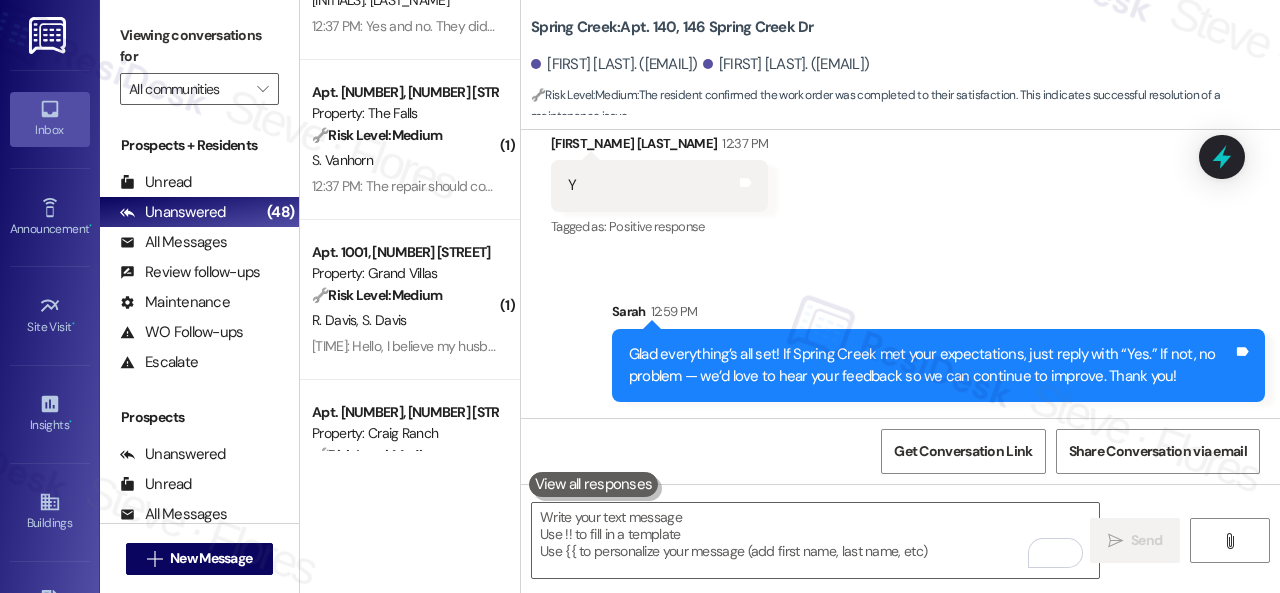 click on "Sent via SMS Sarah [TIME] Glad everything’s all set! If Spring Creek met your expectations, just reply with “Yes.” If not, no problem — we’d love to hear your feedback so we can continue to improve. Thank you! Tags and notes" at bounding box center (900, 336) 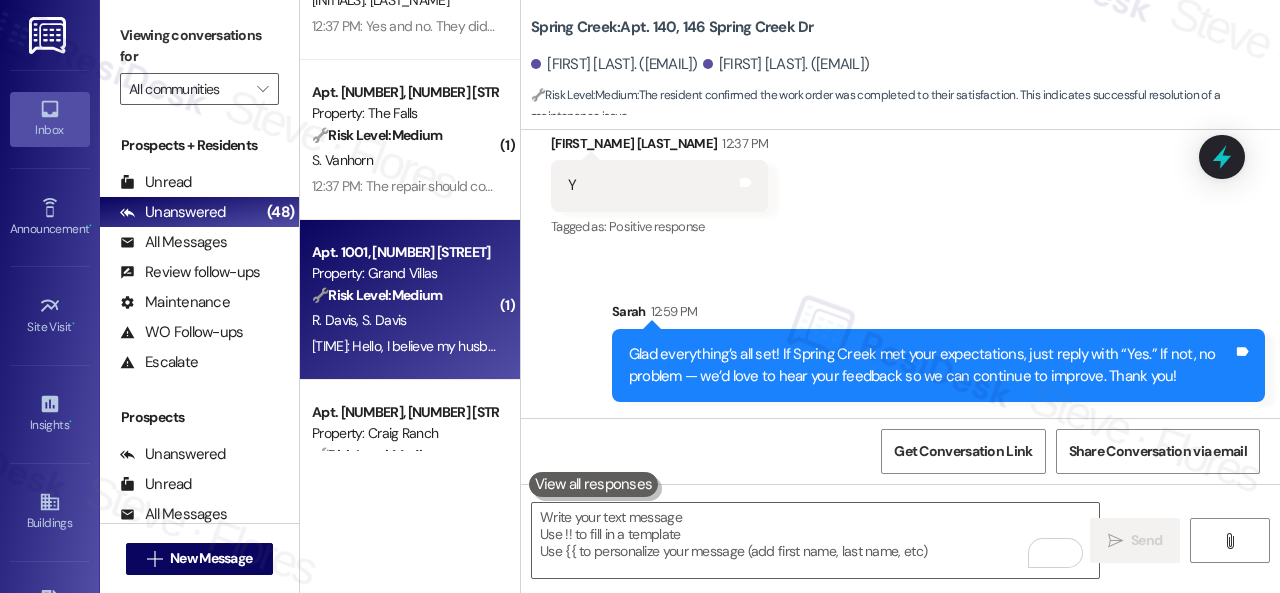 scroll, scrollTop: 1000, scrollLeft: 0, axis: vertical 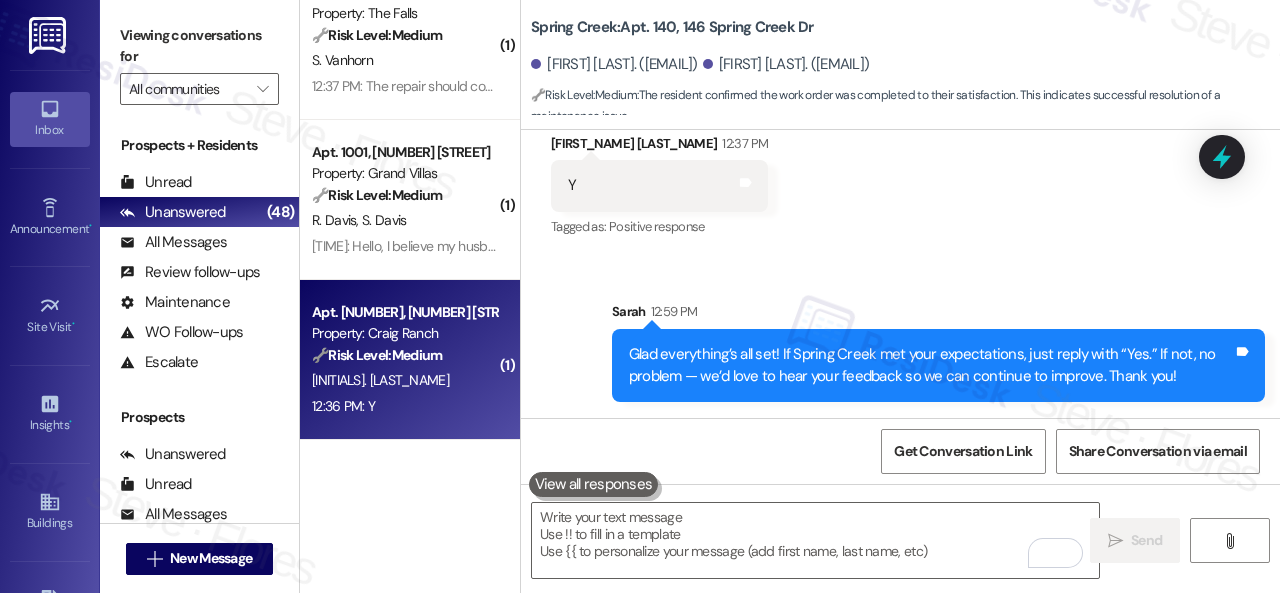 click on "12:36 PM: Y 12:36 PM: Y" at bounding box center (404, 406) 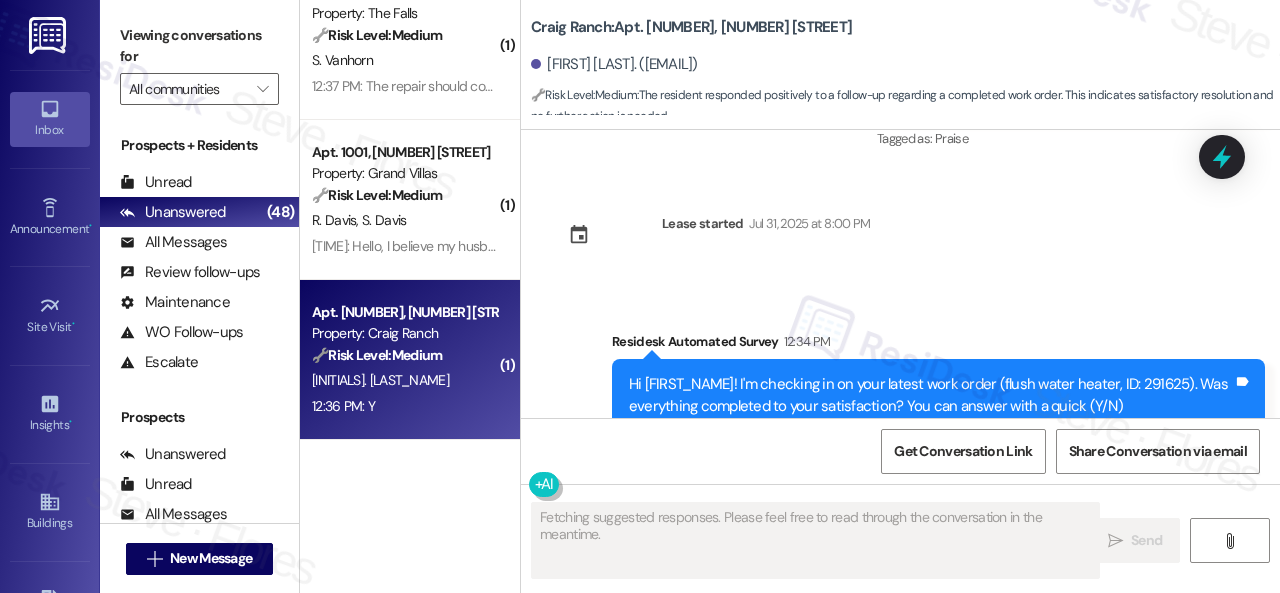 scroll, scrollTop: 10532, scrollLeft: 0, axis: vertical 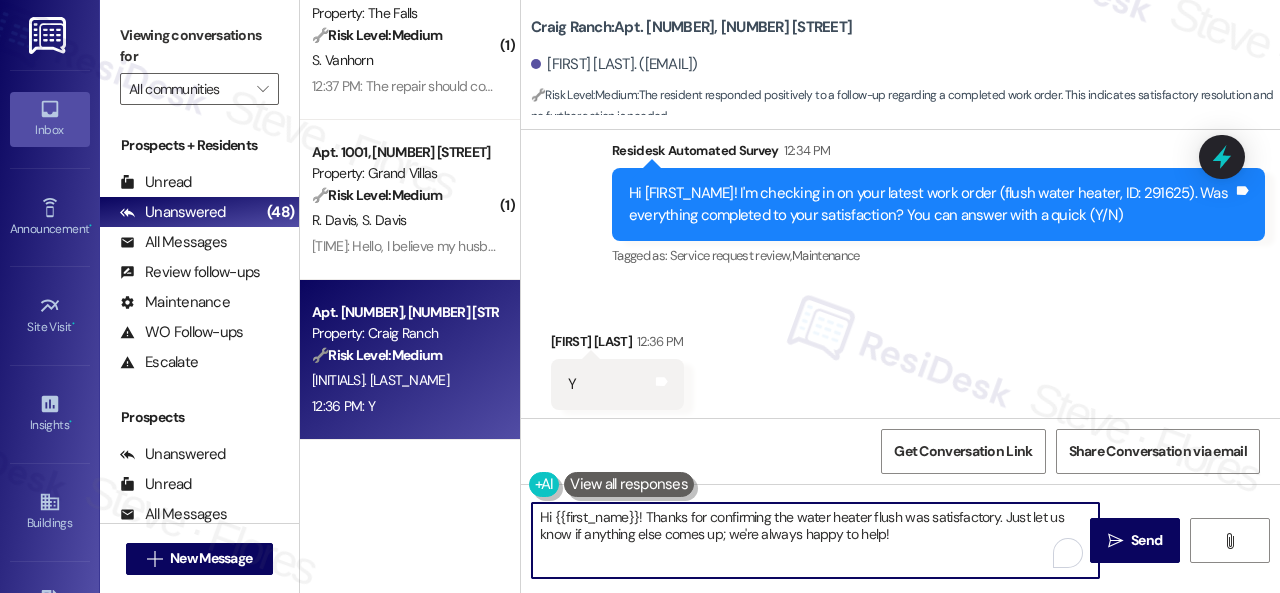 drag, startPoint x: 906, startPoint y: 523, endPoint x: 523, endPoint y: 505, distance: 383.42273 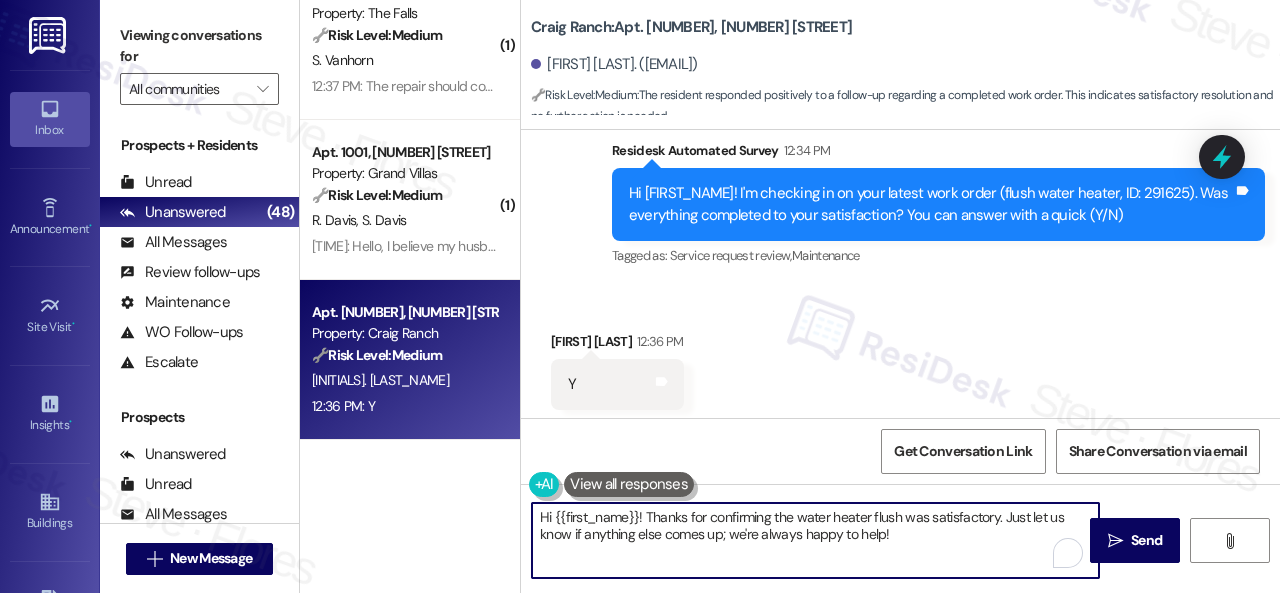 click on "Hi {{first_name}}! Thanks for confirming the water heater flush was satisfactory. Just let us know if anything else comes up; we're always happy to help!" at bounding box center [805, 540] 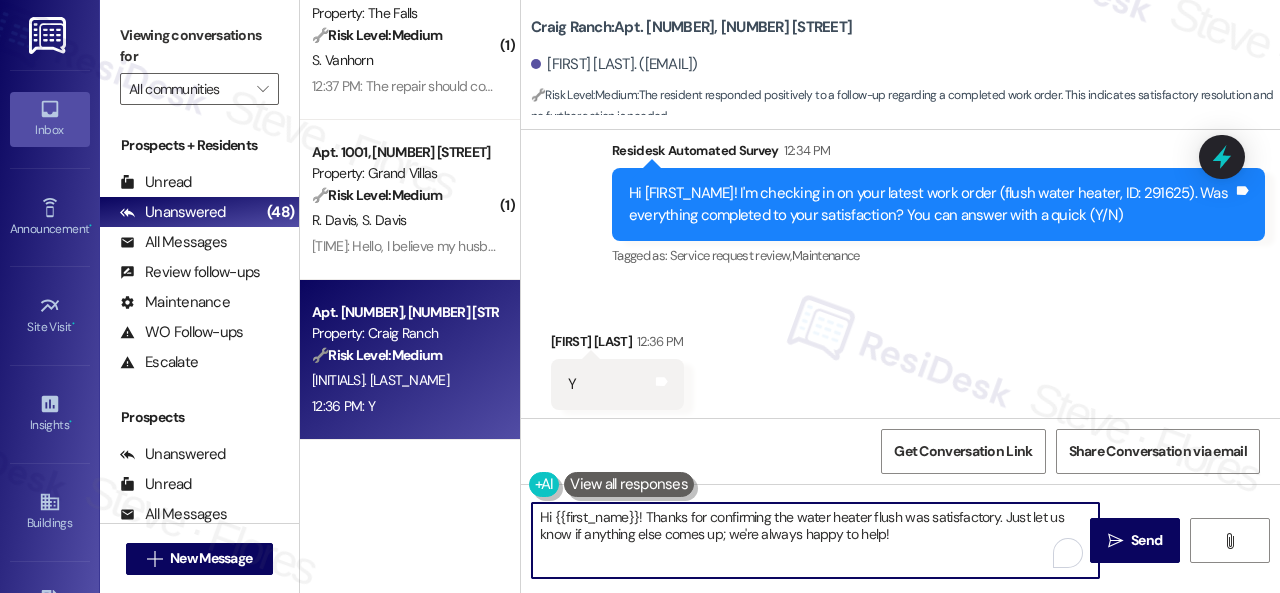 drag, startPoint x: 931, startPoint y: 537, endPoint x: 473, endPoint y: 493, distance: 460.10867 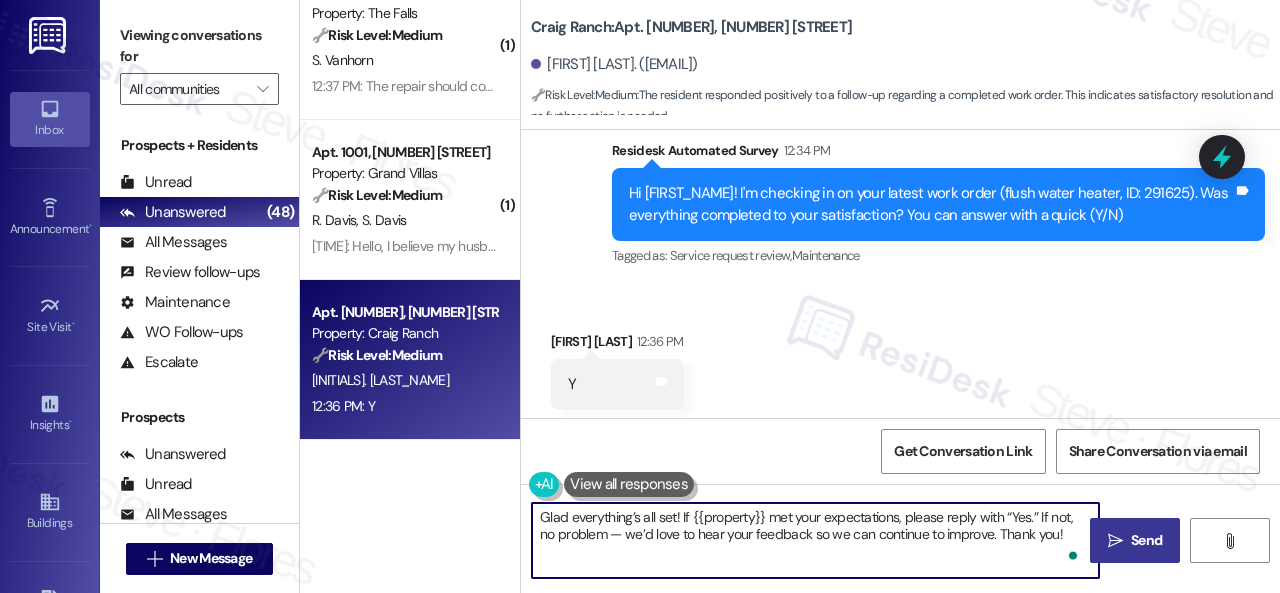 type on "Glad everything’s all set! If {{property}} met your expectations, please reply with “Yes.” If not, no problem — we’d love to hear your feedback so we can continue to improve. Thank you!" 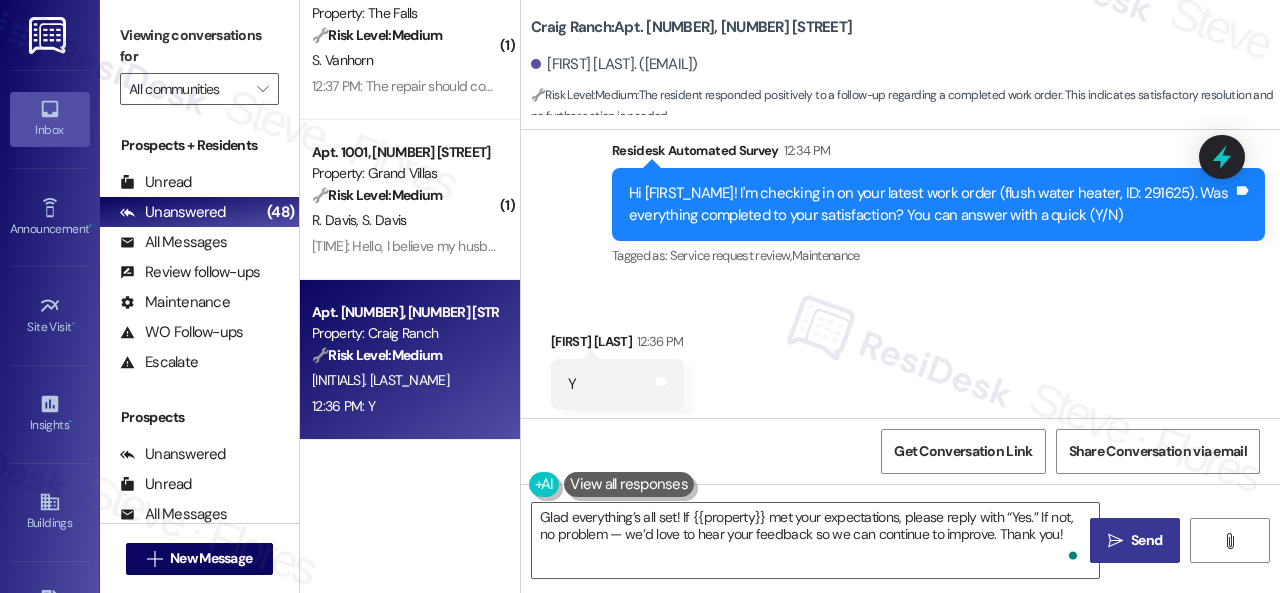 click on "Send" at bounding box center (1146, 540) 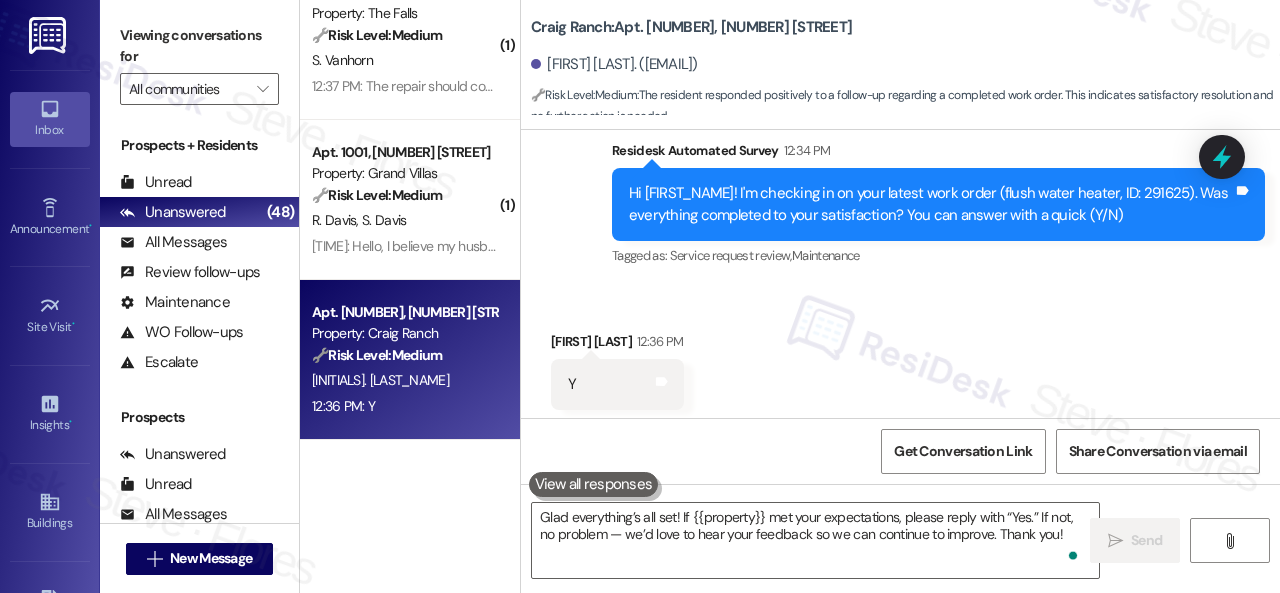 type 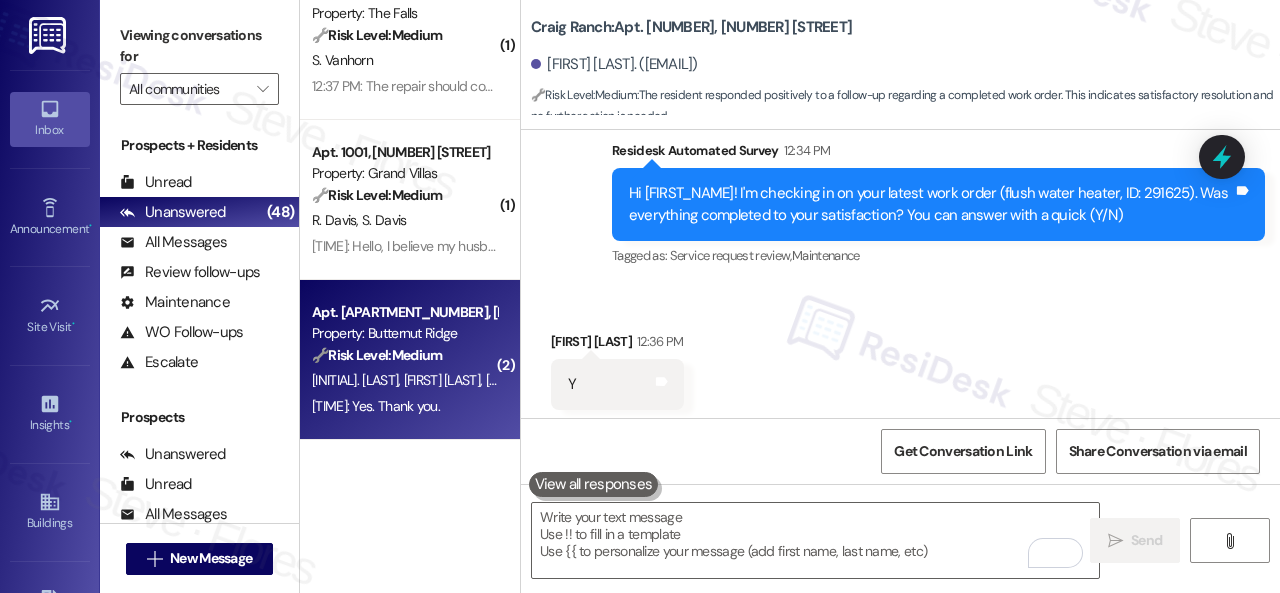 click on "[FIRST] [LAST]" at bounding box center [445, 380] 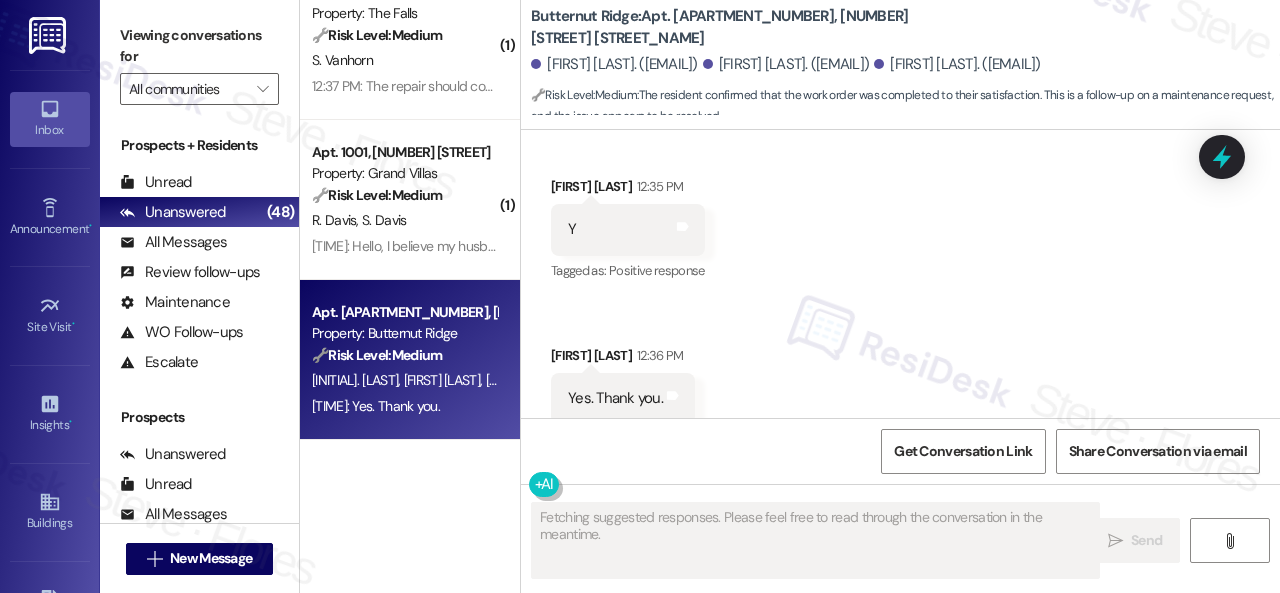 scroll, scrollTop: 2994, scrollLeft: 0, axis: vertical 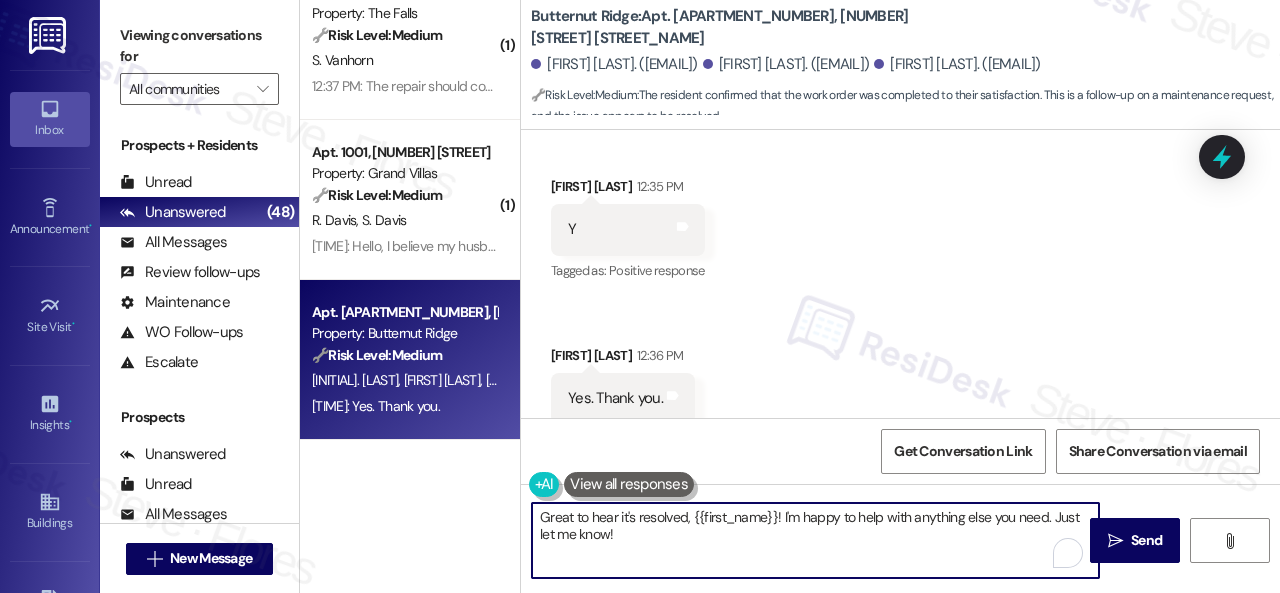 drag, startPoint x: 638, startPoint y: 527, endPoint x: 450, endPoint y: 485, distance: 192.63437 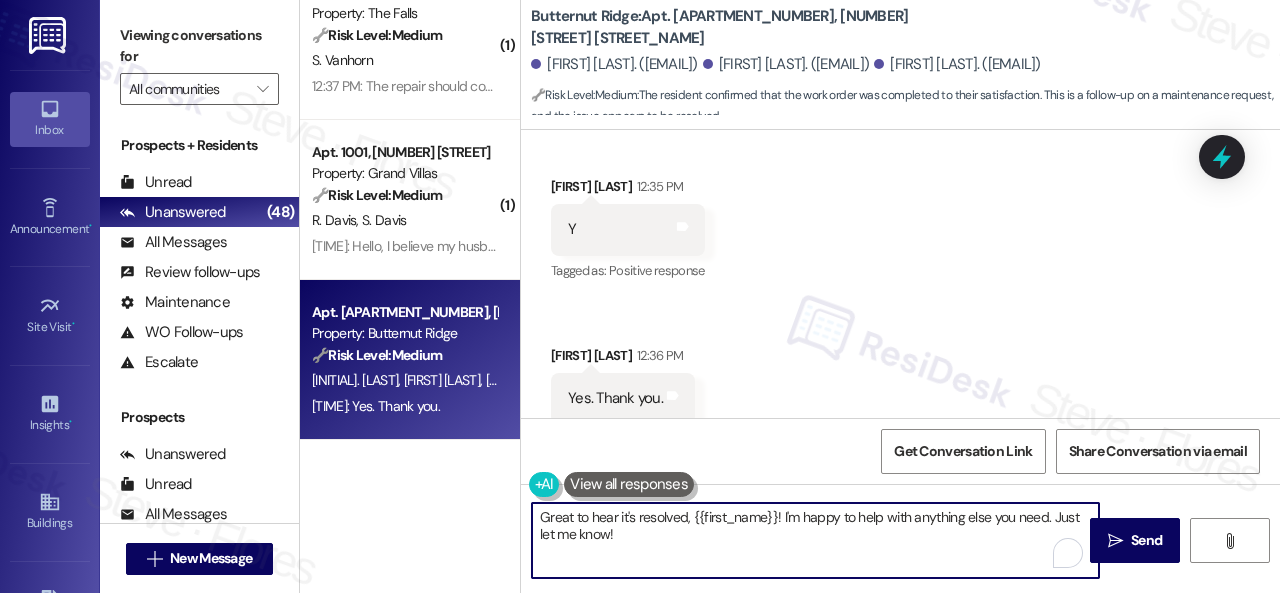 click on "( 1 ) Apt. B5~0308, [NUMBER] [STREET] Property: City View 🔧  Risk Level:  Medium The resident is providing feedback on a completed work order. While they have a preference for a different wiring configuration, the initial issue was resolved, and there is no indication of an urgent problem or safety concern. This falls under non-urgent maintenance and asset preservation. [INITIALS]. [INITIALS] [TIME]: It was done, but it's connected to our underglow light switch so it's prettt bright. Our preference would be for it to be connected to our overhead lights in the kitchen instead of the underglows. But other than that it looks great!  [TIME]: It was done, but it's connected to our underglow light switch so it's prettt bright. Our preference would be for it to be connected to our overhead lights in the kitchen instead of the underglows. But other than that it looks great!  ( 1 ) Apt. 352, [NUMBER] [STREET] Property: The Falls 🔧  Risk Level:  Medium [INITIALS] ( 1 ) Apt. 163, [NUMBER] [STREET] 🔧 ( 1)" at bounding box center [790, 296] 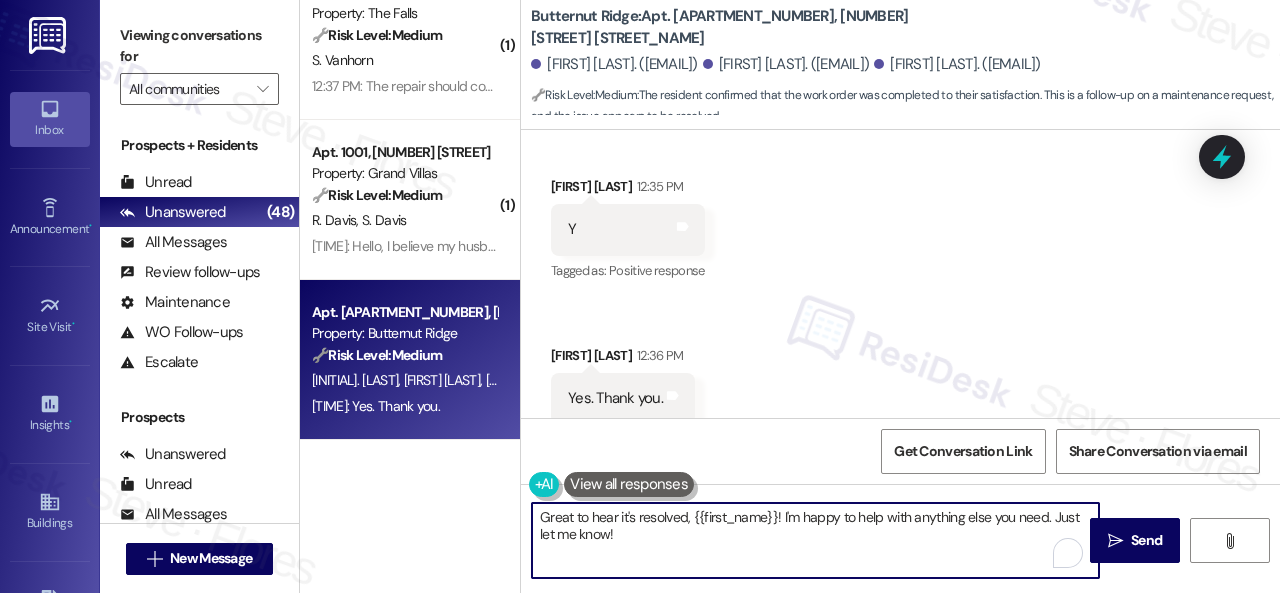 paste on "lad everything’s all set! If {{property}} met your expectations, please reply with “Yes.” If not, no problem — we’d love to hear your feedback so we can continue to improve. Thank you" 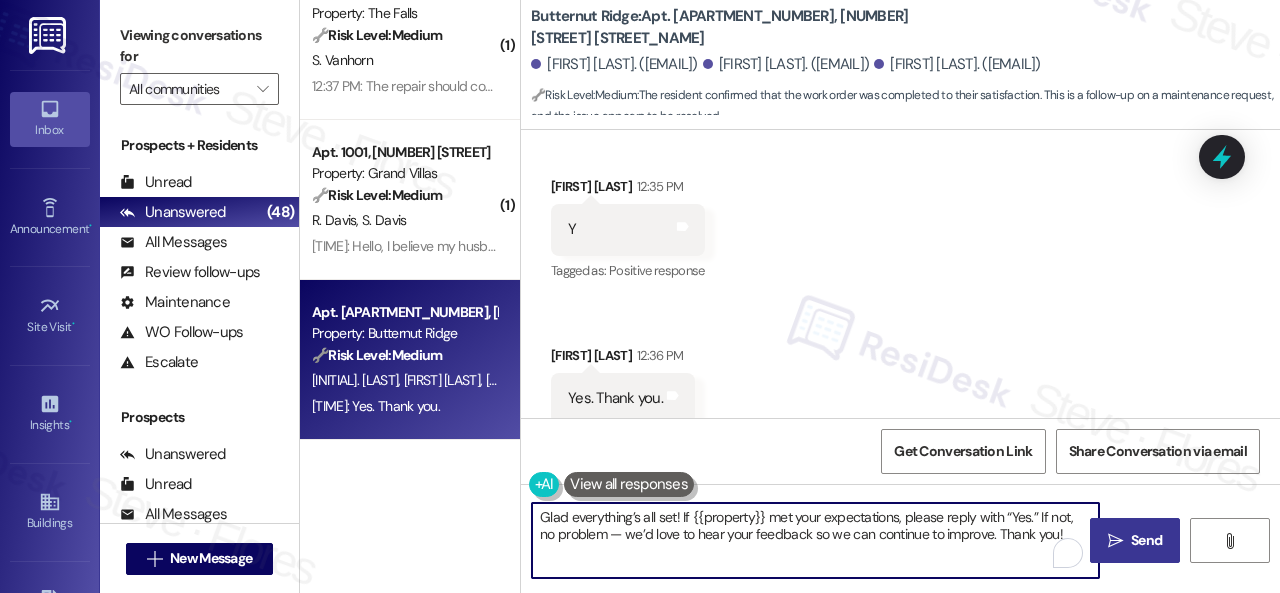 type on "Glad everything’s all set! If {{property}} met your expectations, please reply with “Yes.” If not, no problem — we’d love to hear your feedback so we can continue to improve. Thank you!" 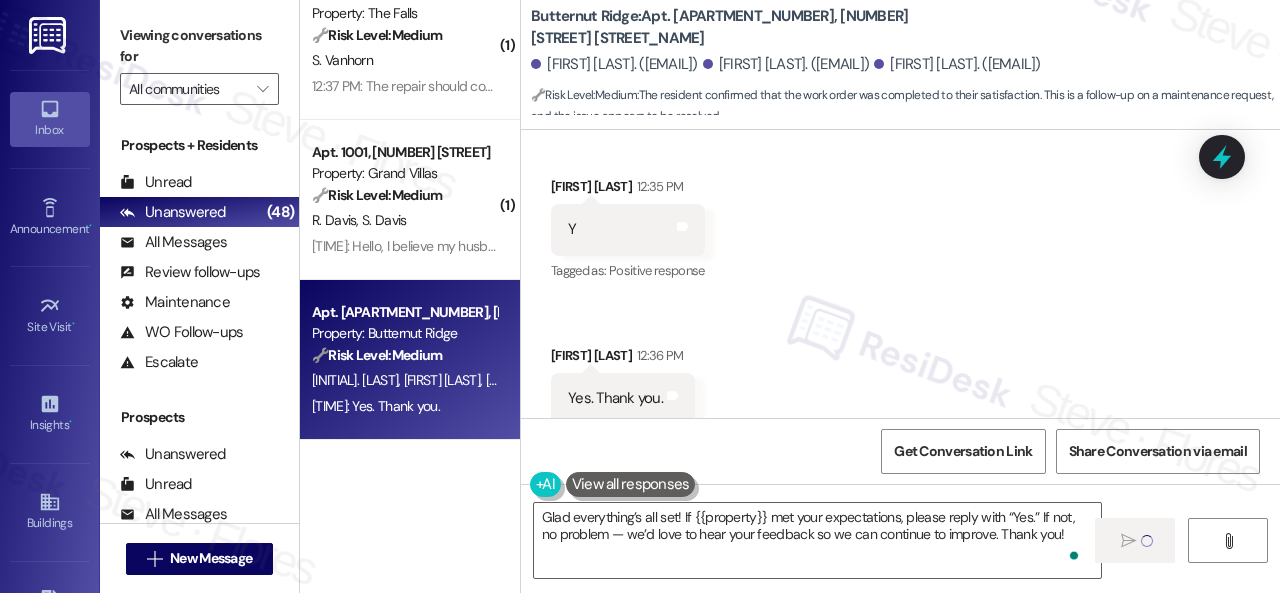type 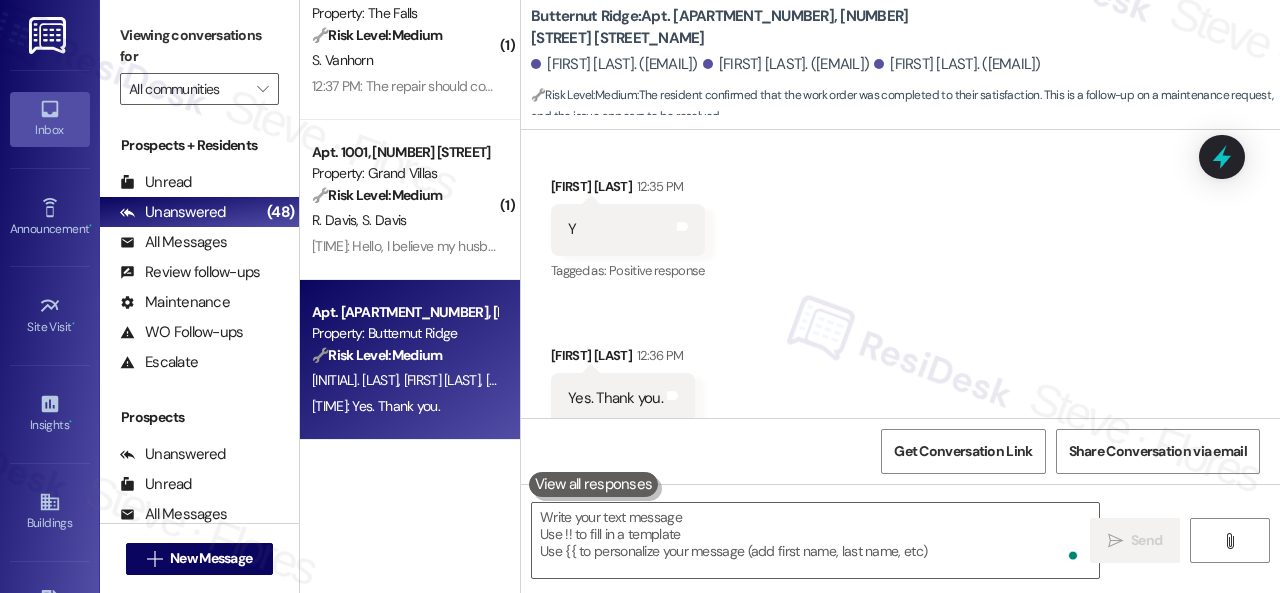 scroll, scrollTop: 1300, scrollLeft: 0, axis: vertical 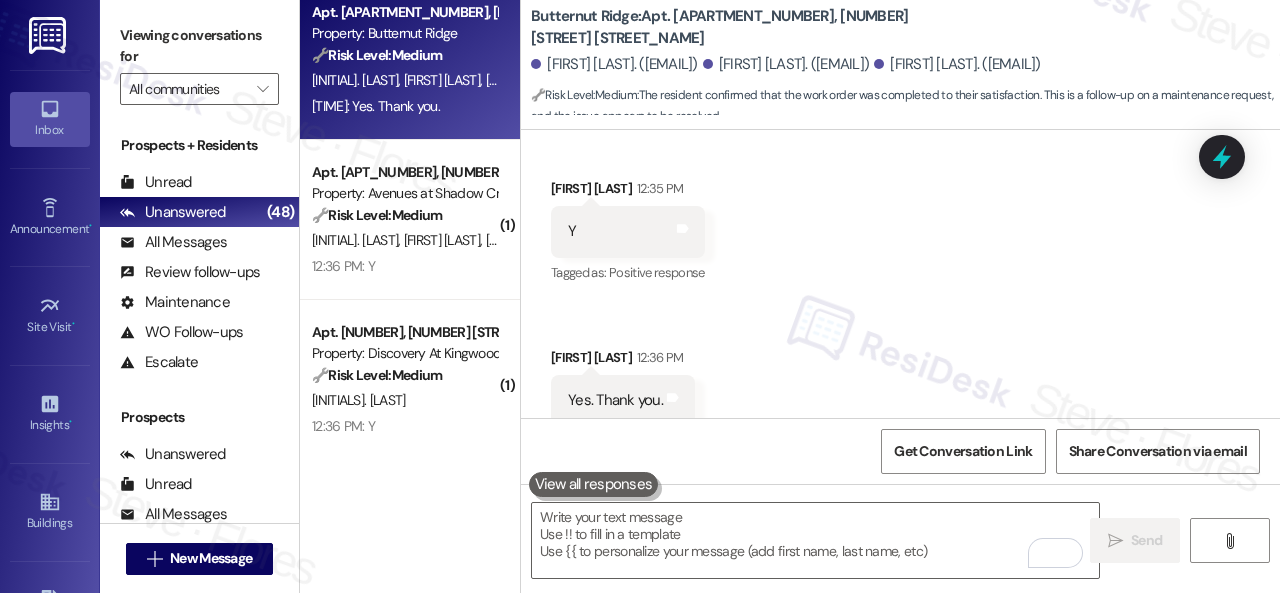 drag, startPoint x: 431, startPoint y: 269, endPoint x: 561, endPoint y: 295, distance: 132.57451 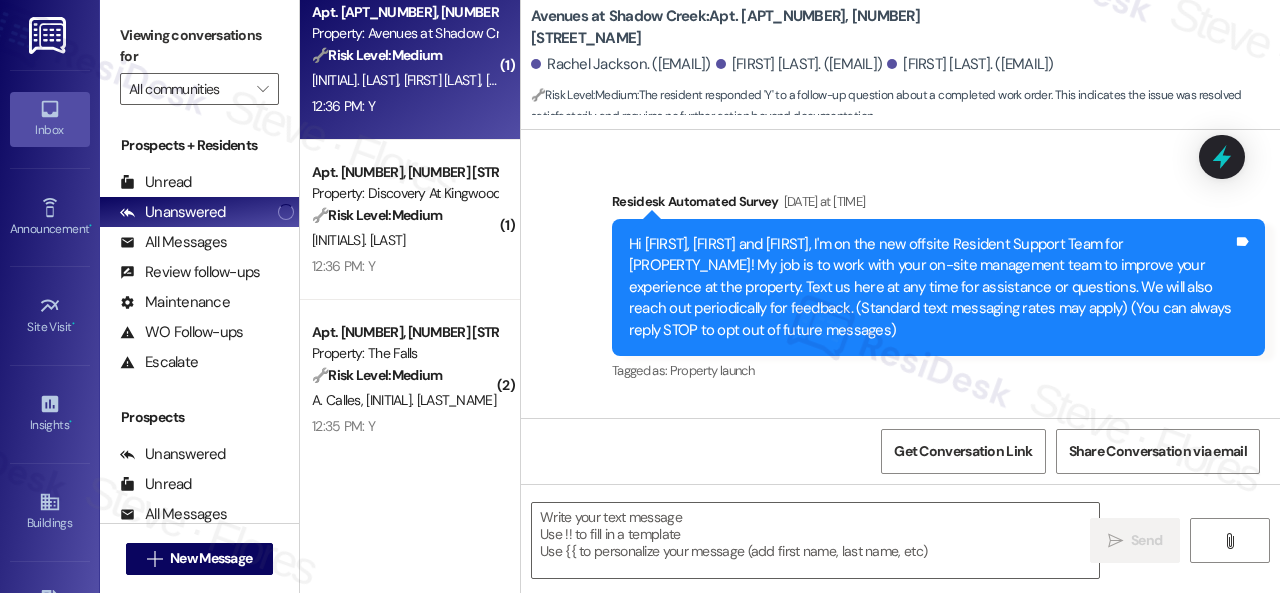 scroll, scrollTop: 10352, scrollLeft: 0, axis: vertical 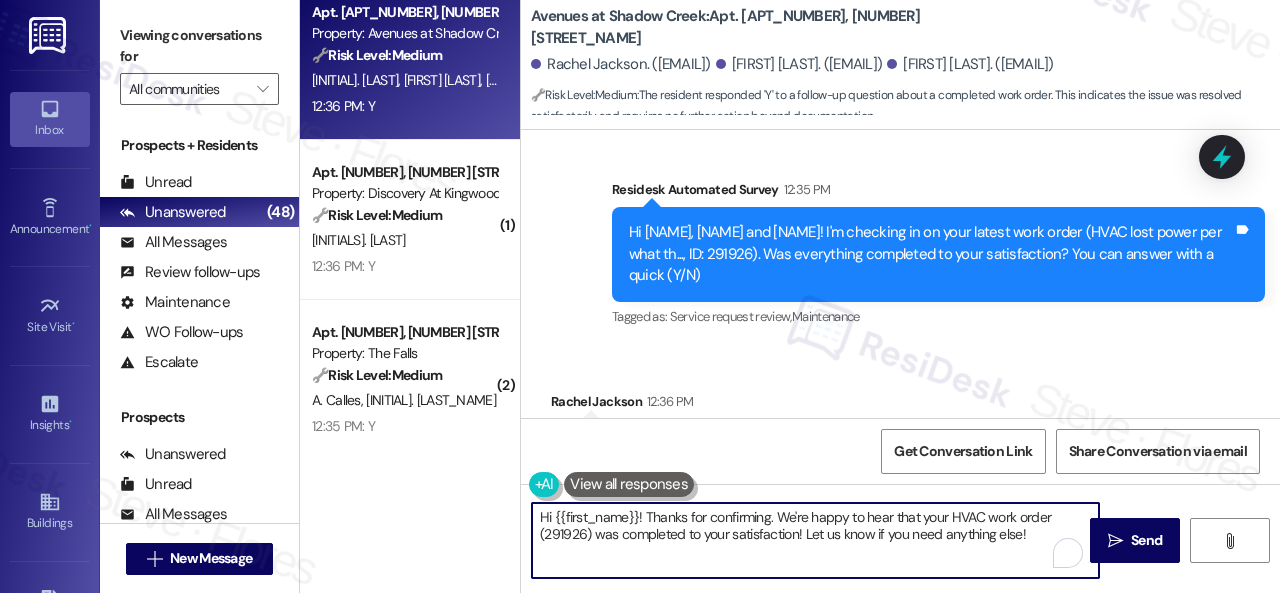 drag, startPoint x: 1050, startPoint y: 535, endPoint x: 875, endPoint y: 517, distance: 175.92328 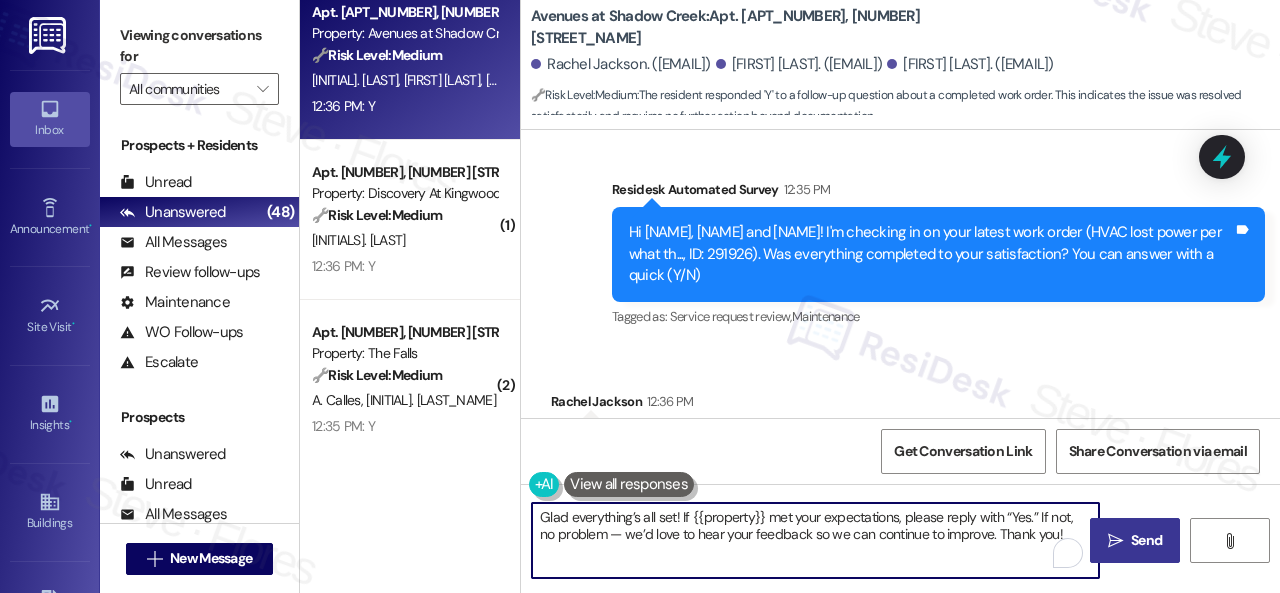 type on "Glad everything’s all set! If {{property}} met your expectations, please reply with “Yes.” If not, no problem — we’d love to hear your feedback so we can continue to improve. Thank you!" 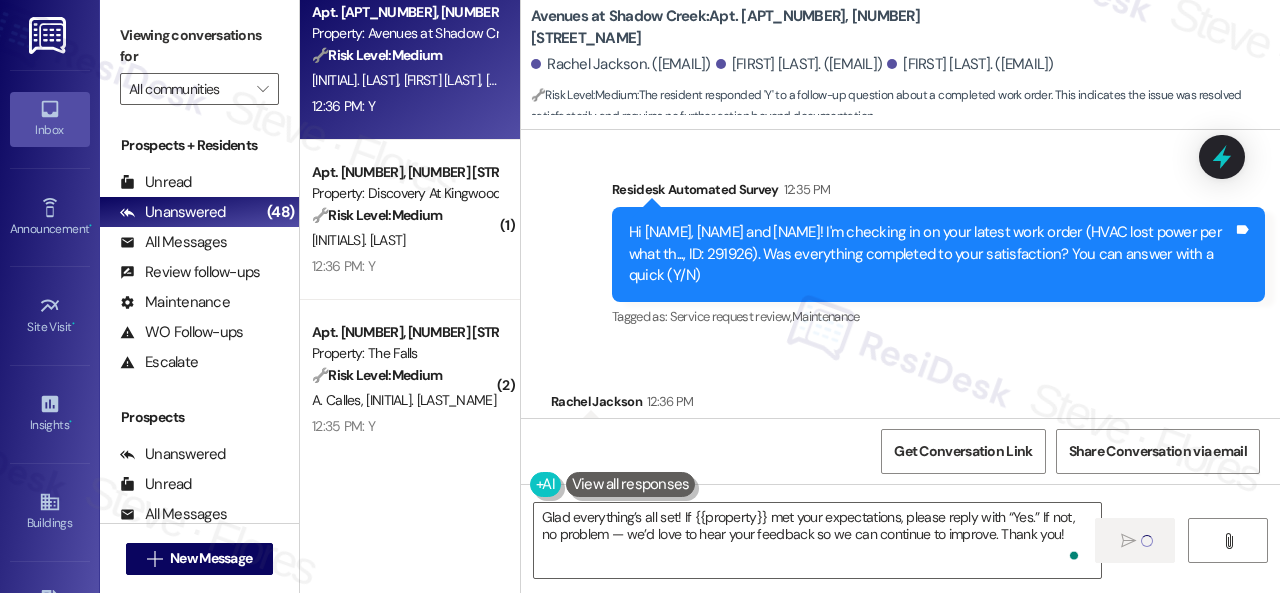 type 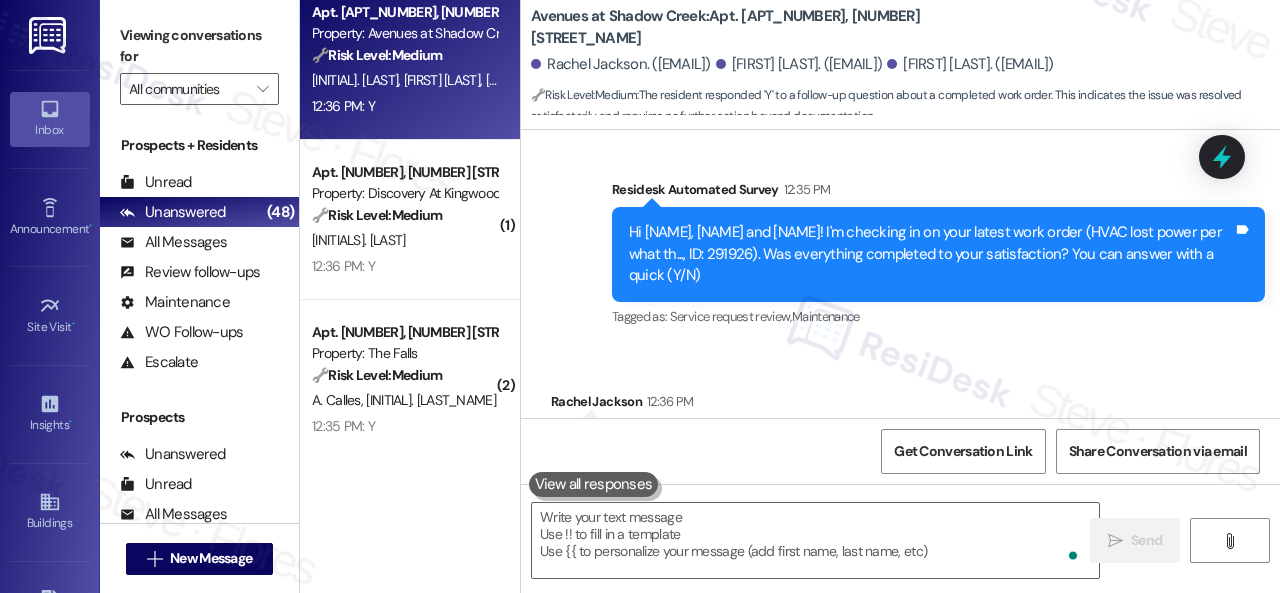scroll, scrollTop: 10350, scrollLeft: 0, axis: vertical 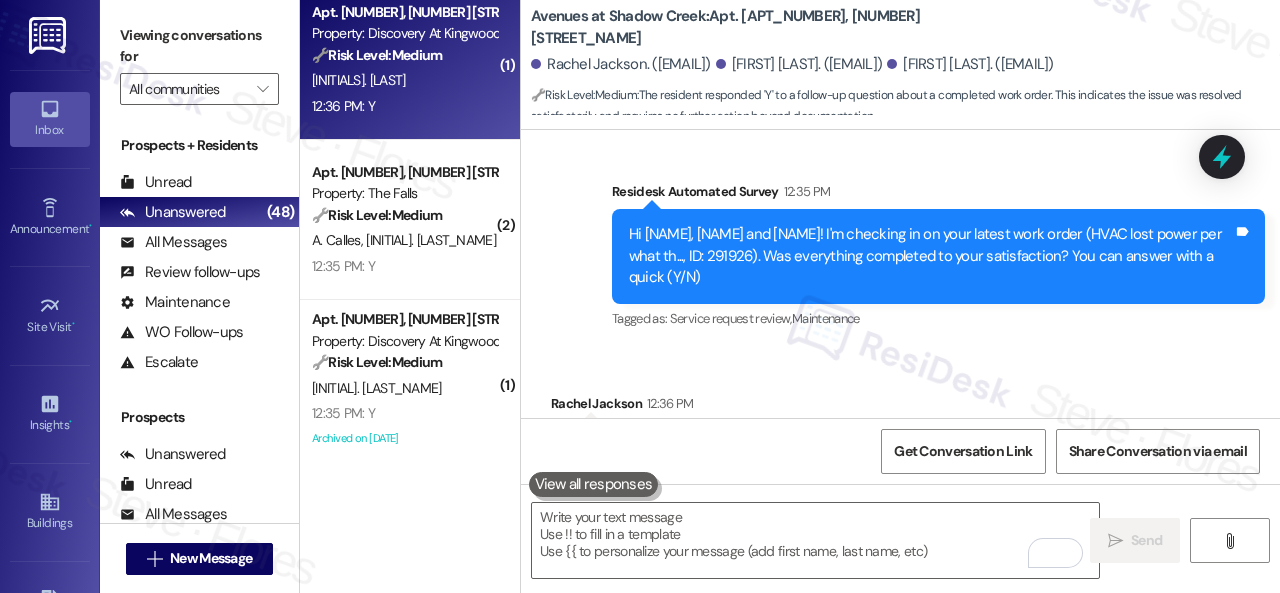 click on "12:36 PM: Y 12:36 PM: Y" at bounding box center (404, 106) 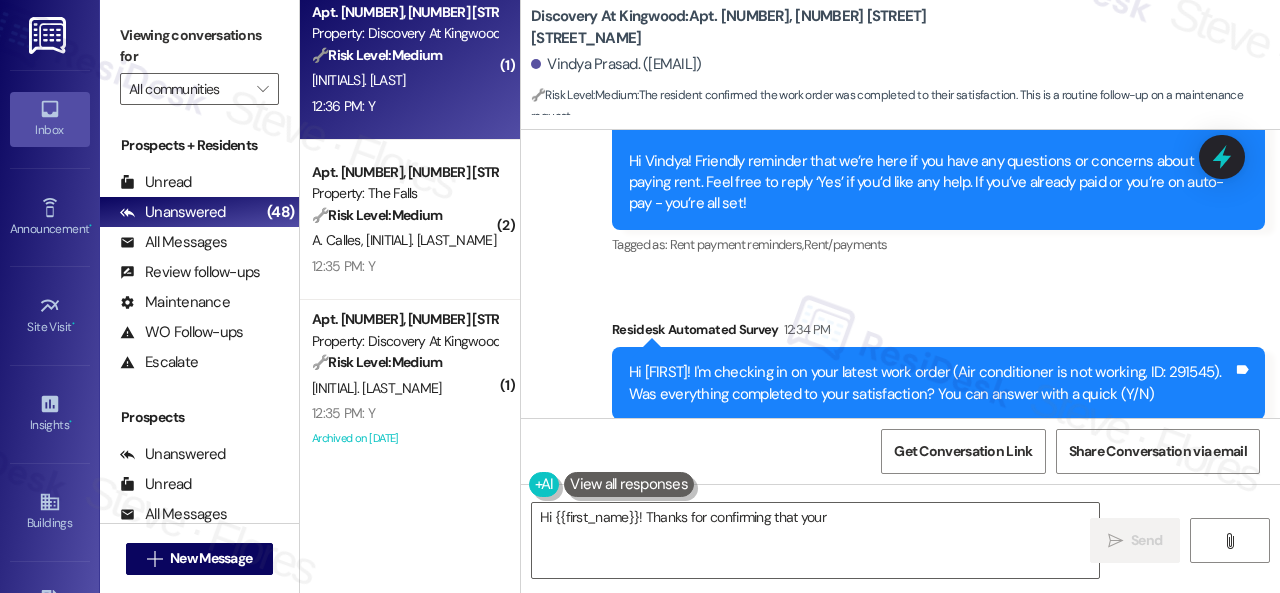 scroll, scrollTop: 938, scrollLeft: 0, axis: vertical 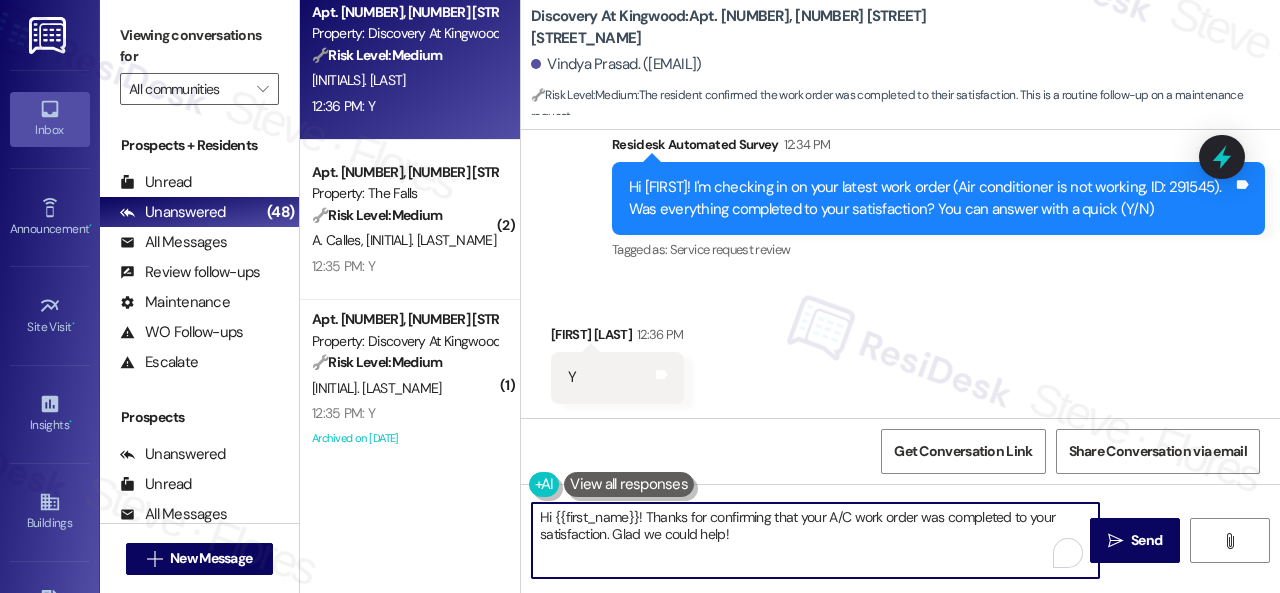 drag, startPoint x: 585, startPoint y: 513, endPoint x: 464, endPoint y: 479, distance: 125.68612 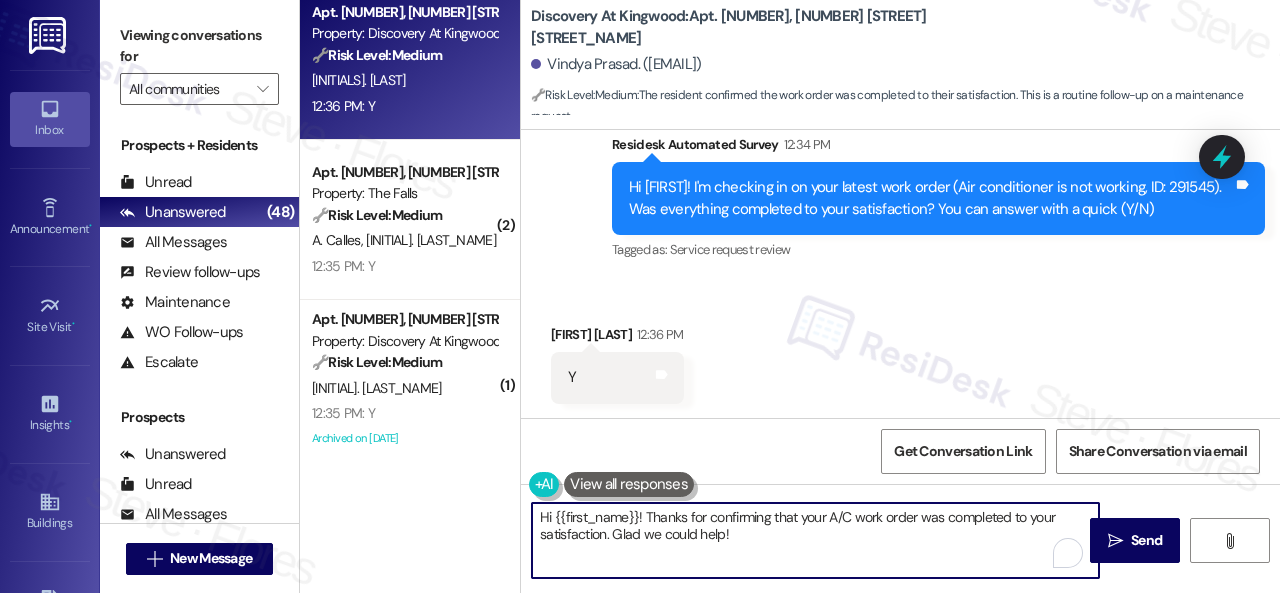 click on "( 1 ) Apt. [NUMBER], [NUMBER] [STREET] Property: The Falls 🔧  Risk Level:  Medium The resident is providing an update on the completion of a maintenance request. While the work is not fully complete, there is no indication of an urgent issue or dissatisfaction. This falls under non-urgent maintenance follow-up. [INITIALS]. [LAST_NAME] [TIME]: The repair should conclude today or tomorrow. The hole is patched, but it needs the sanding and popcorn ceiling texturing to finish the job. [TIME]: The repair should conclude today or tomorrow. The hole is patched, but it needs the sanding and popcorn ceiling texturing to finish the job. ( 1 ) Apt. [NUMBER], [NUMBER] [STREET] Property: Grand Villas 🔧  Risk Level:  Medium The resident is reporting that a previously submitted maintenance request was not completed to their satisfaction. While inconvenient, a toilet seat that doesn't stay up is not an emergency or high-liability issue. It falls under non-urgent maintenance. [INITIALS]. [LAST_NAME] [INITIALS]. [LAST_NAME] Apt. [NUMBER], [NUMBER] [STREET] 🔧 ( 2" at bounding box center (790, 296) 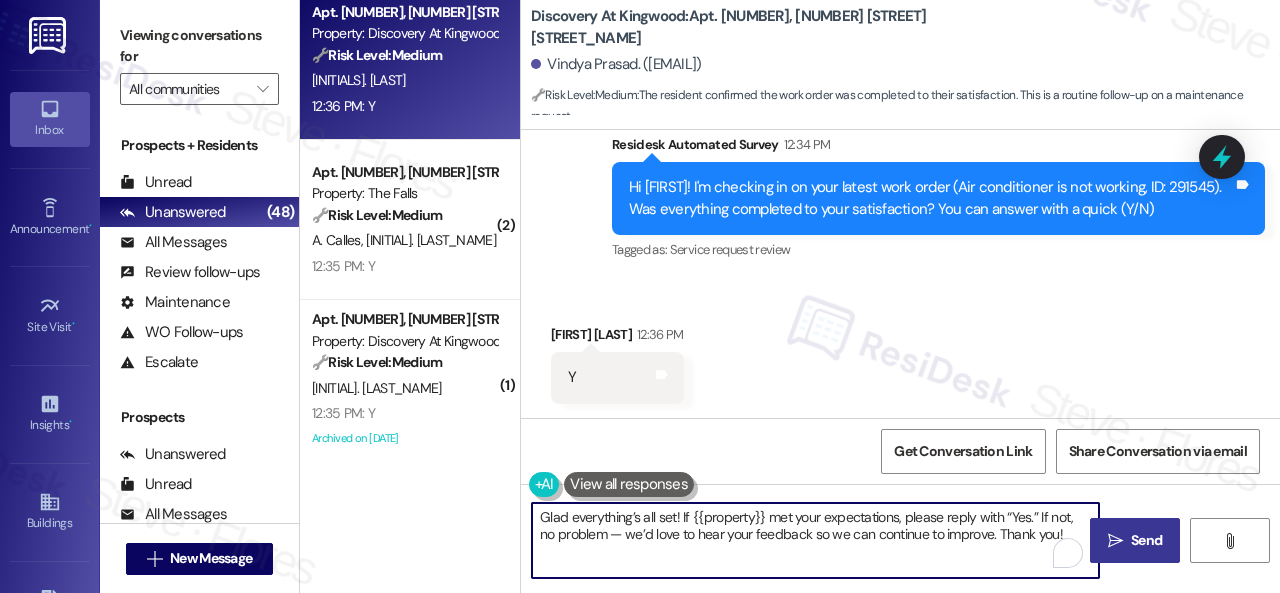 type on "Glad everything’s all set! If {{property}} met your expectations, please reply with “Yes.” If not, no problem — we’d love to hear your feedback so we can continue to improve. Thank you!" 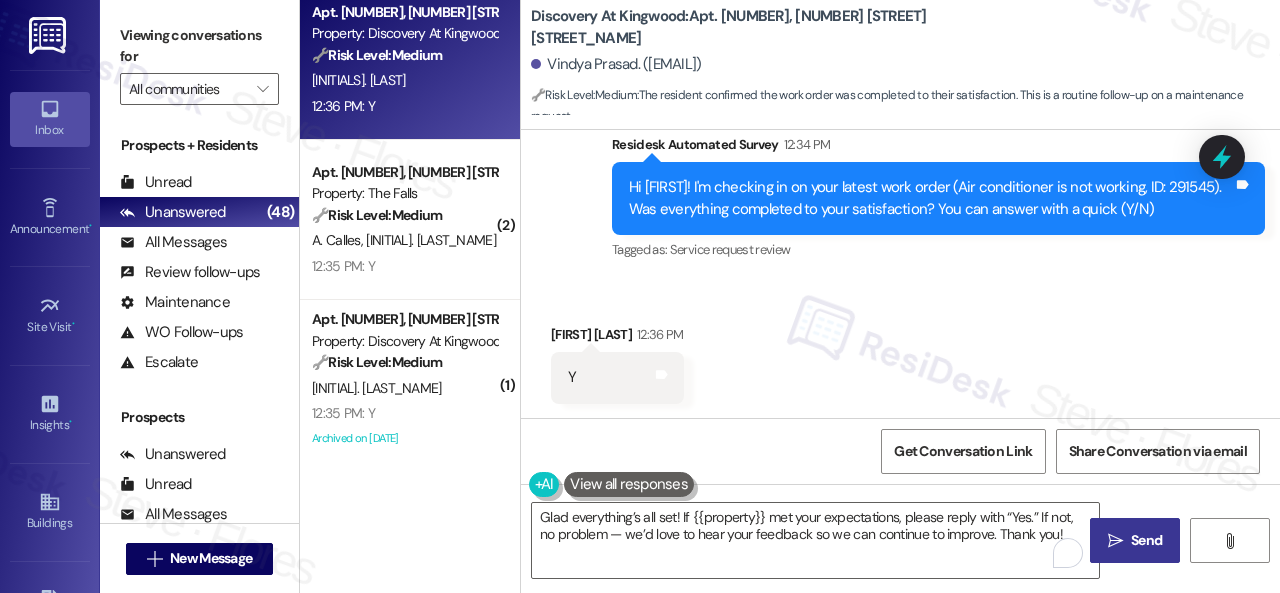 click on " Send" at bounding box center (1135, 540) 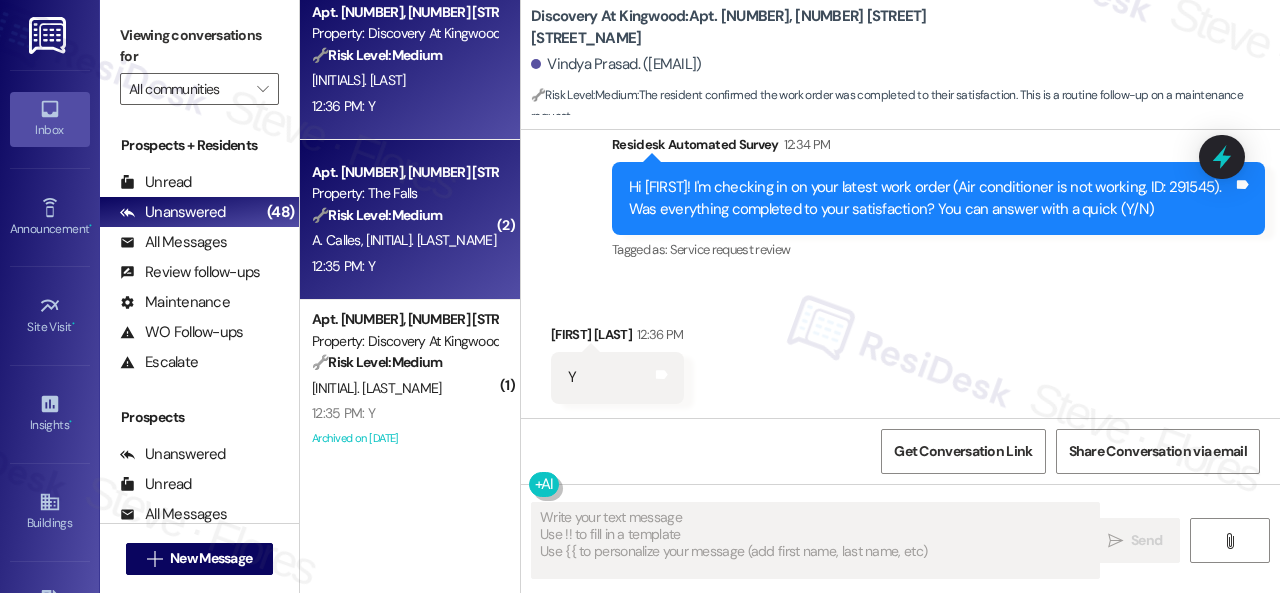 type on "Fetching suggested responses. Please feel free to read through the conversation in the meantime." 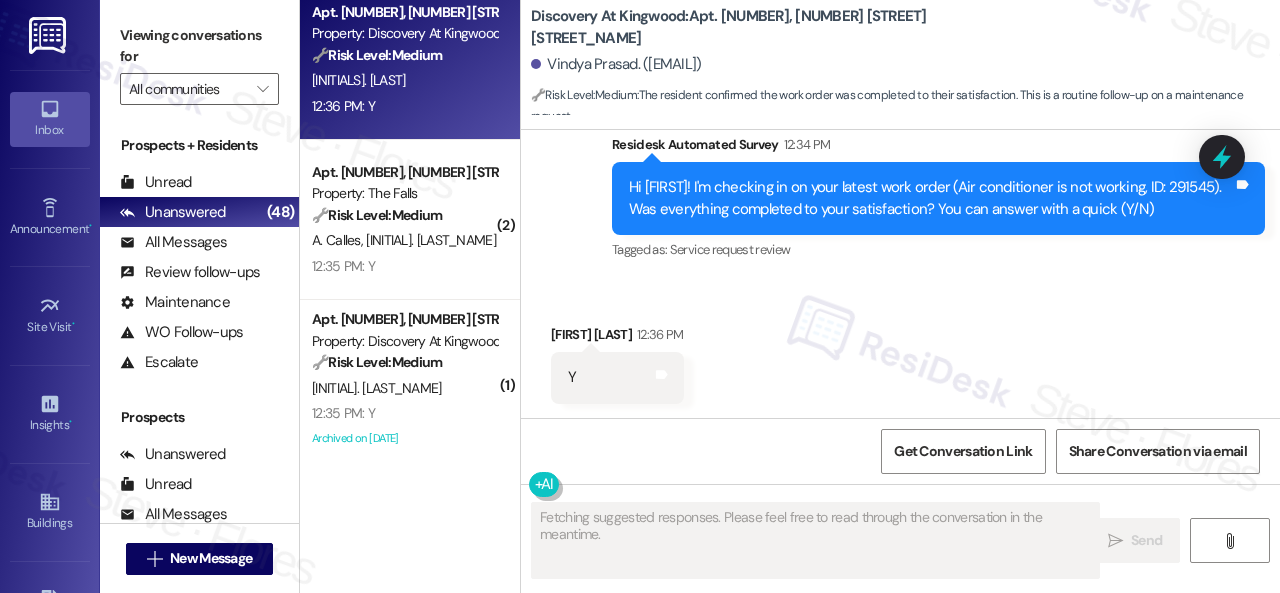 drag, startPoint x: 450, startPoint y: 263, endPoint x: 626, endPoint y: 287, distance: 177.62883 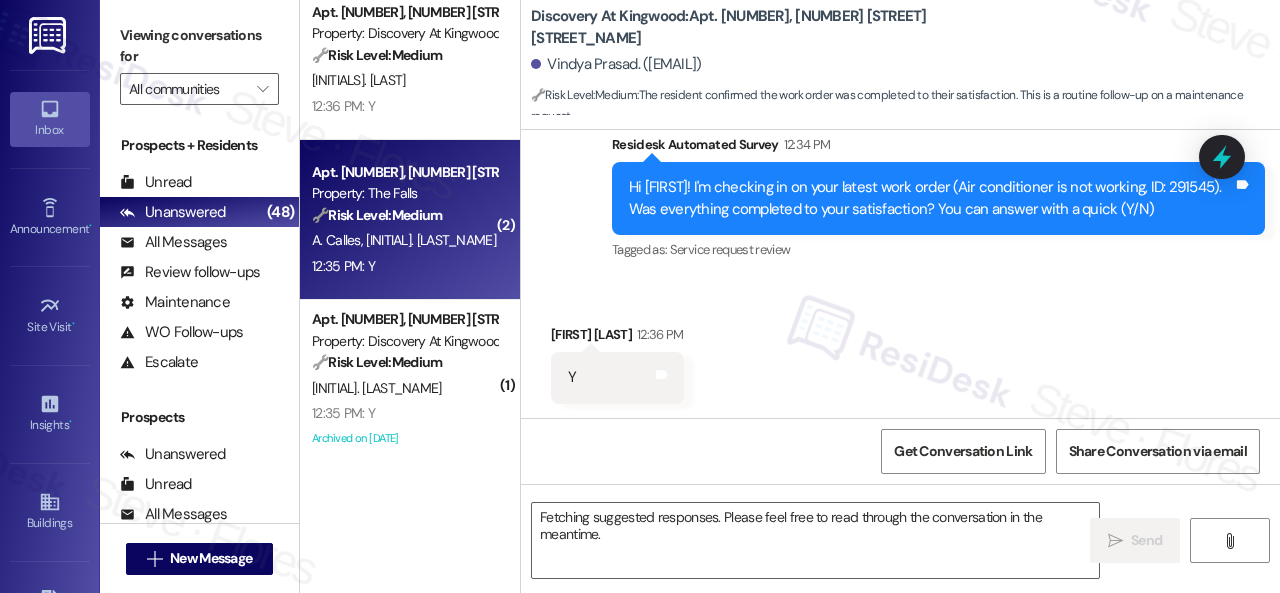 type 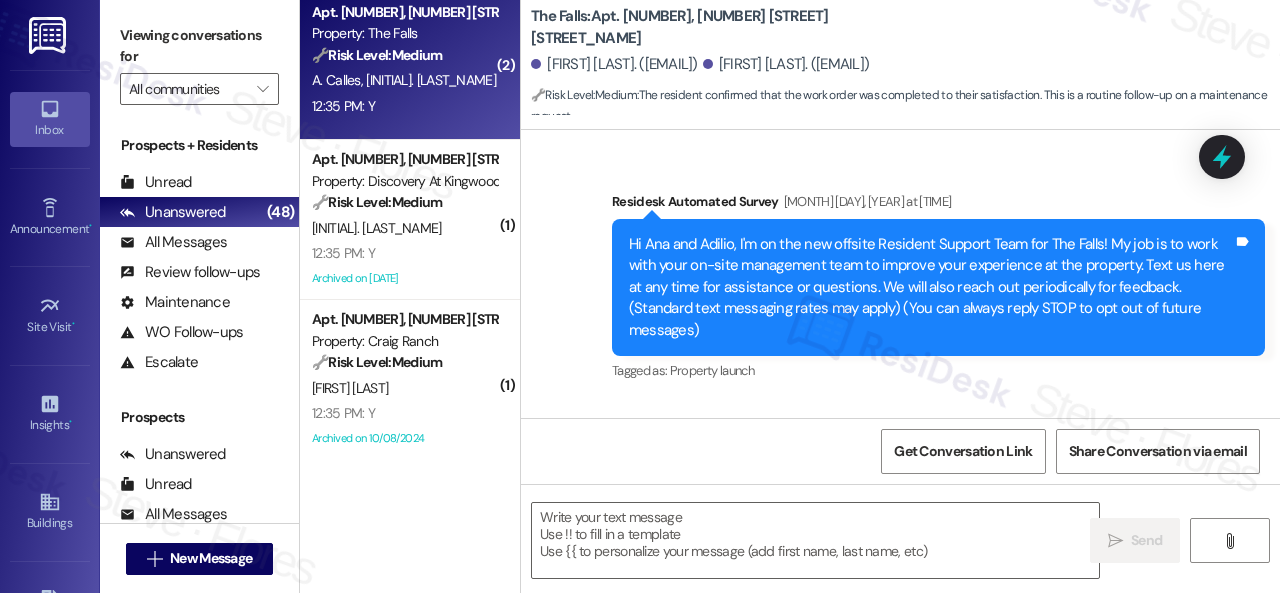 scroll, scrollTop: 8169, scrollLeft: 0, axis: vertical 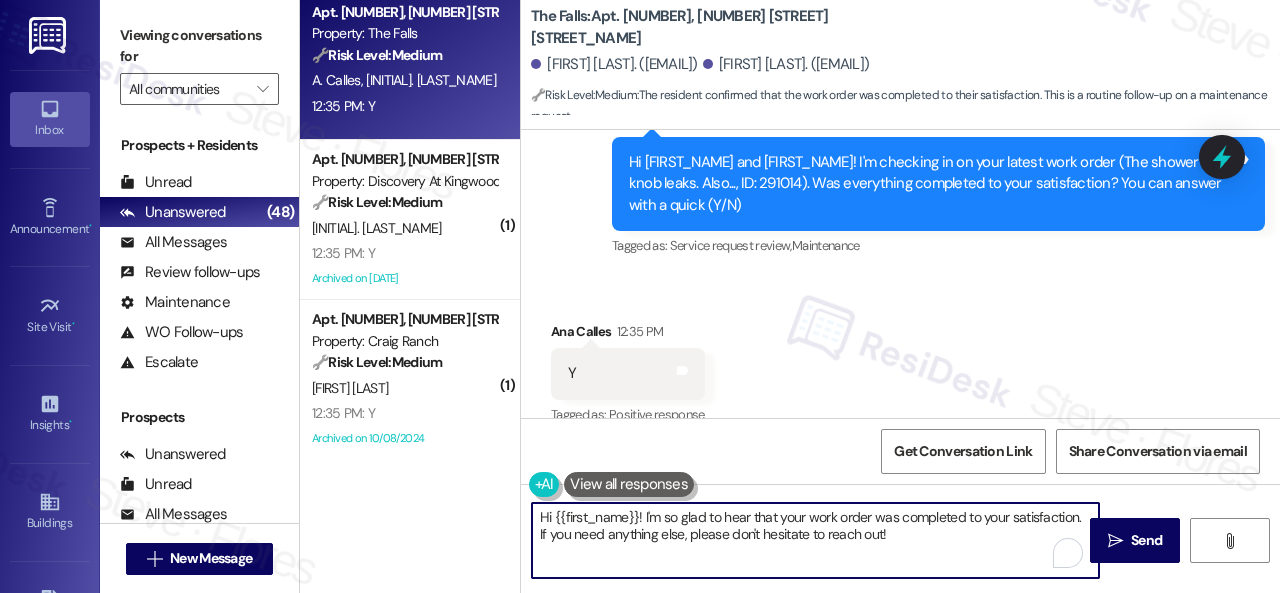 drag, startPoint x: 904, startPoint y: 527, endPoint x: 391, endPoint y: 461, distance: 517.2282 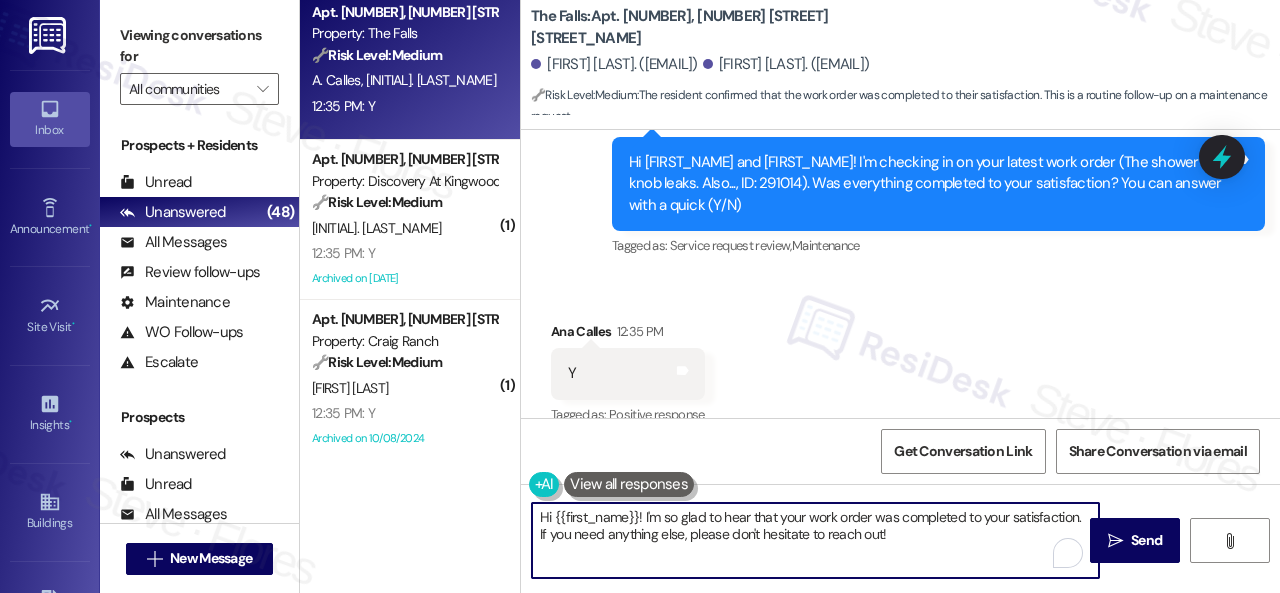 click on "( 1 ) Apt. [APT_NUMBER], [NUMBER] [STREET_NAME] Property: [PROPERTY_NAME] 🔧  Risk Level:  Medium The resident is providing an update on the completion of a maintenance request. While the work is not fully complete, there is no indication of an urgent issue or dissatisfaction. This falls under non-urgent maintenance follow-up. [INITIAL]. [LAST_NAME] [TIME]: The repair should conclude today or tomorrow. The hole is patched, but it needs the sanding and popcorn ceiling texturing to finish the job. [TIME]: The repair should conclude today or tomorrow. The hole is patched, but it needs the sanding and popcorn ceiling texturing to finish the job. ( 1 ) Apt. [APT_NUMBER], [NUMBER] [STREET_NAME] Property: [PROPERTY_NAME] 🔧  Risk Level:  Medium The resident is reporting that a previously submitted maintenance request was not completed to their satisfaction. While inconvenient, a toilet seat that doesn't stay up is not an emergency or high-liability issue. It falls under non-urgent maintenance. [INITIAL]. [LAST_NAME] [INITIAL]. [LAST_NAME] Apt. [APT_NUMBER], [NUMBER] [STREET_NAME] 🔧 Medium ( 1)" at bounding box center (790, 296) 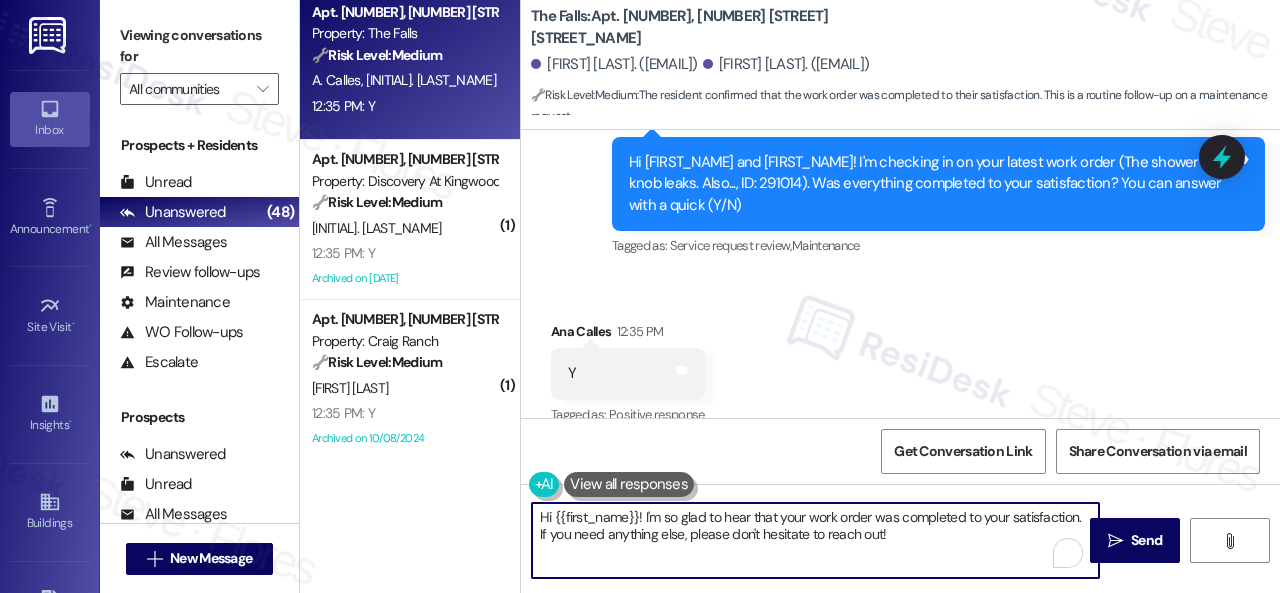 paste on "Glad everything’s all set! If {{property}} met your expectations, please reply with “Yes.” If not, no problem — we’d love to hear your feedback so we can continue to improve. Thank you" 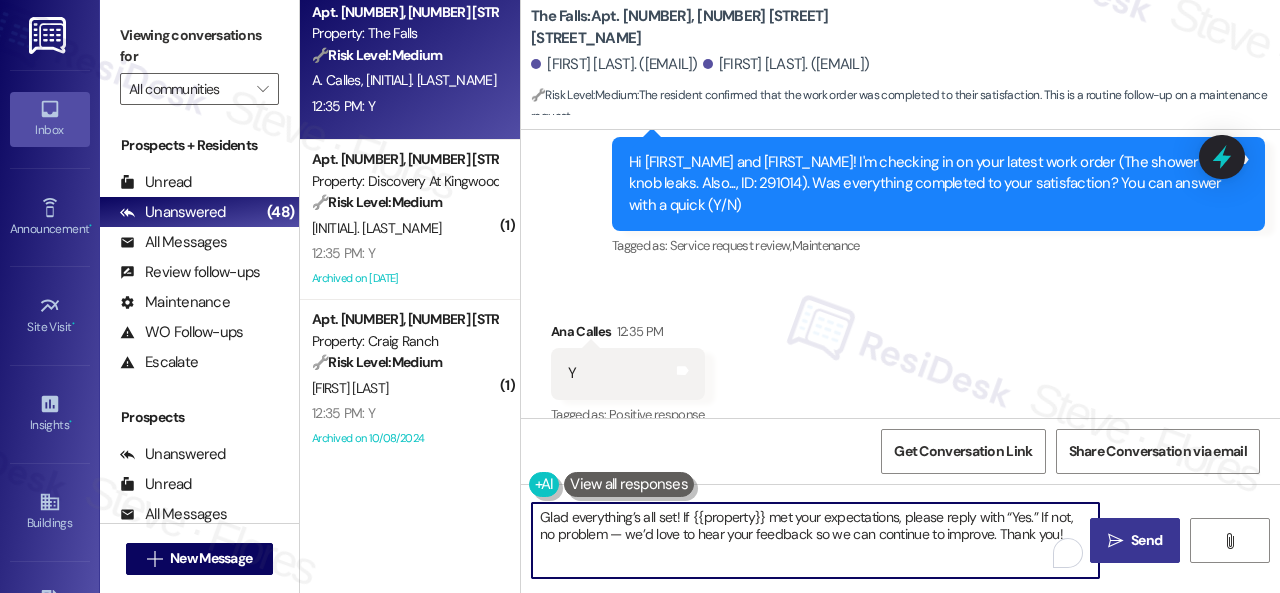 type on "Glad everything’s all set! If {{property}} met your expectations, please reply with “Yes.” If not, no problem — we’d love to hear your feedback so we can continue to improve. Thank you!" 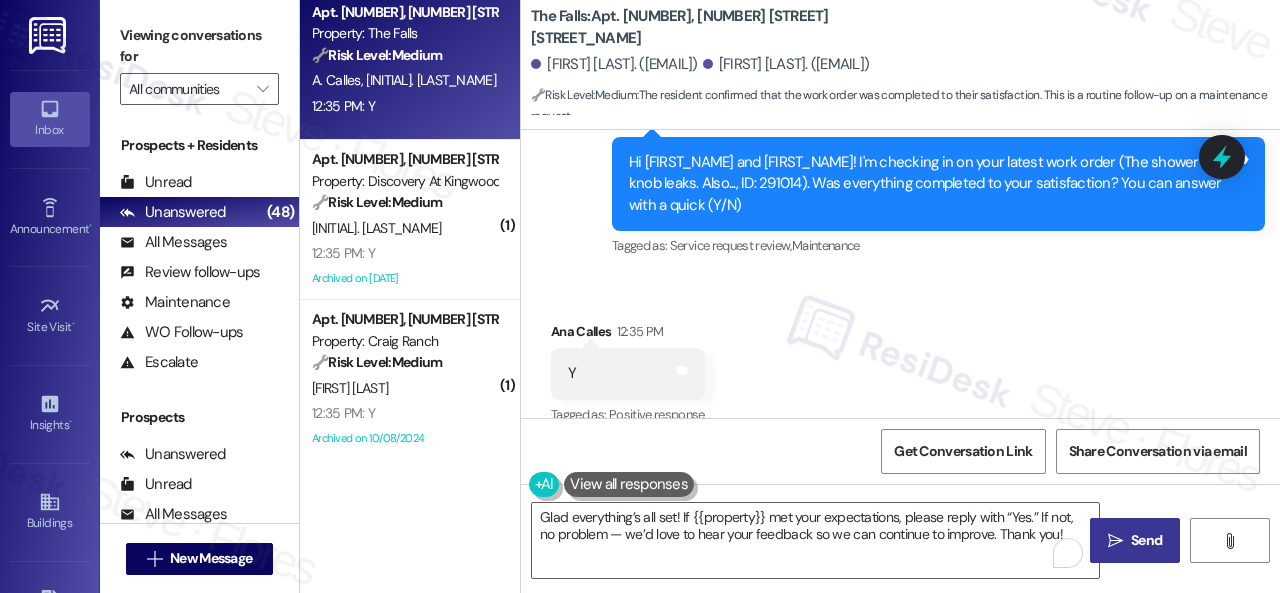click on "Send" at bounding box center (1146, 540) 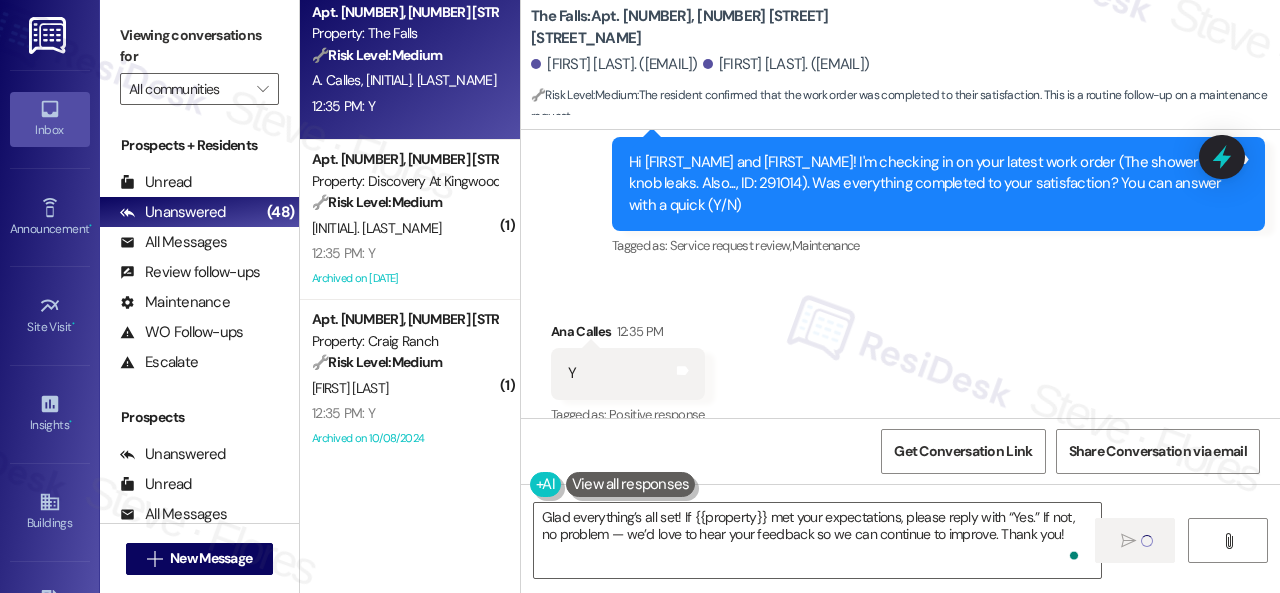 type 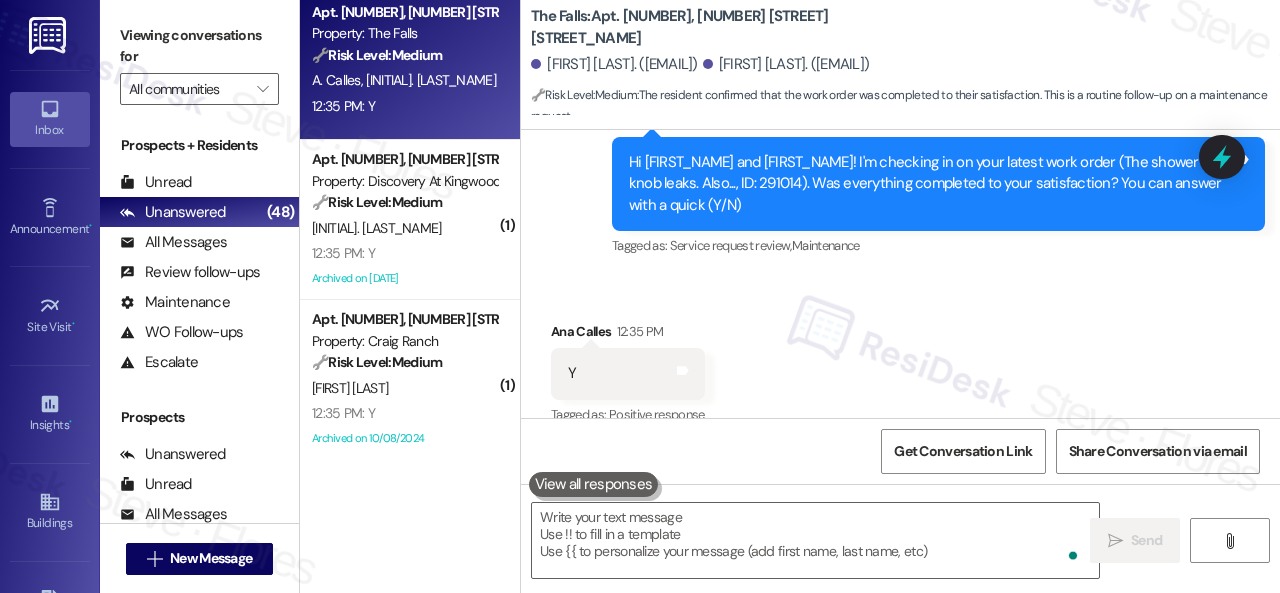 scroll, scrollTop: 8168, scrollLeft: 0, axis: vertical 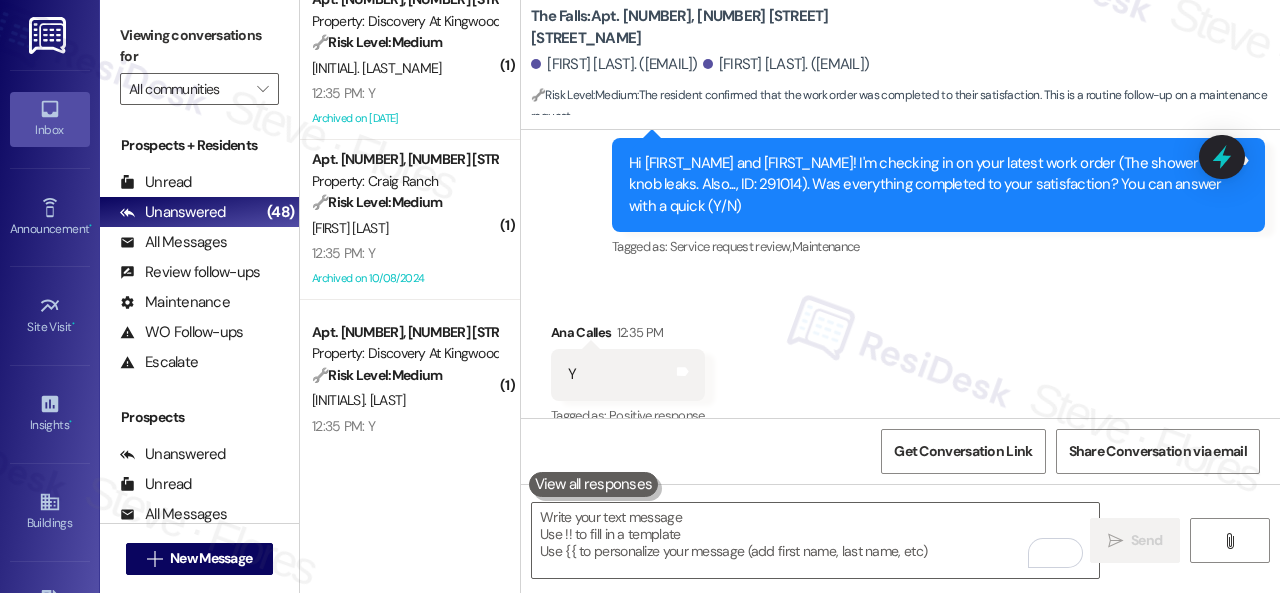 drag, startPoint x: 452, startPoint y: 95, endPoint x: 558, endPoint y: 145, distance: 117.20068 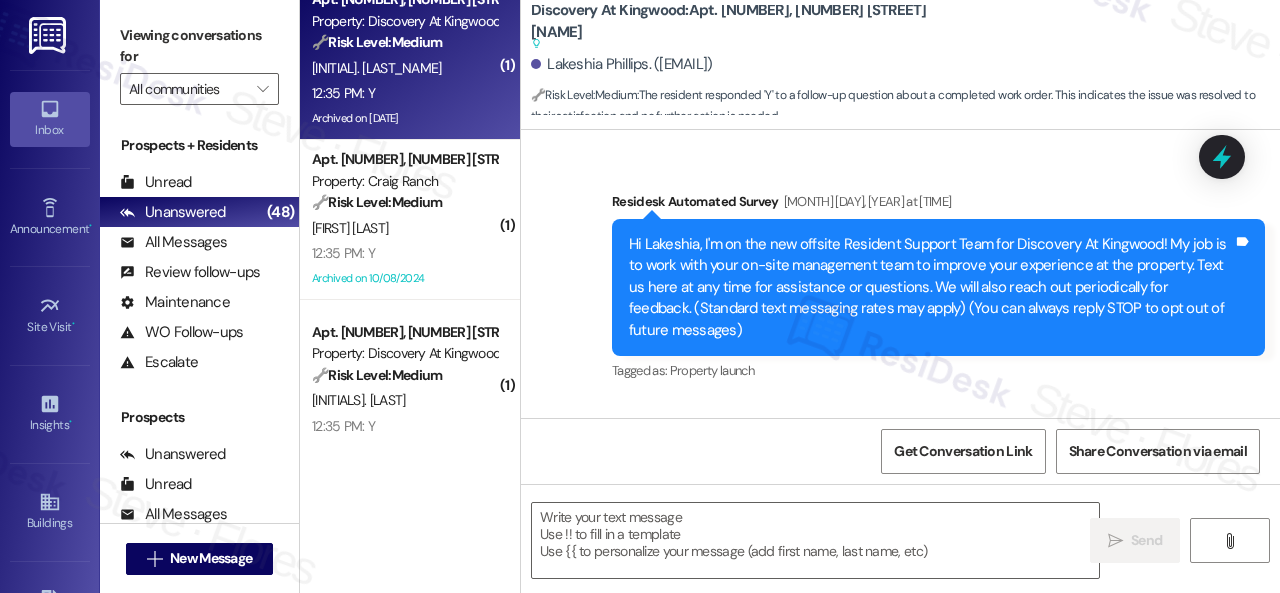 scroll, scrollTop: 19110, scrollLeft: 0, axis: vertical 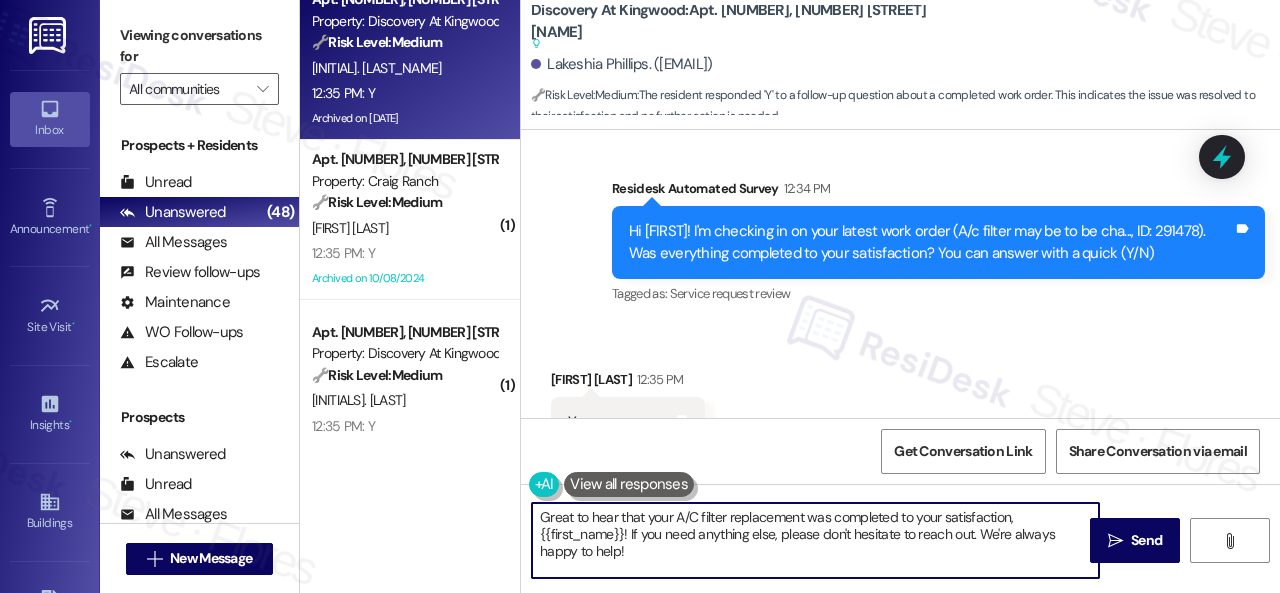 drag, startPoint x: 634, startPoint y: 555, endPoint x: 479, endPoint y: 499, distance: 164.80595 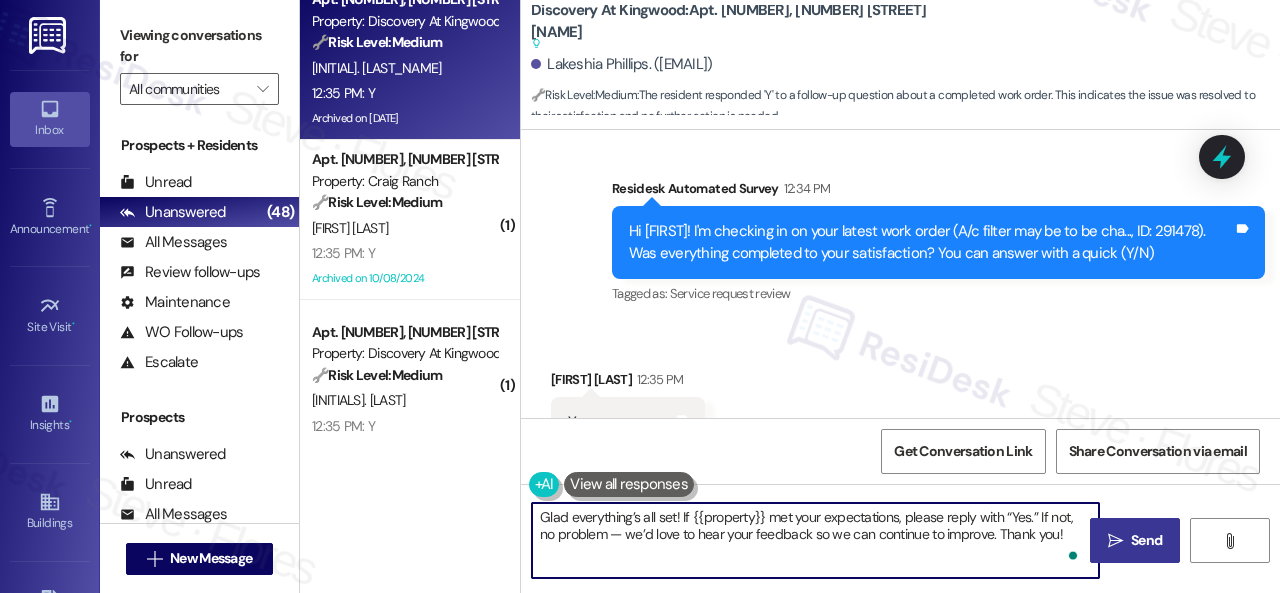 type on "Glad everything’s all set! If {{property}} met your expectations, please reply with “Yes.” If not, no problem — we’d love to hear your feedback so we can continue to improve. Thank you!" 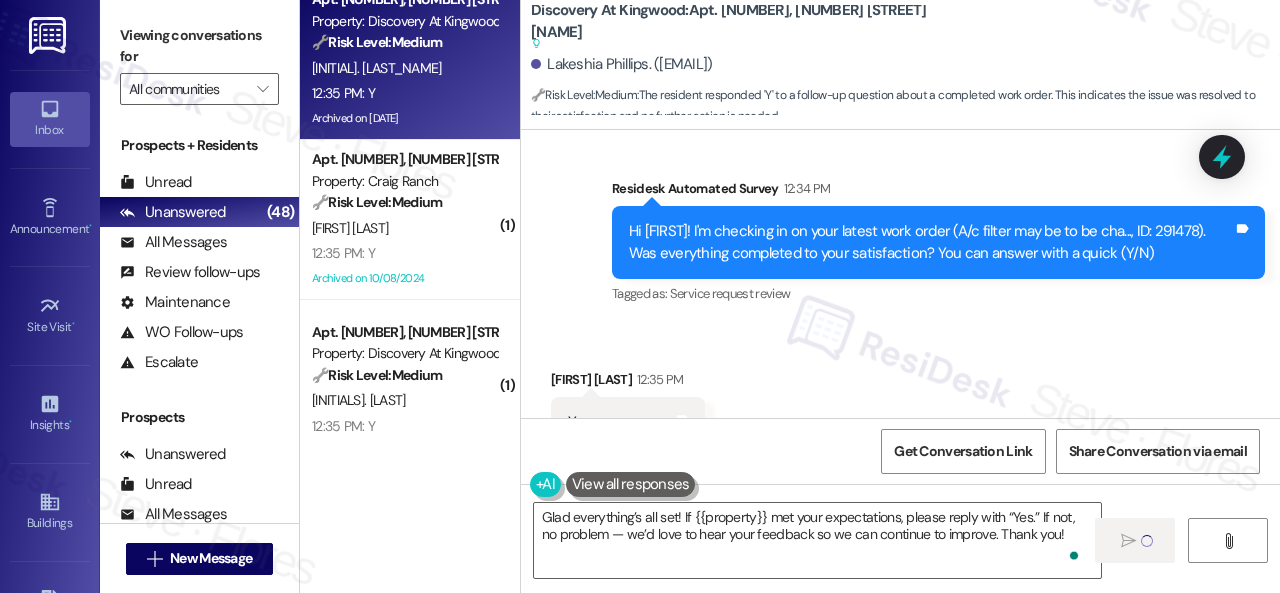 type 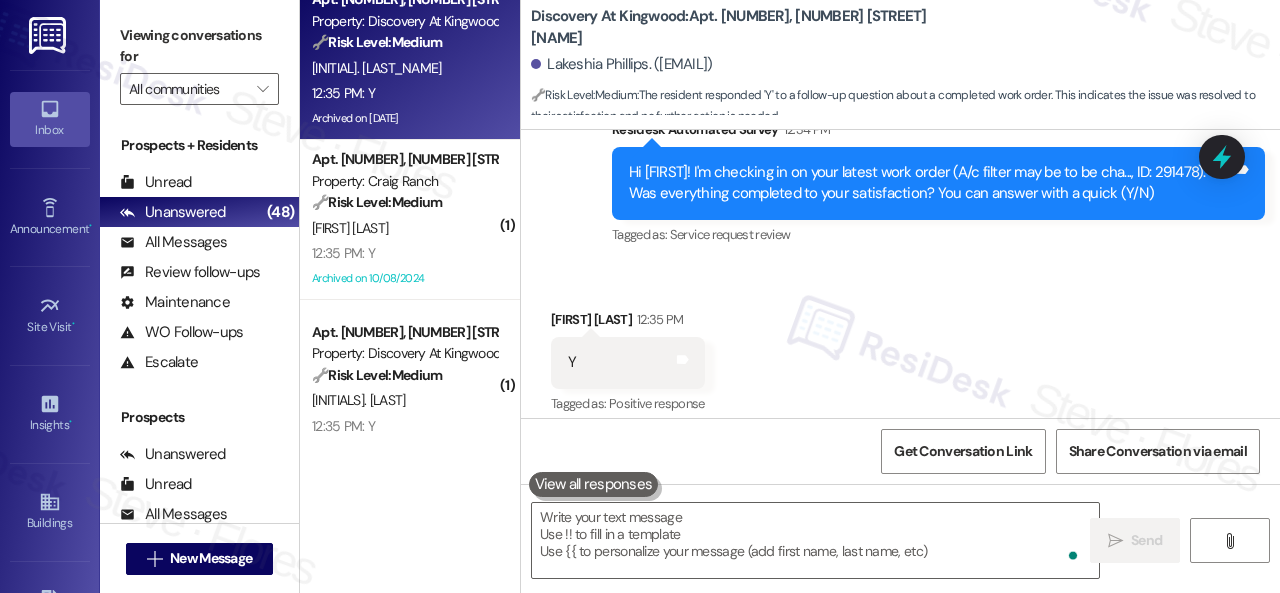 scroll, scrollTop: 19050, scrollLeft: 0, axis: vertical 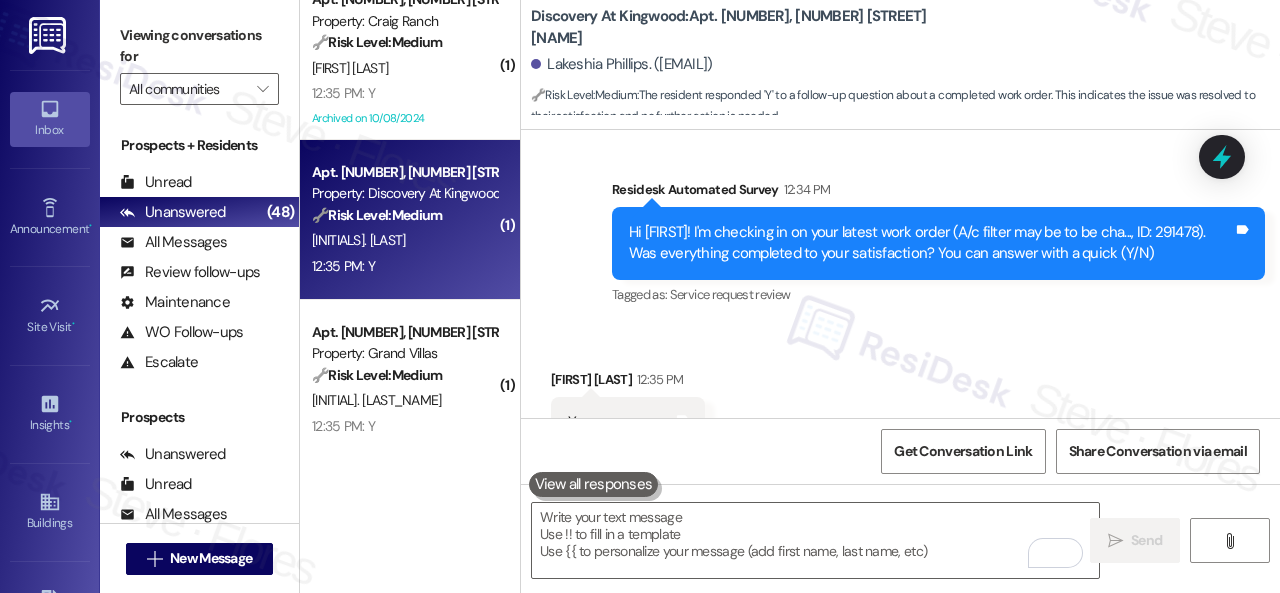 click on "🔧  Risk Level:  Medium" at bounding box center [377, 215] 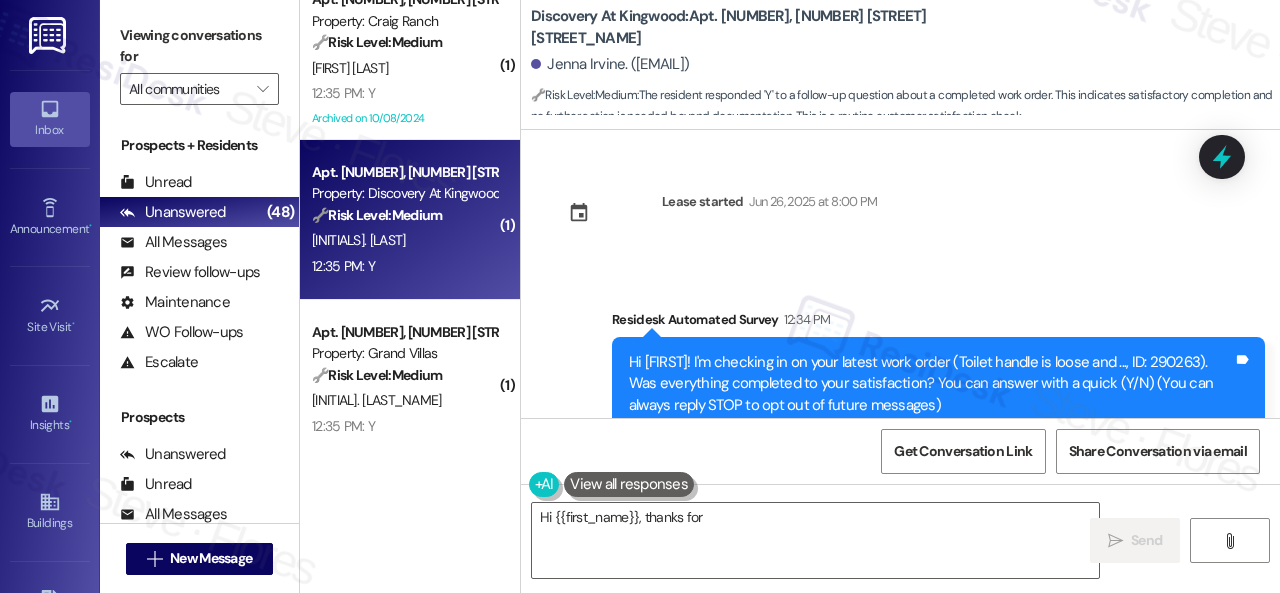 scroll, scrollTop: 226, scrollLeft: 0, axis: vertical 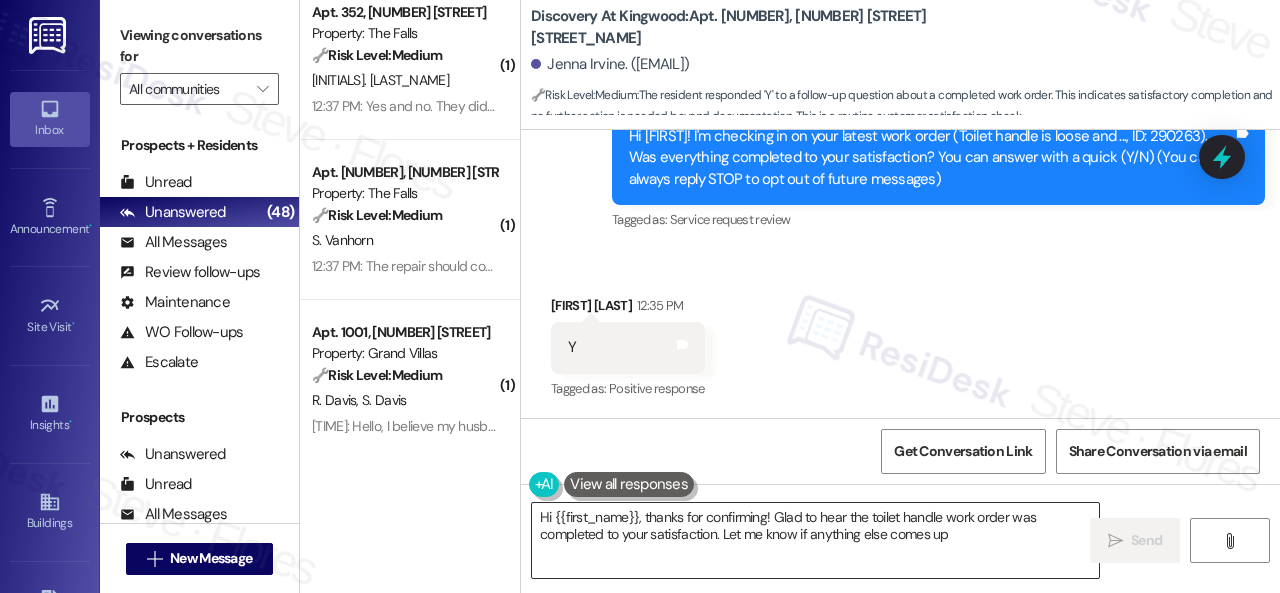 type on "Hi {{first_name}}, thanks for confirming! Glad to hear the toilet handle work order was completed to your satisfaction. Let me know if anything else comes up!" 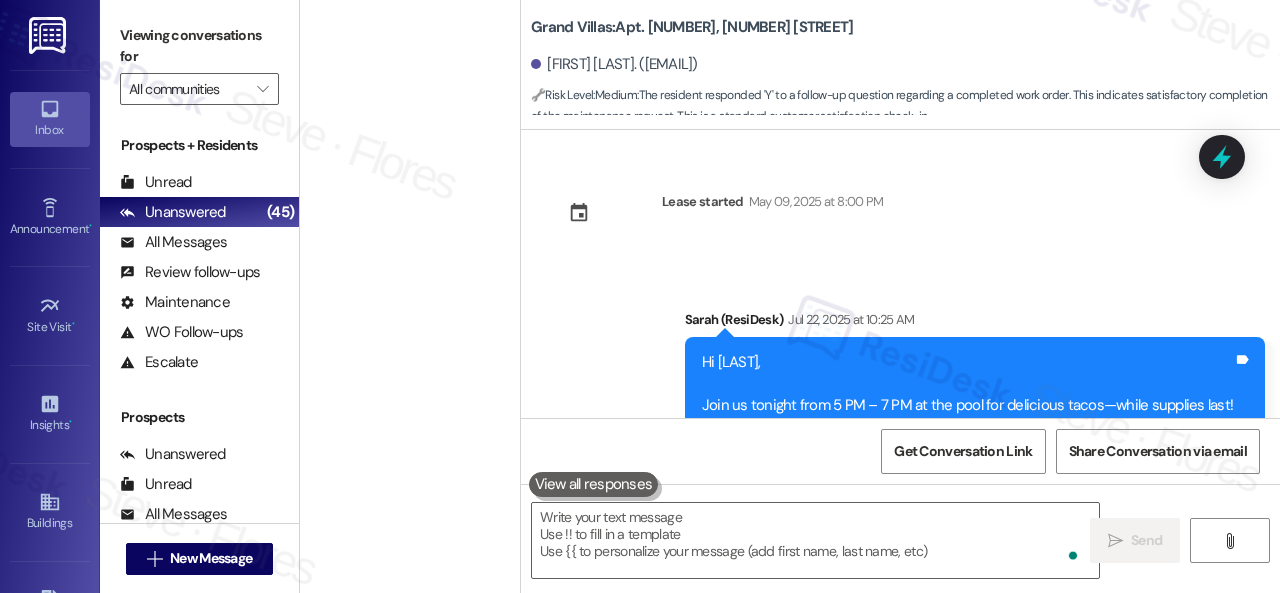 scroll, scrollTop: 0, scrollLeft: 0, axis: both 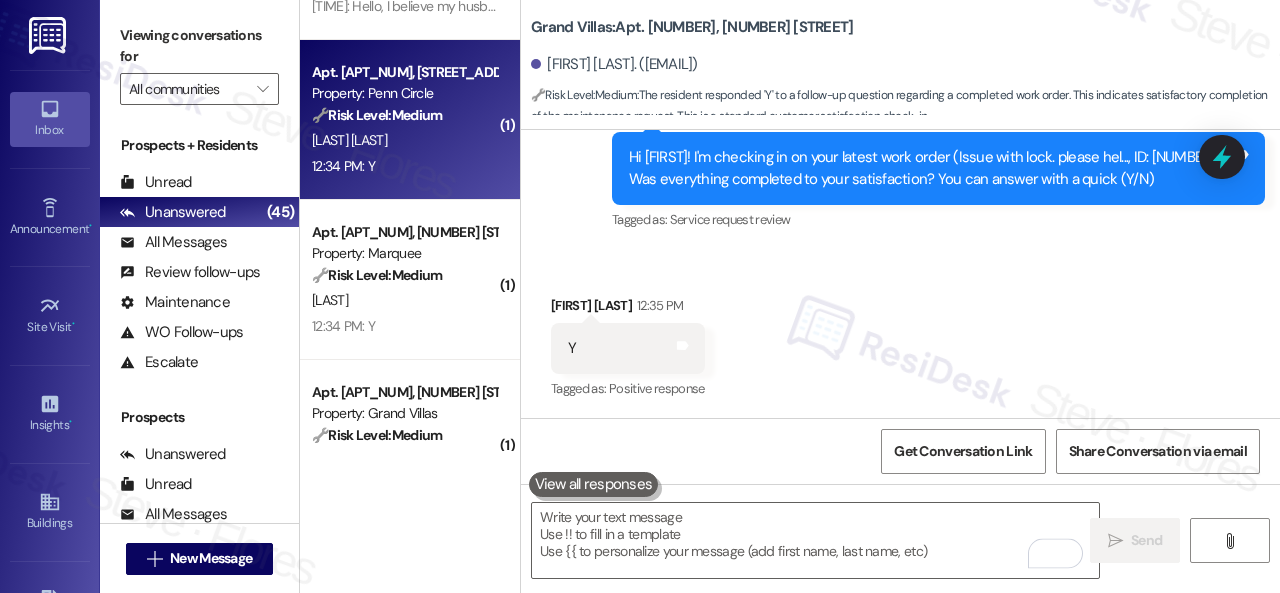click on "[TIME]: Y [TIME]: Y" at bounding box center (404, 166) 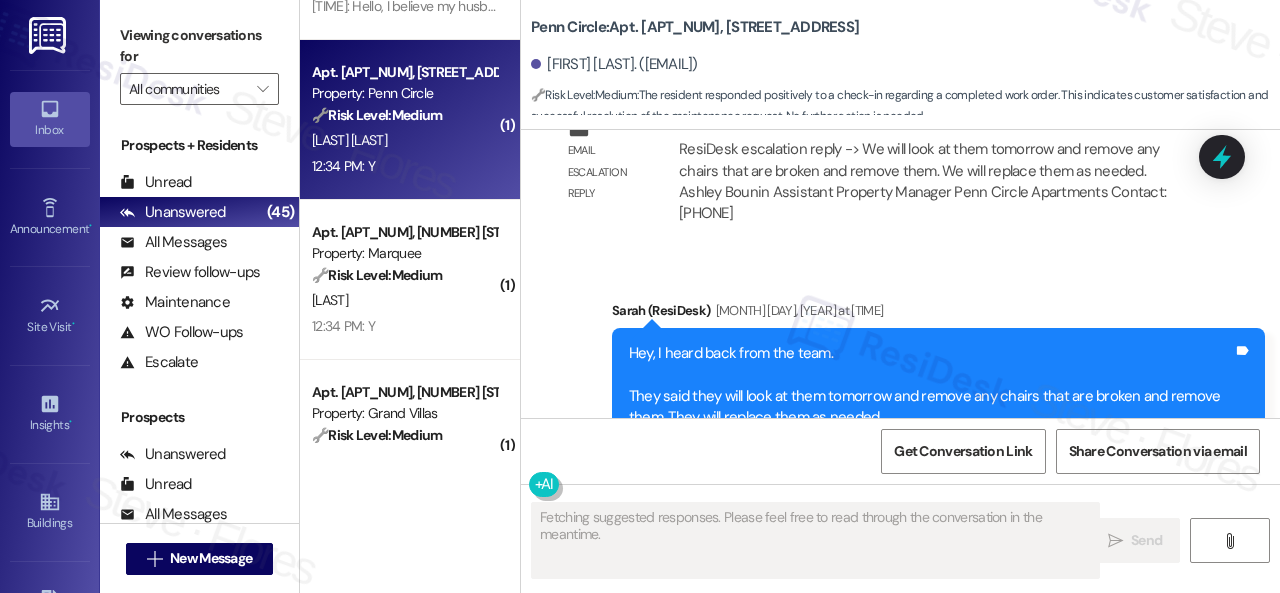 scroll, scrollTop: 19337, scrollLeft: 0, axis: vertical 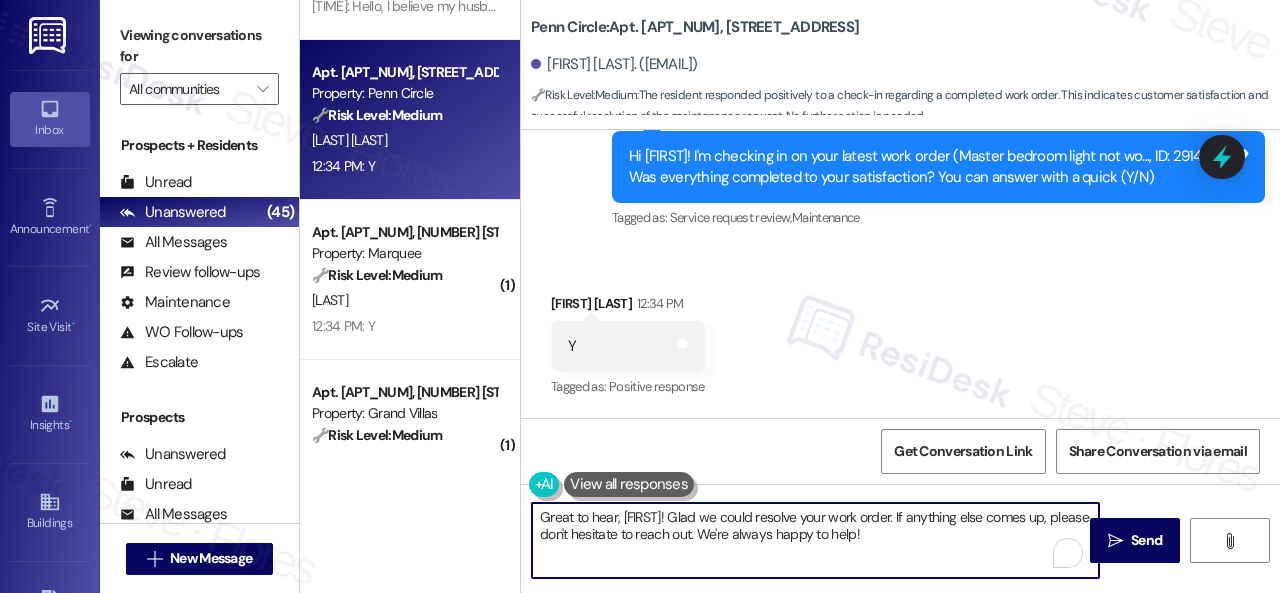 drag, startPoint x: 976, startPoint y: 531, endPoint x: 442, endPoint y: 457, distance: 539.10297 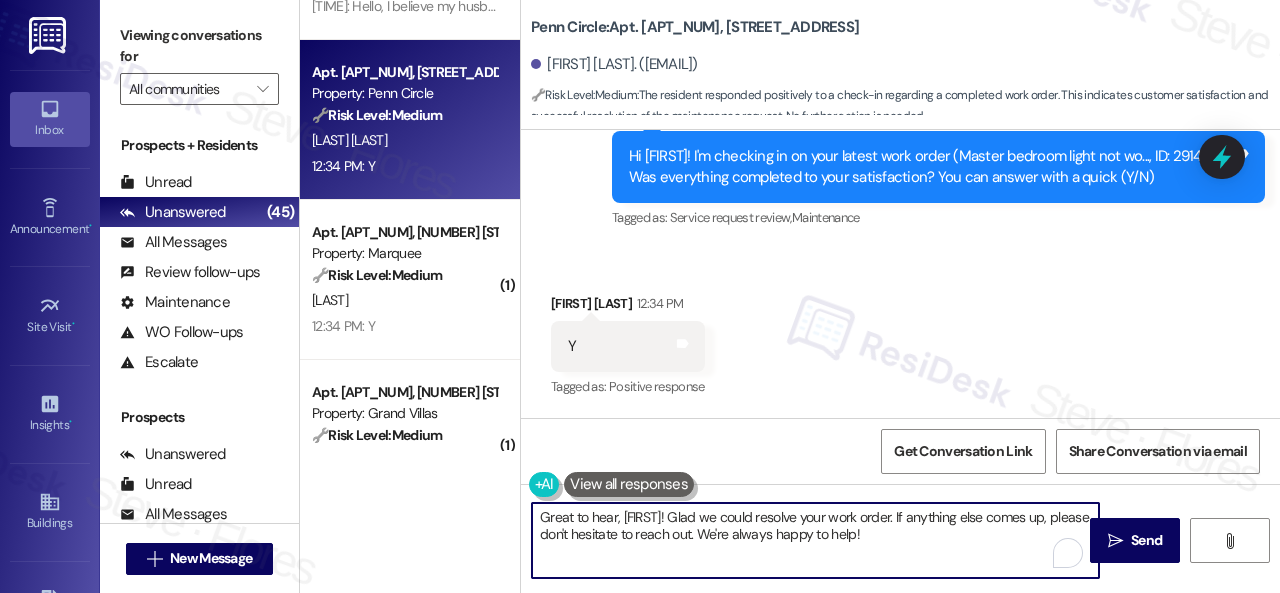 click on "( 1 ) Apt. [NUMBER], [NUMBER] [STREET] Property: The Falls 🔧 Risk Level: Medium The resident is responding to a check-in regarding a work order. While the work order is not fully completed, the resident acknowledges the situation and the plan for resolution. This falls under non-urgent maintenance follow-up. R. Gingell [TIME]: Yes and no. They didn't have the part available to fix them. I was told the part is on order, and they would come back to finish the work order. [TIME]: Yes and no. They didn't have the part available to fix them. I was told the part is on order, and they would come back to finish the work order. ( 1 ) Apt. [NUMBER], [NUMBER] [STREET] Property: The Falls 🔧 Risk Level: Medium The resident is providing an update on the completion of a maintenance request. While the work is not fully complete, there is no indication of an urgent issue or dissatisfaction. This falls under non-urgent maintenance follow-up. S. Vanhorn ( 1 ) Apt. [NUMBER], [NUMBER] [STREET] Property: Grand Villas 🔧 Medium" at bounding box center (790, 296) 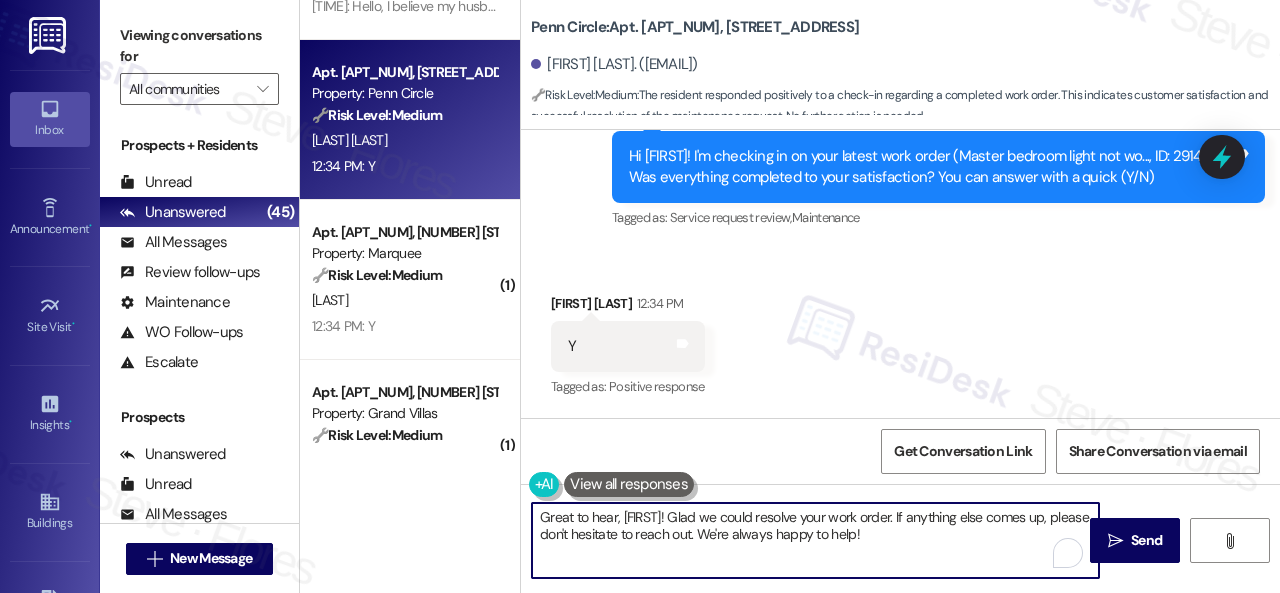 paste on "lad everything’s all set! If {{property}} met your expectations, please reply with “Yes.” If not, no problem — we’d love to hear your feedback so we can continue to improve. Thank you" 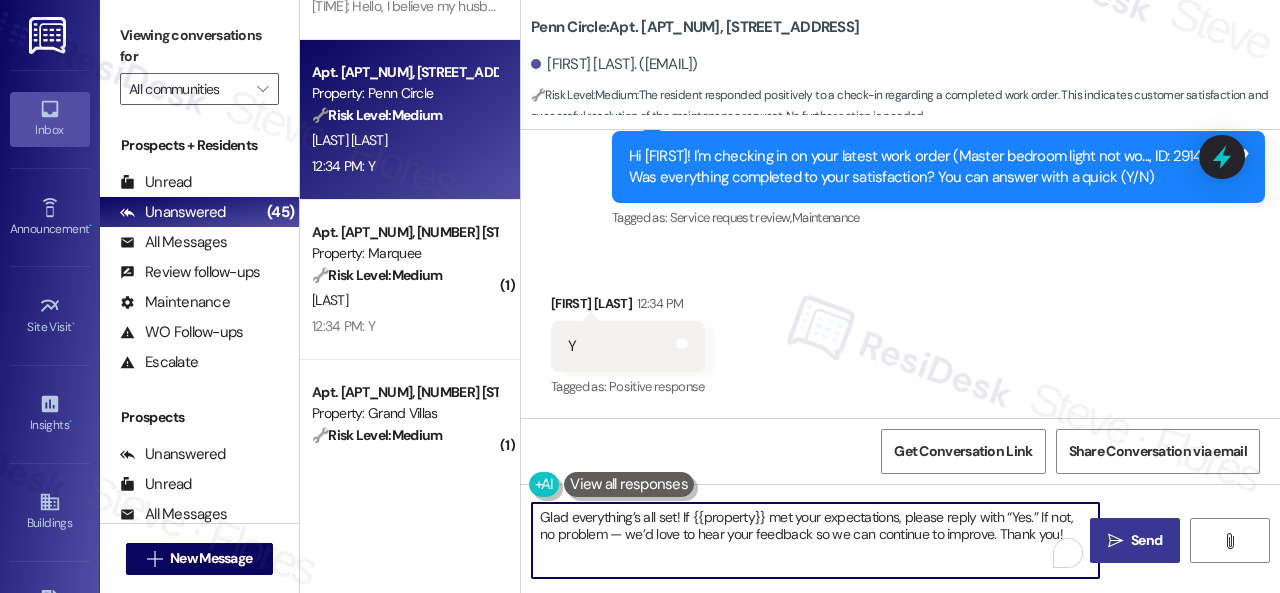 type on "Glad everything’s all set! If {{property}} met your expectations, please reply with “Yes.” If not, no problem — we’d love to hear your feedback so we can continue to improve. Thank you!" 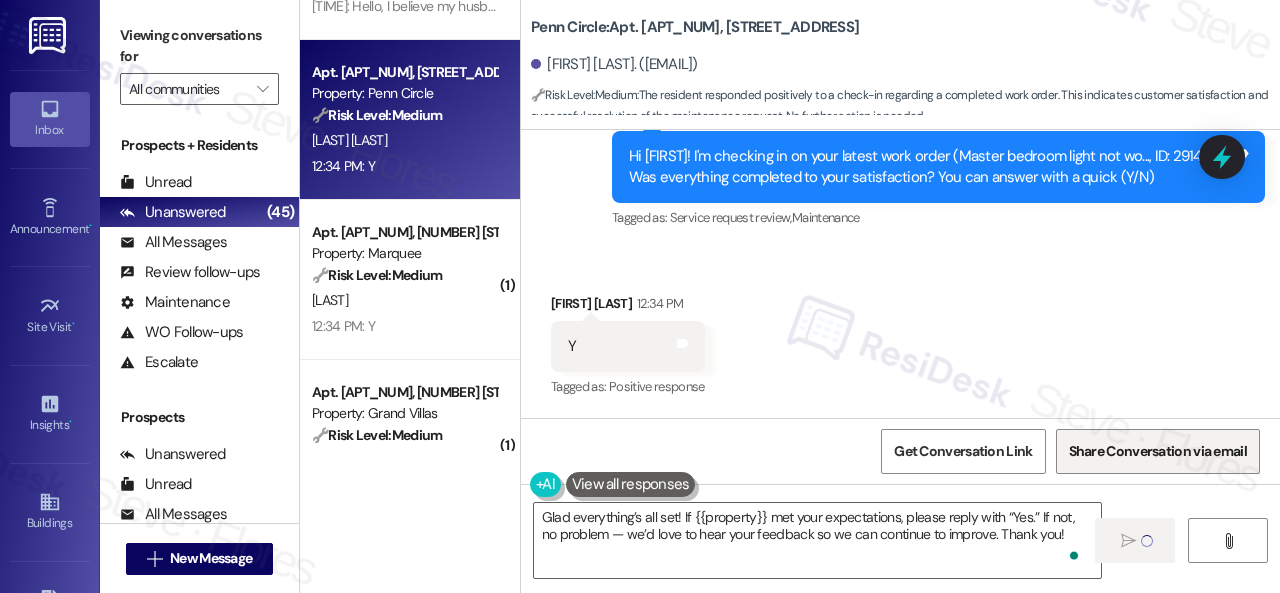 type 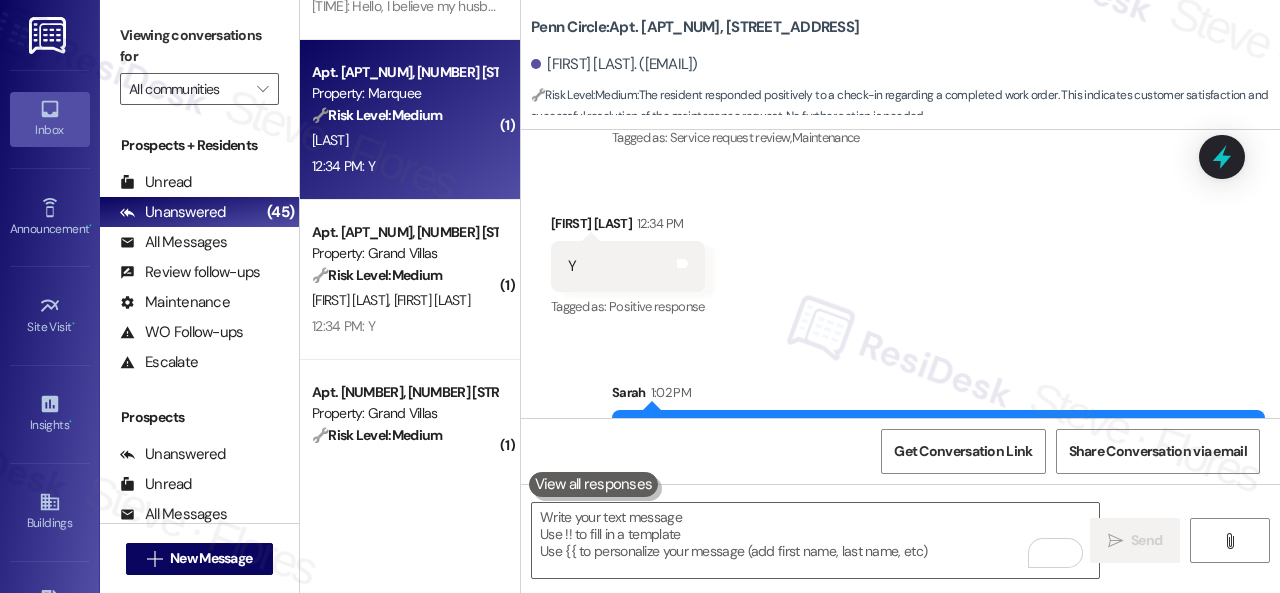 click on "[TIME]: Y [TIME]: Y" at bounding box center [404, 166] 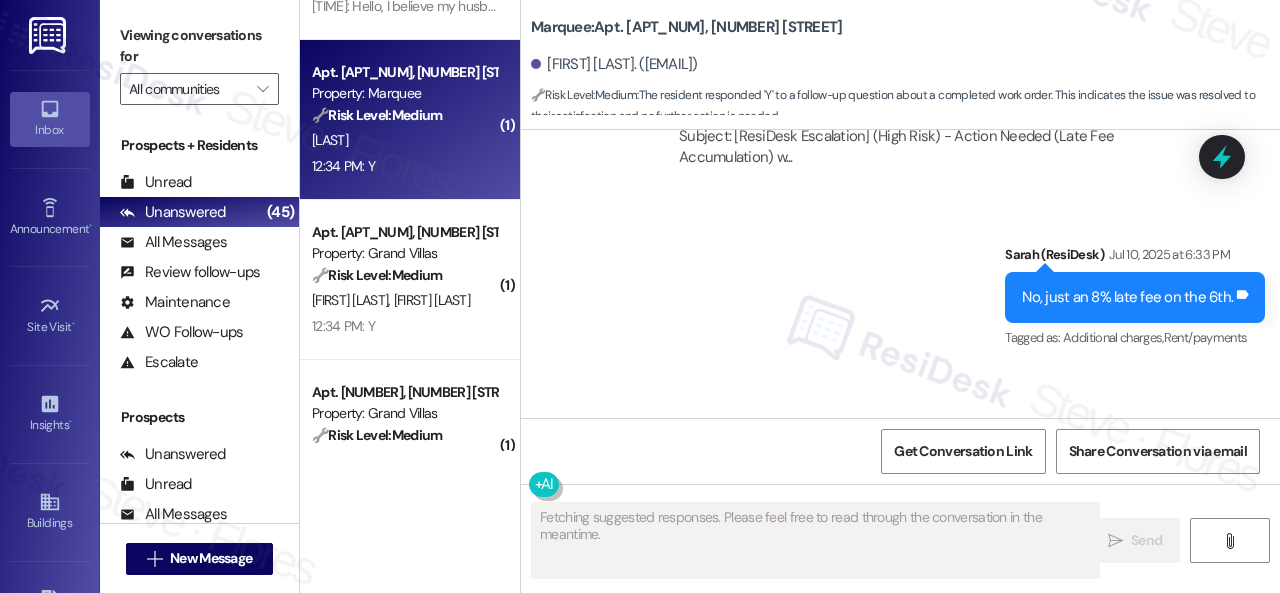 scroll, scrollTop: 4728, scrollLeft: 0, axis: vertical 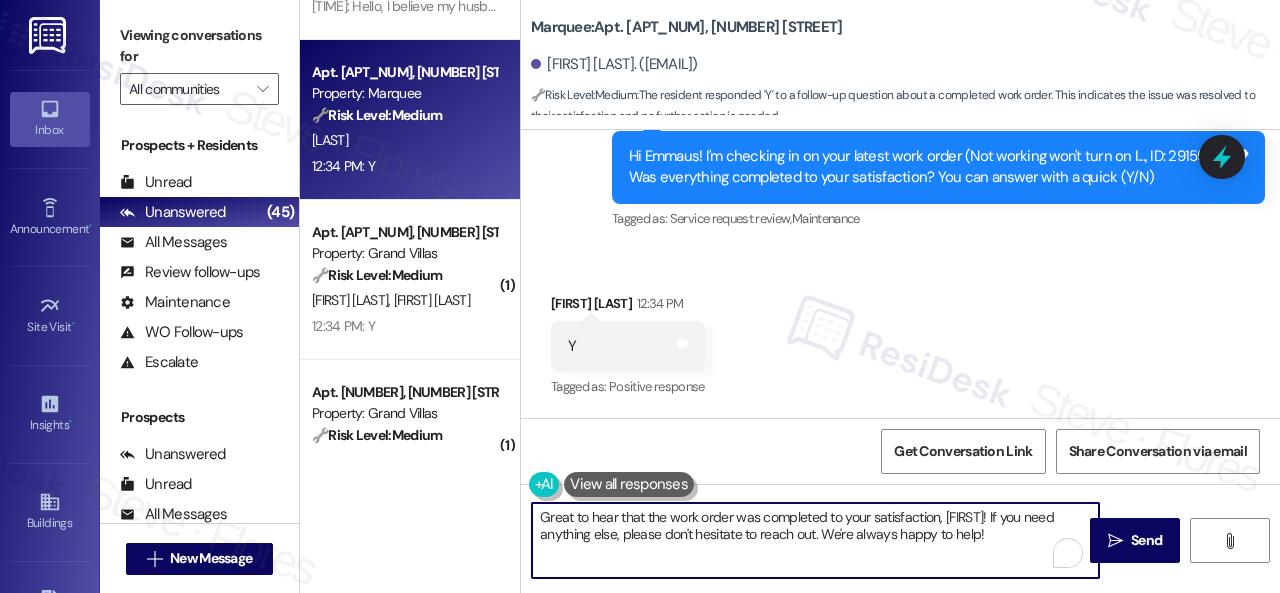 drag, startPoint x: 690, startPoint y: 519, endPoint x: 426, endPoint y: 479, distance: 267.01312 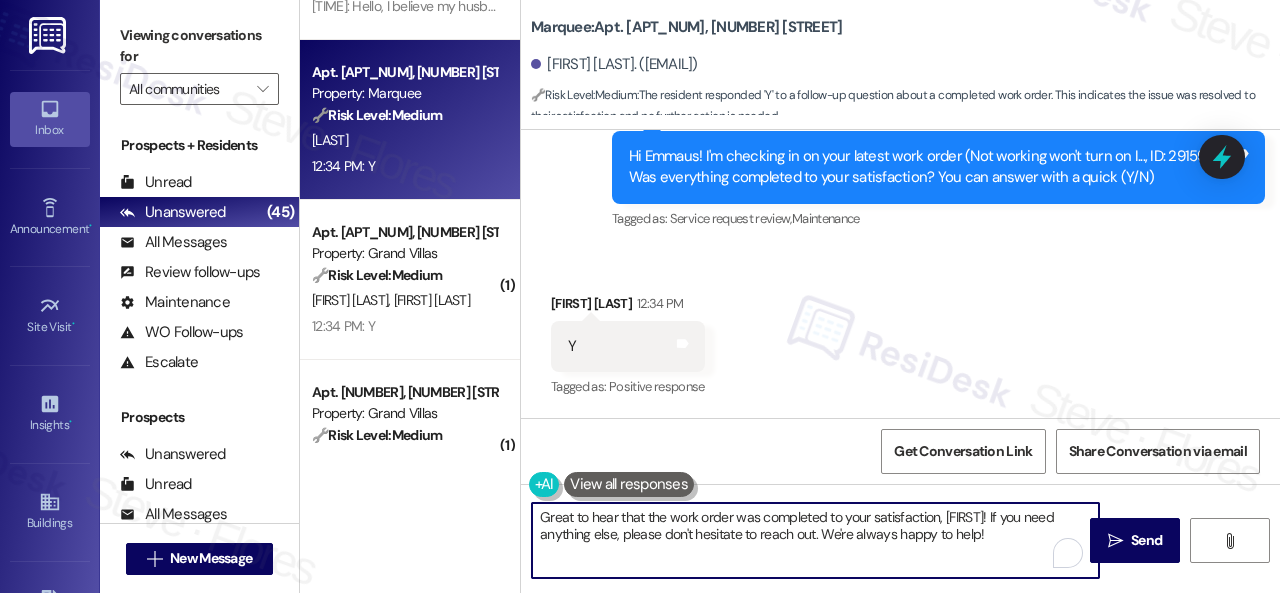 click on "( 1 ) Apt. [NUMBER], [NUMBER] [STREET] Property: The Falls 🔧 Risk Level: Medium The resident is responding to a check-in regarding a work order. While the work order is not fully completed, the resident acknowledges the situation and the plan for resolution. This falls under non-urgent maintenance follow-up. R. Gingell [TIME]: Yes and no. They didn't have the part available to fix them. I was told the part is on order, and they would come back to finish the work order. [TIME]: Yes and no. They didn't have the part available to fix them. I was told the part is on order, and they would come back to finish the work order. ( 1 ) Apt. [NUMBER], [NUMBER] [STREET] Property: The Falls 🔧 Risk Level: Medium The resident is providing an update on the completion of a maintenance request. While the work is not fully complete, there is no indication of an urgent issue or dissatisfaction. This falls under non-urgent maintenance follow-up. S. Vanhorn ( 1 ) Apt. [NUMBER], [NUMBER] [STREET] Property: Grand Villas 🔧 Medium" at bounding box center [790, 296] 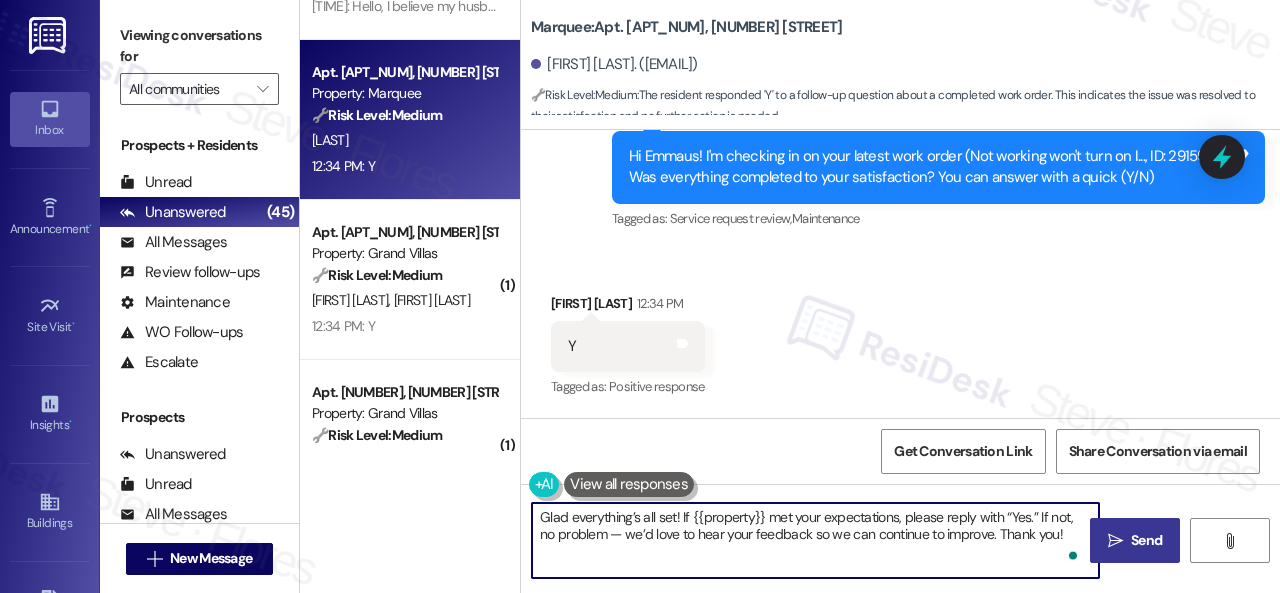 type on "Glad everything’s all set! If {{property}} met your expectations, please reply with “Yes.” If not, no problem — we’d love to hear your feedback so we can continue to improve. Thank you!" 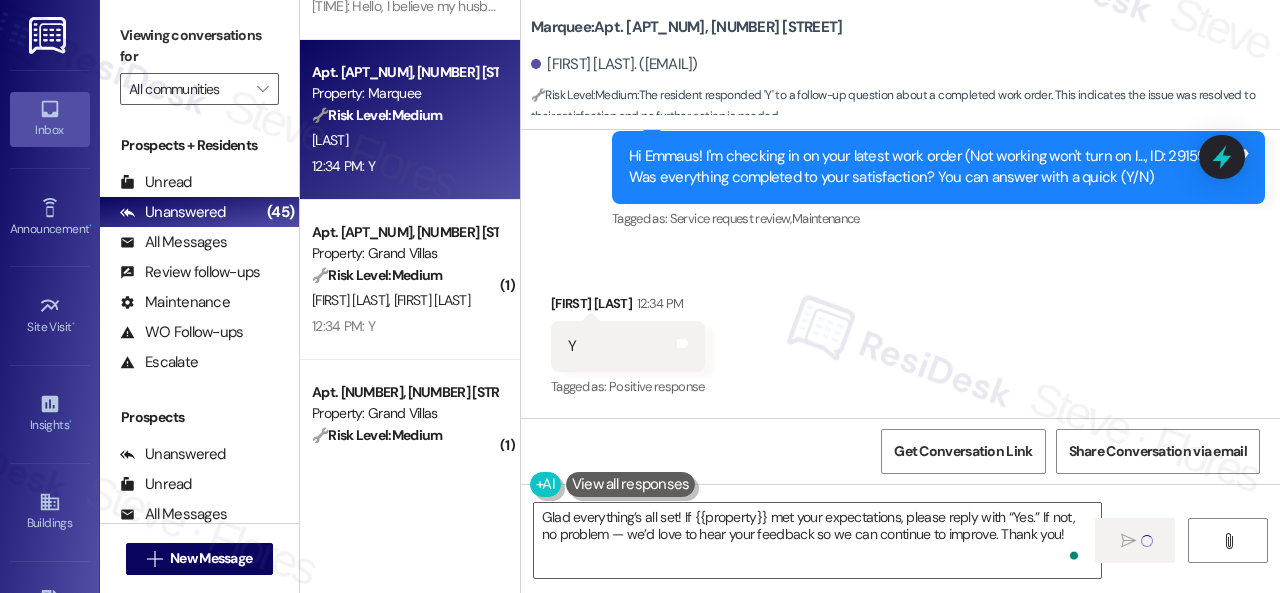type 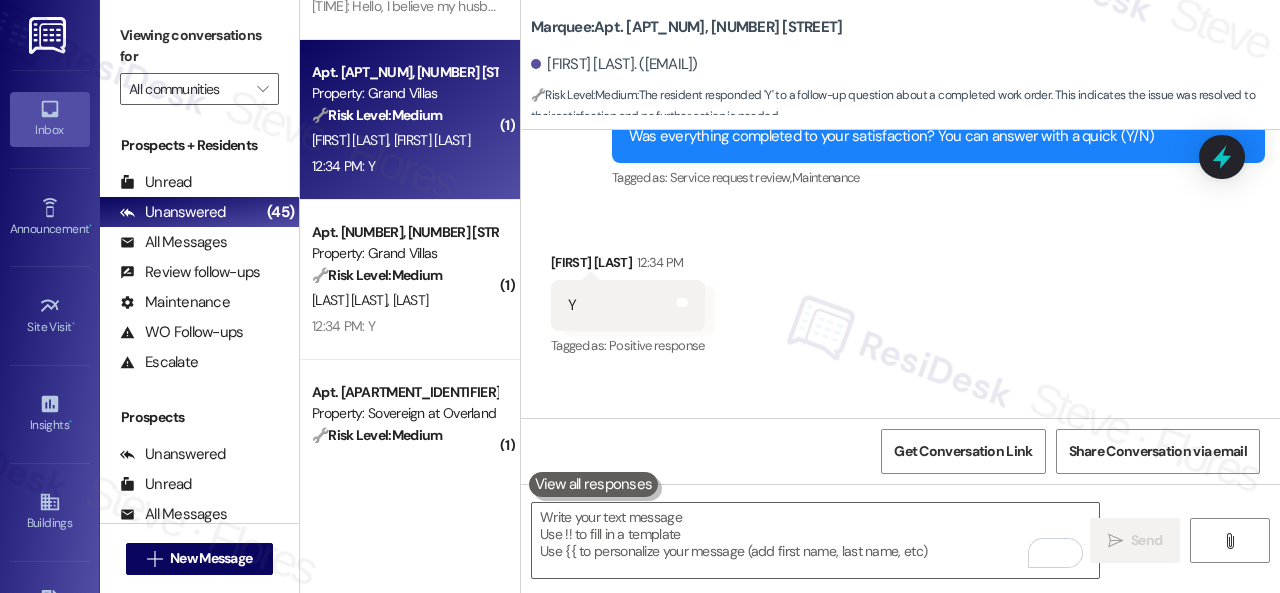 click on "[TIME]: Y [TIME]: Y" at bounding box center [404, 166] 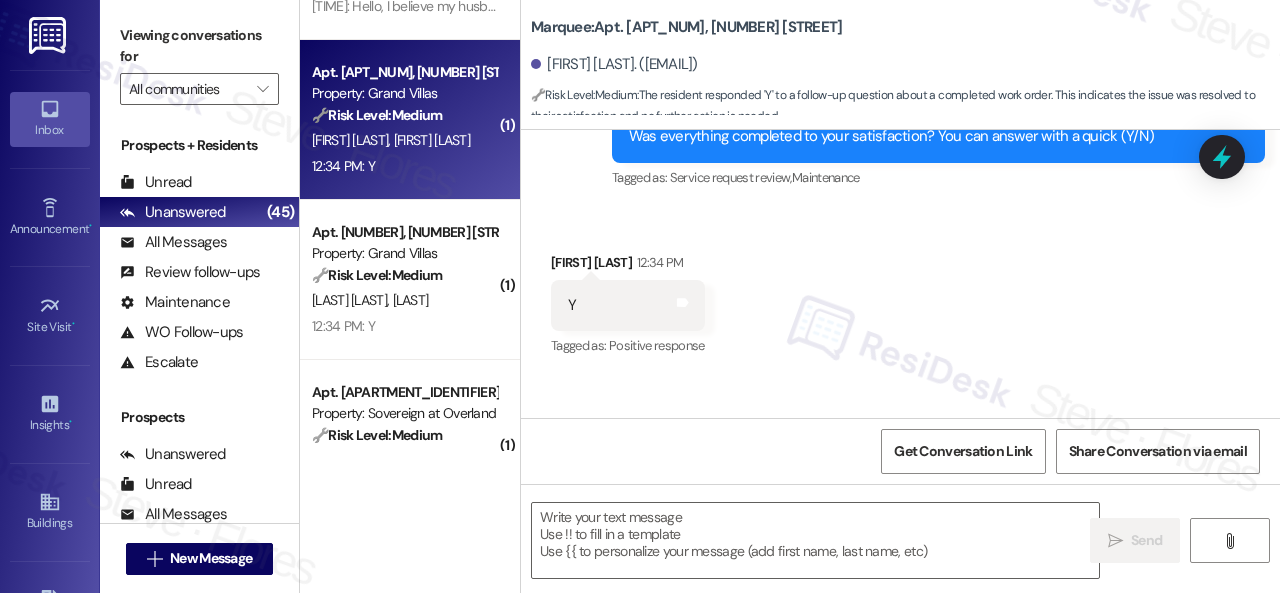 type on "Fetching suggested responses. Please feel free to read through the conversation in the meantime." 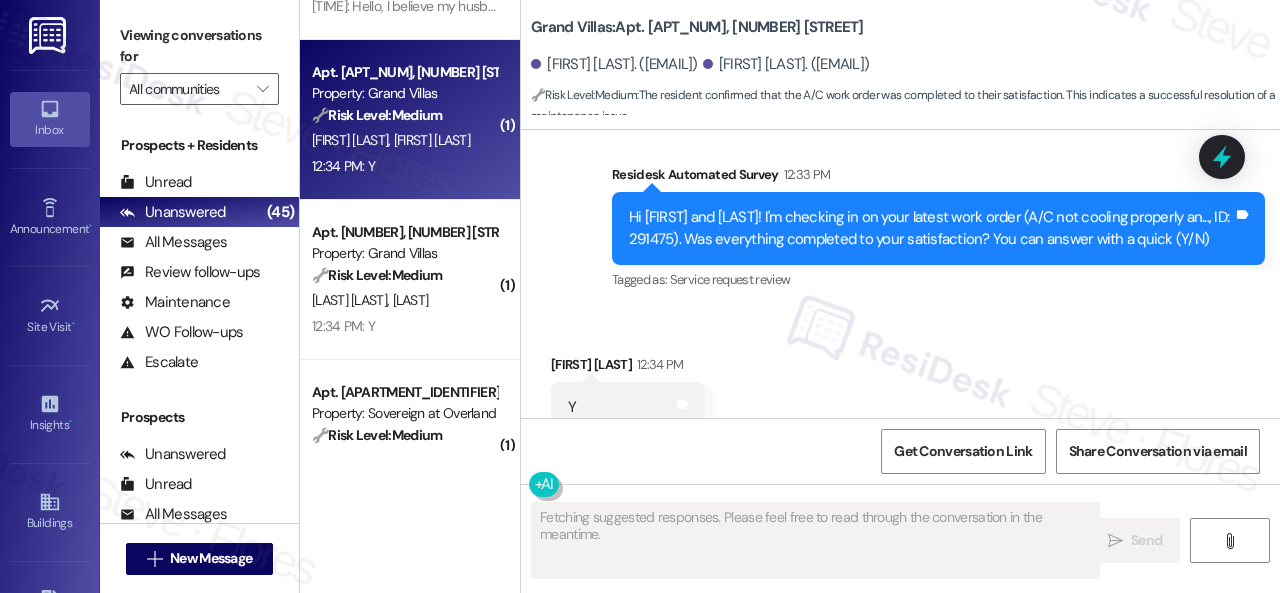 scroll, scrollTop: 3258, scrollLeft: 0, axis: vertical 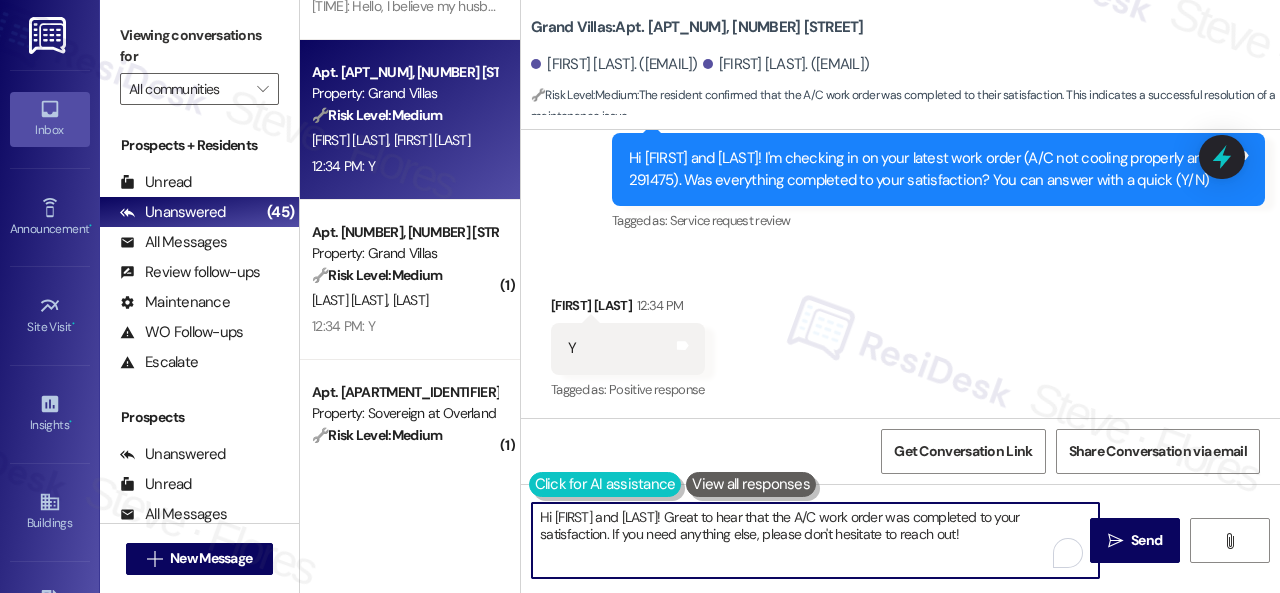 drag, startPoint x: 916, startPoint y: 539, endPoint x: 613, endPoint y: 493, distance: 306.47186 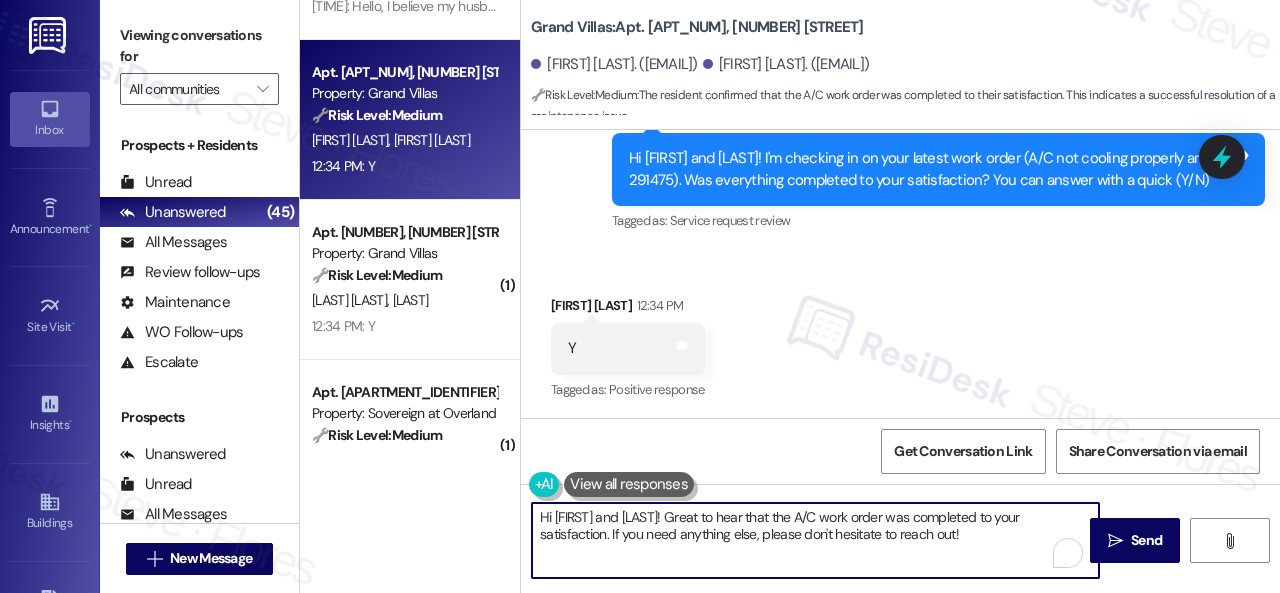 paste on "Glad everything’s all set! If {{property}} met your expectations, please reply with “Yes.” If not, no problem — we’d love to hear your feedback so we can continue to improve. Thank you" 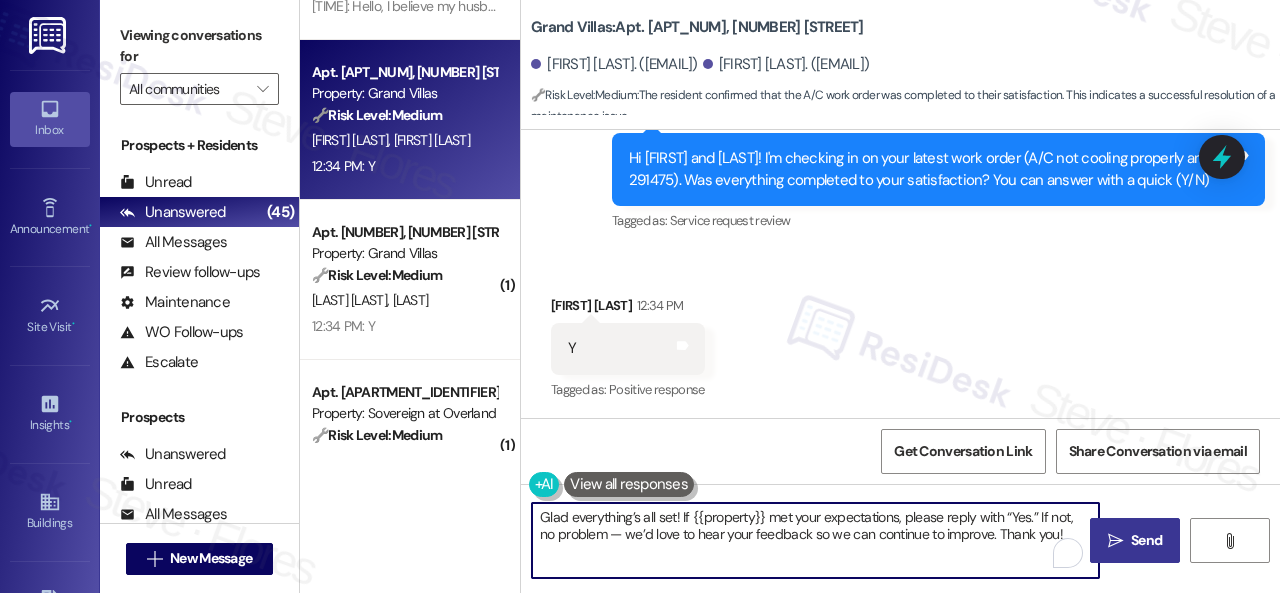type on "Glad everything’s all set! If {{property}} met your expectations, please reply with “Yes.” If not, no problem — we’d love to hear your feedback so we can continue to improve. Thank you!" 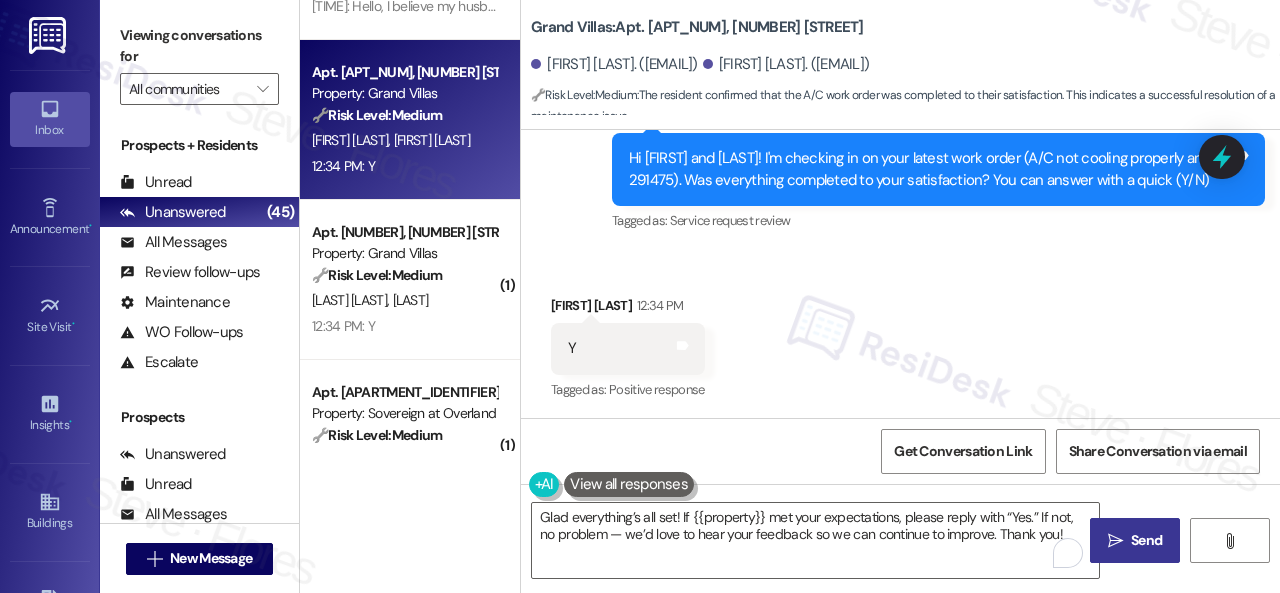 click on "" at bounding box center (1115, 541) 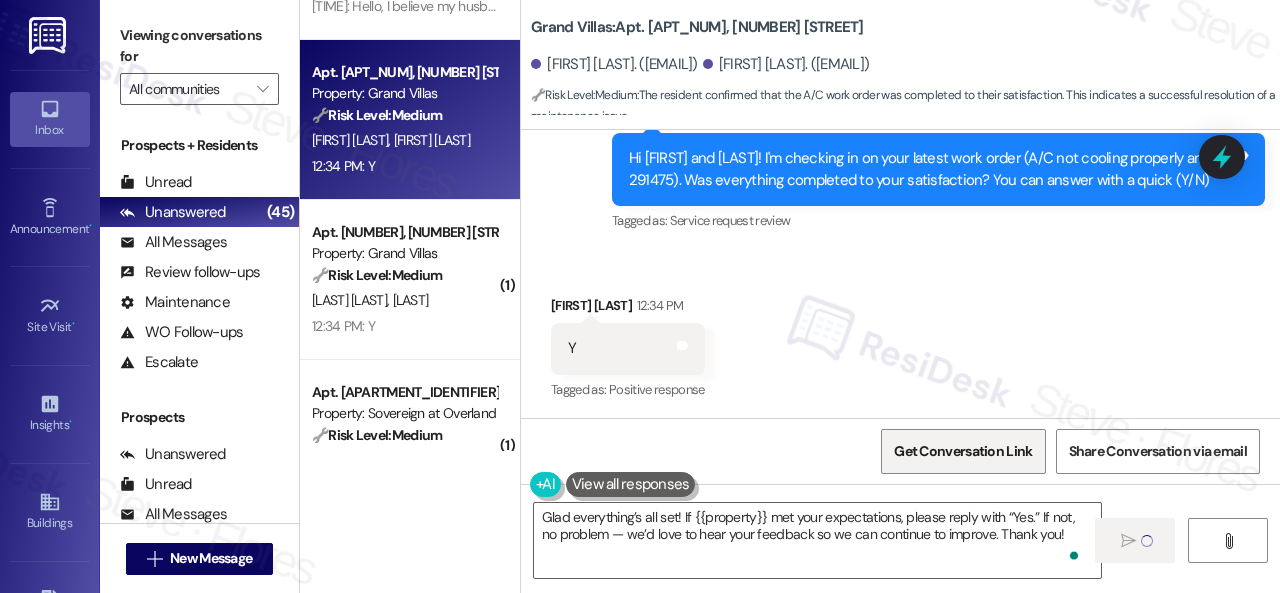 type 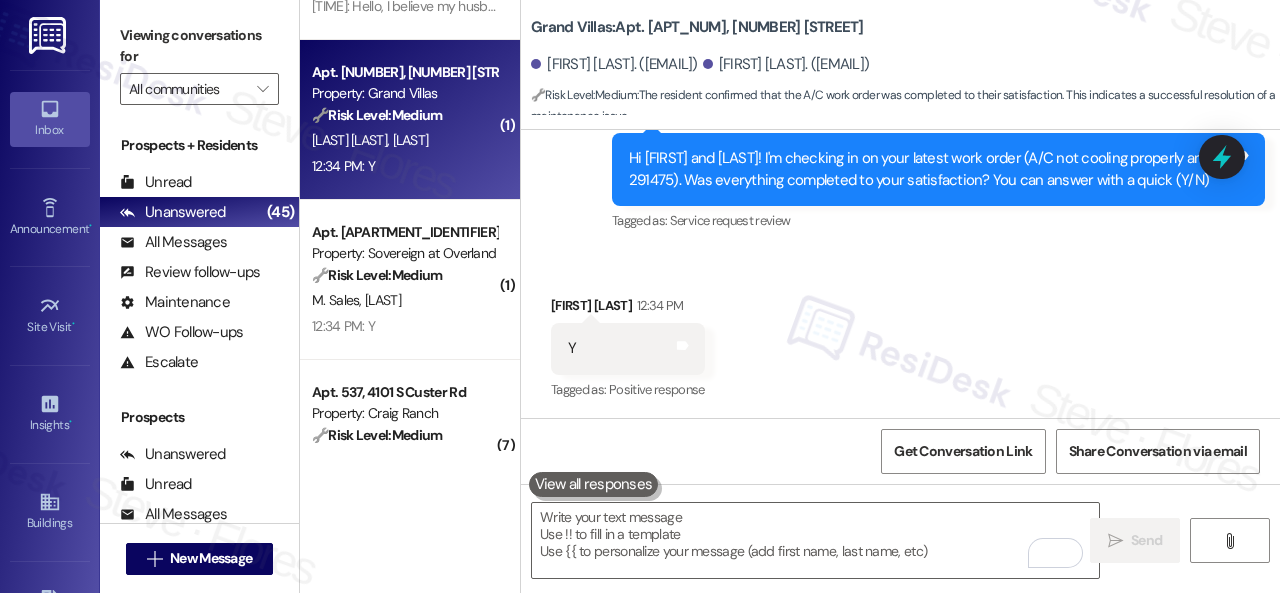 click on "12:34 PM: Y  12:34 PM: Y" at bounding box center (404, 166) 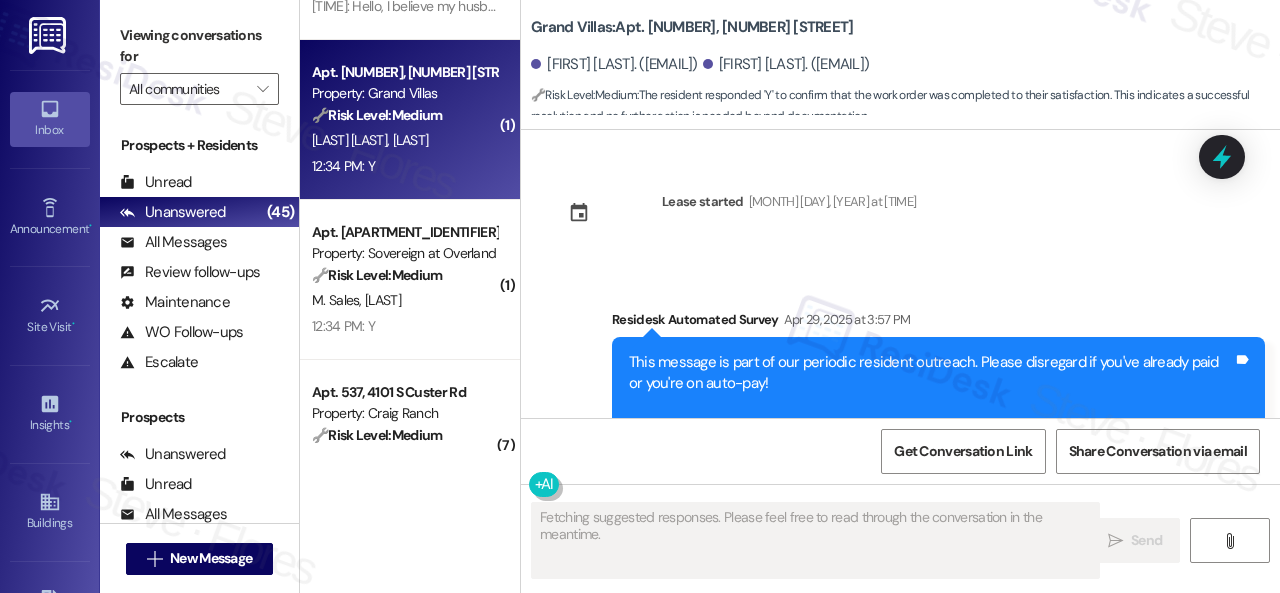 scroll, scrollTop: 1872, scrollLeft: 0, axis: vertical 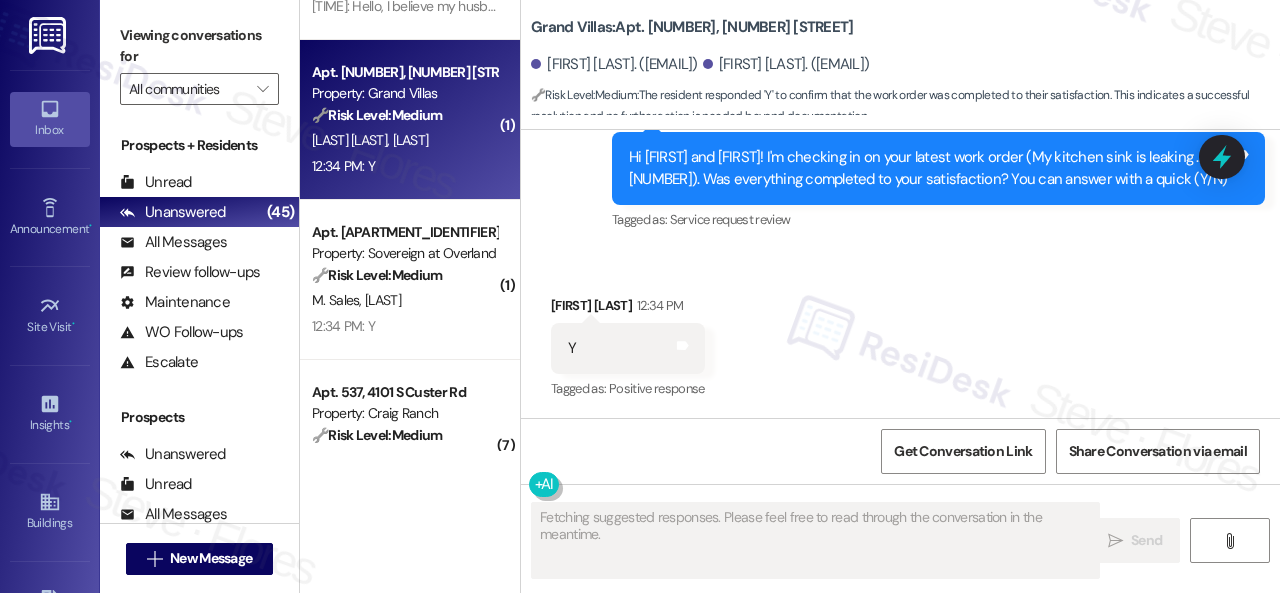 type on "Fetching suggested responses. Please feel free to read through the conversation in the meantime." 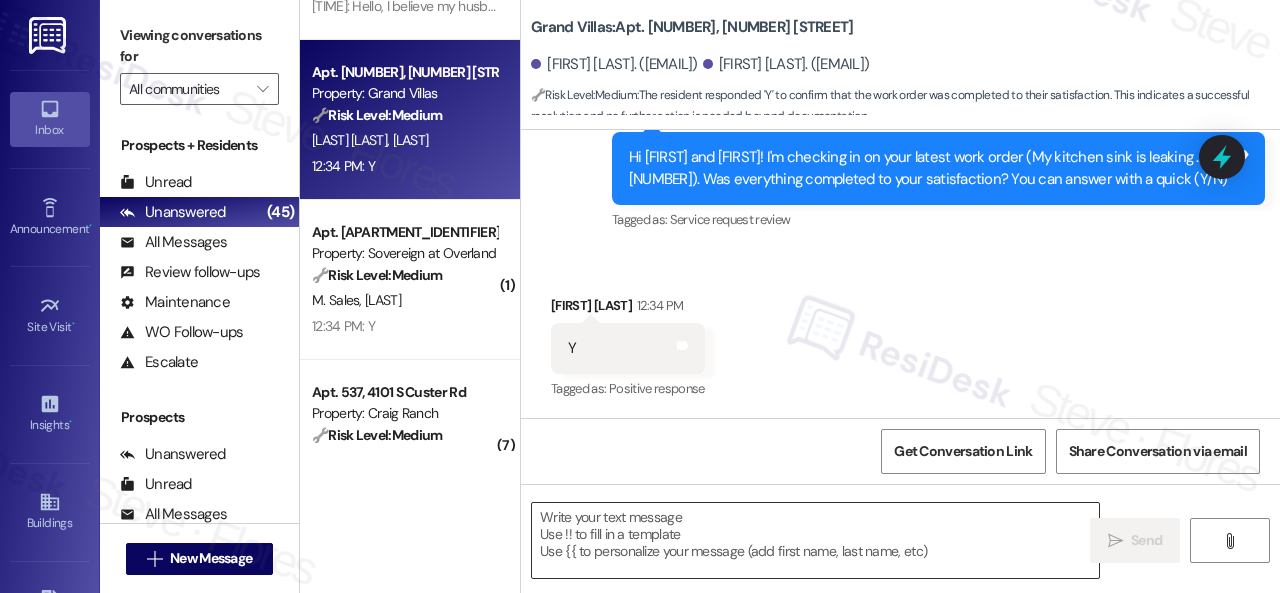 click at bounding box center [815, 540] 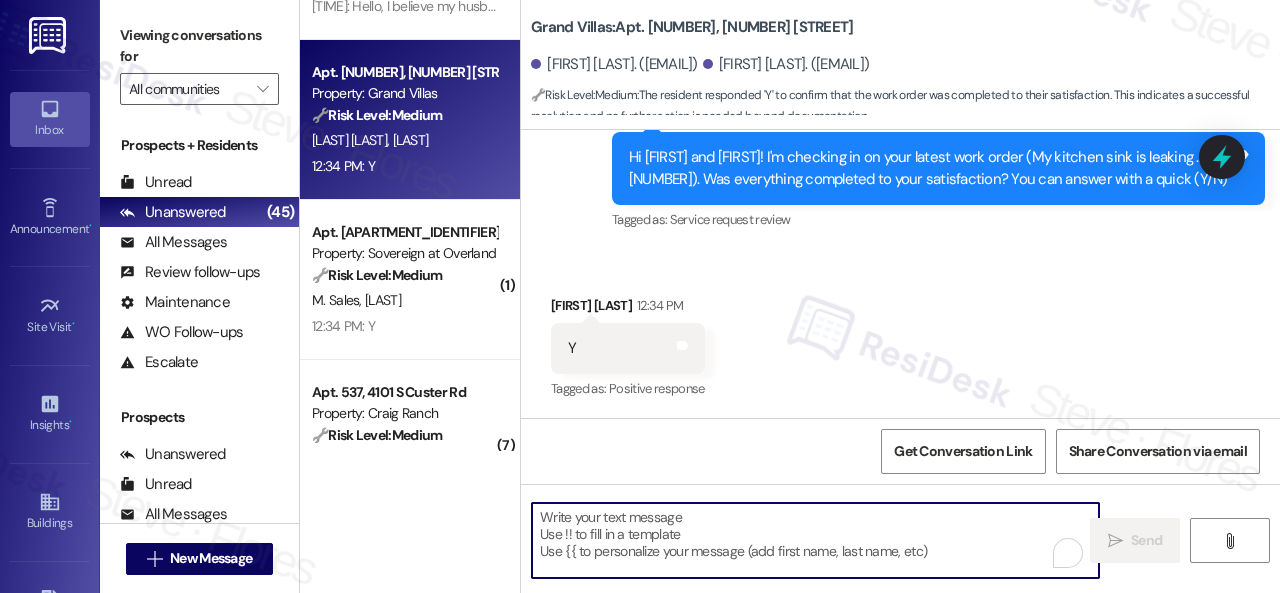 paste on "Glad everything’s all set! If {{property}} met your expectations, please reply with “Yes.” If not, no problem — we’d love to hear your feedback so we can continue to improve. Thank you!" 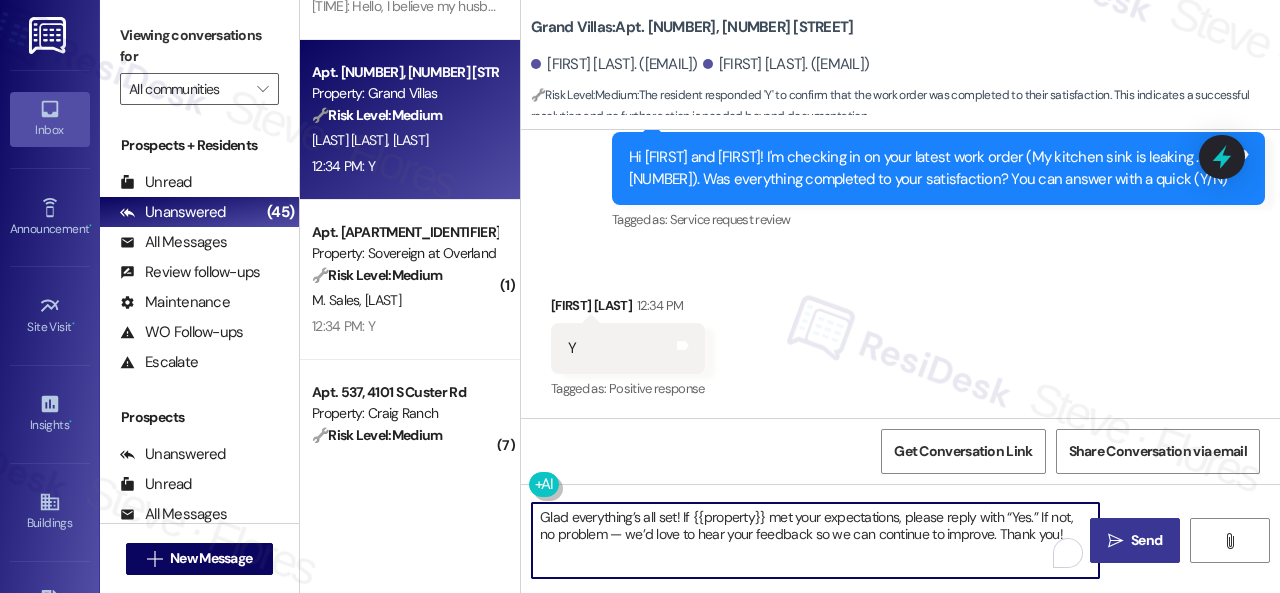type on "Glad everything’s all set! If {{property}} met your expectations, please reply with “Yes.” If not, no problem — we’d love to hear your feedback so we can continue to improve. Thank you!" 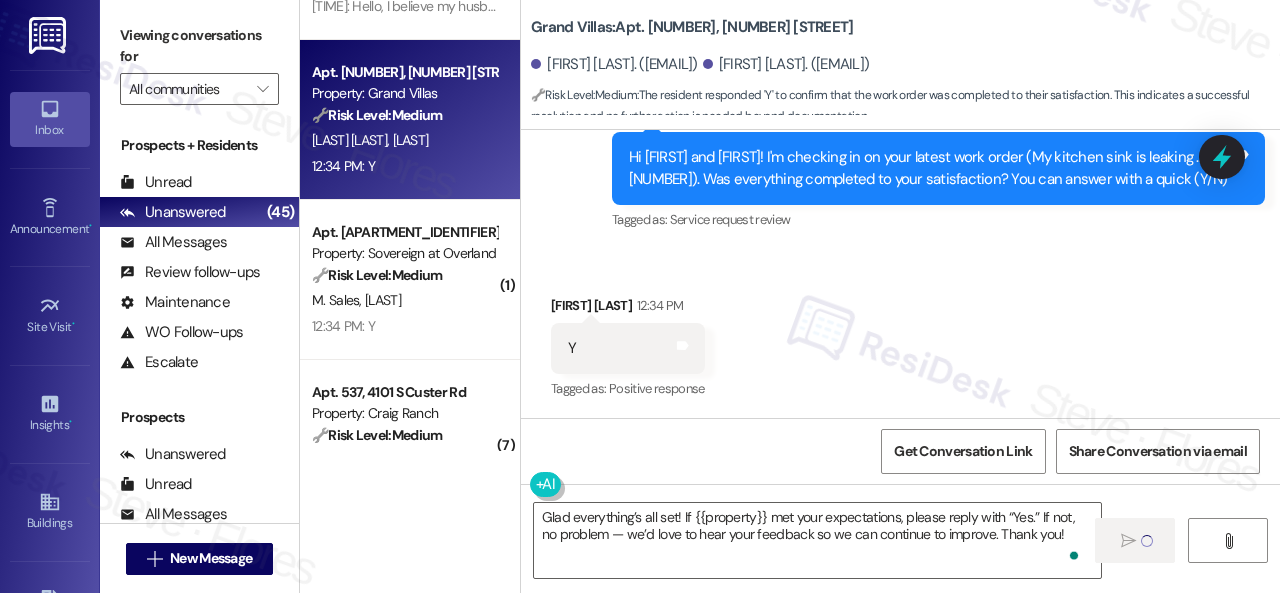 type 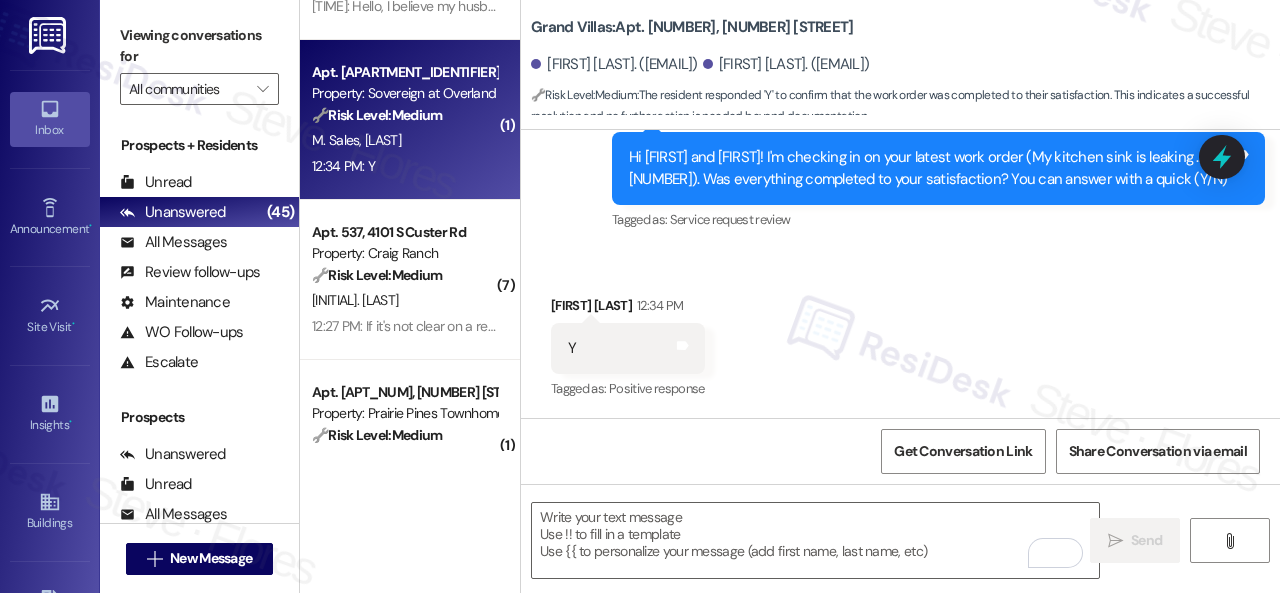 click on "Apt. 24~201, 13310 Melrose Lane Property: Sovereign at Overland Park 🔧  Risk Level:  Medium The resident is simply confirming the completion of a work order. This is a routine follow-up and does not indicate any urgent issues or dissatisfaction. M. Sales C. Sales 12:34 PM: Y 12:34 PM: Y" at bounding box center [410, 120] 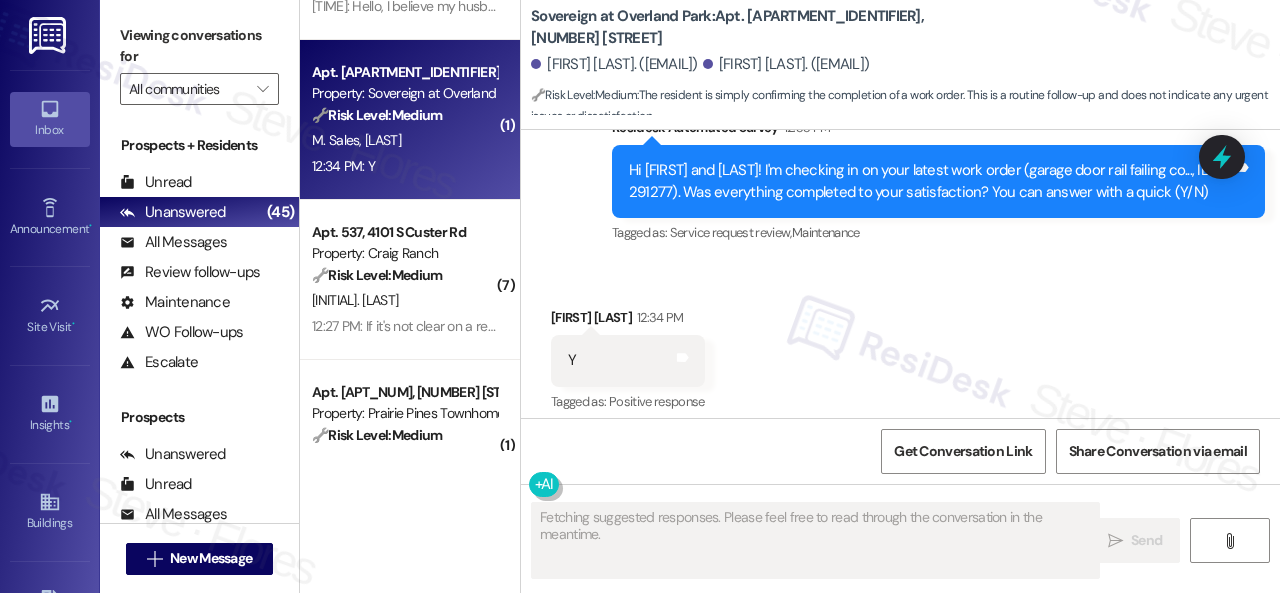 scroll, scrollTop: 2772, scrollLeft: 0, axis: vertical 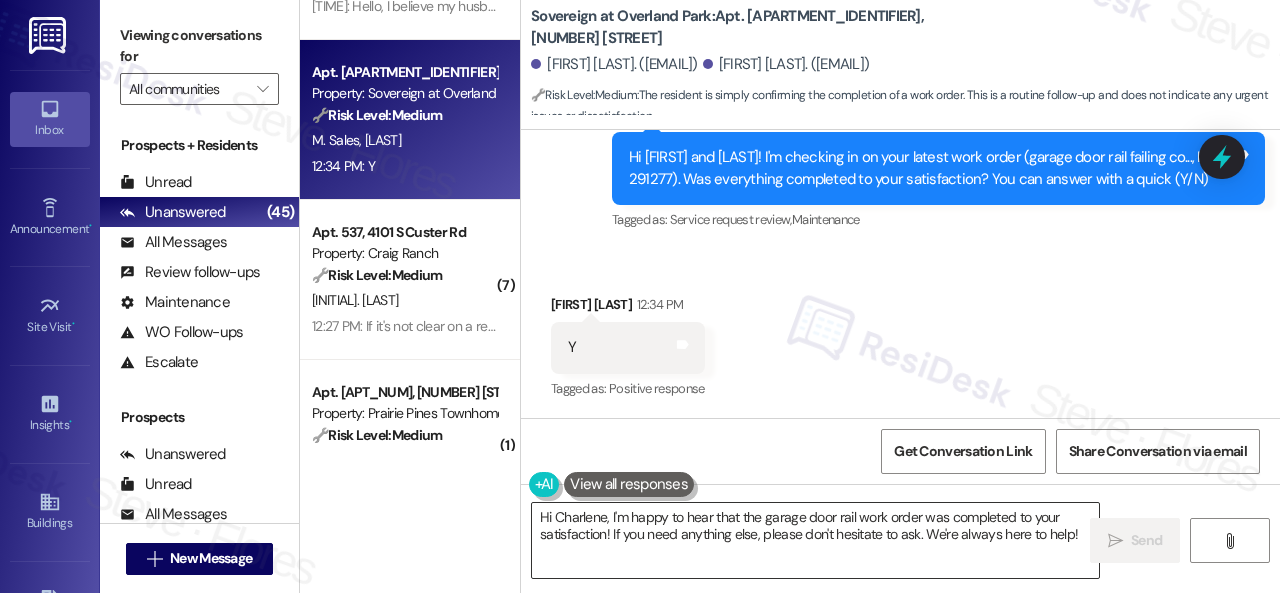 click on "Hi Charlene, I'm happy to hear that the garage door rail work order was completed to your satisfaction! If you need anything else, please don't hesitate to ask. We're always here to help!" at bounding box center [815, 540] 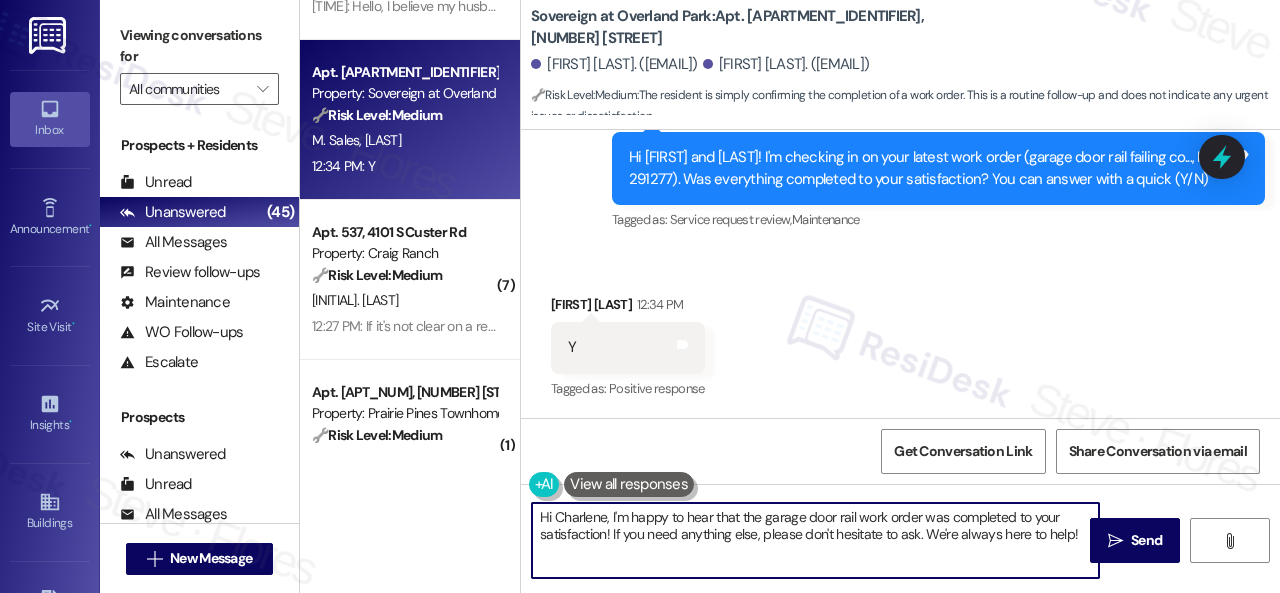 paste on "Glad everything’s all set! If {{property}} met your expectations, please reply with “Yes.” If not, no problem — we’d love to hear your feedback so we can continue to improve. Thank you!" 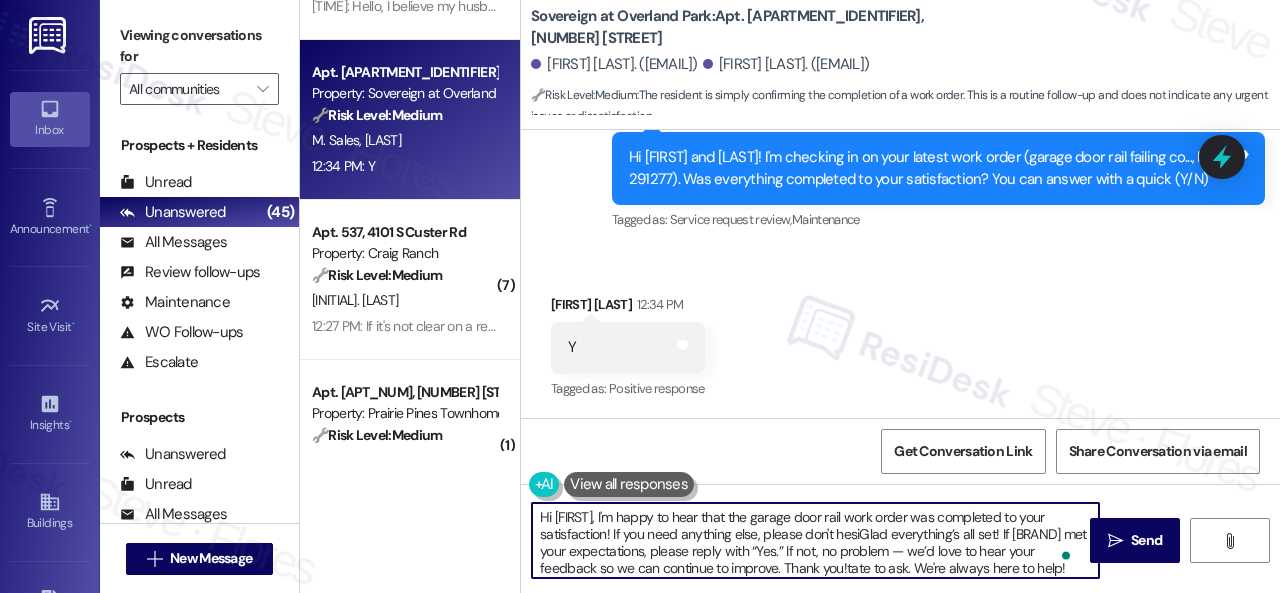 paste on "Glad everything’s all set! If {{property}} met your expectations, please reply with “Yes.” If not, no problem — we’d love to hear your feedback so we can continue to improve. Thank you" 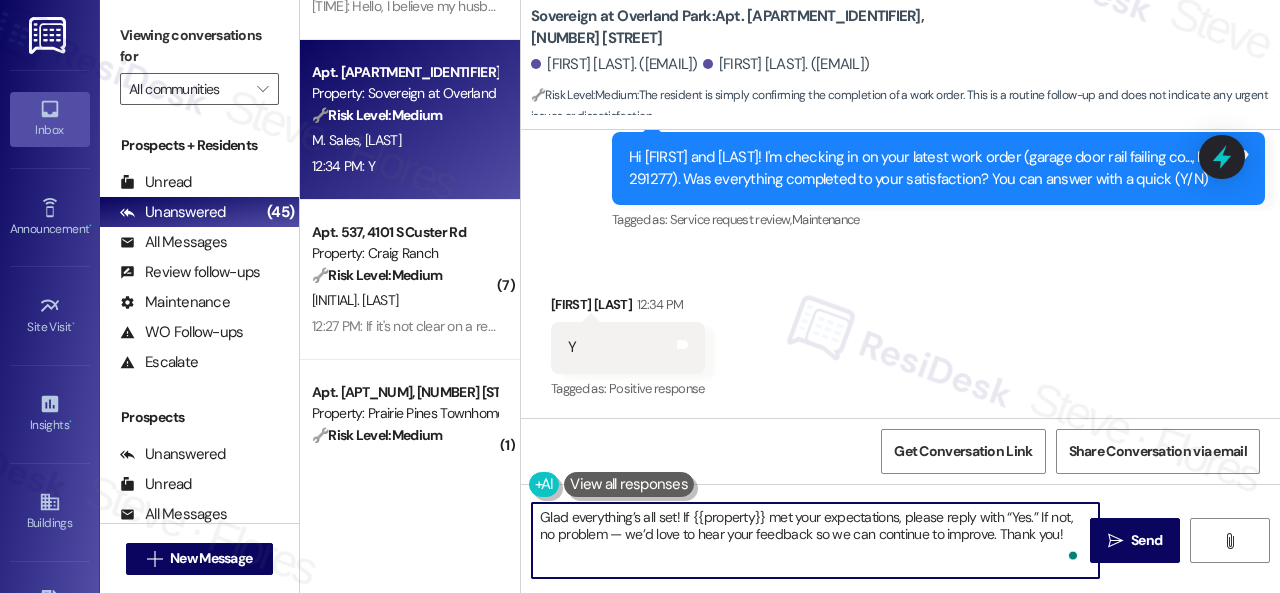 type on "Glad everything’s all set! If {{property}} met your expectations, please reply with “Yes.” If not, no problem — we’d love to hear your feedback so we can continue to improve. Thank you!" 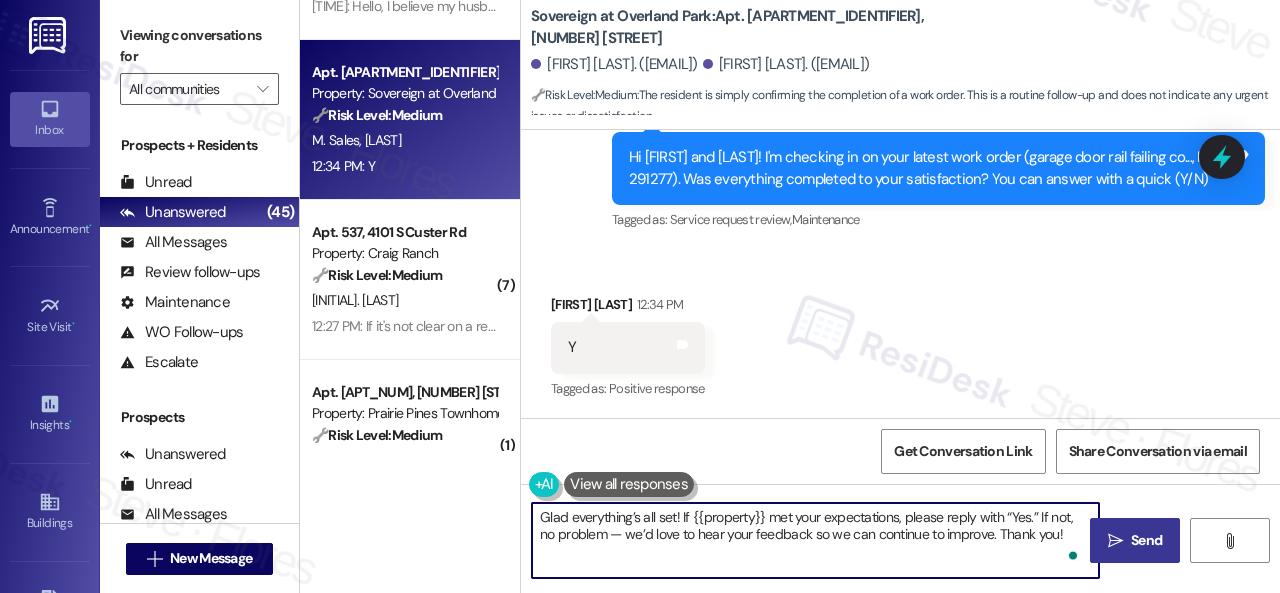click on "Send" at bounding box center (1146, 540) 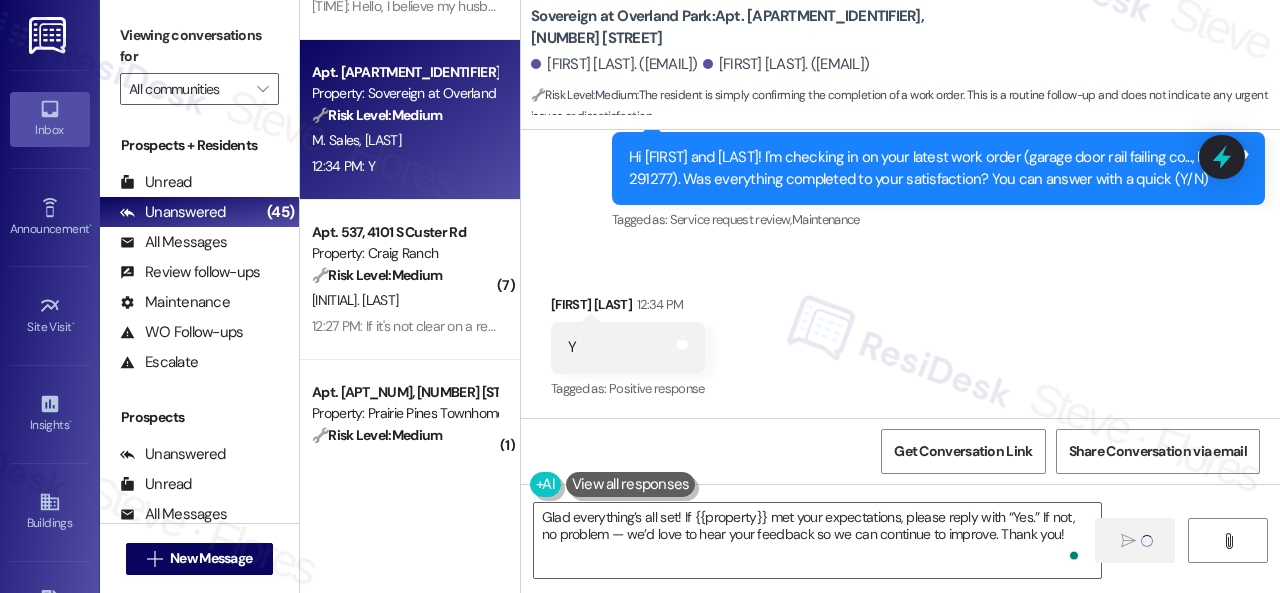 type 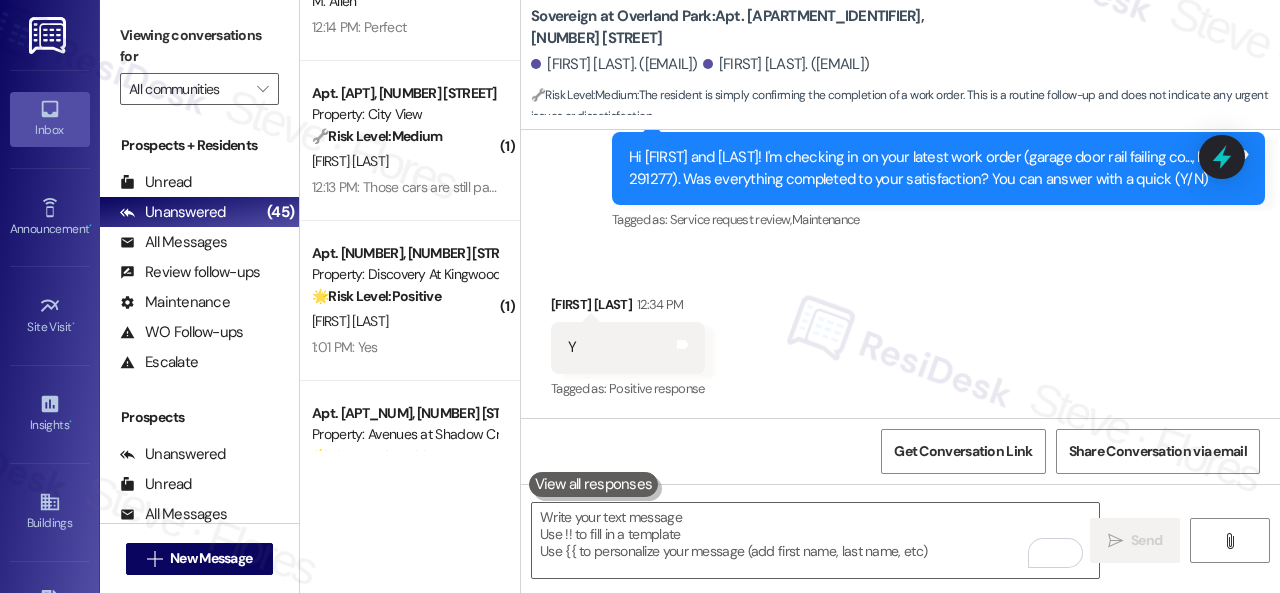 scroll, scrollTop: 1700, scrollLeft: 0, axis: vertical 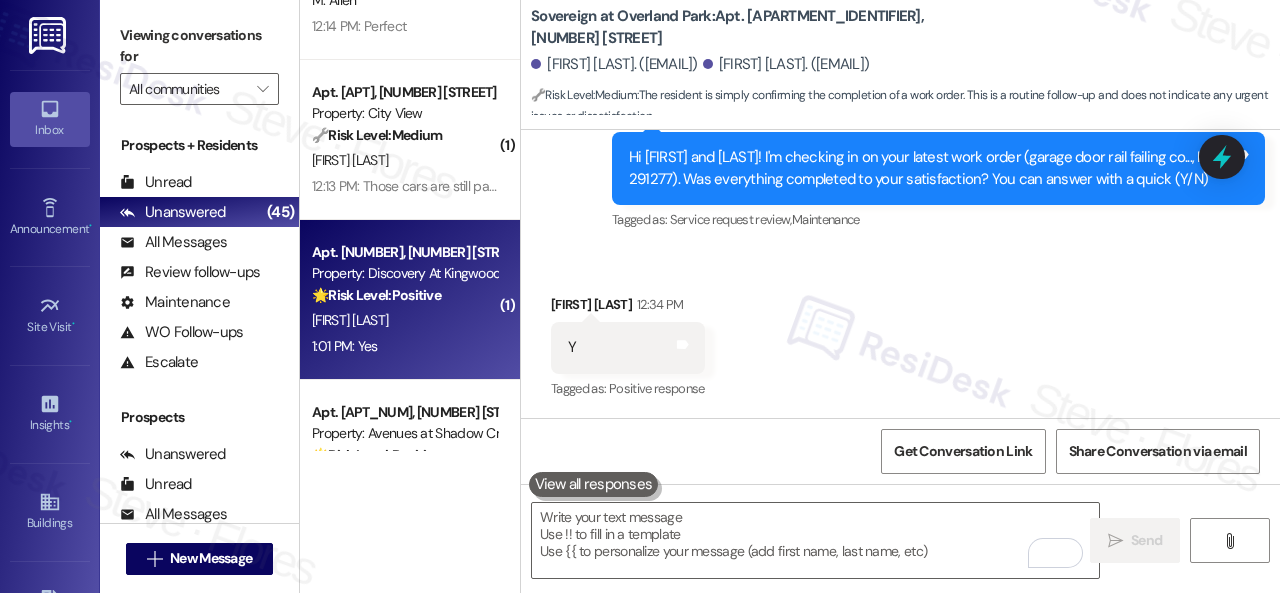 click on "J. Irvine" at bounding box center (404, 320) 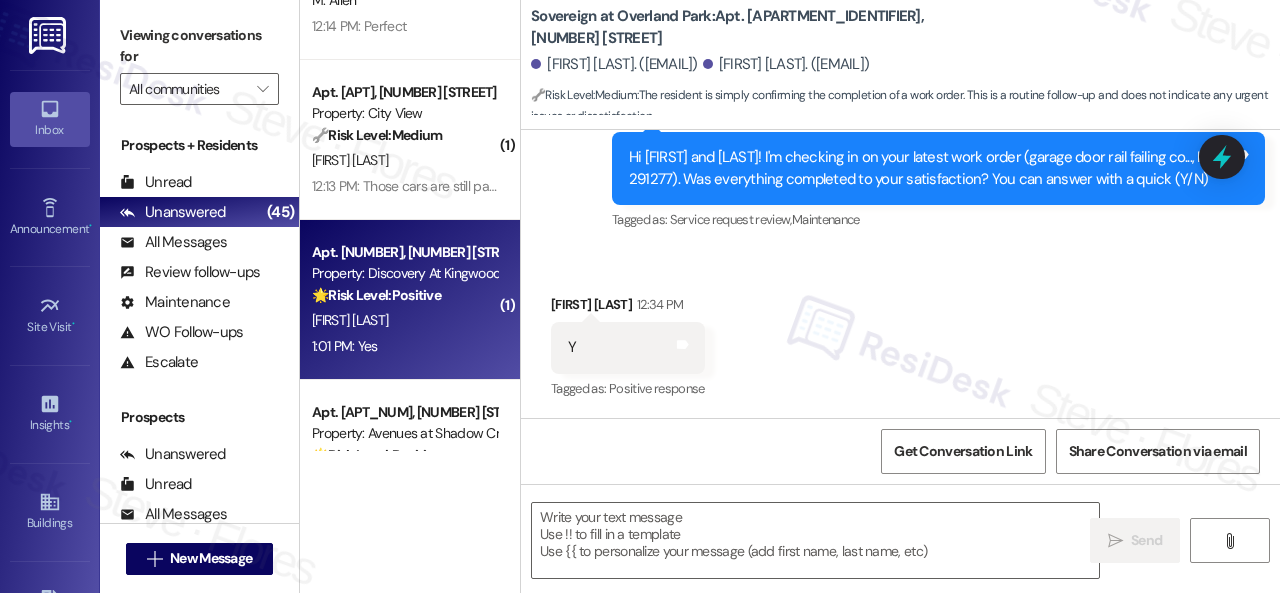 type on "Fetching suggested responses. Please feel free to read through the conversation in the meantime." 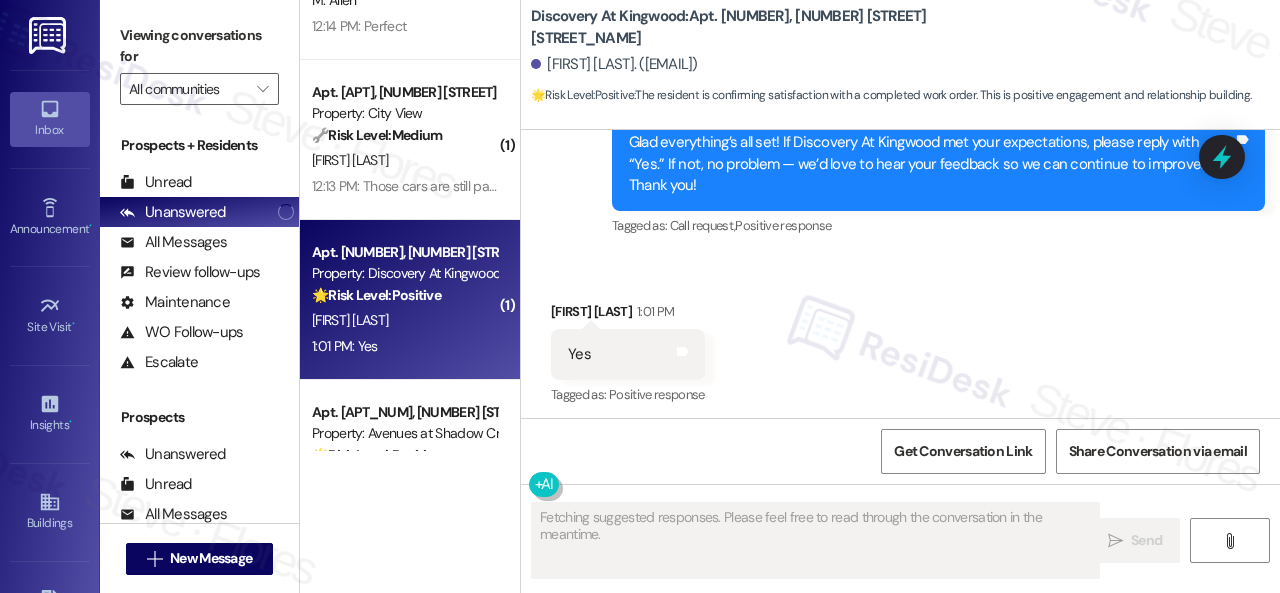 scroll, scrollTop: 606, scrollLeft: 0, axis: vertical 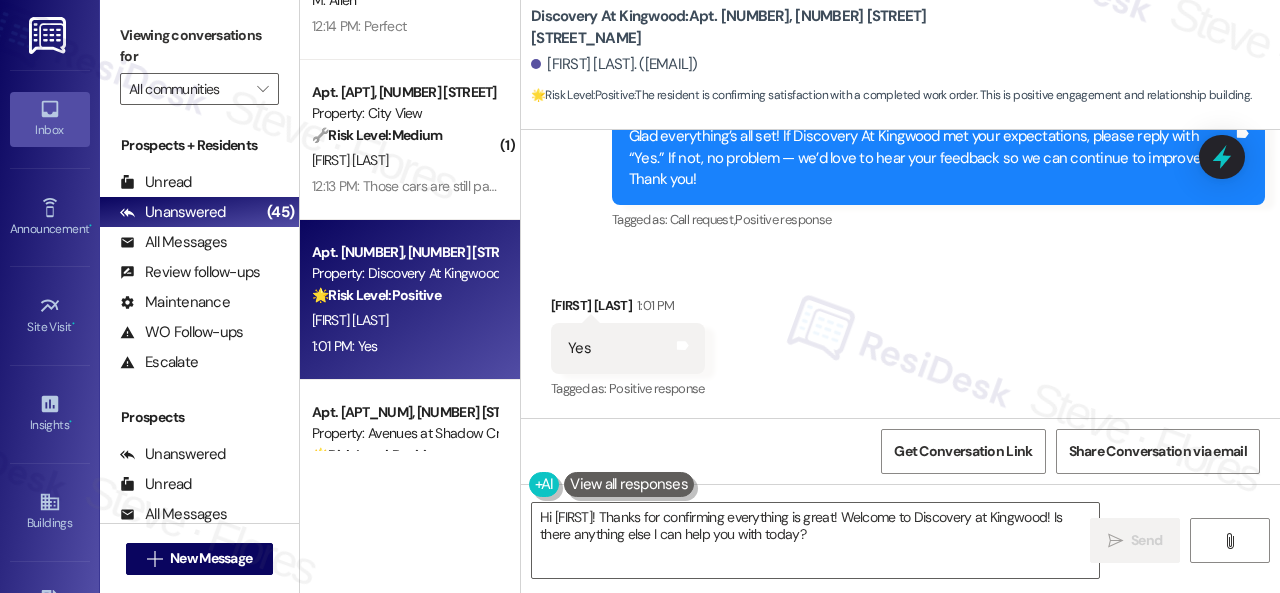 drag, startPoint x: 619, startPoint y: 287, endPoint x: 735, endPoint y: 415, distance: 172.74258 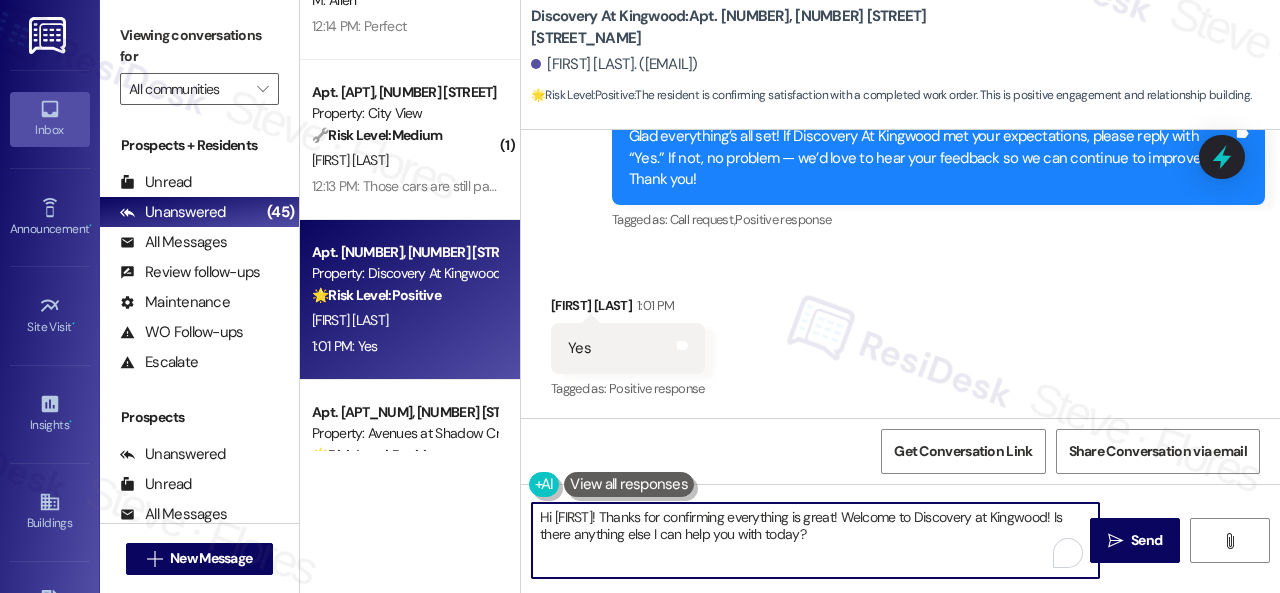 drag, startPoint x: 902, startPoint y: 533, endPoint x: 469, endPoint y: 491, distance: 435.0322 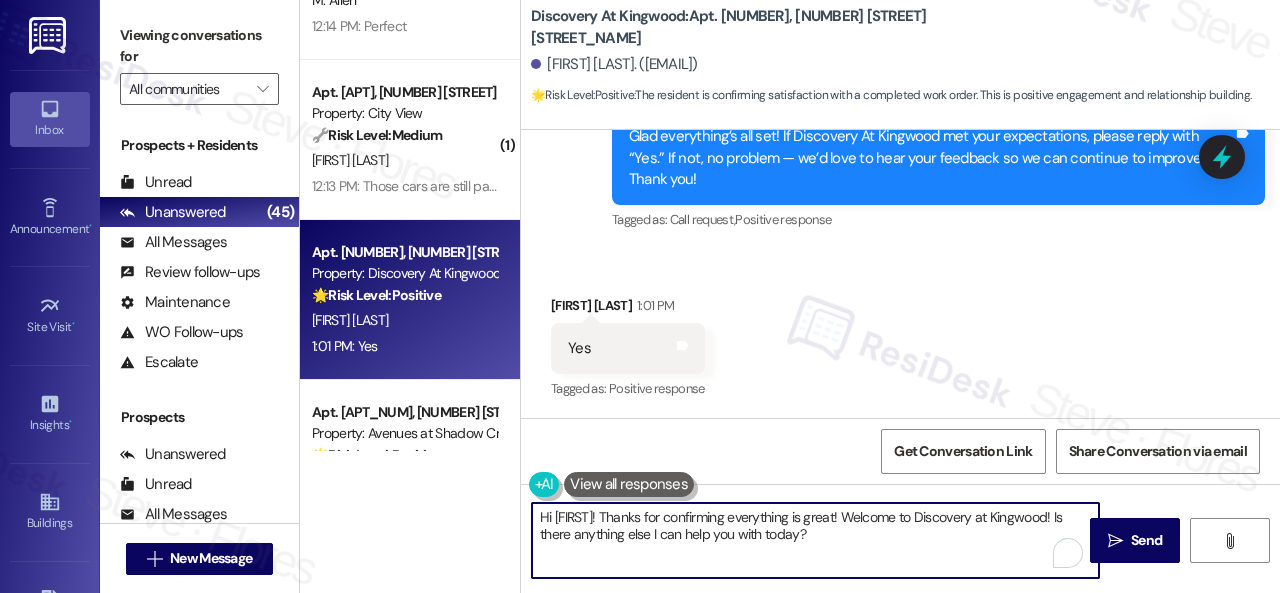 click on "( 1 ) Apt. 1001, 1550 Katy Gap Rd Property: Grand Villas 🔧  Risk Level:  Medium The resident is reporting that a previously submitted maintenance request was not completed to their satisfaction. While inconvenient, a toilet seat that doesn't stay up is not an emergency or high-liability issue. It falls under non-urgent maintenance. R. Davis S. Davis 12:37 PM: Hello, I believe my husband says it wasn't fixed. Apparently the seat doesn't stay up for men to use. He says he has to hold it up while he uses it.  12:37 PM: Hello, I believe my husband says it wasn't fixed. Apparently the seat doesn't stay up for men to use. He says he has to hold it up while he uses it.  ( 7 ) Apt. 537, 4101 S Custer Rd Property: Craig Ranch 🔧  Risk Level:  Medium The resident is reporting an issue with the trash can being full and is asking for advice on how to dispose of their trash. This is a community concern and a non-urgent maintenance issue related to property upkeep. C. Dcosta ( 1 ) Apt. 5346H, 5331 Findley 🔧 Medium" at bounding box center [790, 296] 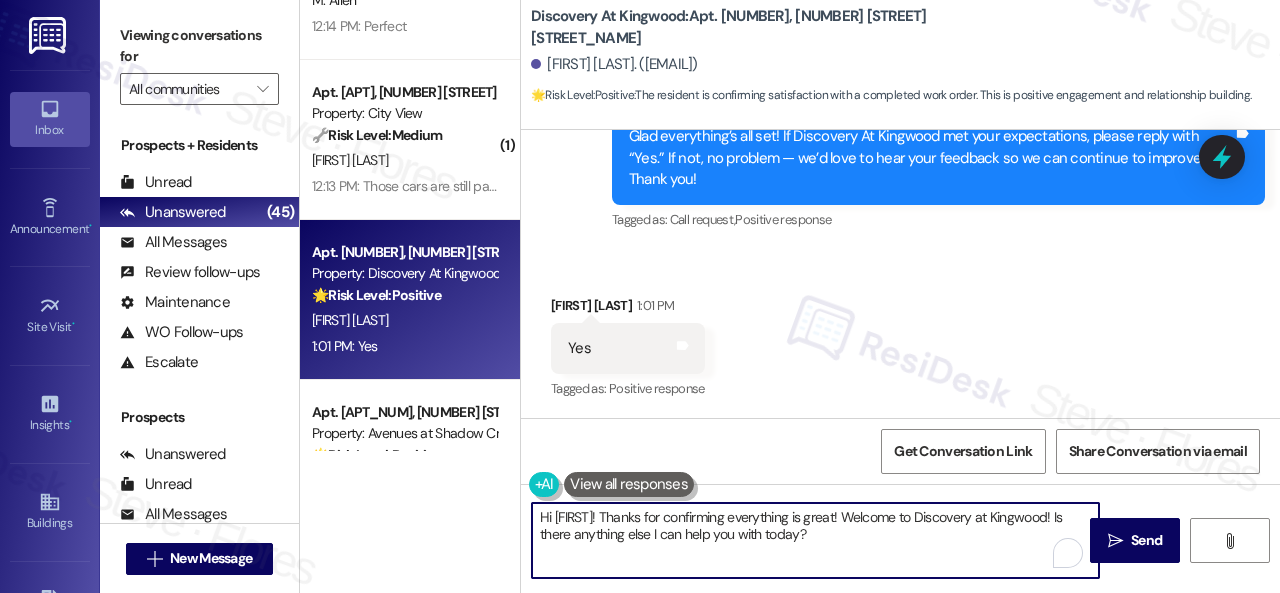 paste on "I'm glad you are satisfied with your home. Have you written a review for us before? If not, can I ask a quick favor? Would you mind writing one for us? I'll give you the link if you are willing.
If you've already done it or couldn't this time, no worries at all—no action is required. Thanks!" 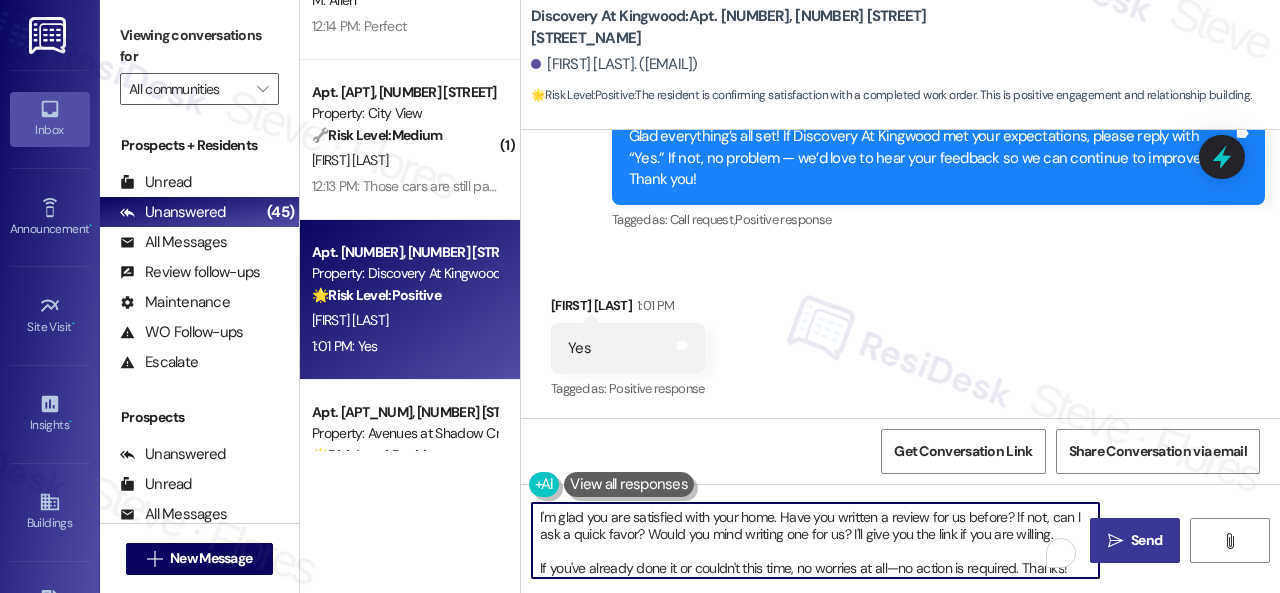 type on "I'm glad you are satisfied with your home. Have you written a review for us before? If not, can I ask a quick favor? Would you mind writing one for us? I'll give you the link if you are willing.
If you've already done it or couldn't this time, no worries at all—no action is required. Thanks!" 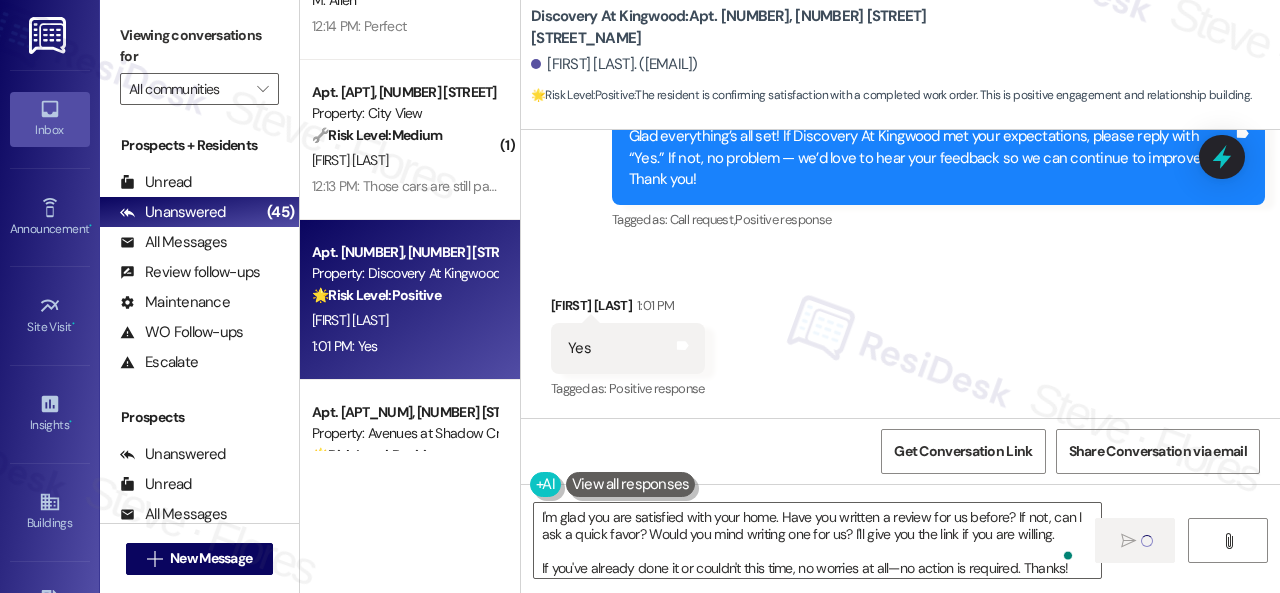 type 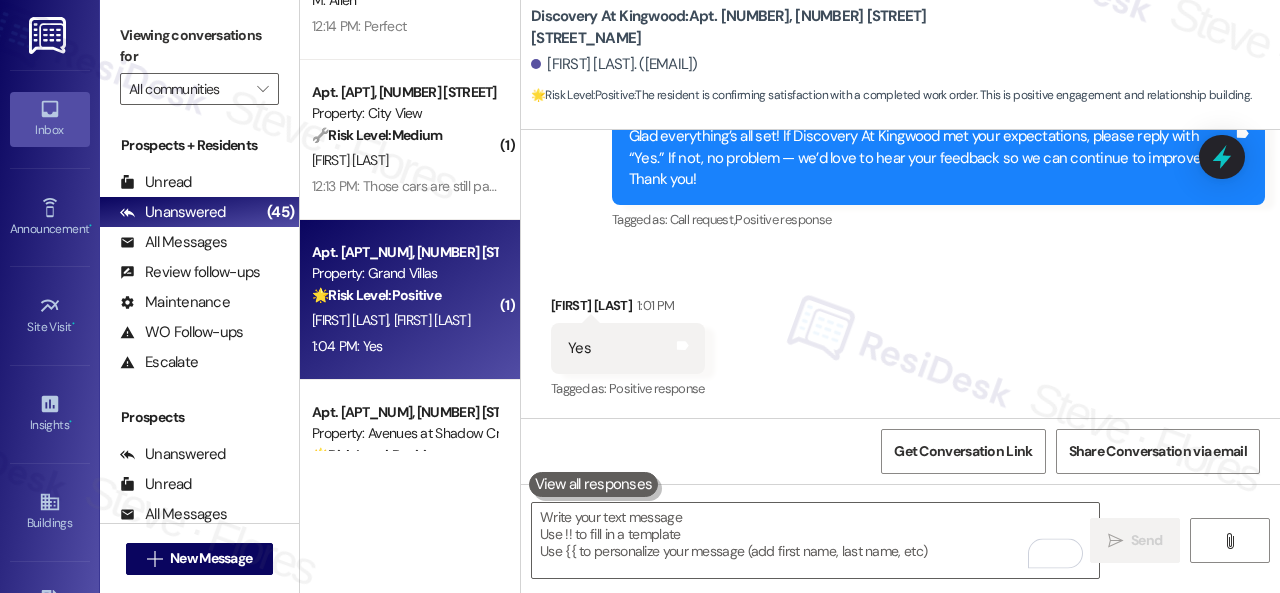 click on "M. Garcia Gonzalez" at bounding box center (353, 320) 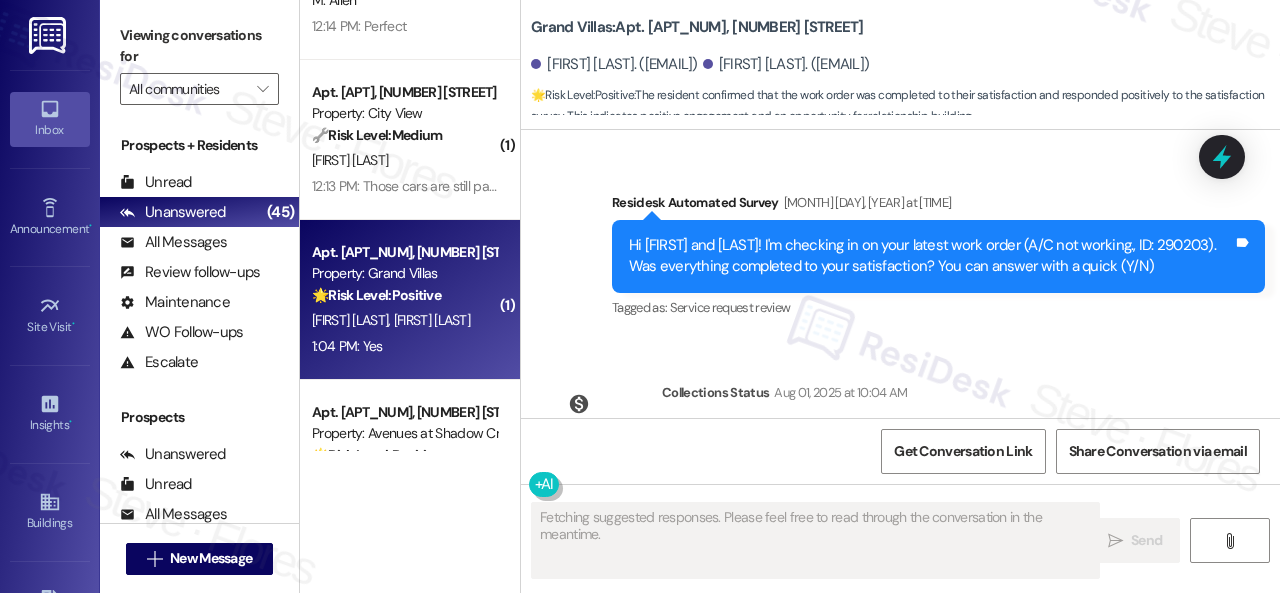 scroll, scrollTop: 3618, scrollLeft: 0, axis: vertical 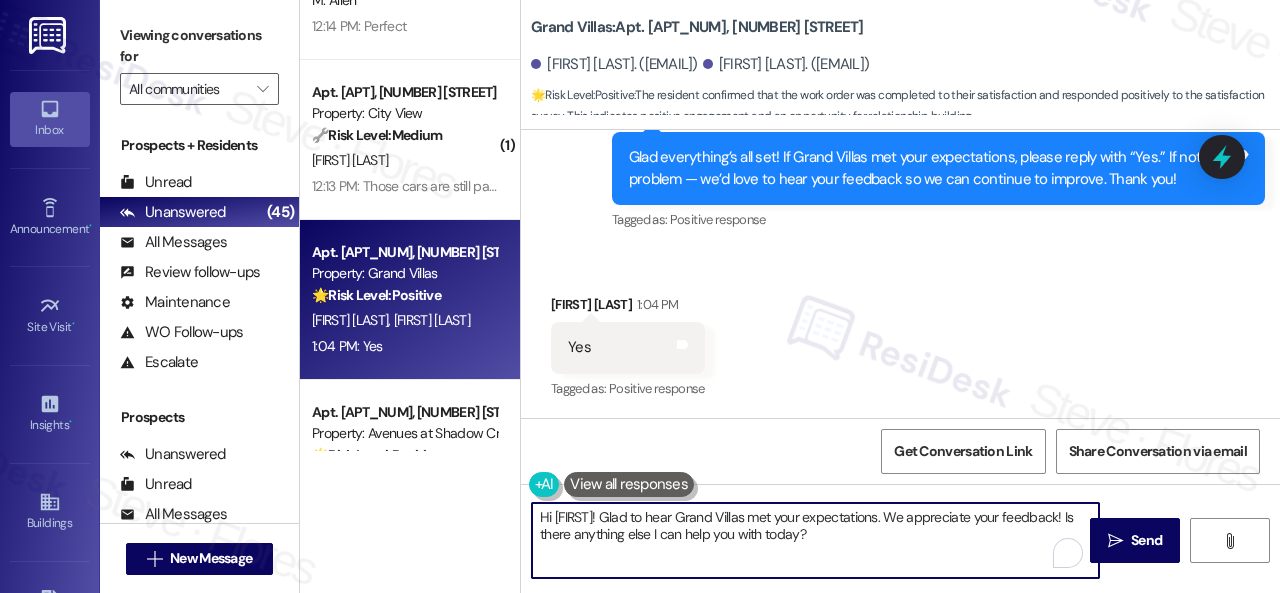 drag, startPoint x: 911, startPoint y: 537, endPoint x: 498, endPoint y: 509, distance: 413.94806 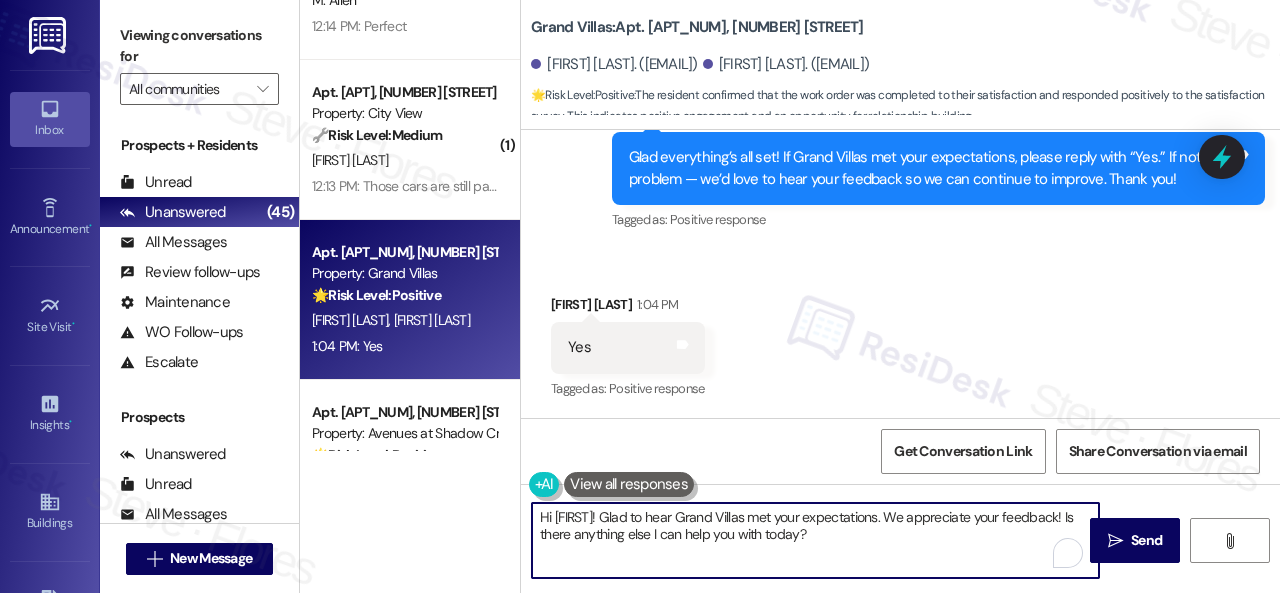 click on "( 1 ) Apt. 1001, 1550 Katy Gap Rd Property: Grand Villas 🔧  Risk Level:  Medium The resident is reporting that a previously submitted maintenance request was not completed to their satisfaction. While inconvenient, a toilet seat that doesn't stay up is not an emergency or high-liability issue. It falls under non-urgent maintenance. R. Davis S. Davis 12:37 PM: Hello, I believe my husband says it wasn't fixed. Apparently the seat doesn't stay up for men to use. He says he has to hold it up while he uses it.  12:37 PM: Hello, I believe my husband says it wasn't fixed. Apparently the seat doesn't stay up for men to use. He says he has to hold it up while he uses it.  ( 7 ) Apt. 537, 4101 S Custer Rd Property: Craig Ranch 🔧  Risk Level:  Medium The resident is reporting an issue with the trash can being full and is asking for advice on how to dispose of their trash. This is a community concern and a non-urgent maintenance issue related to property upkeep. C. Dcosta ( 1 ) Apt. 5346H, 5331 Findley 🔧 Medium" at bounding box center (790, 296) 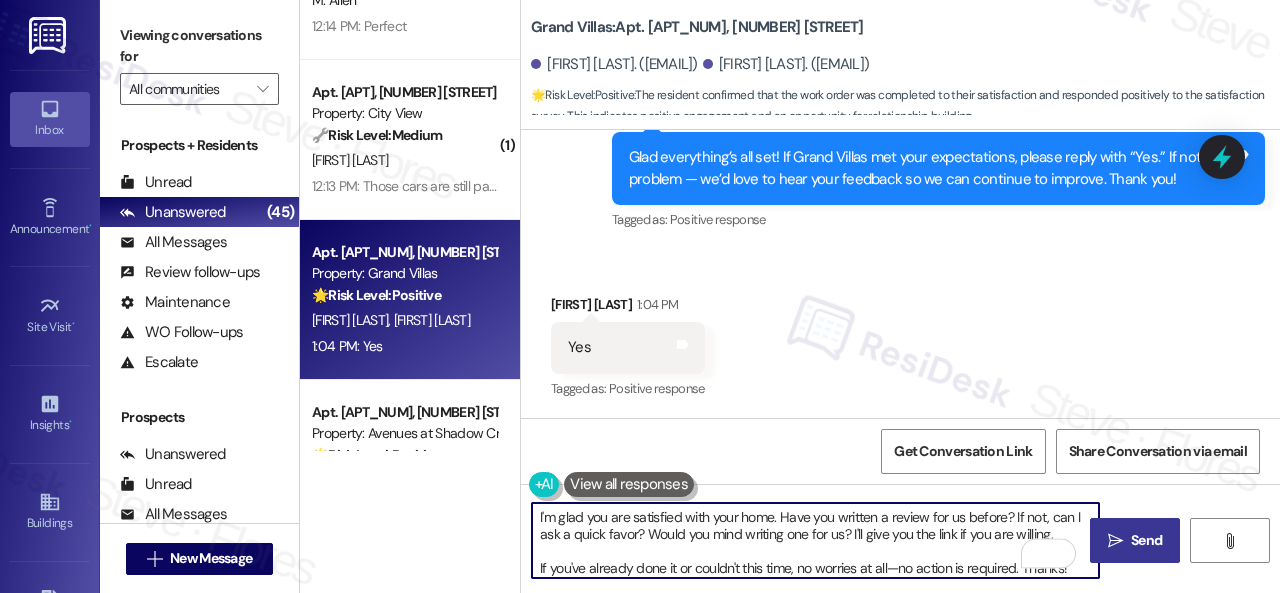 scroll, scrollTop: 4, scrollLeft: 0, axis: vertical 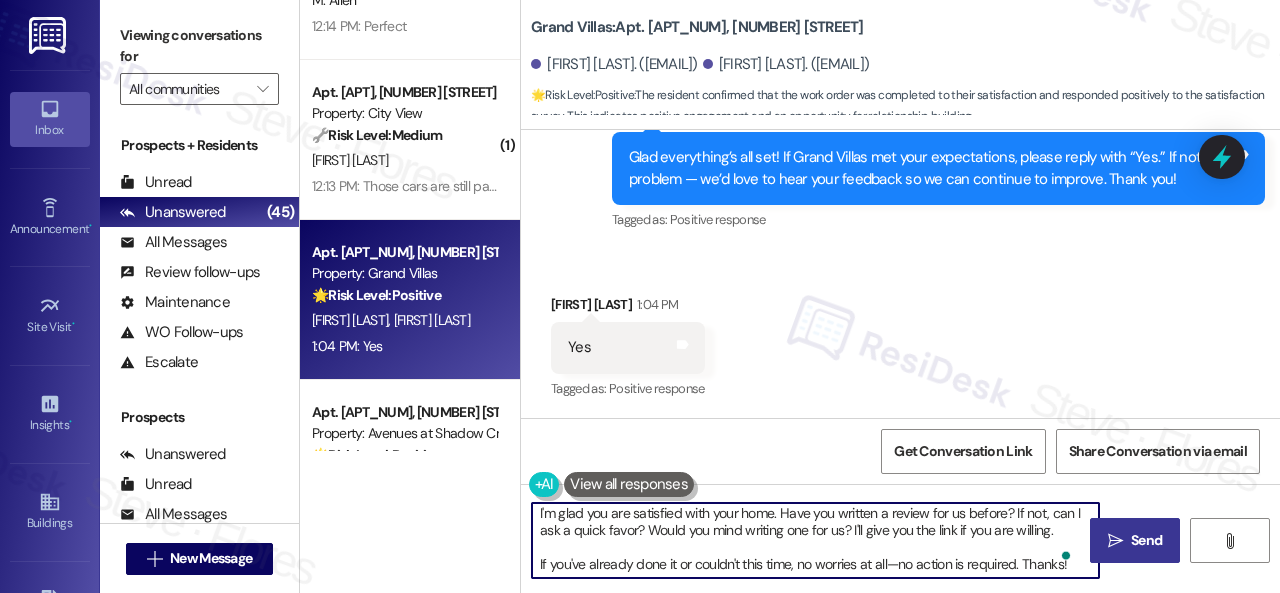 type on "I'm glad you are satisfied with your home. Have you written a review for us before? If not, can I ask a quick favor? Would you mind writing one for us? I'll give you the link if you are willing.
If you've already done it or couldn't this time, no worries at all—no action is required. Thanks!" 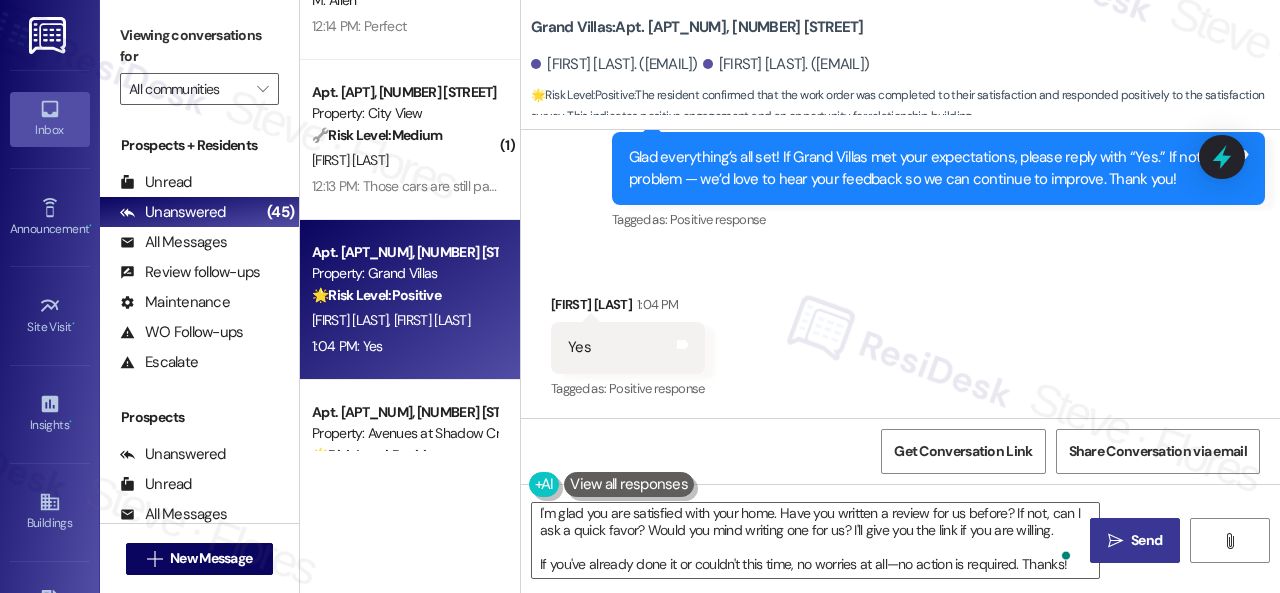 scroll, scrollTop: 4, scrollLeft: 0, axis: vertical 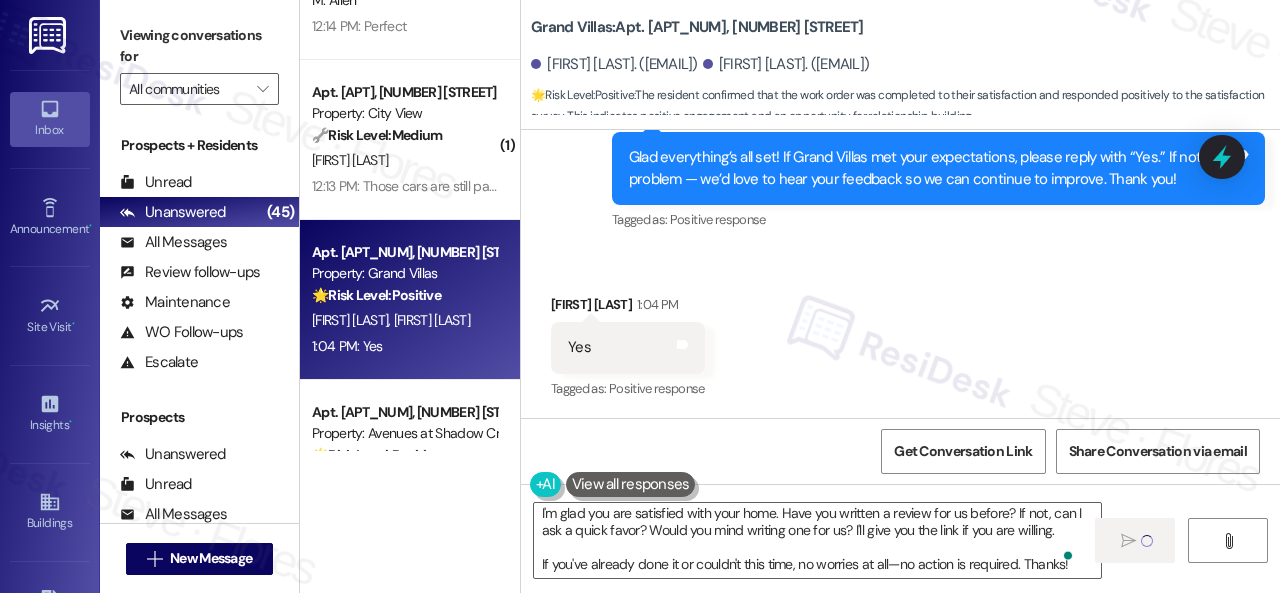 type 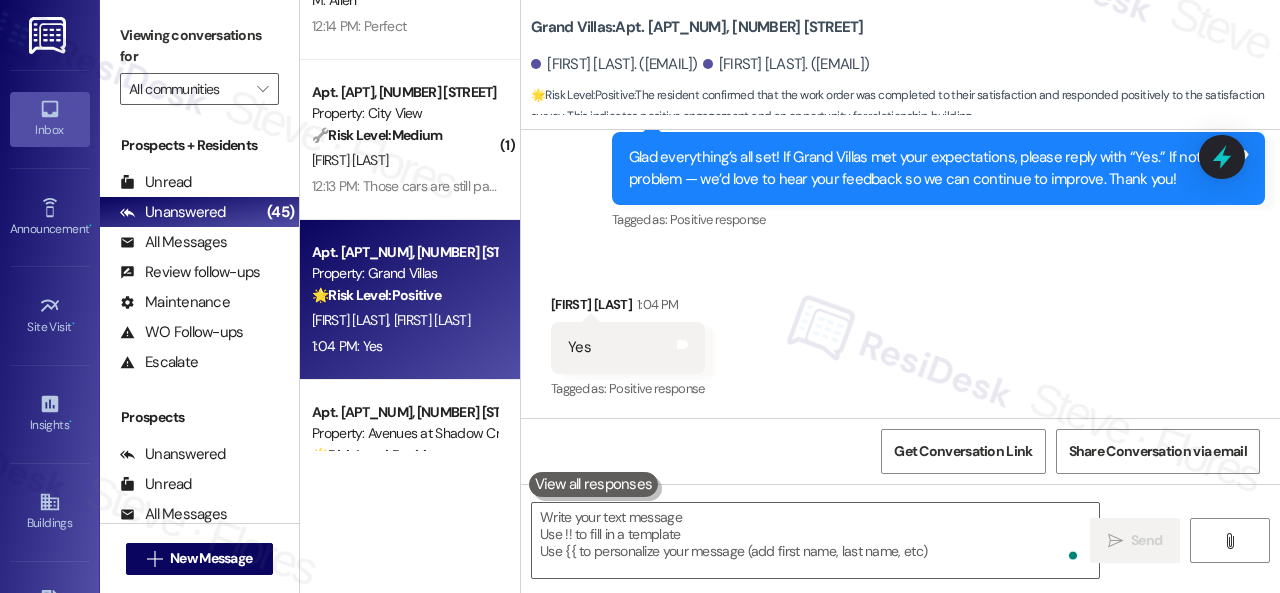 scroll, scrollTop: 0, scrollLeft: 0, axis: both 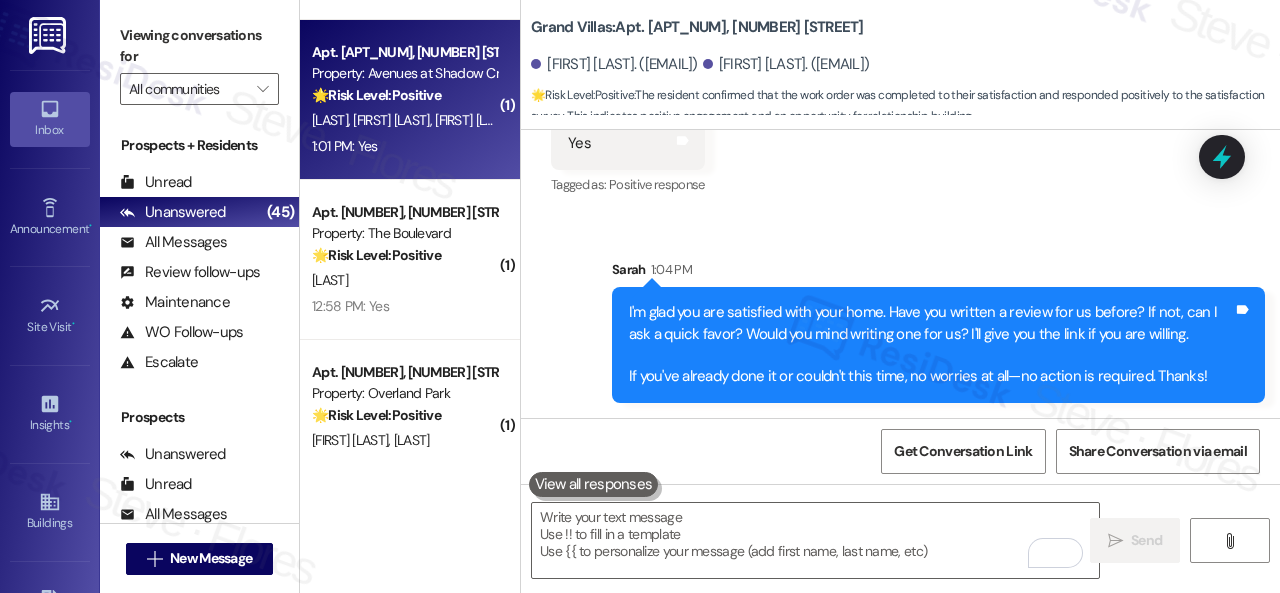 click on "1:01 PM: Yes 1:01 PM: Yes" at bounding box center (404, 146) 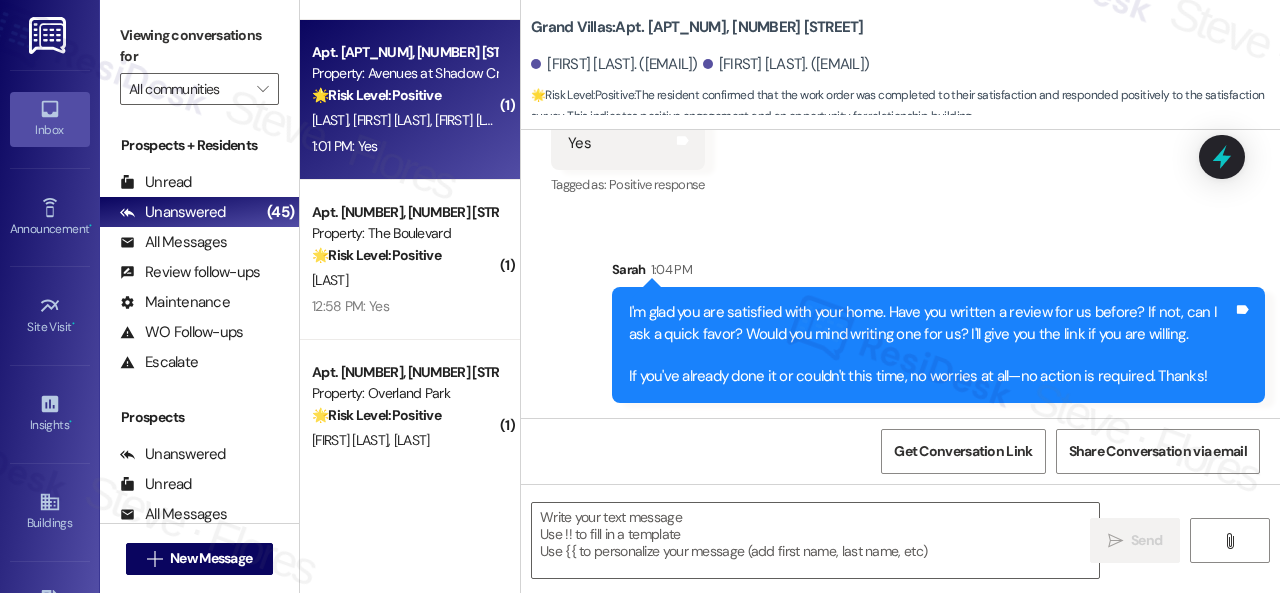 type on "Fetching suggested responses. Please feel free to read through the conversation in the meantime." 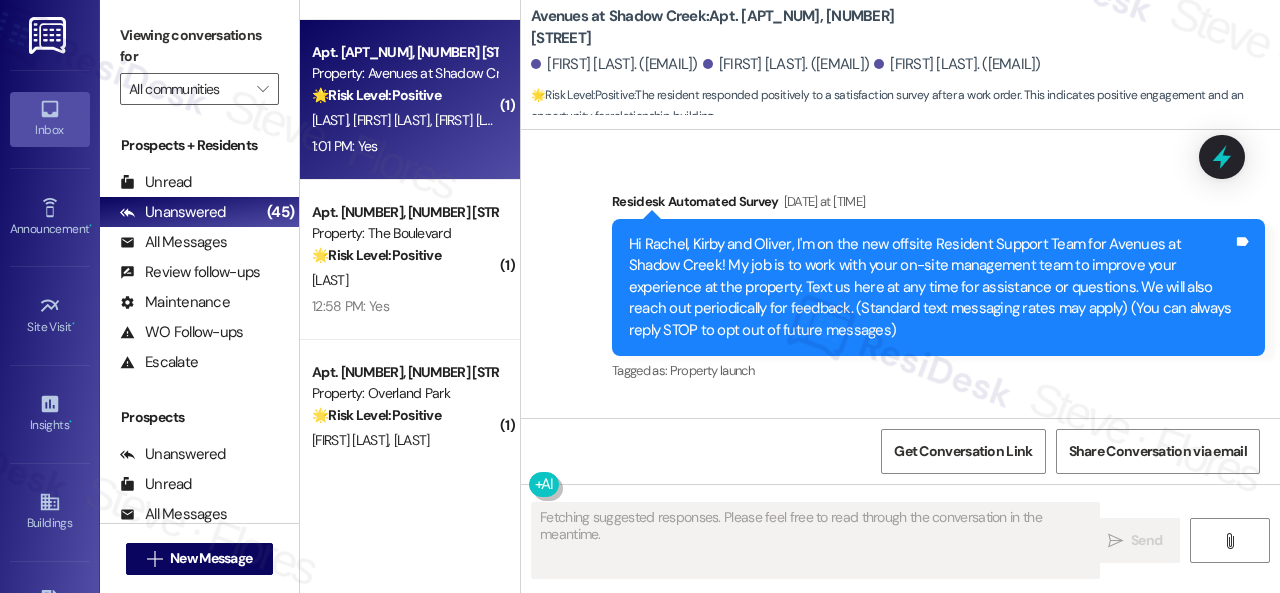 scroll, scrollTop: 10730, scrollLeft: 0, axis: vertical 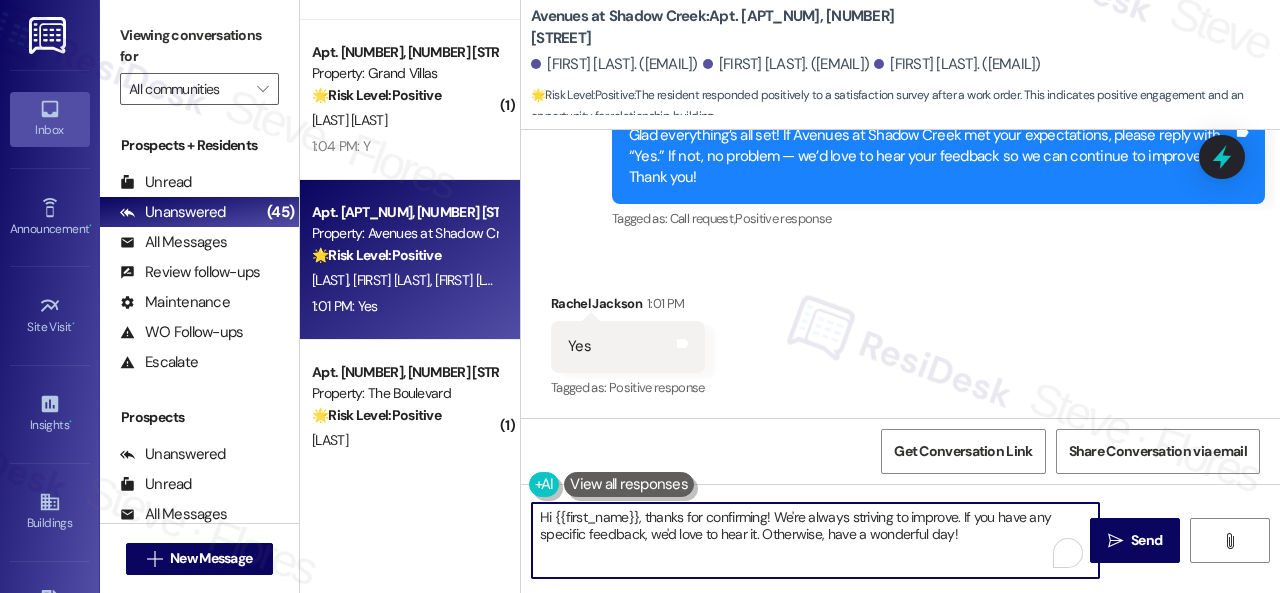 drag, startPoint x: 977, startPoint y: 543, endPoint x: 402, endPoint y: 507, distance: 576.12585 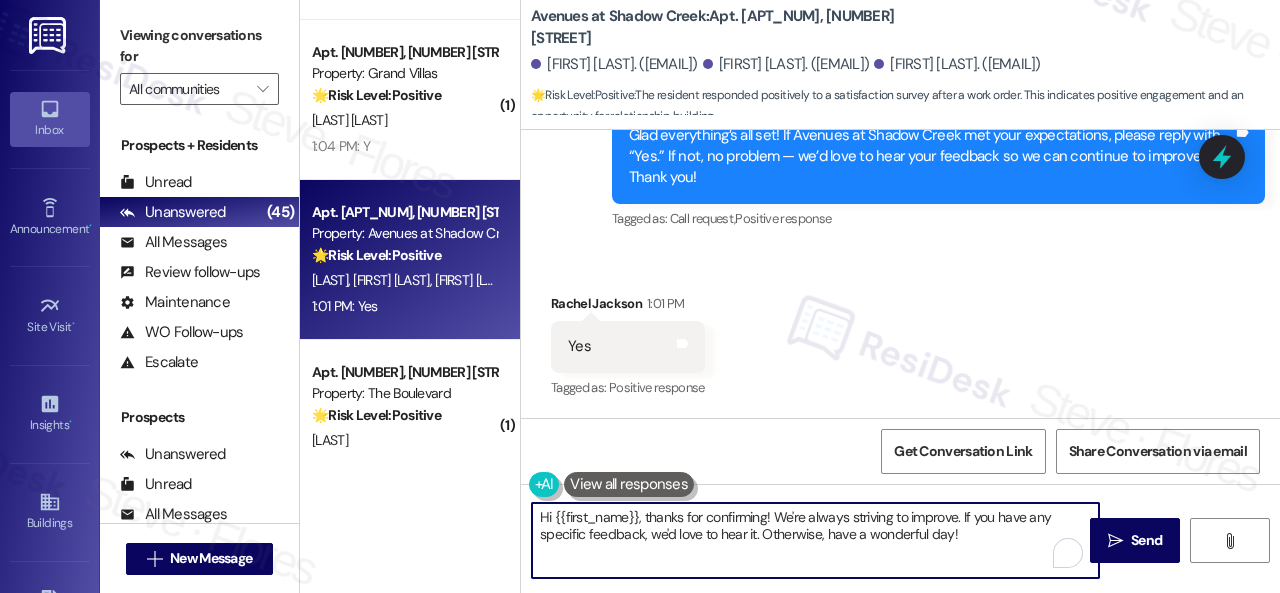 paste on "I'm glad you are satisfied with your home. Have you written a review for us before? If not, can I ask a quick favor? Would you mind writing one for us? I'll give you the link if you are willing.
If you've already done it or couldn't this time, no worries at all—no action is required. Thanks" 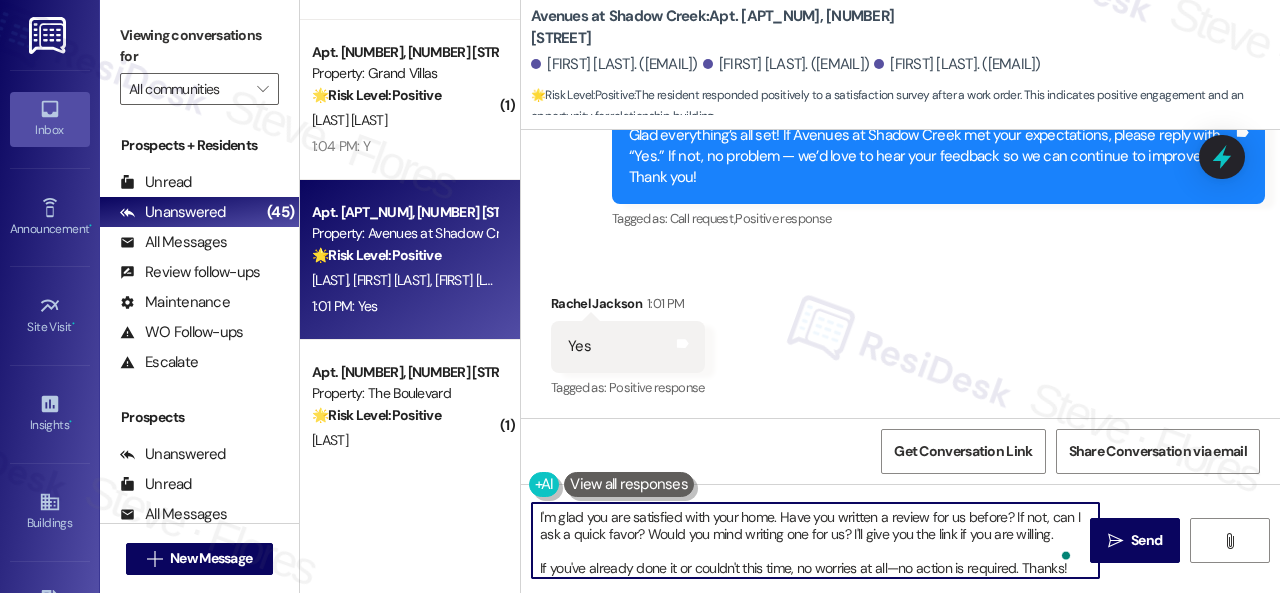 scroll, scrollTop: 10732, scrollLeft: 0, axis: vertical 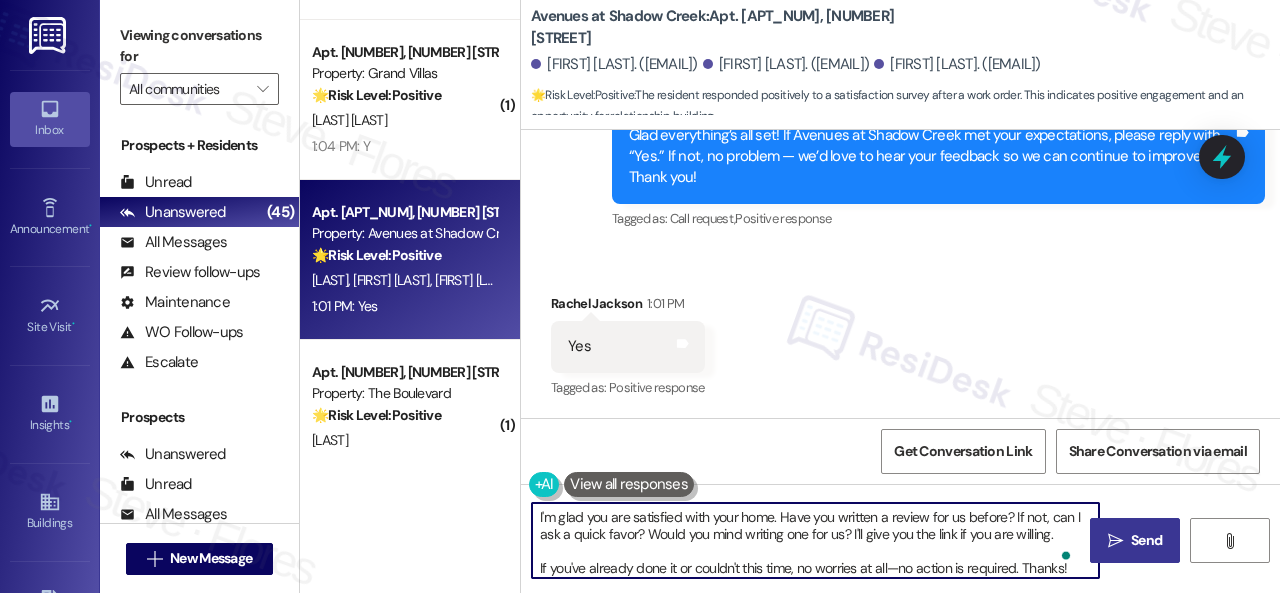 type on "I'm glad you are satisfied with your home. Have you written a review for us before? If not, can I ask a quick favor? Would you mind writing one for us? I'll give you the link if you are willing.
If you've already done it or couldn't this time, no worries at all—no action is required. Thanks!" 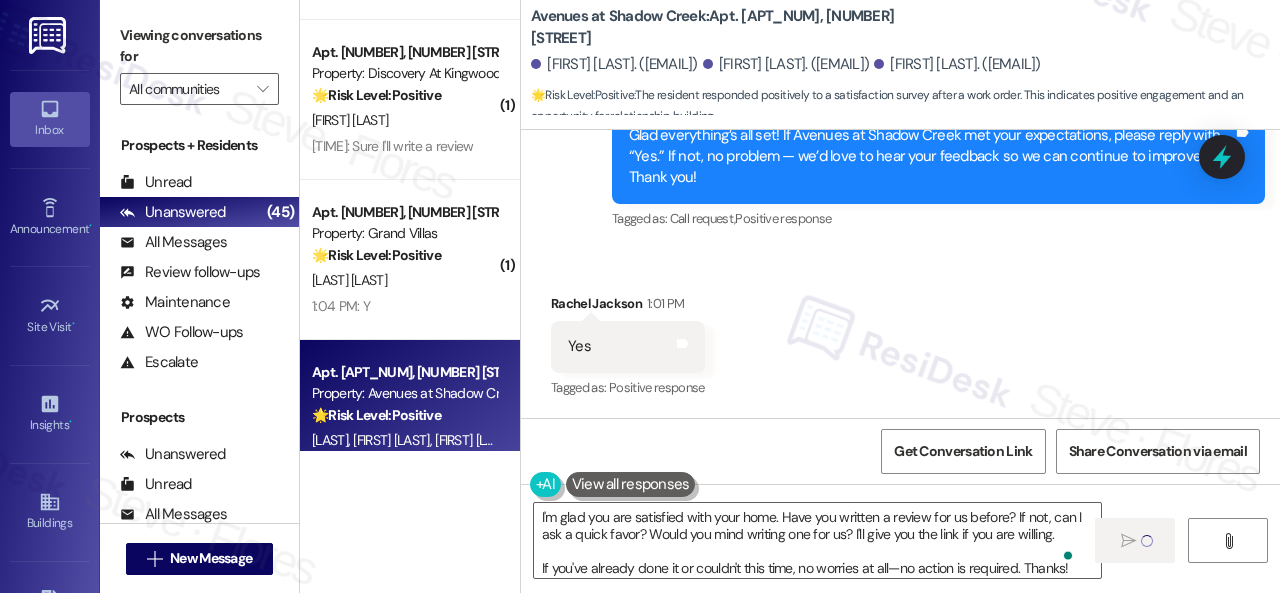 type 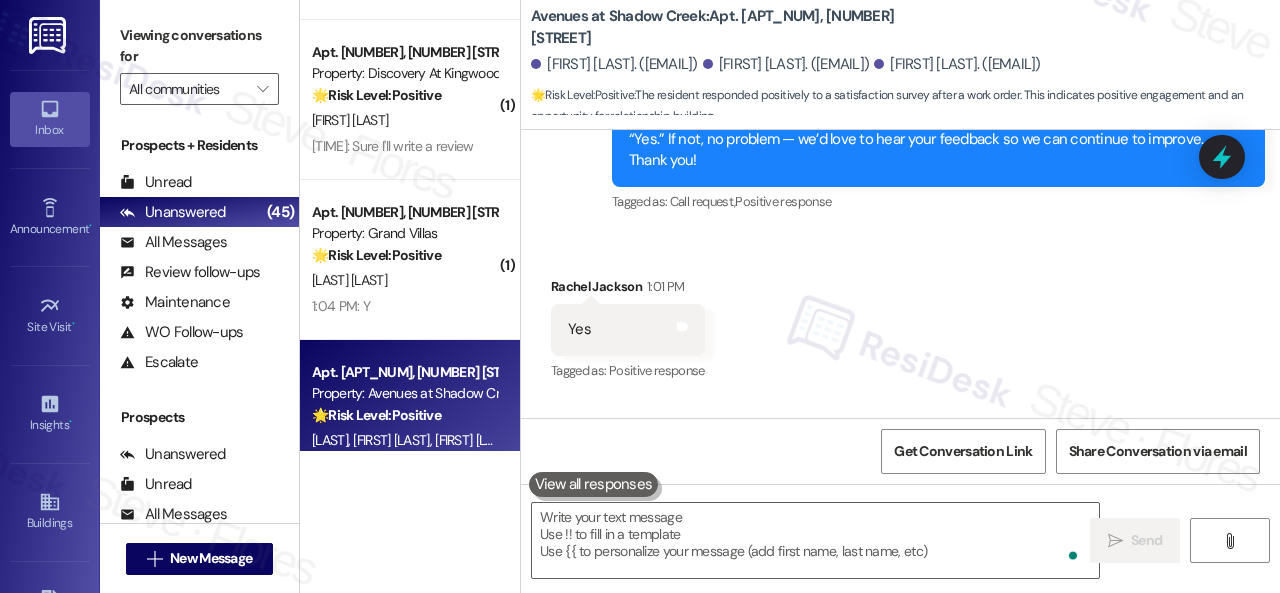 scroll, scrollTop: 10730, scrollLeft: 0, axis: vertical 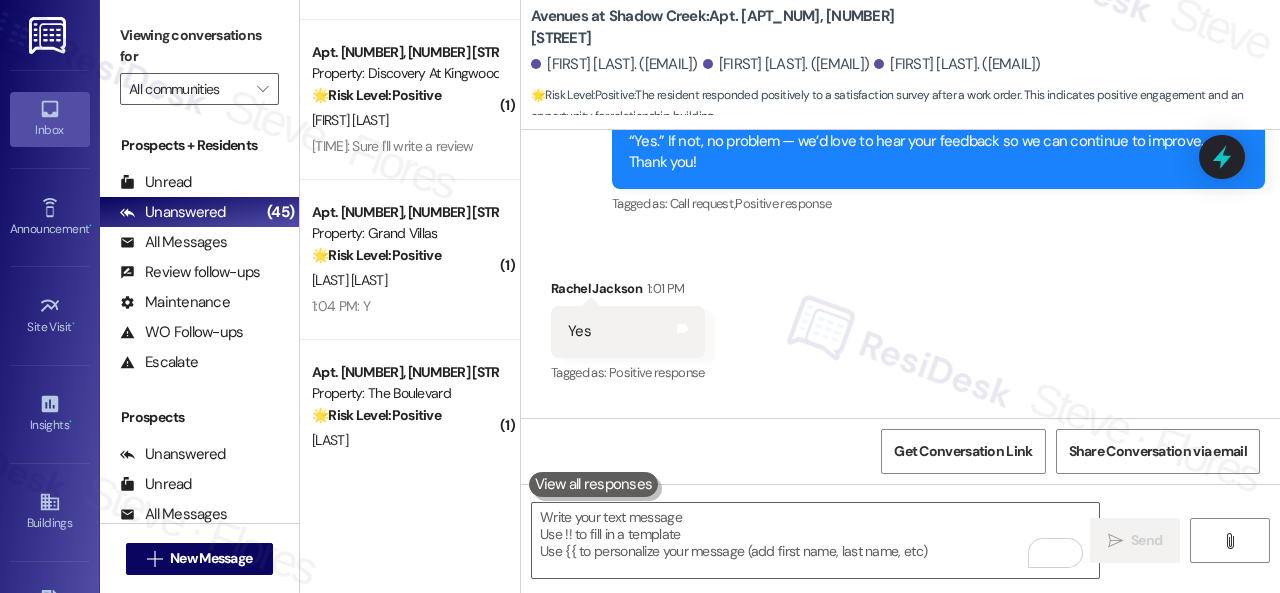 click on "1:04 PM: Y 1:04 PM: Y" at bounding box center (404, 306) 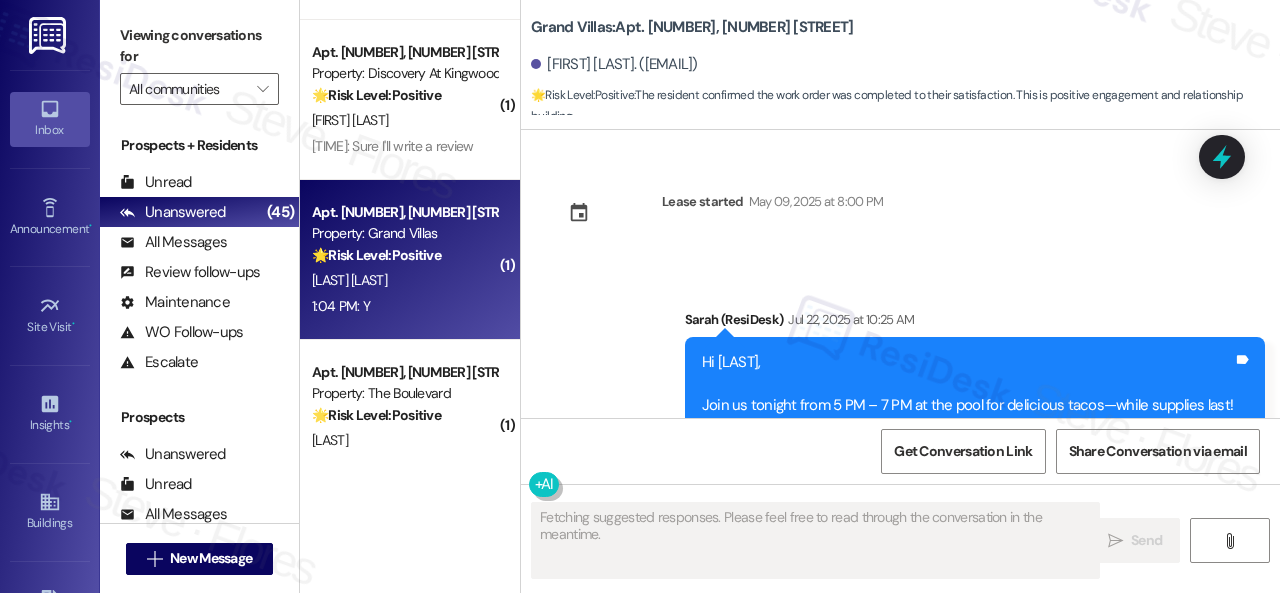 scroll, scrollTop: 1023, scrollLeft: 0, axis: vertical 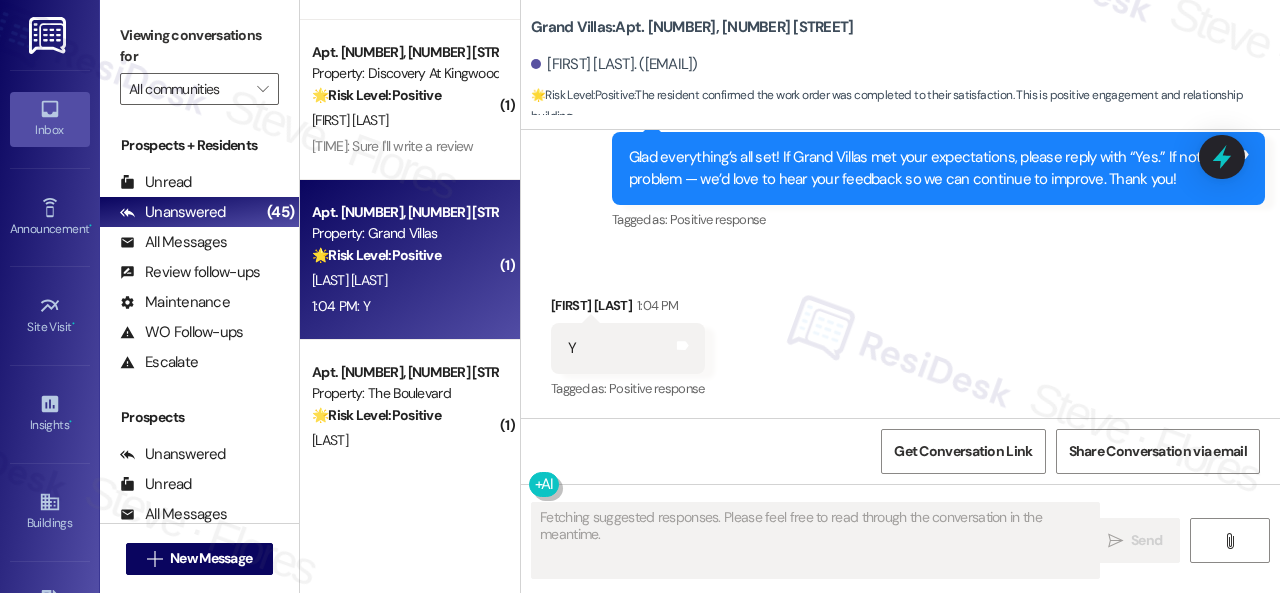 type on "Fetching suggested responses. Please feel free to read through the conversation in the meantime." 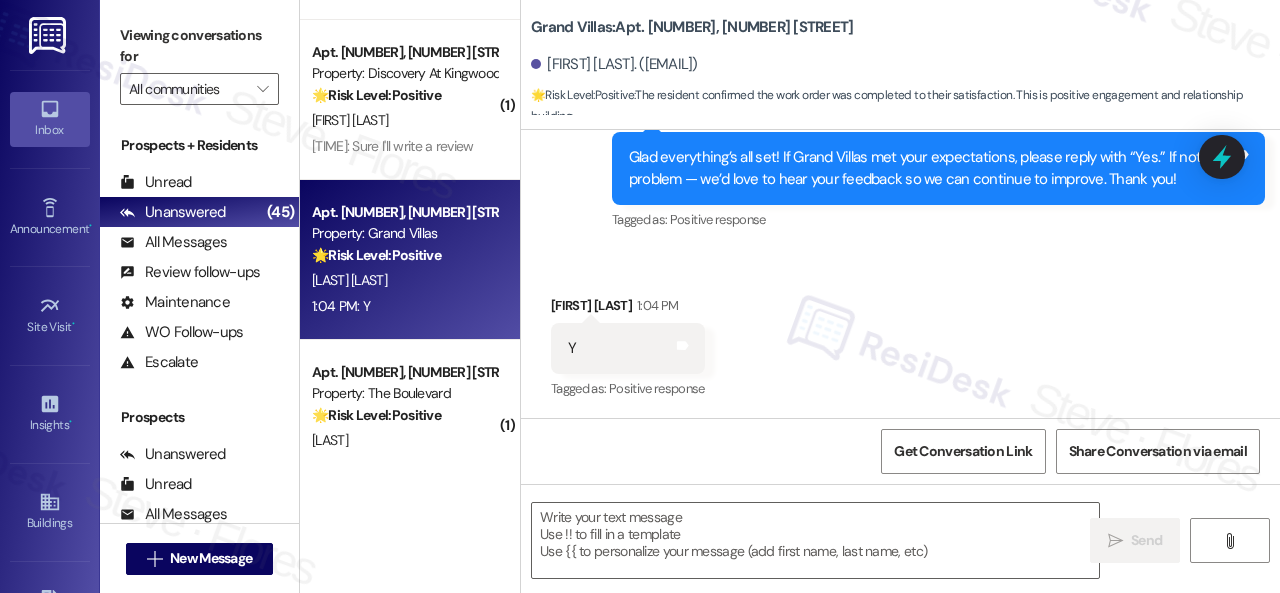 scroll, scrollTop: 1024, scrollLeft: 0, axis: vertical 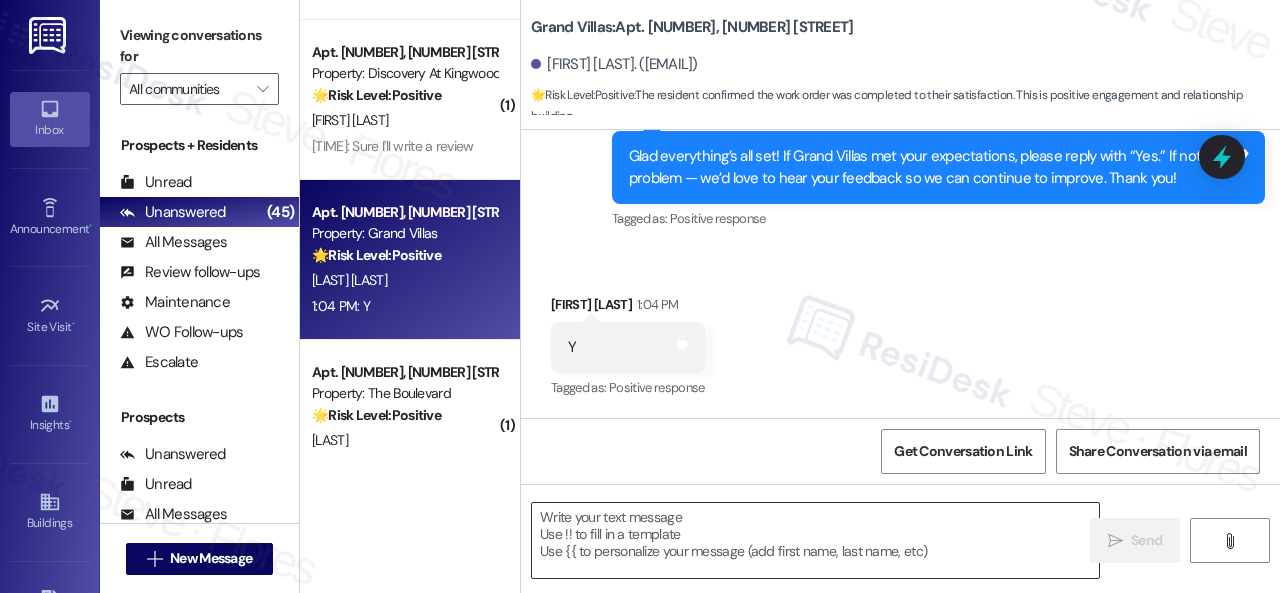 click at bounding box center [815, 540] 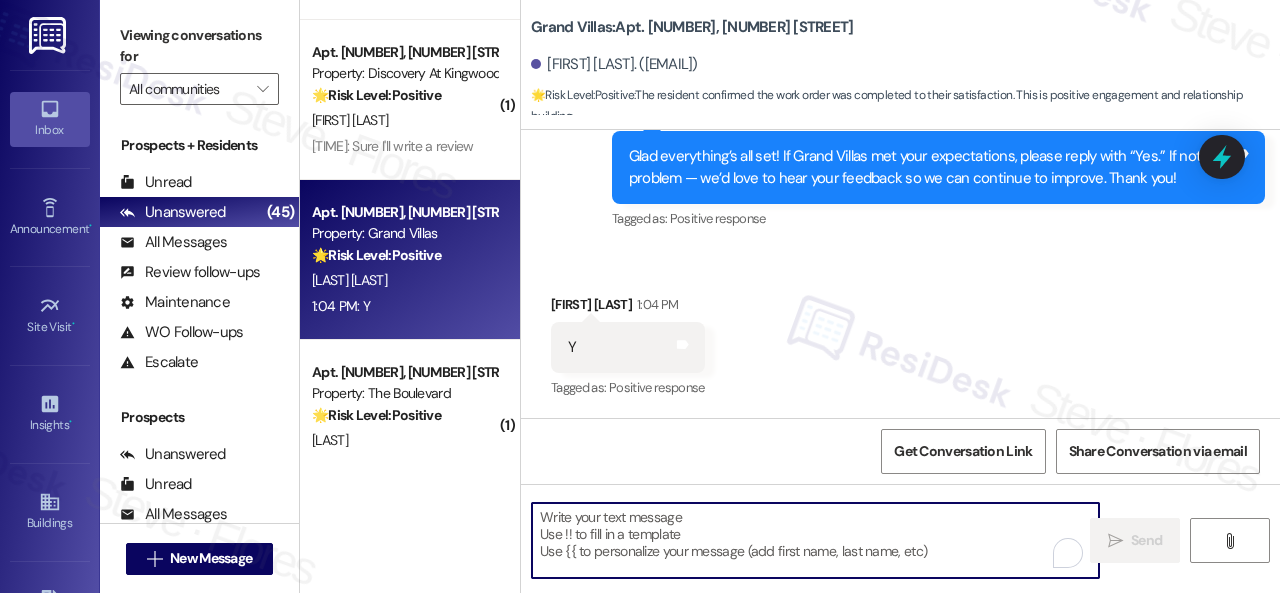 paste on "I'm glad you are satisfied with your home. Have you written a review for us before? If not, can I ask a quick favor? Would you mind writing one for us? I'll give you the link if you are willing.
If you've already done it or couldn't this time, no worries at all—no action is required. Thanks!" 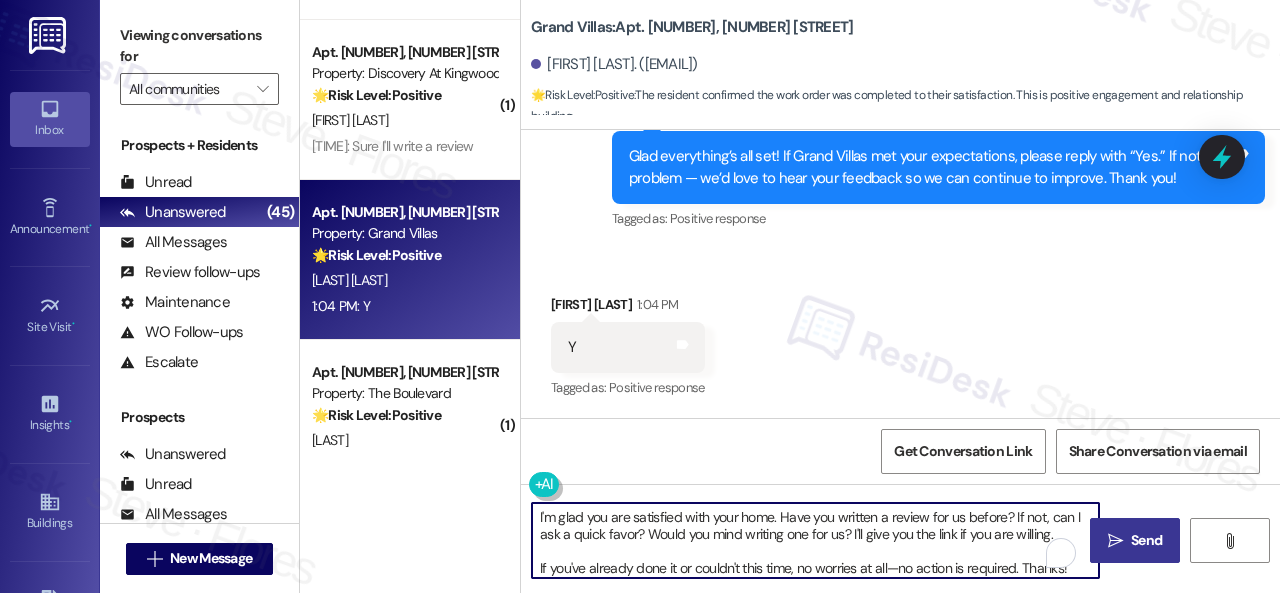 type on "I'm glad you are satisfied with your home. Have you written a review for us before? If not, can I ask a quick favor? Would you mind writing one for us? I'll give you the link if you are willing.
If you've already done it or couldn't this time, no worries at all—no action is required. Thanks!" 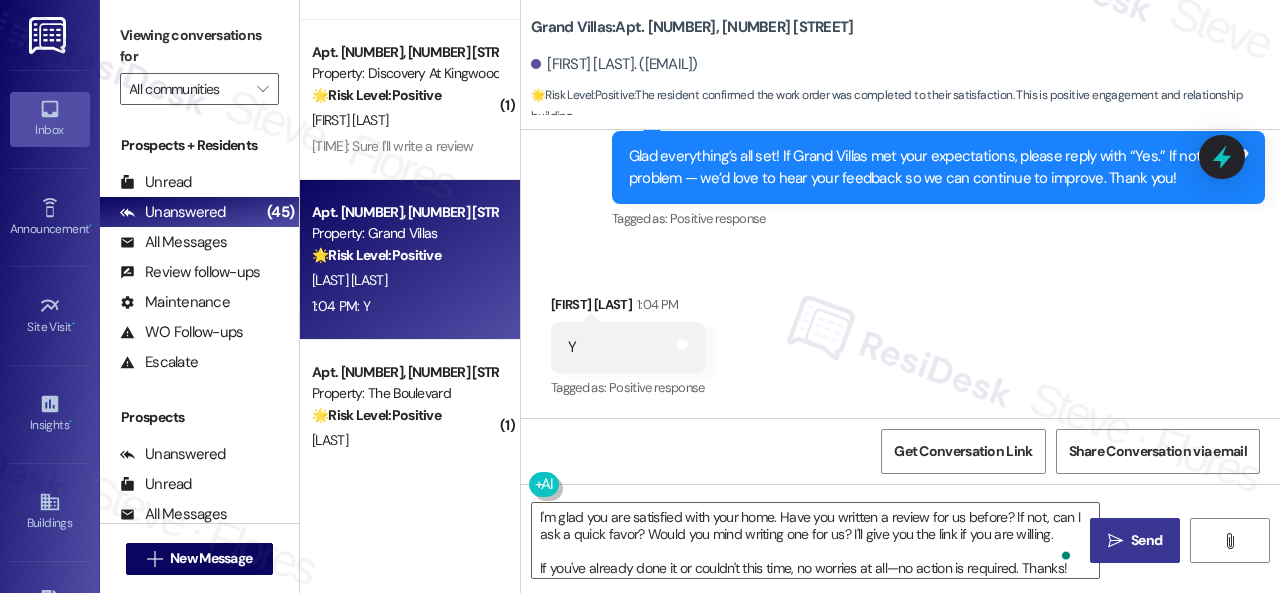 click on "" at bounding box center [1115, 541] 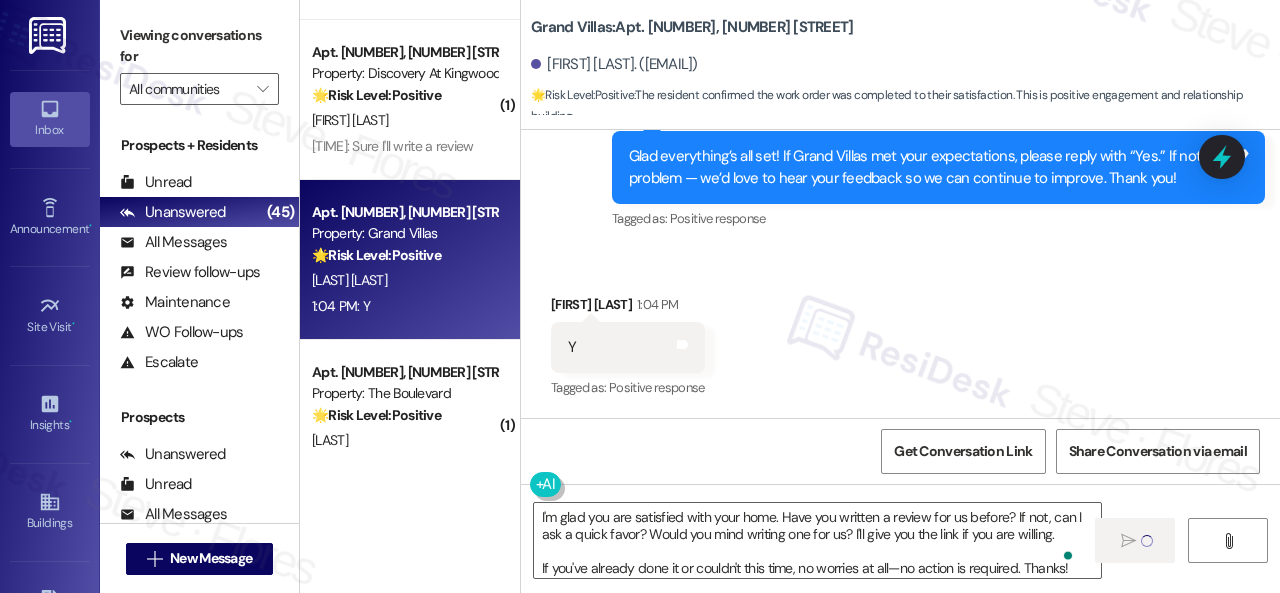 type 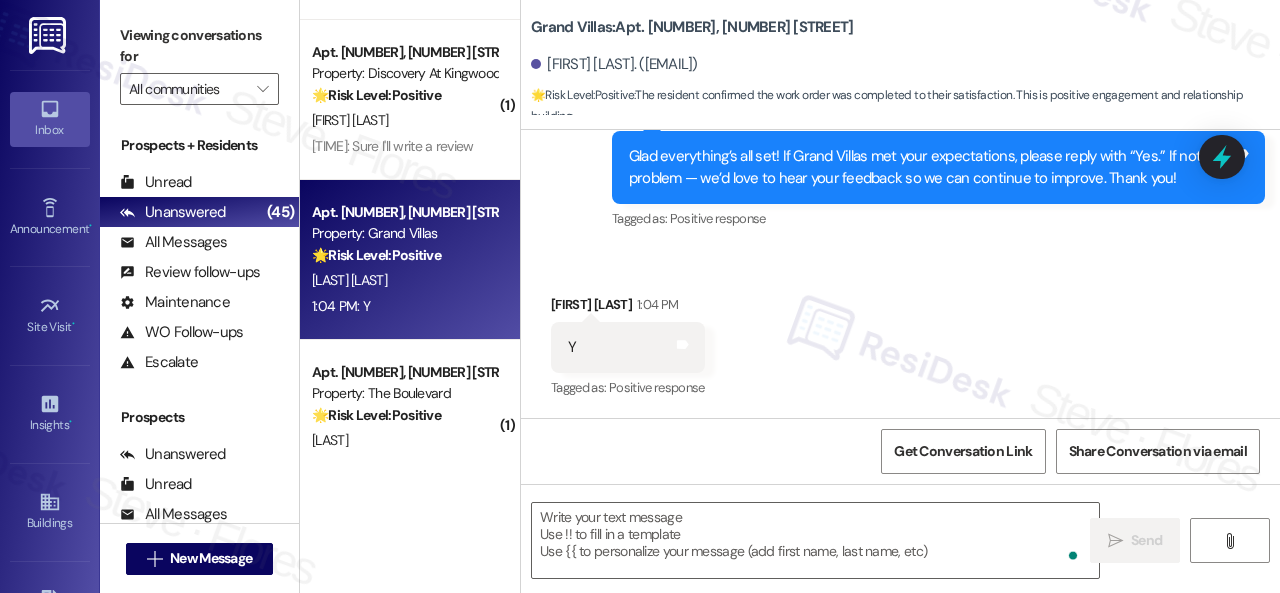scroll, scrollTop: 1023, scrollLeft: 0, axis: vertical 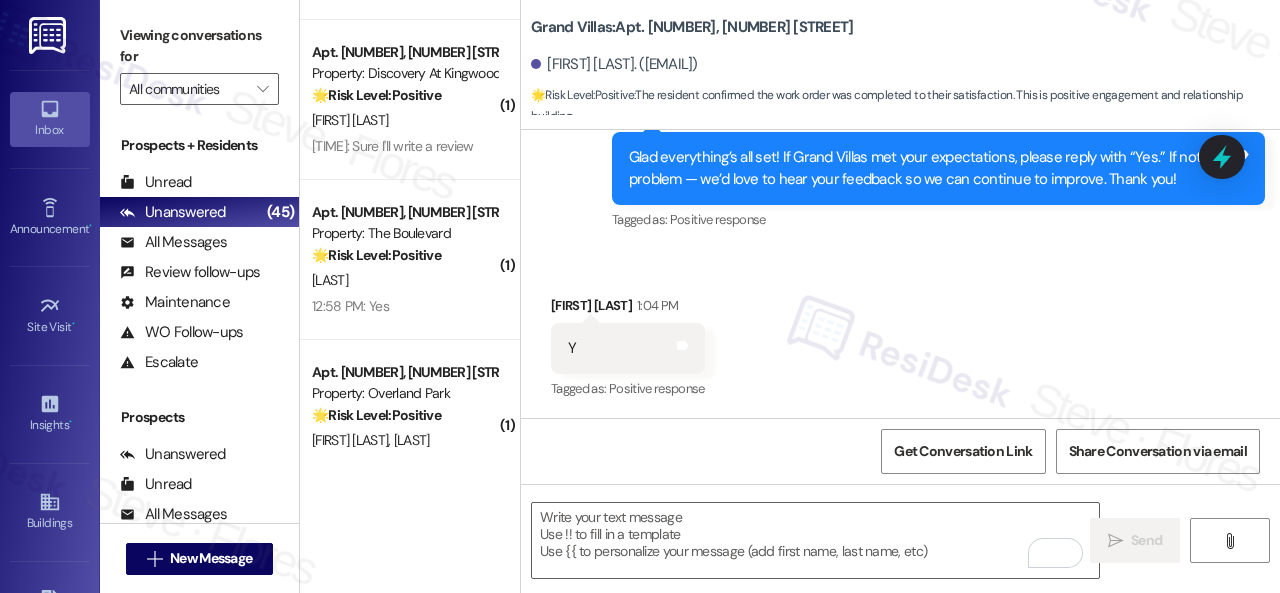 click on "Received via SMS Harish Kala 1:04 PM Y Tags and notes Tagged as:   Positive response Click to highlight conversations about Positive response" at bounding box center [628, 349] 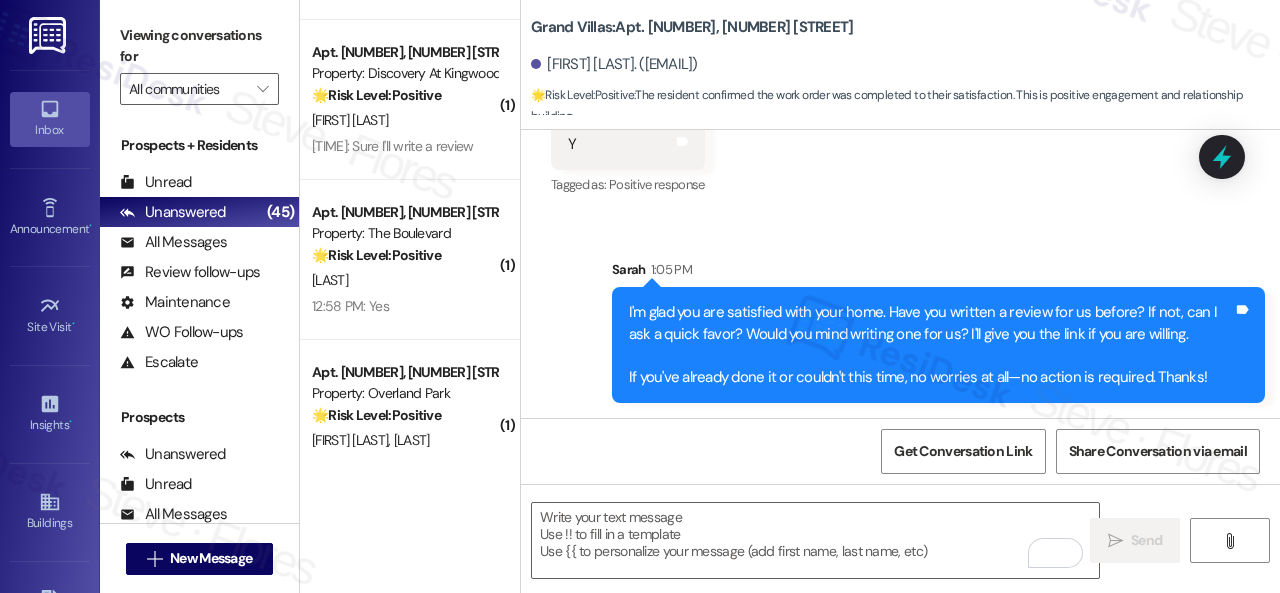 scroll, scrollTop: 1228, scrollLeft: 0, axis: vertical 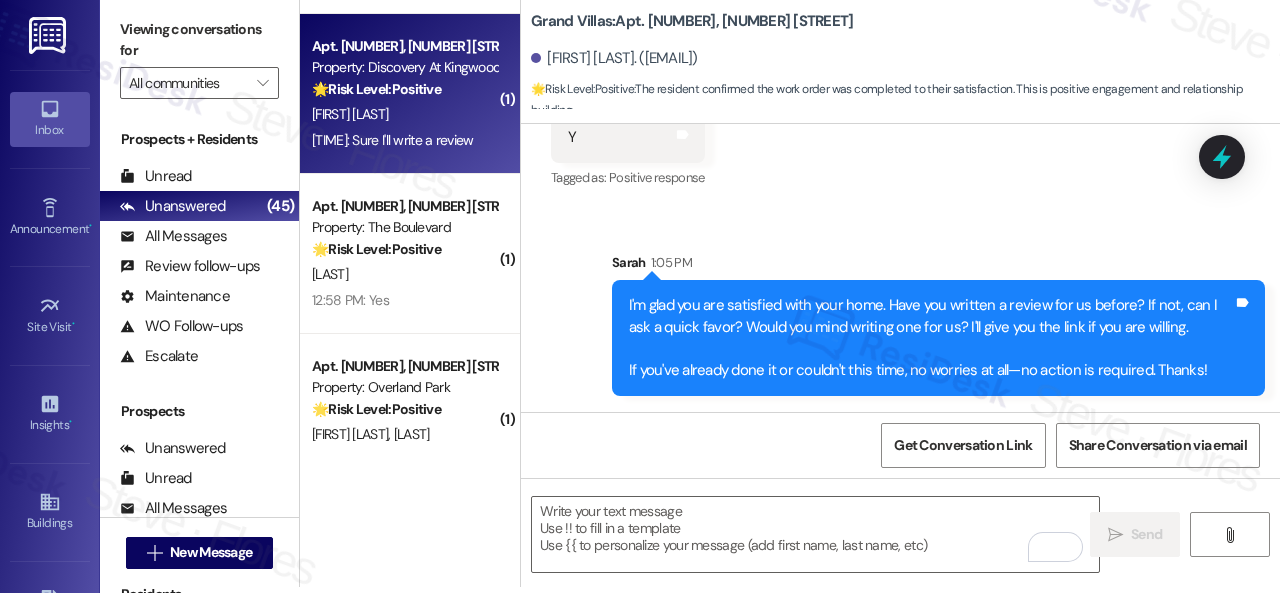 click on "1:05 PM: Sure I'll write a review  1:05 PM: Sure I'll write a review" at bounding box center [404, 140] 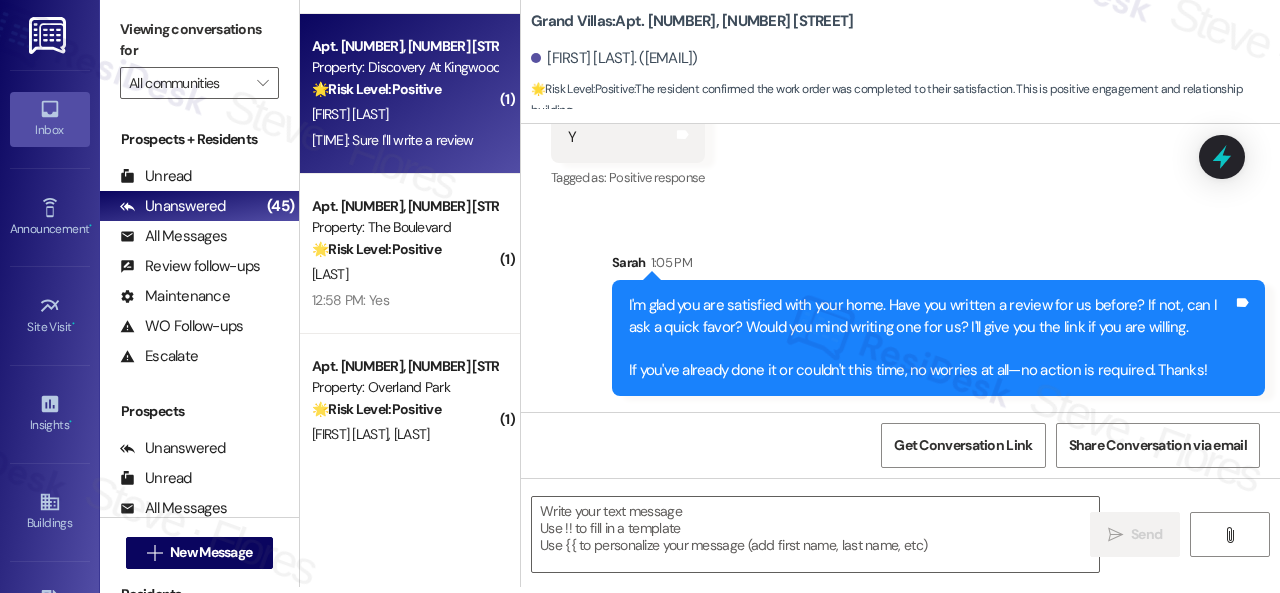 type on "Fetching suggested responses. Please feel free to read through the conversation in the meantime." 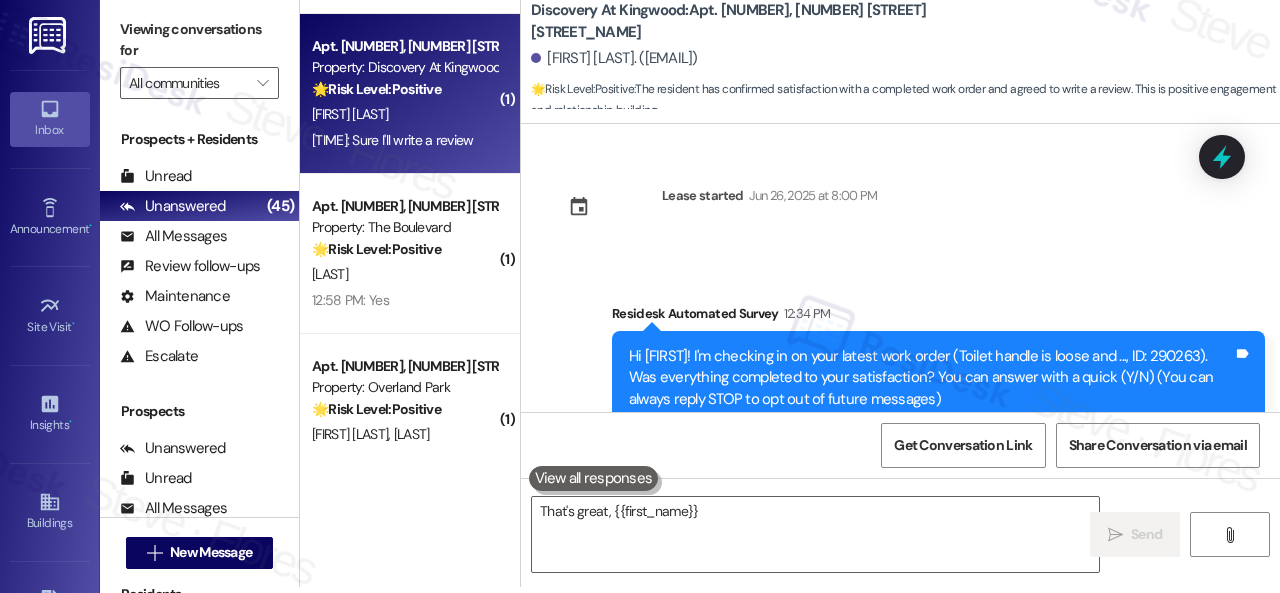 scroll, scrollTop: 0, scrollLeft: 0, axis: both 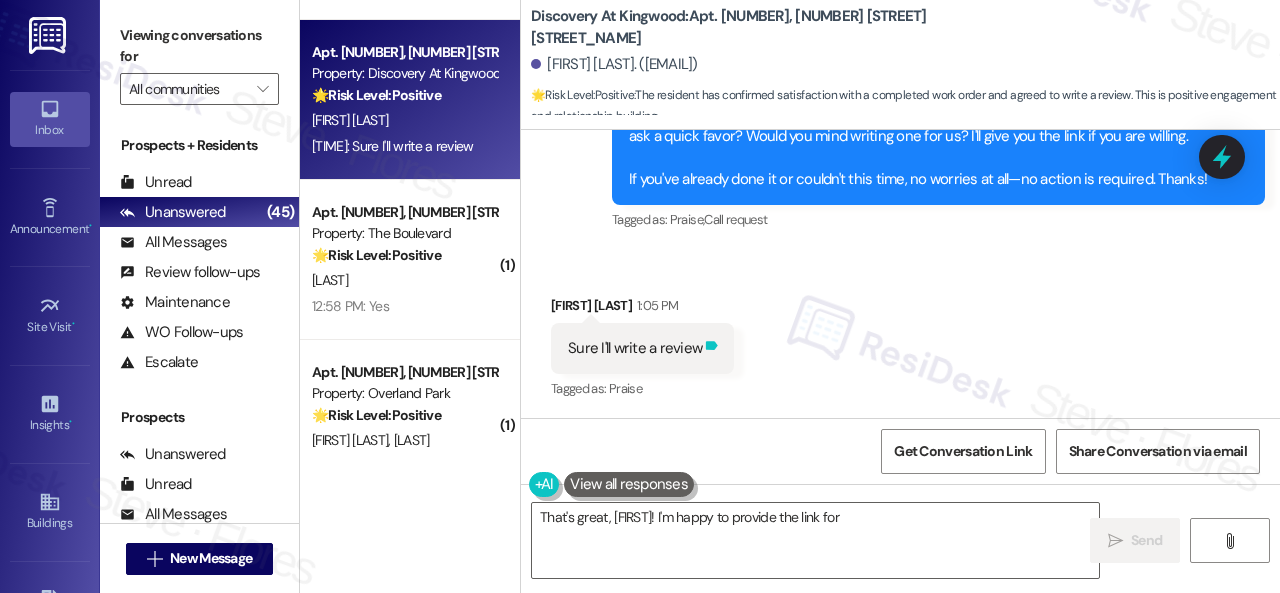 click 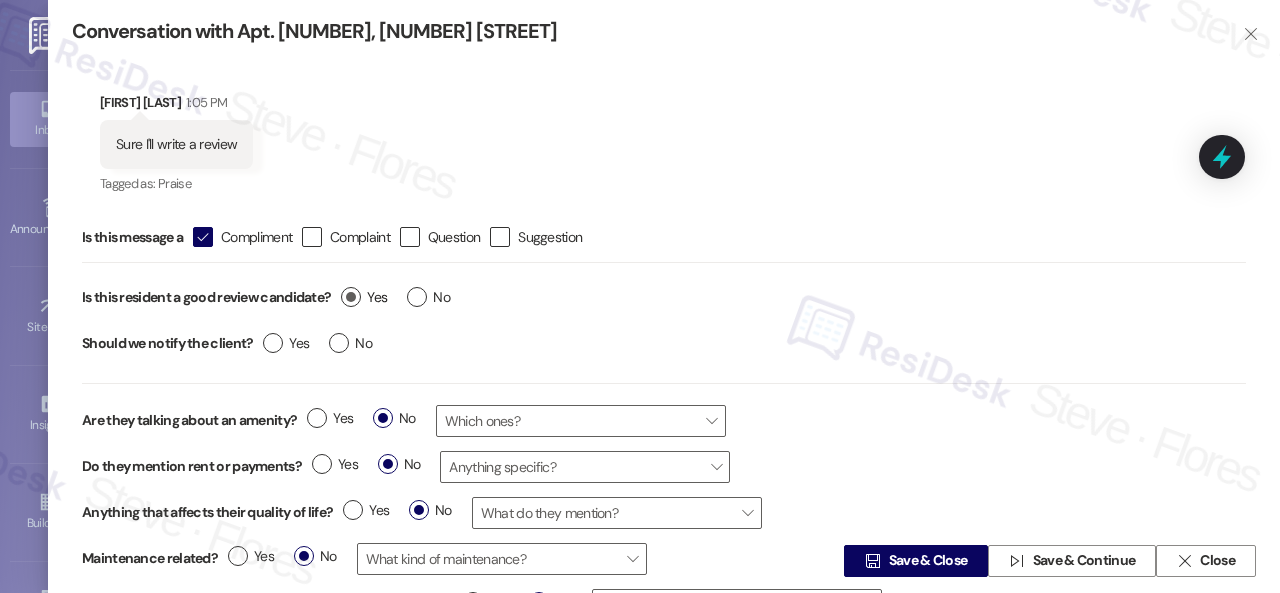 type on "That's great, {{first_name}}! I'm happy to provide the link for you to write a review. [Link" 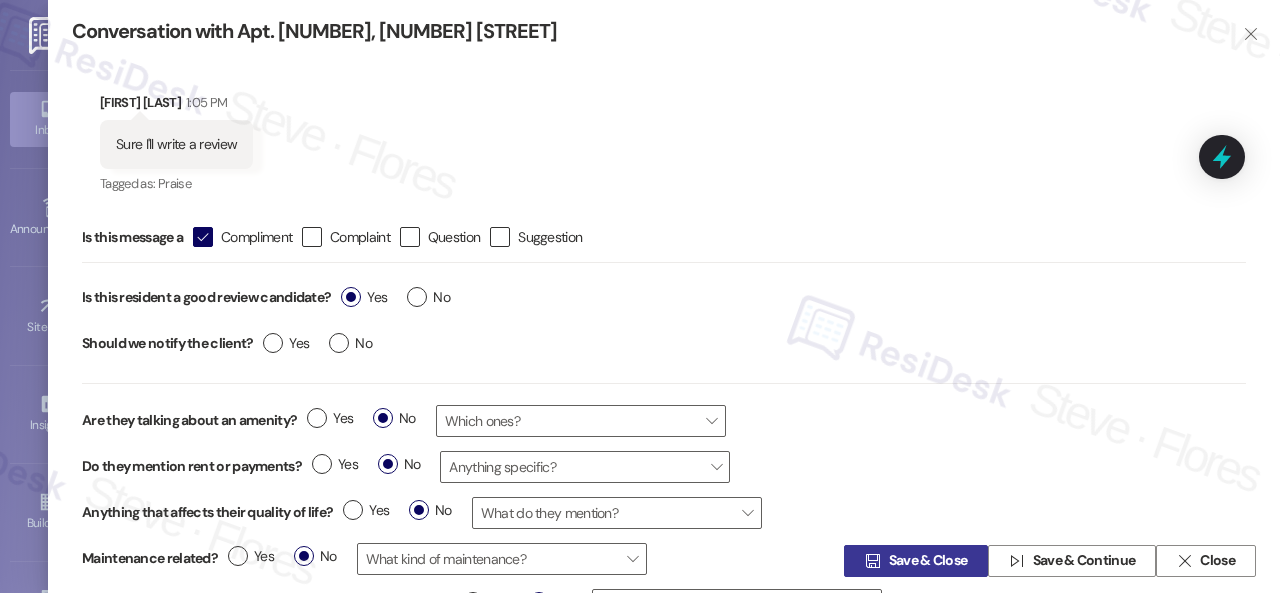 click on "" at bounding box center (872, 561) 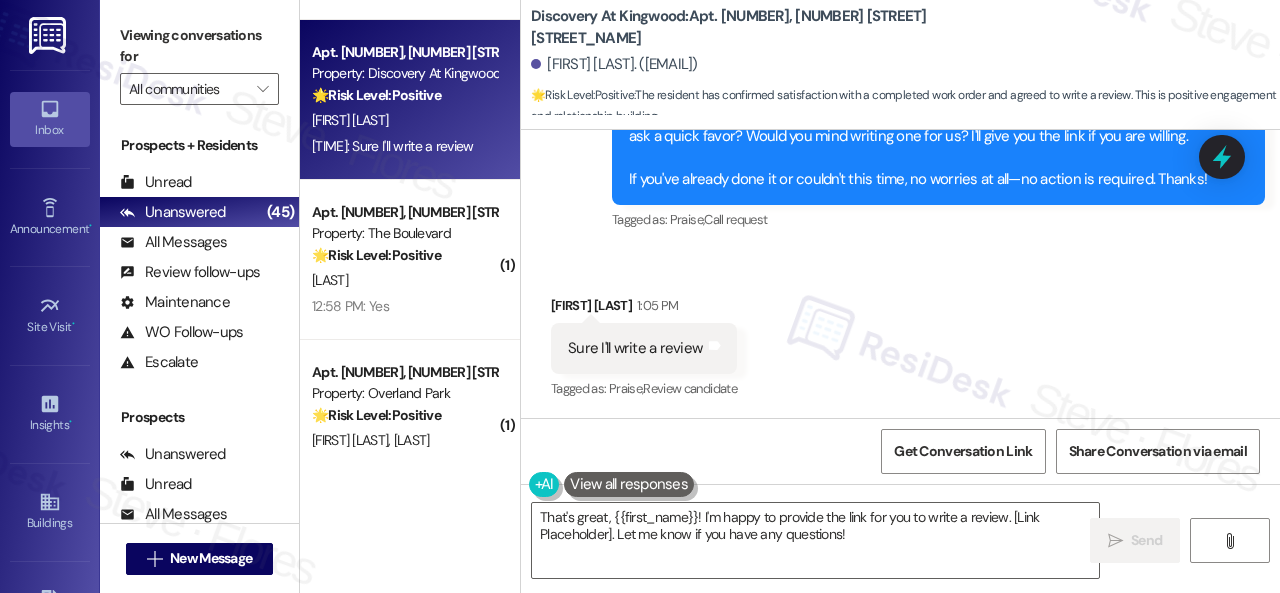 scroll, scrollTop: 1008, scrollLeft: 0, axis: vertical 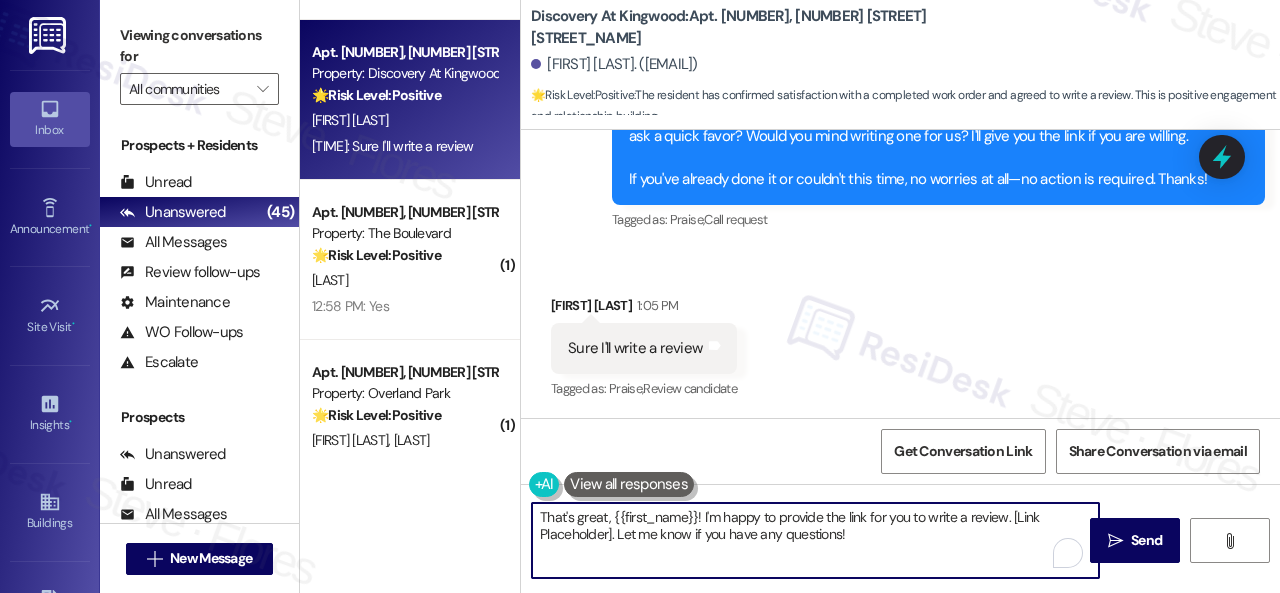 drag, startPoint x: 886, startPoint y: 540, endPoint x: 406, endPoint y: 467, distance: 485.51932 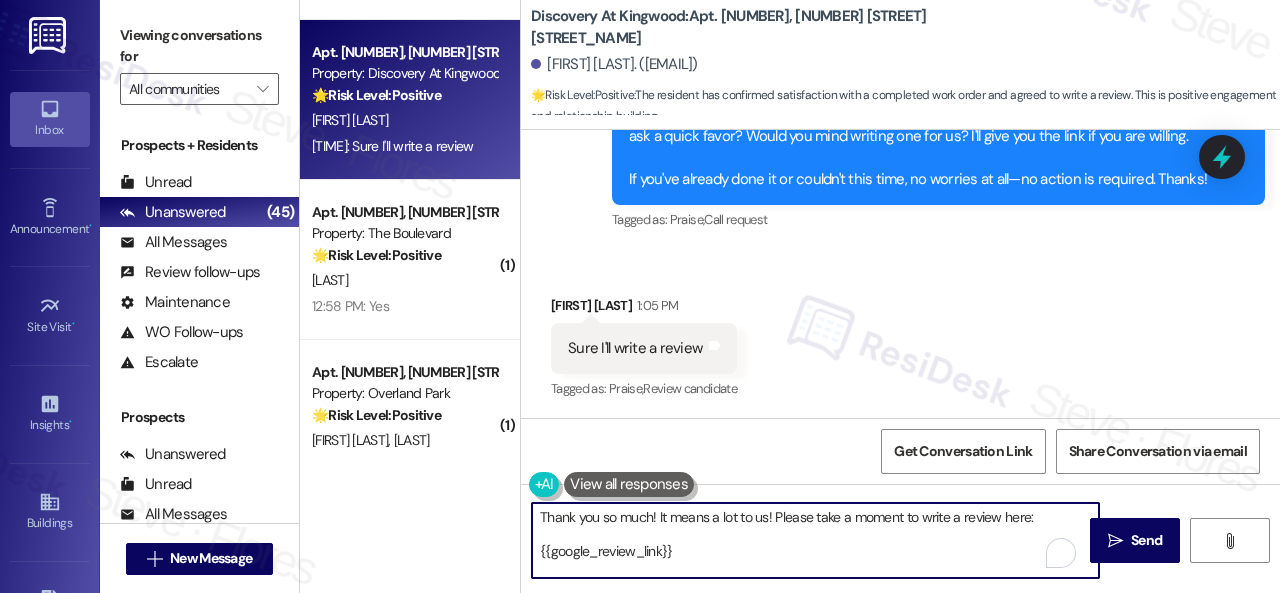 scroll, scrollTop: 16, scrollLeft: 0, axis: vertical 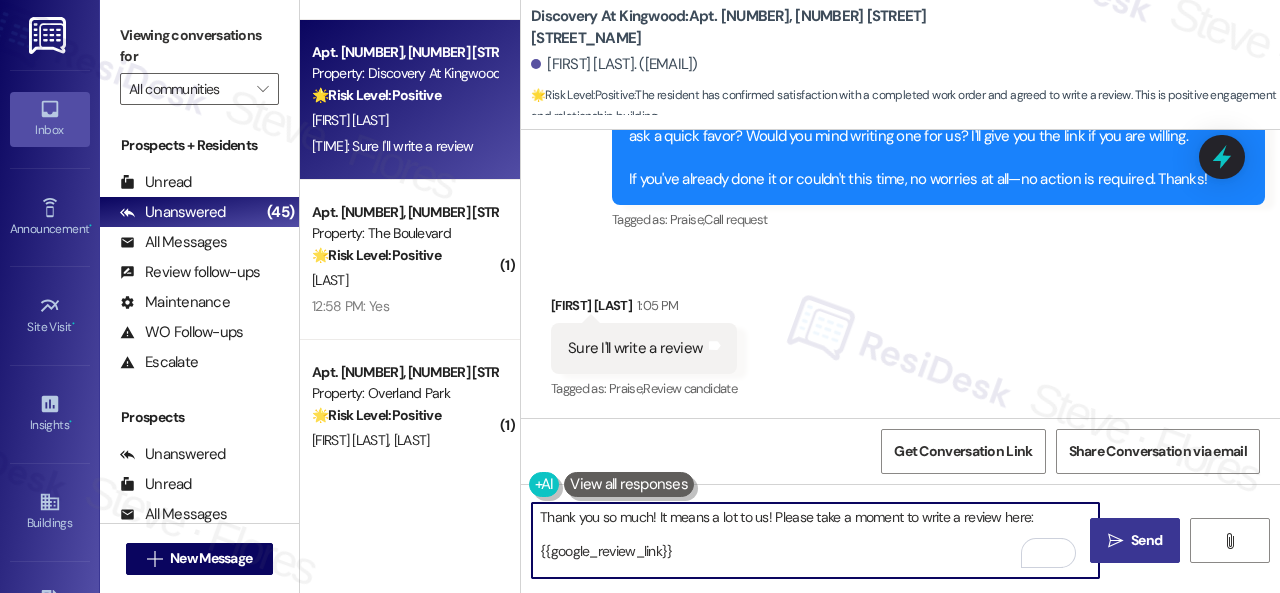 type on "Thank you so much! It means a lot to us! Please take a moment to write a review here:
{{google_review_link}}
We truly appreciate your support! Let me know once you're done!" 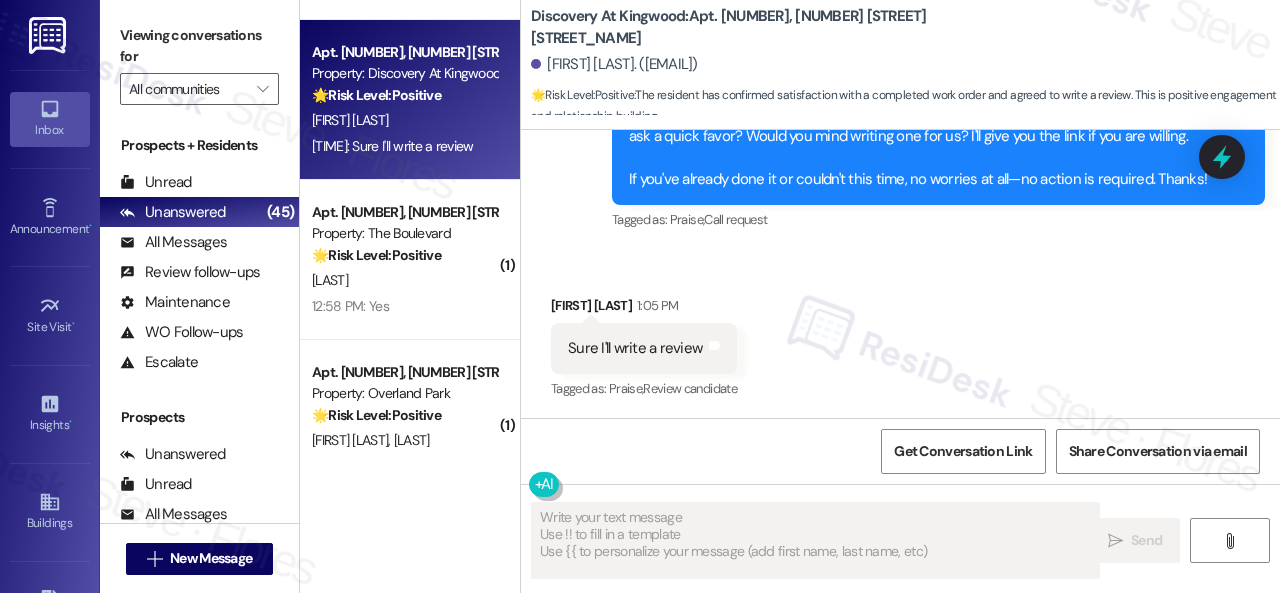 type on "Fetching suggested responses. Please feel free to read through the conversation in the meantime." 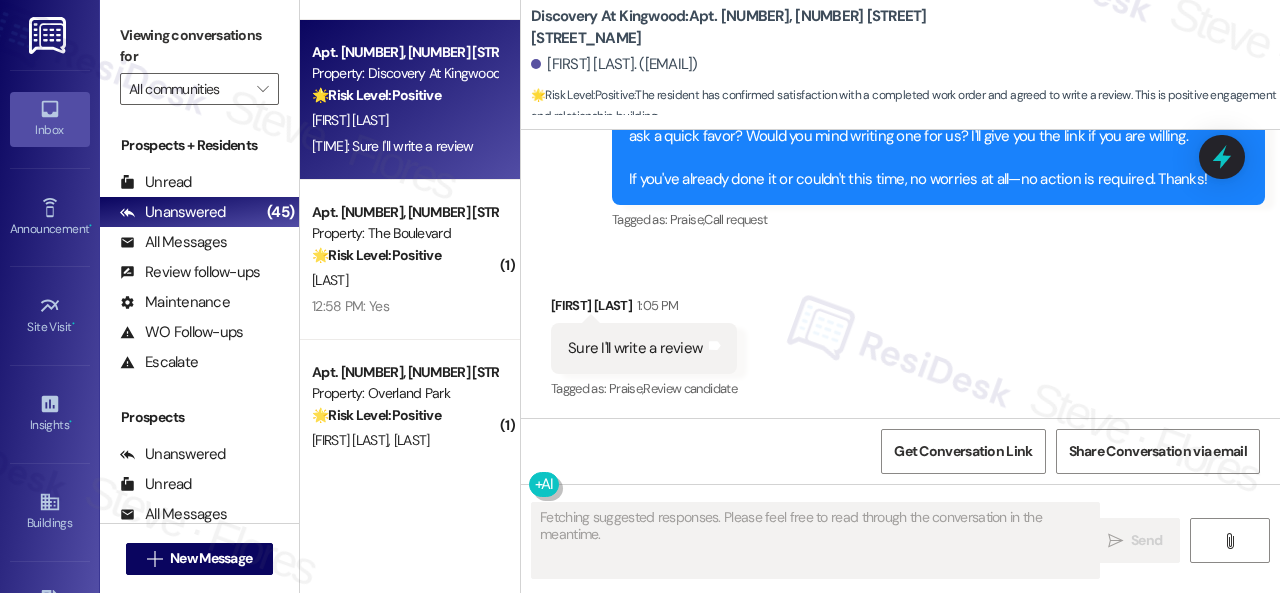 type 